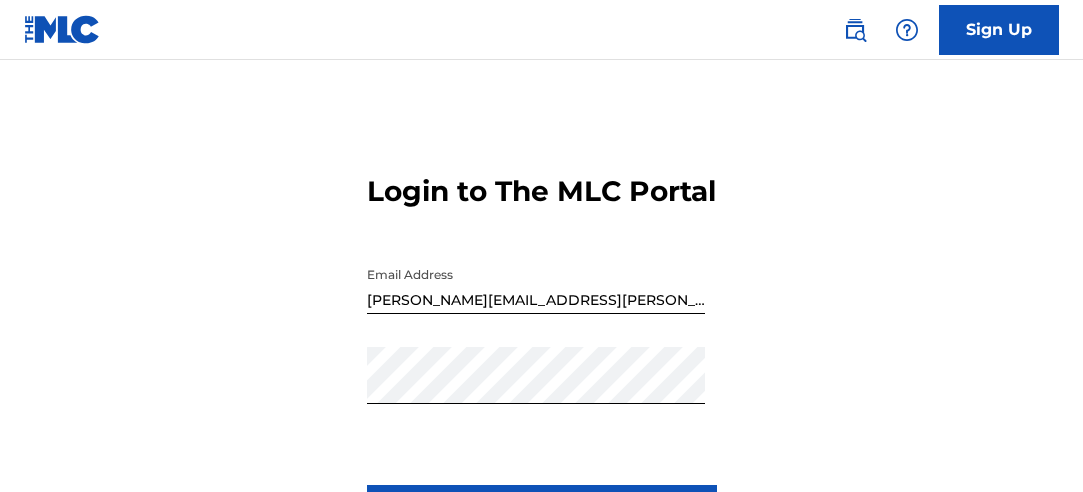 scroll, scrollTop: 0, scrollLeft: 0, axis: both 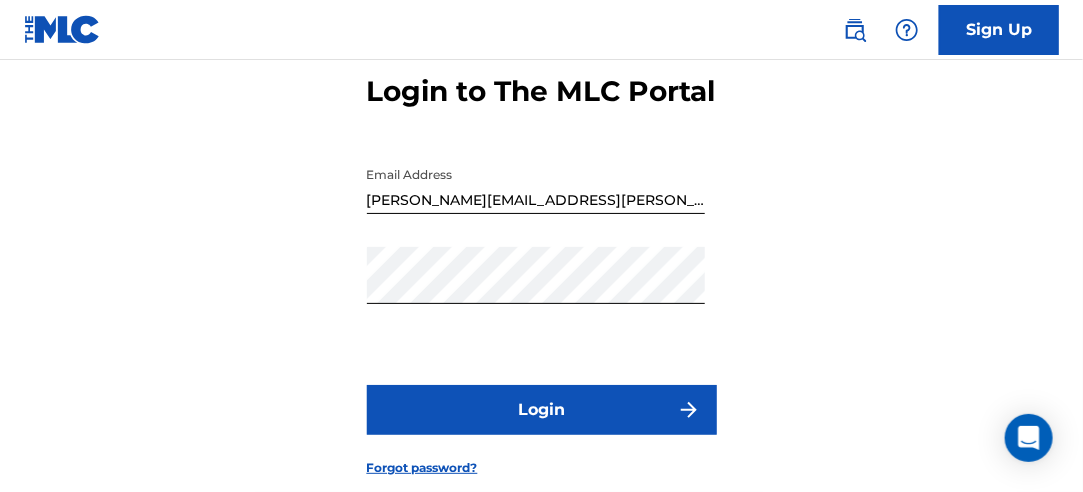 click on "Login" at bounding box center (542, 410) 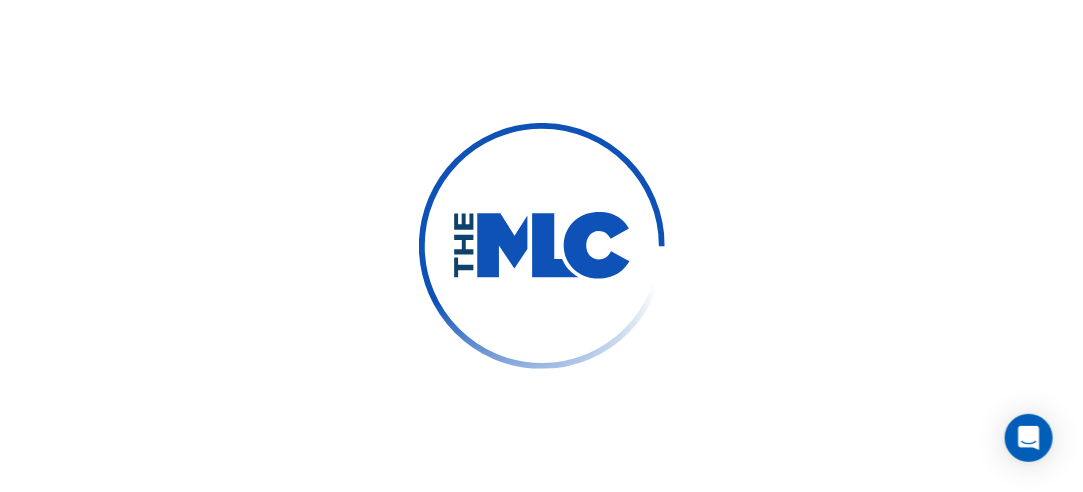 scroll, scrollTop: 130, scrollLeft: 0, axis: vertical 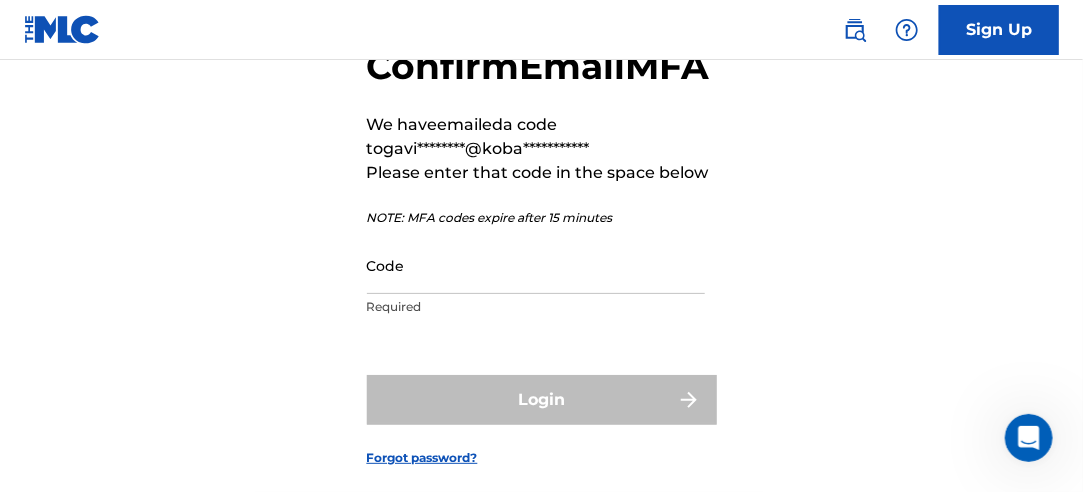 click on "Code" at bounding box center [536, 265] 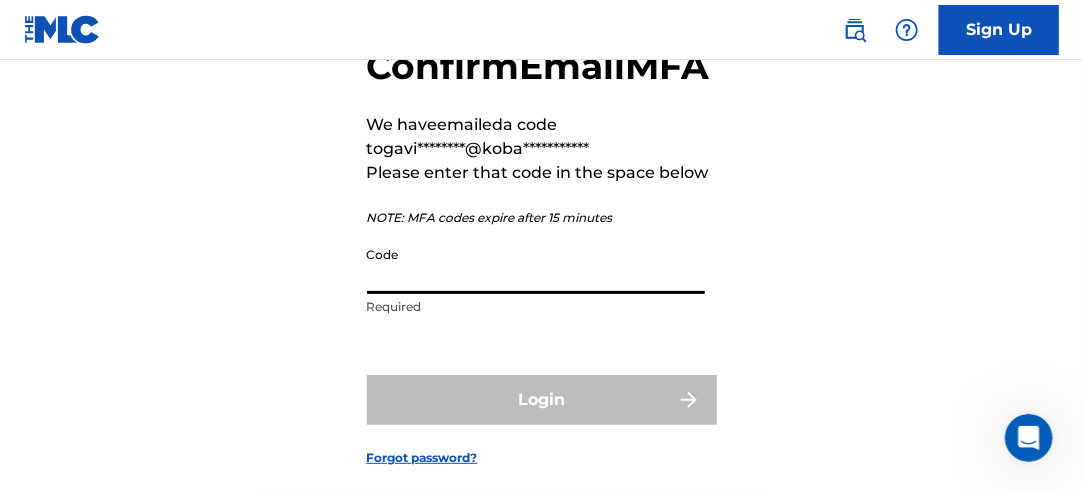 paste on "811512" 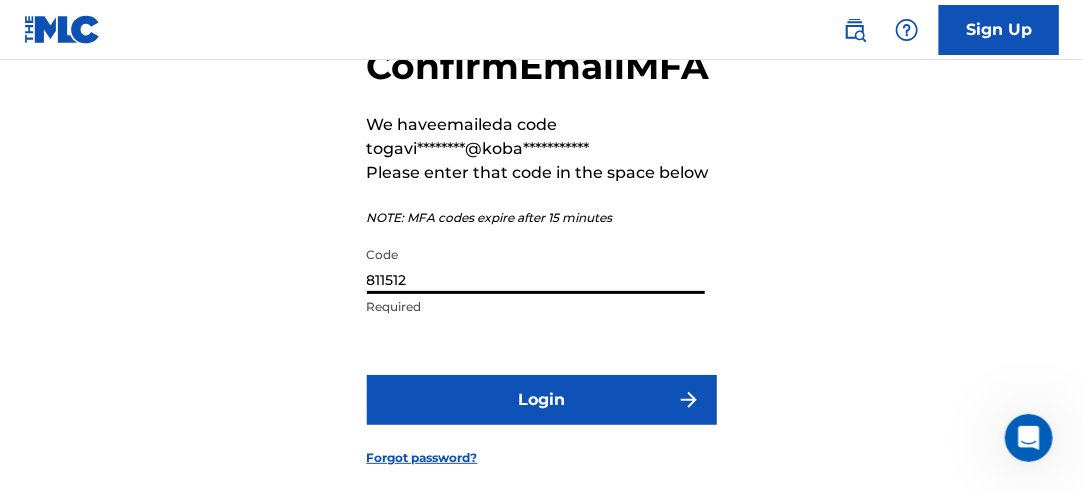 type on "811512" 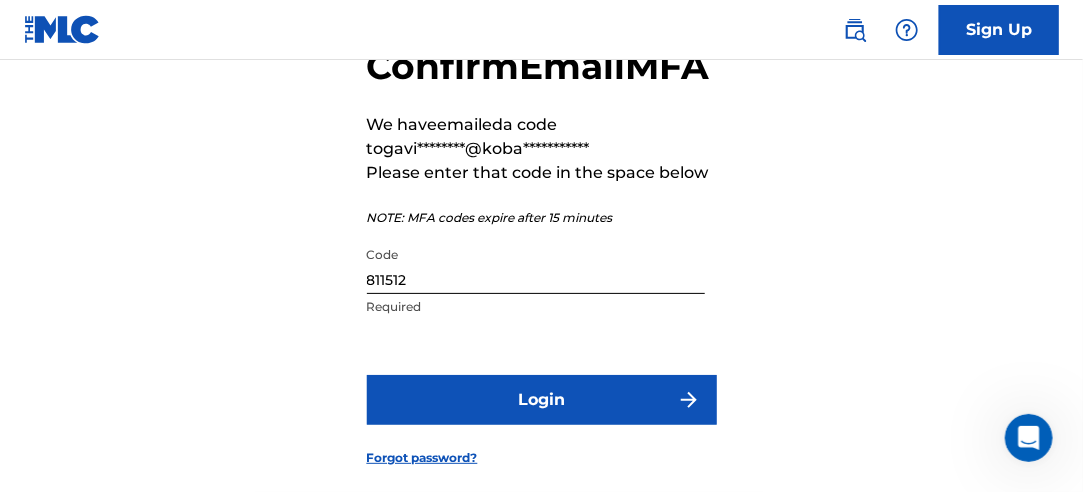 click on "Login" at bounding box center (542, 400) 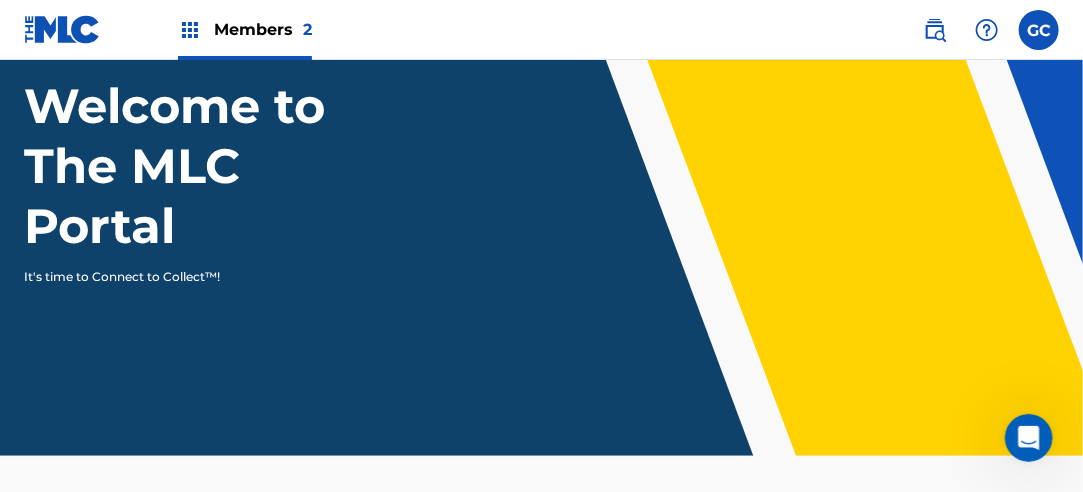 scroll, scrollTop: 0, scrollLeft: 0, axis: both 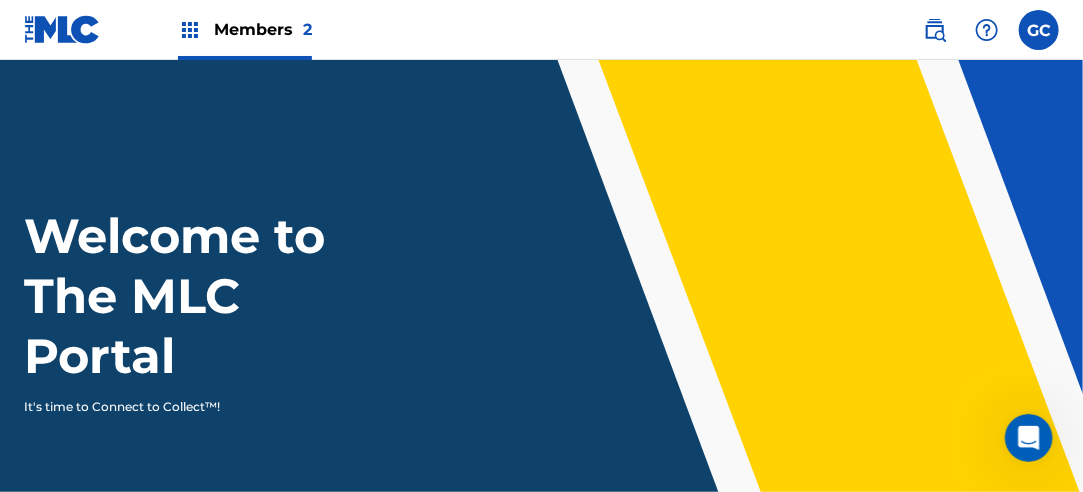 click on "Members    2" at bounding box center (263, 29) 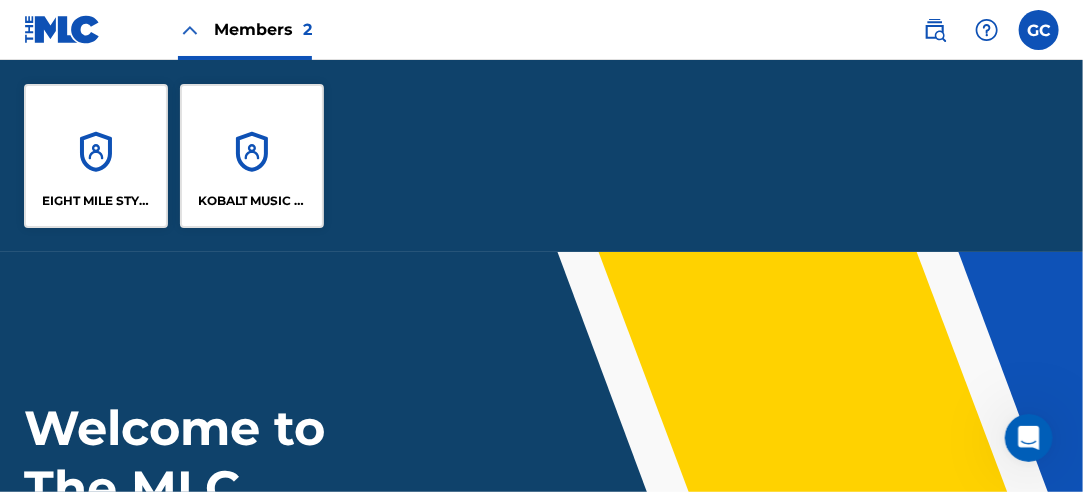 scroll, scrollTop: 0, scrollLeft: 0, axis: both 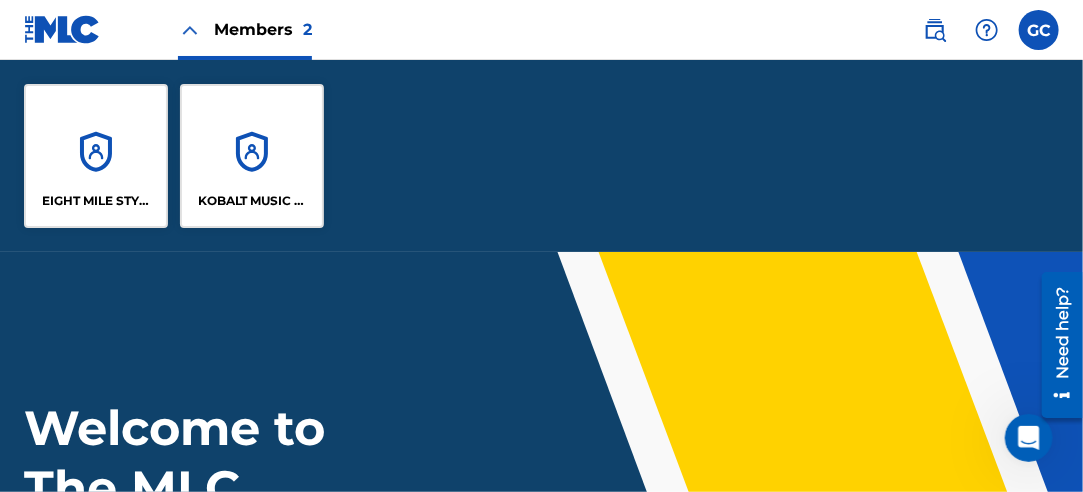 click on "KOBALT MUSIC PUB AMERICA INC" at bounding box center [252, 156] 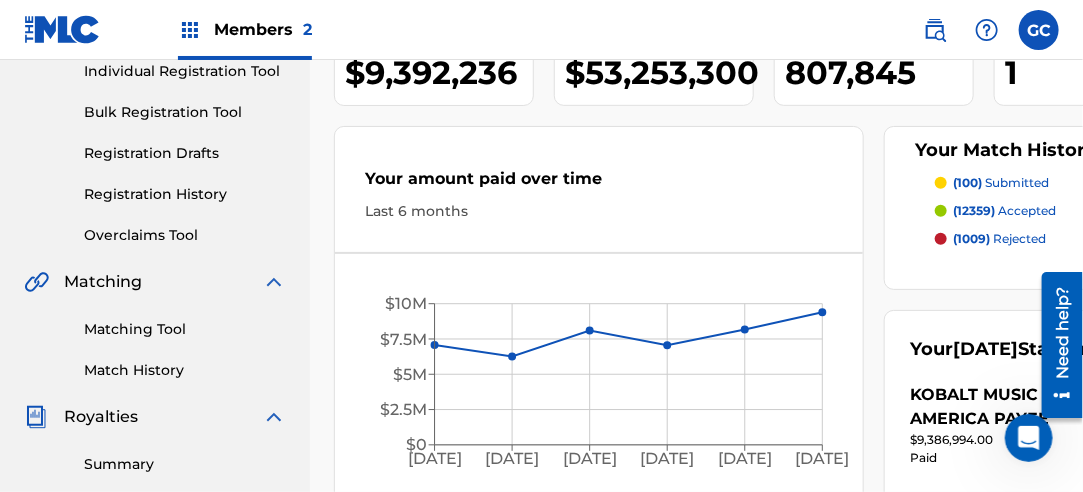 scroll, scrollTop: 500, scrollLeft: 0, axis: vertical 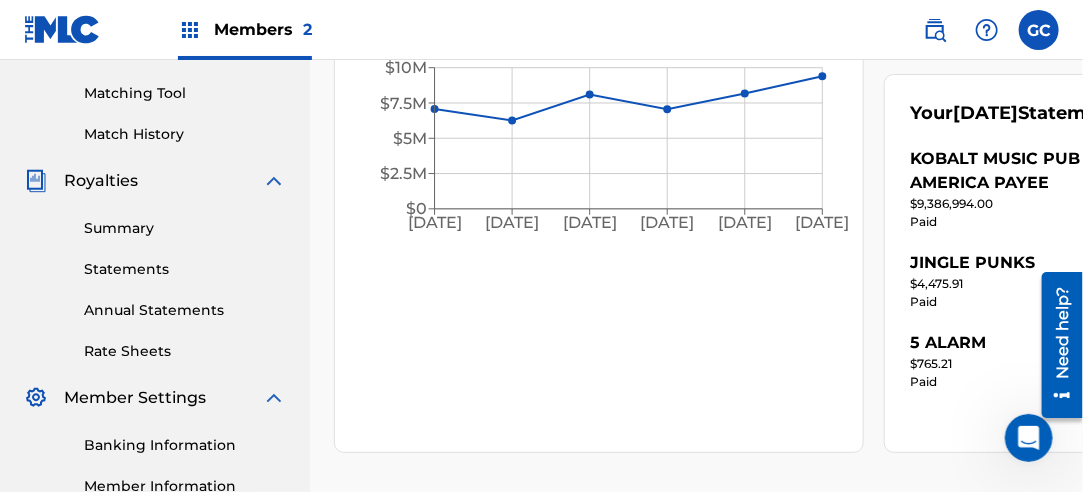 click on "Statements" at bounding box center [185, 269] 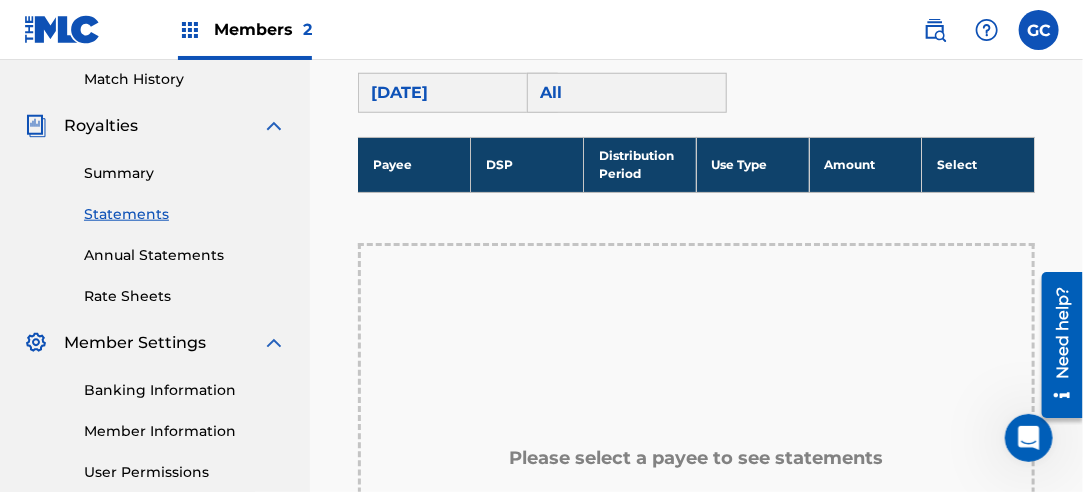 scroll, scrollTop: 600, scrollLeft: 0, axis: vertical 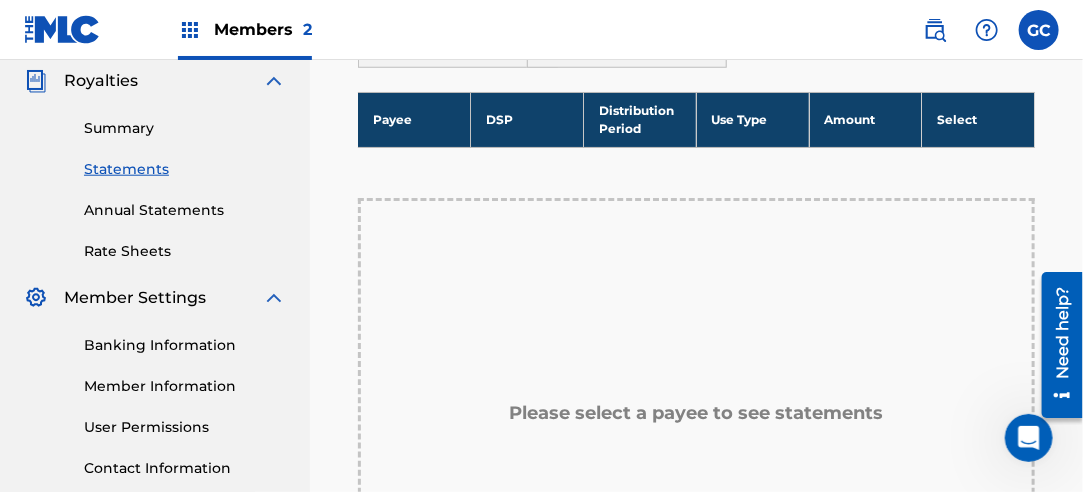 click on "Summary" at bounding box center (185, 128) 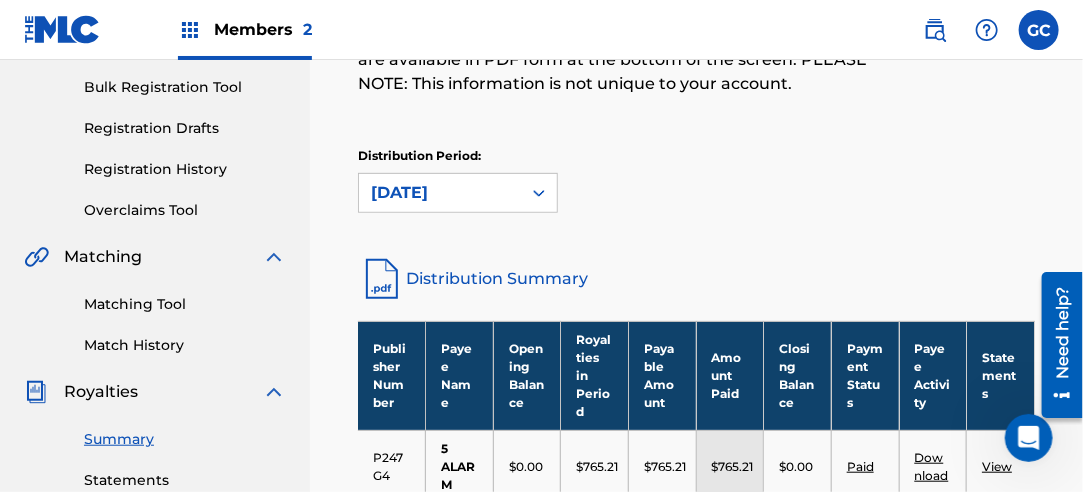 scroll, scrollTop: 300, scrollLeft: 0, axis: vertical 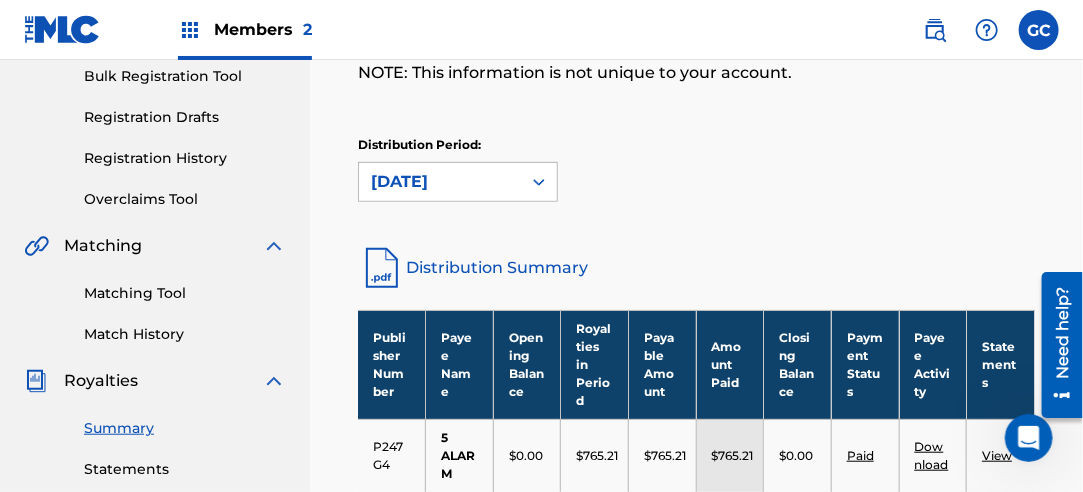 click 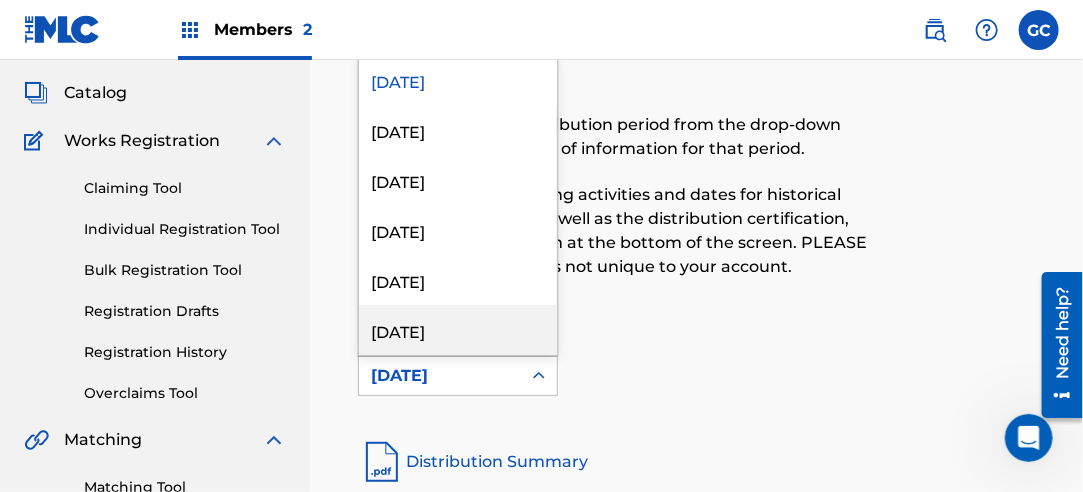 scroll, scrollTop: 100, scrollLeft: 0, axis: vertical 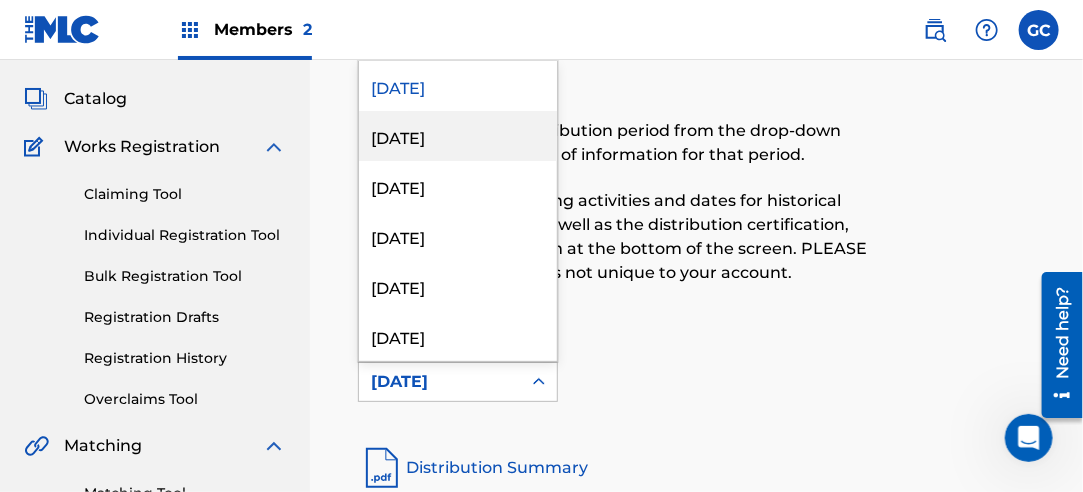 click on "[DATE]" at bounding box center (458, 136) 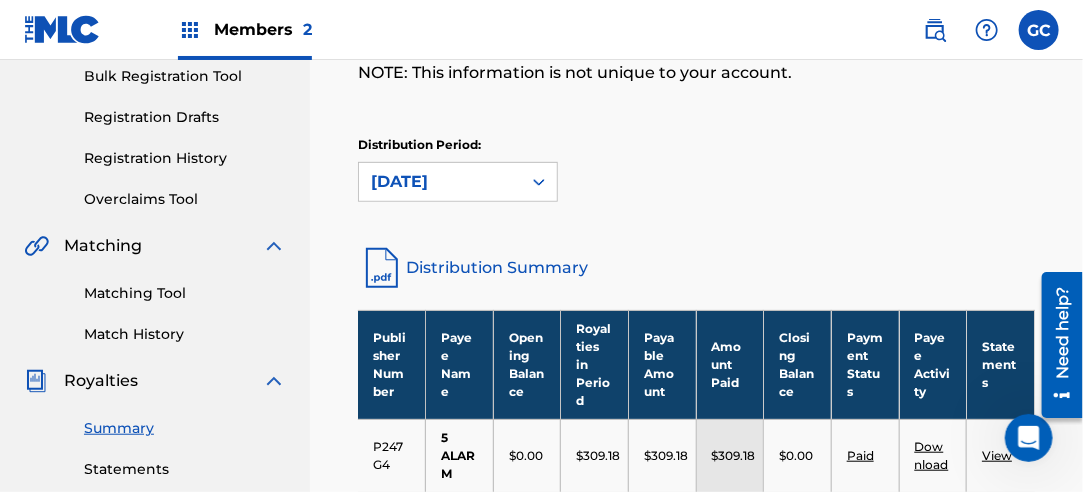 scroll, scrollTop: 400, scrollLeft: 0, axis: vertical 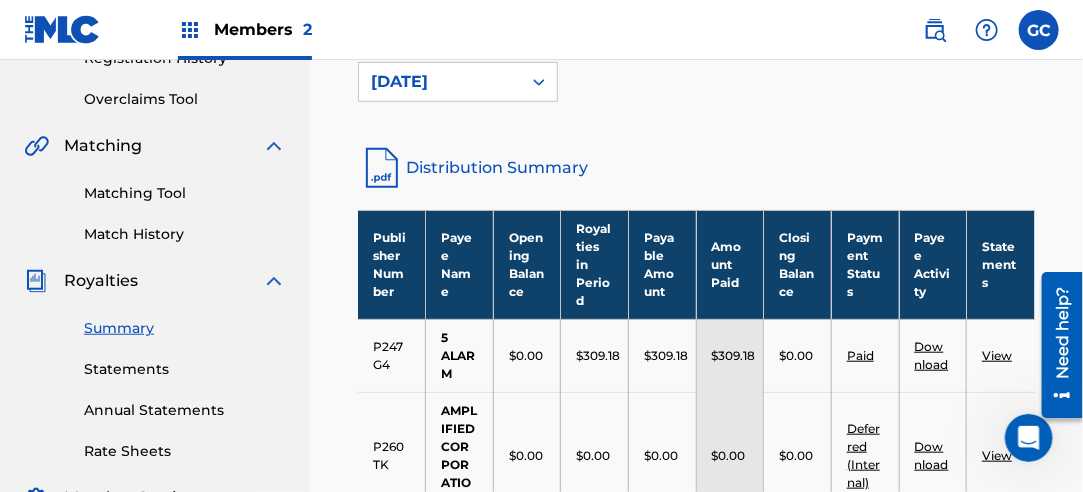 click on "Statements" at bounding box center [185, 369] 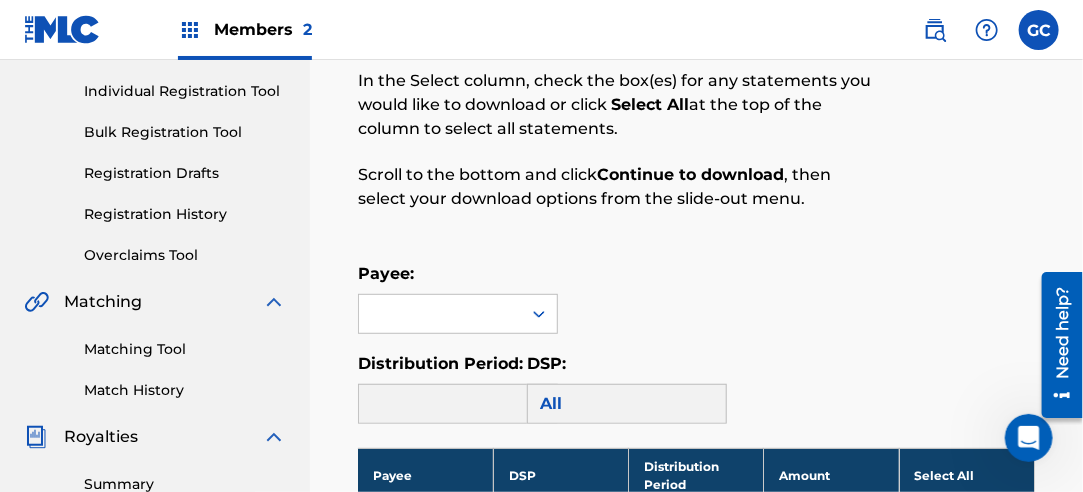 scroll, scrollTop: 400, scrollLeft: 0, axis: vertical 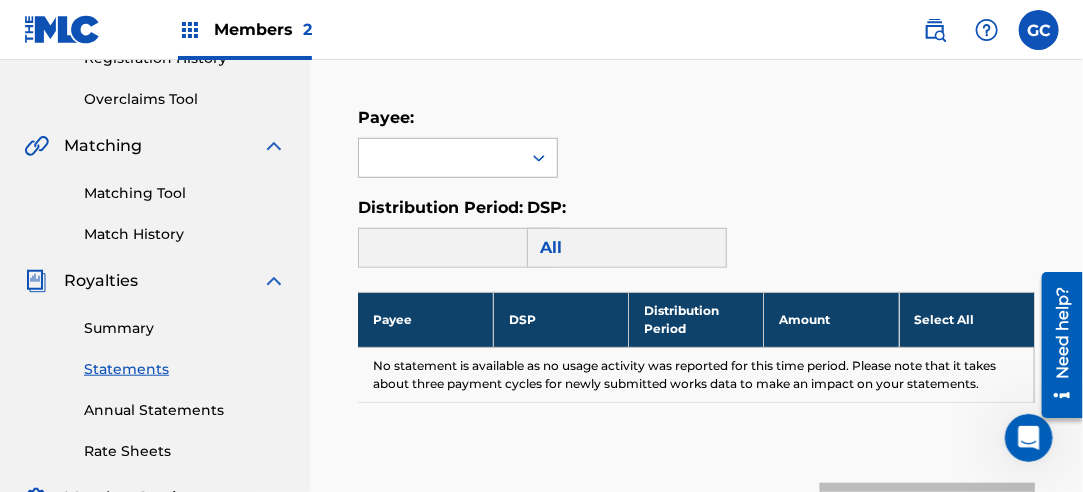 click at bounding box center (440, 158) 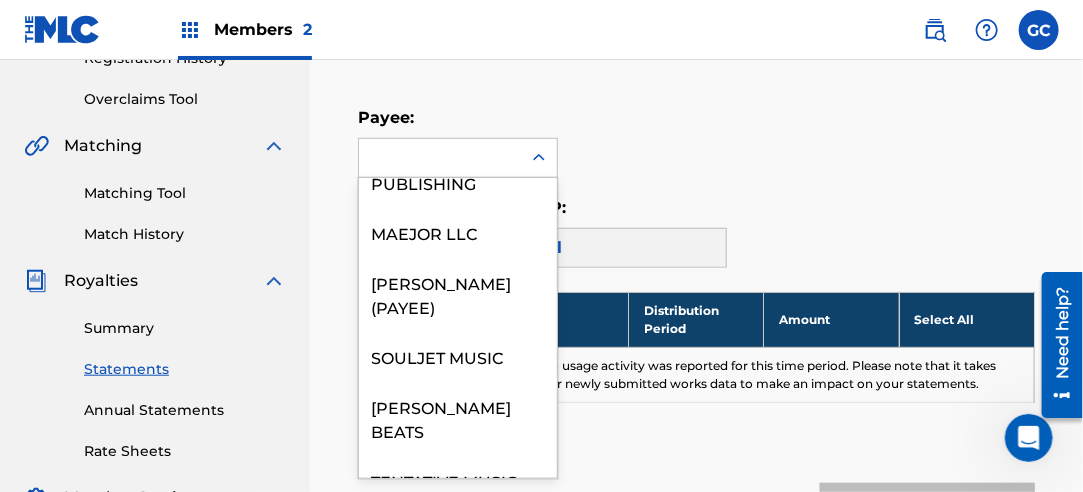 scroll, scrollTop: 2050, scrollLeft: 0, axis: vertical 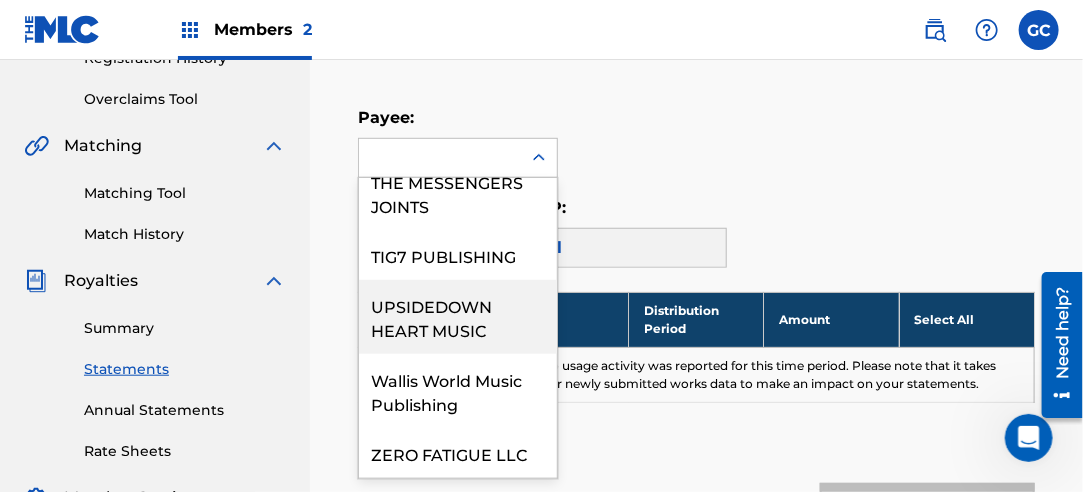 click on "UPSIDEDOWN HEART MUSIC" at bounding box center [458, 317] 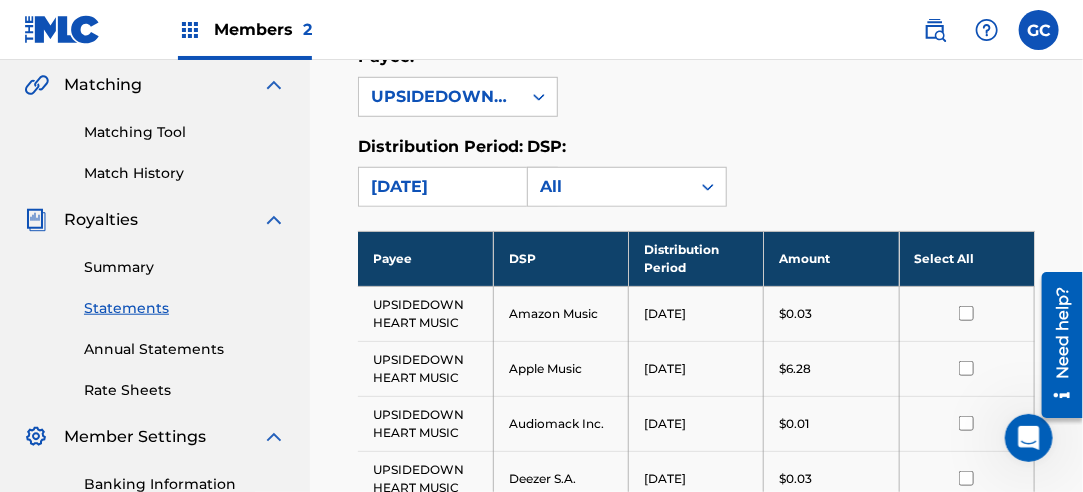 scroll, scrollTop: 500, scrollLeft: 0, axis: vertical 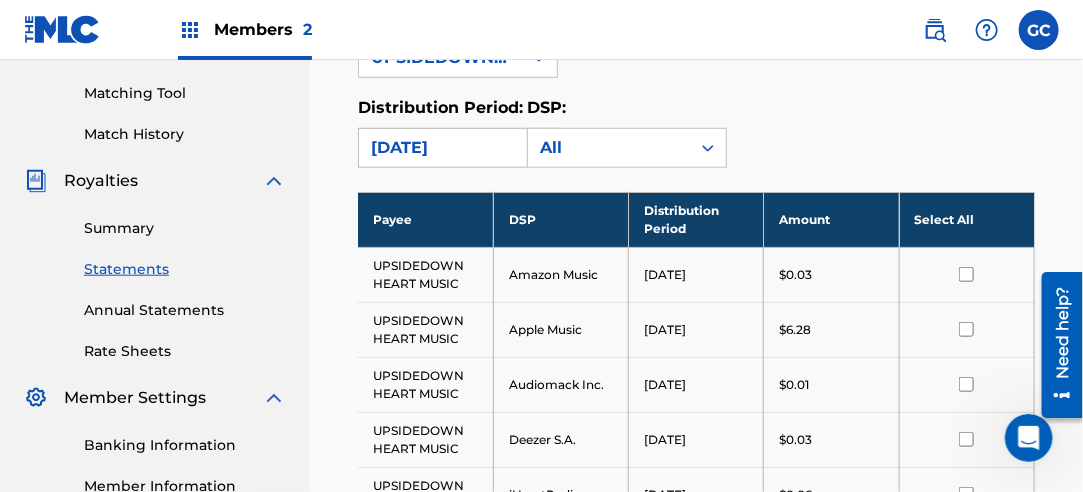 click on "[DATE]" at bounding box center (440, 148) 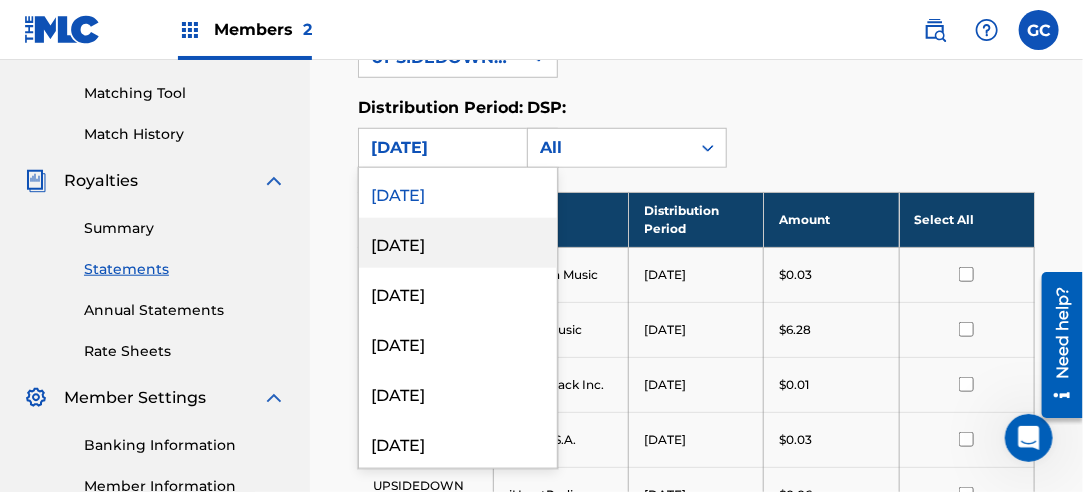 click on "[DATE]" at bounding box center [458, 243] 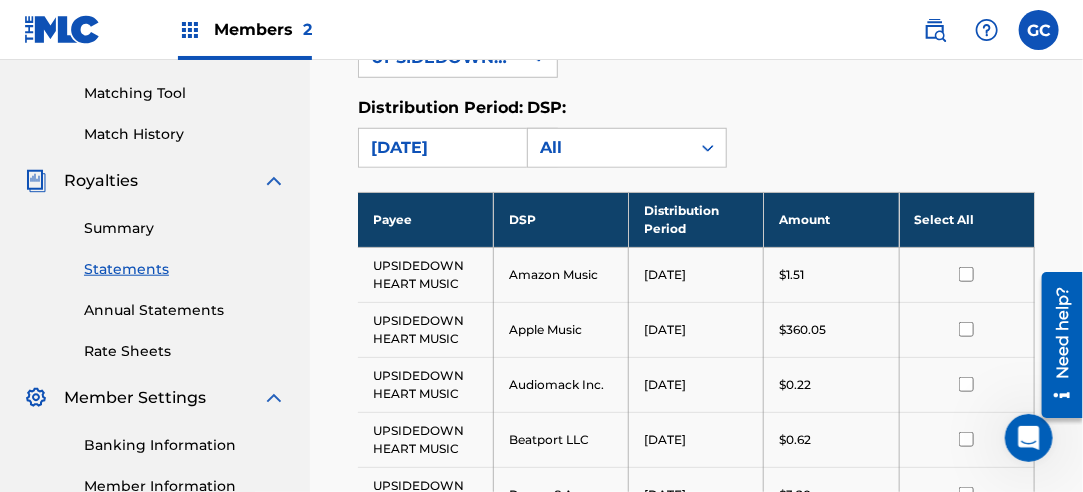 click on "[DATE]" at bounding box center (440, 148) 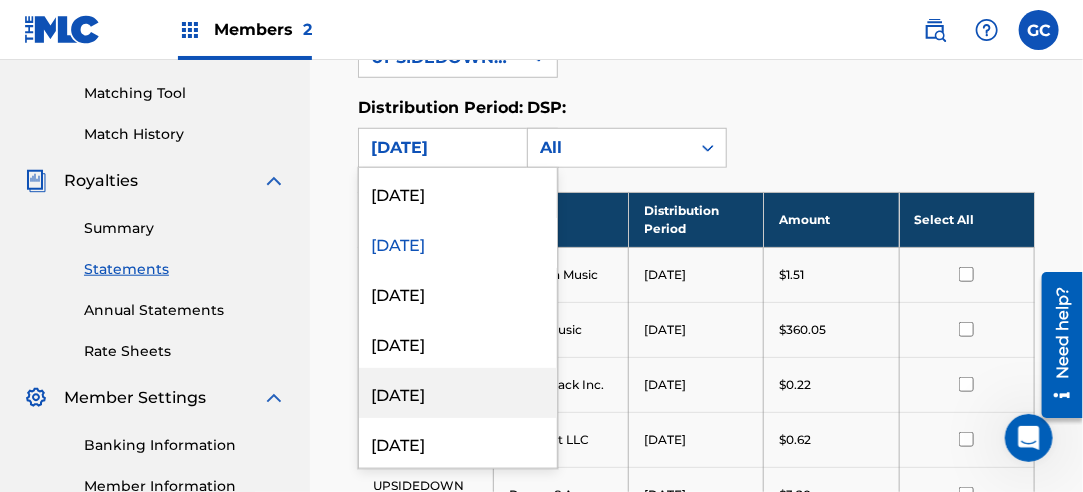 click on "[DATE]" at bounding box center (458, 393) 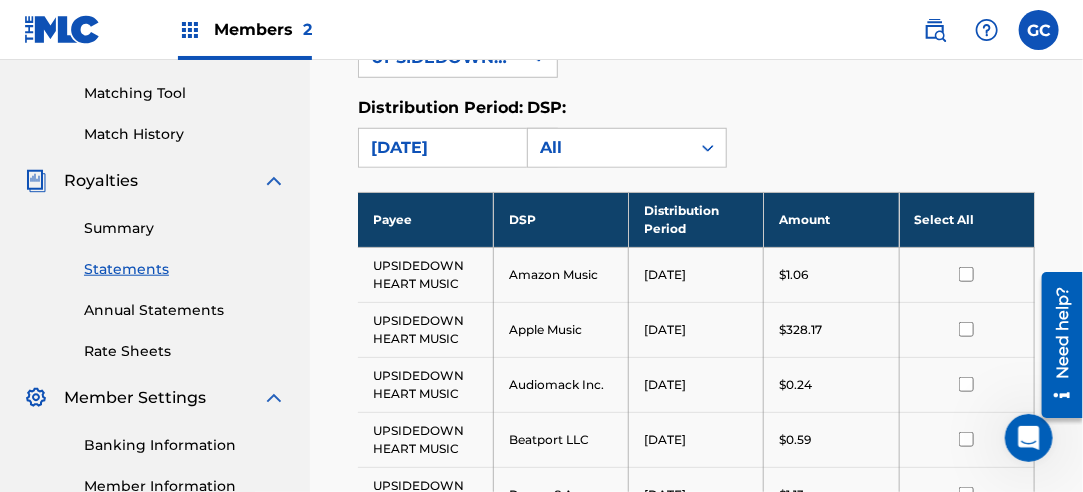 click on "[DATE]" at bounding box center (440, 148) 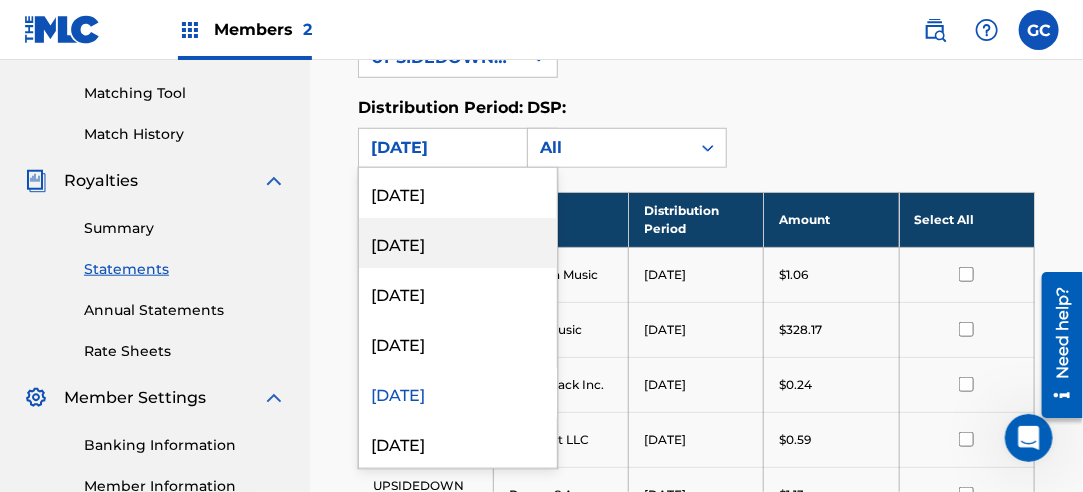 click on "[DATE]" at bounding box center [458, 243] 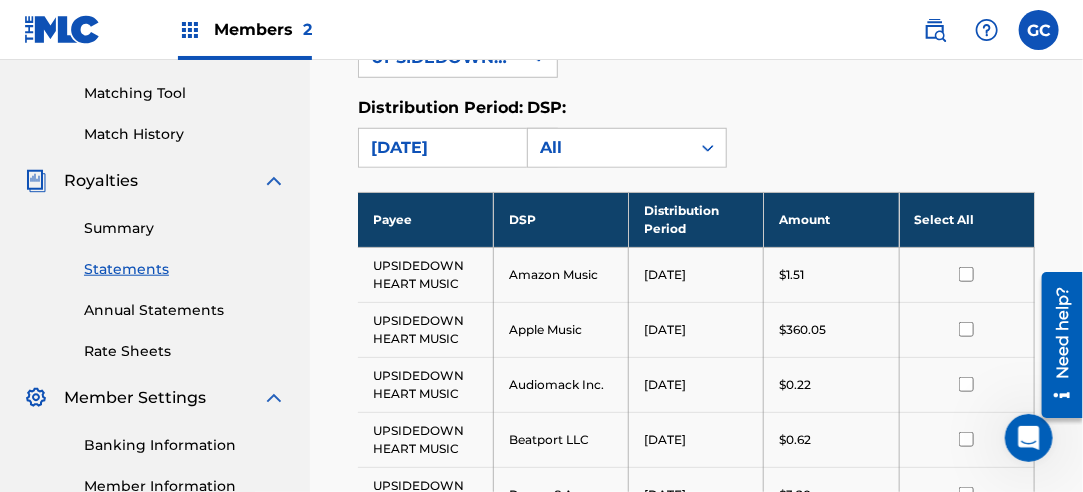 click on "Select All" at bounding box center (966, 219) 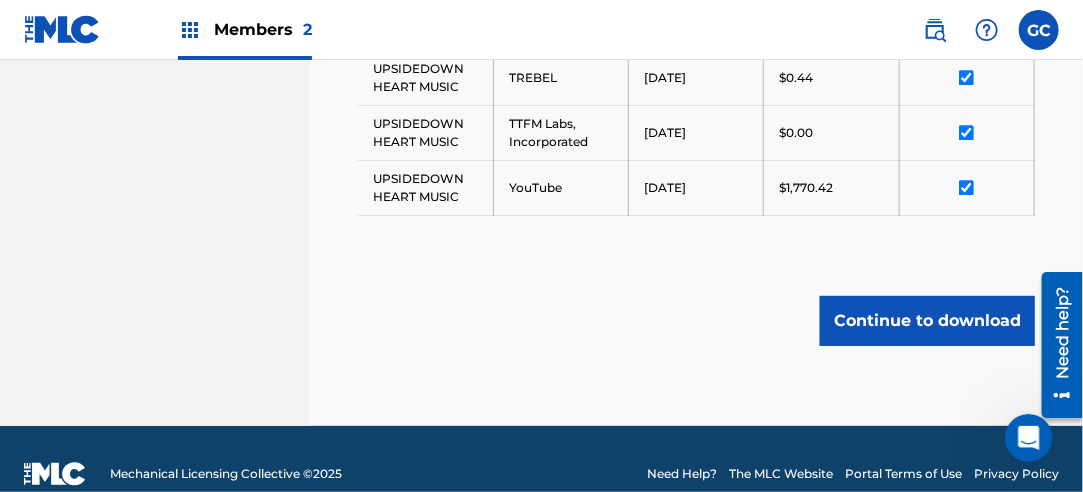 scroll, scrollTop: 1650, scrollLeft: 0, axis: vertical 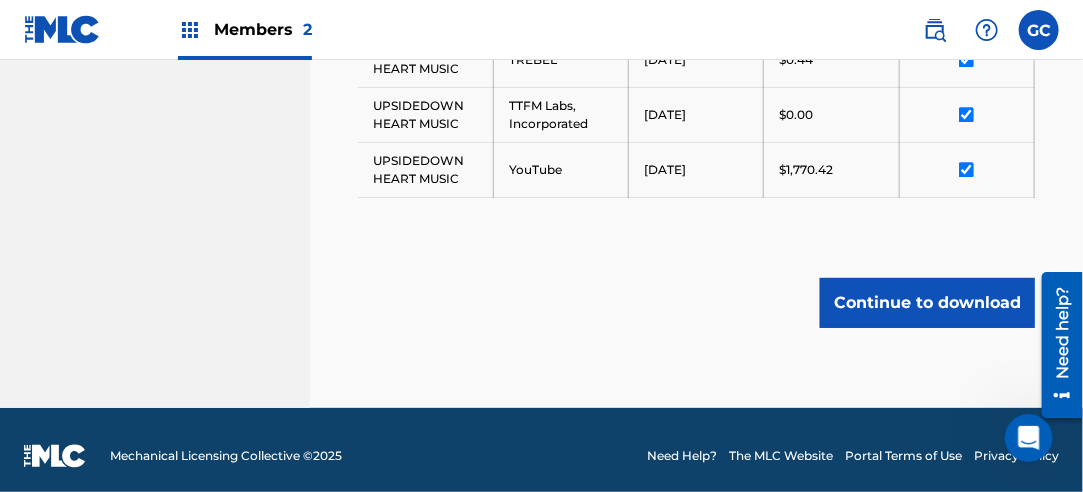 click on "Continue to download" at bounding box center (927, 303) 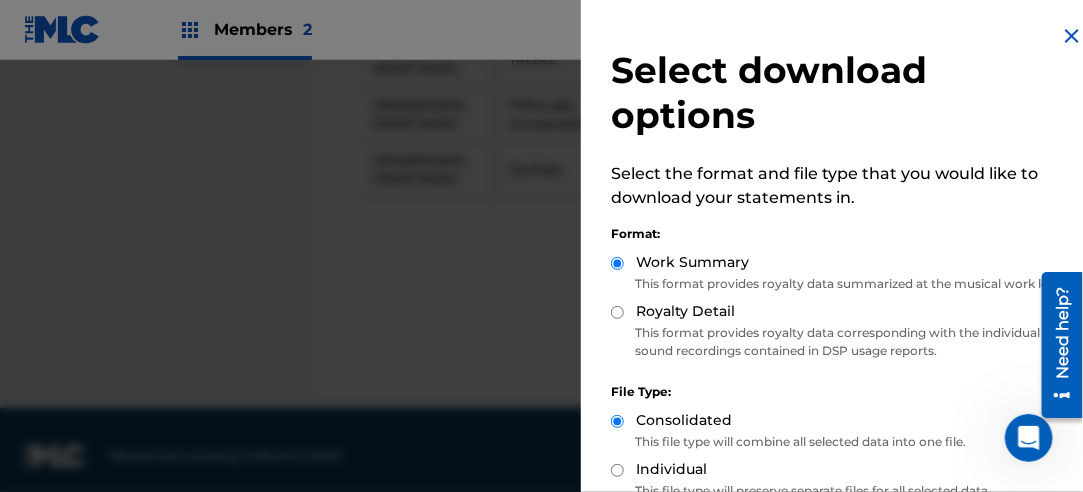 click on "Royalty Detail" at bounding box center [617, 312] 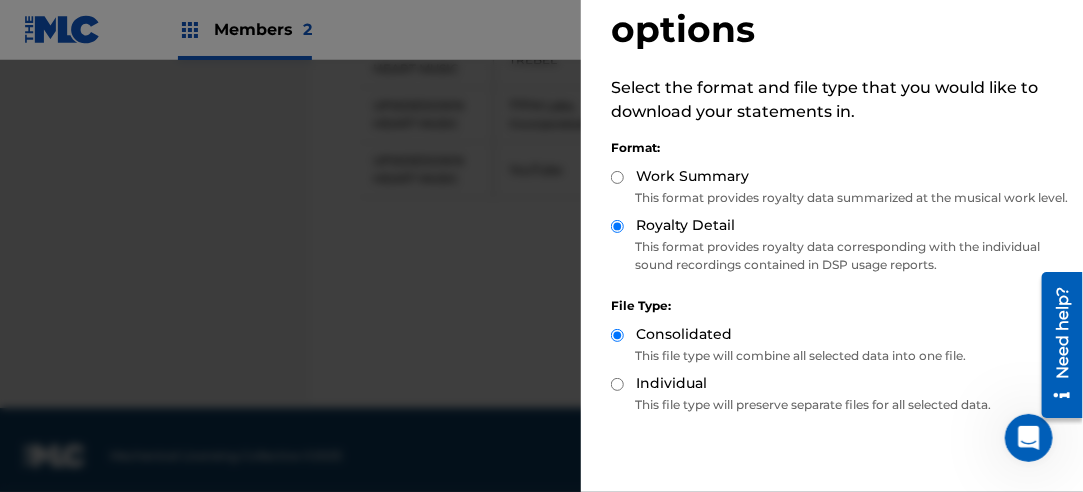 scroll, scrollTop: 200, scrollLeft: 0, axis: vertical 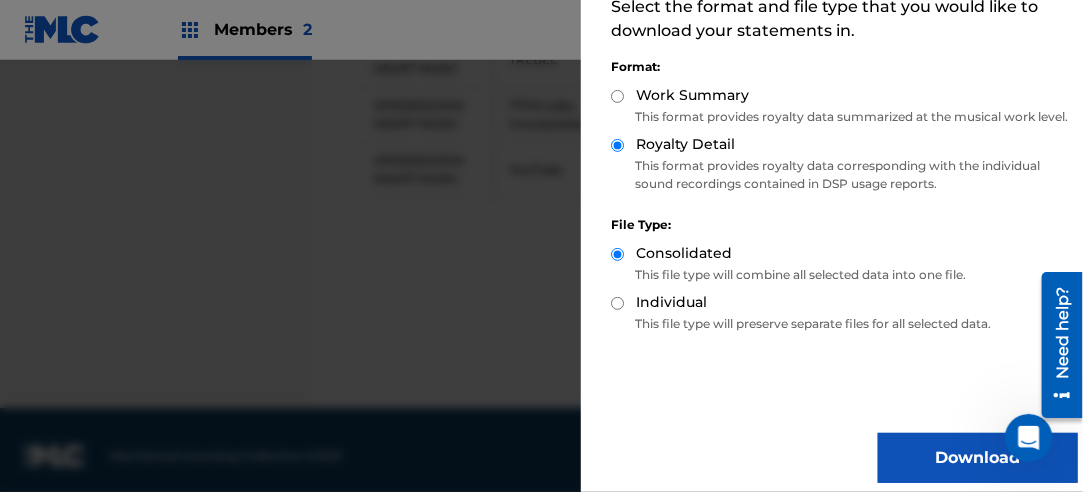 click on "Download" at bounding box center [978, 458] 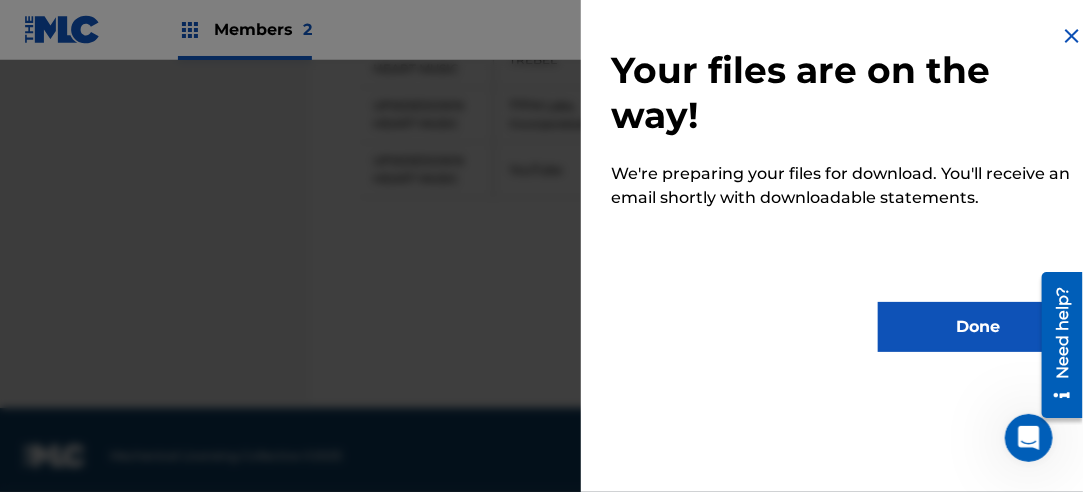 click on "Your files are on the way! We're preparing your files for download. You'll receive an email shortly with downloadable statements. Done" at bounding box center (844, 188) 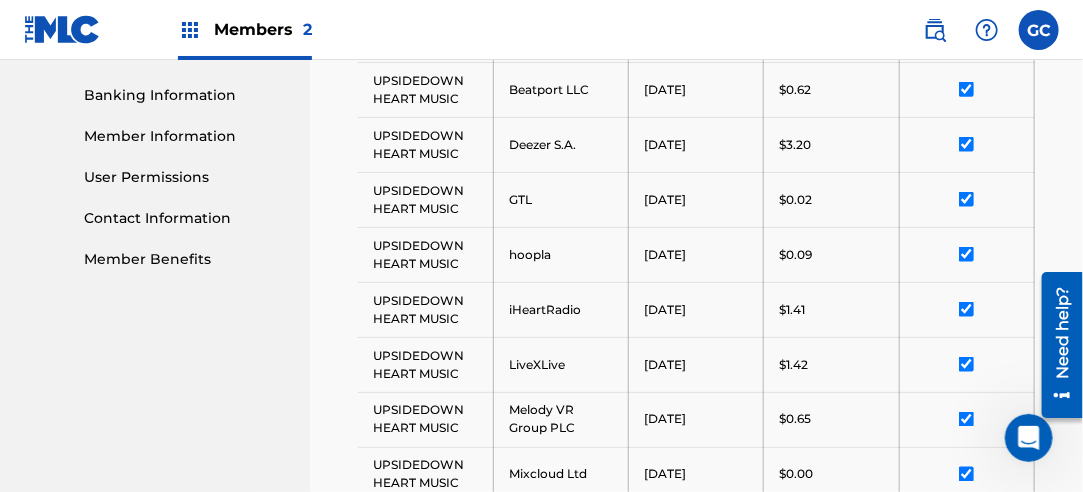 scroll, scrollTop: 450, scrollLeft: 0, axis: vertical 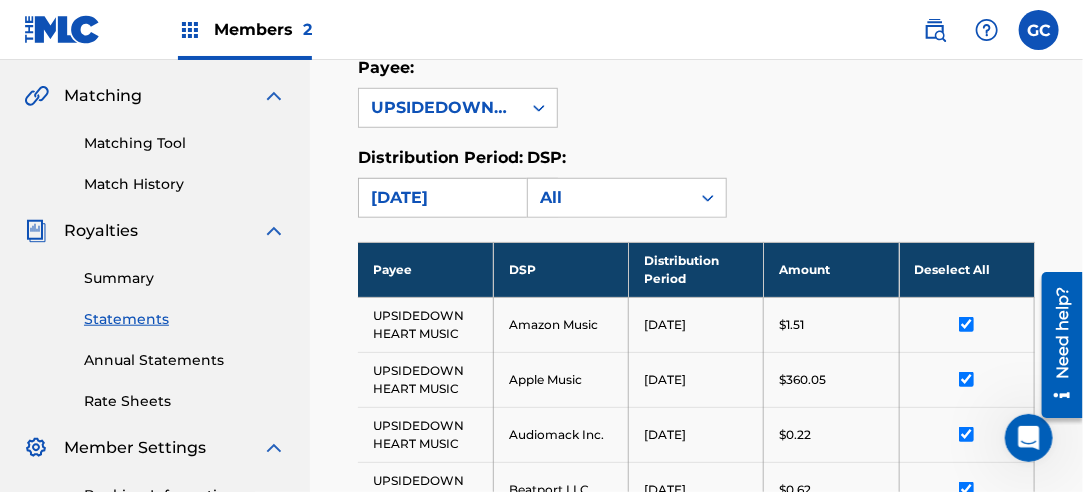 click on "[DATE]" at bounding box center [440, 198] 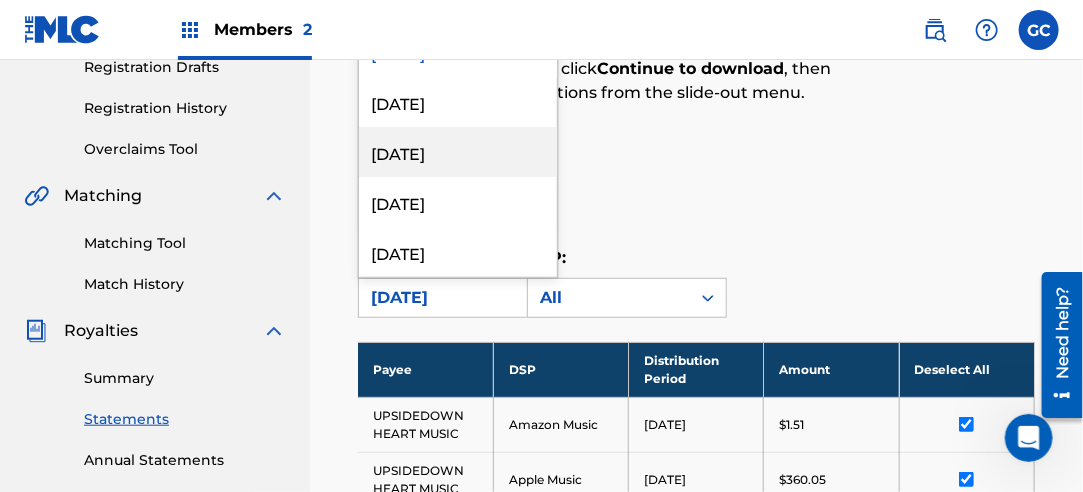 scroll, scrollTop: 250, scrollLeft: 0, axis: vertical 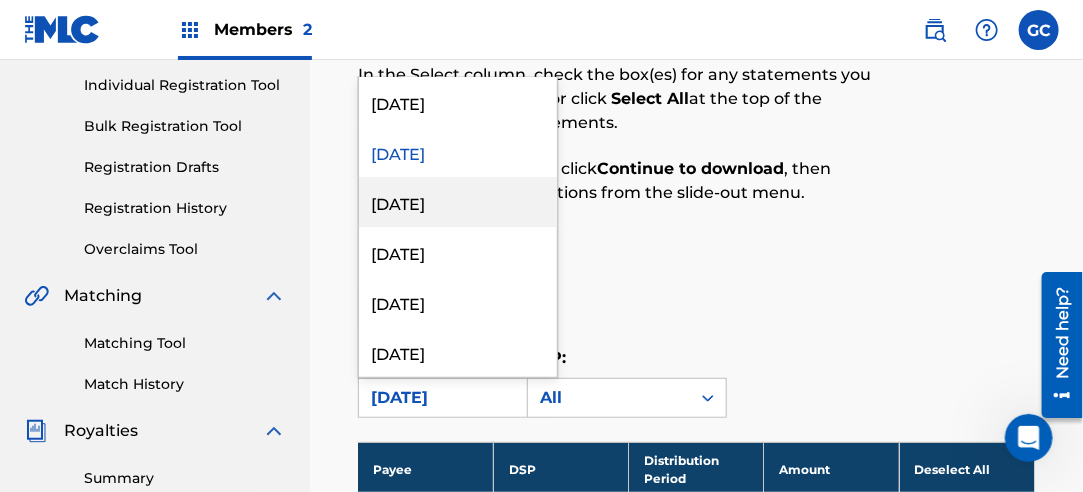 click on "[DATE]" at bounding box center (458, 202) 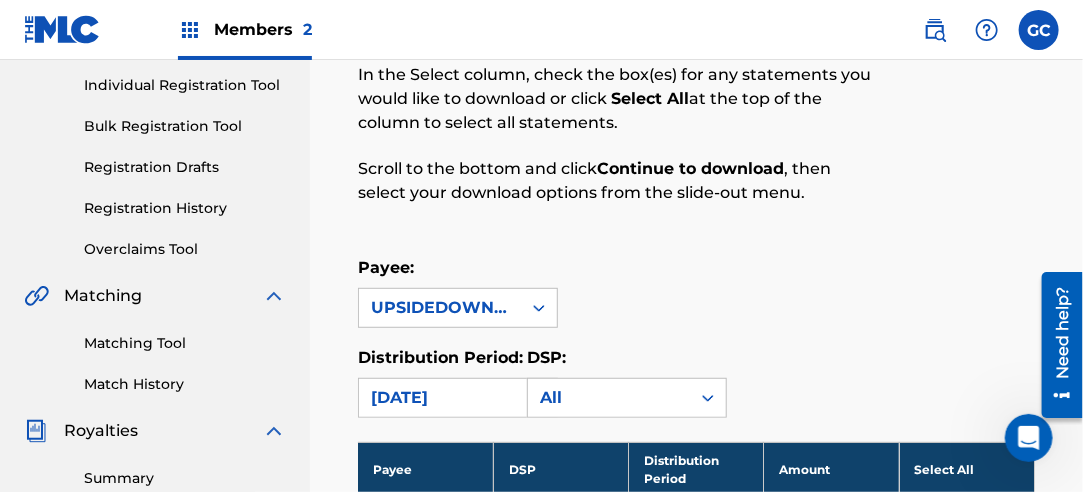 scroll, scrollTop: 350, scrollLeft: 0, axis: vertical 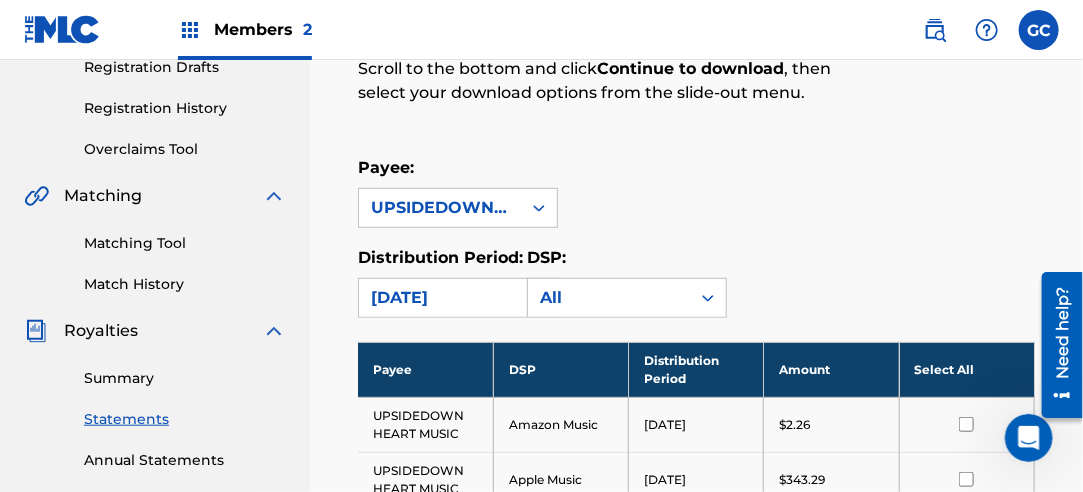drag, startPoint x: 954, startPoint y: 365, endPoint x: 947, endPoint y: 322, distance: 43.56604 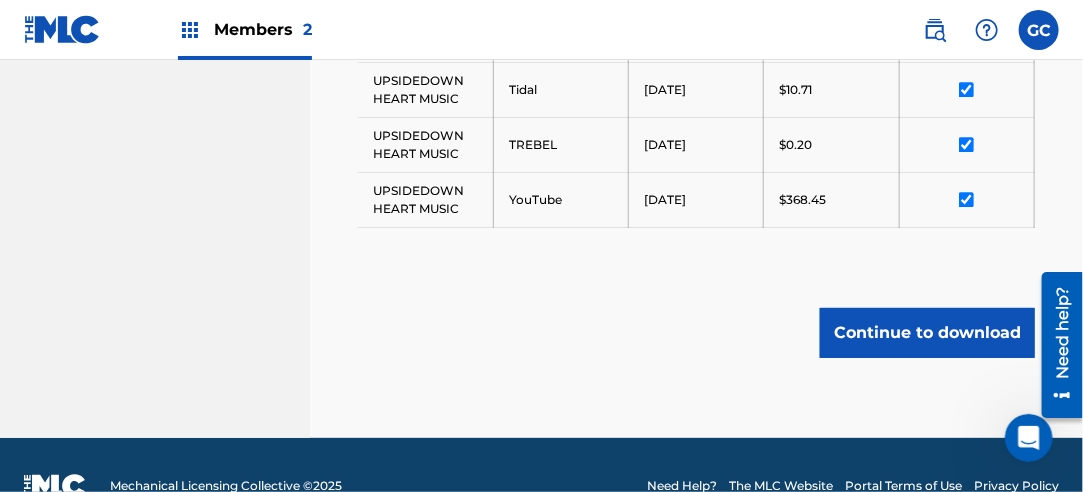 scroll, scrollTop: 1541, scrollLeft: 0, axis: vertical 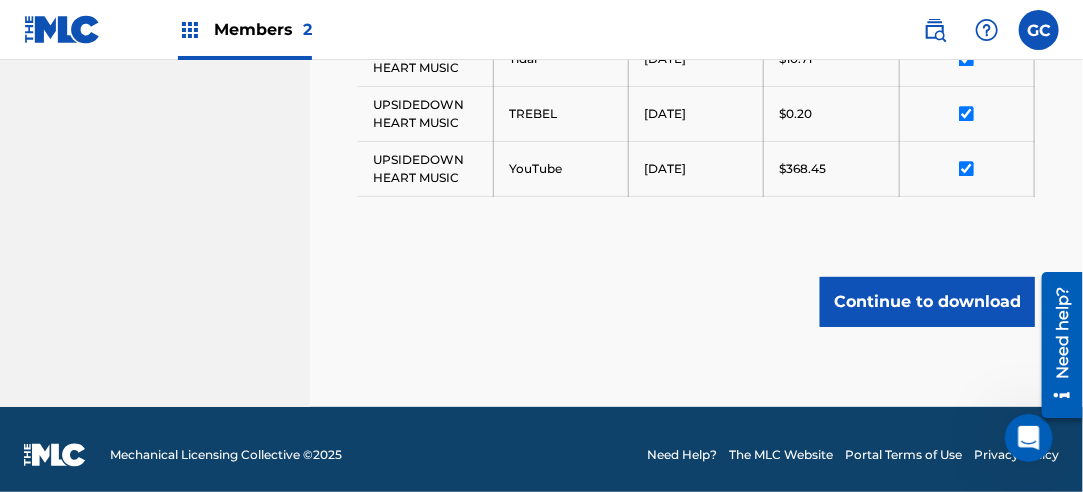 click on "Continue to download" at bounding box center [927, 302] 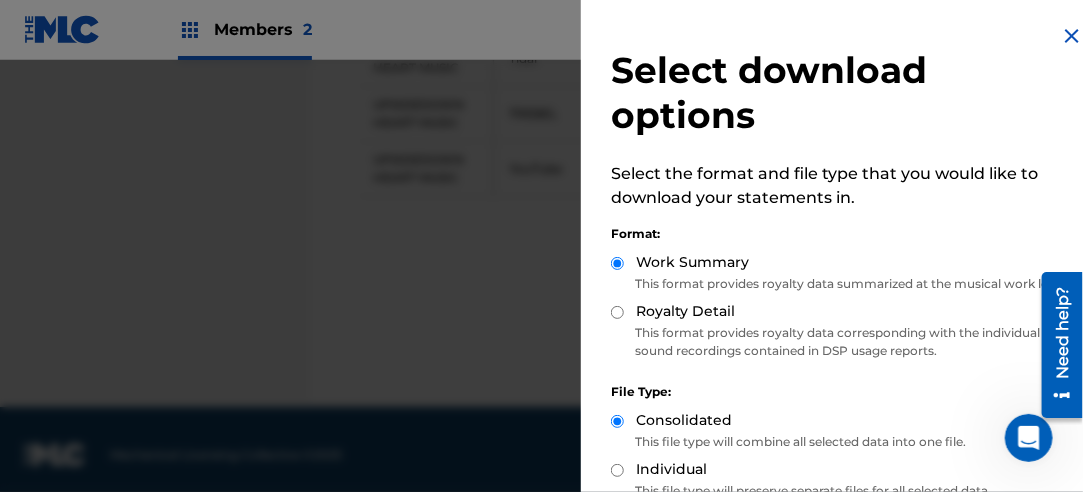 click on "Royalty Detail" at bounding box center [844, 312] 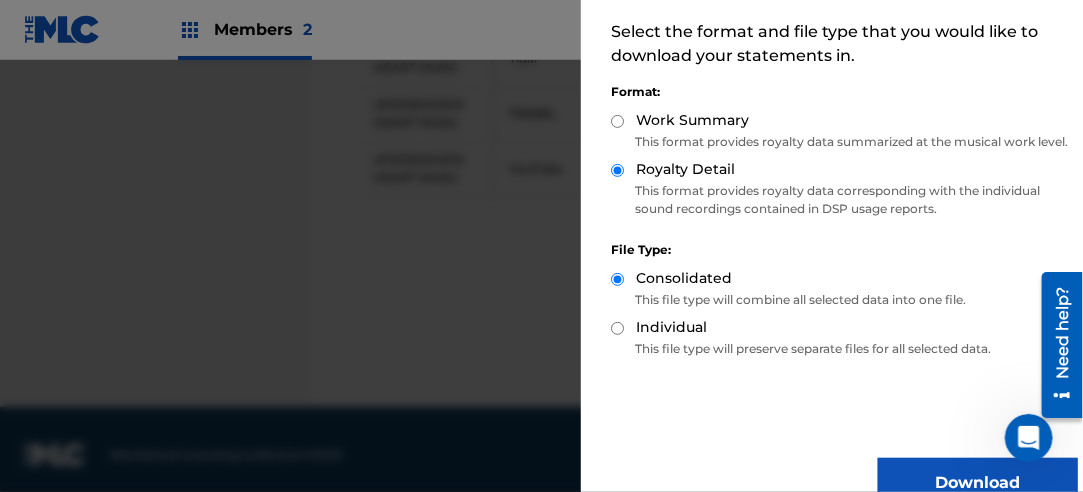 scroll, scrollTop: 200, scrollLeft: 0, axis: vertical 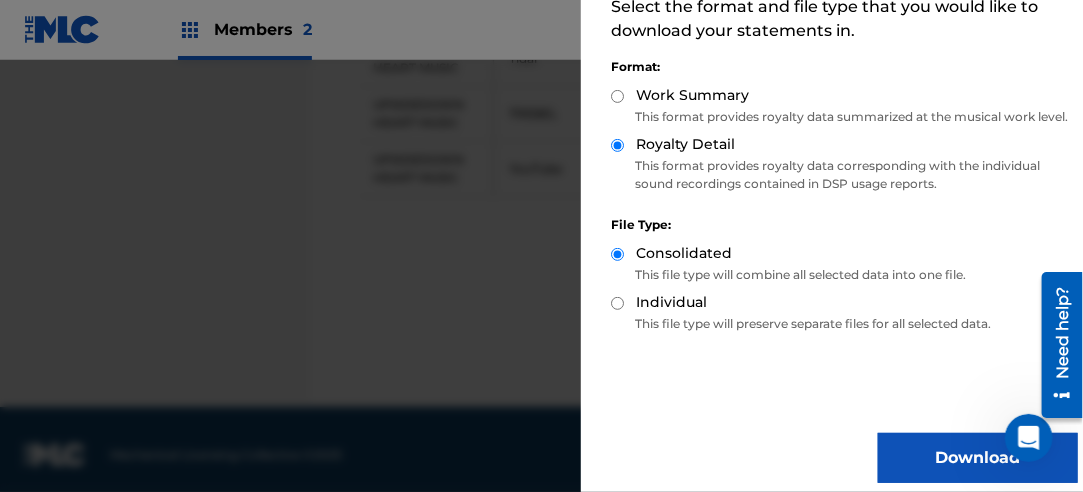 click on "Download" at bounding box center (978, 458) 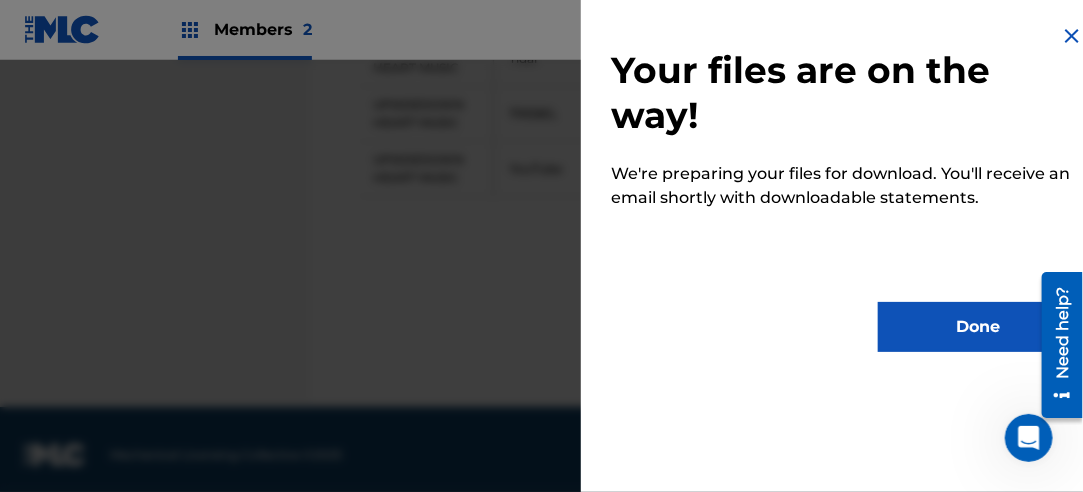 click on "Done" at bounding box center (978, 327) 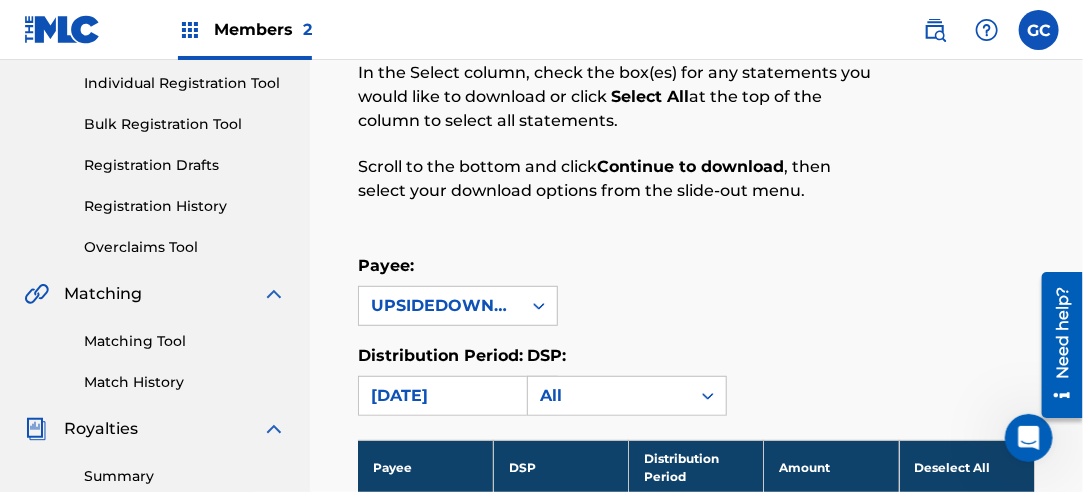scroll, scrollTop: 241, scrollLeft: 0, axis: vertical 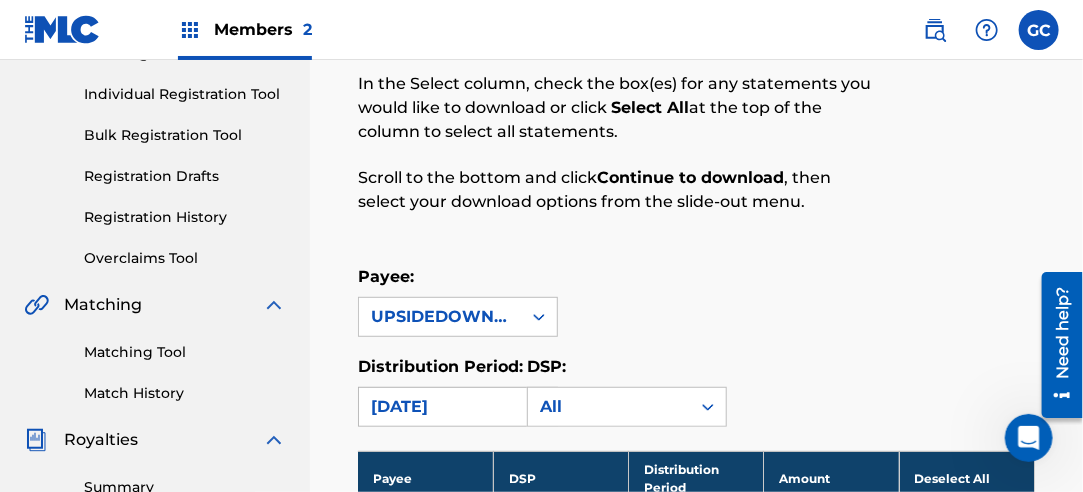 click on "[DATE]" at bounding box center [440, 407] 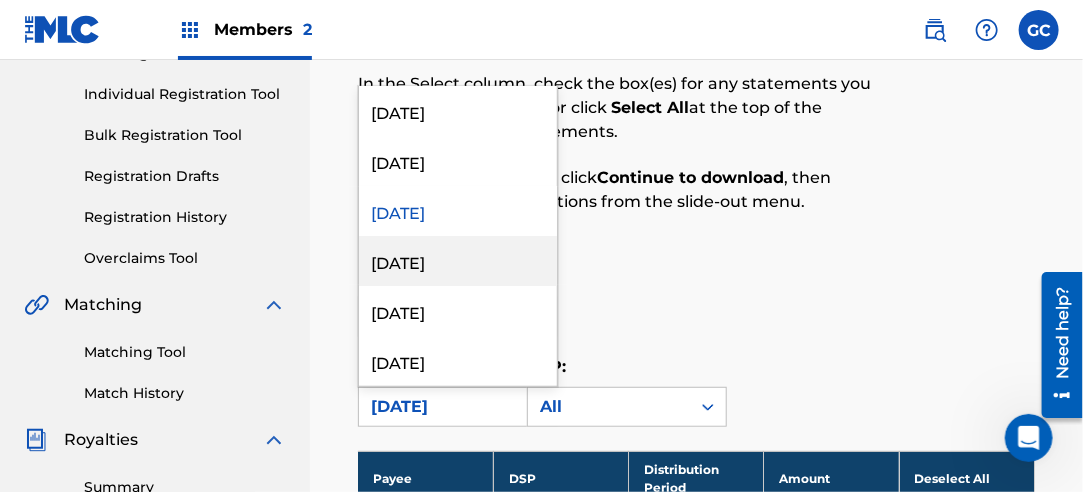 click on "[DATE]" at bounding box center [458, 261] 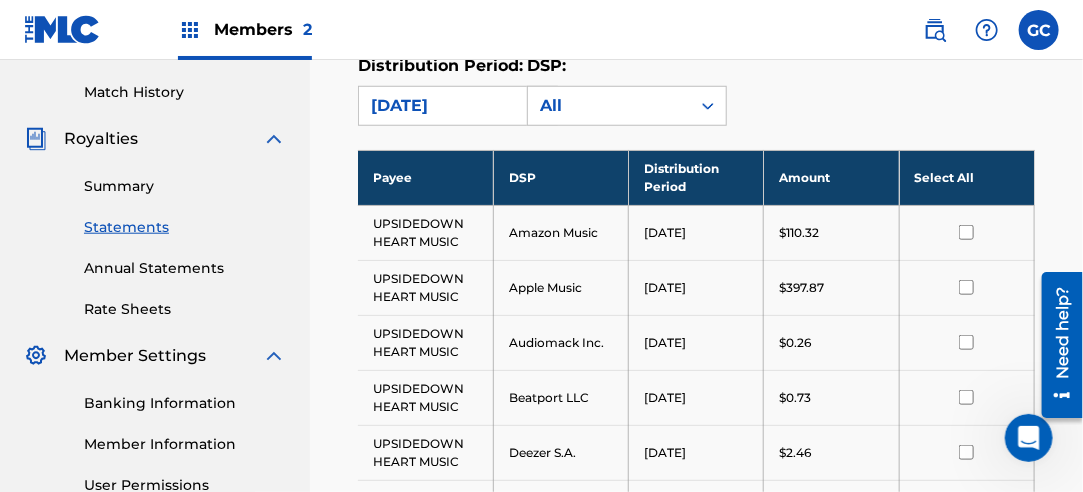 scroll, scrollTop: 641, scrollLeft: 0, axis: vertical 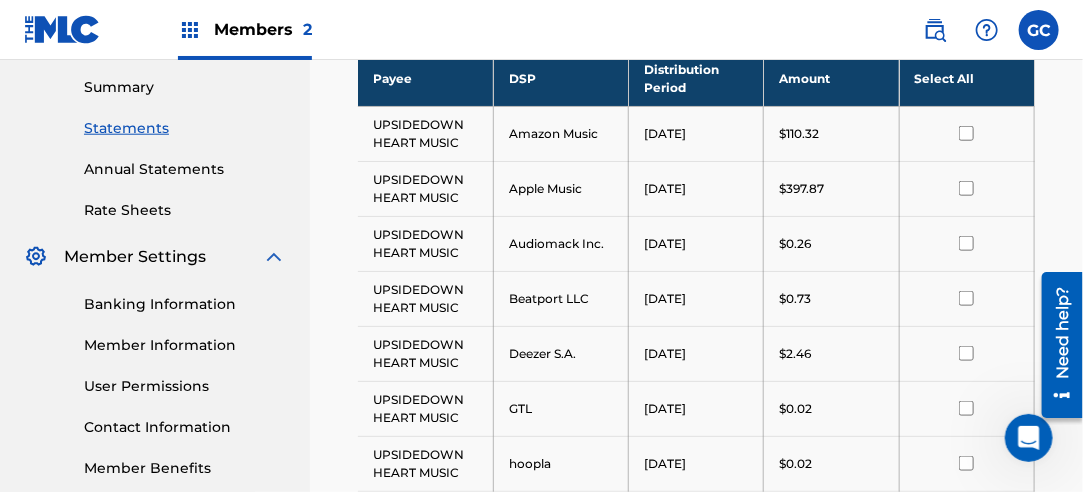 click on "Select All" at bounding box center (966, 78) 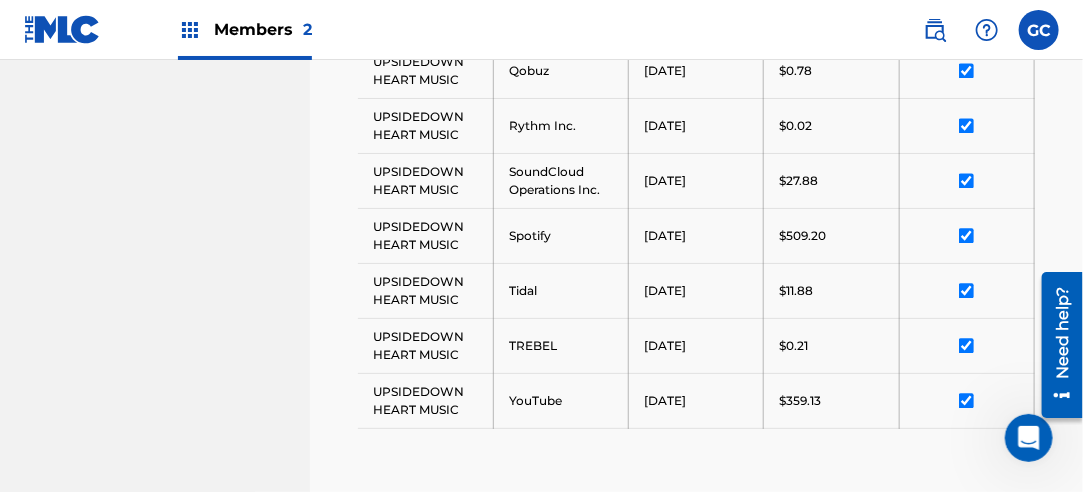 scroll, scrollTop: 1441, scrollLeft: 0, axis: vertical 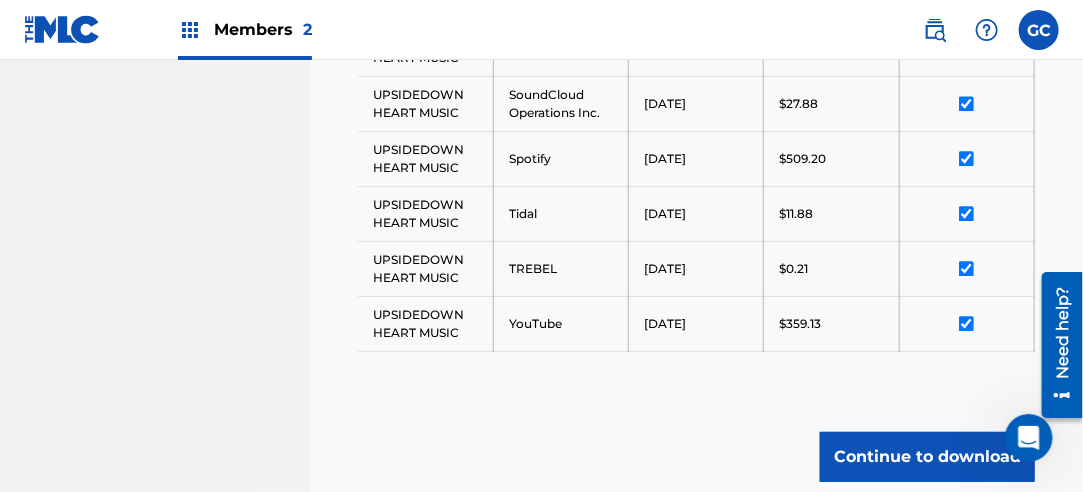 click on "Continue to download" at bounding box center (927, 457) 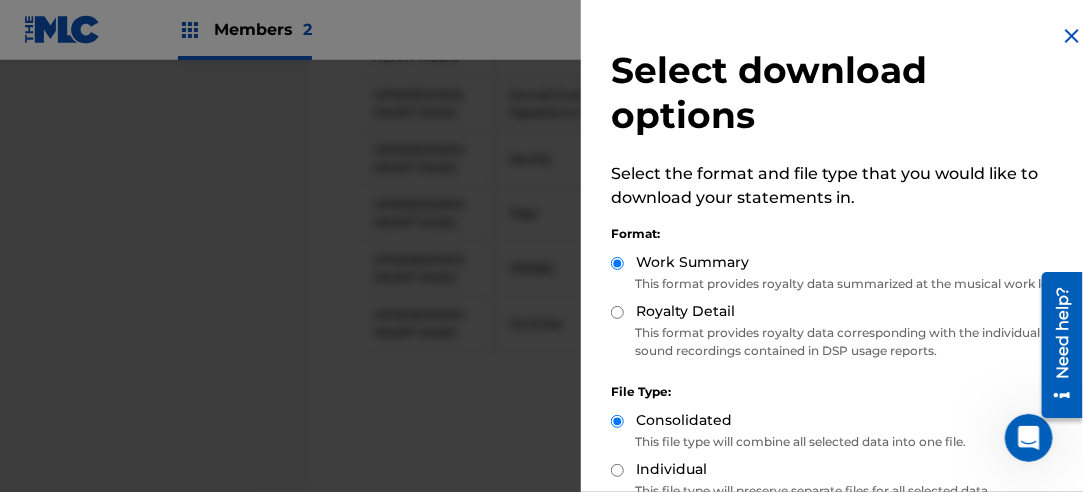 click on "Royalty Detail" at bounding box center [844, 312] 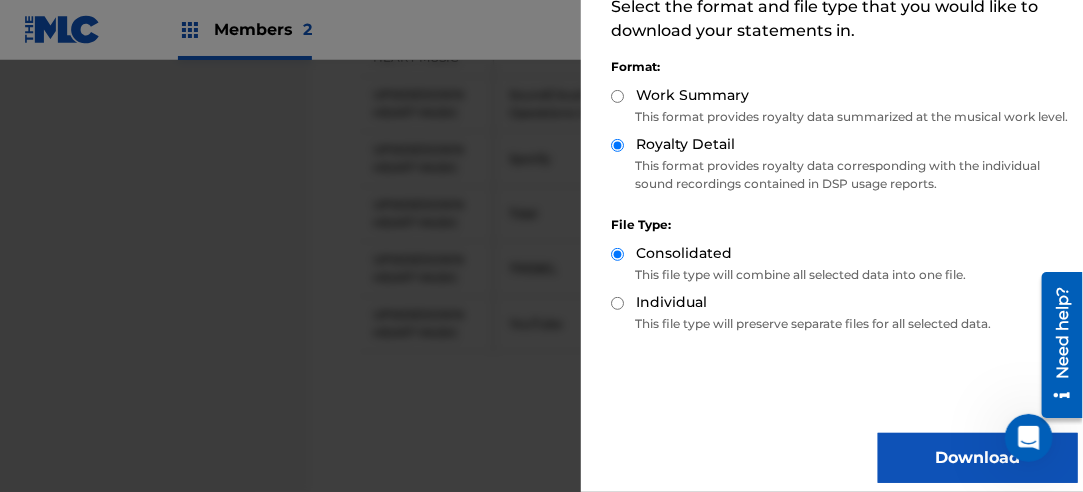scroll, scrollTop: 200, scrollLeft: 0, axis: vertical 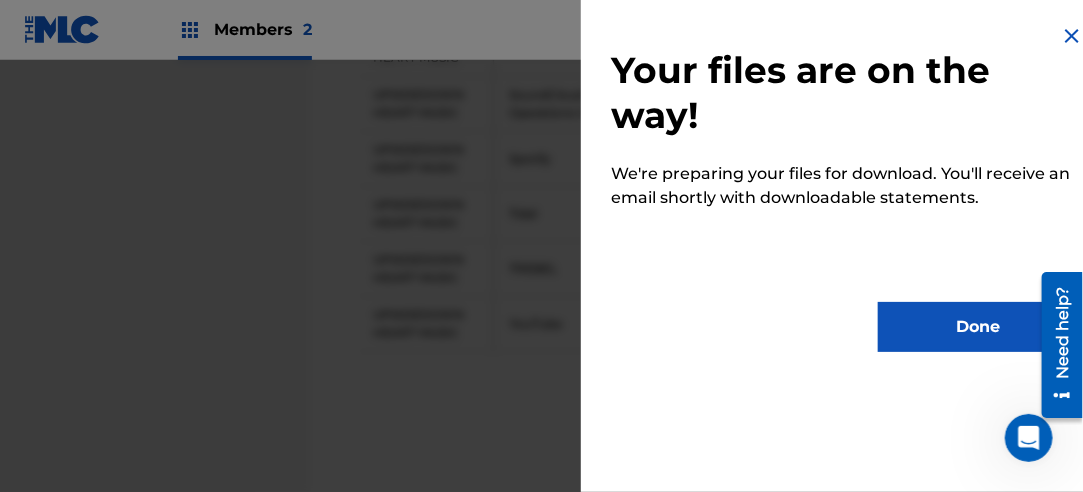 click on "Your files are on the way! We're preparing your files for download. You'll receive an email shortly with downloadable statements. Done" at bounding box center [844, 188] 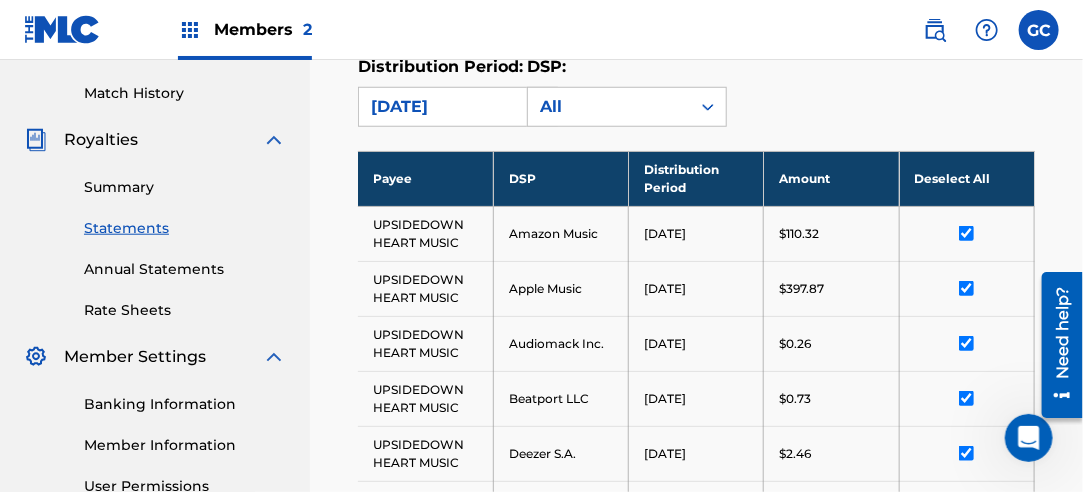 scroll, scrollTop: 441, scrollLeft: 0, axis: vertical 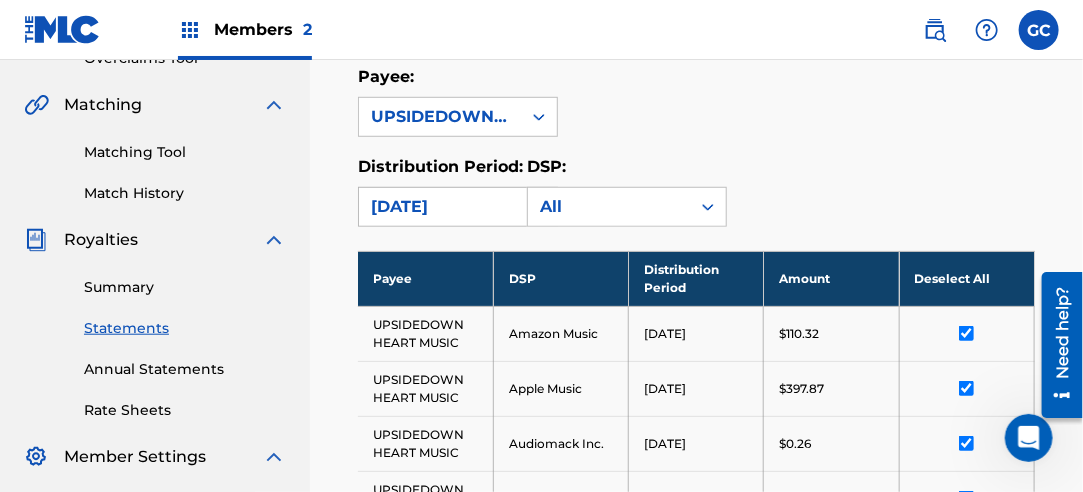 click on "[DATE]" at bounding box center [440, 207] 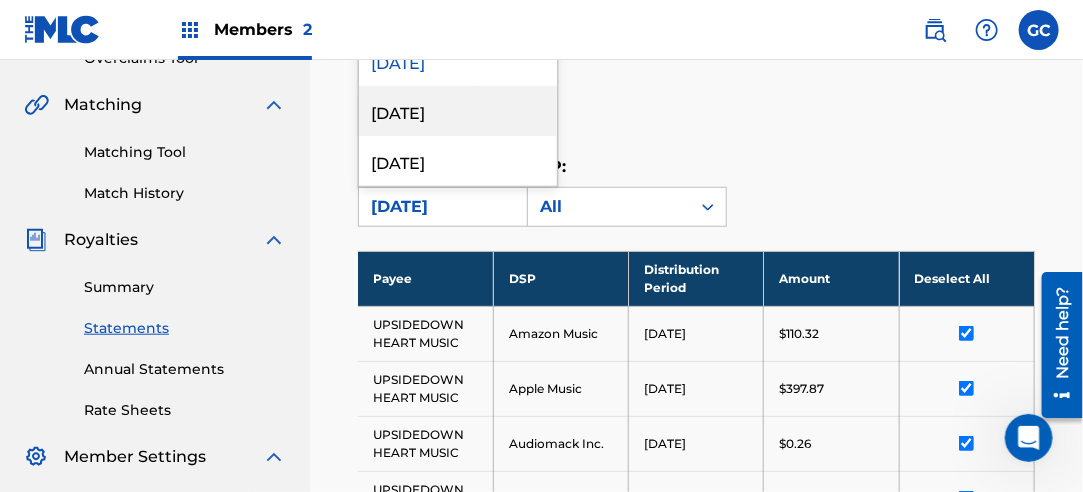 click on "[DATE]" at bounding box center [458, 111] 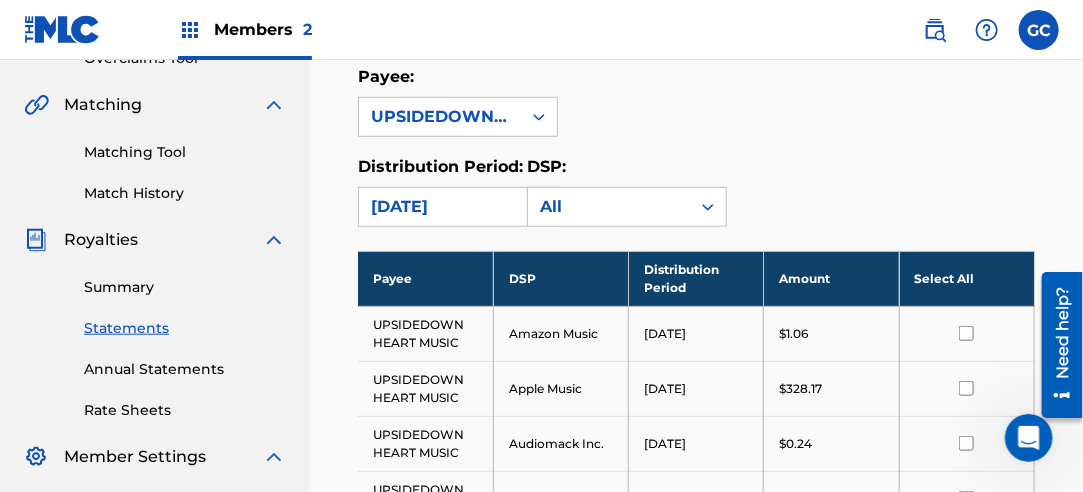 click on "Select All" at bounding box center (966, 278) 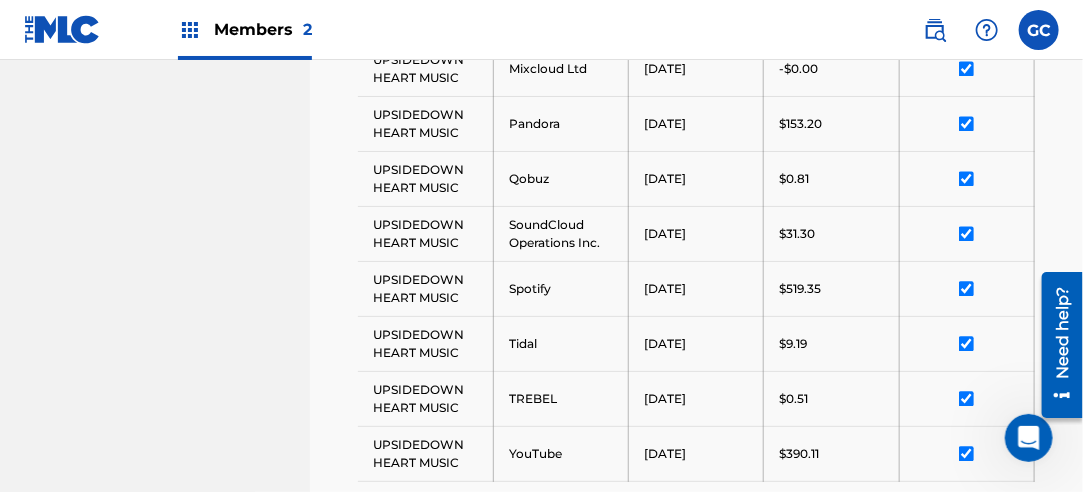 scroll, scrollTop: 1596, scrollLeft: 0, axis: vertical 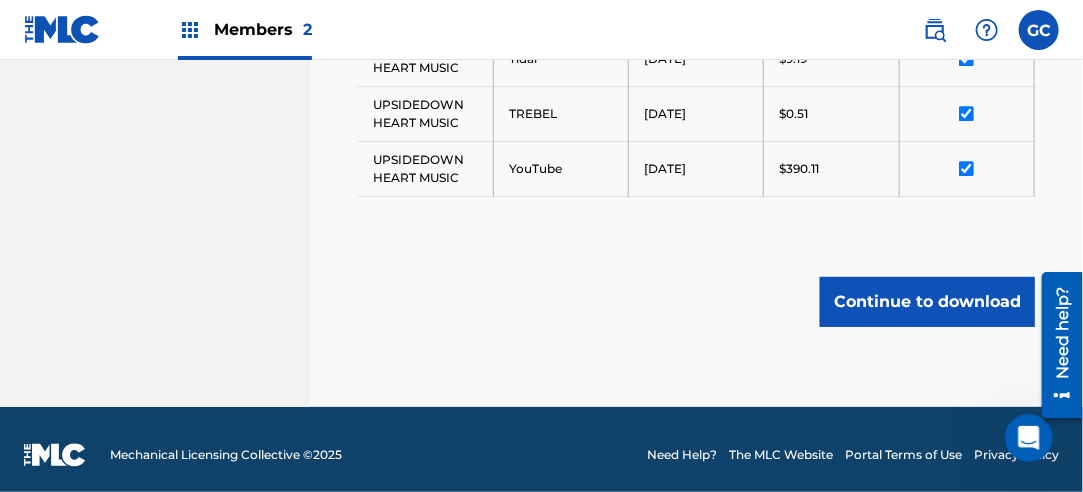 click on "Continue to download" at bounding box center [927, 302] 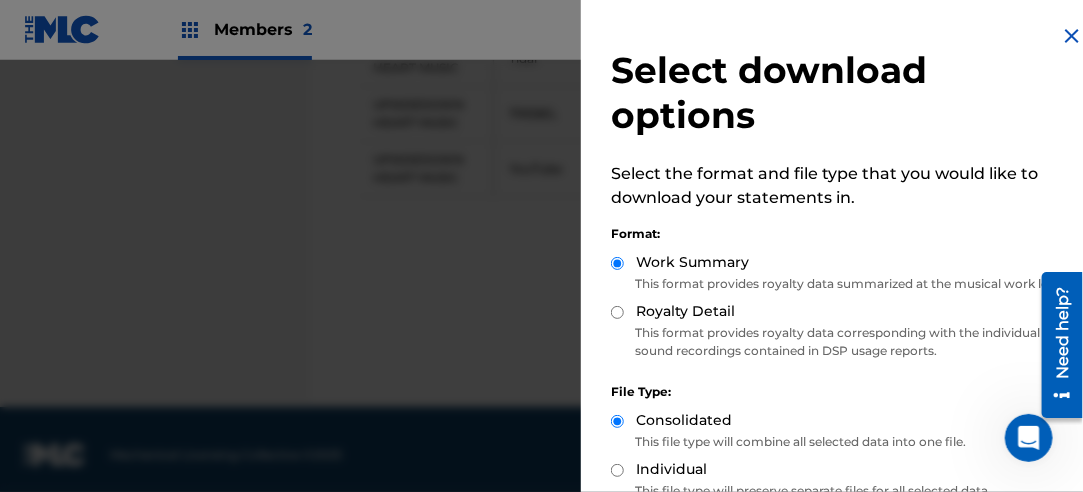 click on "Royalty Detail" at bounding box center [617, 312] 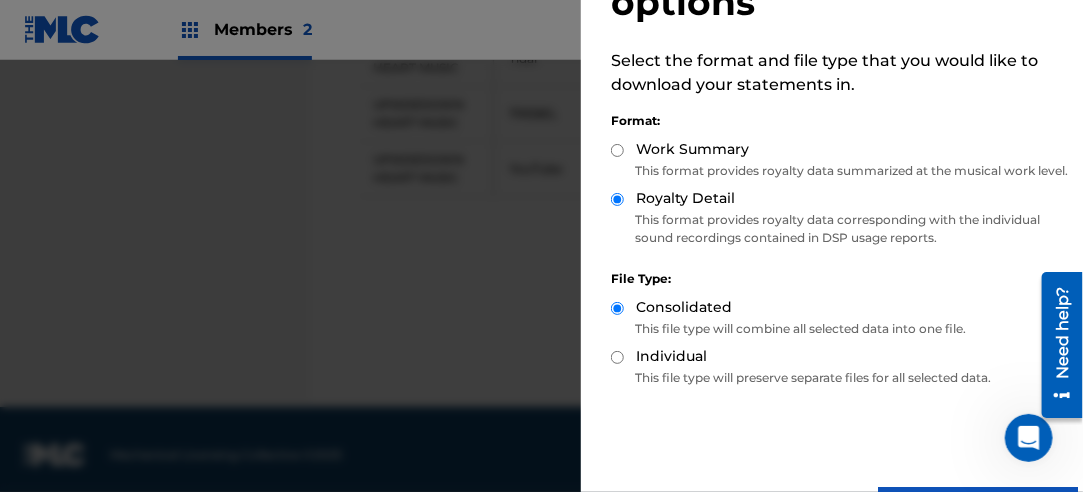 scroll, scrollTop: 200, scrollLeft: 0, axis: vertical 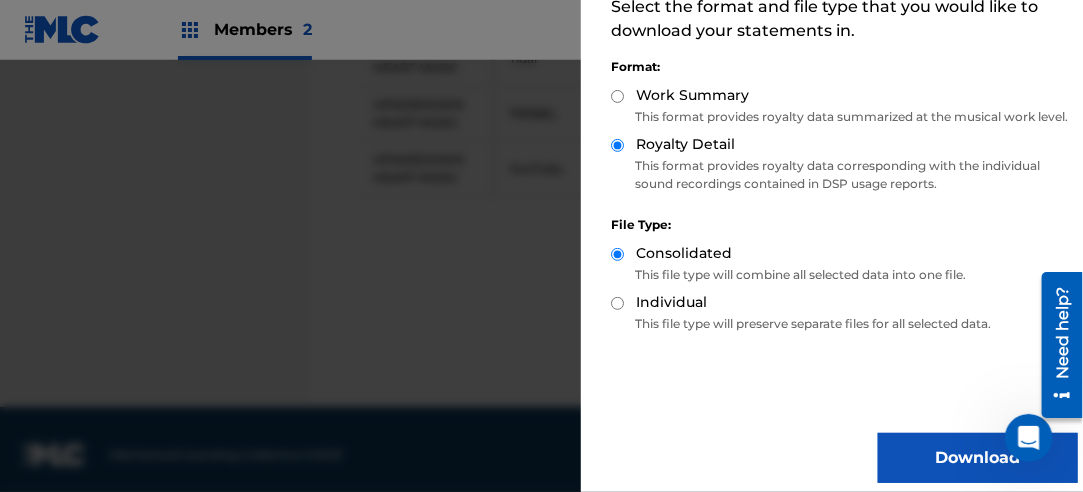 click on "Download" at bounding box center (978, 458) 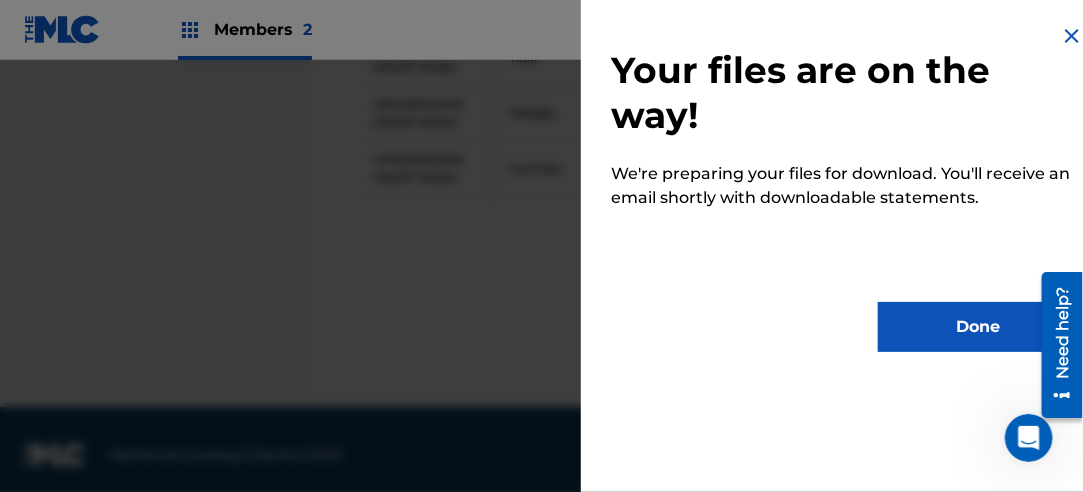scroll, scrollTop: 0, scrollLeft: 0, axis: both 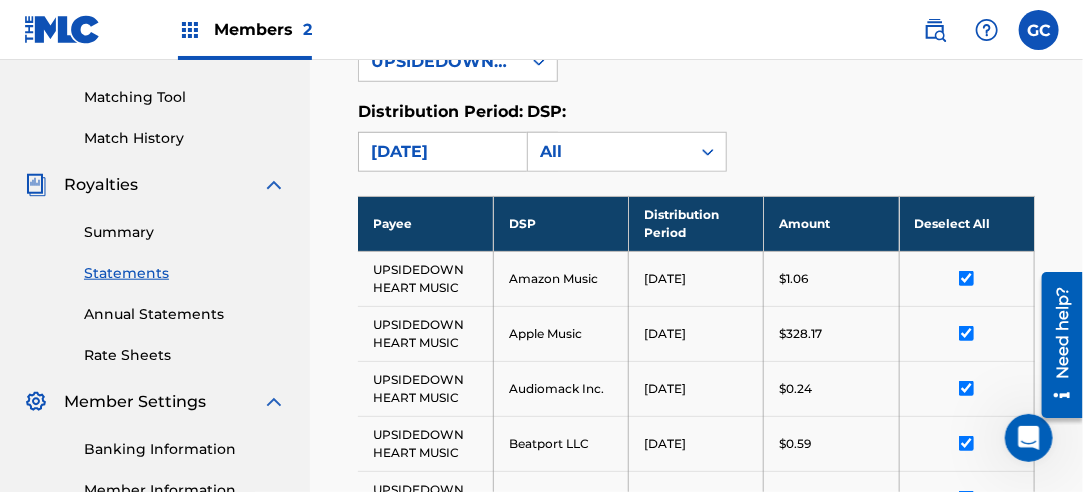 click on "[DATE]" at bounding box center (440, 152) 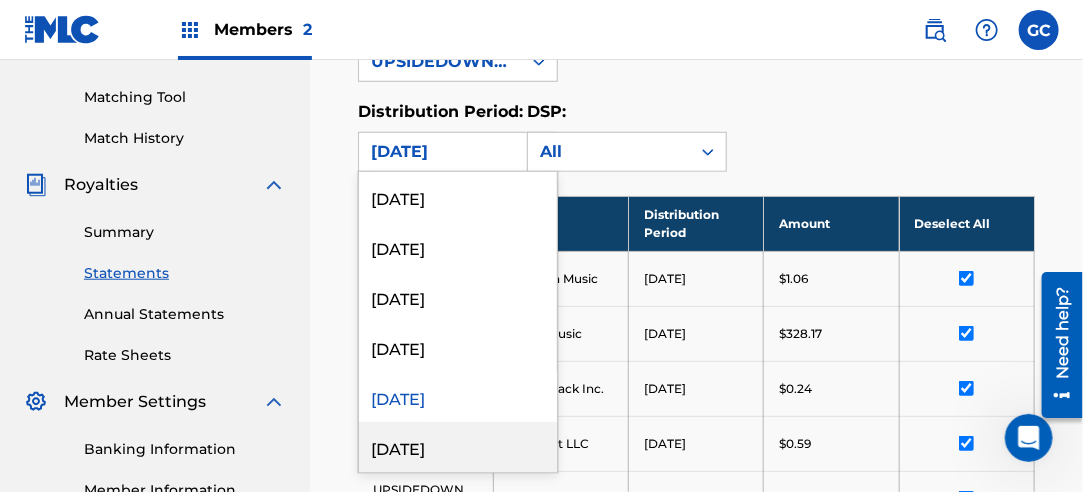 click on "[DATE]" at bounding box center [458, 447] 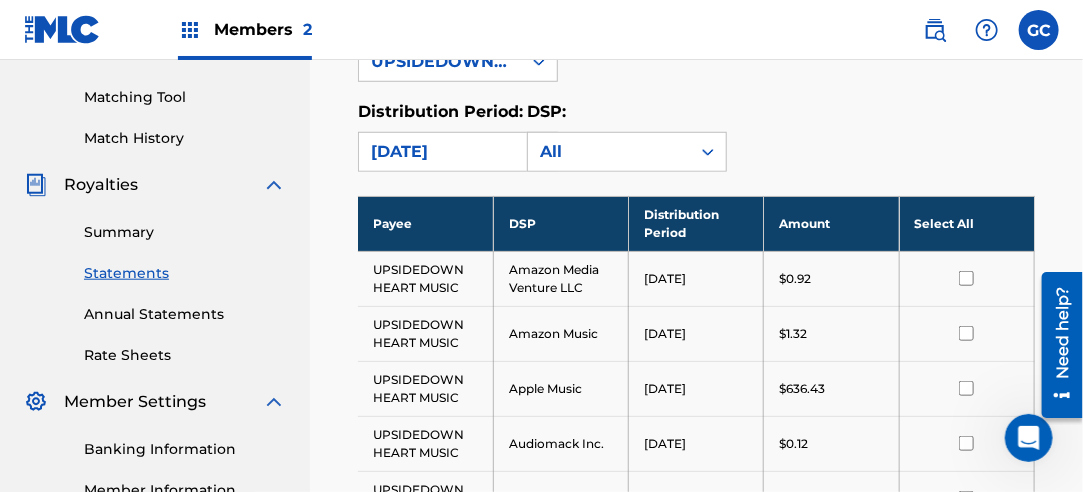 click on "Select All" at bounding box center (966, 223) 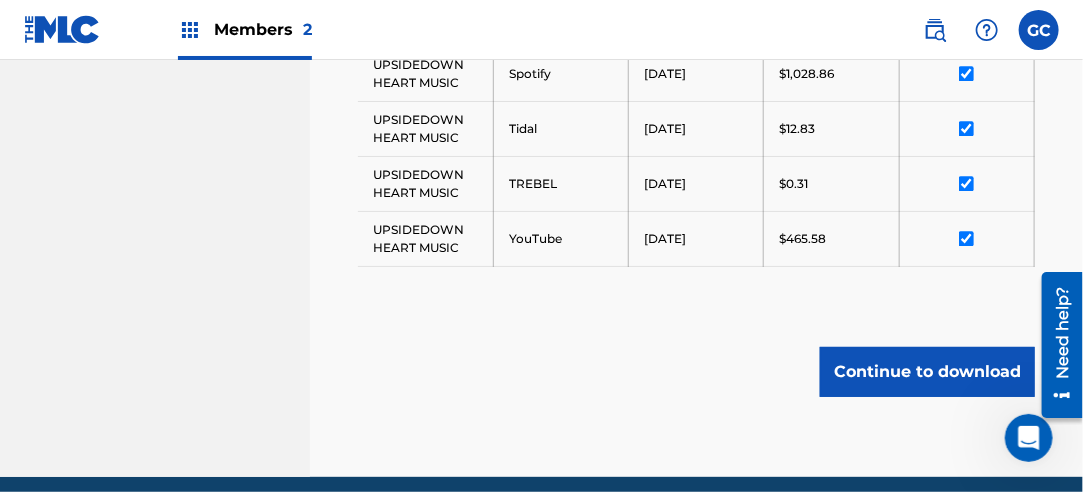 scroll, scrollTop: 1650, scrollLeft: 0, axis: vertical 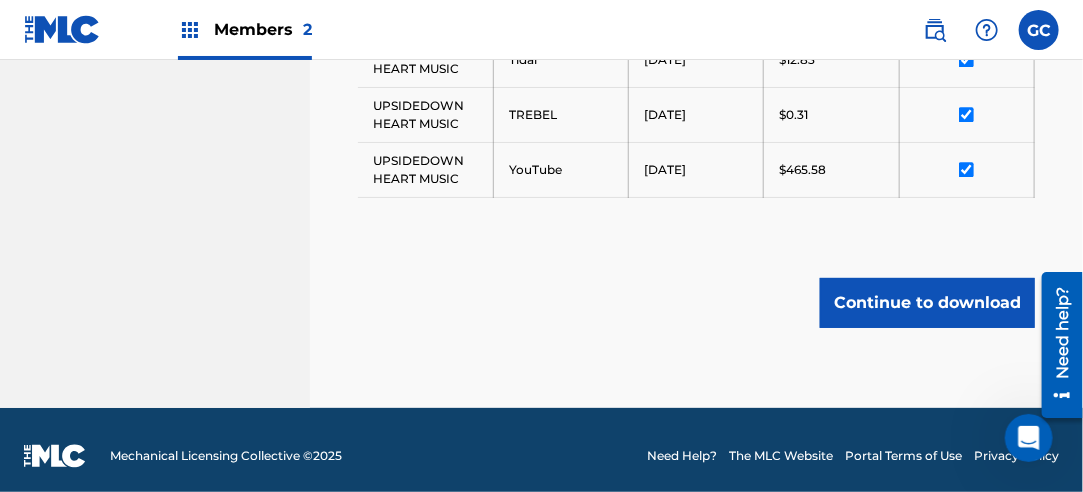 click on "Continue to download" at bounding box center (927, 303) 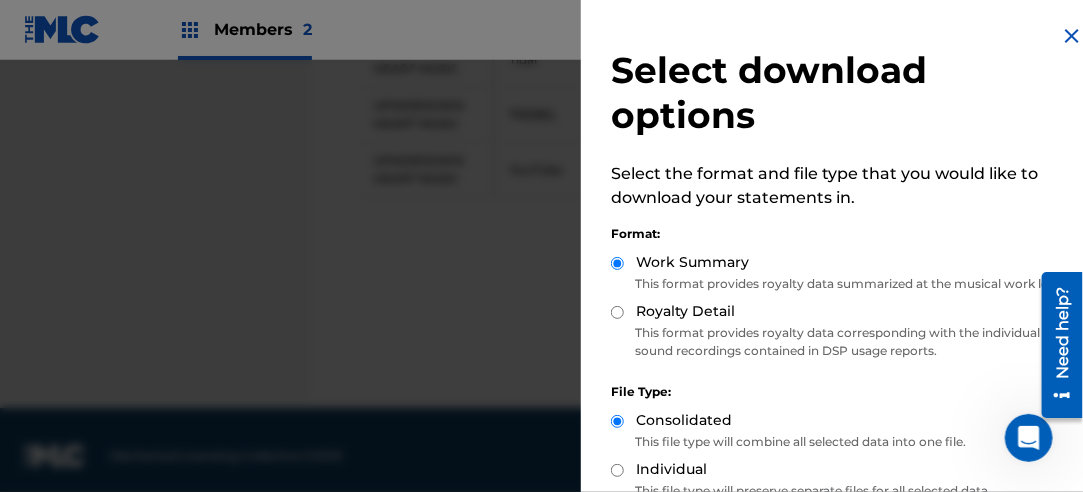 click on "Royalty Detail" at bounding box center (617, 312) 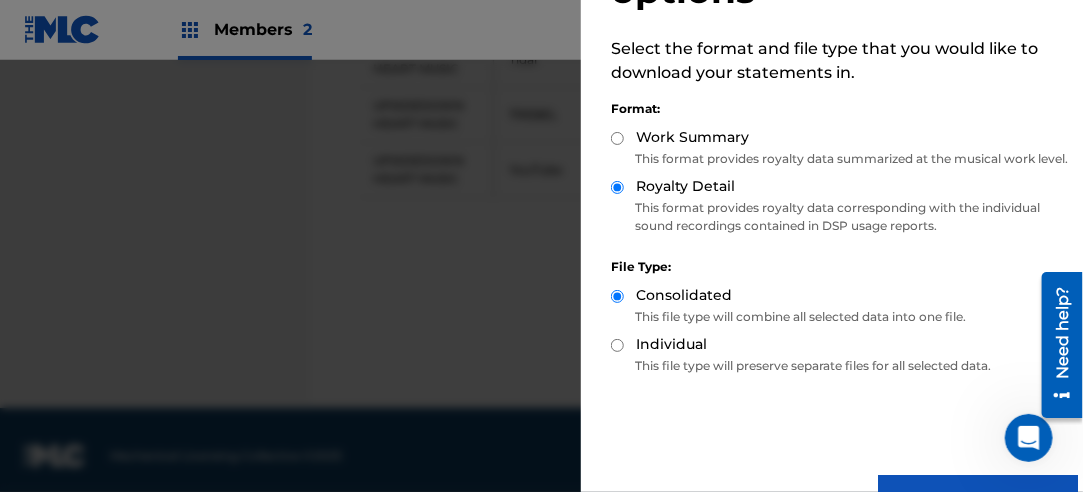 scroll, scrollTop: 200, scrollLeft: 0, axis: vertical 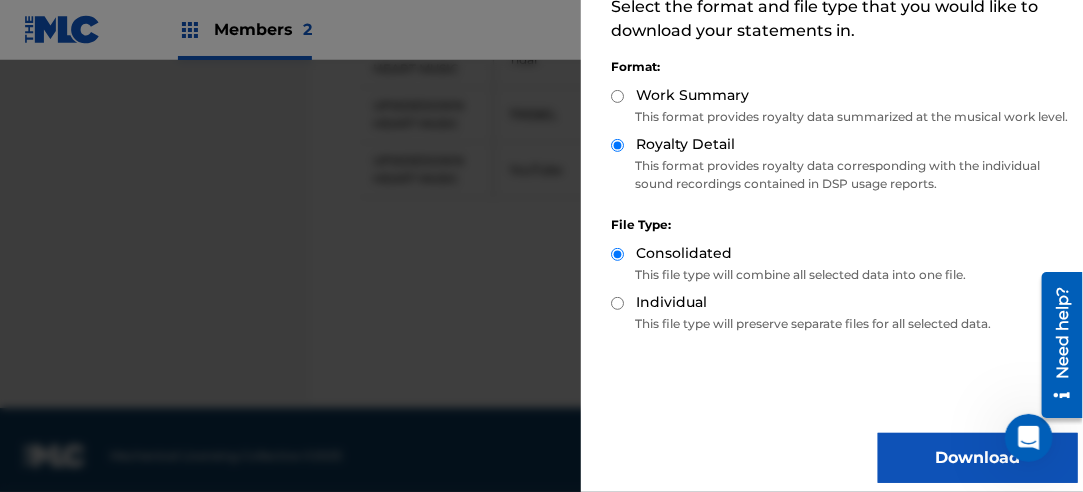 click on "Download" at bounding box center [978, 458] 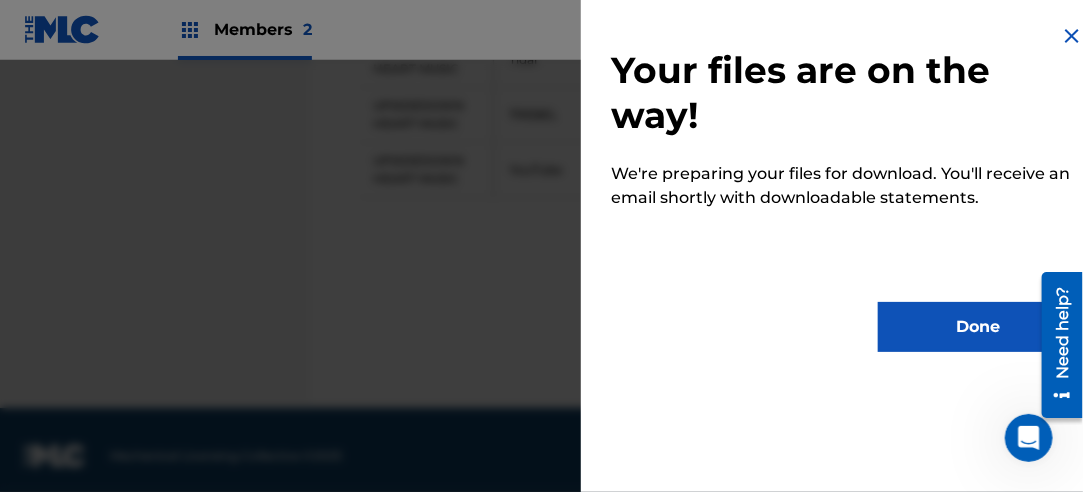 click on "Done" at bounding box center (978, 327) 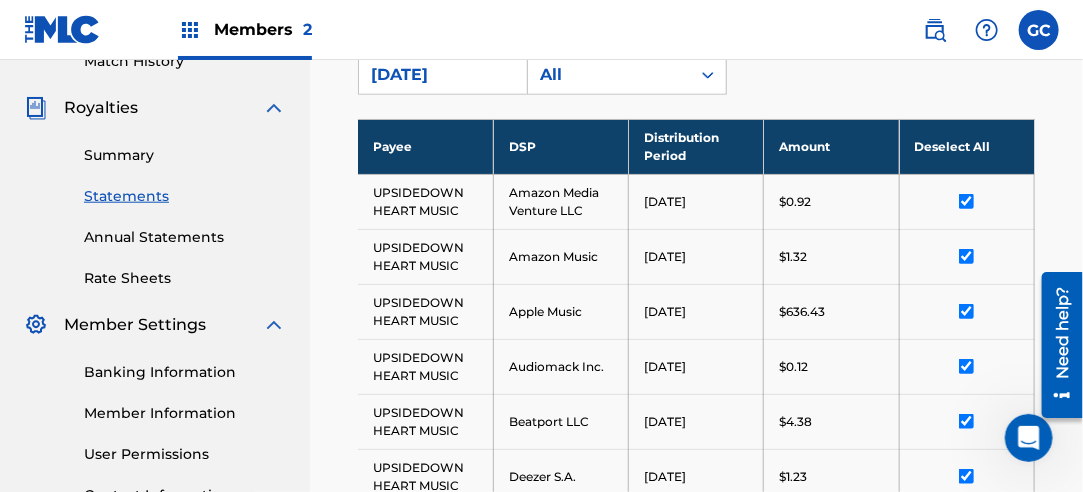 scroll, scrollTop: 450, scrollLeft: 0, axis: vertical 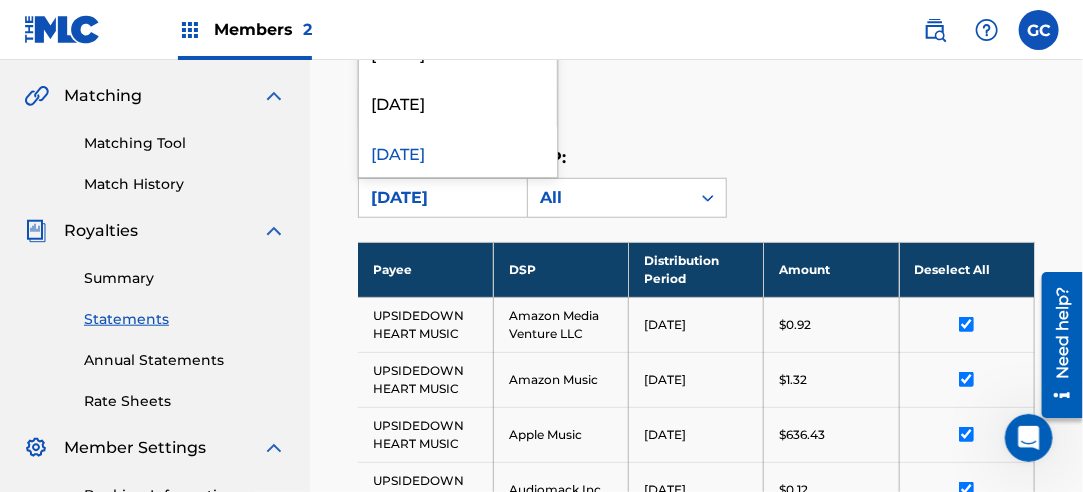 click on "[DATE]" at bounding box center [440, 198] 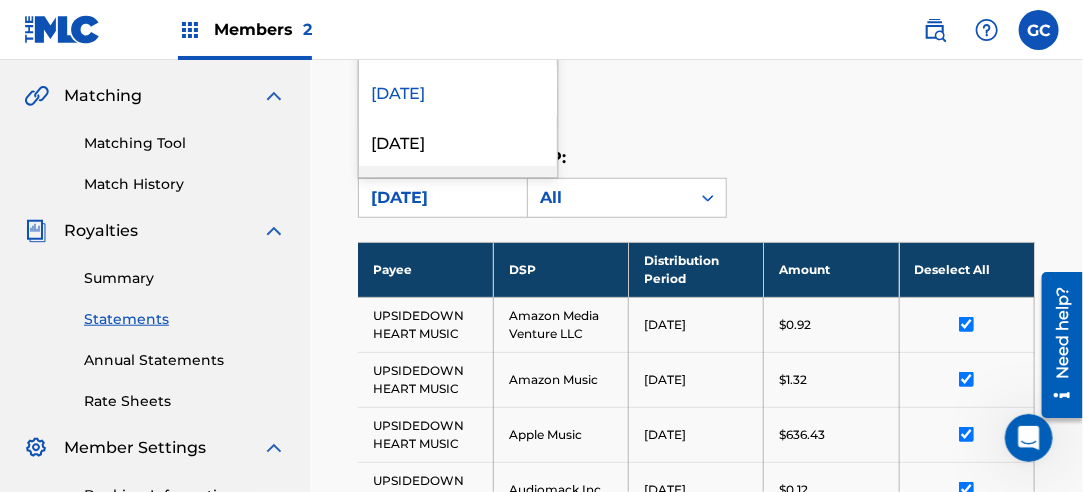 scroll, scrollTop: 100, scrollLeft: 0, axis: vertical 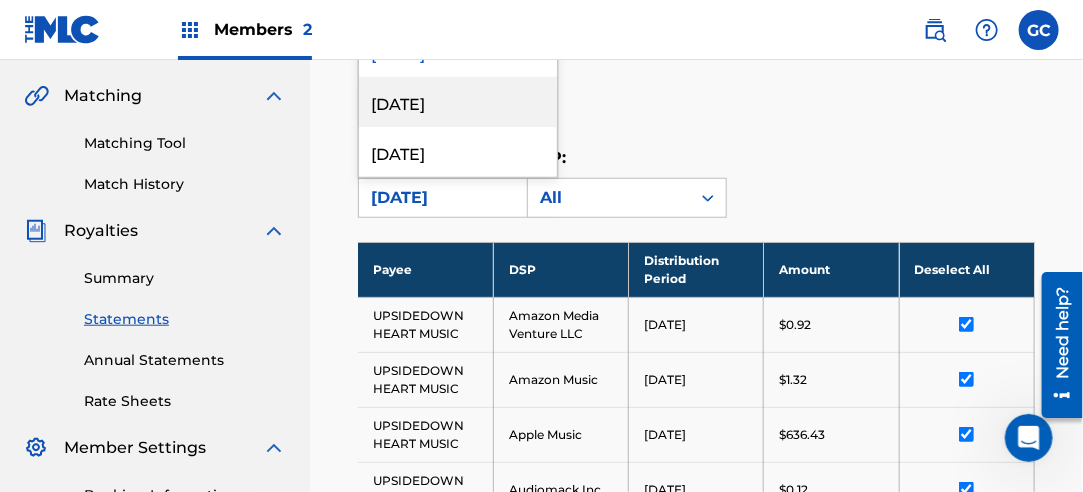 click on "[DATE]" at bounding box center (458, 102) 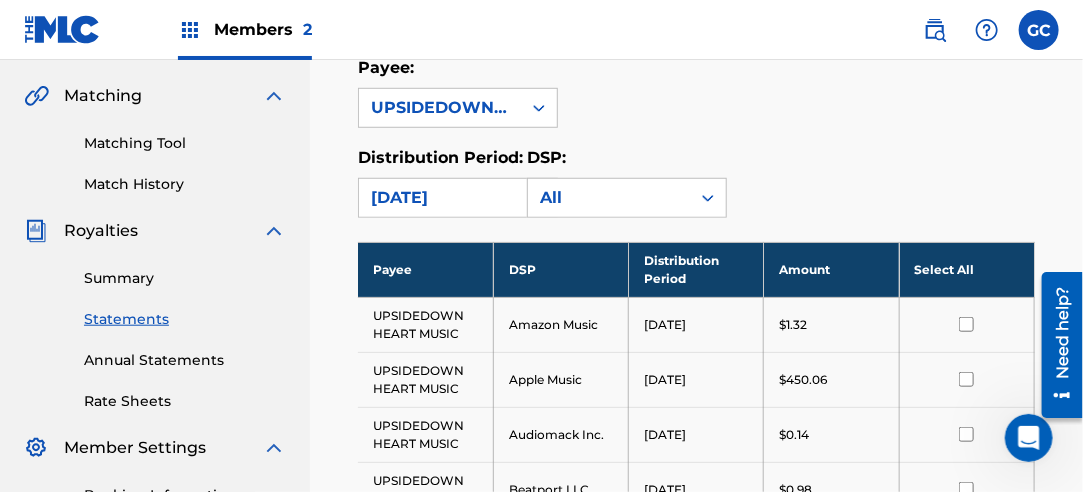 drag, startPoint x: 954, startPoint y: 260, endPoint x: 957, endPoint y: 248, distance: 12.369317 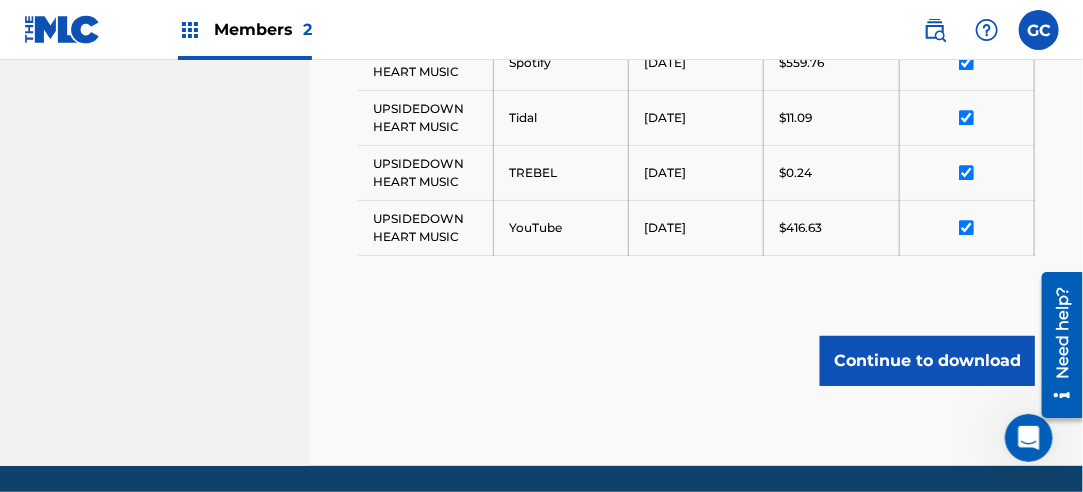 scroll, scrollTop: 1596, scrollLeft: 0, axis: vertical 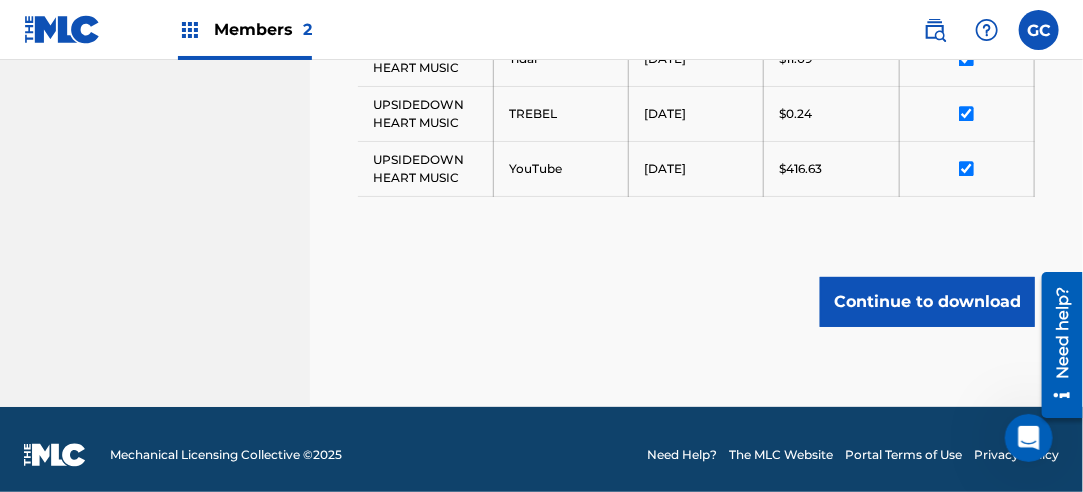 click on "Continue to download" at bounding box center [927, 302] 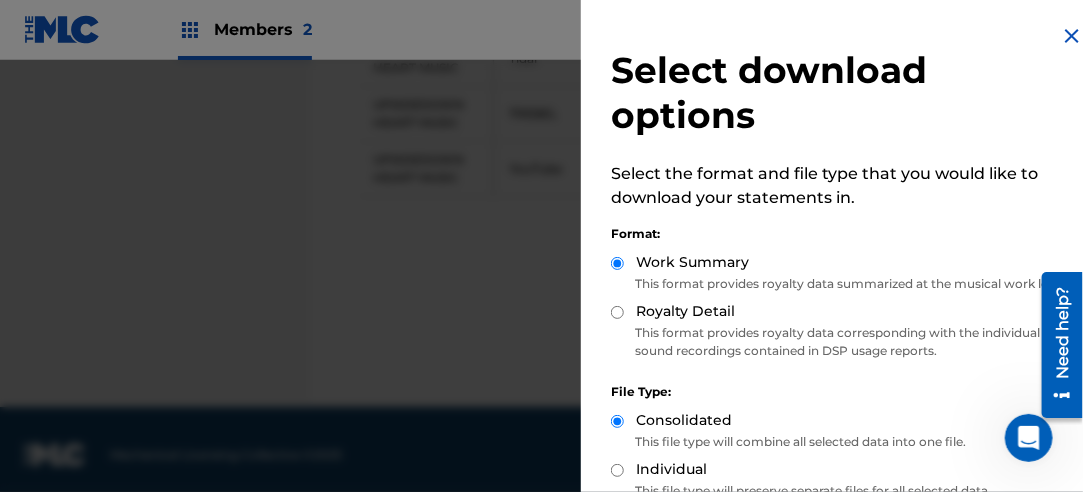 click on "Royalty Detail" at bounding box center (685, 311) 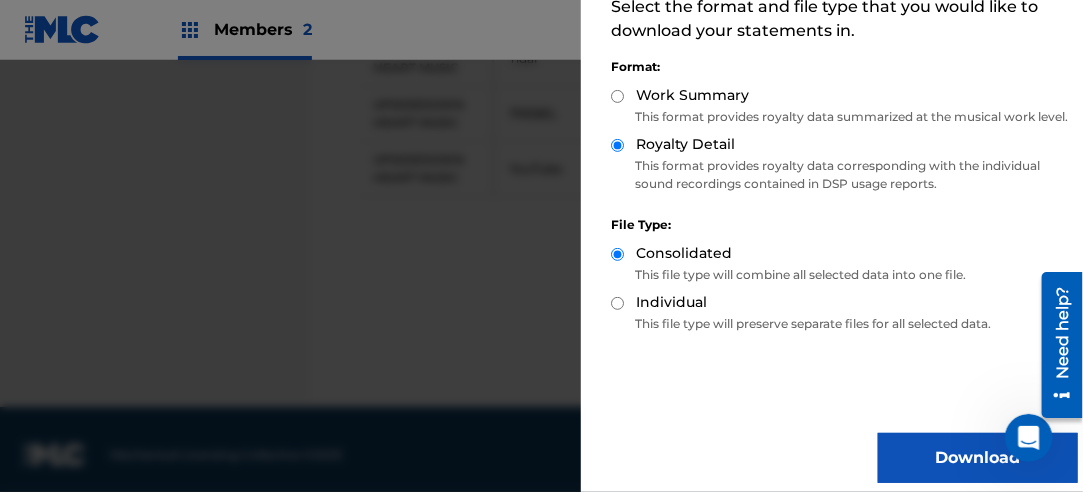 scroll, scrollTop: 200, scrollLeft: 0, axis: vertical 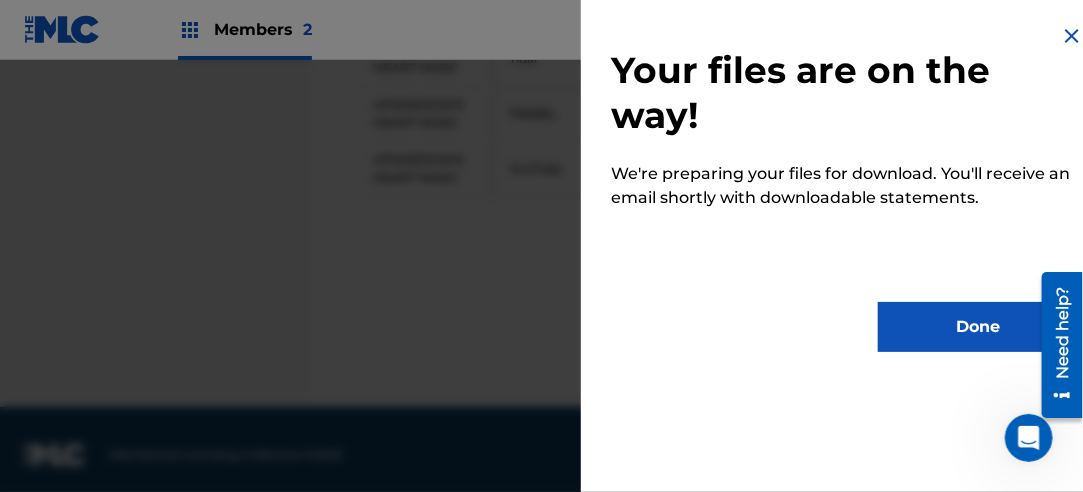 click on "Done" at bounding box center [978, 327] 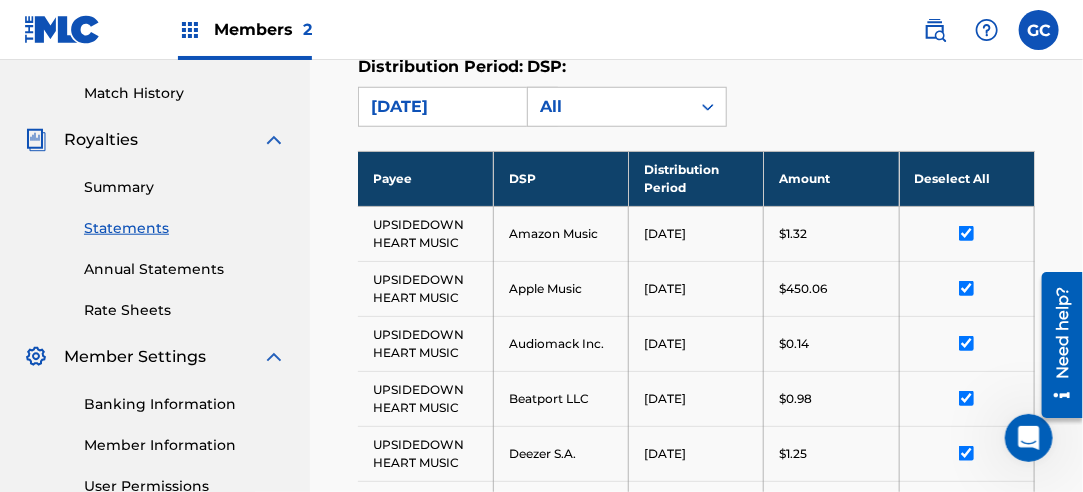 scroll, scrollTop: 496, scrollLeft: 0, axis: vertical 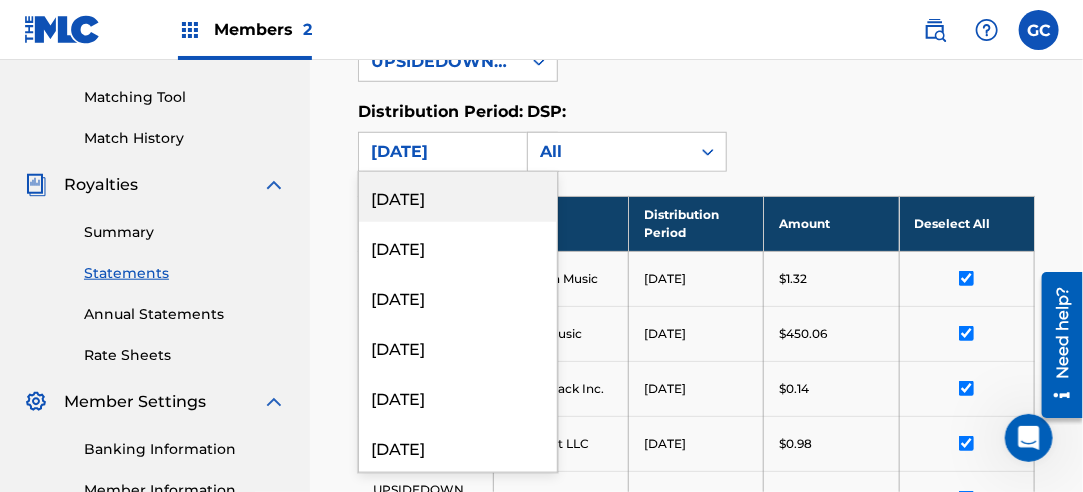 click on "[DATE]" at bounding box center [440, 152] 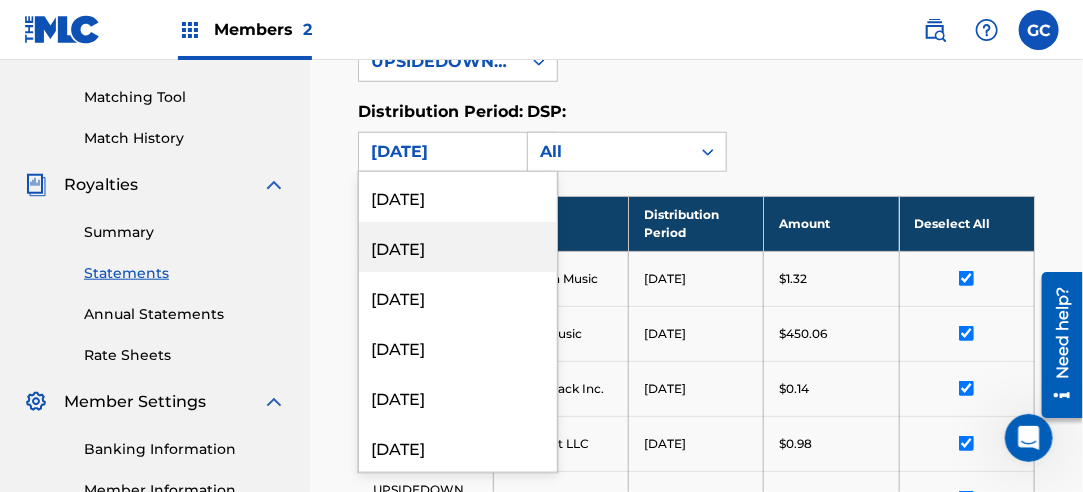 click on "[DATE]" at bounding box center (458, 247) 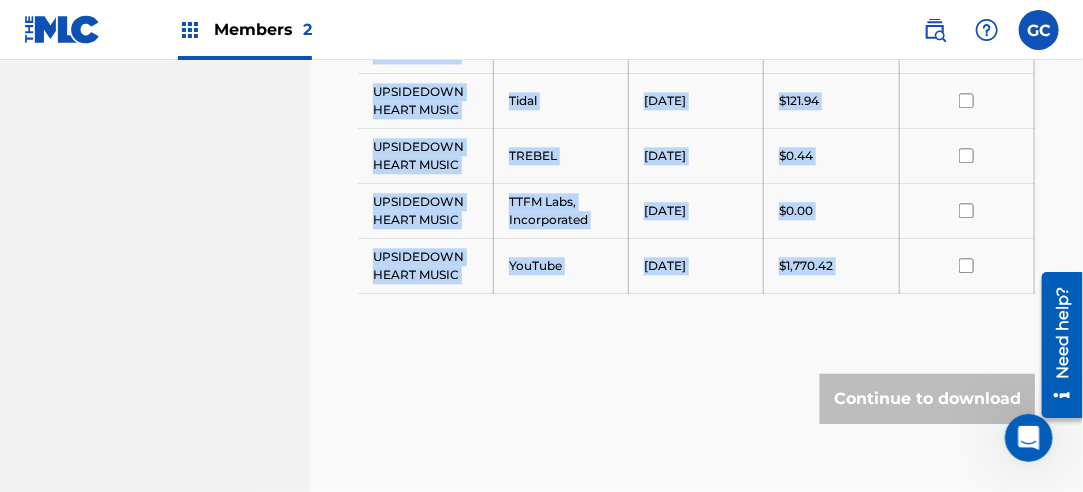 scroll, scrollTop: 1650, scrollLeft: 0, axis: vertical 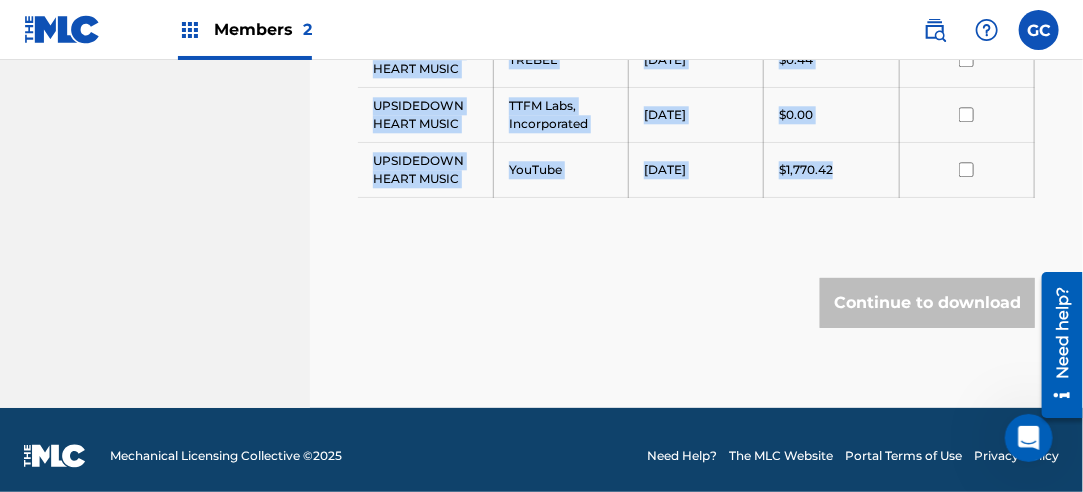 drag, startPoint x: 366, startPoint y: 263, endPoint x: 836, endPoint y: 168, distance: 479.50494 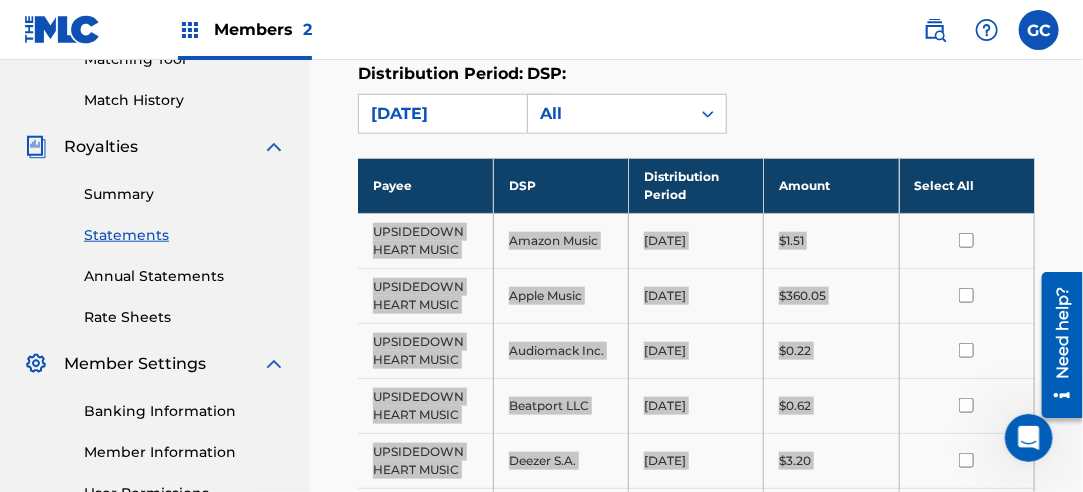scroll, scrollTop: 450, scrollLeft: 0, axis: vertical 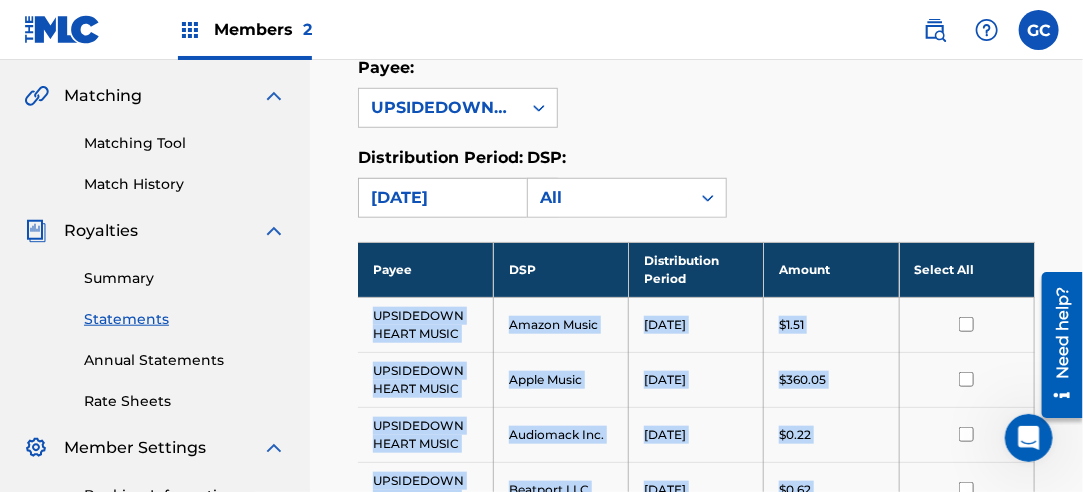 click on "[DATE]" at bounding box center [440, 198] 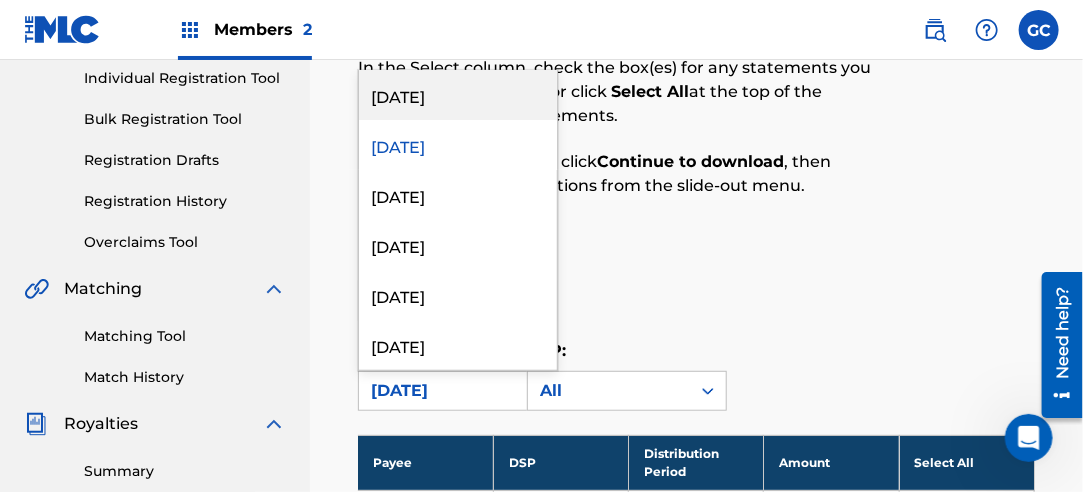 scroll, scrollTop: 250, scrollLeft: 0, axis: vertical 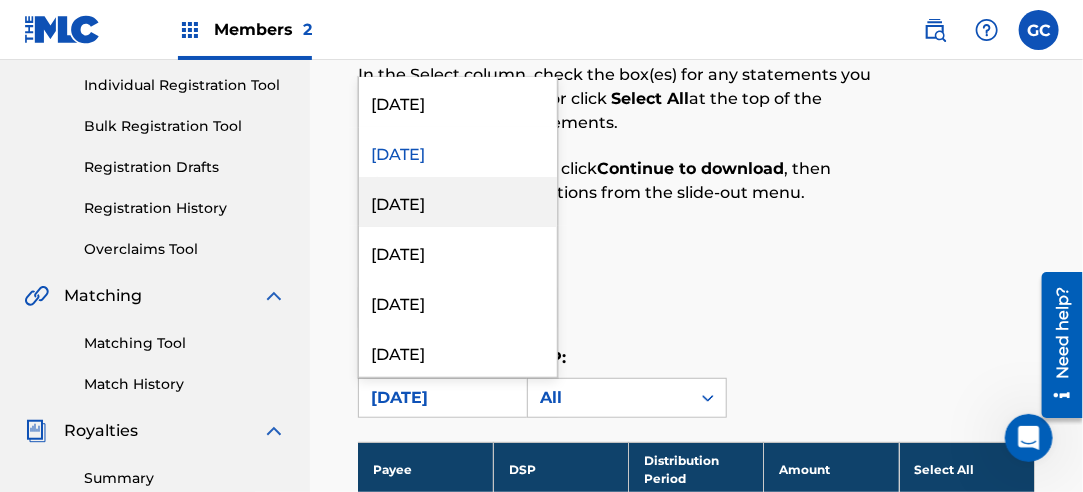 click on "[DATE]" at bounding box center (458, 202) 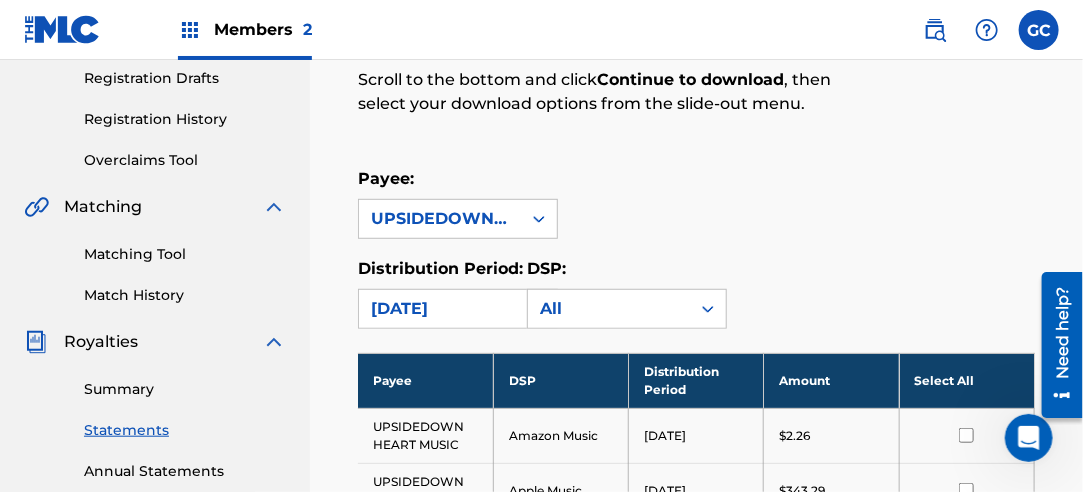 scroll, scrollTop: 550, scrollLeft: 0, axis: vertical 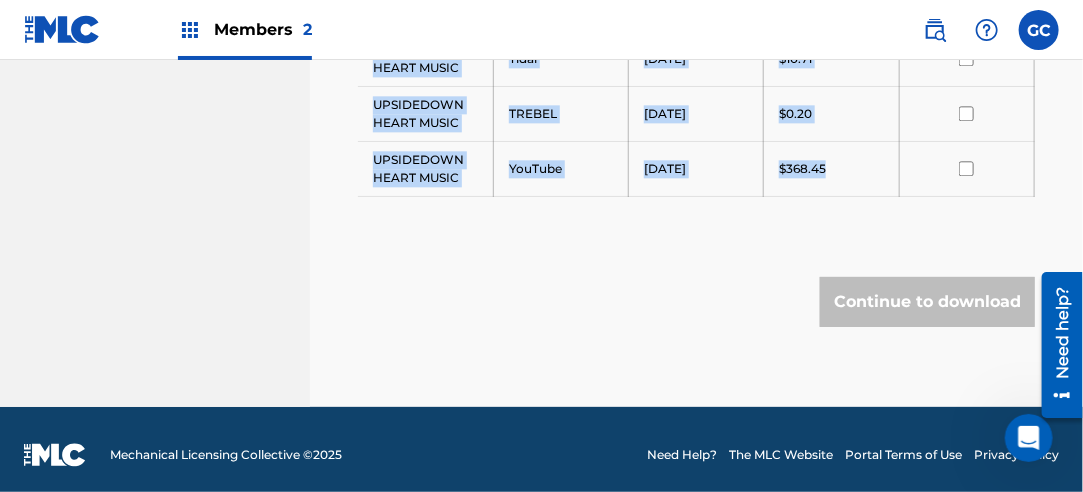 drag, startPoint x: 374, startPoint y: 211, endPoint x: 828, endPoint y: 167, distance: 456.12717 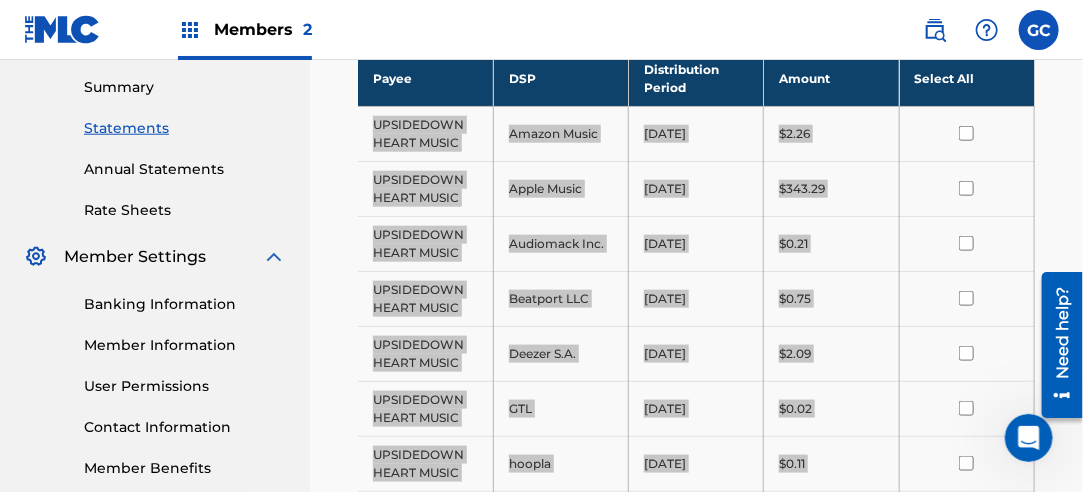scroll, scrollTop: 541, scrollLeft: 0, axis: vertical 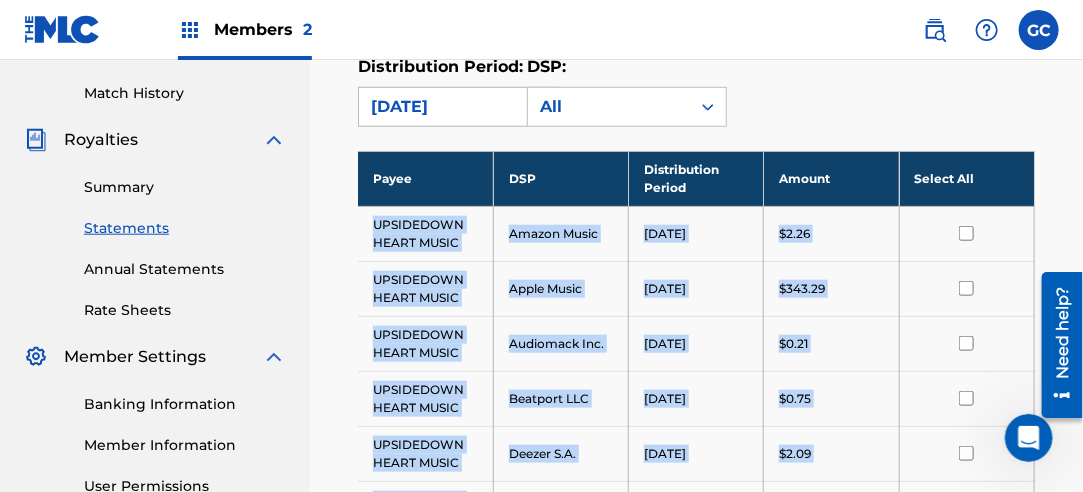 click on "[DATE]" at bounding box center [440, 107] 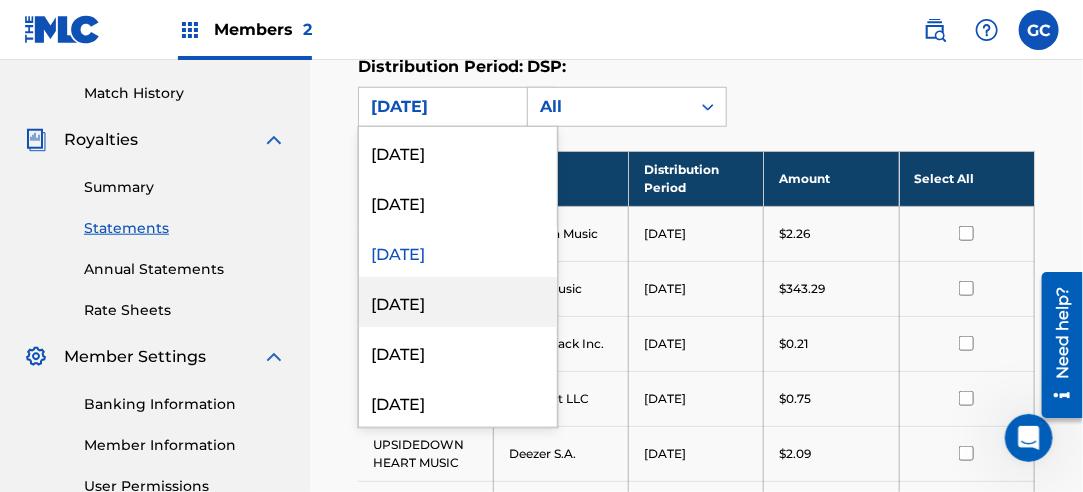 click on "[DATE]" at bounding box center [458, 302] 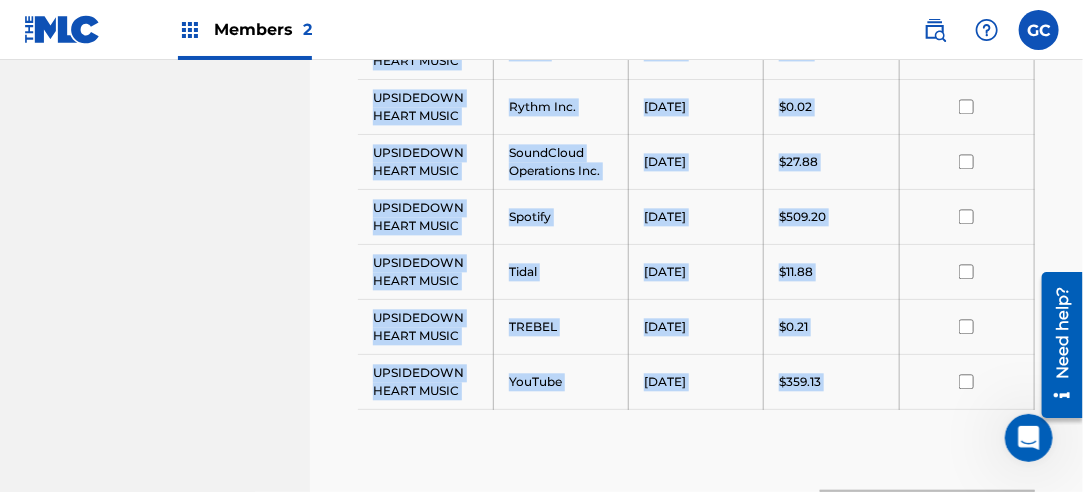 scroll, scrollTop: 1596, scrollLeft: 0, axis: vertical 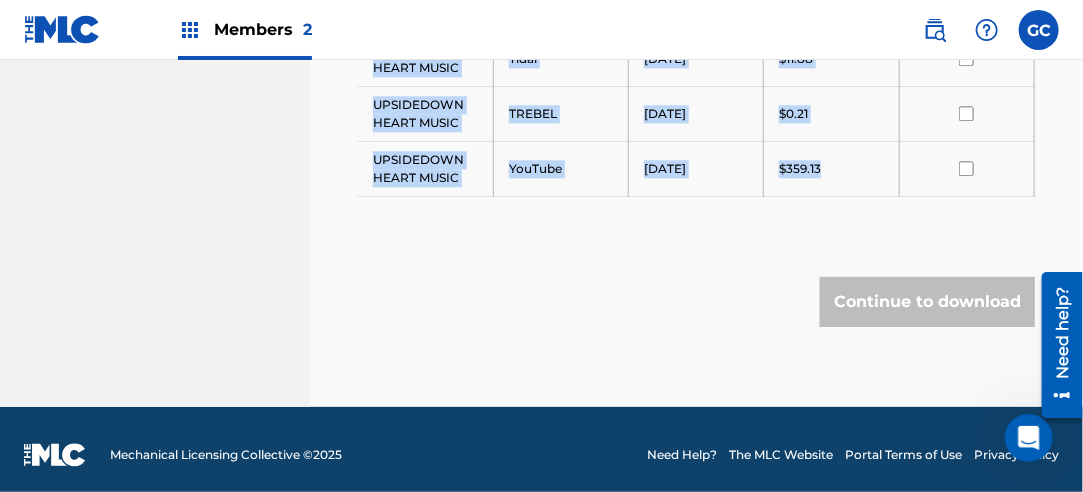 drag, startPoint x: 375, startPoint y: 218, endPoint x: 822, endPoint y: 159, distance: 450.87692 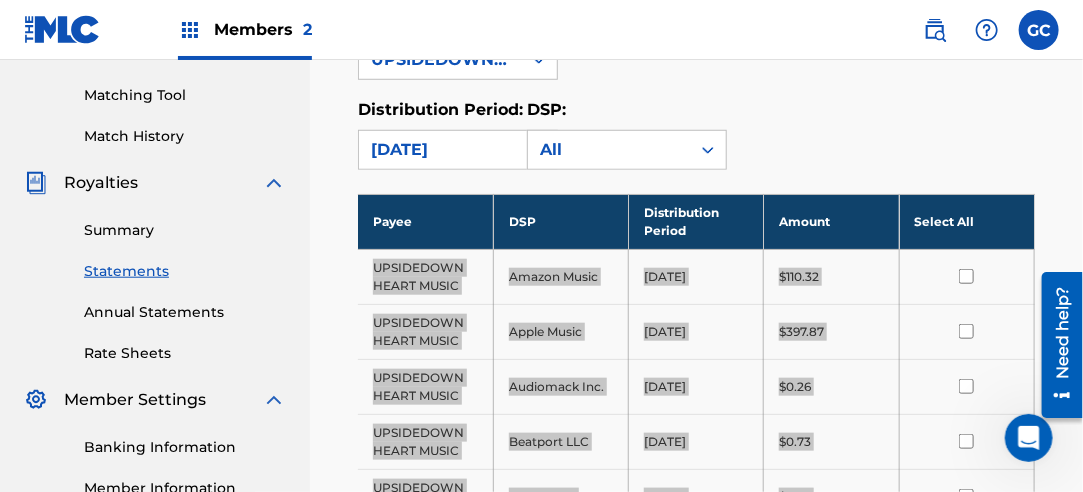 scroll, scrollTop: 396, scrollLeft: 0, axis: vertical 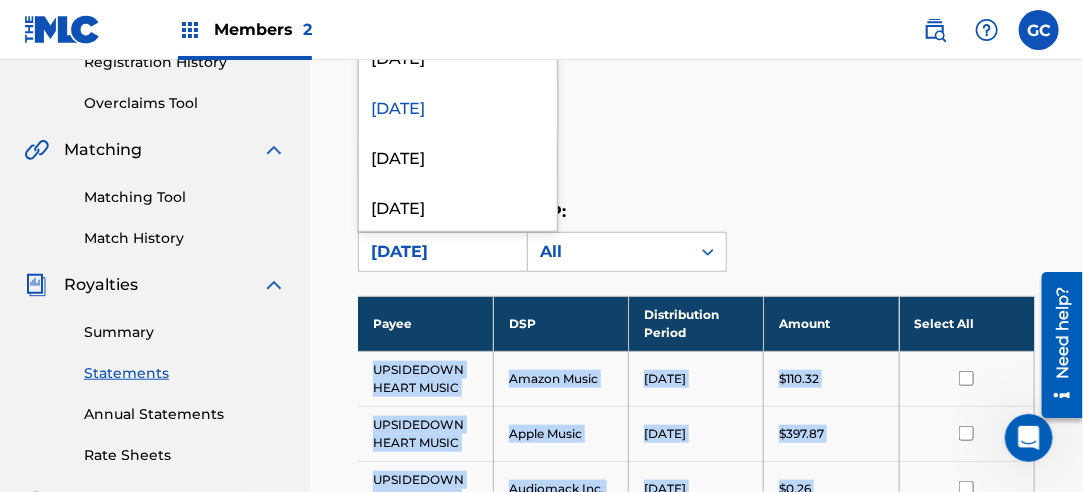 click on "[DATE]" at bounding box center [440, 252] 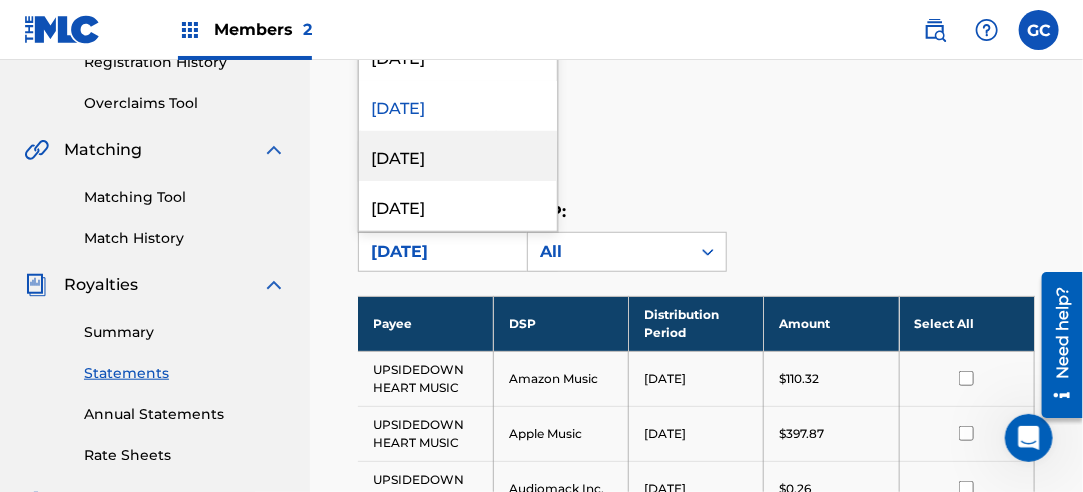 click on "[DATE]" at bounding box center (458, 156) 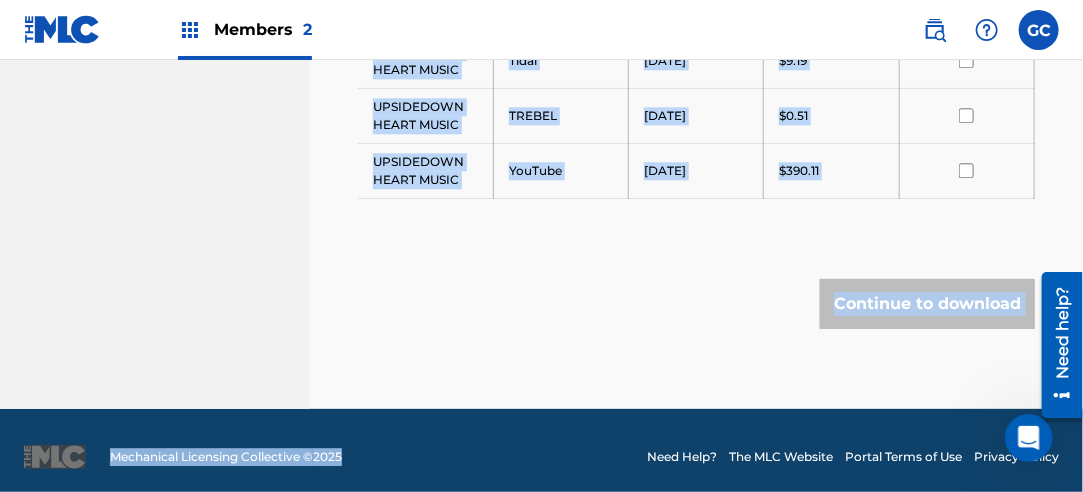 scroll, scrollTop: 1596, scrollLeft: 0, axis: vertical 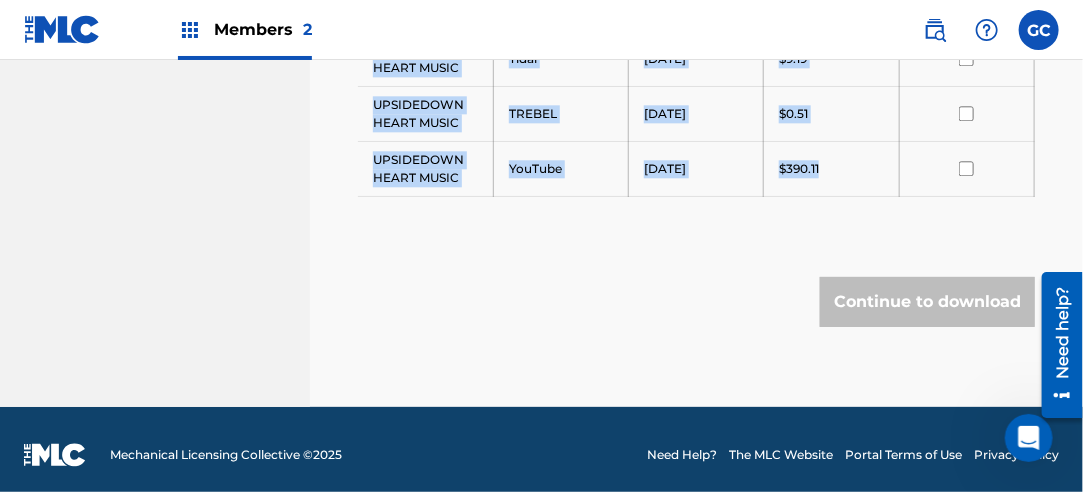 drag, startPoint x: 373, startPoint y: 363, endPoint x: 826, endPoint y: 171, distance: 492.00916 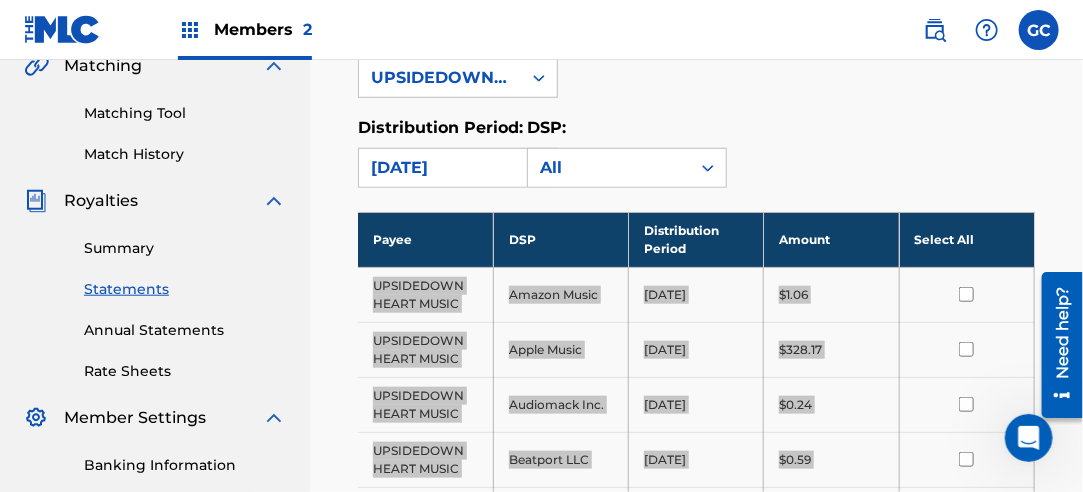 scroll, scrollTop: 396, scrollLeft: 0, axis: vertical 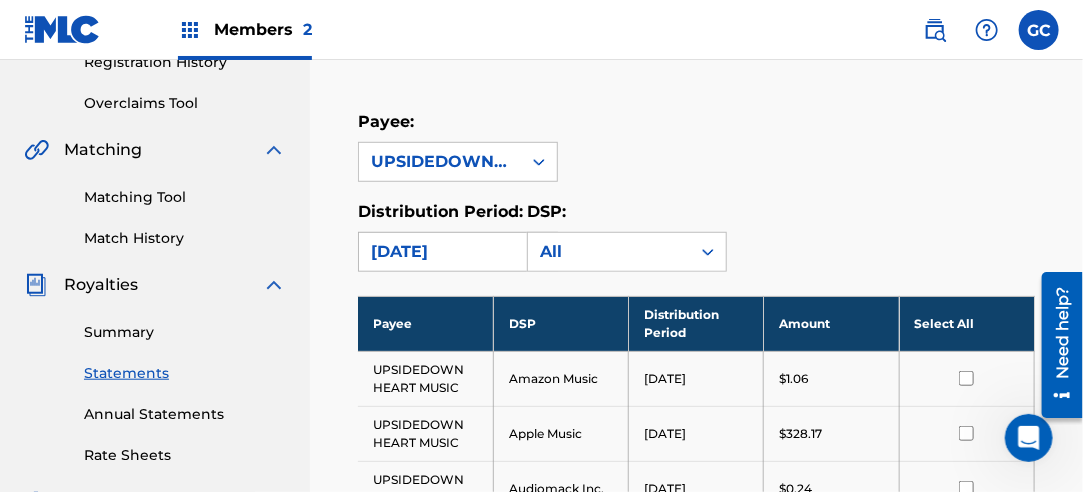 drag, startPoint x: 435, startPoint y: 252, endPoint x: 445, endPoint y: 231, distance: 23.259407 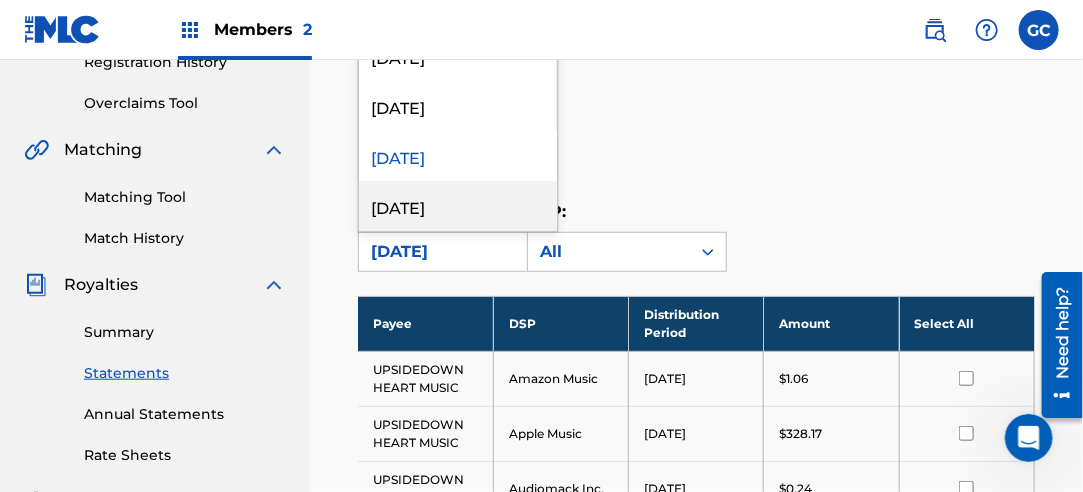 click on "[DATE]" at bounding box center (458, 206) 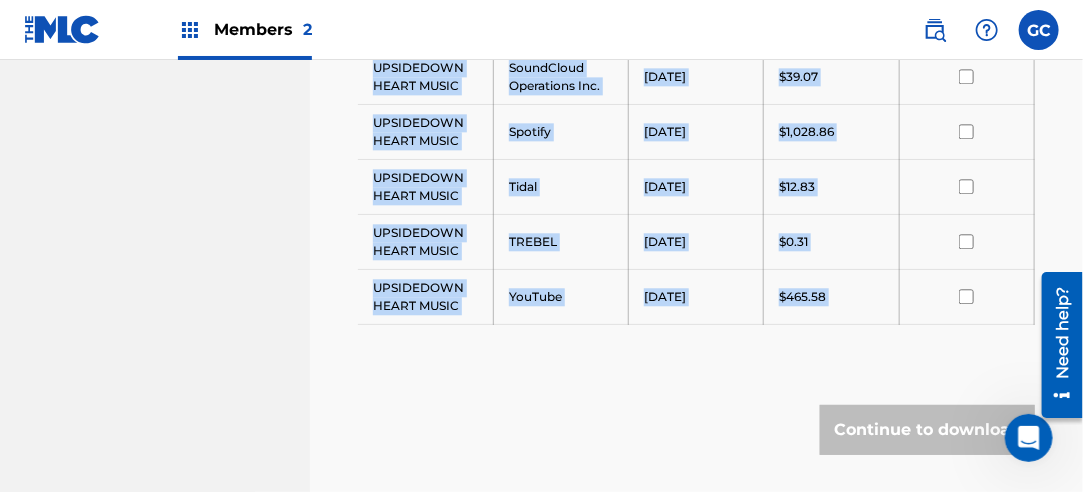 scroll, scrollTop: 1650, scrollLeft: 0, axis: vertical 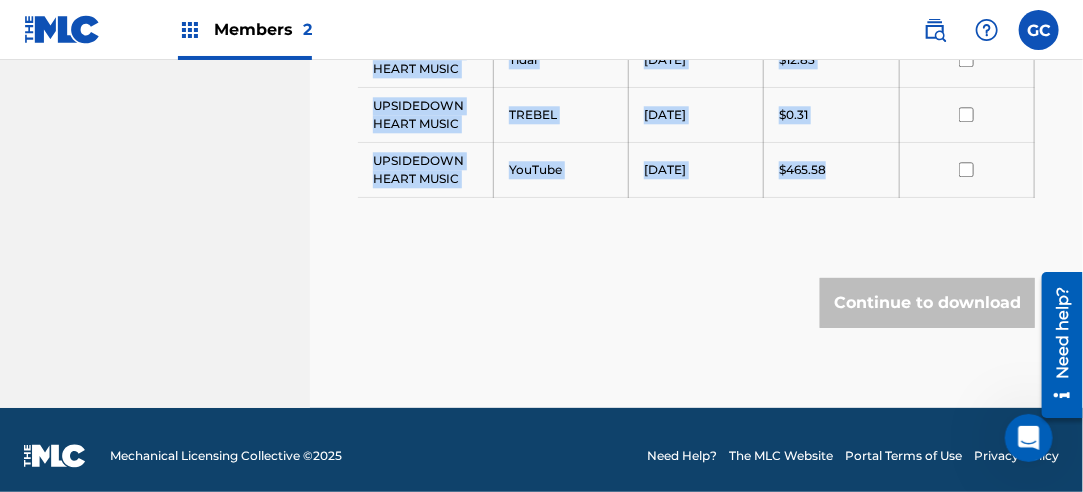 drag, startPoint x: 385, startPoint y: 294, endPoint x: 834, endPoint y: 166, distance: 466.88864 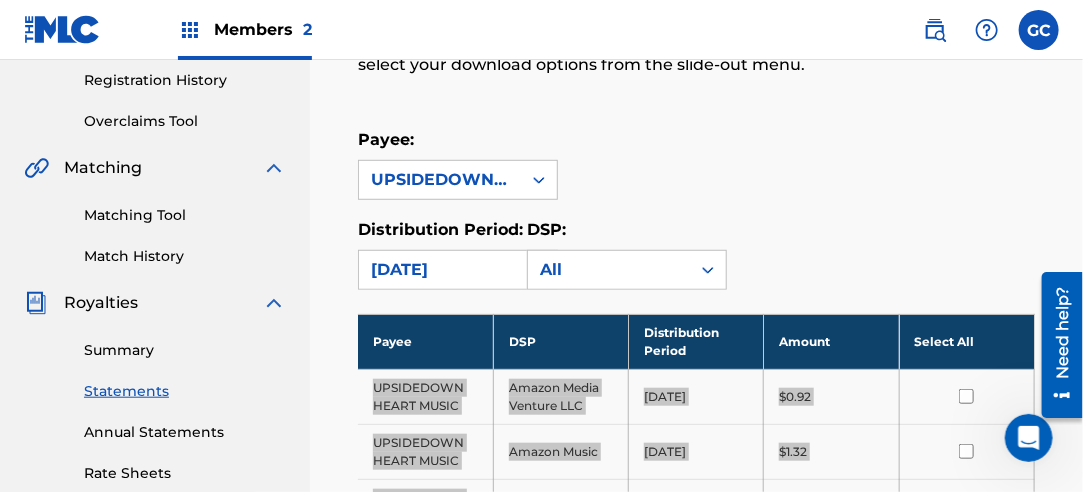 scroll, scrollTop: 250, scrollLeft: 0, axis: vertical 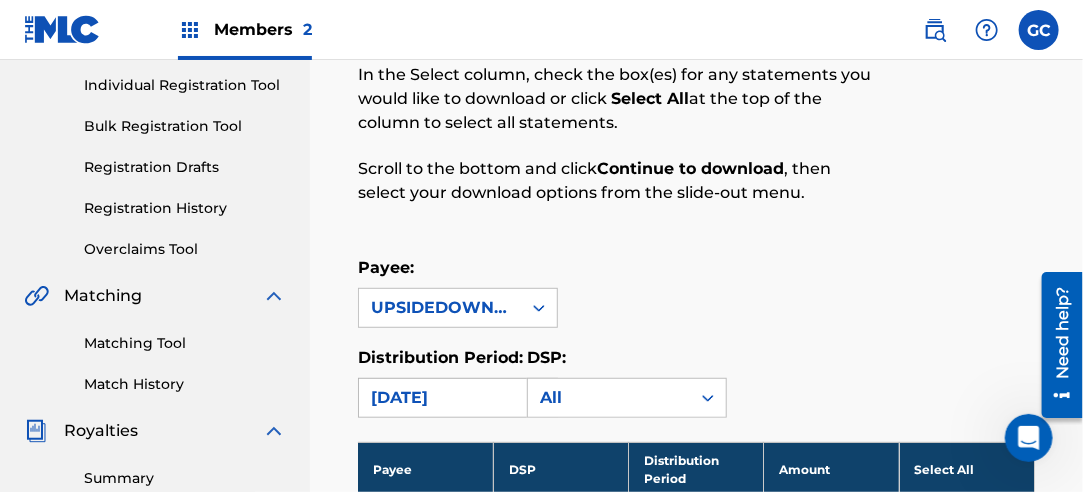 click on "[DATE]" at bounding box center (440, 398) 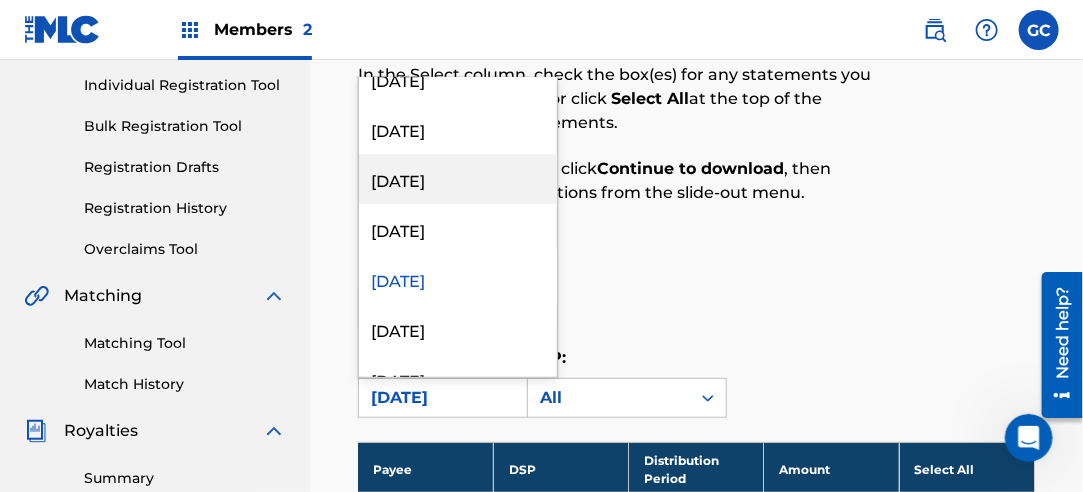 scroll, scrollTop: 100, scrollLeft: 0, axis: vertical 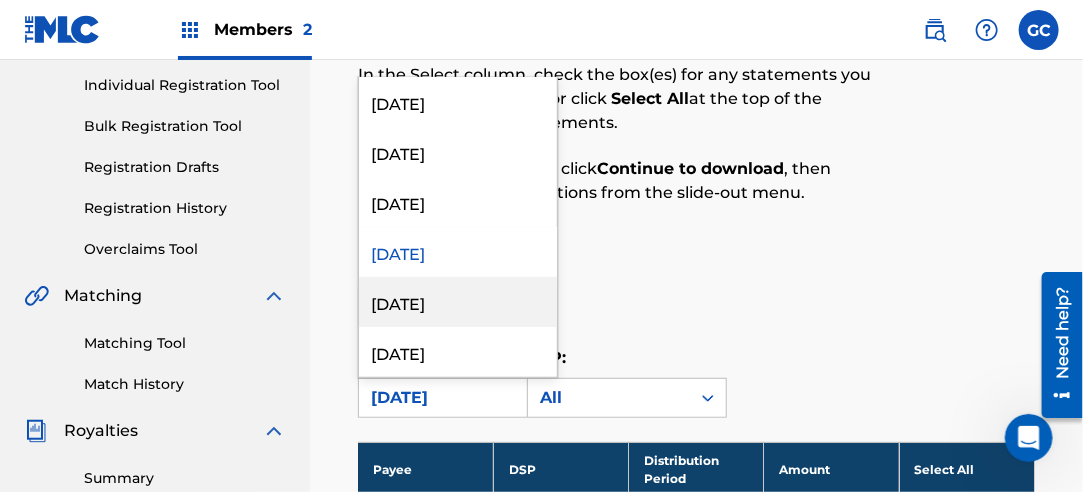 click on "[DATE]" at bounding box center (458, 302) 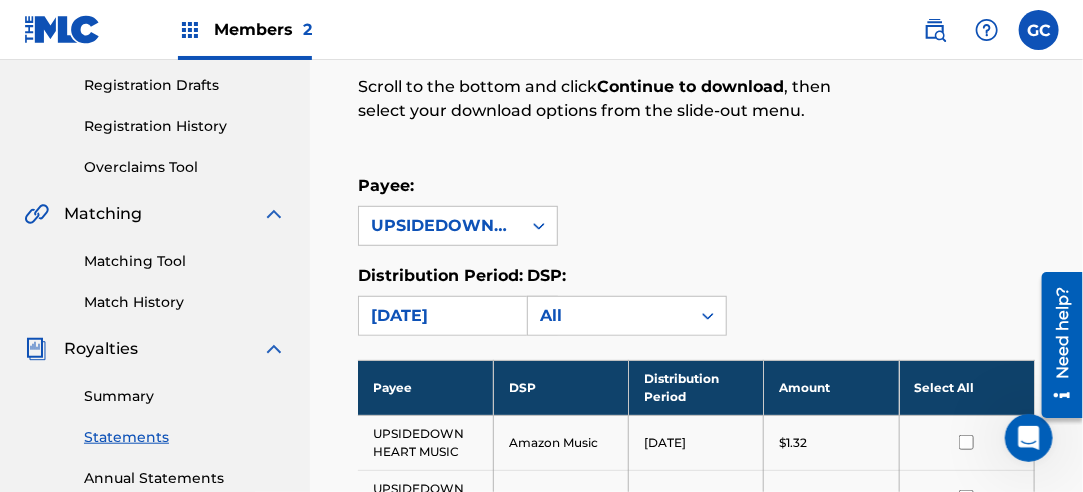 scroll, scrollTop: 450, scrollLeft: 0, axis: vertical 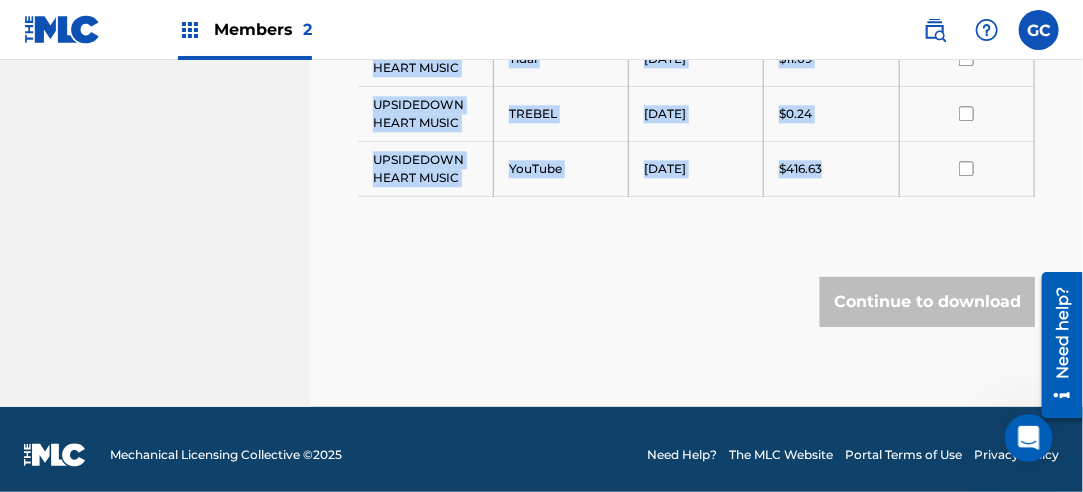 drag, startPoint x: 375, startPoint y: 310, endPoint x: 823, endPoint y: 167, distance: 470.26907 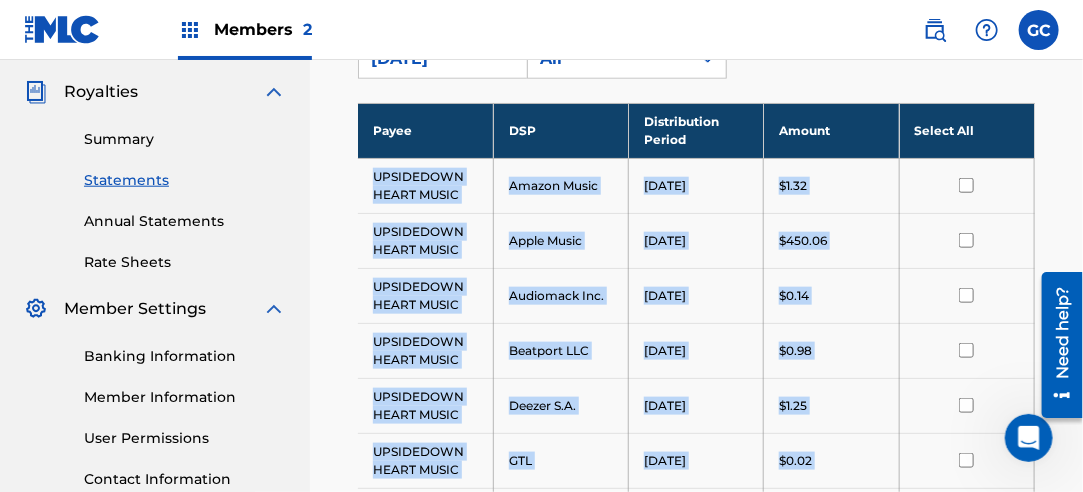 scroll, scrollTop: 496, scrollLeft: 0, axis: vertical 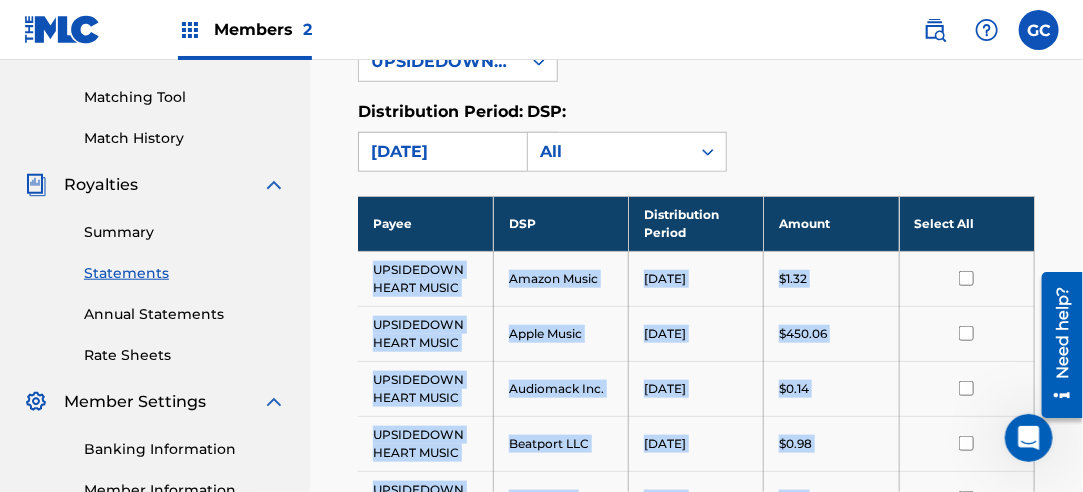 click on "[DATE]" at bounding box center [440, 152] 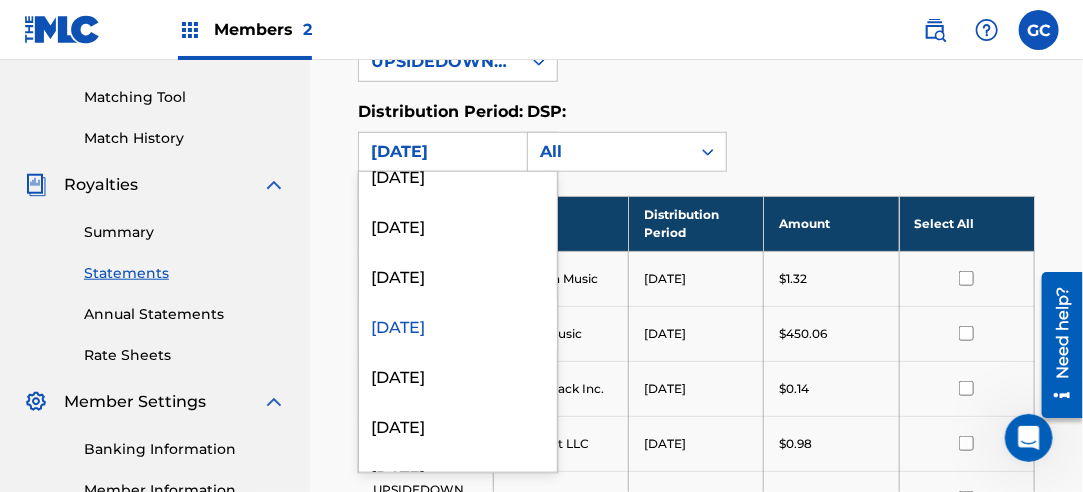 scroll, scrollTop: 200, scrollLeft: 0, axis: vertical 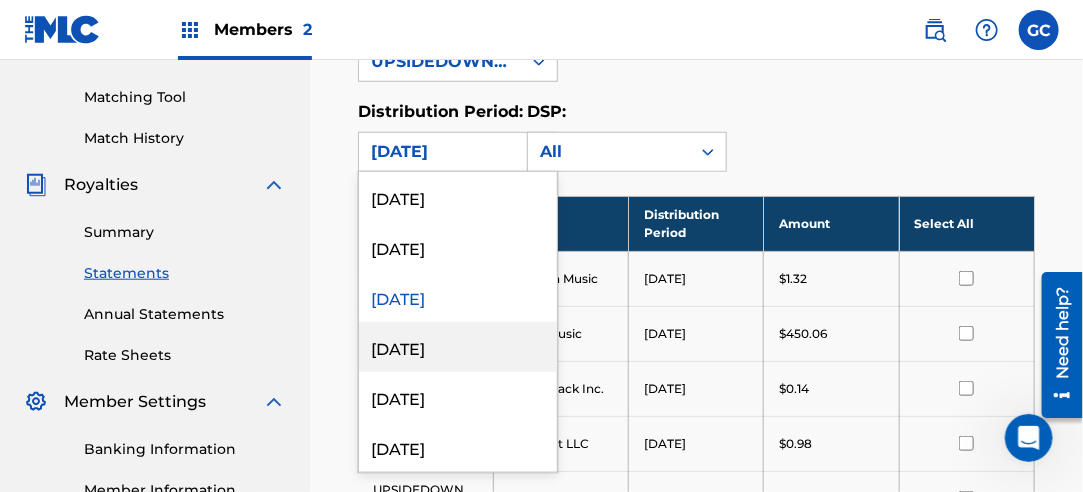 click on "[DATE]" at bounding box center (458, 347) 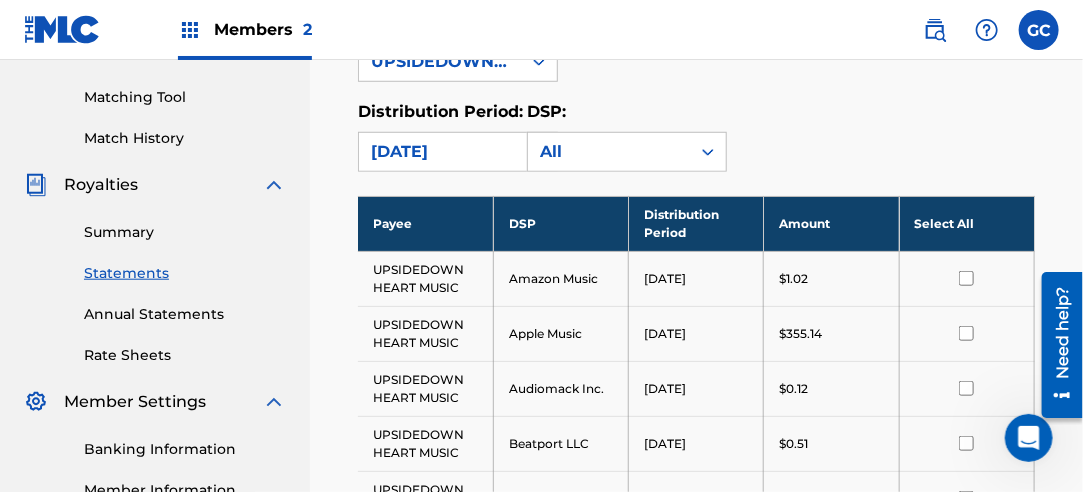 click on "Select All" at bounding box center [966, 223] 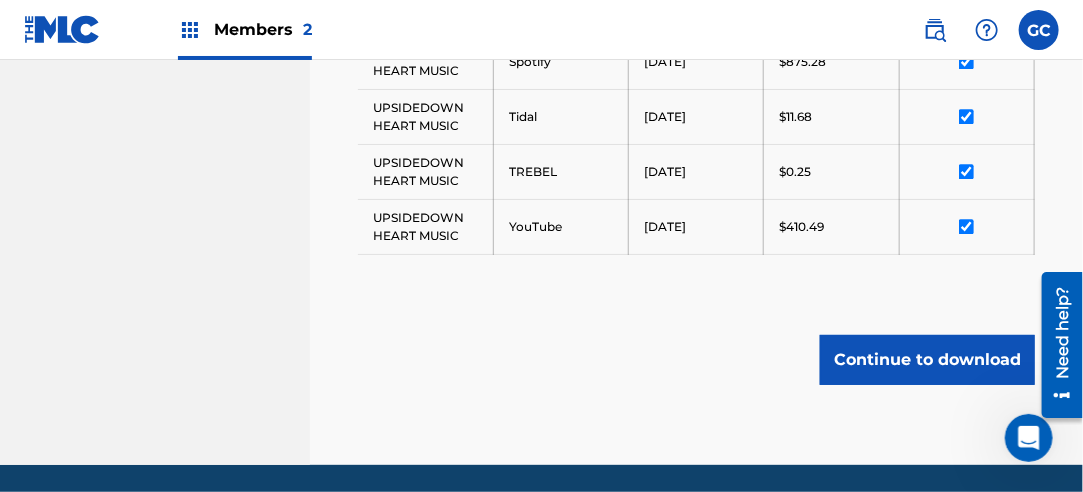 scroll, scrollTop: 1596, scrollLeft: 0, axis: vertical 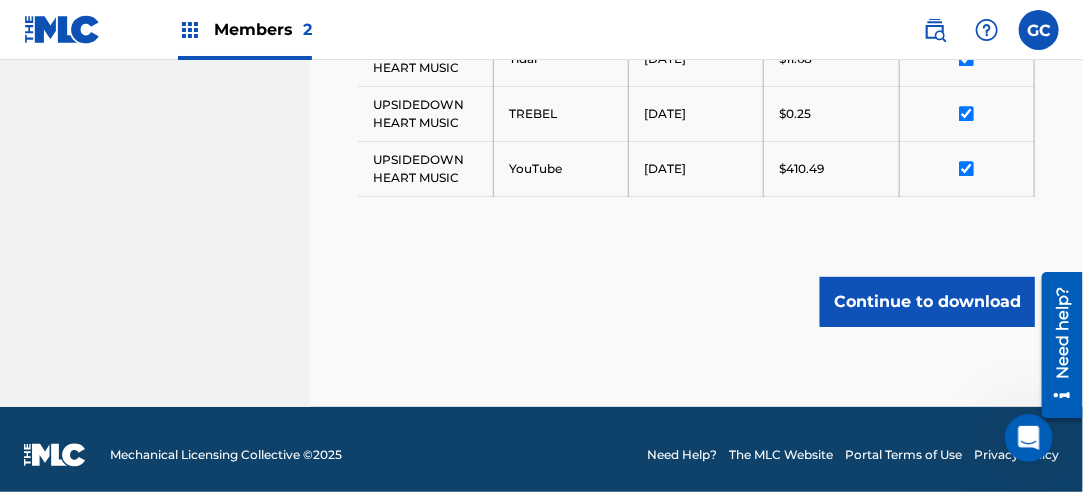 click on "Continue to download" at bounding box center [927, 302] 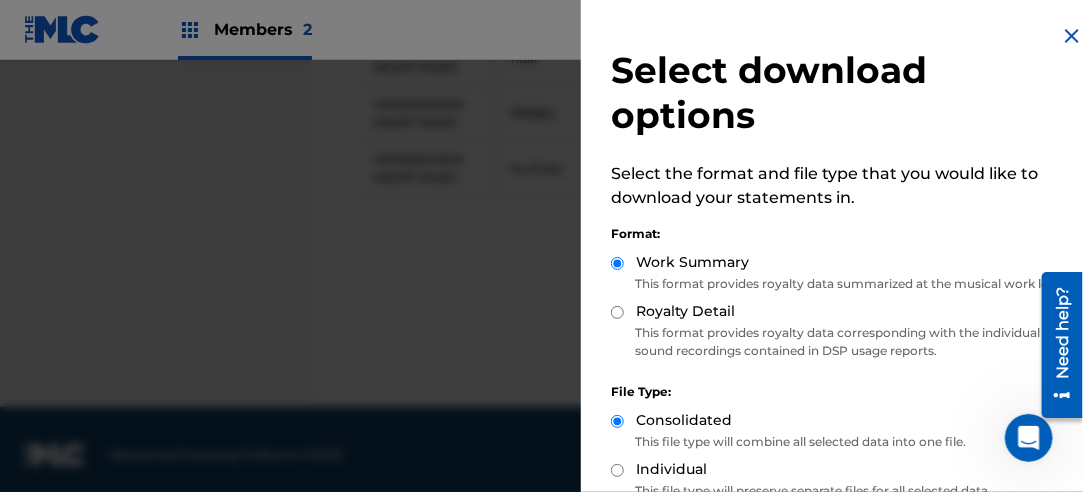 click on "Select download options Select the format and file type that you would like to download your statements in. Format: Work Summary This format provides royalty data summarized at the musical work level. Royalty Detail This format provides royalty data corresponding with the individual sound recordings contained in DSP usage reports. File Type: Consolidated This file type will combine all selected data into one file. Individual This file type will preserve separate files for all selected data. Download" at bounding box center (844, 337) 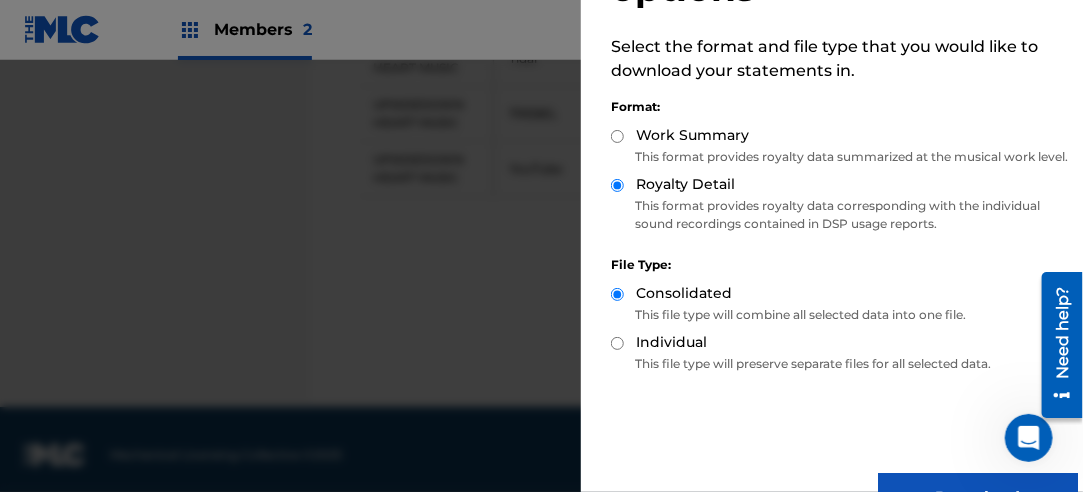 scroll, scrollTop: 200, scrollLeft: 0, axis: vertical 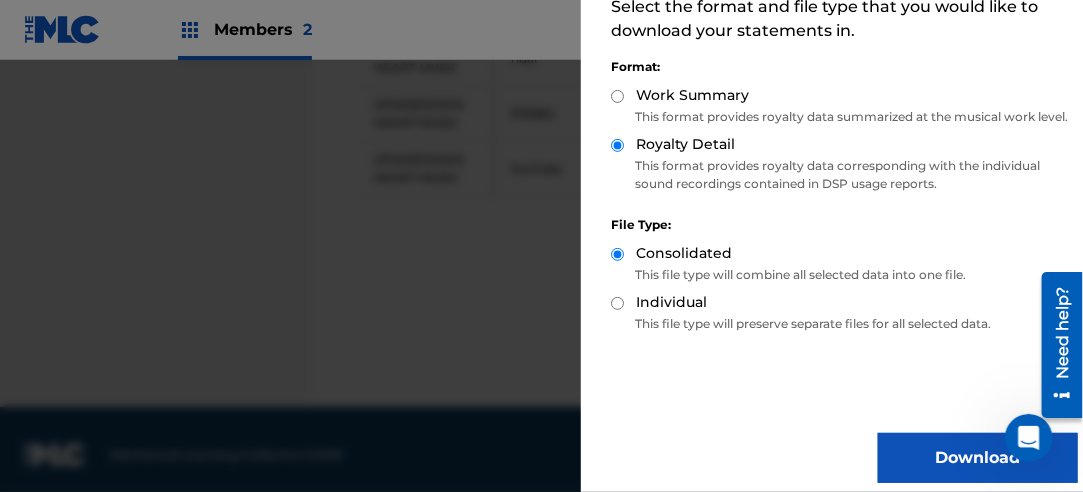 click on "Download" at bounding box center [978, 458] 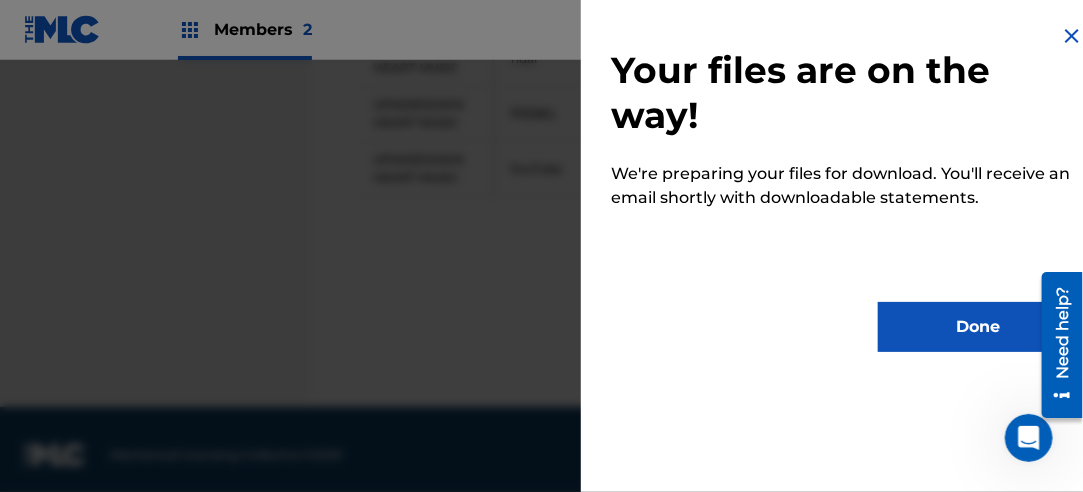 scroll, scrollTop: 0, scrollLeft: 0, axis: both 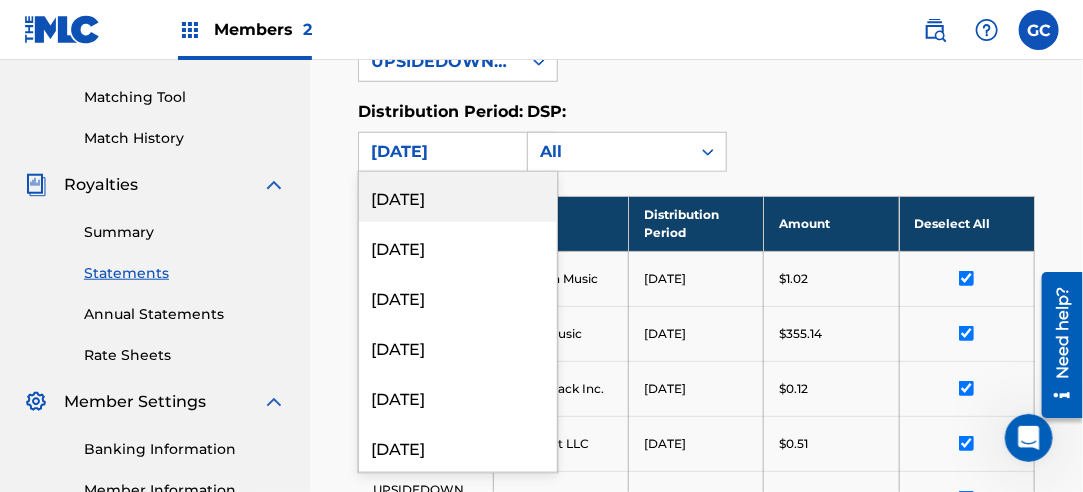 click on "[DATE]" at bounding box center (440, 152) 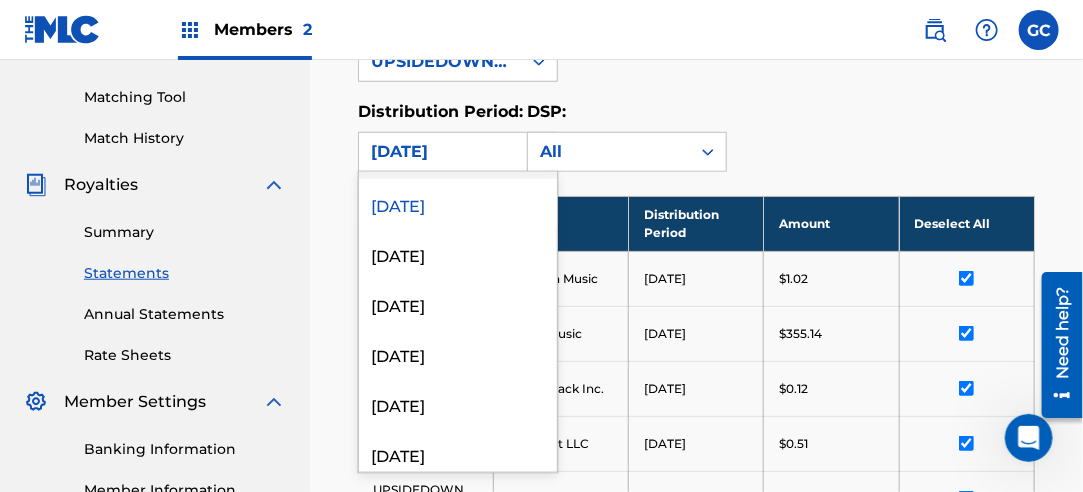 scroll, scrollTop: 400, scrollLeft: 0, axis: vertical 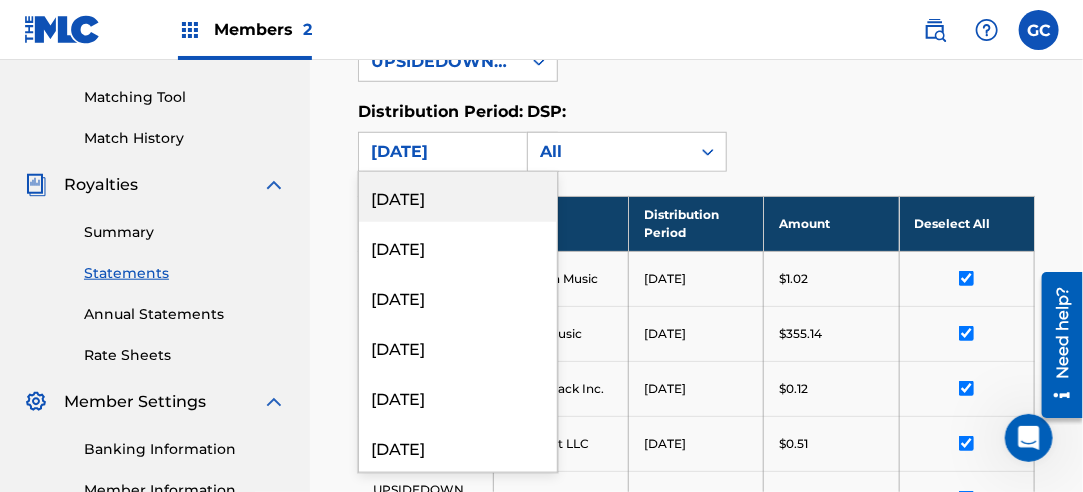 click on "[DATE]" at bounding box center [458, 197] 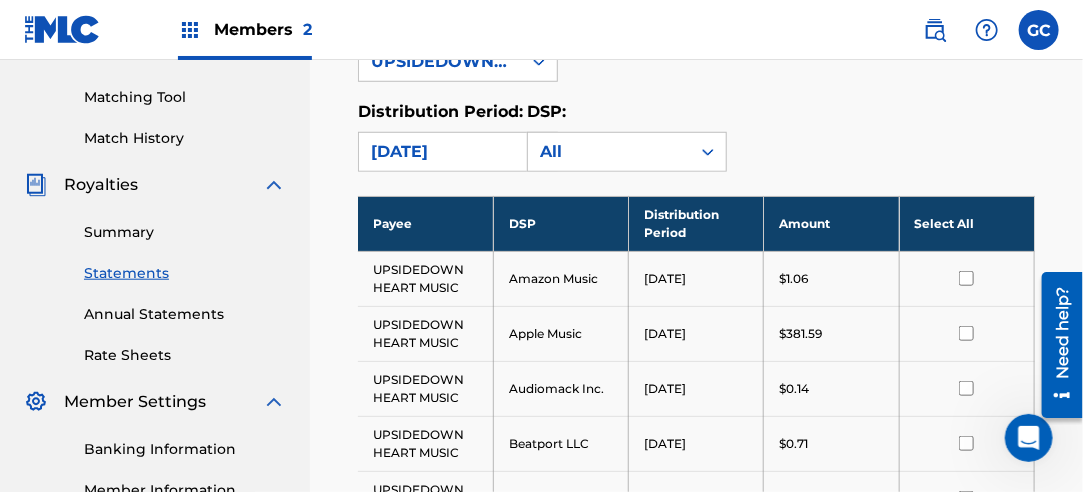 click on "Select All" at bounding box center (966, 223) 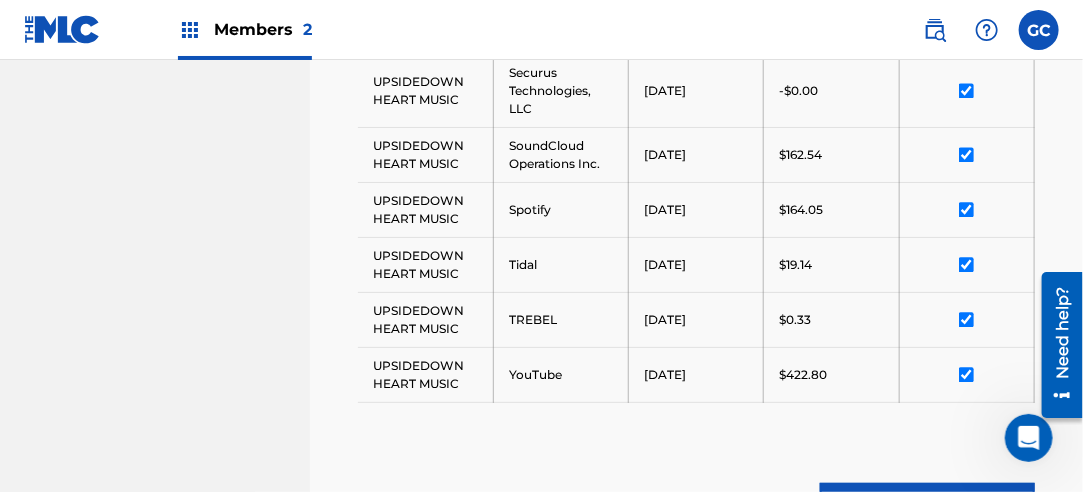 scroll, scrollTop: 1596, scrollLeft: 0, axis: vertical 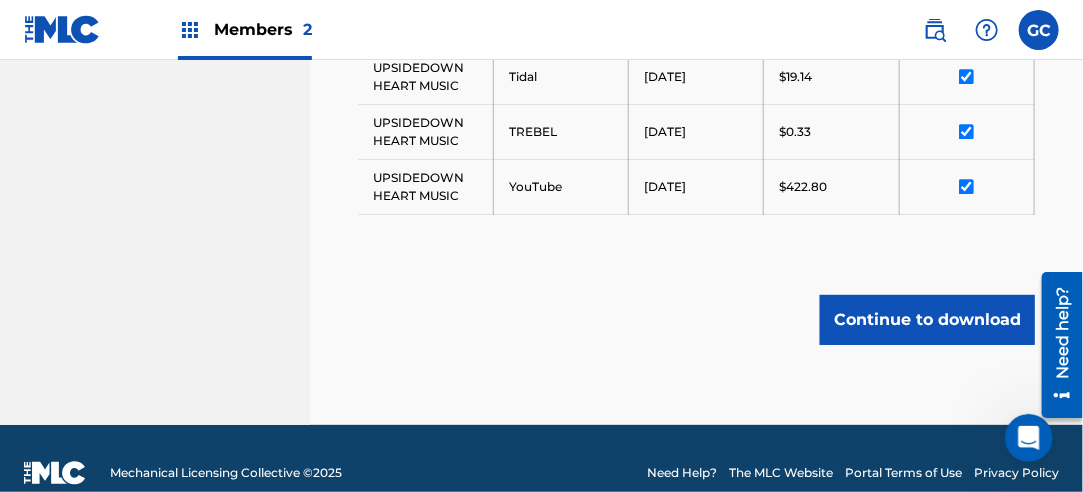 click on "Continue to download" at bounding box center [927, 320] 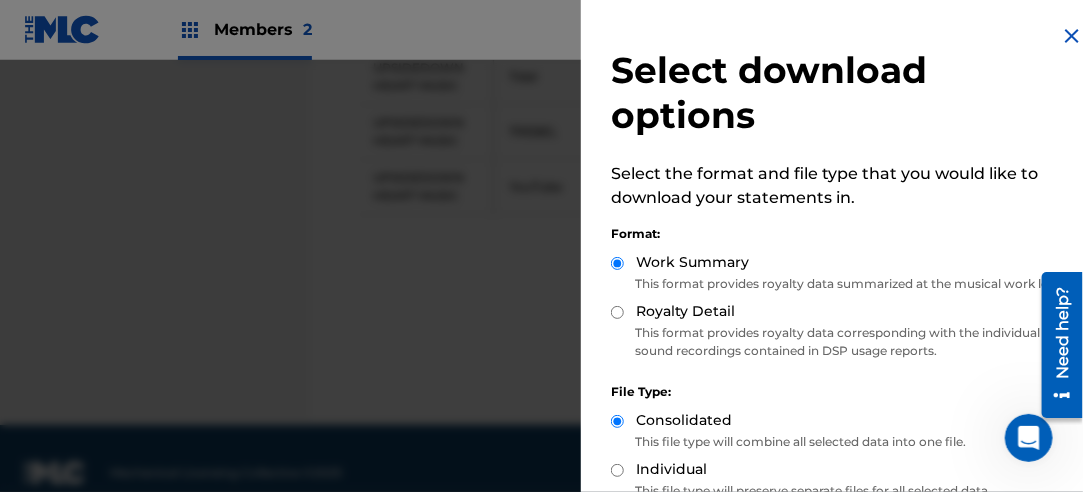 click on "Royalty Detail" at bounding box center (844, 312) 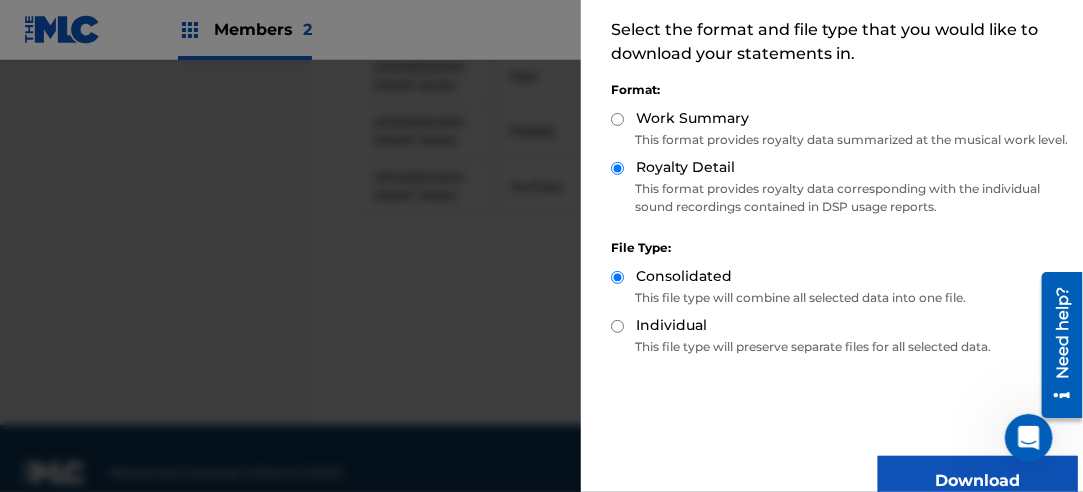 scroll, scrollTop: 200, scrollLeft: 0, axis: vertical 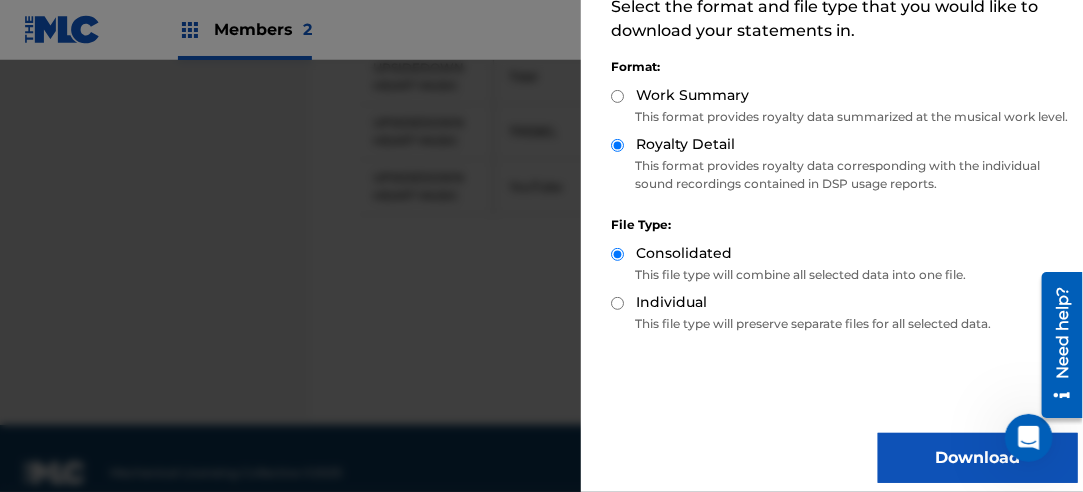 click on "Download" at bounding box center [978, 458] 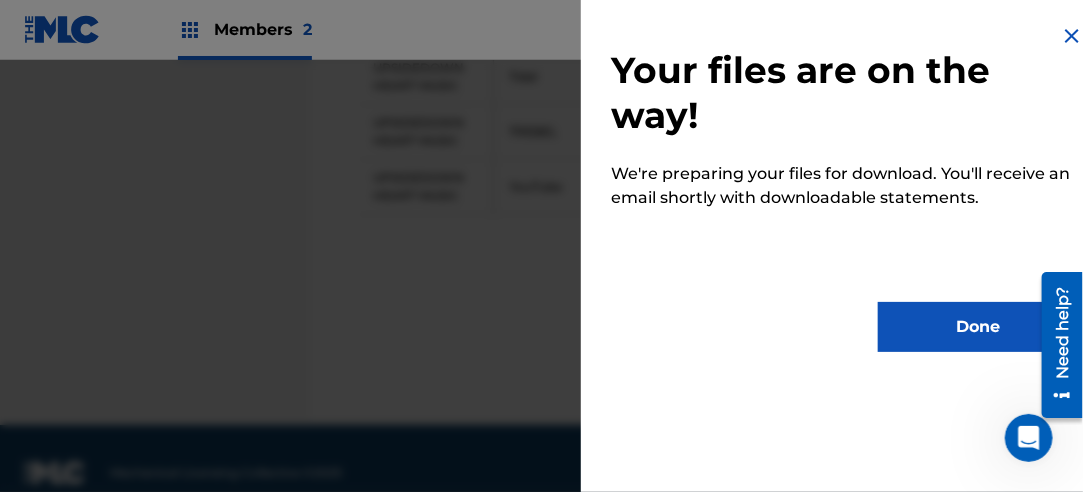 click on "Done" at bounding box center [978, 327] 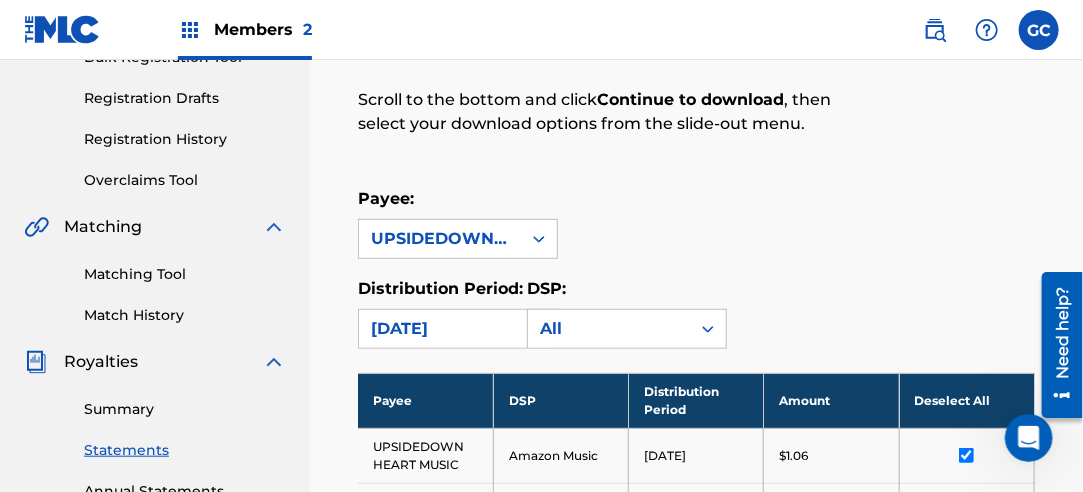 scroll, scrollTop: 396, scrollLeft: 0, axis: vertical 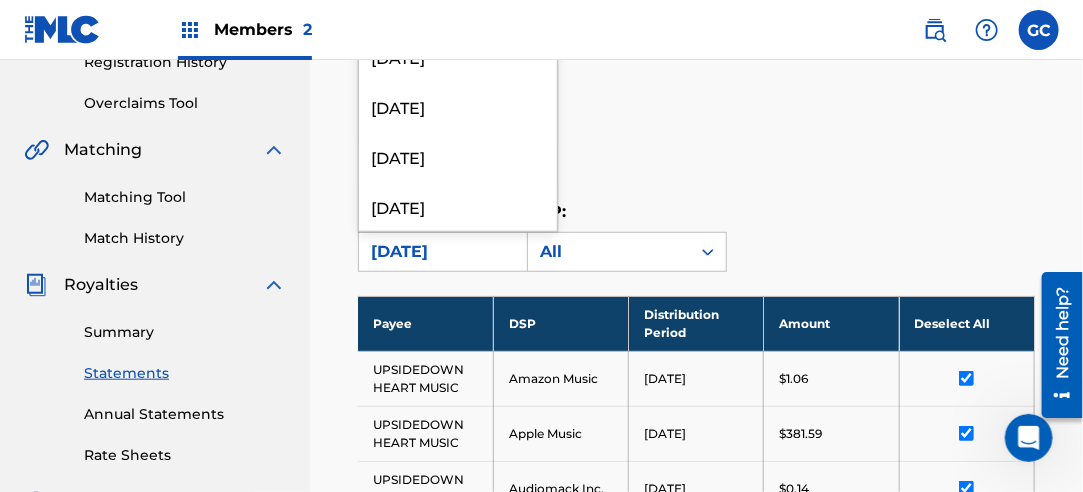 click on "[DATE]" at bounding box center [440, 252] 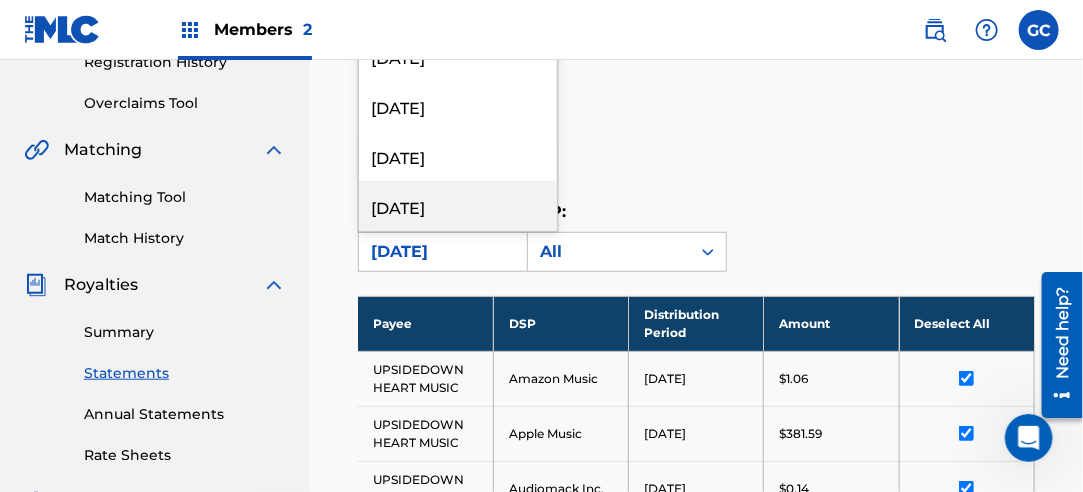 scroll, scrollTop: 296, scrollLeft: 0, axis: vertical 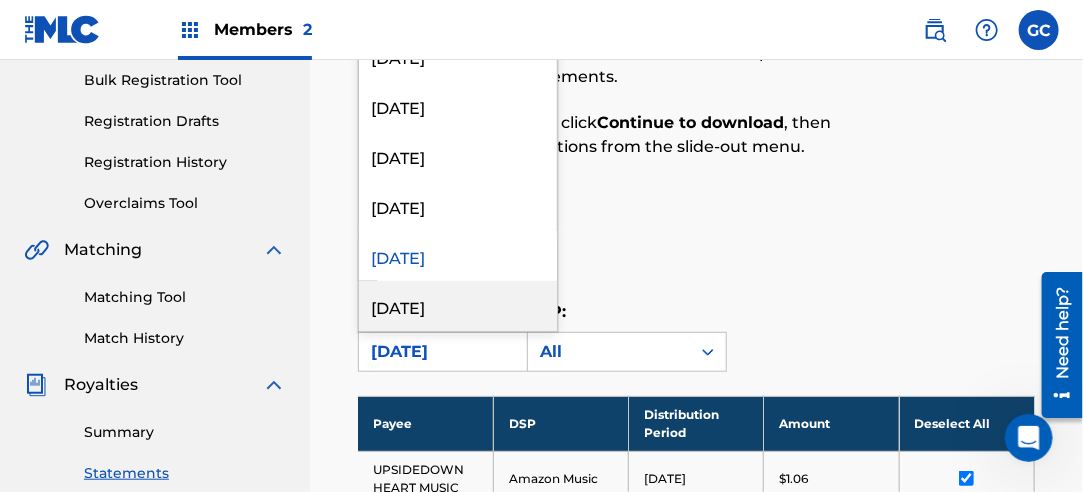 click on "[DATE]" at bounding box center [458, 306] 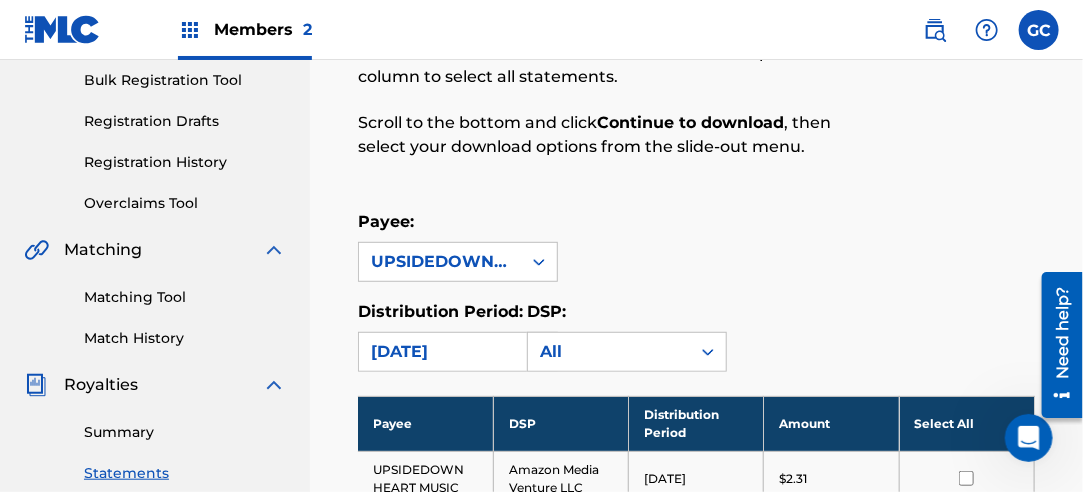 scroll, scrollTop: 596, scrollLeft: 0, axis: vertical 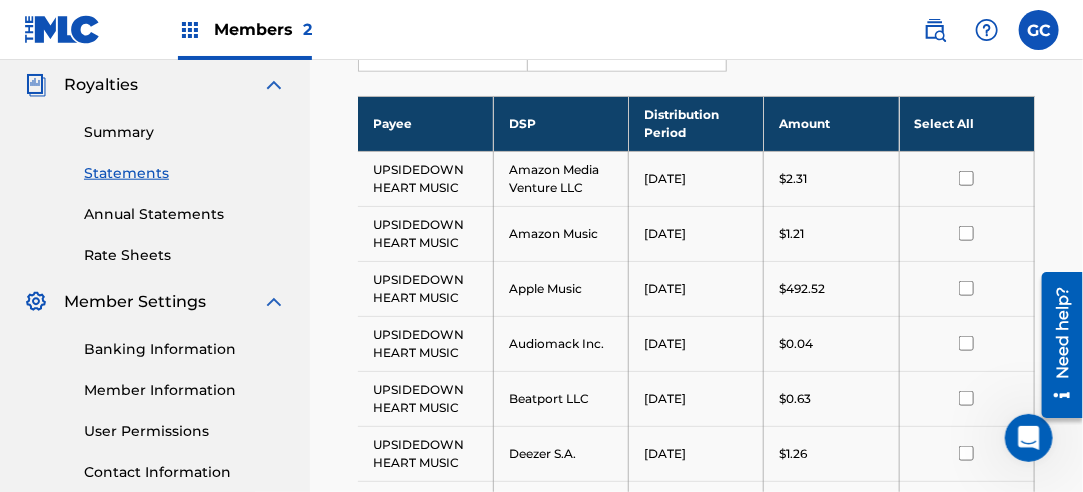click on "Select All" at bounding box center [966, 123] 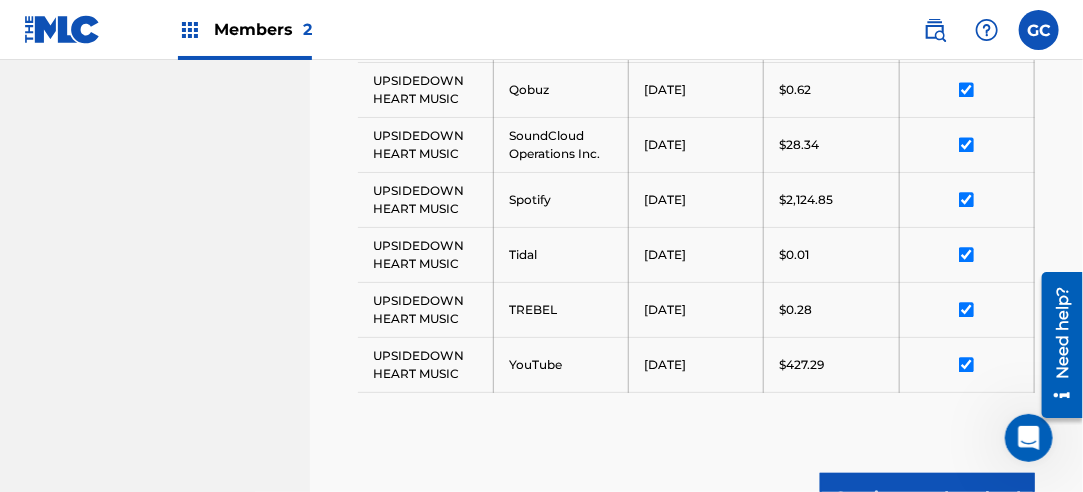 scroll, scrollTop: 1596, scrollLeft: 0, axis: vertical 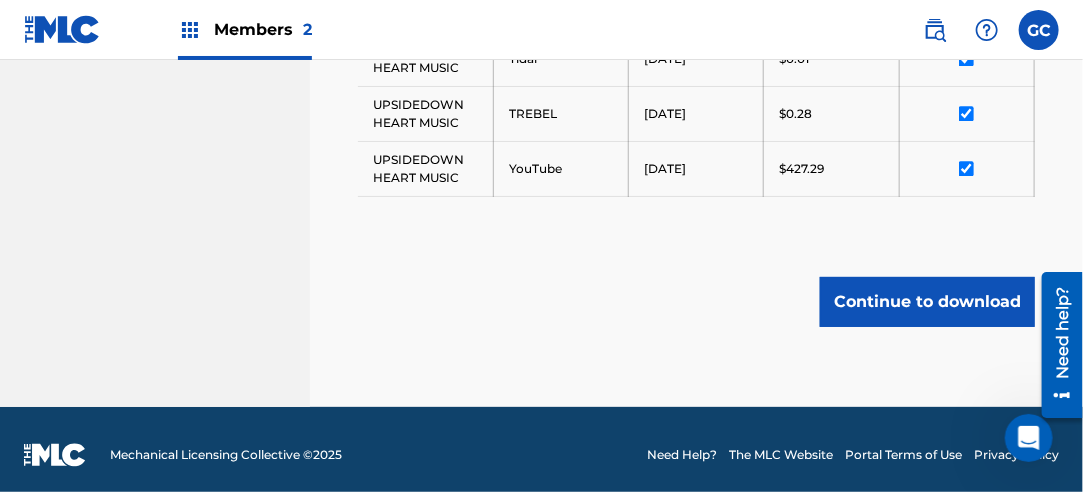 click on "Continue to download" at bounding box center (927, 302) 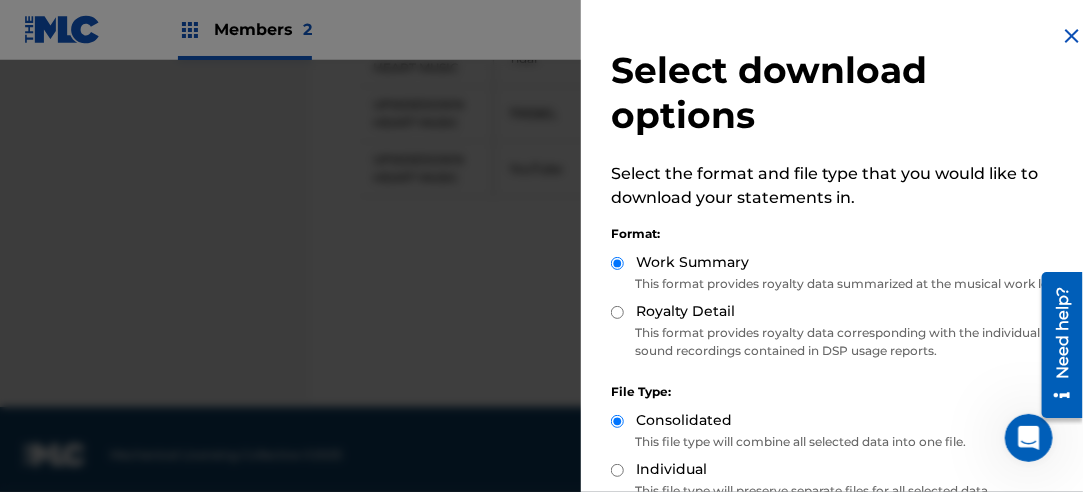 click on "Royalty Detail" at bounding box center (685, 311) 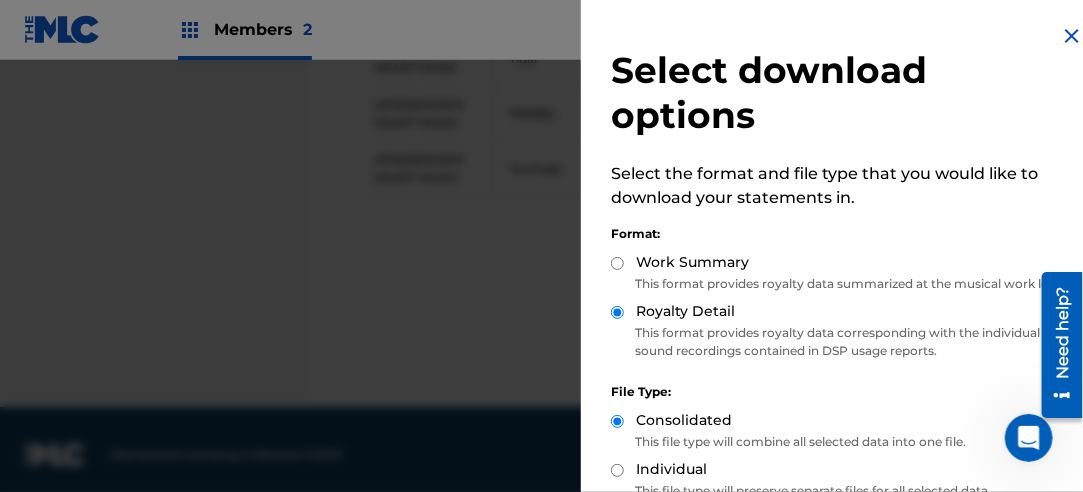 scroll, scrollTop: 200, scrollLeft: 0, axis: vertical 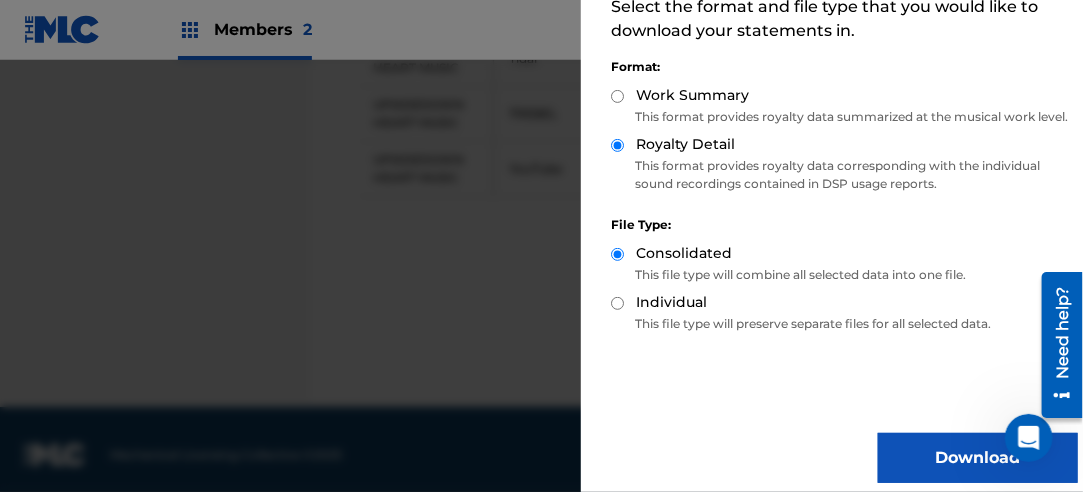 click on "Download" at bounding box center [978, 458] 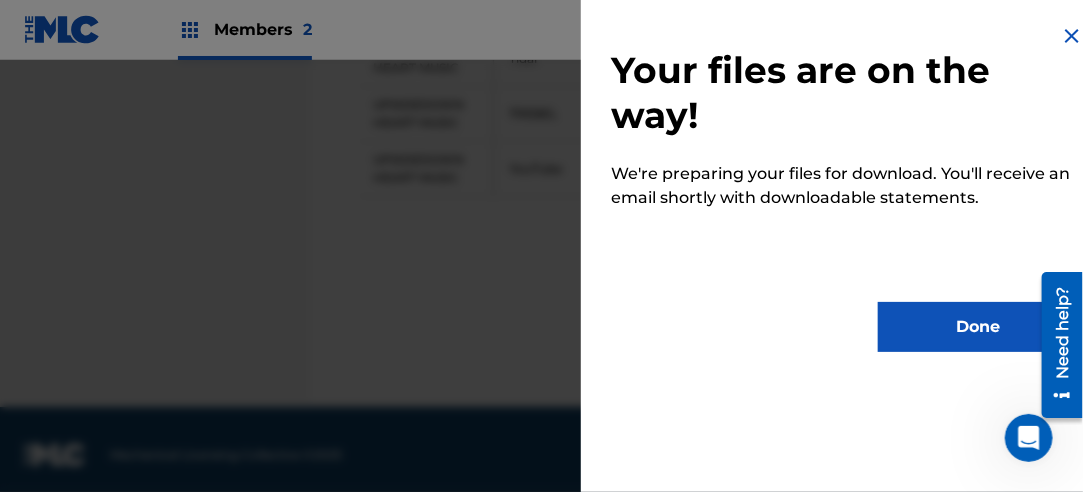 scroll, scrollTop: 0, scrollLeft: 0, axis: both 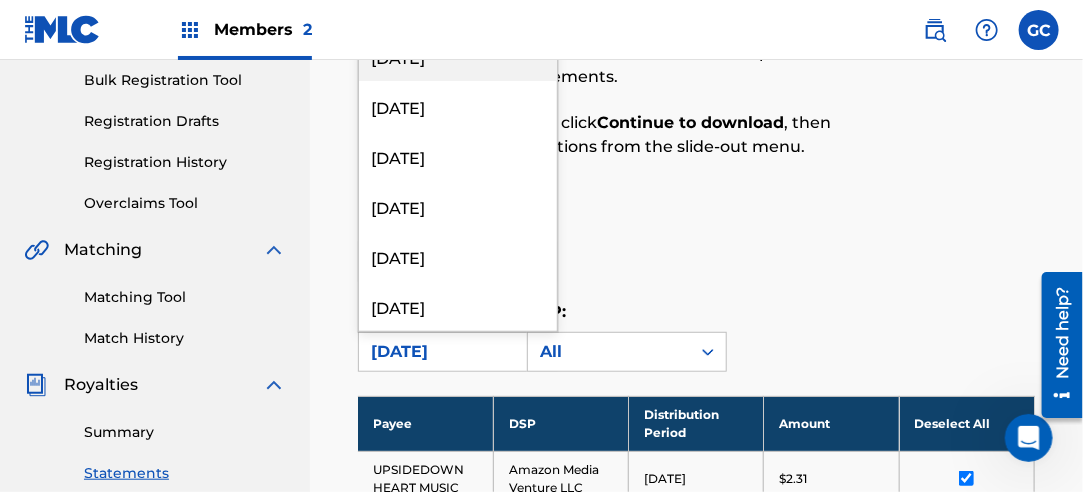 click on "[DATE]" at bounding box center (440, 352) 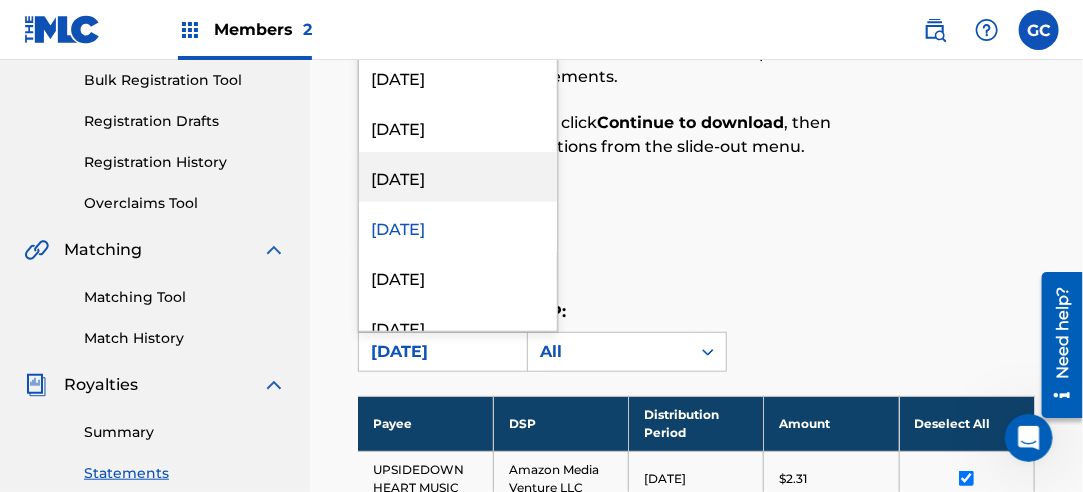 scroll, scrollTop: 300, scrollLeft: 0, axis: vertical 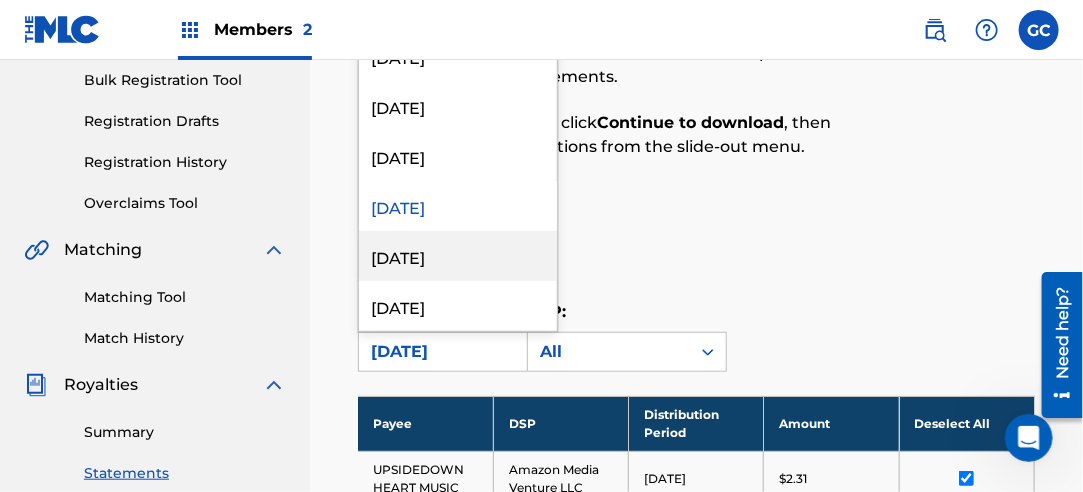 click on "[DATE]" at bounding box center [458, 256] 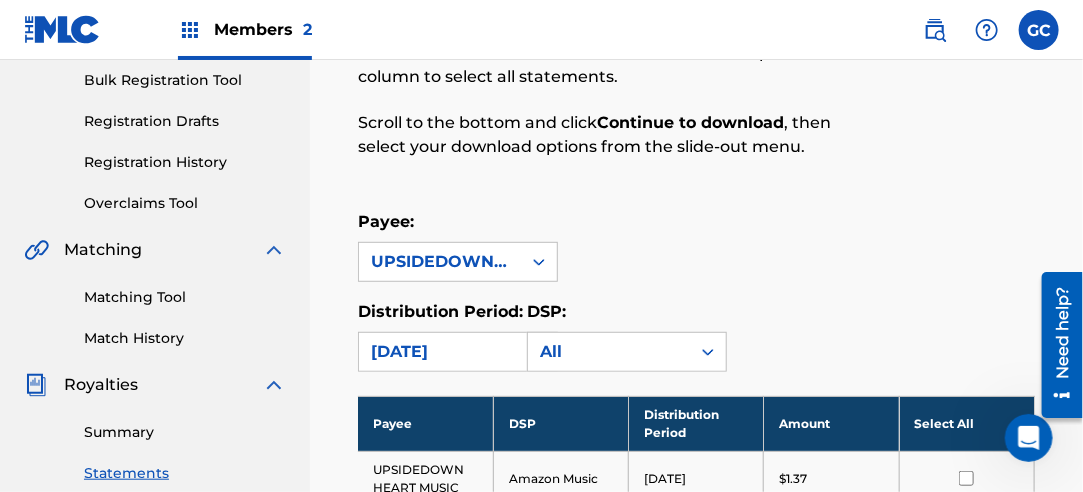 scroll, scrollTop: 496, scrollLeft: 0, axis: vertical 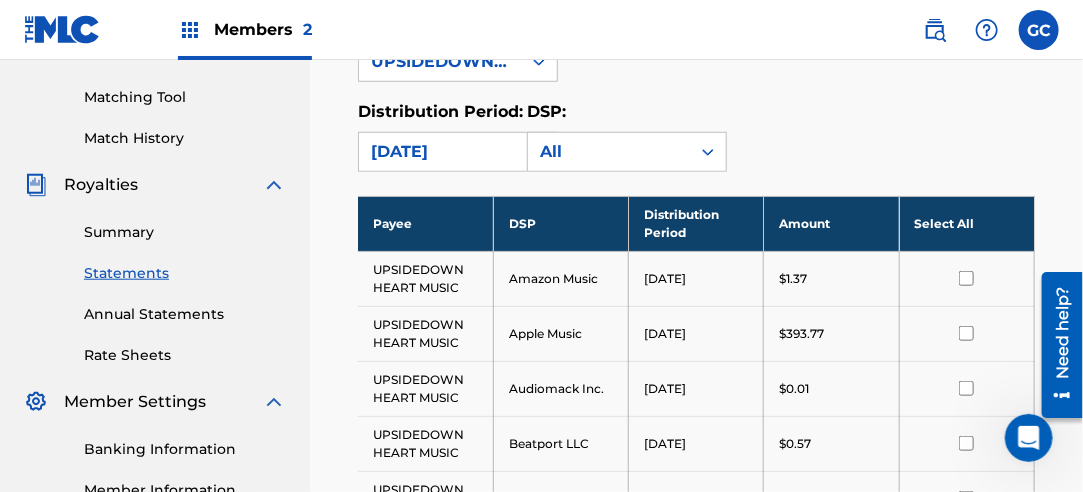 click on "Select All" at bounding box center [966, 223] 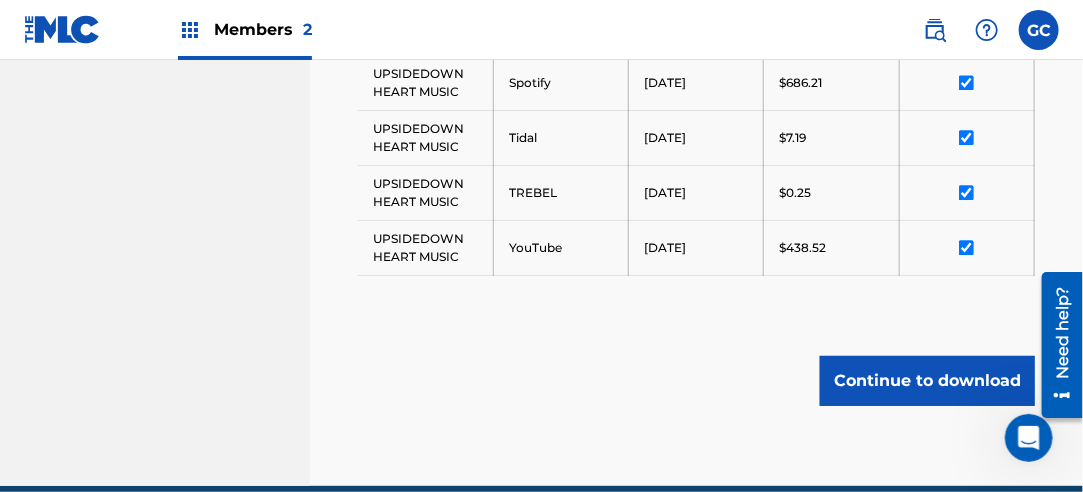 scroll, scrollTop: 1541, scrollLeft: 0, axis: vertical 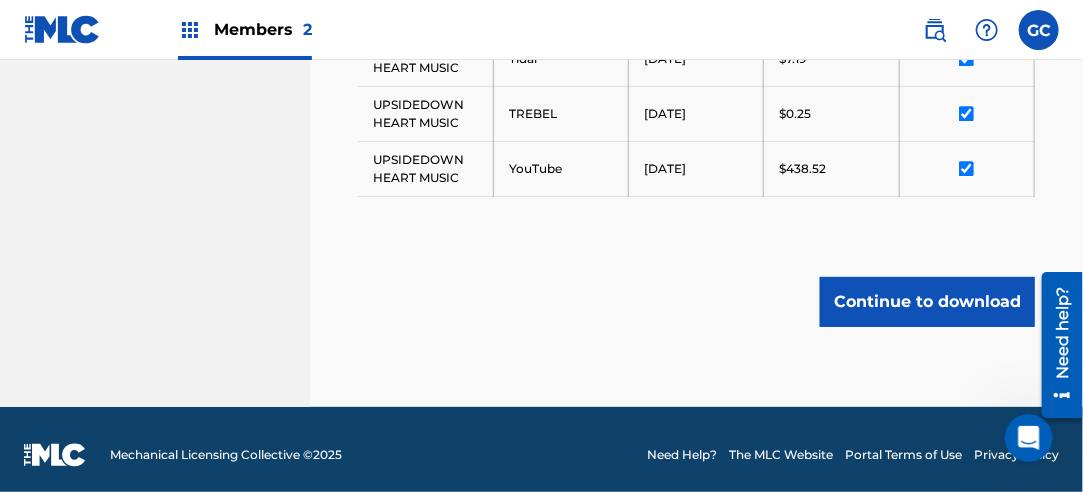 click on "Continue to download" at bounding box center (927, 302) 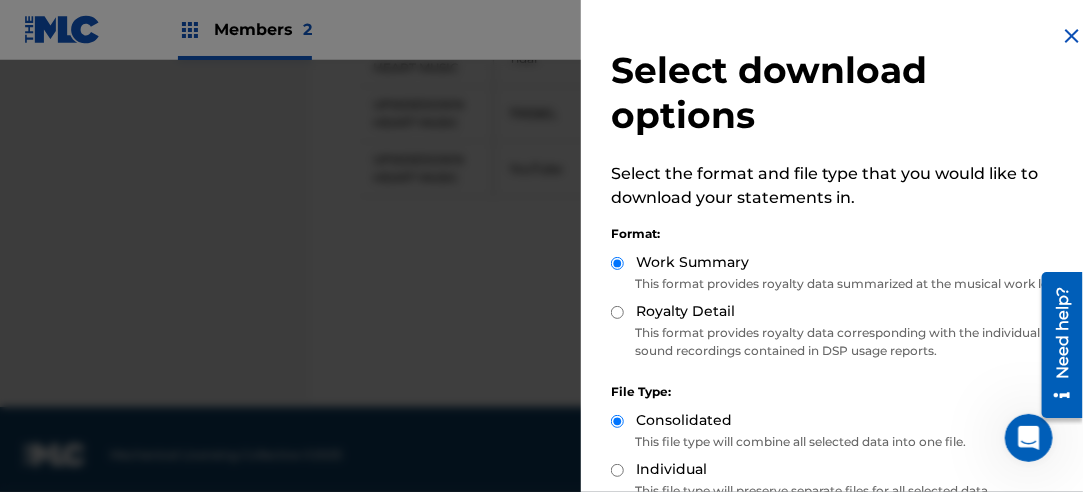 click on "Royalty Detail" at bounding box center (685, 311) 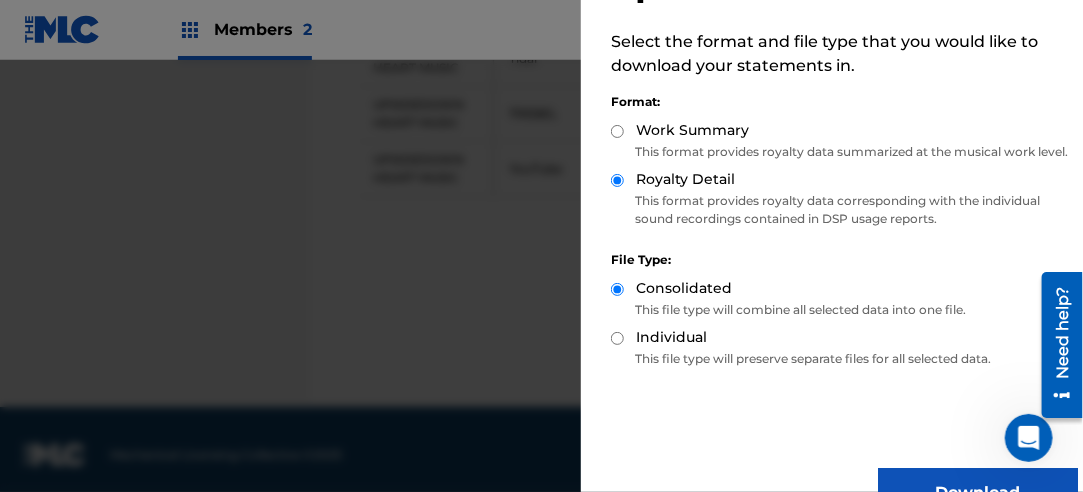 scroll, scrollTop: 200, scrollLeft: 0, axis: vertical 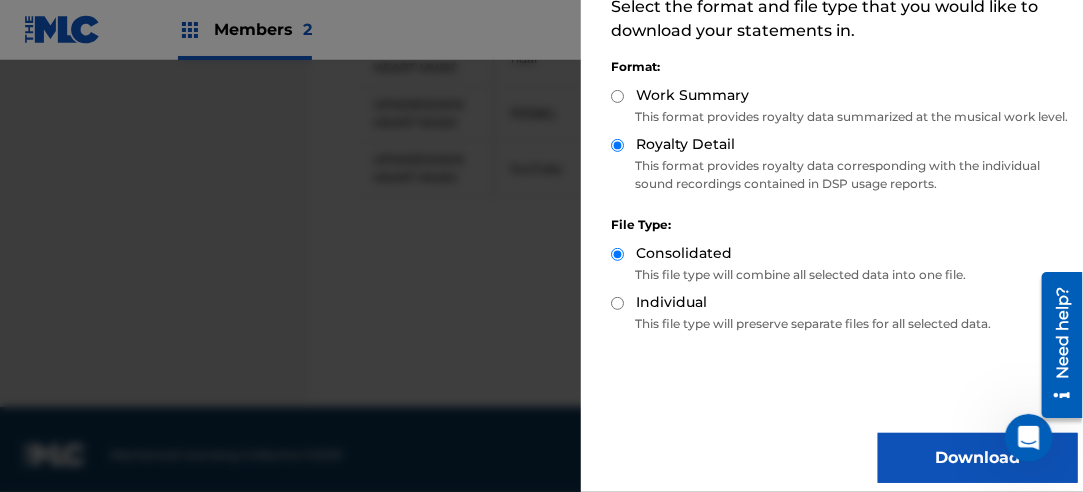 click on "Download" at bounding box center (978, 458) 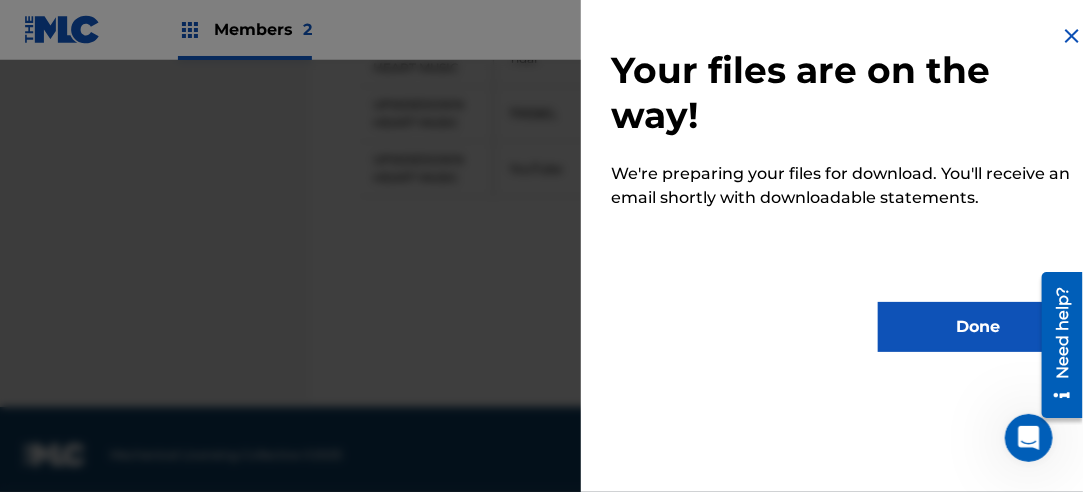 click on "Done" at bounding box center [978, 327] 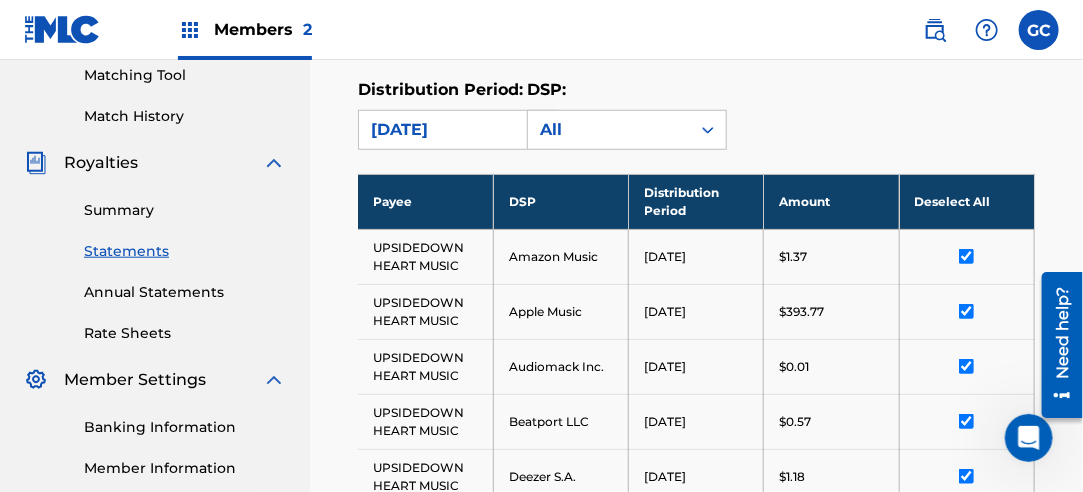 scroll, scrollTop: 441, scrollLeft: 0, axis: vertical 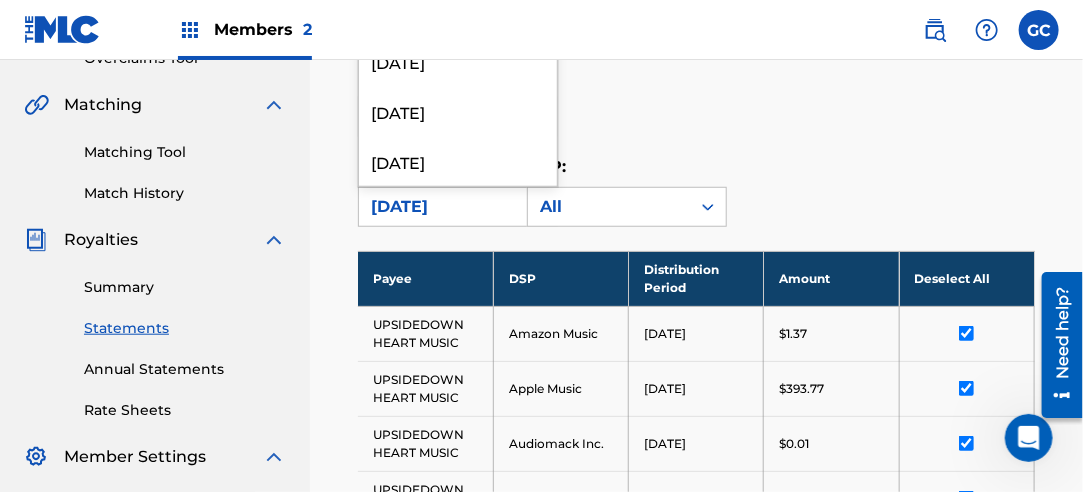 click on "[DATE]" at bounding box center (440, 207) 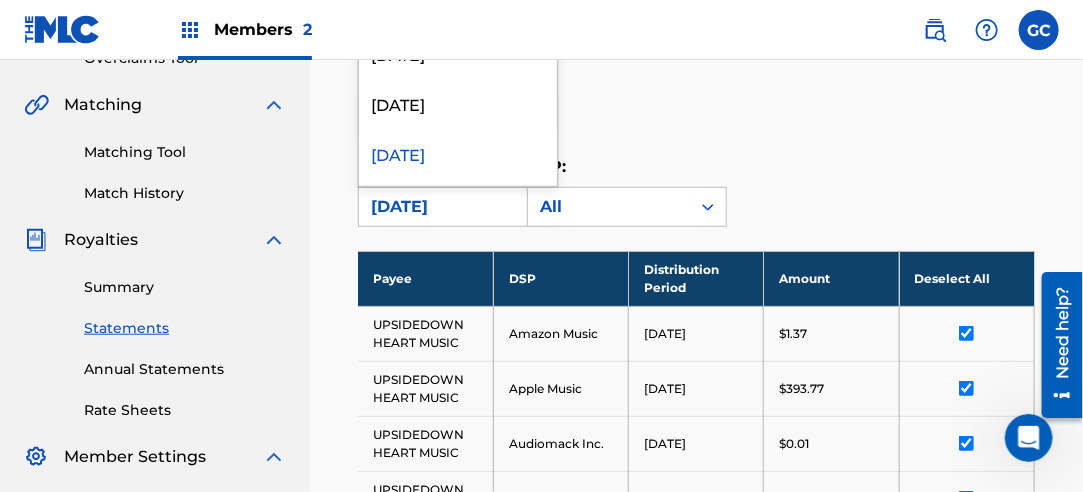 scroll, scrollTop: 300, scrollLeft: 0, axis: vertical 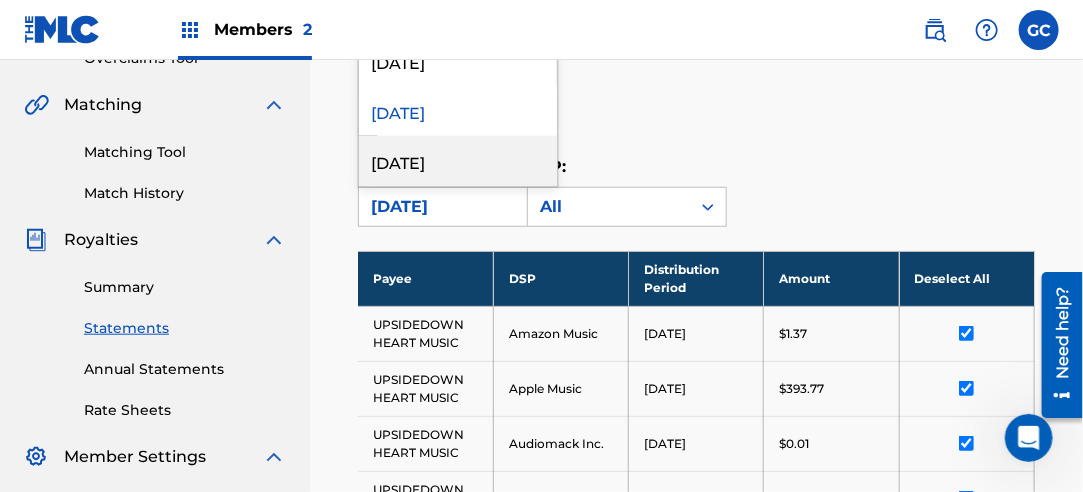 click on "[DATE]" at bounding box center (458, 161) 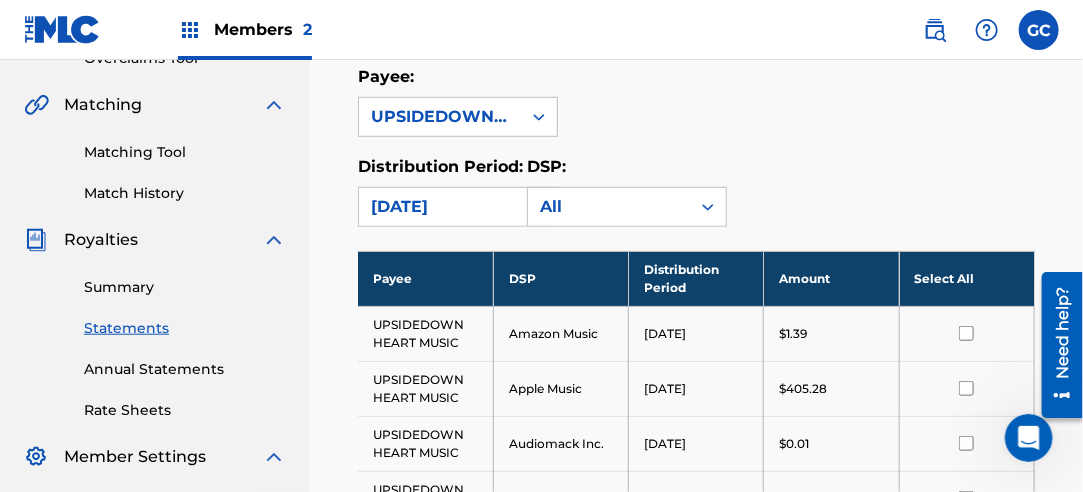 click on "Select All" at bounding box center (966, 278) 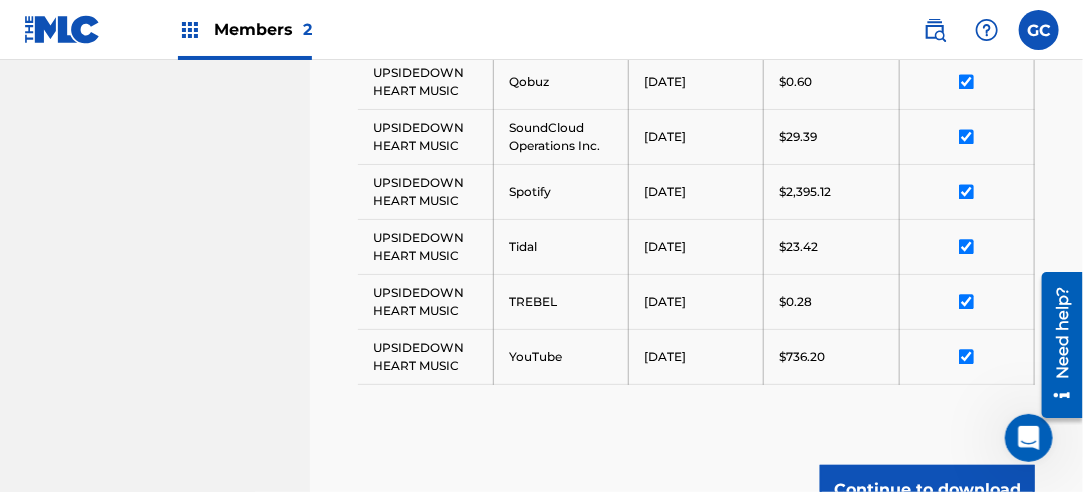 scroll, scrollTop: 1441, scrollLeft: 0, axis: vertical 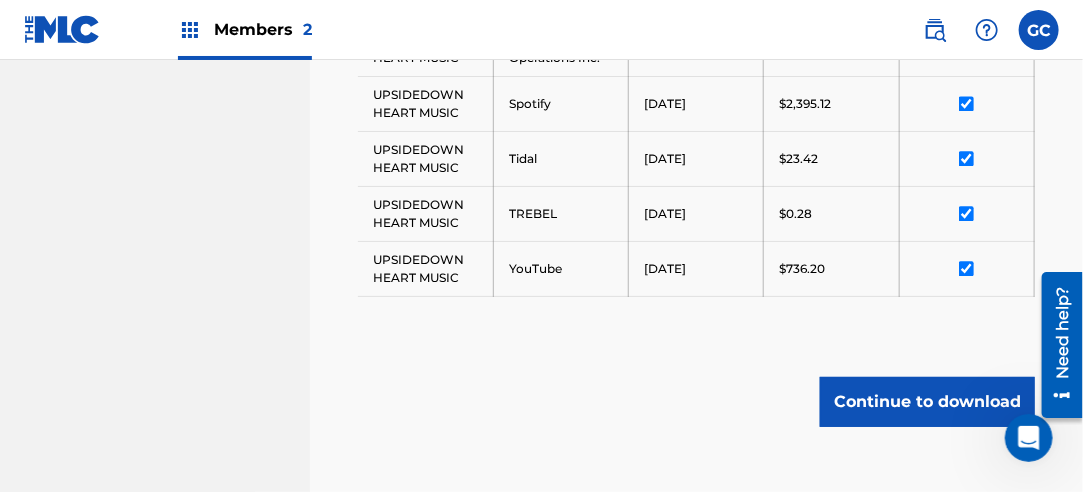 click on "Continue to download" at bounding box center (927, 402) 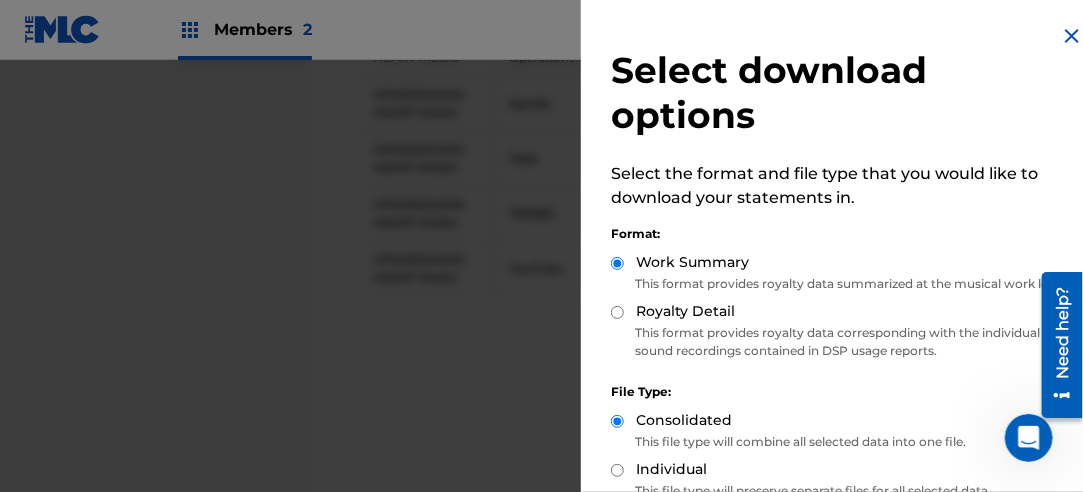 click on "Royalty Detail" at bounding box center (844, 312) 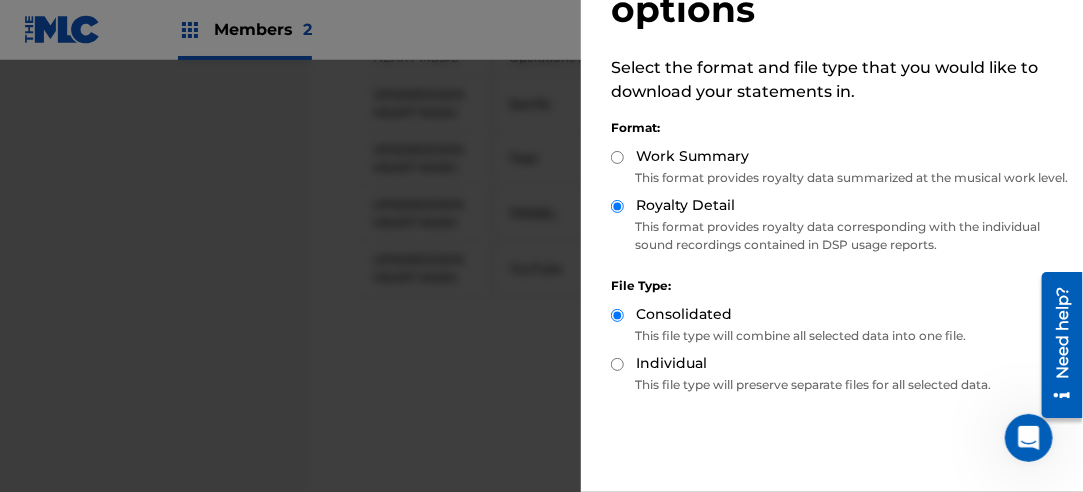 scroll, scrollTop: 200, scrollLeft: 0, axis: vertical 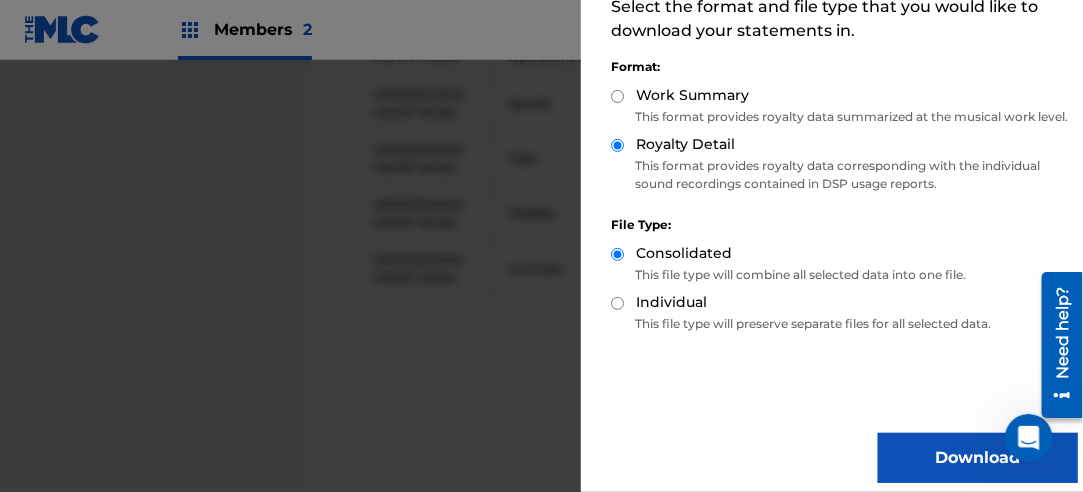 click on "Download" at bounding box center (978, 458) 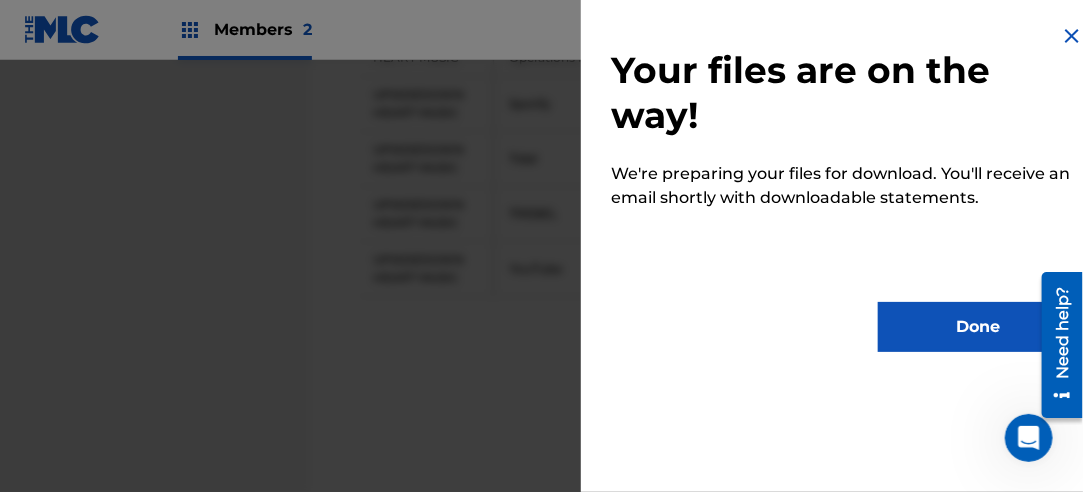 scroll, scrollTop: 0, scrollLeft: 0, axis: both 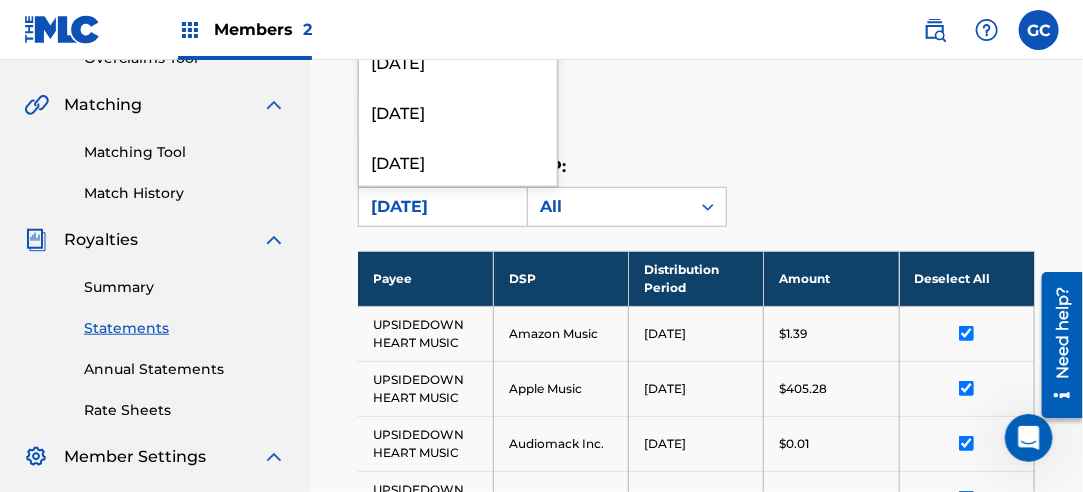 click on "[DATE]" at bounding box center [440, 207] 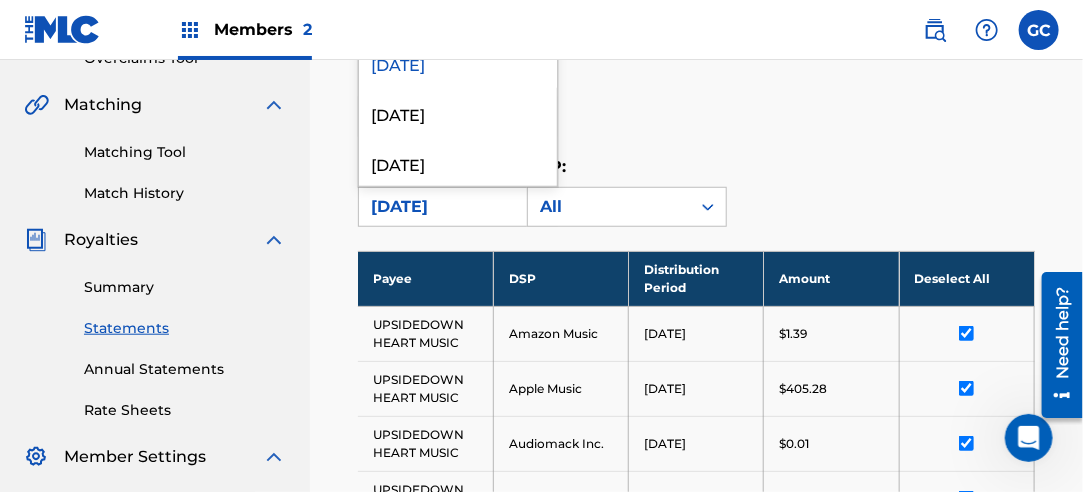scroll, scrollTop: 400, scrollLeft: 0, axis: vertical 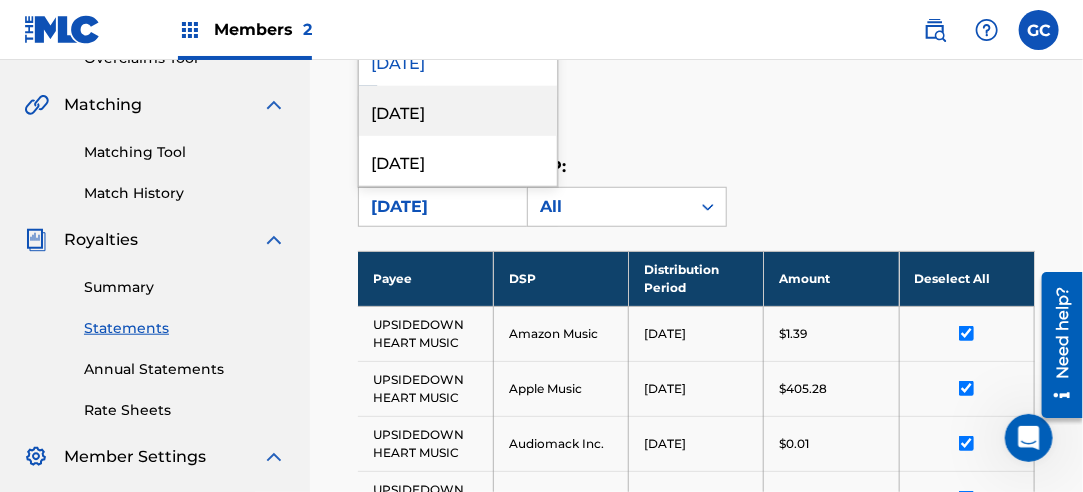 click on "[DATE]" at bounding box center (458, 111) 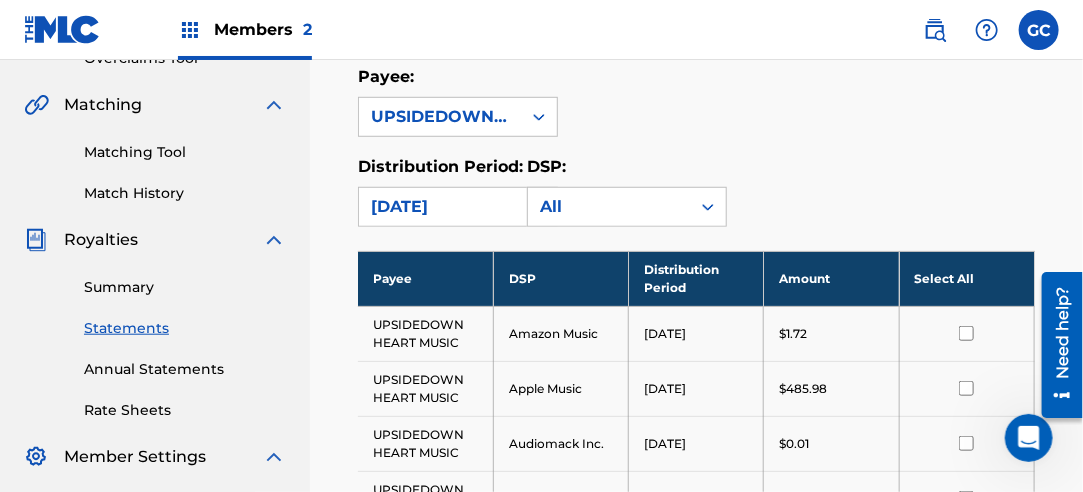 click on "Select All" at bounding box center [966, 278] 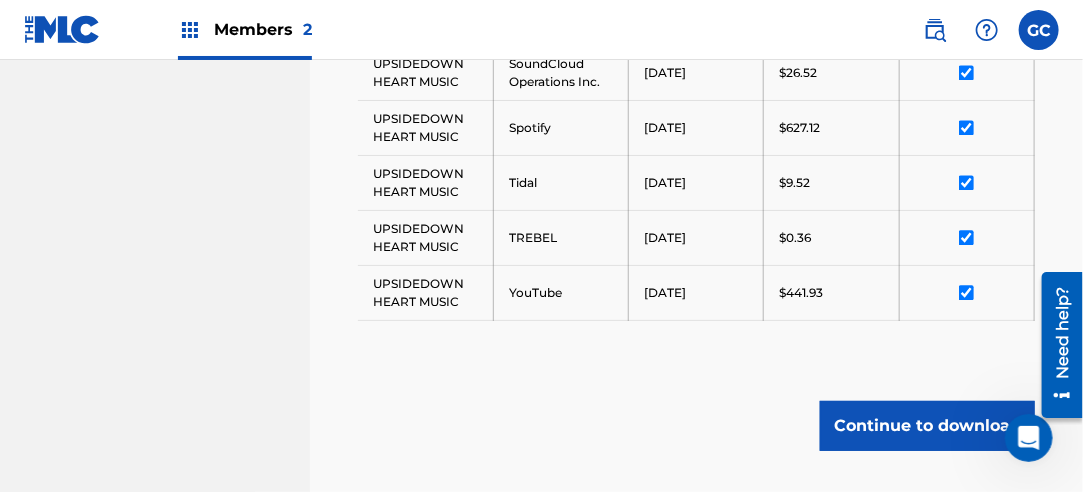 scroll, scrollTop: 1486, scrollLeft: 0, axis: vertical 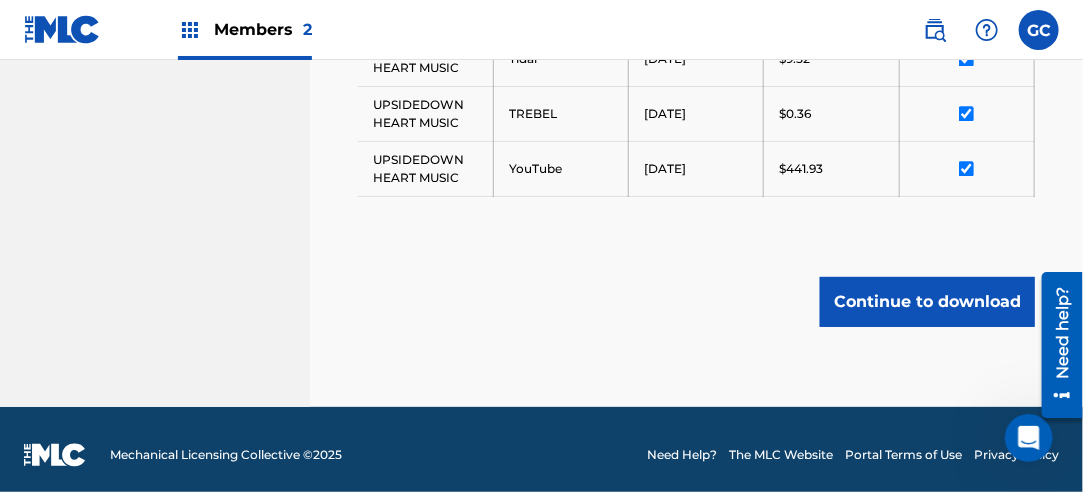 click on "Continue to download" at bounding box center [927, 302] 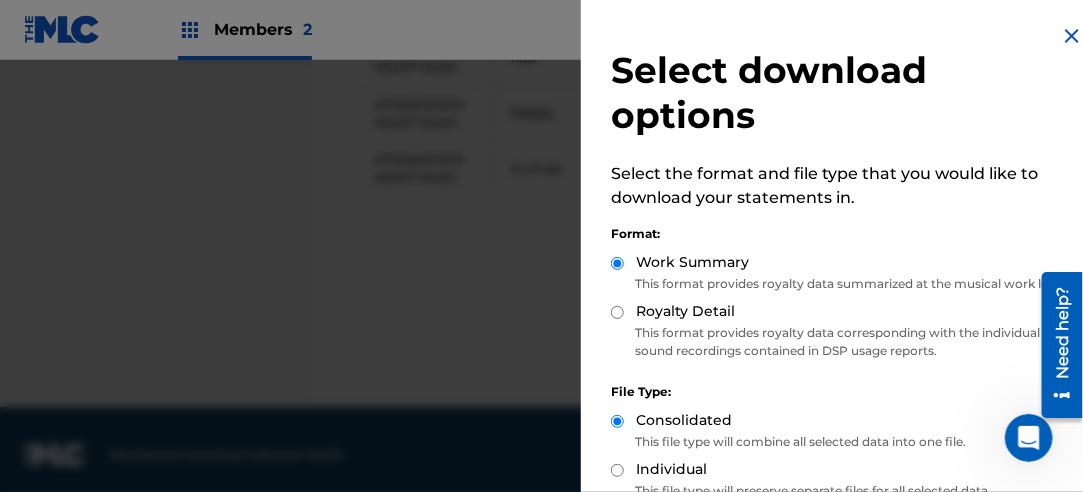 click on "Royalty Detail" at bounding box center [685, 311] 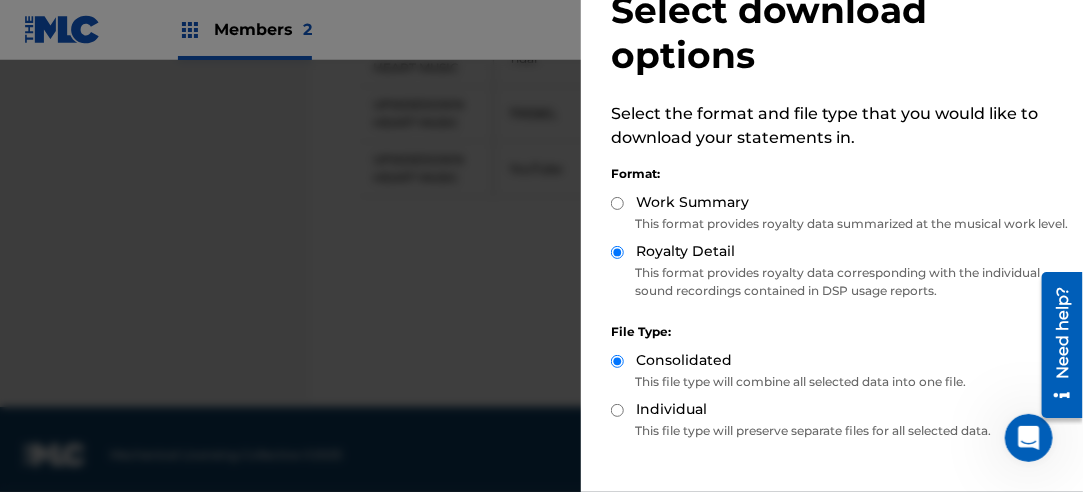 scroll 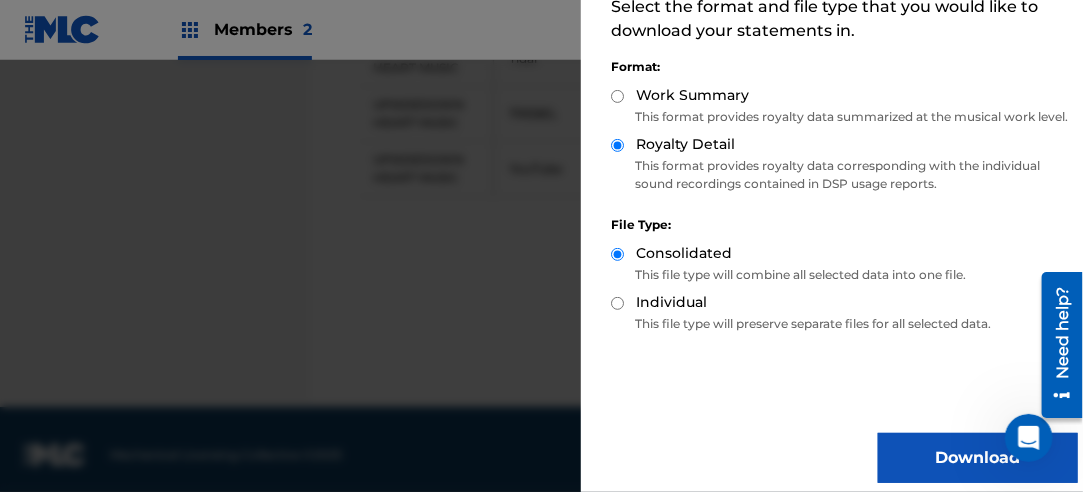 click on "Download" at bounding box center [978, 458] 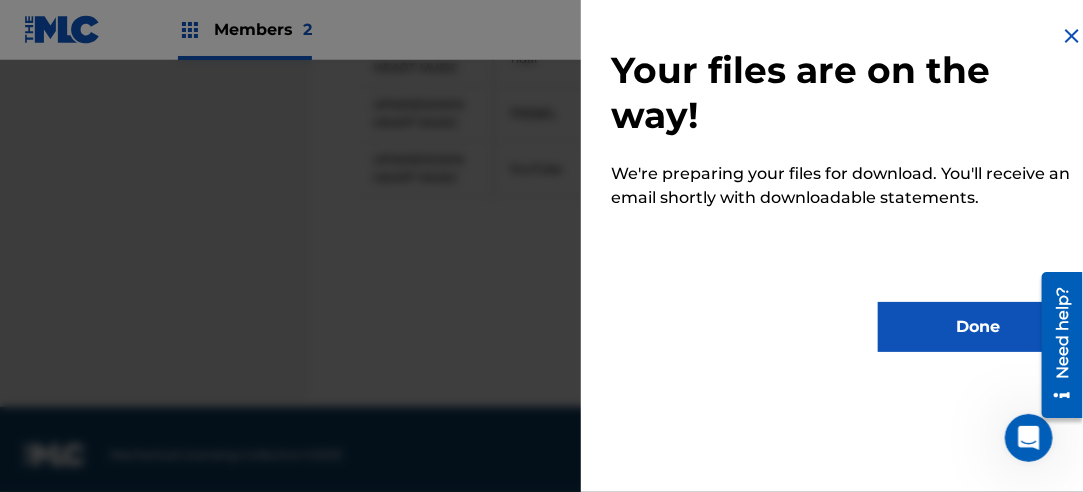 click on "Done" at bounding box center (978, 327) 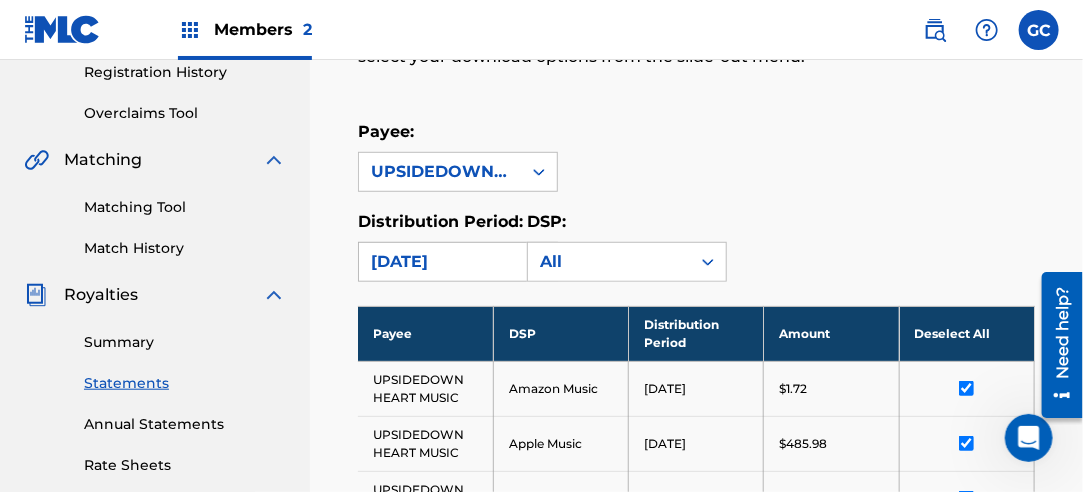 click on "[DATE]" at bounding box center (440, 262) 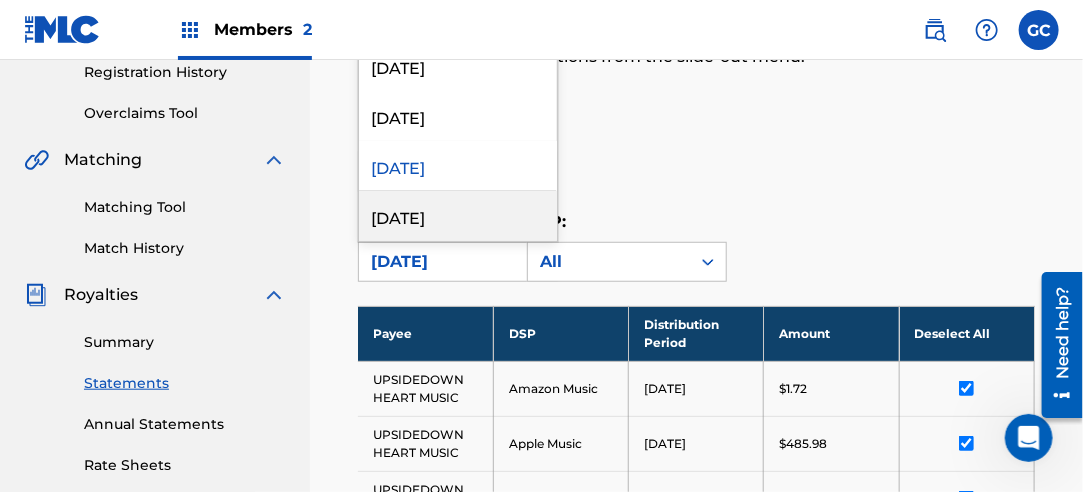 click on "[DATE]" at bounding box center [458, 216] 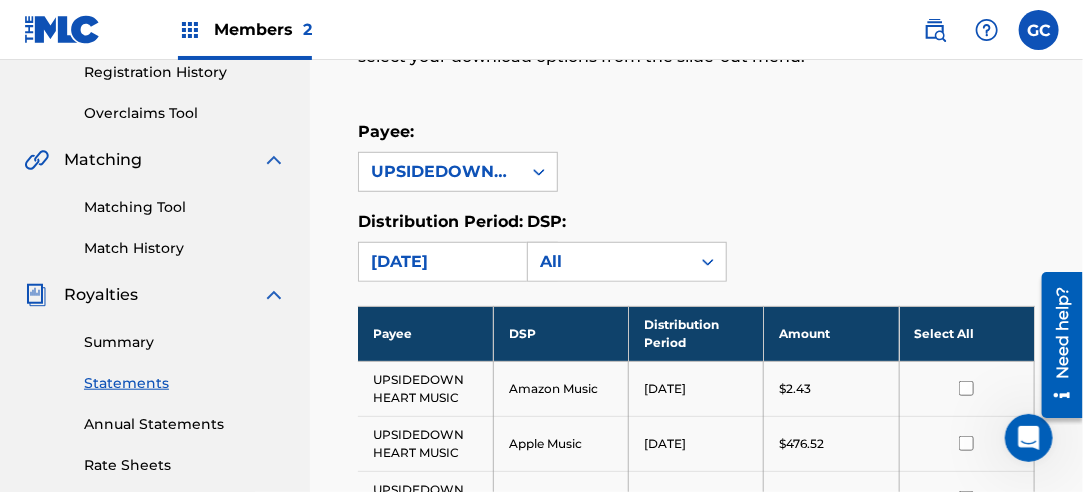 click on "Select All" at bounding box center [966, 333] 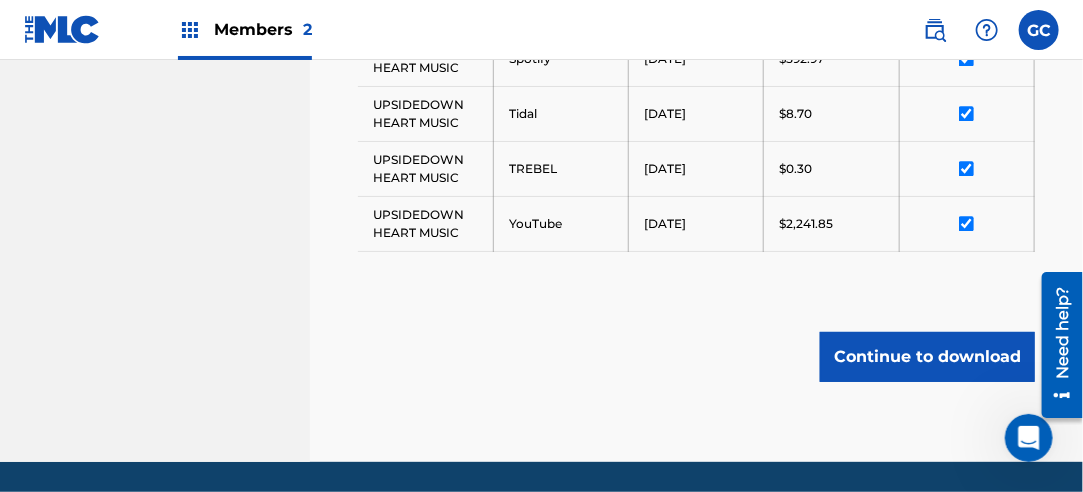 click on "Continue to download" at bounding box center [927, 357] 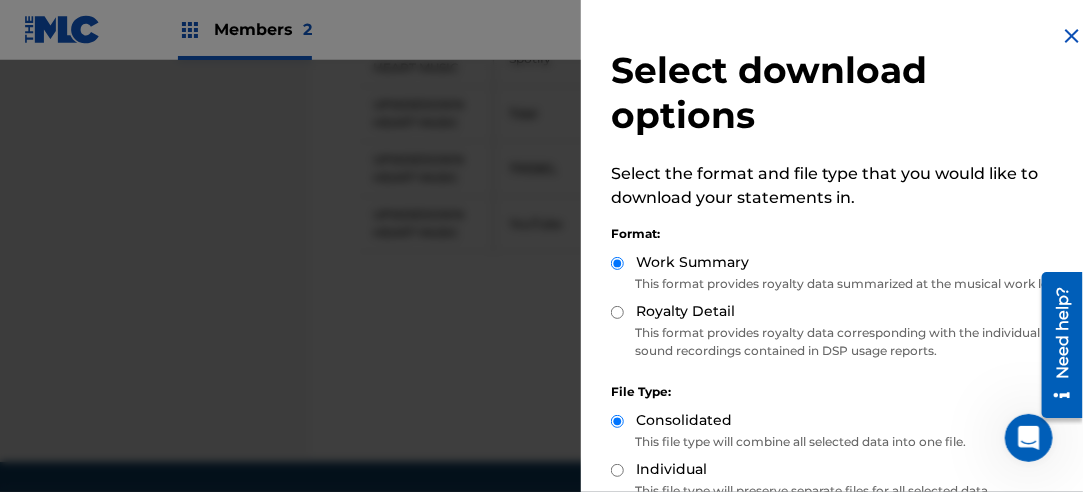 click on "Royalty Detail" at bounding box center (685, 311) 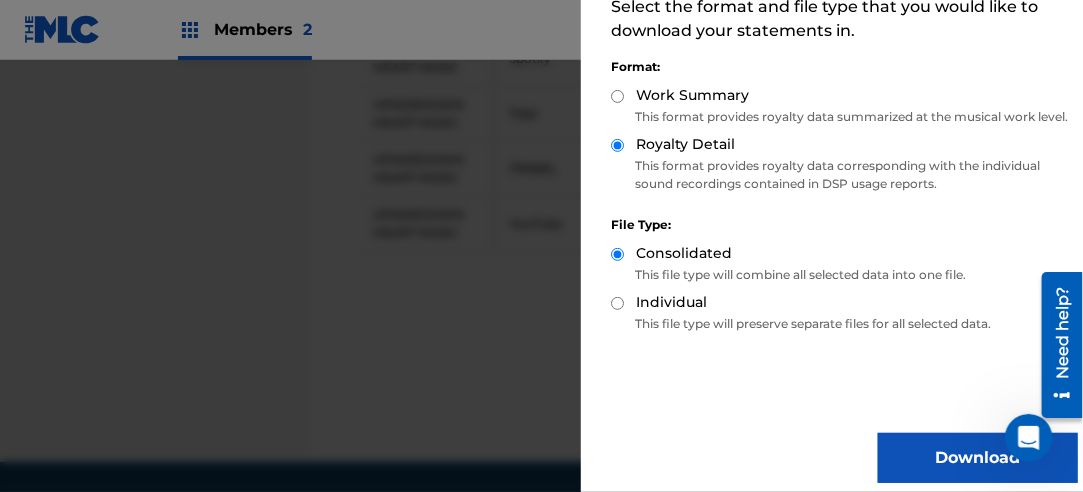 click on "Download" at bounding box center [978, 458] 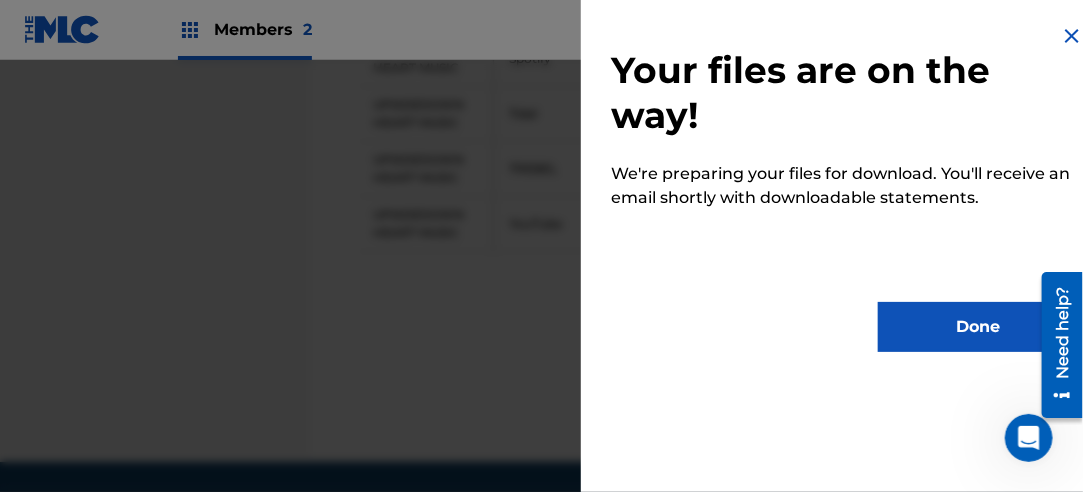 click on "Done" at bounding box center (978, 327) 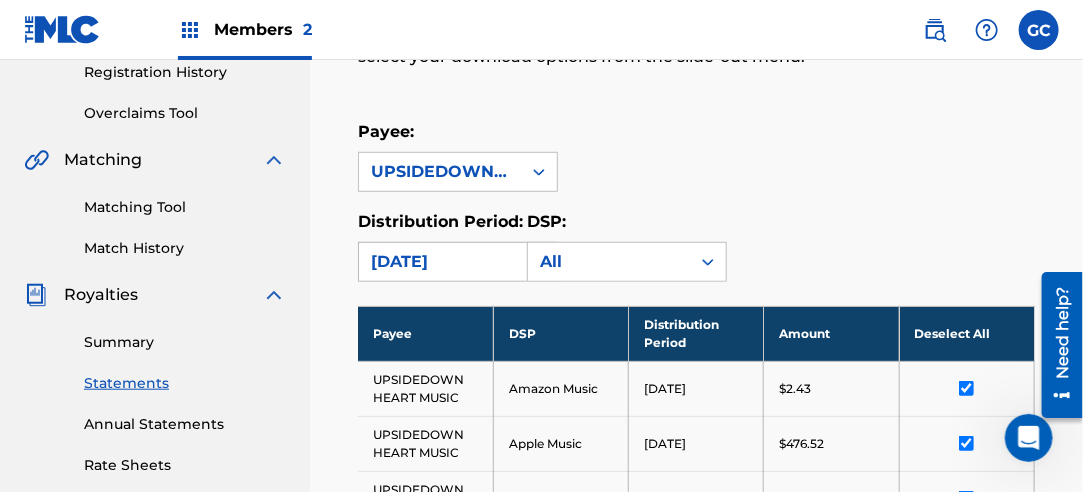 click on "[DATE]" at bounding box center [440, 262] 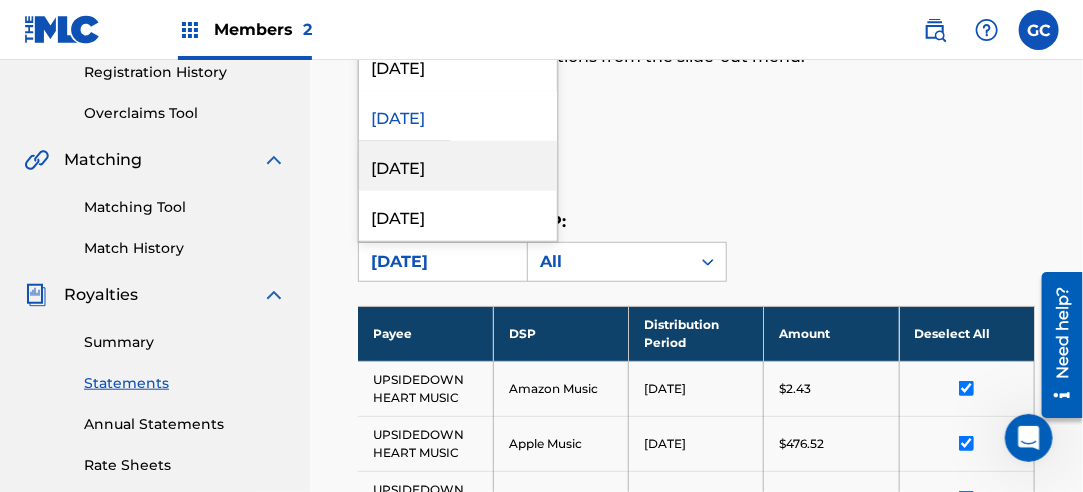 click on "[DATE]" at bounding box center [458, 166] 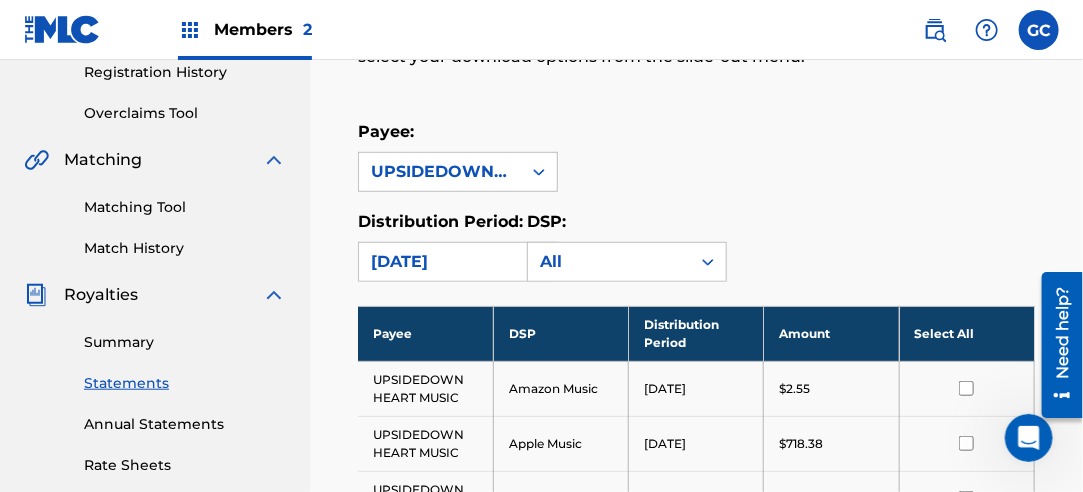 click on "Select All" at bounding box center [966, 333] 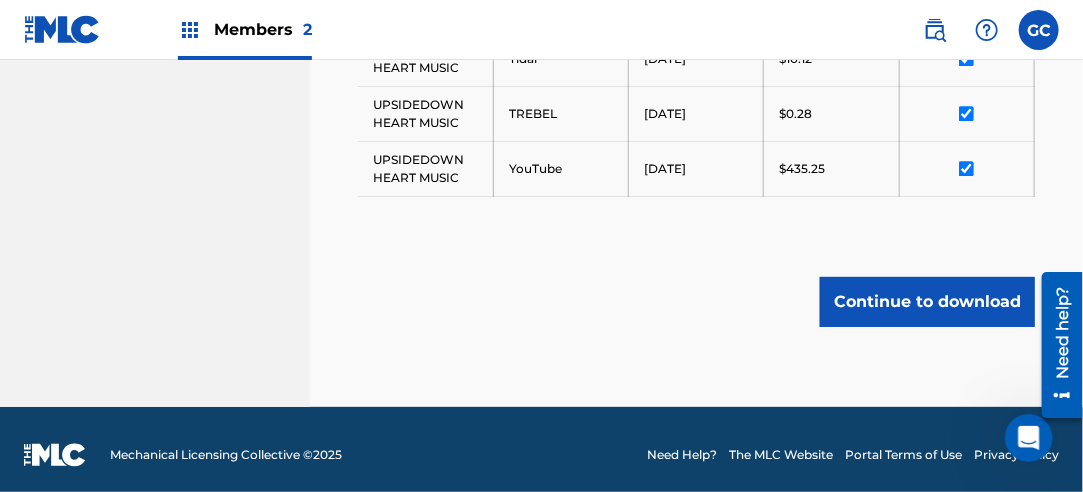 click on "Continue to download" at bounding box center (927, 302) 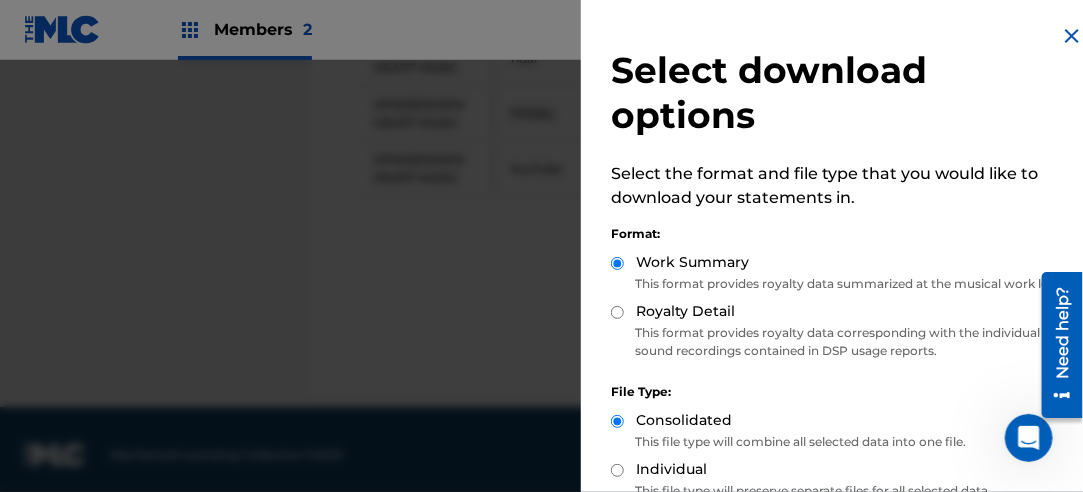 click on "Royalty Detail" at bounding box center [685, 311] 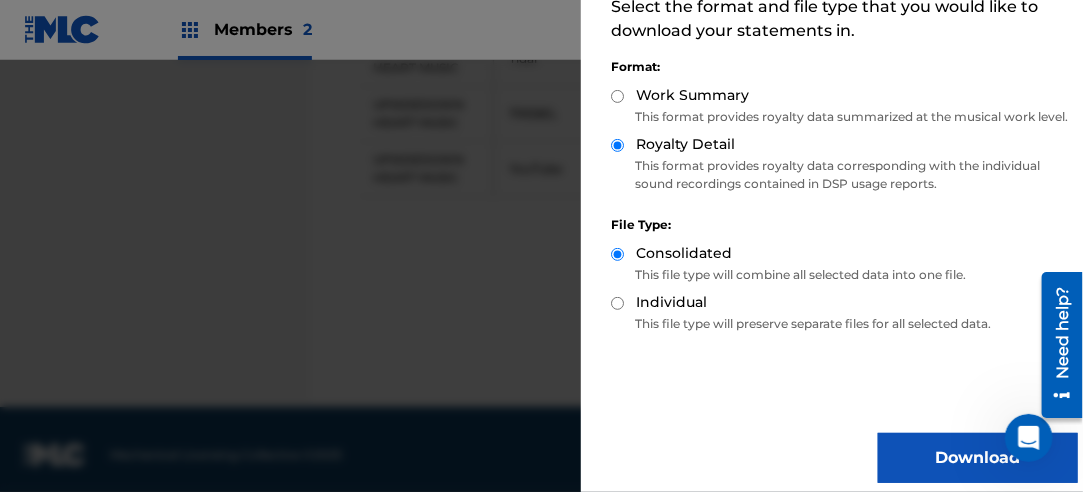 click on "Download" at bounding box center [978, 458] 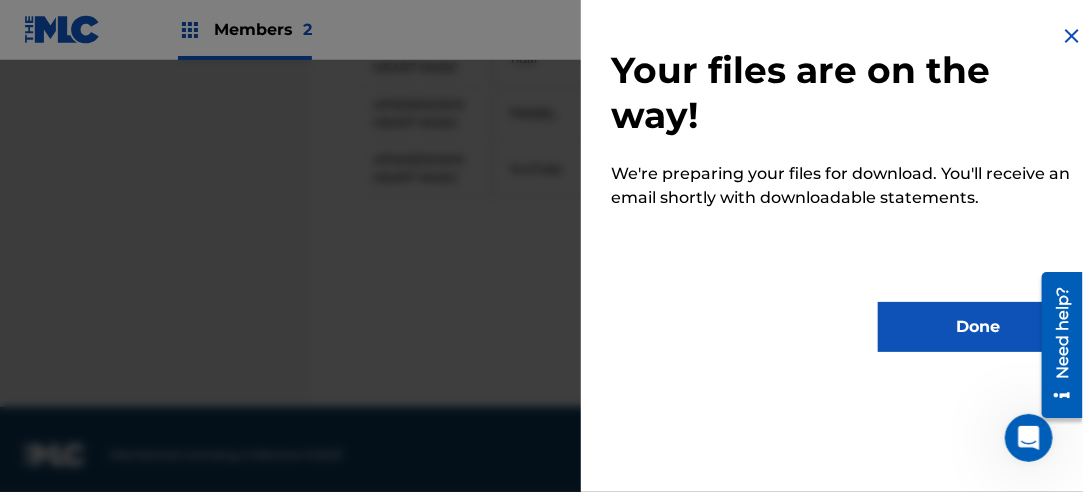click on "Done" at bounding box center (978, 327) 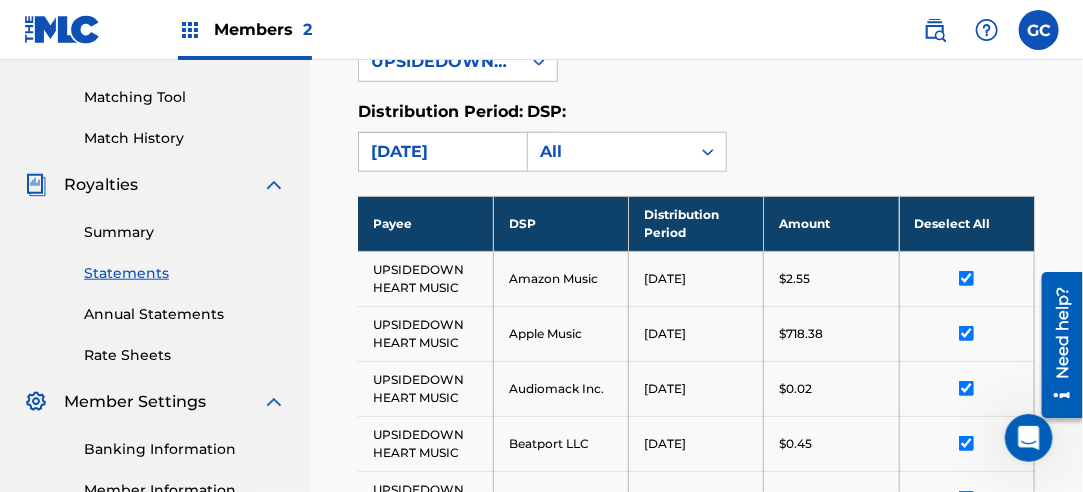 click on "[DATE]" at bounding box center [440, 152] 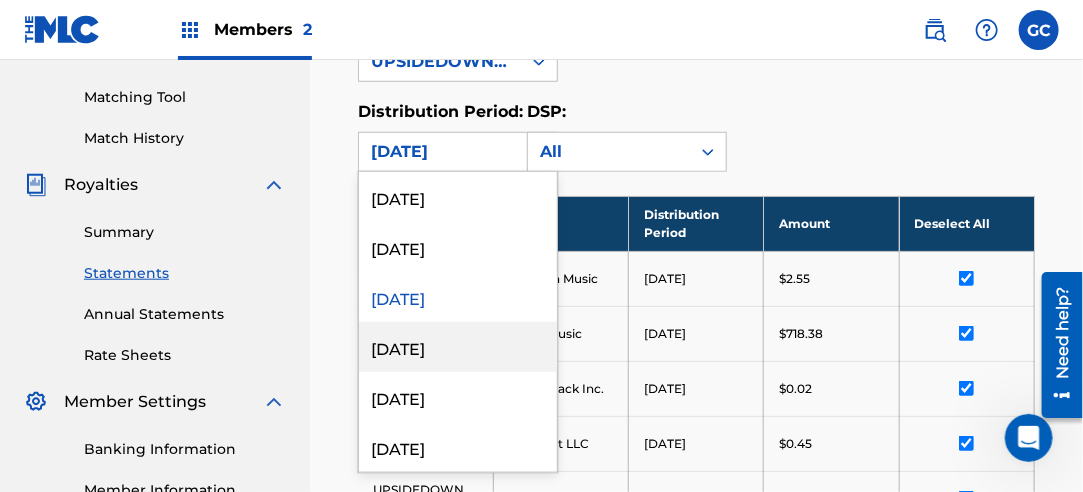 click on "[DATE]" at bounding box center [458, 347] 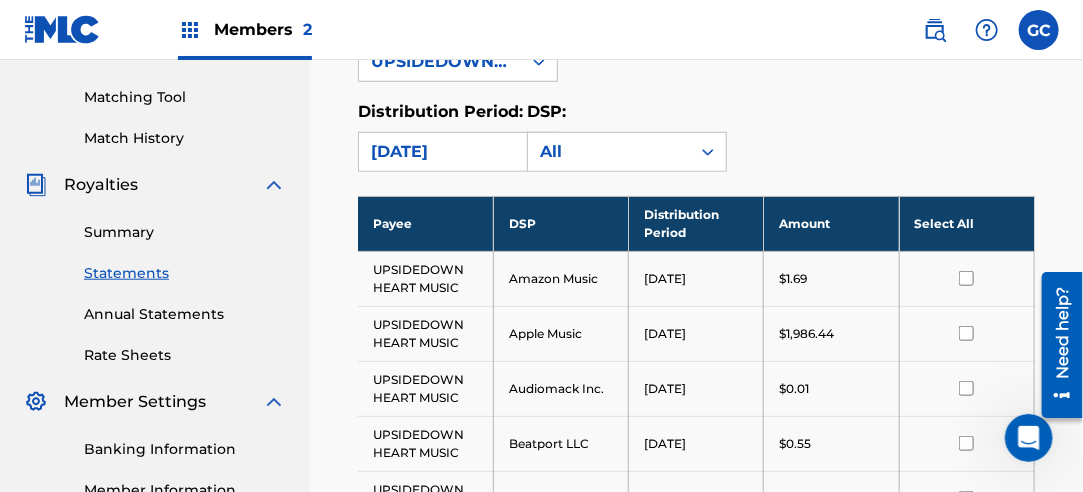 click on "Select All" at bounding box center [966, 223] 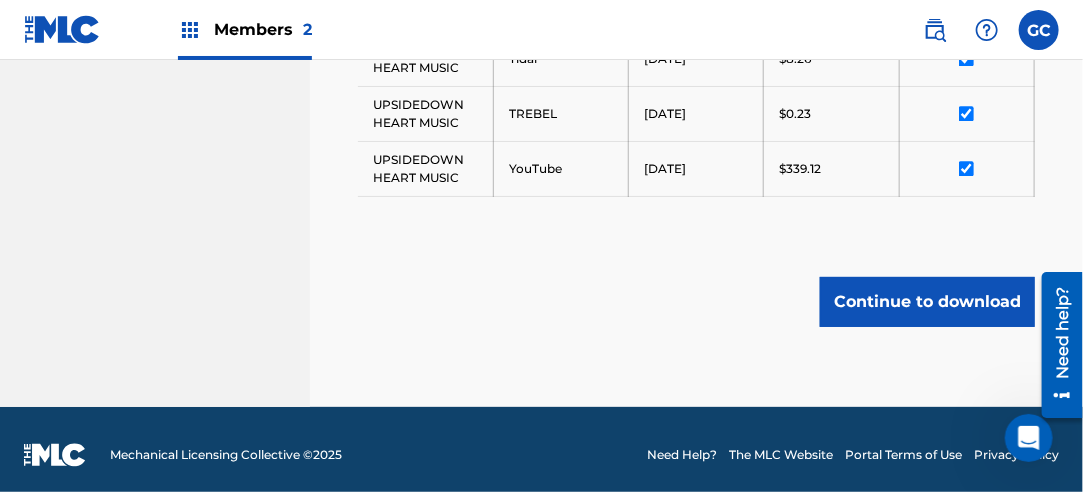click on "Continue to download" at bounding box center (927, 302) 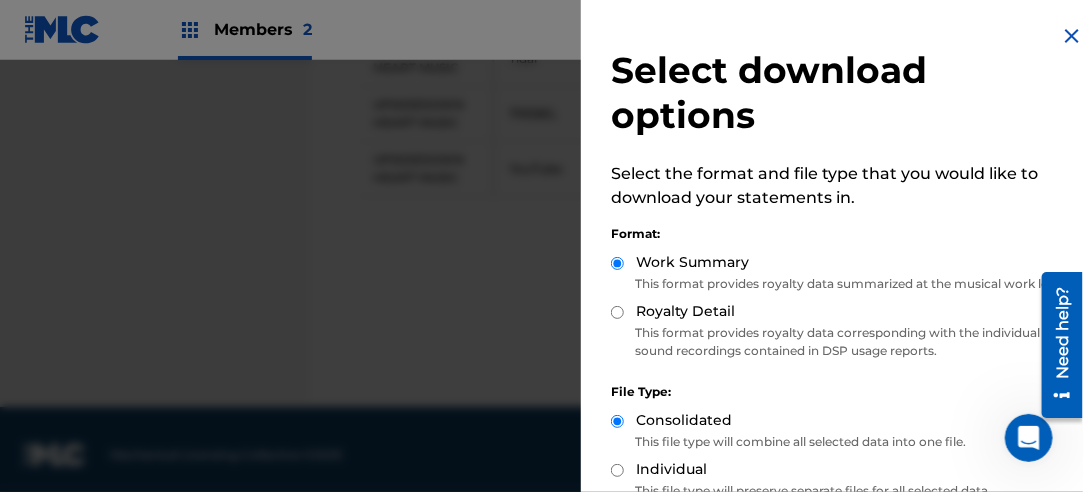 click on "Royalty Detail" at bounding box center (685, 311) 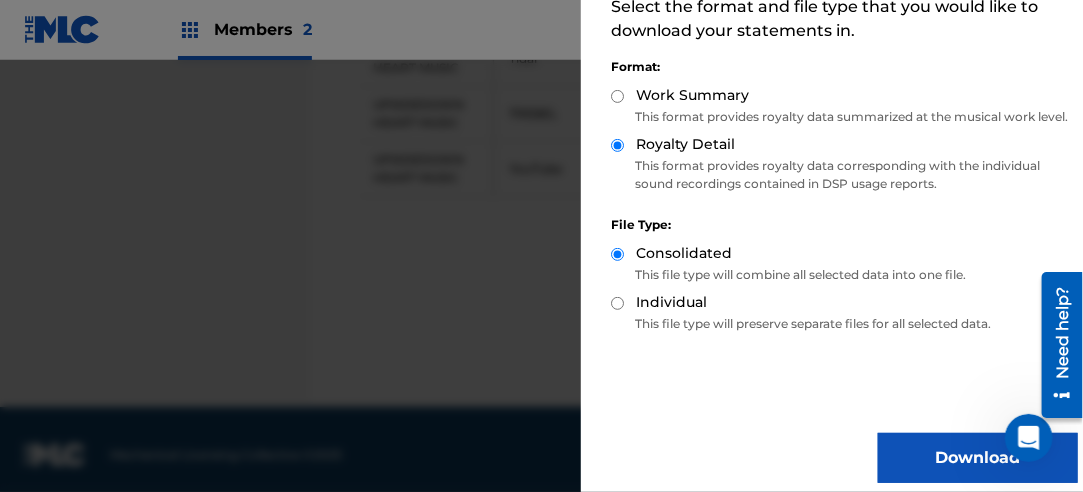 click on "Download" at bounding box center [978, 458] 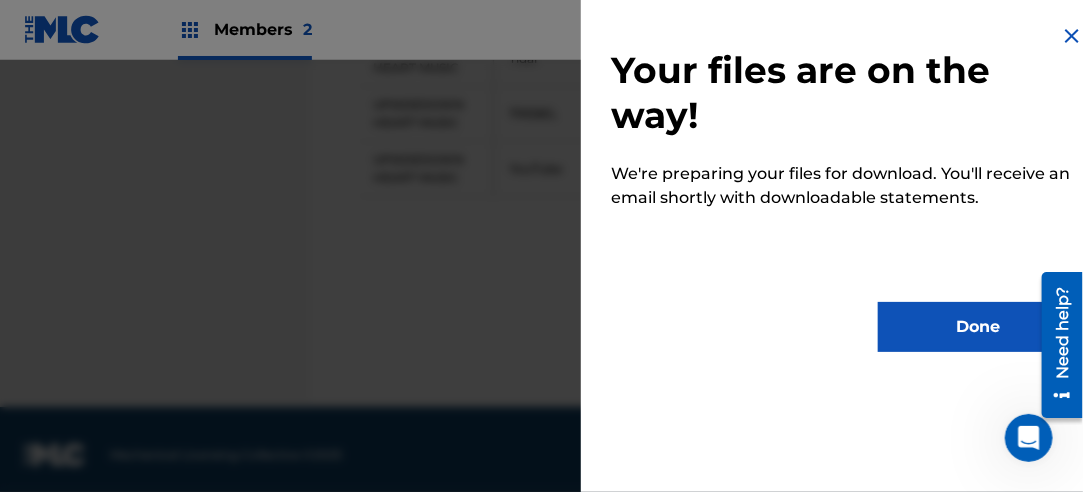click on "Done" at bounding box center (978, 327) 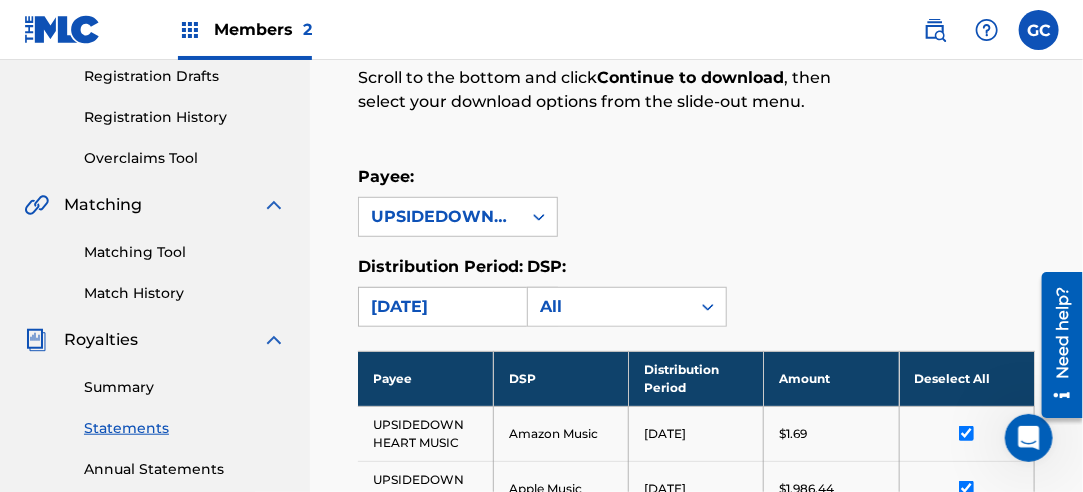 click on "[DATE]" at bounding box center [440, 307] 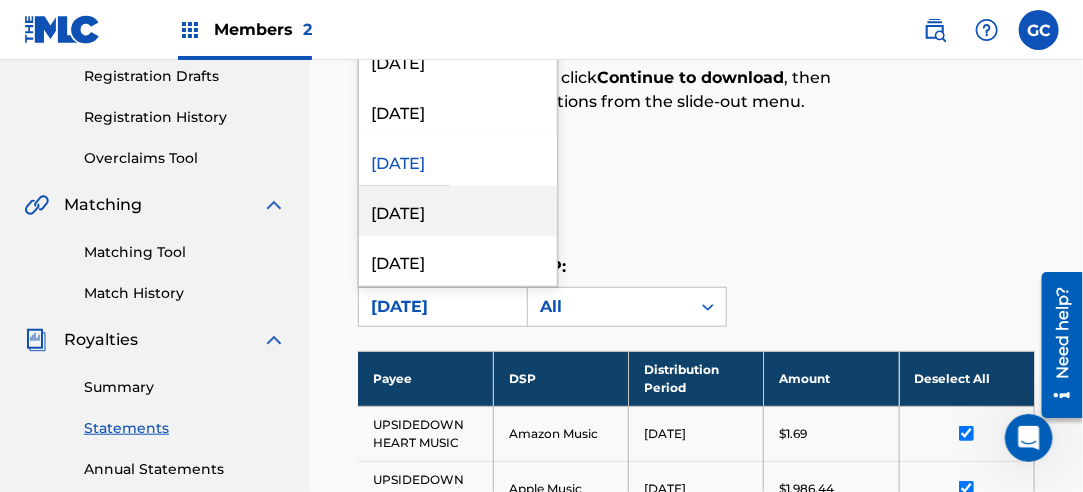 click on "[DATE]" at bounding box center (458, 211) 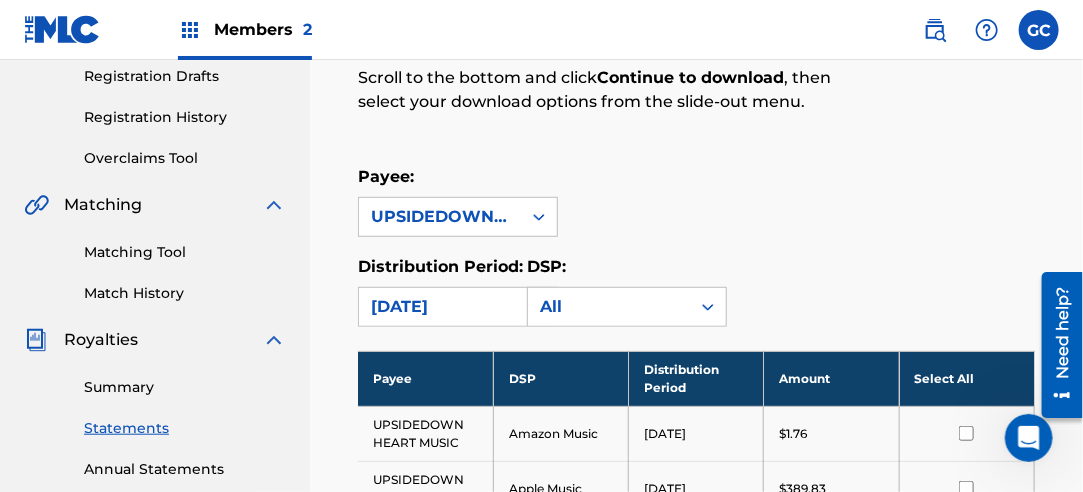 click on "Select All" at bounding box center (966, 378) 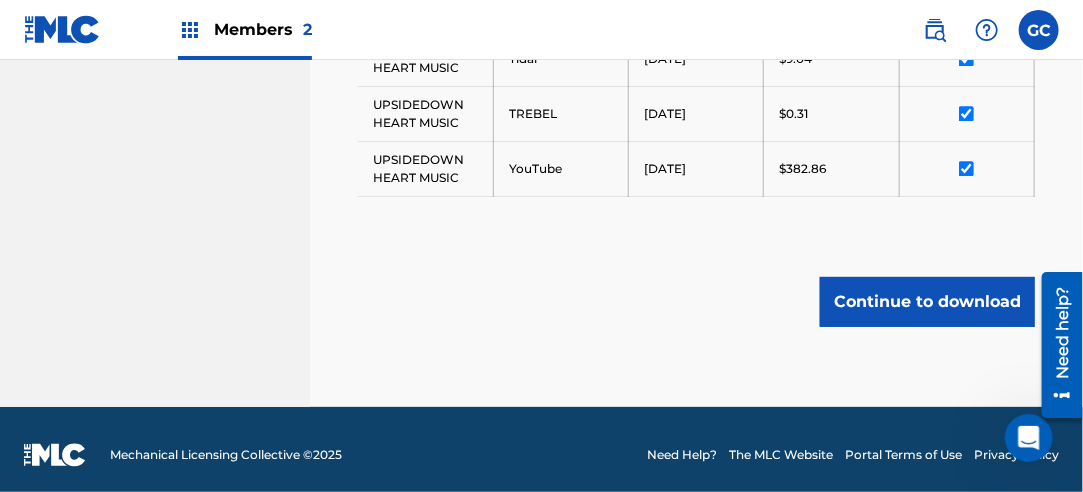 click on "Continue to download" at bounding box center [927, 302] 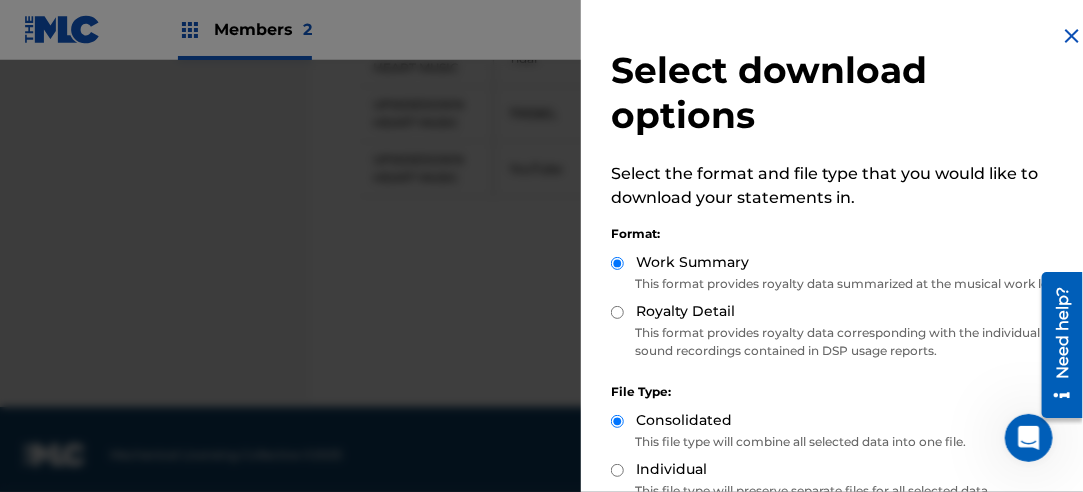 click on "Royalty Detail" at bounding box center (685, 311) 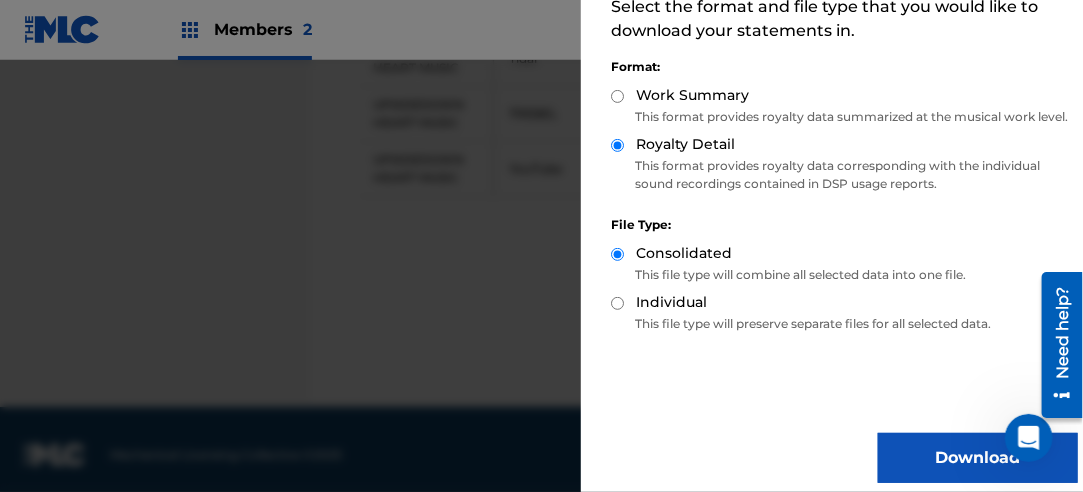 click on "Download" at bounding box center [978, 458] 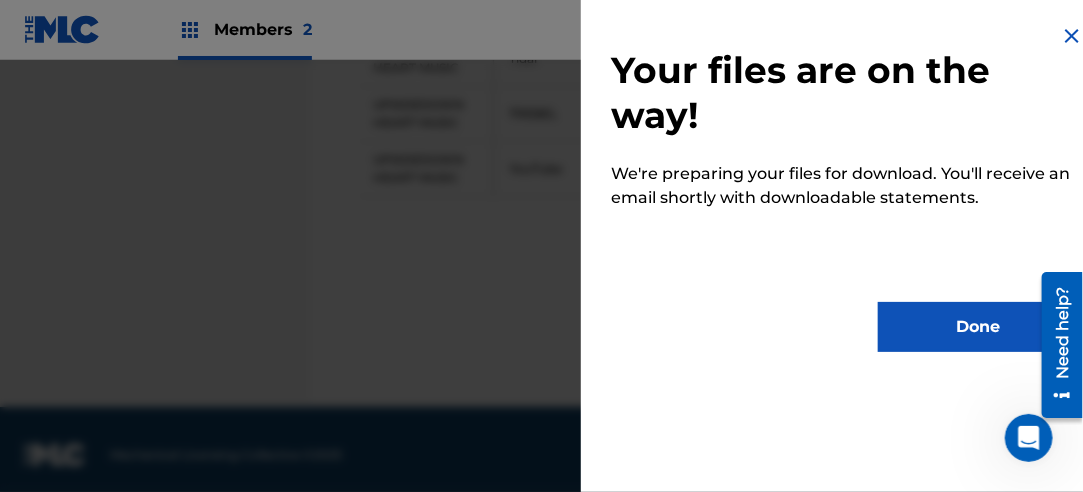 click on "Done" at bounding box center [978, 327] 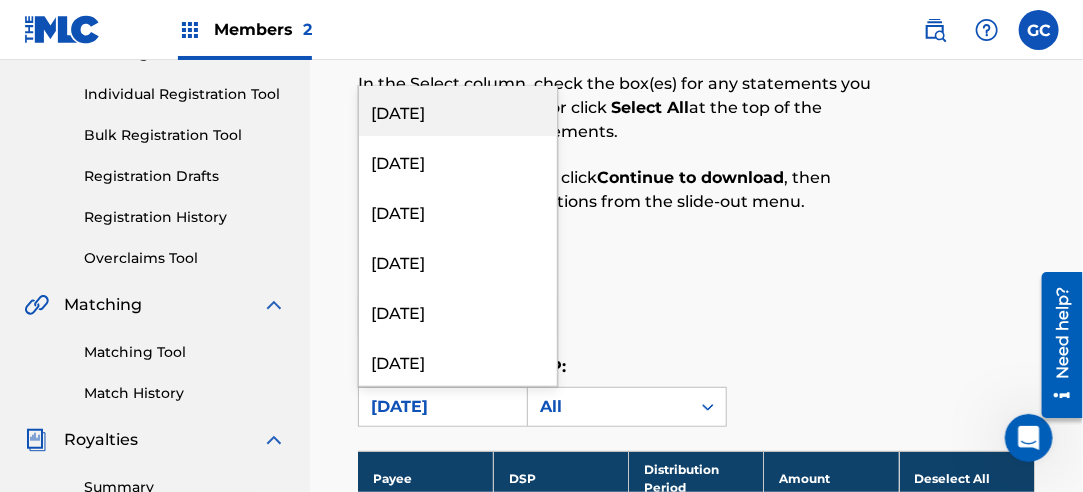 click on "[DATE]" at bounding box center (440, 407) 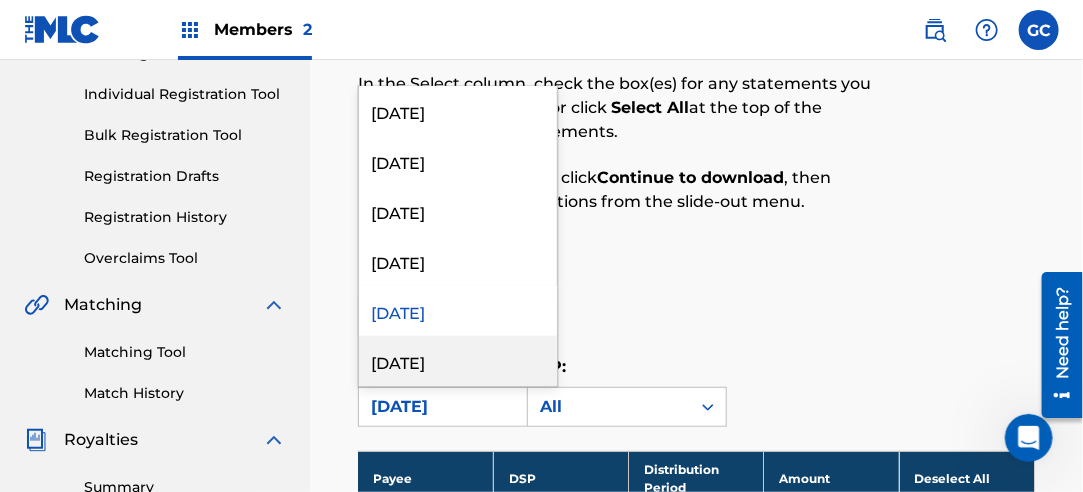 click on "[DATE]" at bounding box center [458, 361] 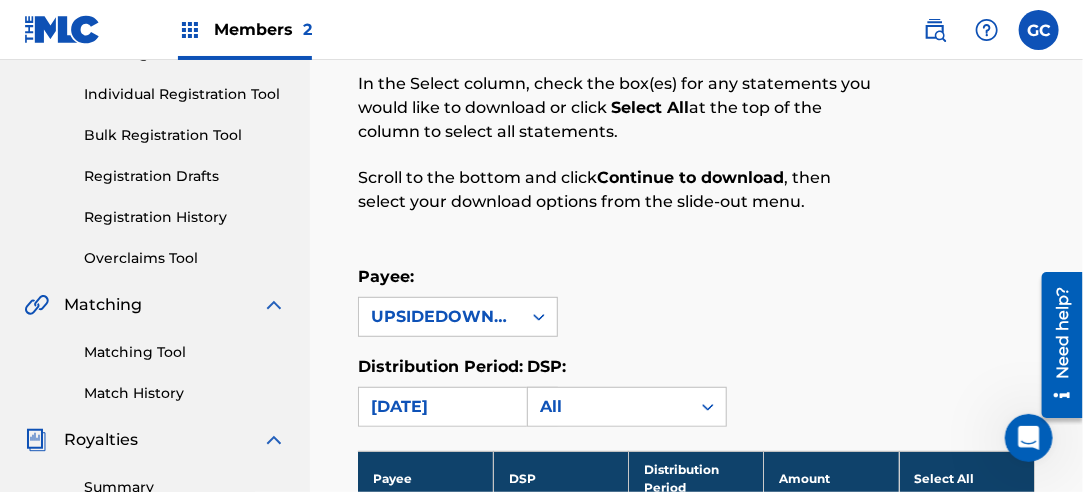 click on "Select All" at bounding box center [966, 478] 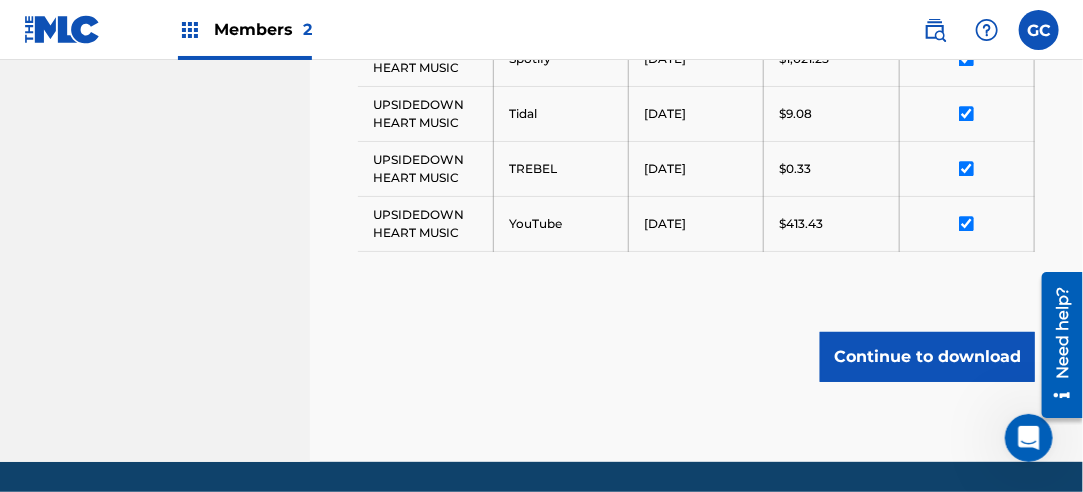 click on "Continue to download" at bounding box center [927, 357] 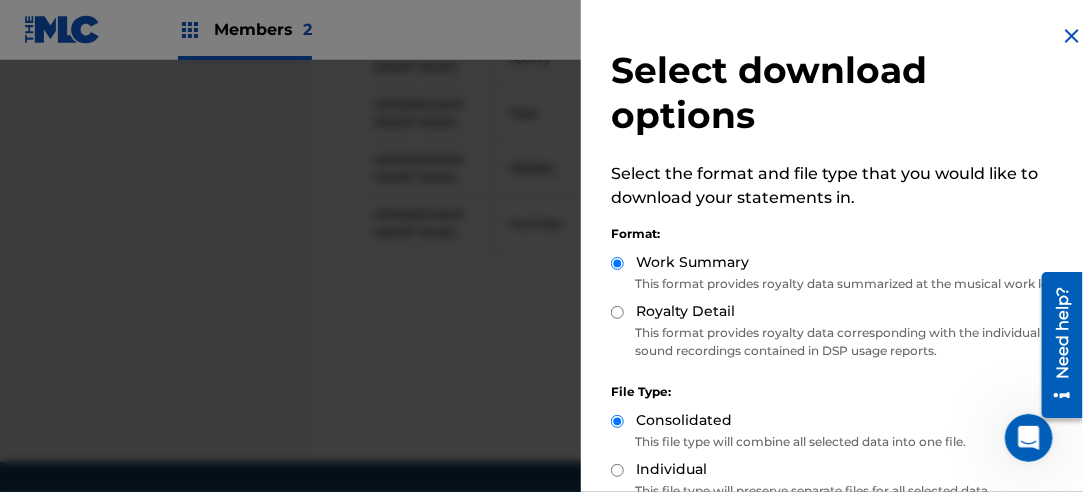 click on "Royalty Detail" at bounding box center (685, 311) 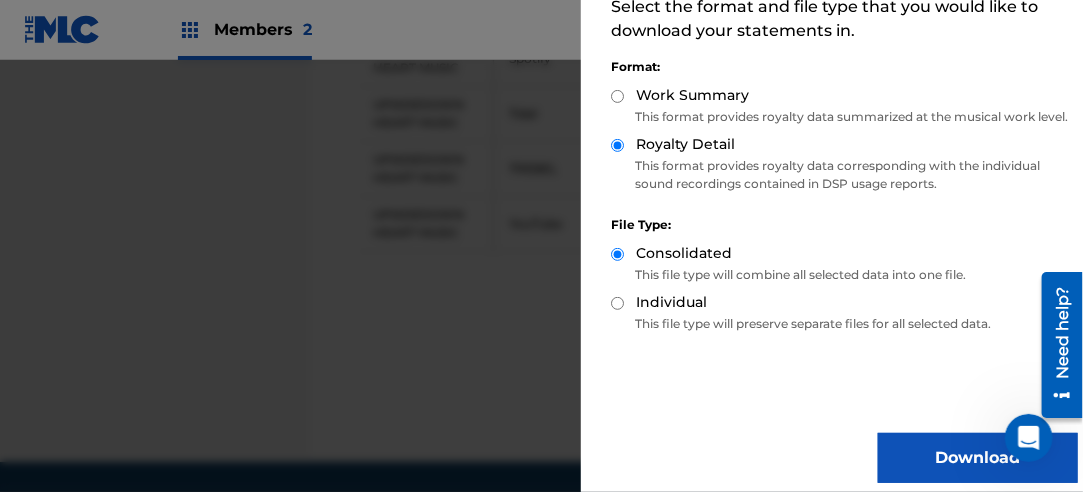 click on "Download" at bounding box center [978, 458] 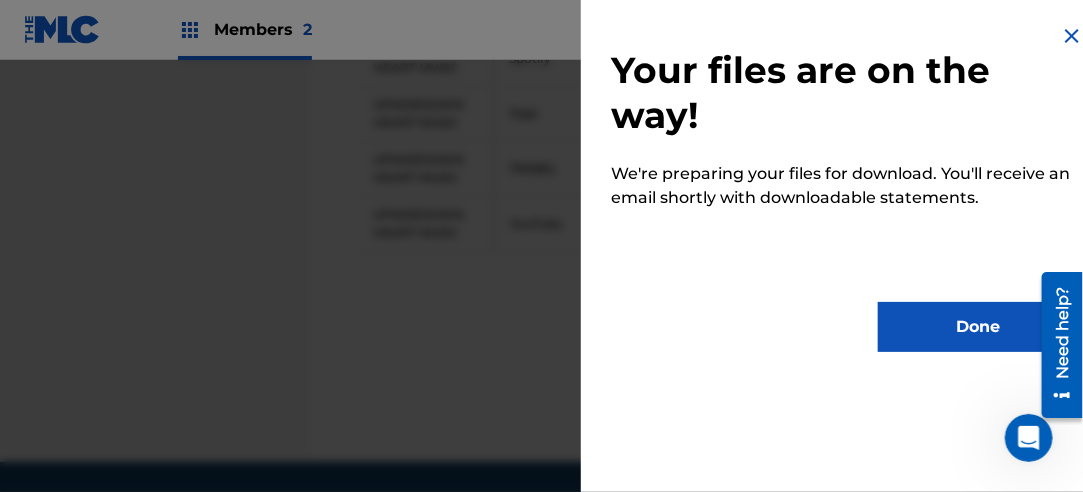 click on "Done" at bounding box center (978, 327) 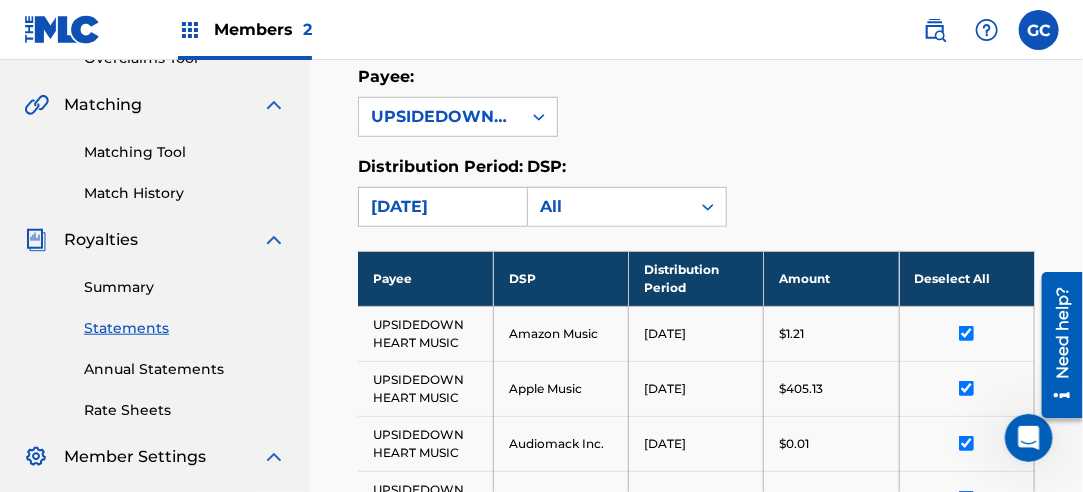 click on "[DATE]" at bounding box center [440, 207] 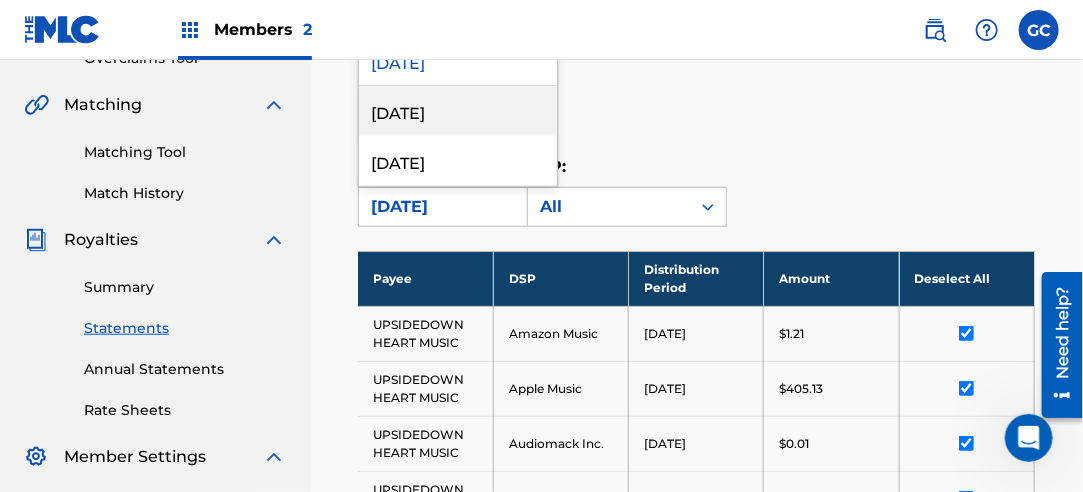 click on "[DATE]" at bounding box center [458, 111] 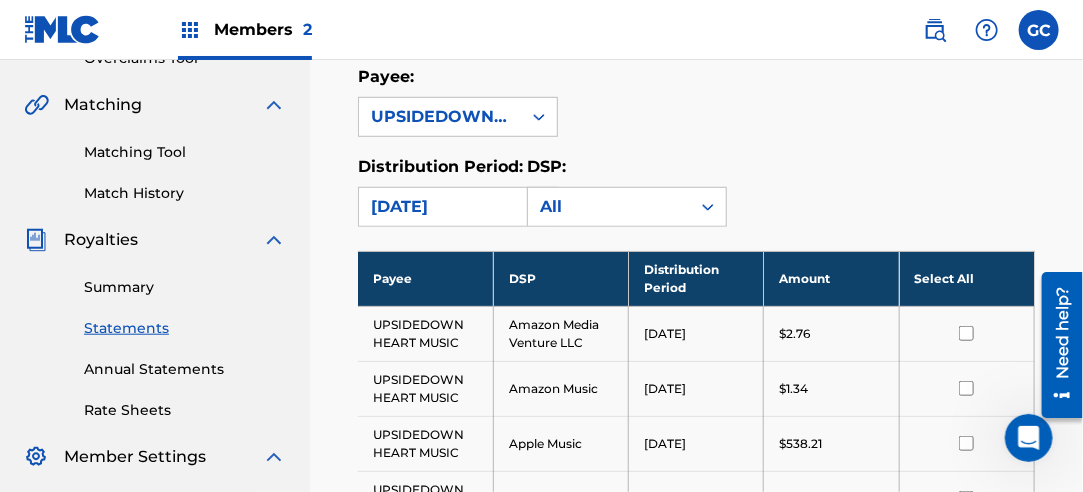 click on "Select All" at bounding box center (966, 278) 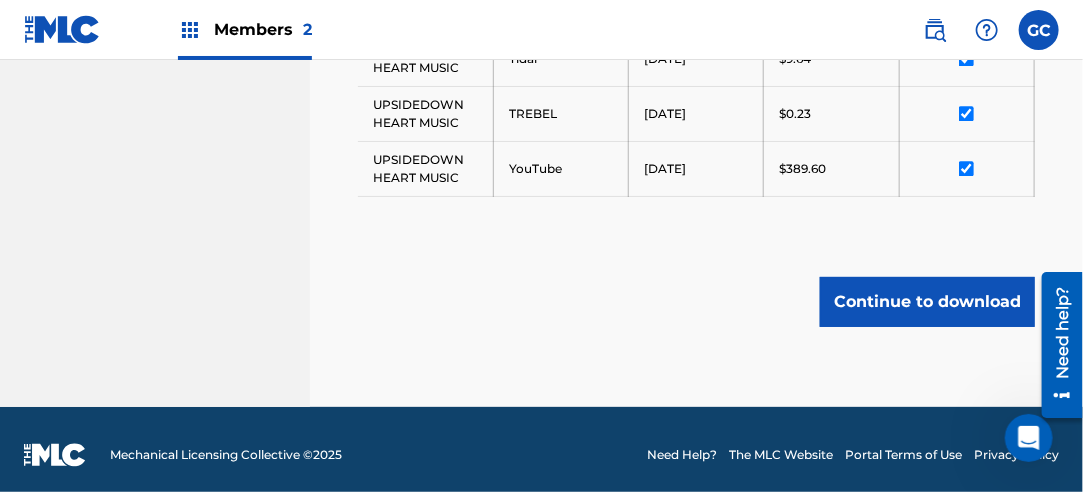 click on "Continue to download" at bounding box center [927, 302] 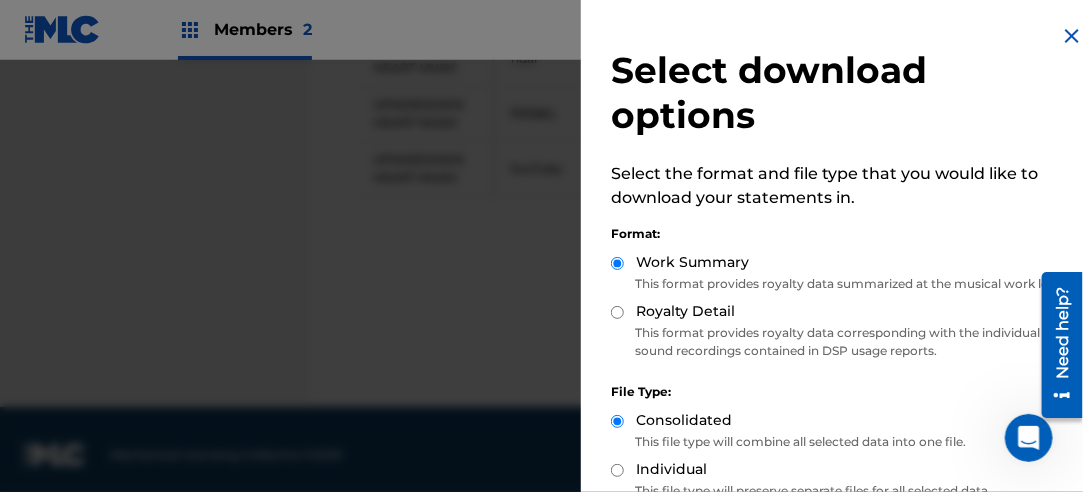 click on "Royalty Detail" at bounding box center [685, 311] 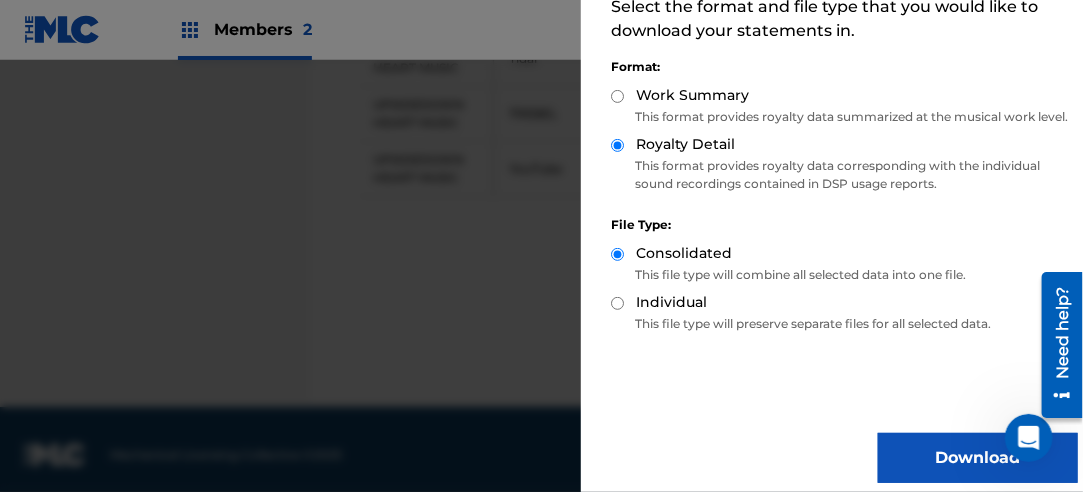 click on "Download" at bounding box center [978, 458] 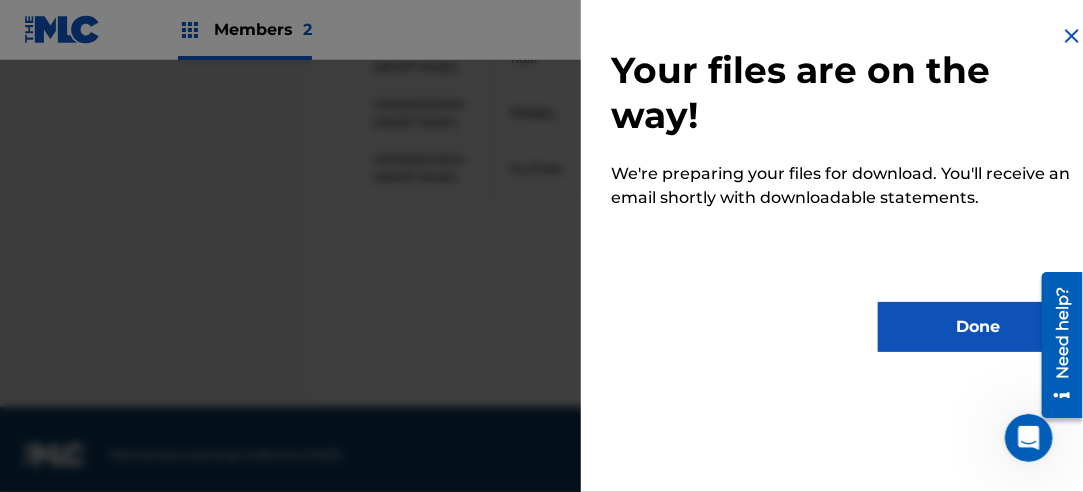 click on "Done" at bounding box center (978, 327) 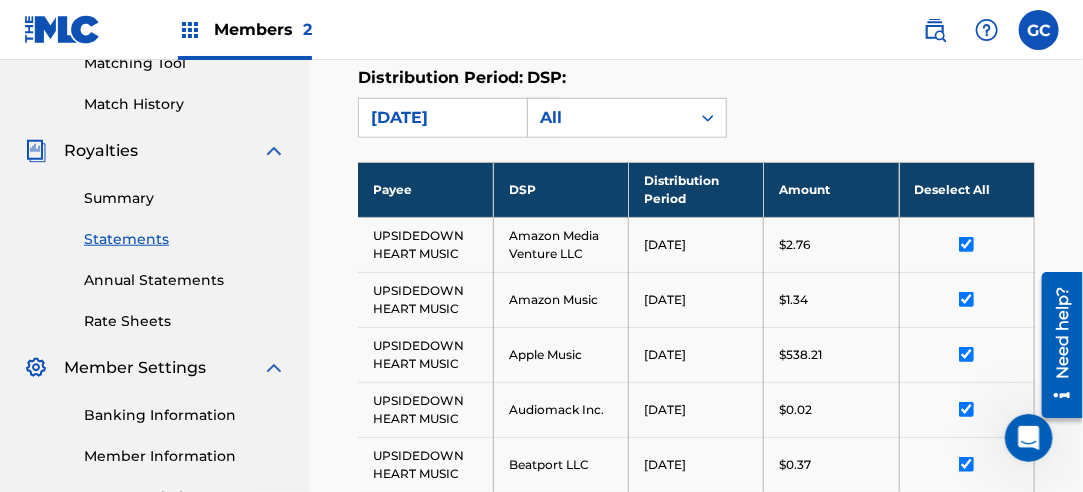 scroll, scrollTop: 396, scrollLeft: 0, axis: vertical 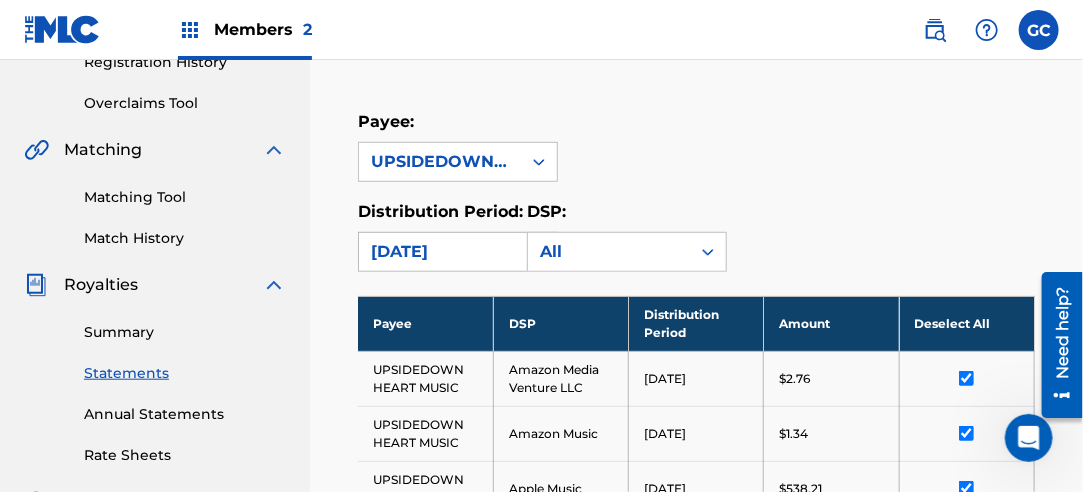 click on "[DATE]" at bounding box center [440, 252] 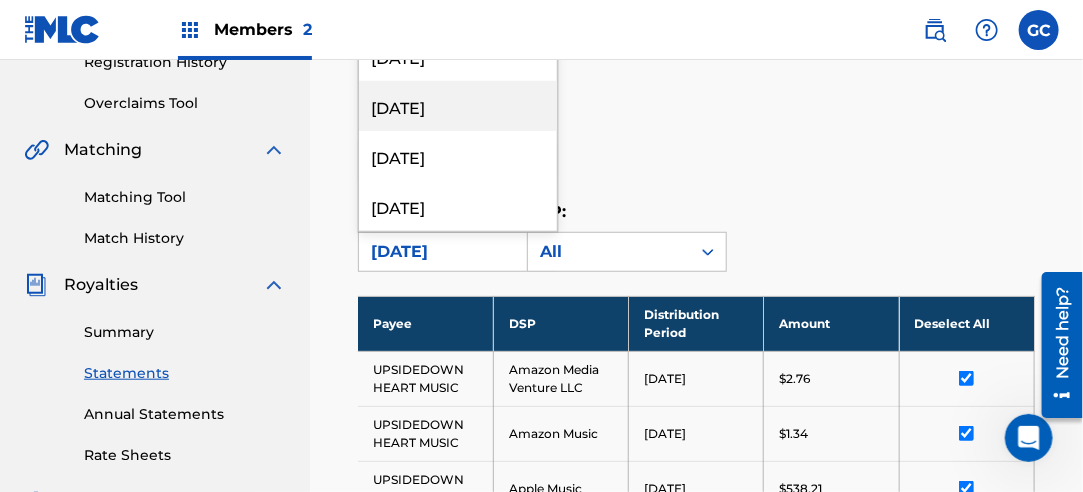 scroll, scrollTop: 200, scrollLeft: 0, axis: vertical 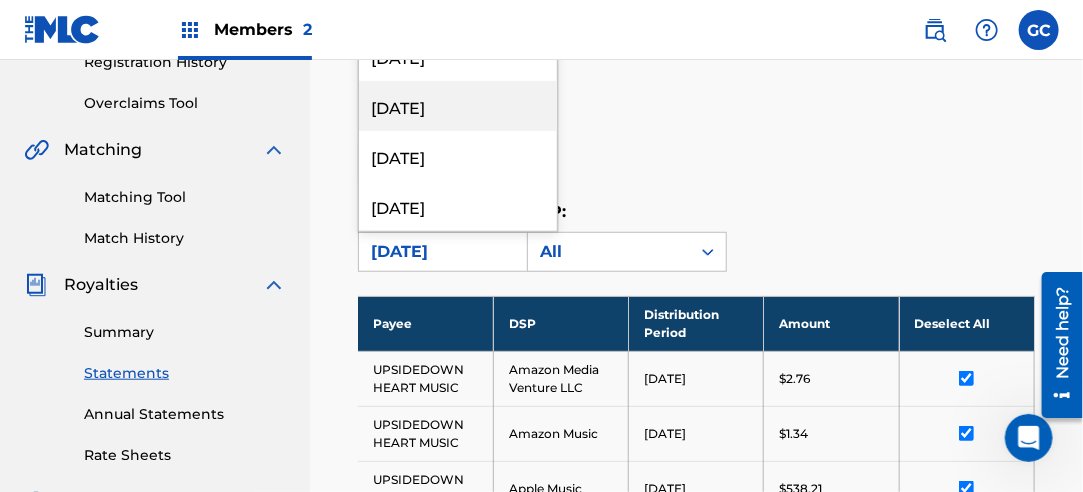 click on "[DATE]" at bounding box center [458, 106] 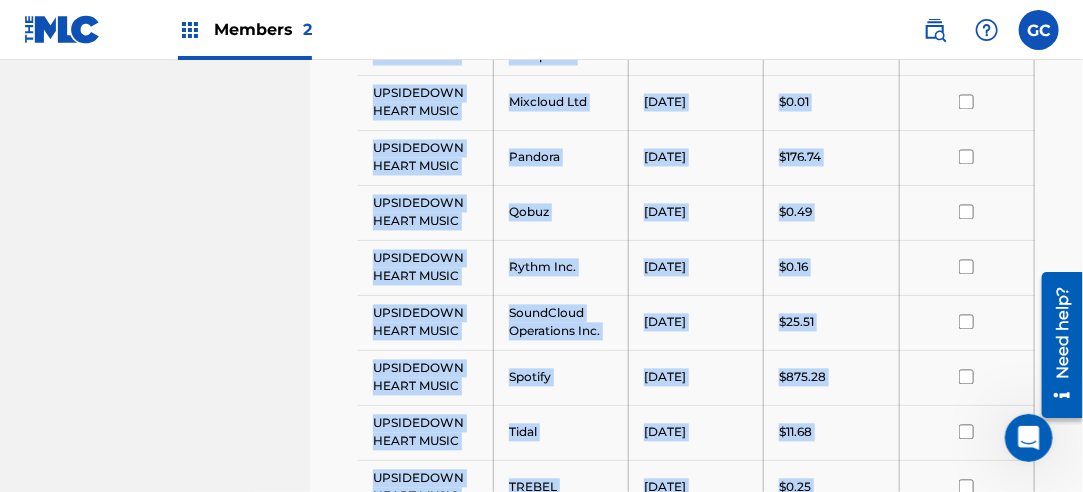 scroll, scrollTop: 1596, scrollLeft: 0, axis: vertical 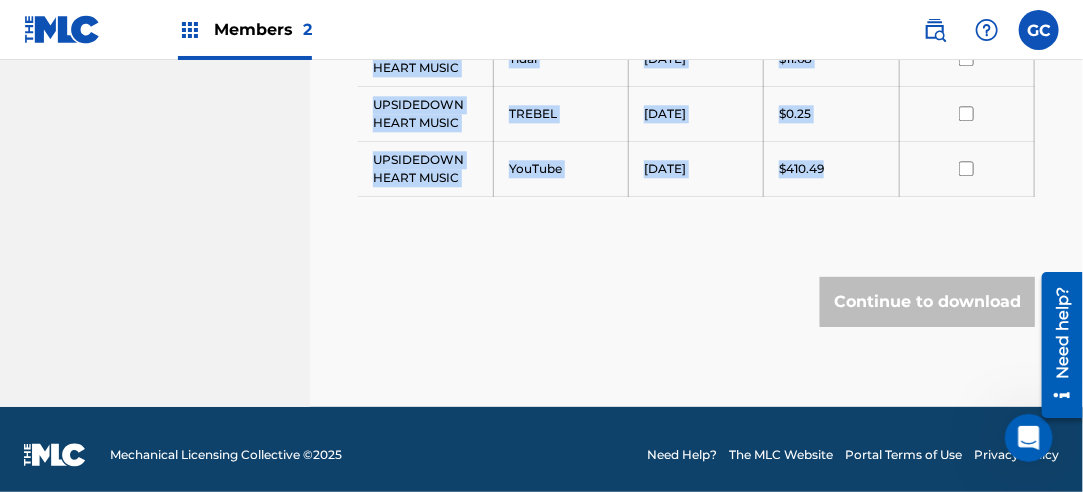drag, startPoint x: 377, startPoint y: 366, endPoint x: 867, endPoint y: 165, distance: 529.6235 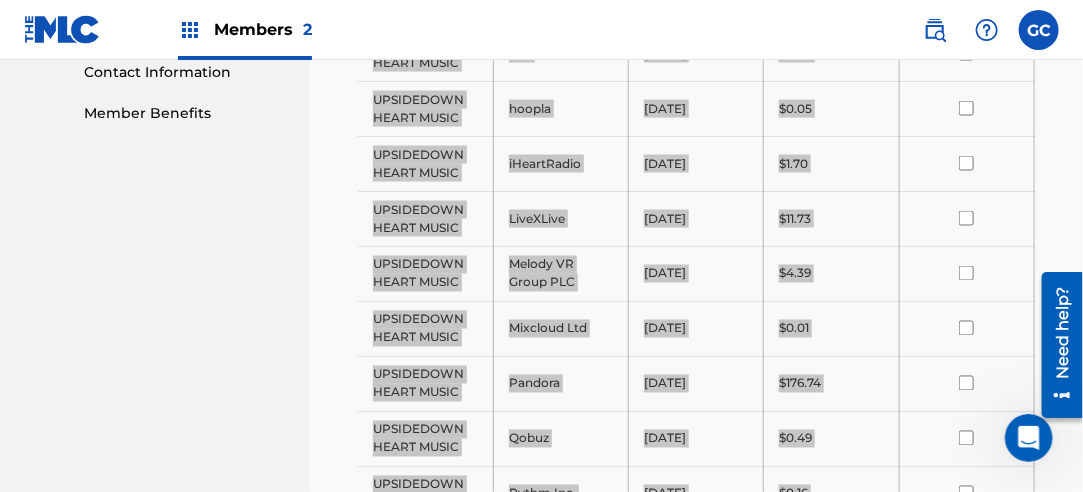 scroll, scrollTop: 496, scrollLeft: 0, axis: vertical 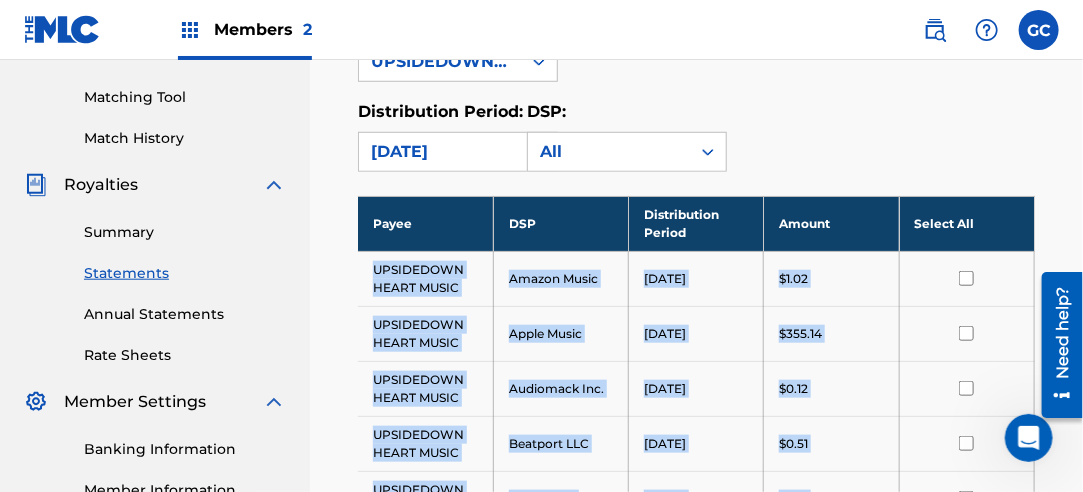 click on "UPSIDEDOWN HEART MUSIC" at bounding box center (425, 278) 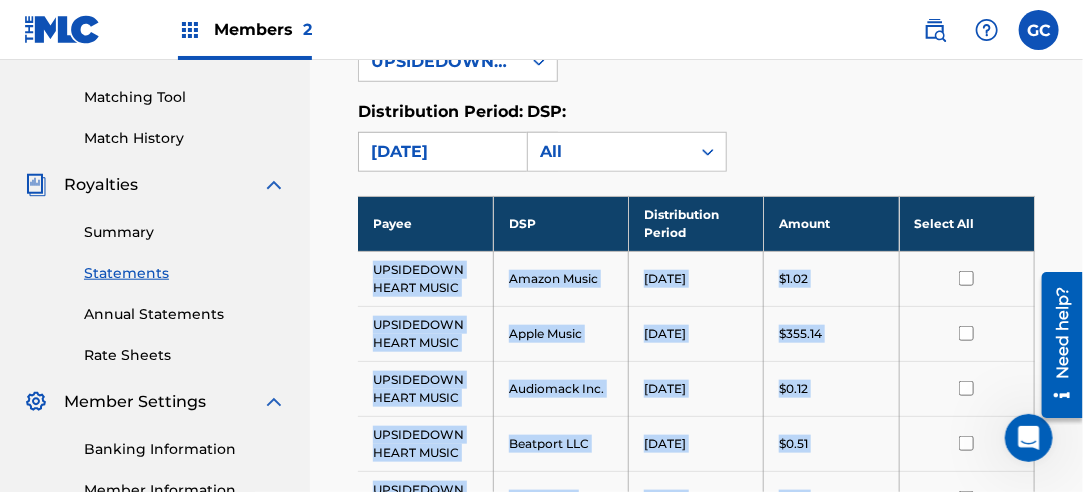 click on "[DATE]" at bounding box center (440, 152) 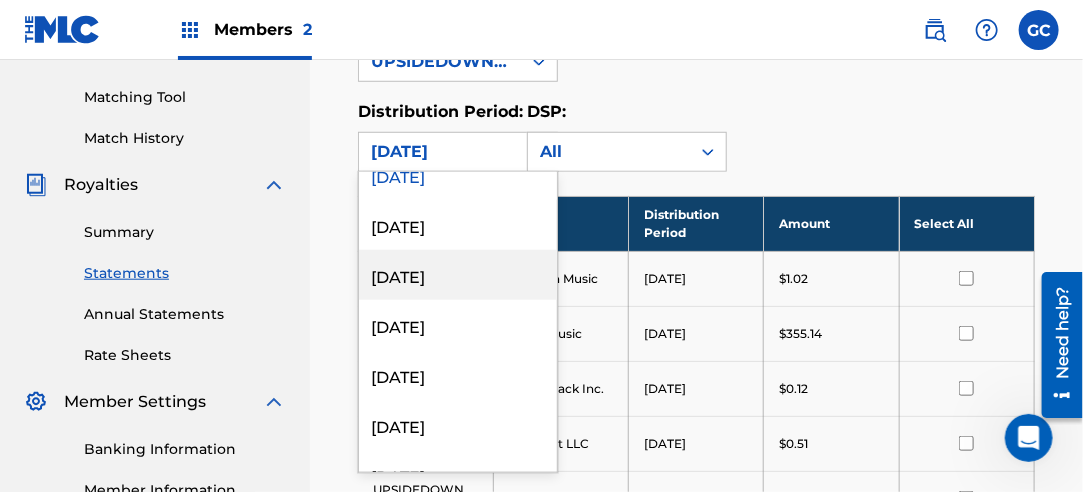 scroll, scrollTop: 400, scrollLeft: 0, axis: vertical 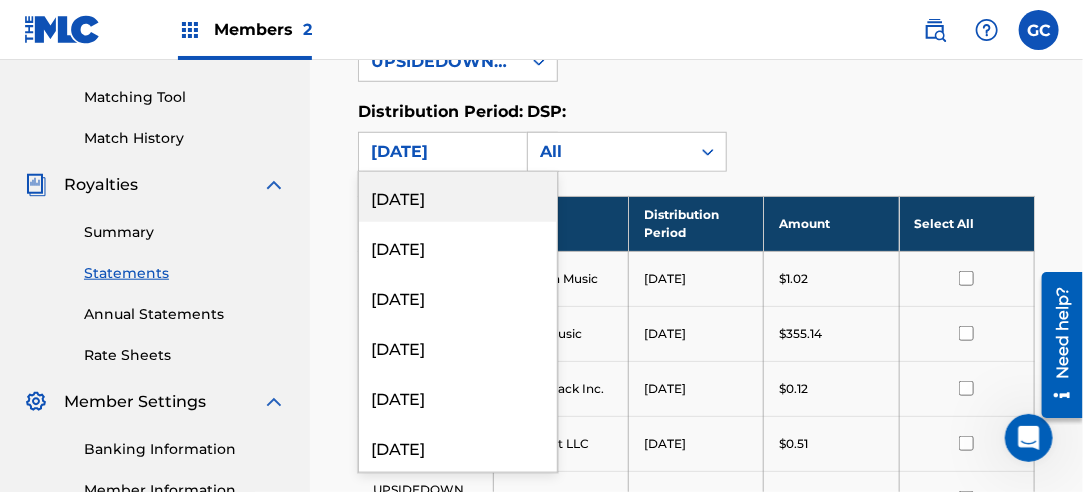click on "[DATE]" at bounding box center [458, 197] 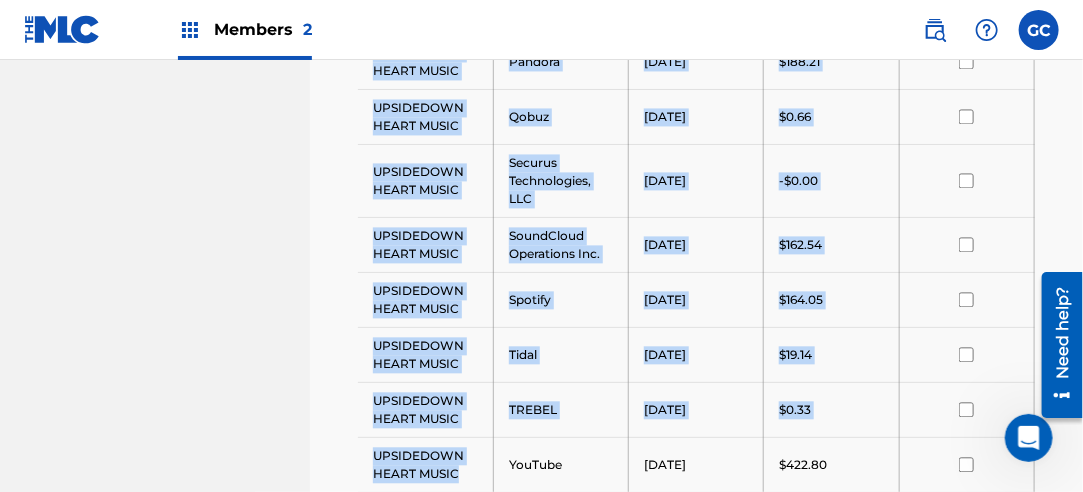 scroll, scrollTop: 1373, scrollLeft: 0, axis: vertical 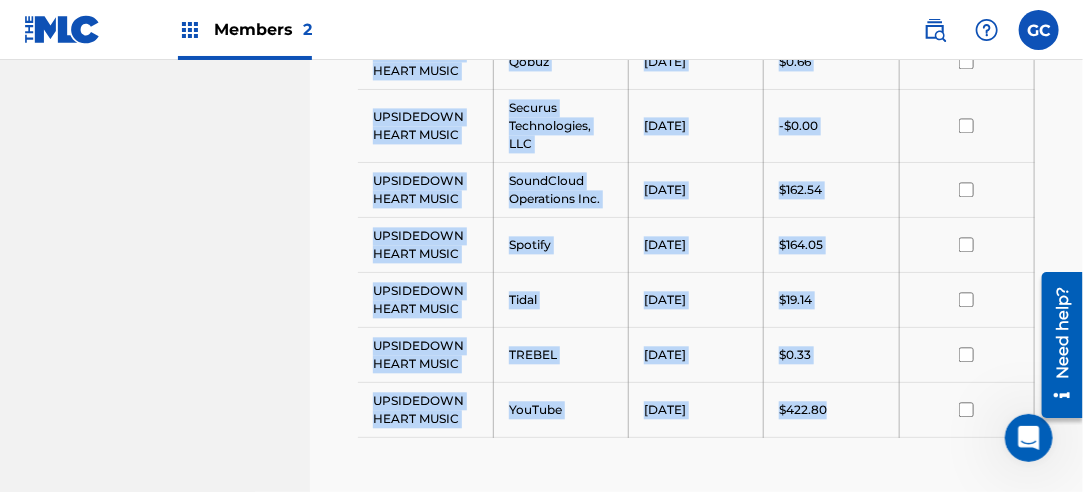 drag, startPoint x: 372, startPoint y: 262, endPoint x: 829, endPoint y: 405, distance: 478.8507 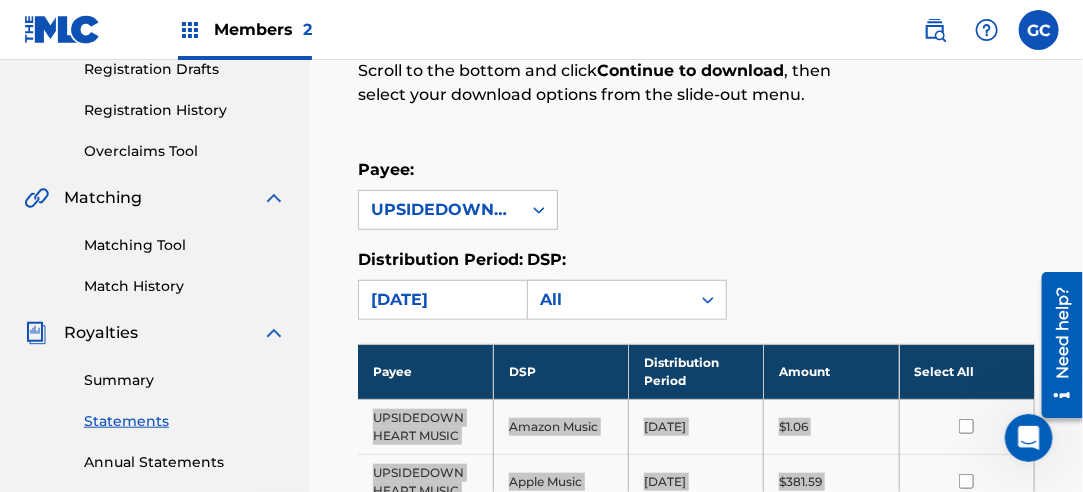 scroll, scrollTop: 373, scrollLeft: 0, axis: vertical 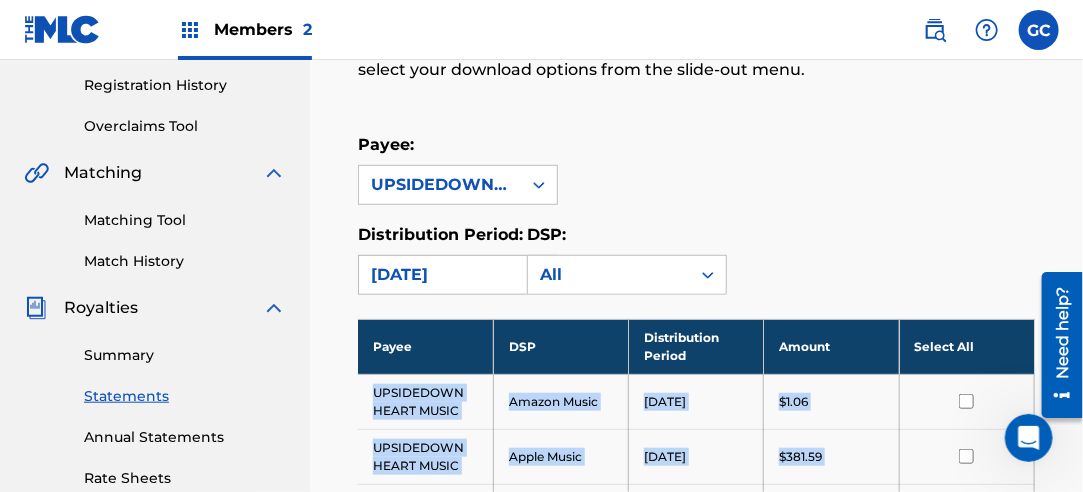 click on "[DATE]" at bounding box center [440, 275] 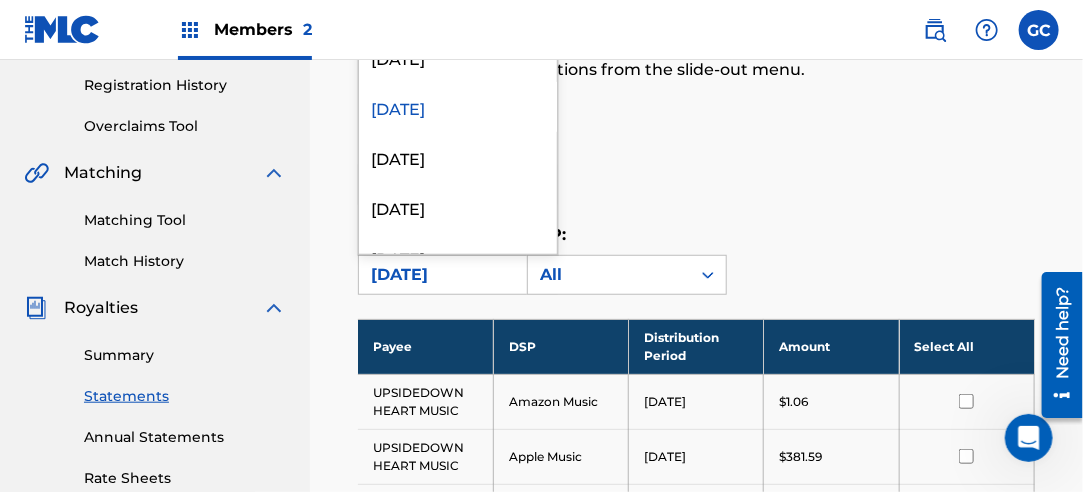 scroll, scrollTop: 300, scrollLeft: 0, axis: vertical 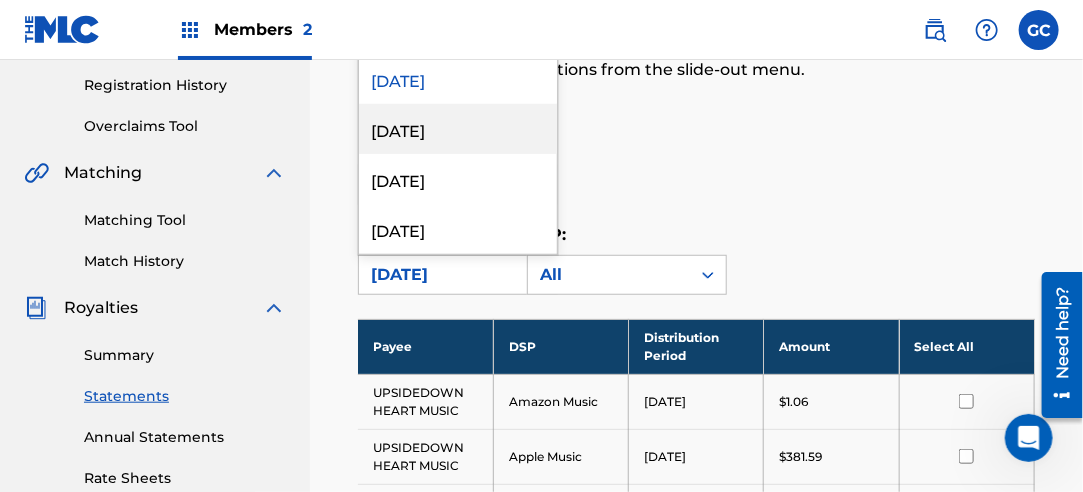 click on "[DATE]" at bounding box center [458, 129] 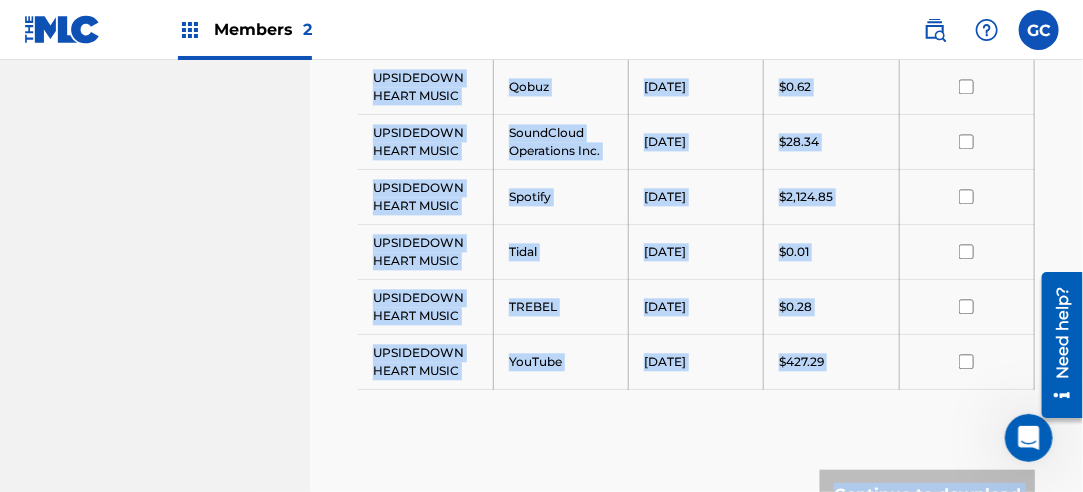 scroll, scrollTop: 1596, scrollLeft: 0, axis: vertical 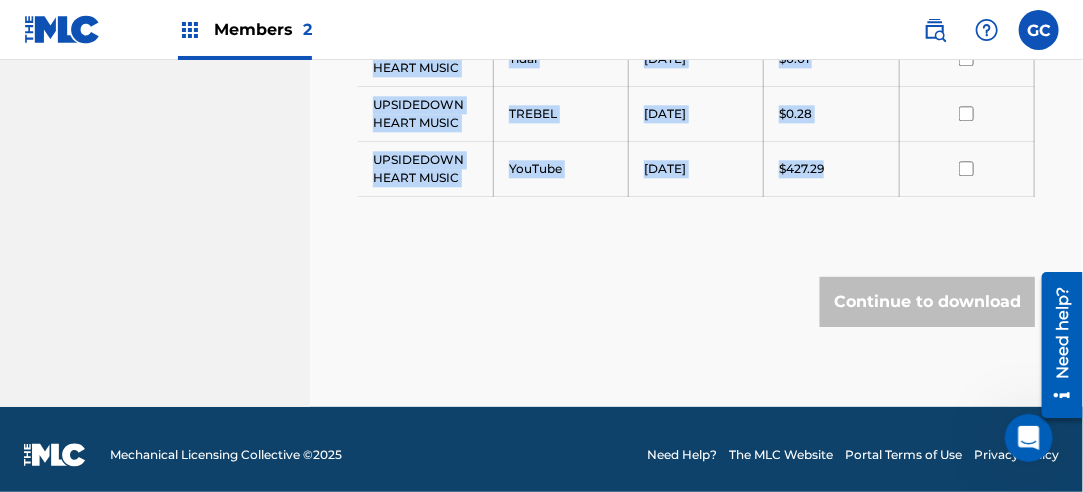 drag, startPoint x: 376, startPoint y: 389, endPoint x: 824, endPoint y: 160, distance: 503.13516 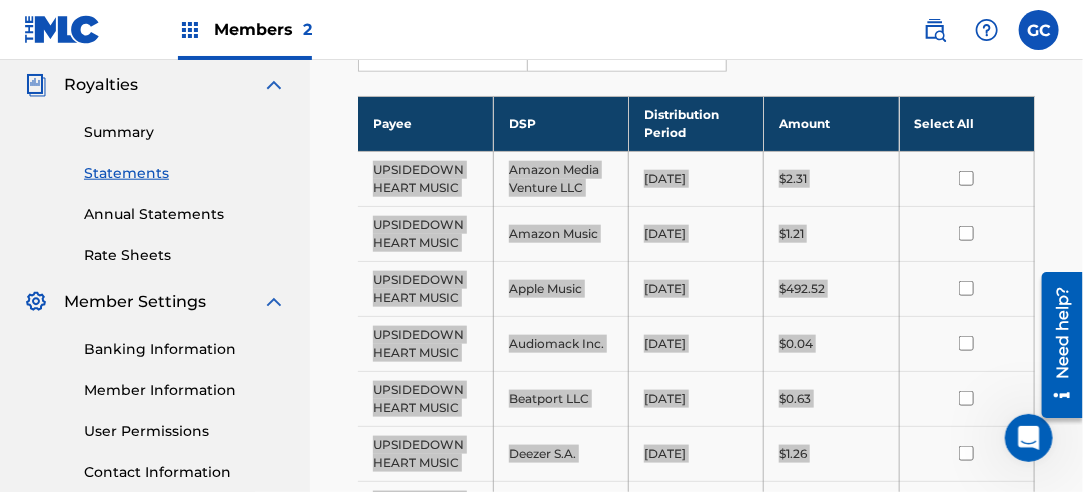 scroll, scrollTop: 496, scrollLeft: 0, axis: vertical 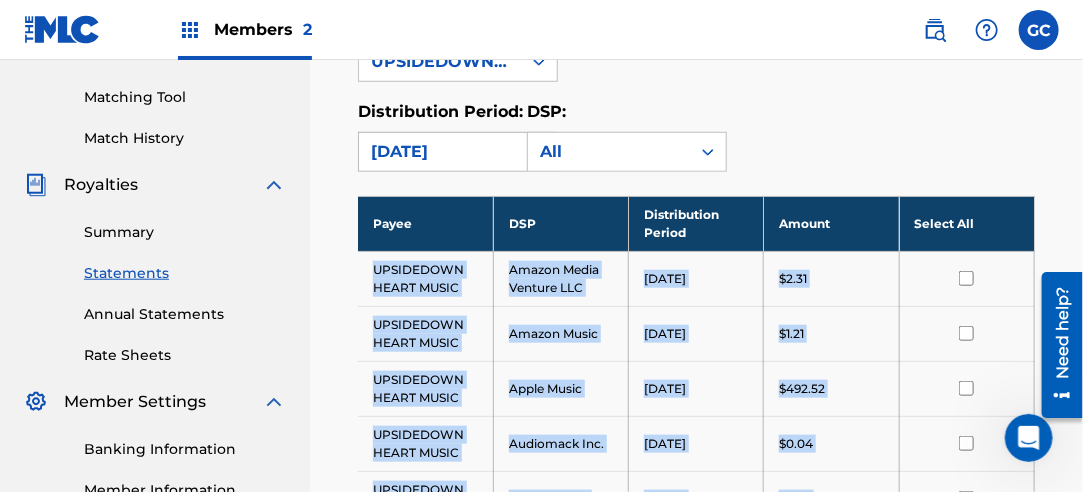 click on "[DATE]" at bounding box center [440, 152] 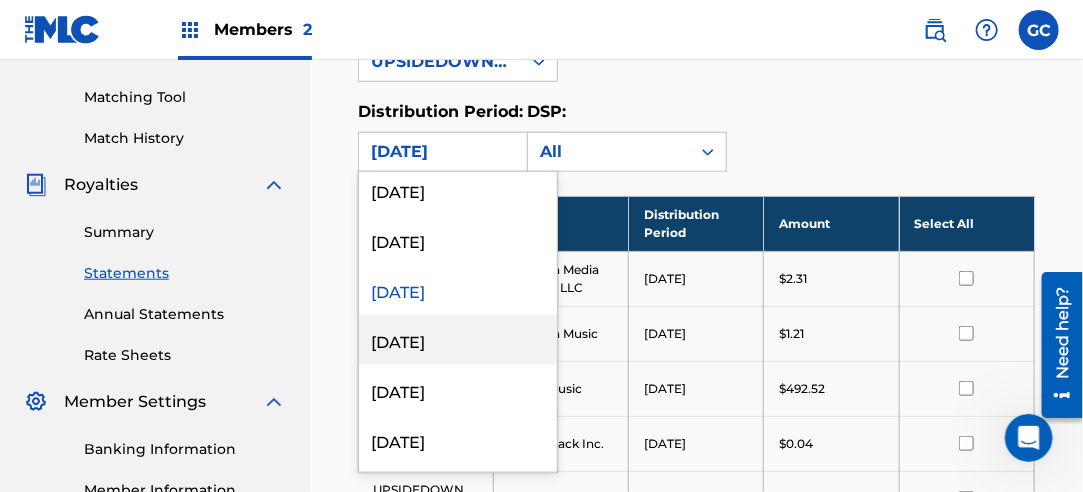 scroll, scrollTop: 400, scrollLeft: 0, axis: vertical 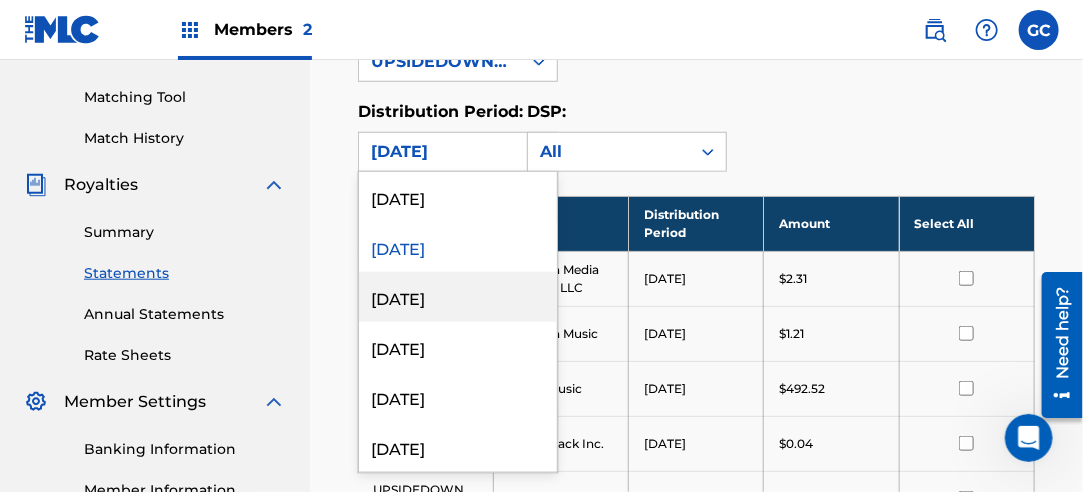 click on "[DATE]" at bounding box center (458, 297) 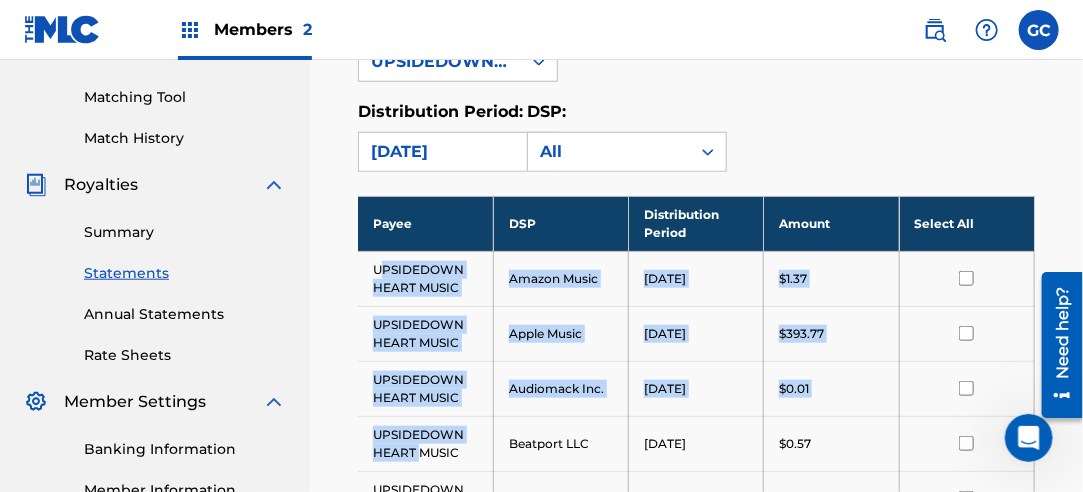 drag, startPoint x: 378, startPoint y: 264, endPoint x: 412, endPoint y: 431, distance: 170.42593 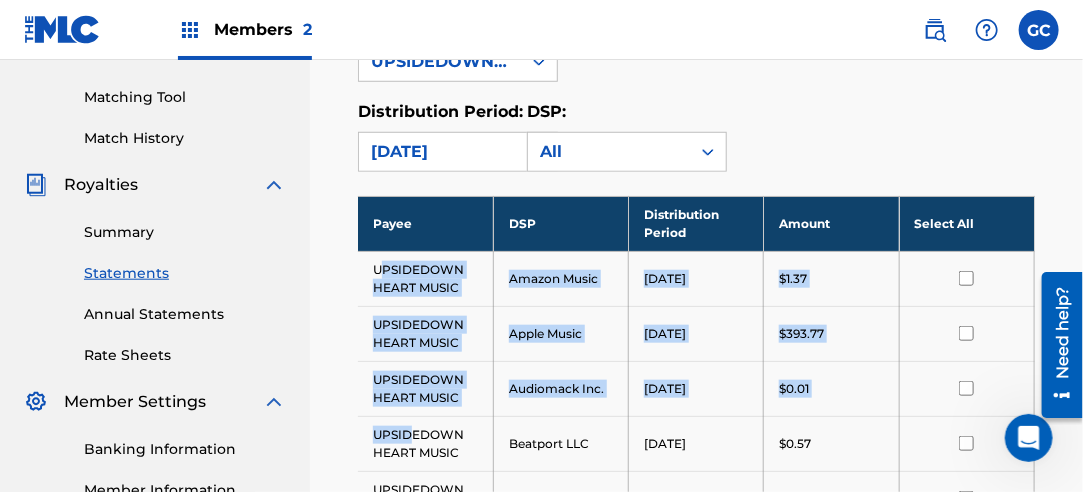 drag, startPoint x: 412, startPoint y: 431, endPoint x: 382, endPoint y: 276, distance: 157.87654 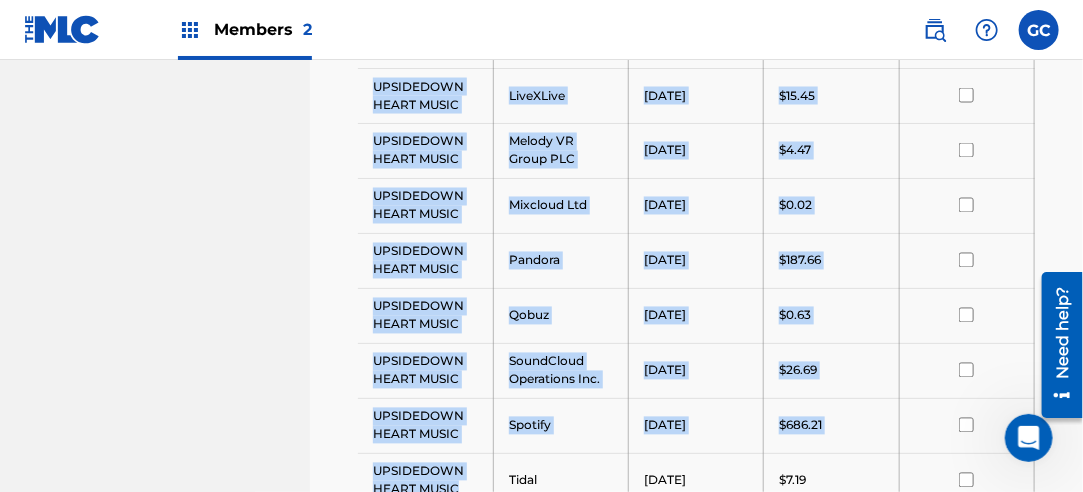 scroll, scrollTop: 1528, scrollLeft: 0, axis: vertical 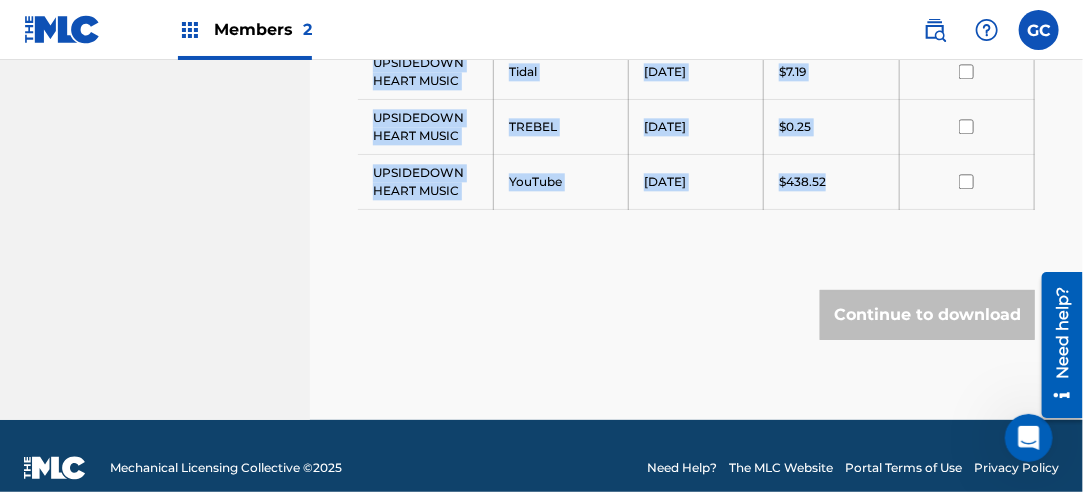 drag, startPoint x: 373, startPoint y: 266, endPoint x: 836, endPoint y: 180, distance: 470.9193 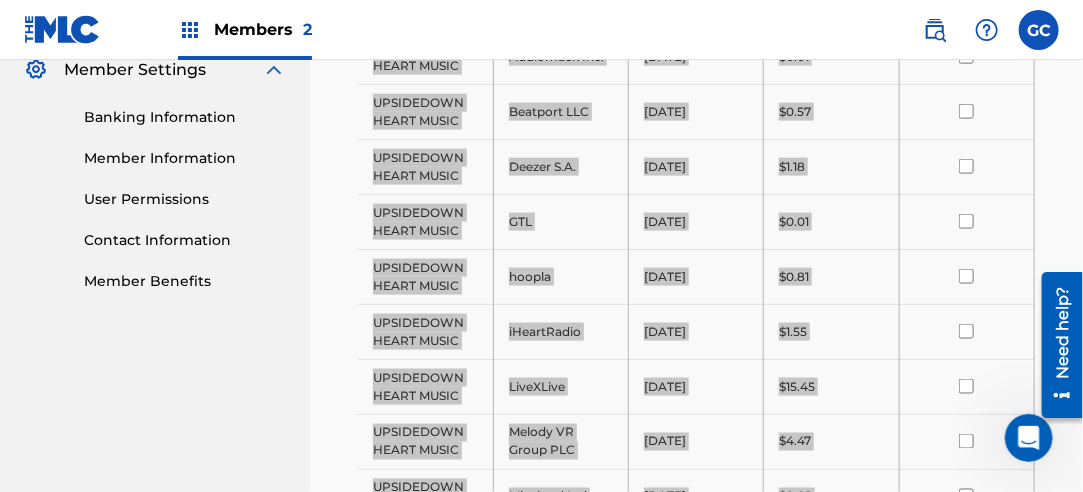 scroll, scrollTop: 428, scrollLeft: 0, axis: vertical 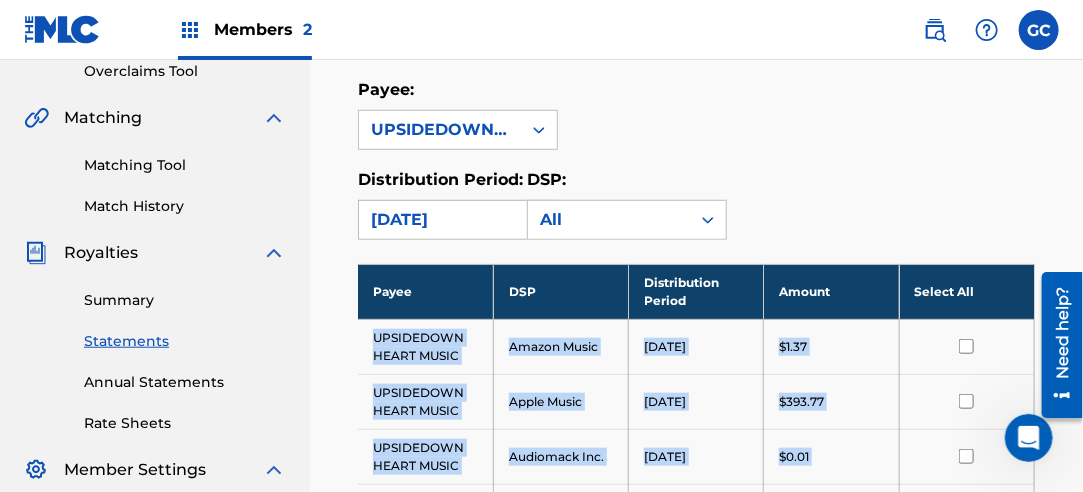 click on "[DATE]" at bounding box center (440, 220) 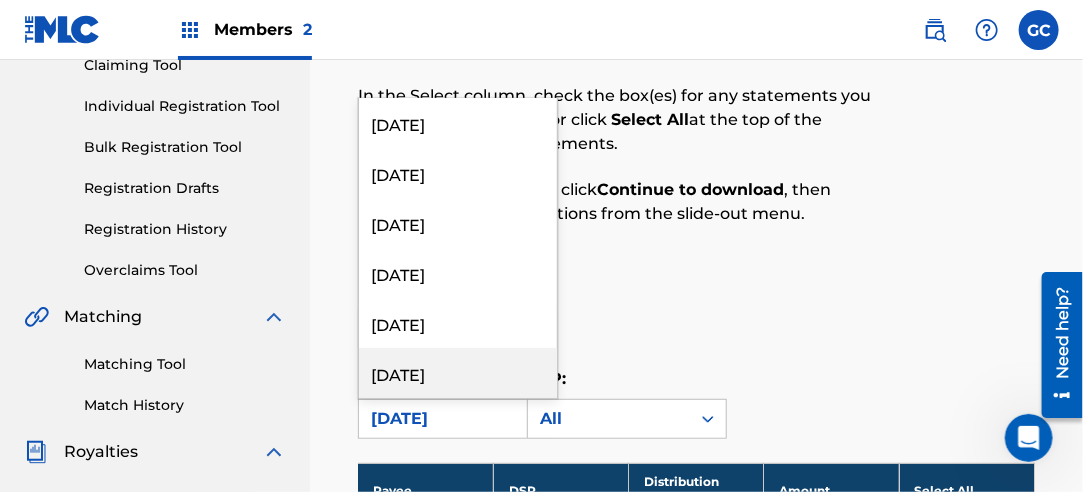 scroll, scrollTop: 228, scrollLeft: 0, axis: vertical 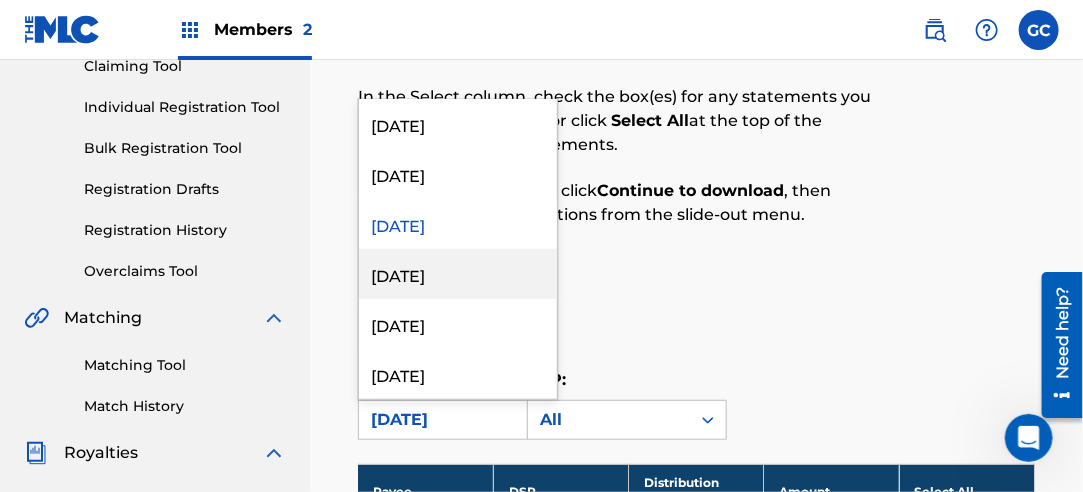 click on "[DATE]" at bounding box center (458, 274) 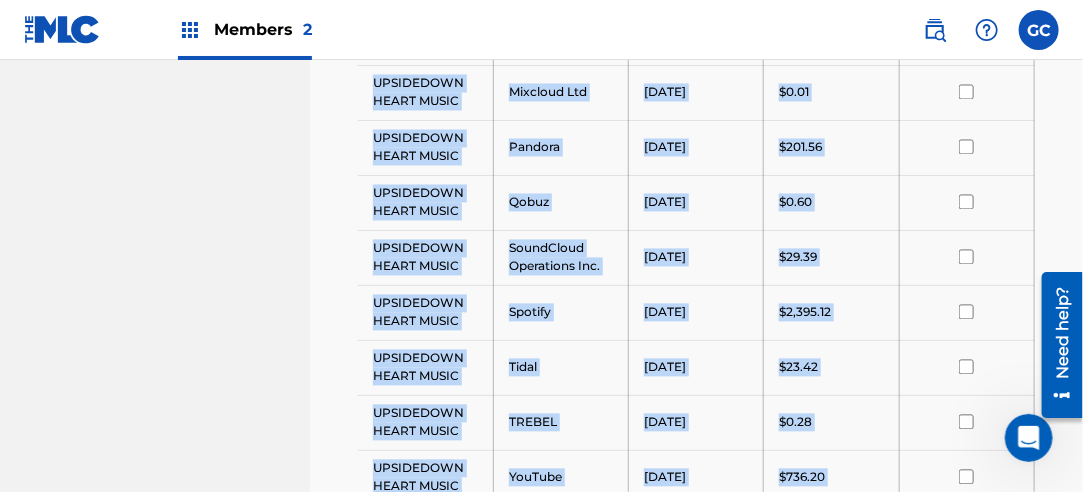 scroll, scrollTop: 1366, scrollLeft: 0, axis: vertical 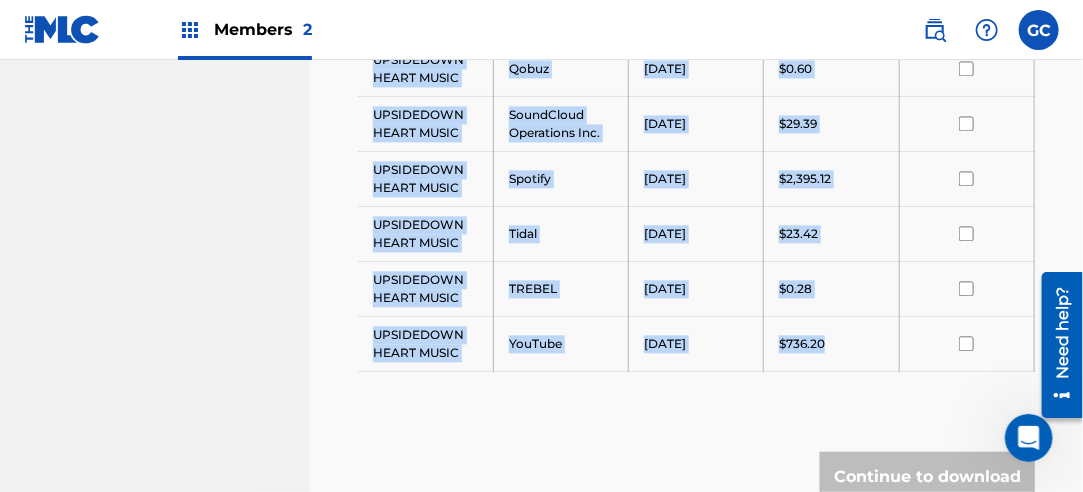 drag, startPoint x: 373, startPoint y: 231, endPoint x: 848, endPoint y: 344, distance: 488.25607 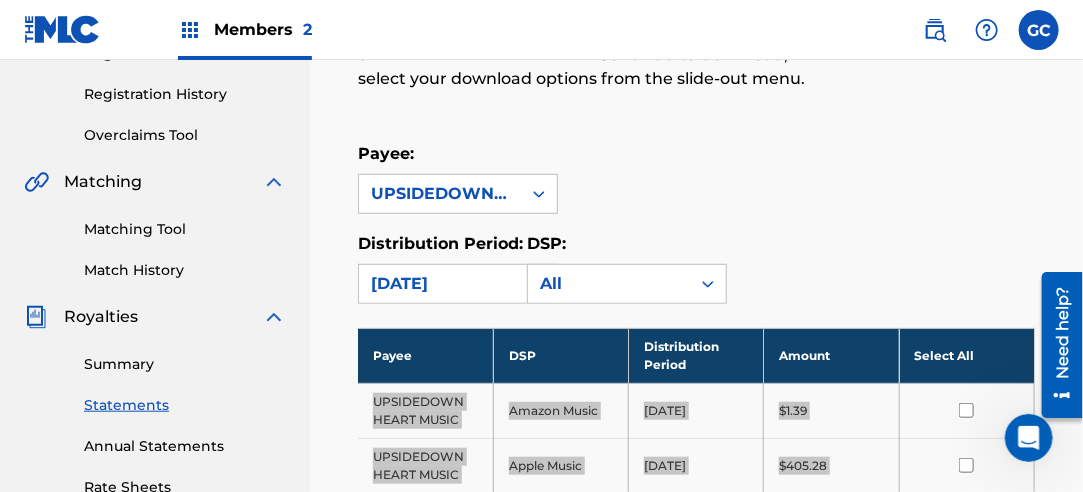 scroll, scrollTop: 266, scrollLeft: 0, axis: vertical 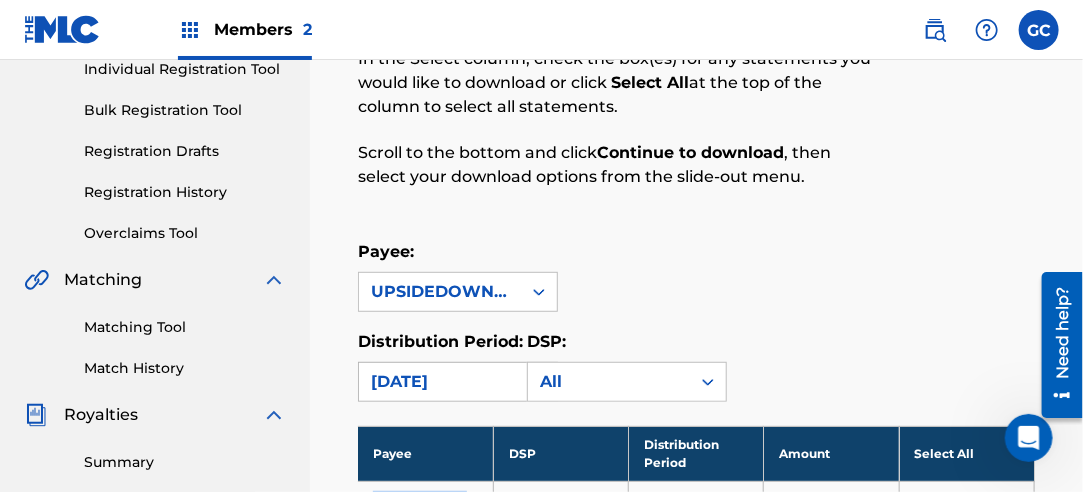 click on "[DATE]" at bounding box center (440, 382) 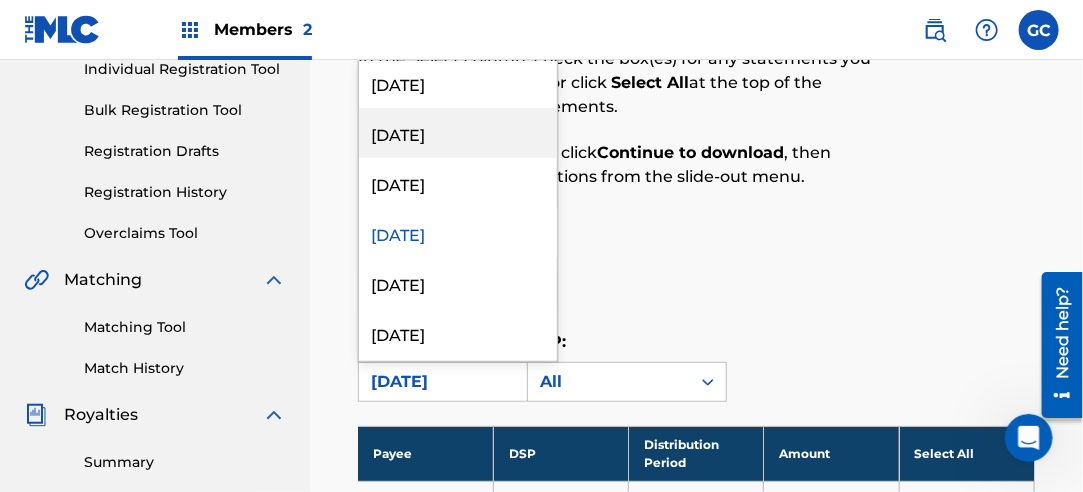scroll, scrollTop: 500, scrollLeft: 0, axis: vertical 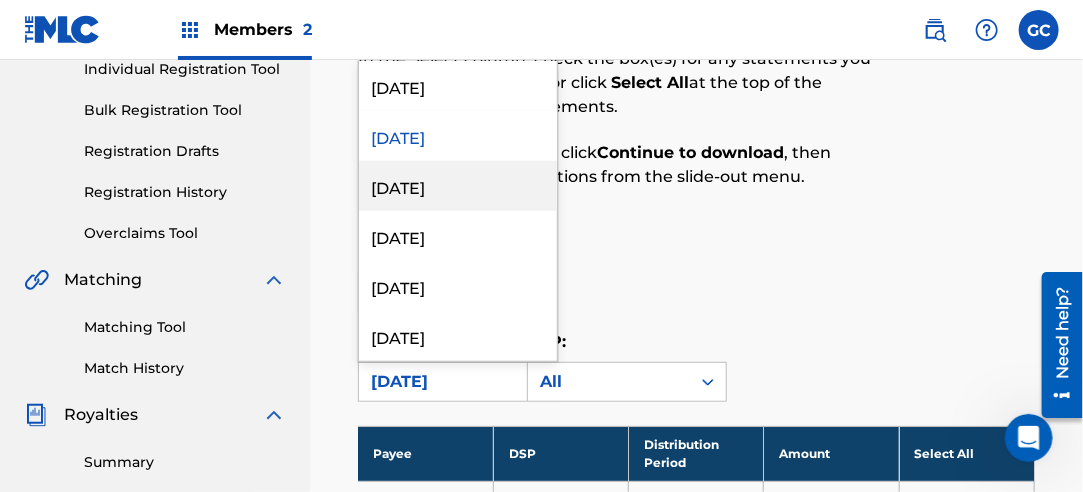 click on "[DATE]" at bounding box center [458, 186] 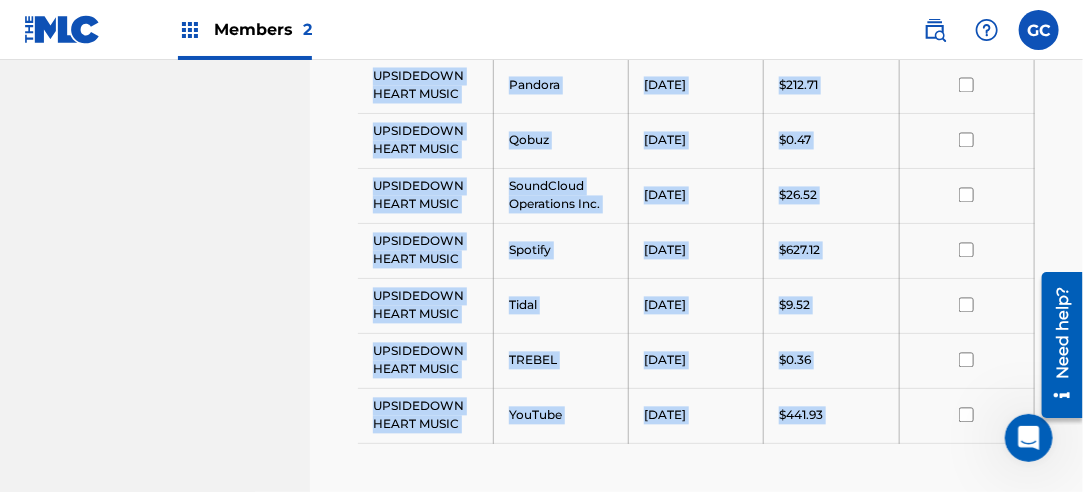scroll, scrollTop: 1261, scrollLeft: 0, axis: vertical 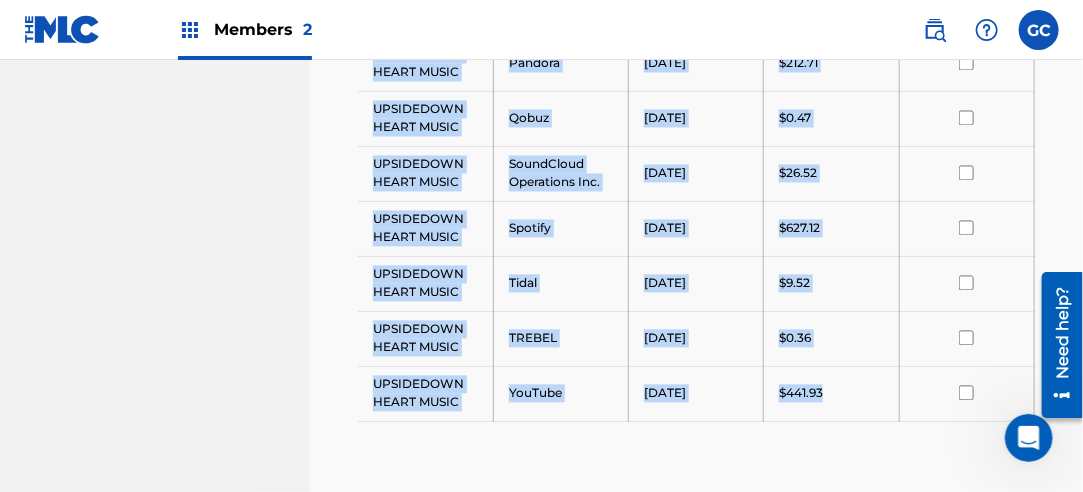 drag, startPoint x: 373, startPoint y: 195, endPoint x: 838, endPoint y: 390, distance: 504.2321 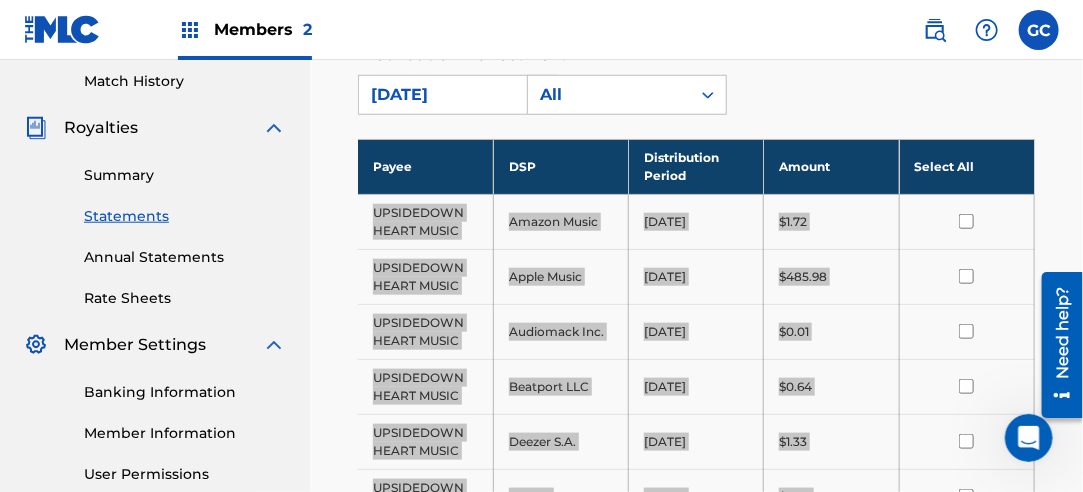 scroll, scrollTop: 361, scrollLeft: 0, axis: vertical 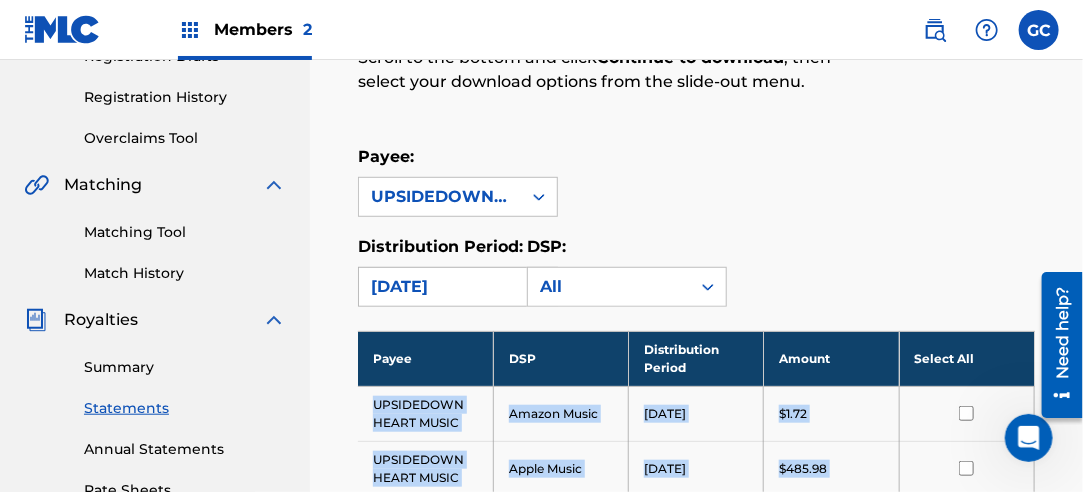 click on "[DATE]" at bounding box center (440, 287) 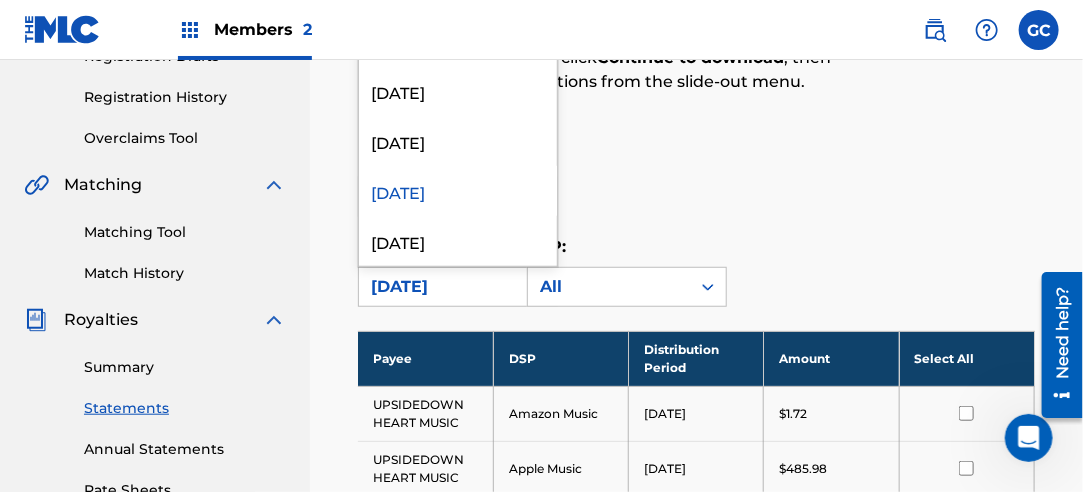 scroll, scrollTop: 500, scrollLeft: 0, axis: vertical 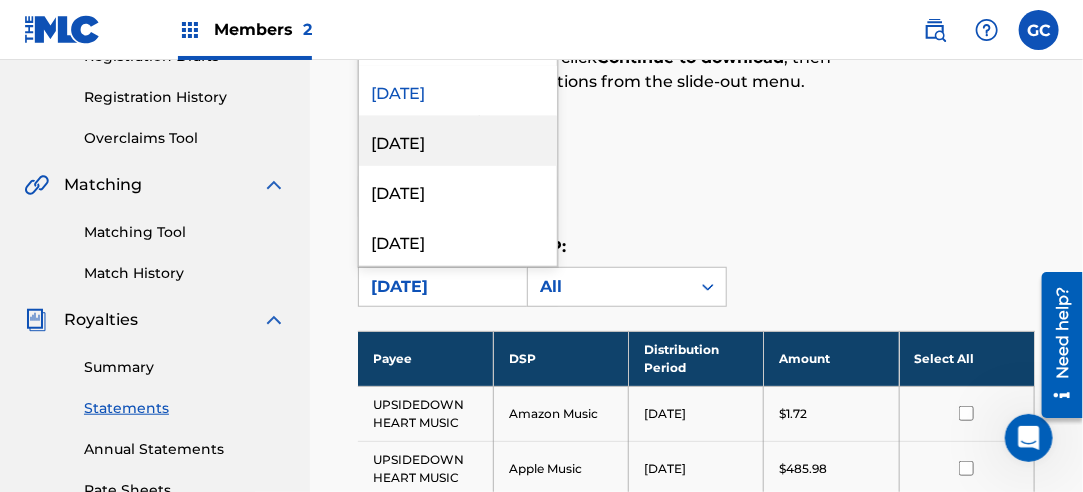 click on "[DATE]" at bounding box center [458, 141] 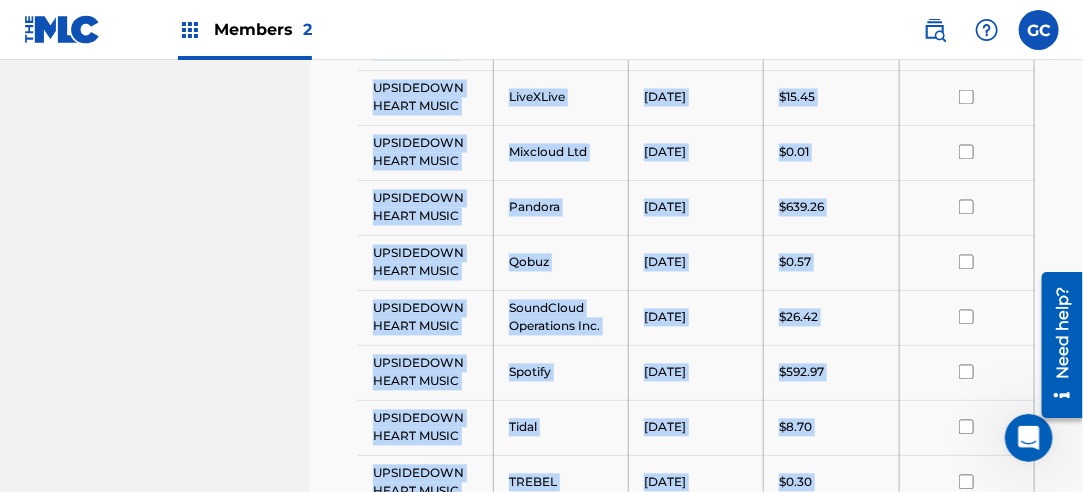 scroll, scrollTop: 1541, scrollLeft: 0, axis: vertical 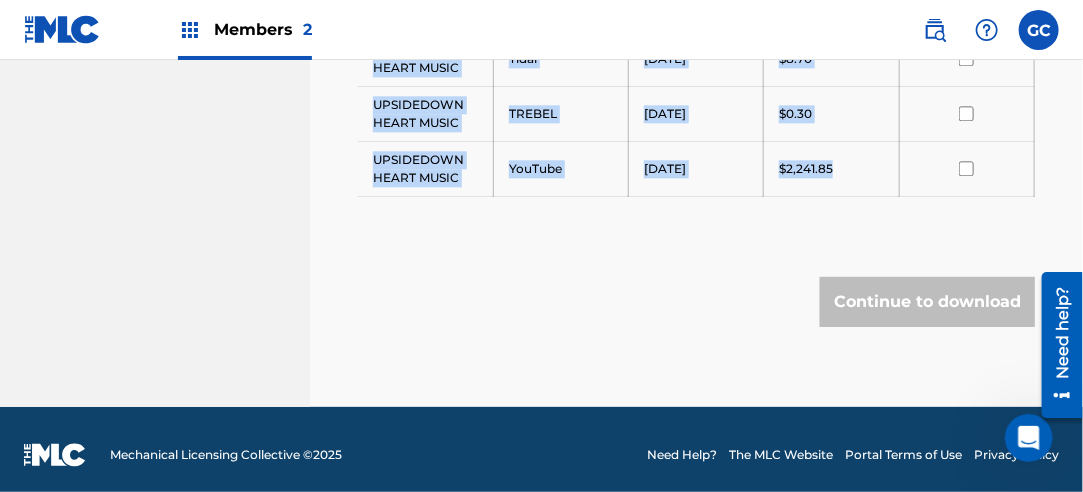 drag, startPoint x: 373, startPoint y: 399, endPoint x: 842, endPoint y: 164, distance: 524.5817 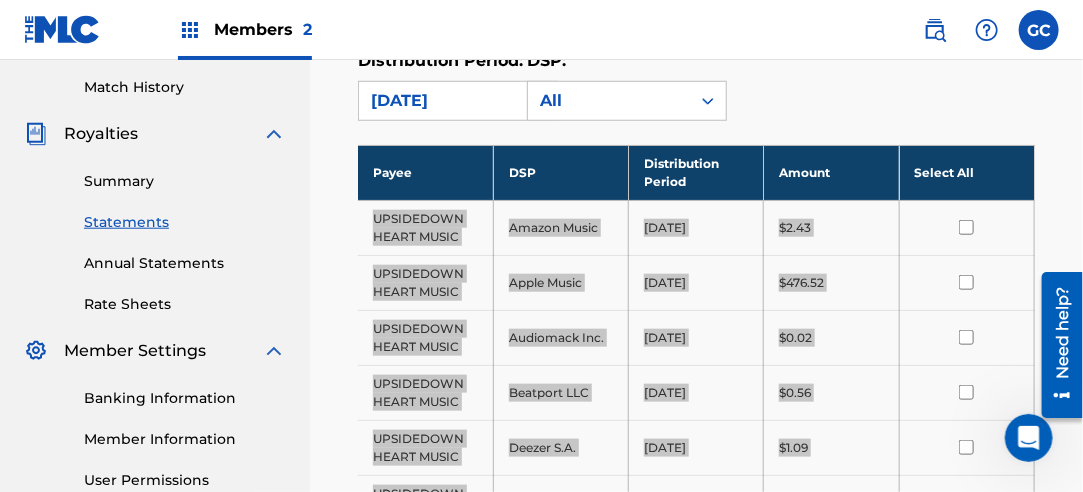 scroll, scrollTop: 541, scrollLeft: 0, axis: vertical 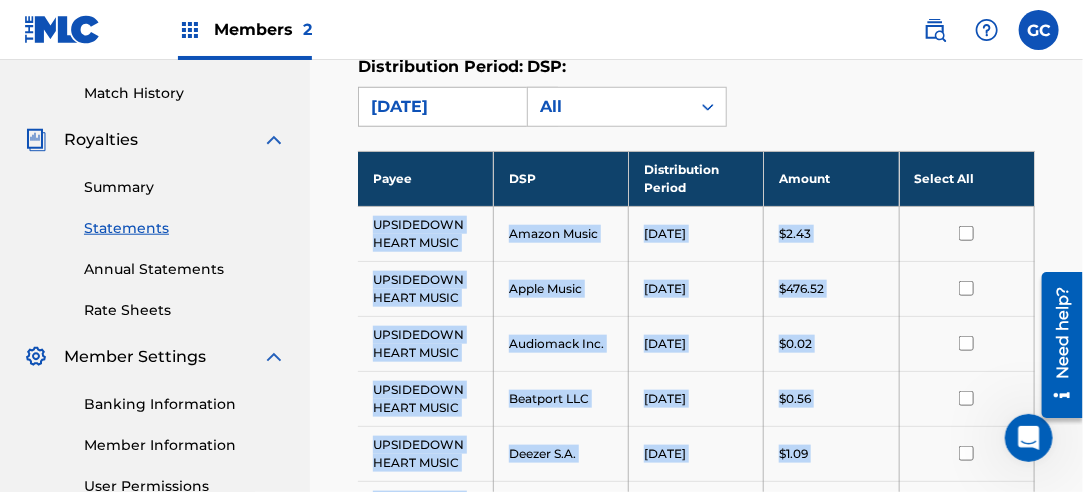 drag, startPoint x: 424, startPoint y: 100, endPoint x: 434, endPoint y: 122, distance: 24.166092 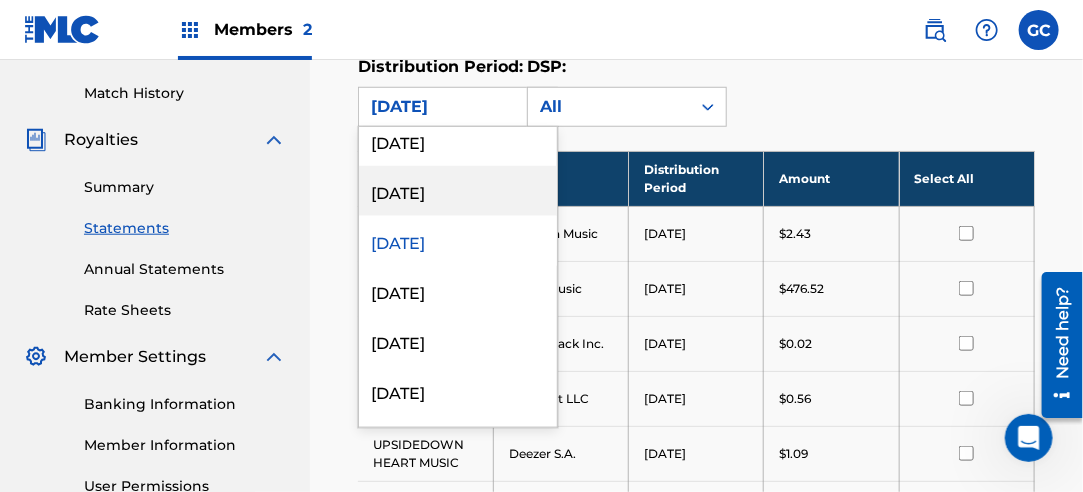 scroll, scrollTop: 600, scrollLeft: 0, axis: vertical 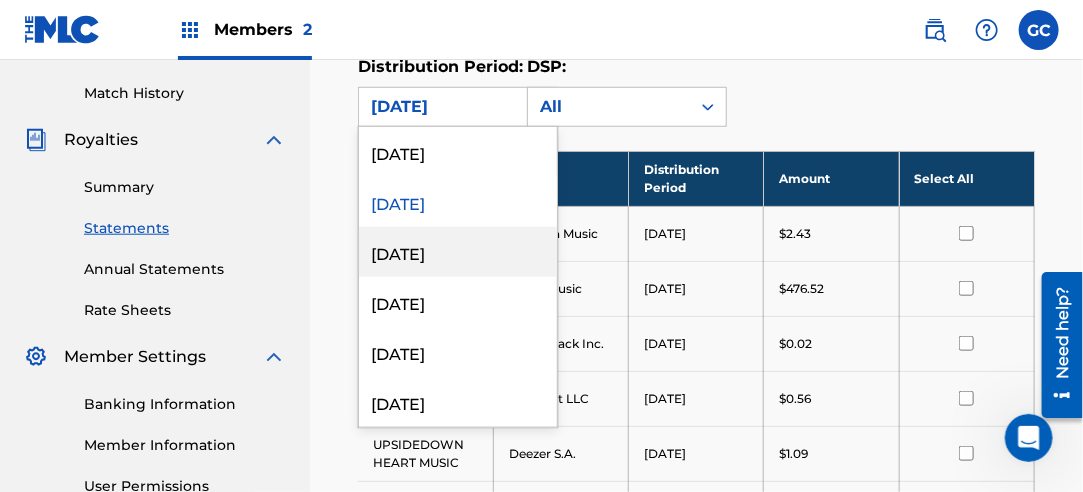 click on "[DATE]" at bounding box center (458, 252) 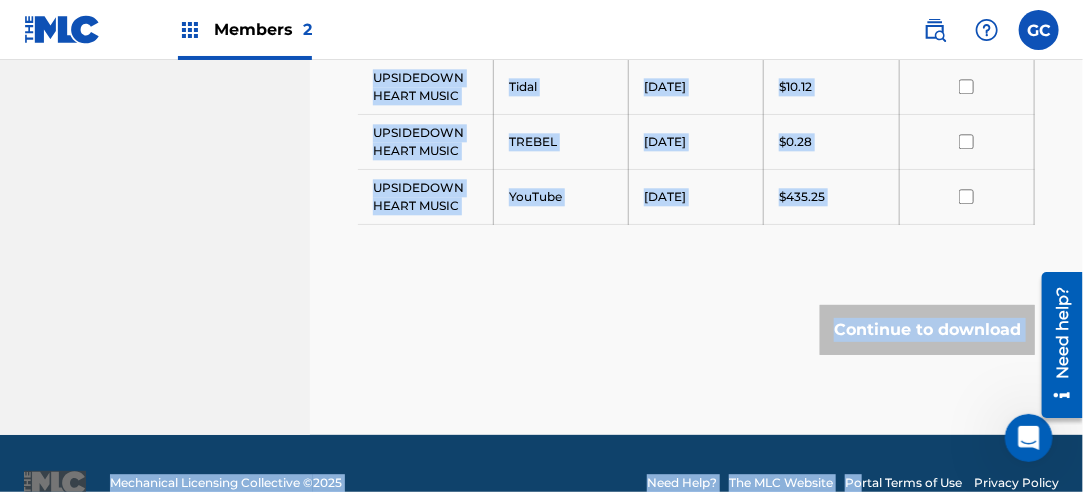 scroll, scrollTop: 1596, scrollLeft: 0, axis: vertical 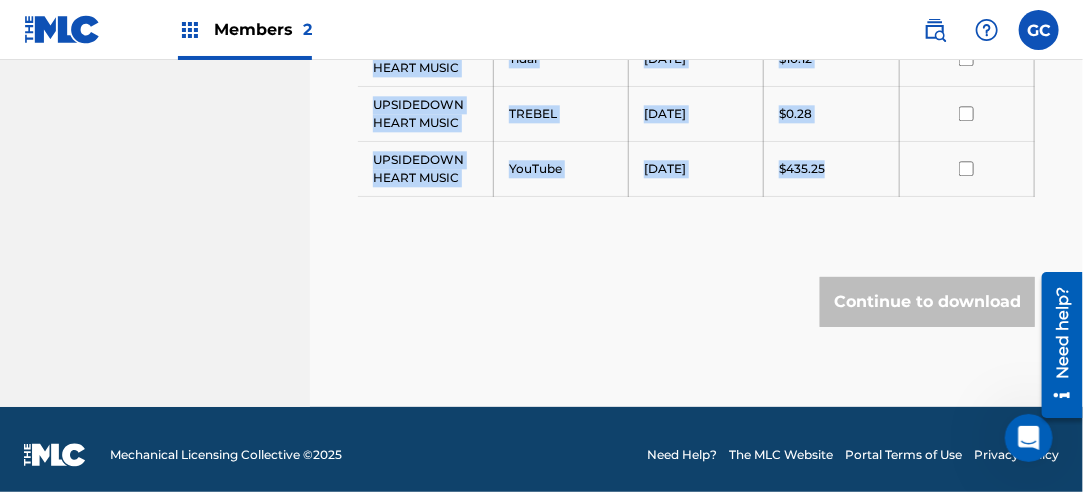 drag, startPoint x: 374, startPoint y: 219, endPoint x: 824, endPoint y: 167, distance: 452.99448 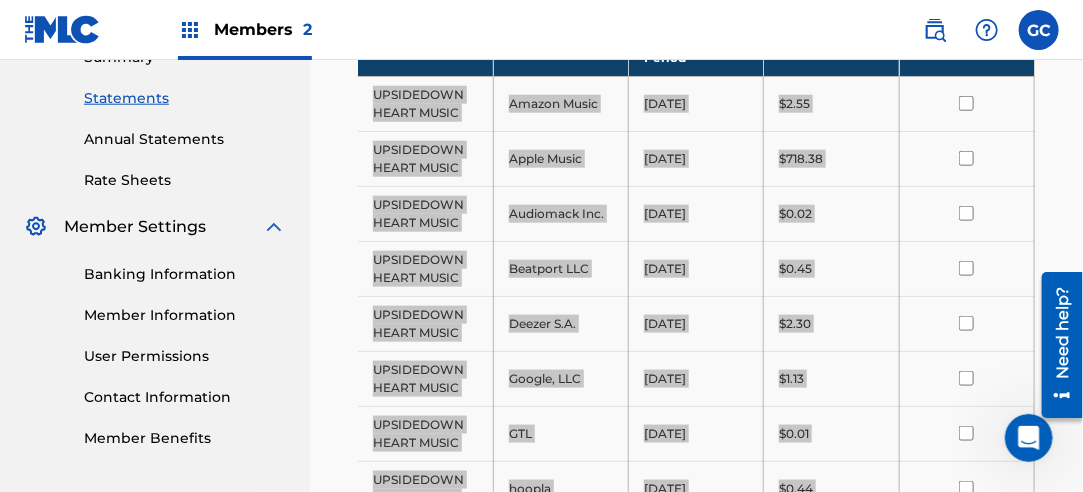scroll, scrollTop: 296, scrollLeft: 0, axis: vertical 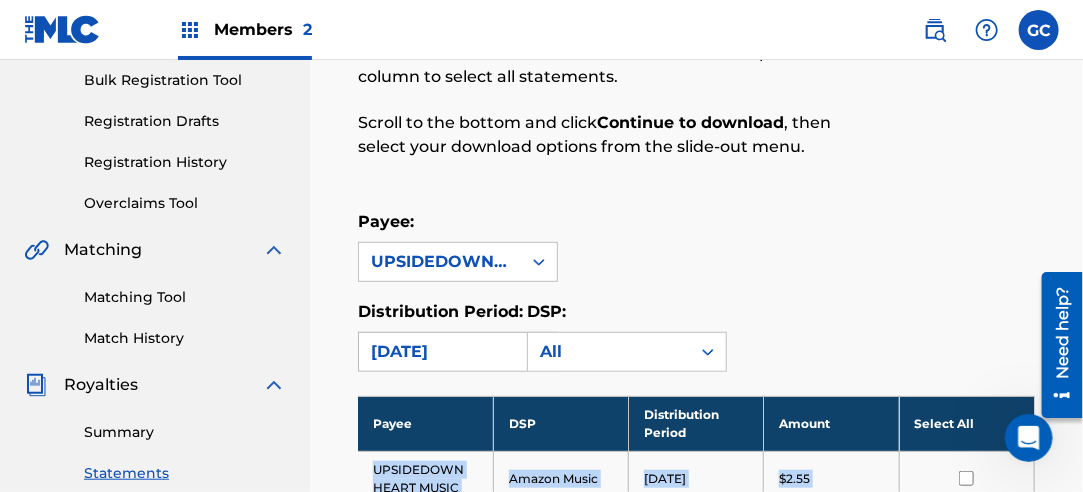 click on "[DATE]" at bounding box center (440, 352) 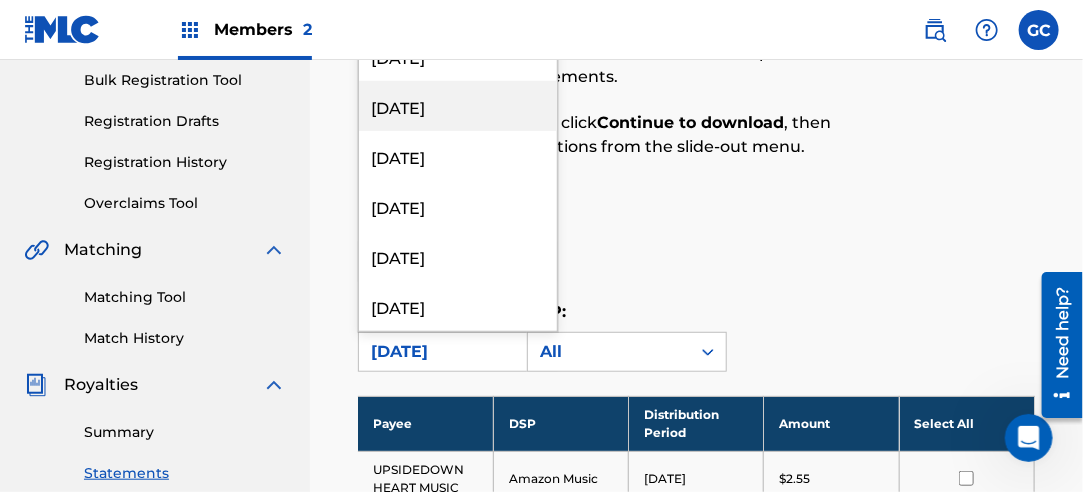 scroll, scrollTop: 600, scrollLeft: 0, axis: vertical 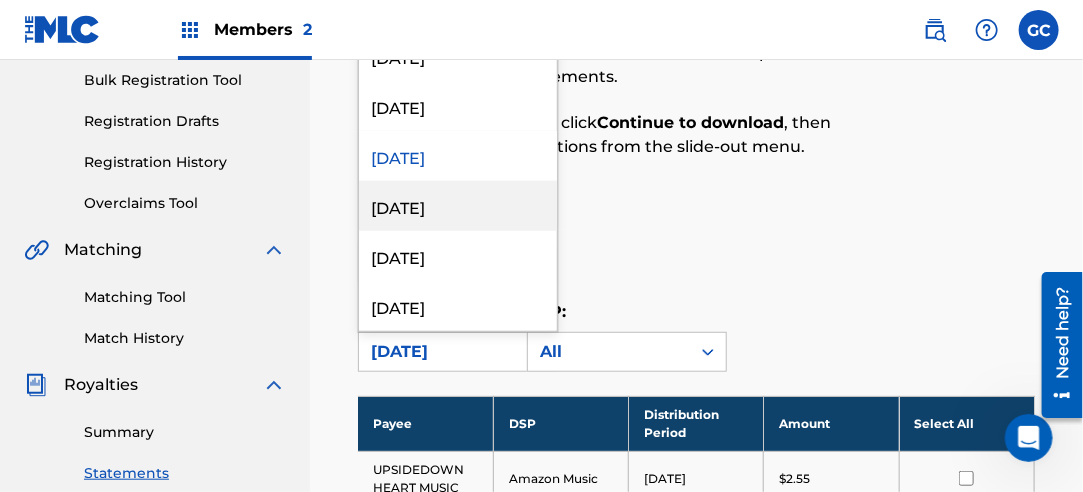 click on "[DATE]" at bounding box center [458, 206] 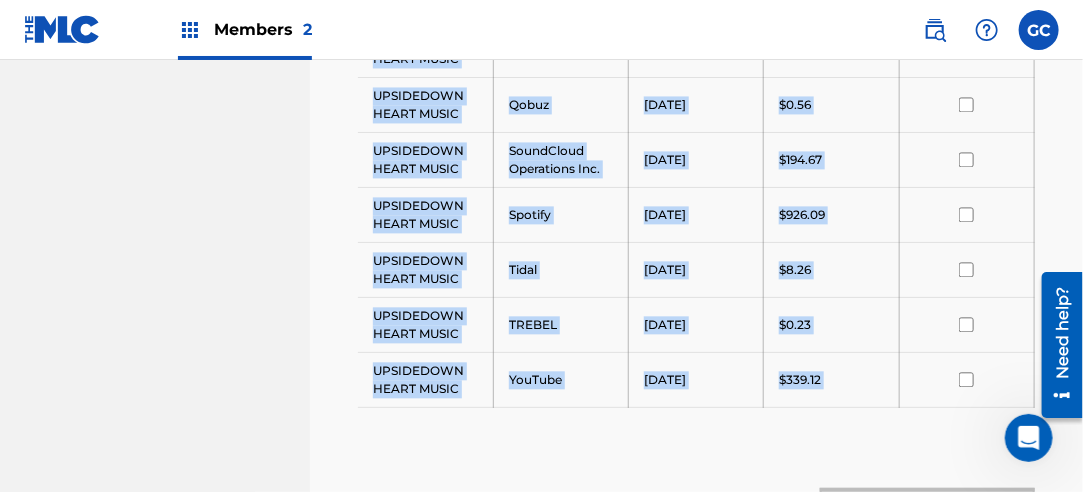 scroll, scrollTop: 1541, scrollLeft: 0, axis: vertical 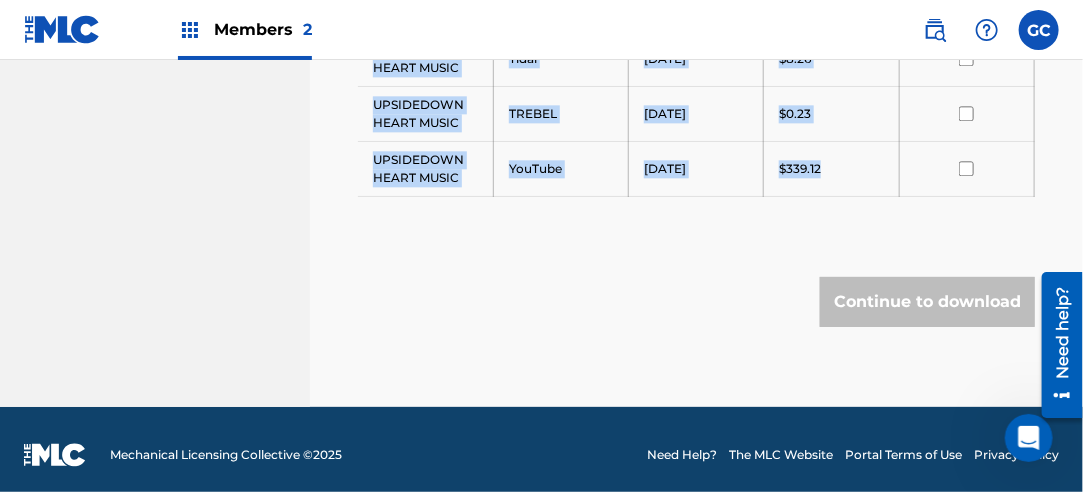 drag, startPoint x: 373, startPoint y: 267, endPoint x: 825, endPoint y: 158, distance: 464.957 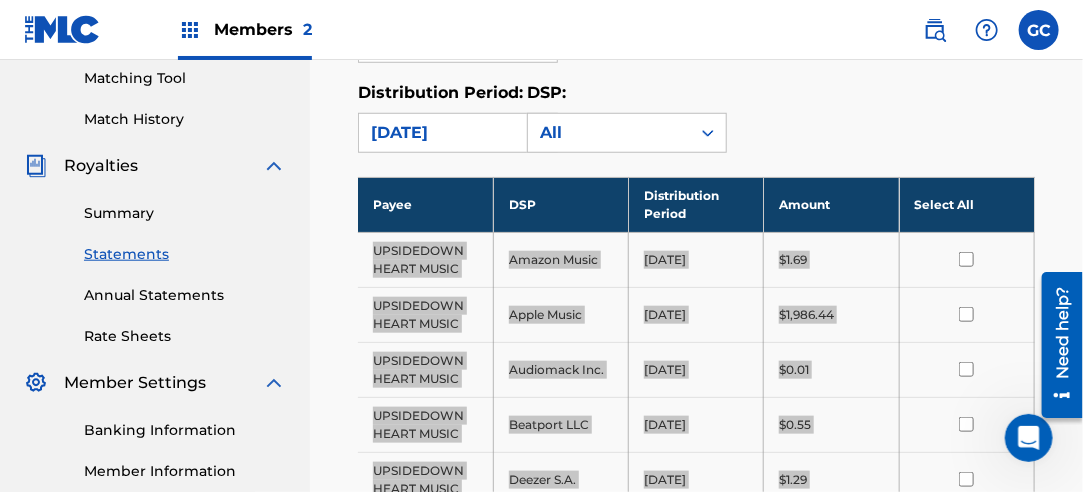 scroll, scrollTop: 441, scrollLeft: 0, axis: vertical 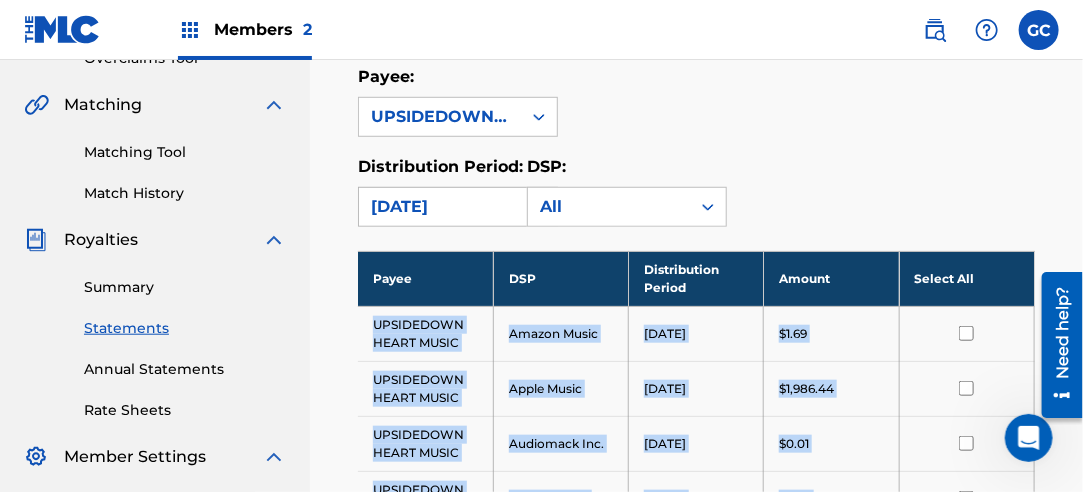 click on "[DATE]" at bounding box center (440, 207) 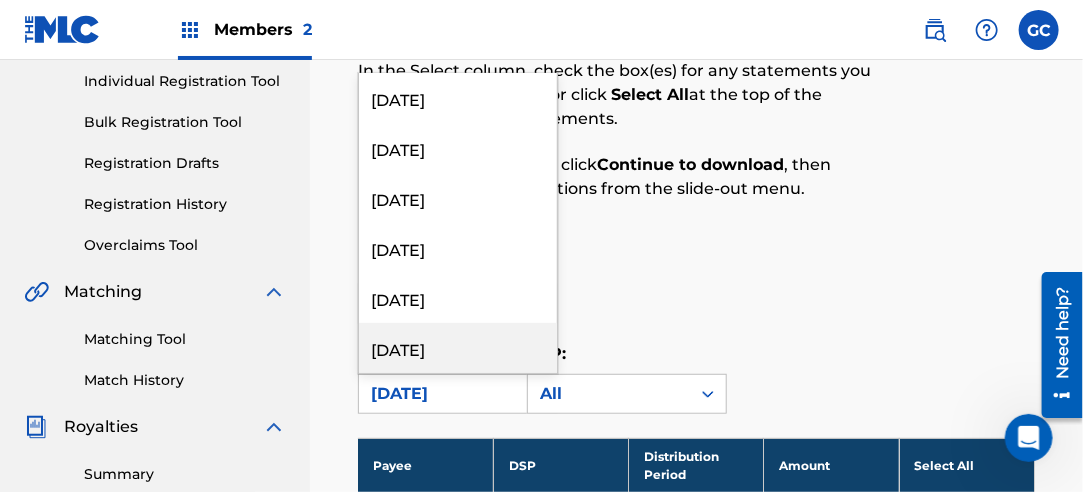 scroll, scrollTop: 141, scrollLeft: 0, axis: vertical 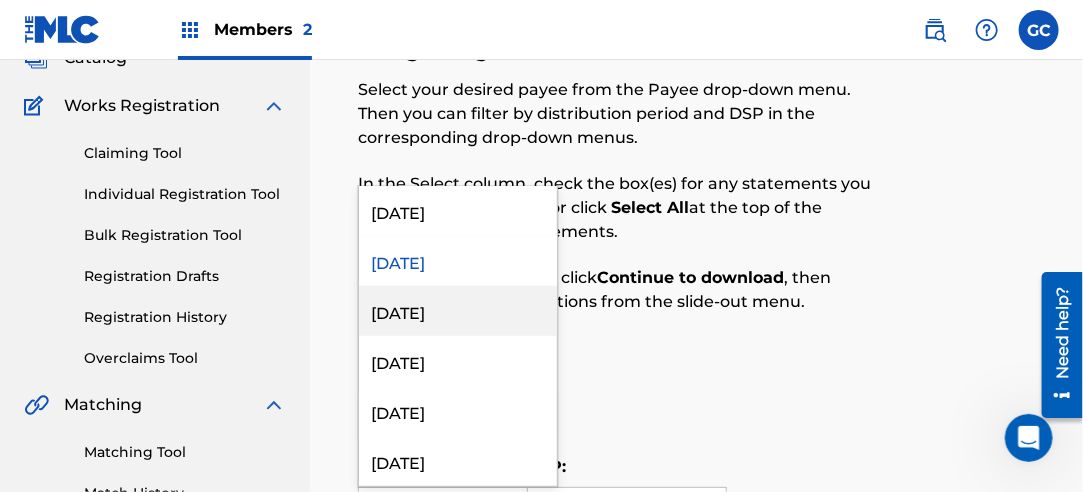 click on "[DATE]" at bounding box center (458, 311) 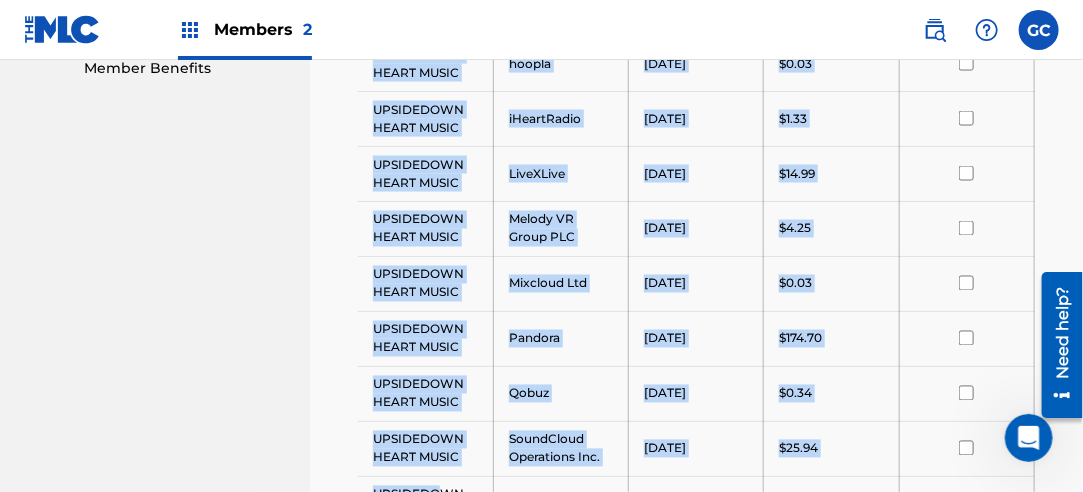 scroll, scrollTop: 1541, scrollLeft: 0, axis: vertical 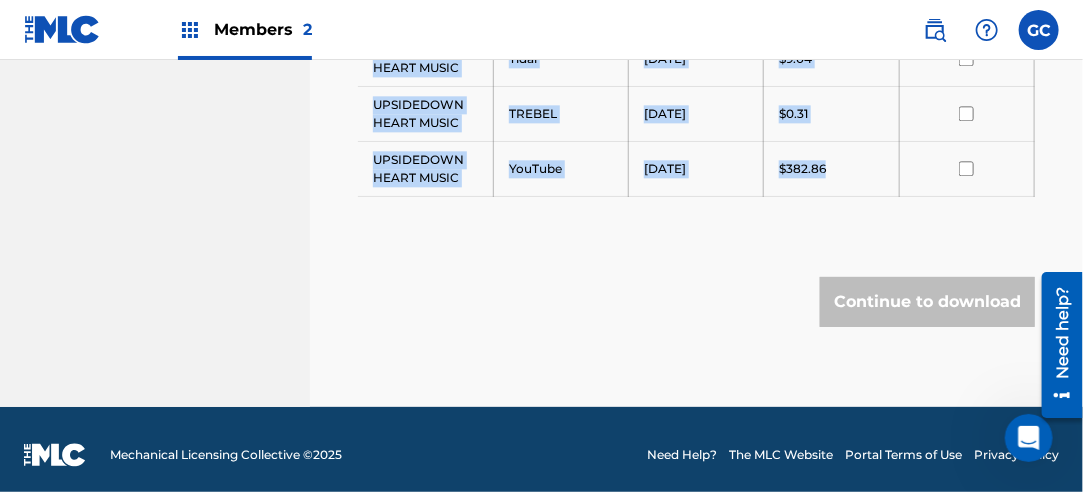 drag, startPoint x: 374, startPoint y: 322, endPoint x: 845, endPoint y: 169, distance: 495.22723 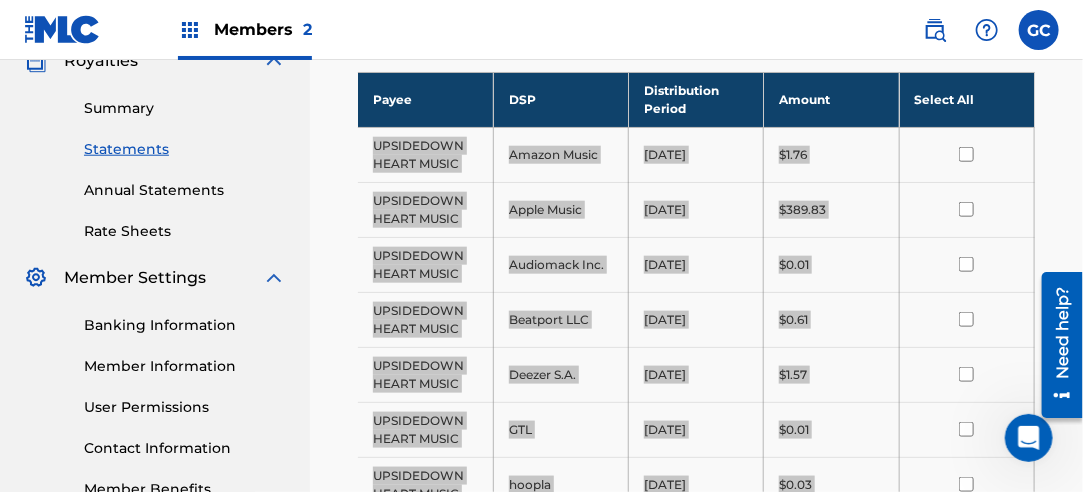 scroll, scrollTop: 441, scrollLeft: 0, axis: vertical 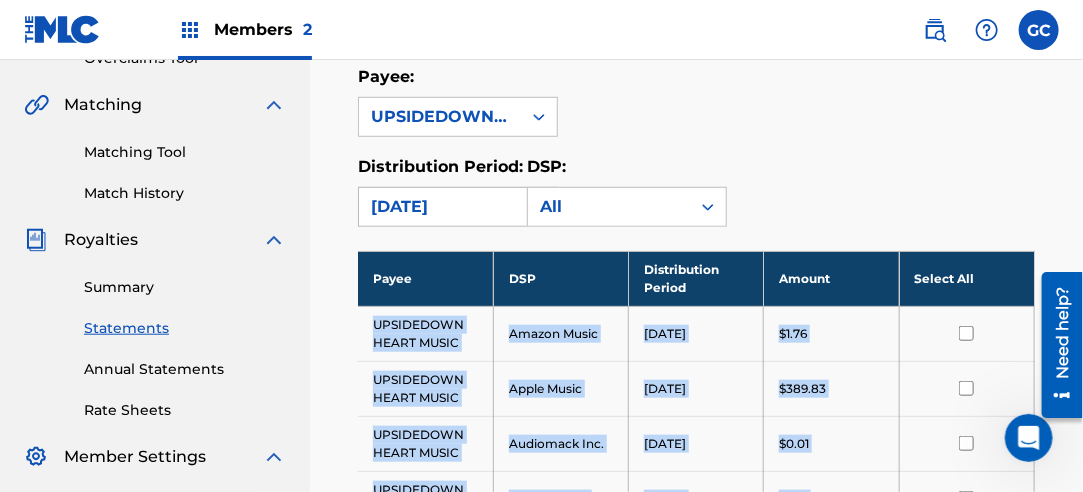 click on "[DATE]" at bounding box center [440, 207] 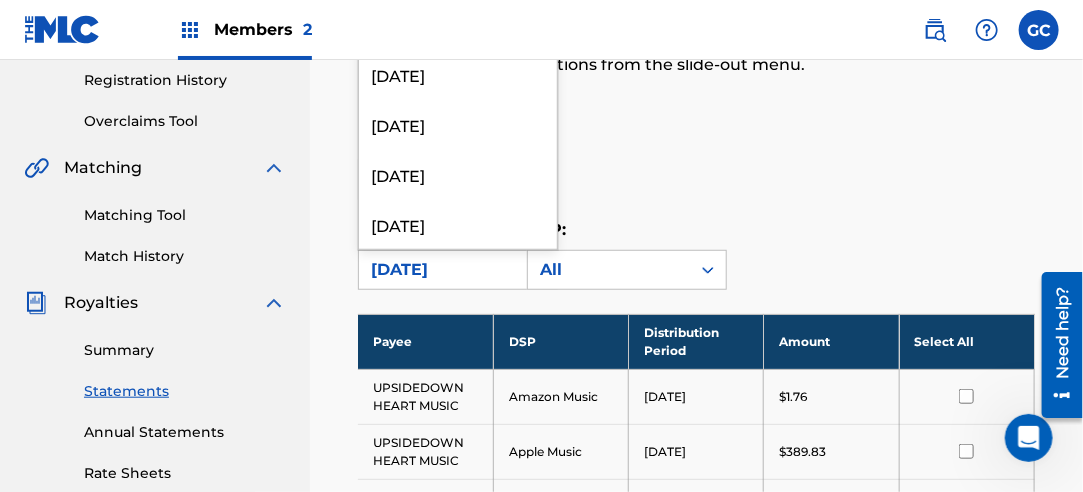 scroll, scrollTop: 341, scrollLeft: 0, axis: vertical 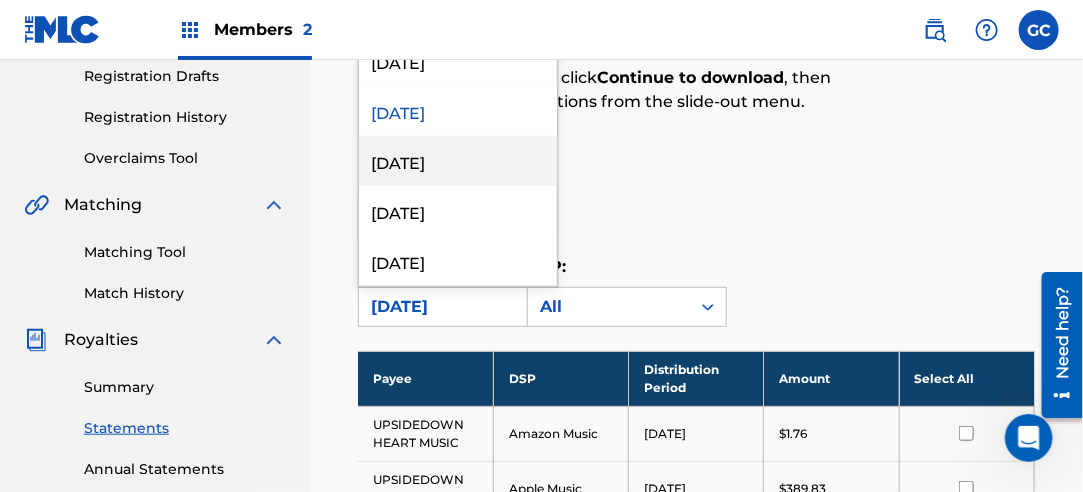 click on "[DATE]" at bounding box center (458, 161) 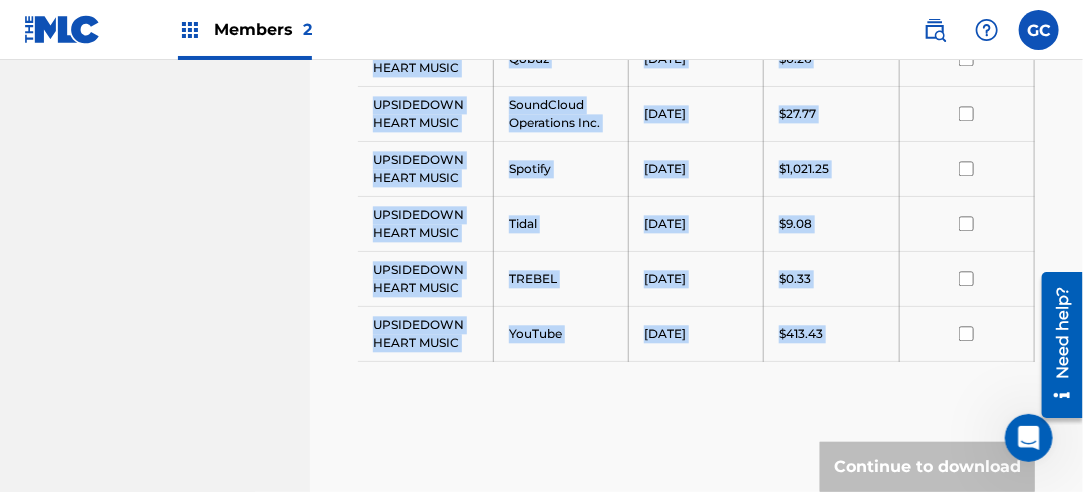 scroll, scrollTop: 1545, scrollLeft: 0, axis: vertical 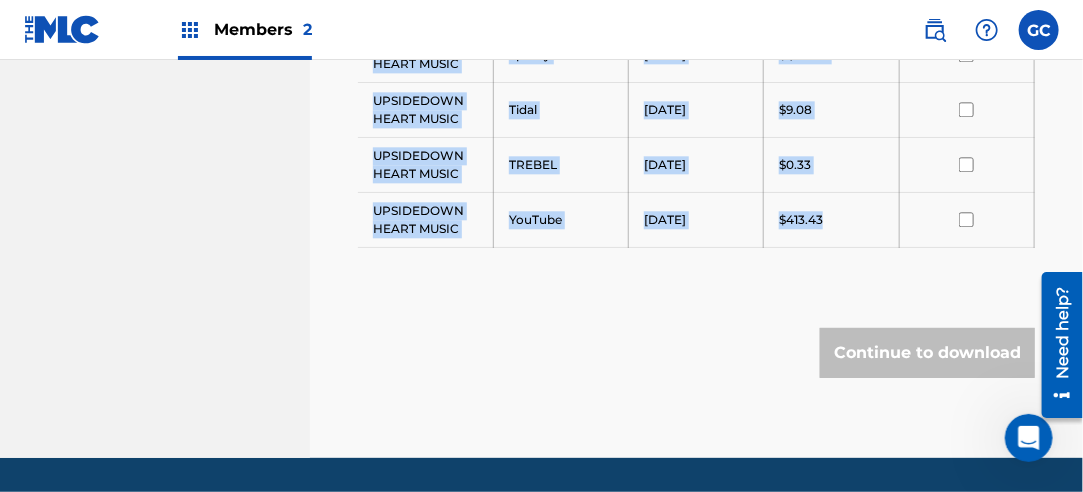 drag, startPoint x: 371, startPoint y: 420, endPoint x: 835, endPoint y: 221, distance: 504.87326 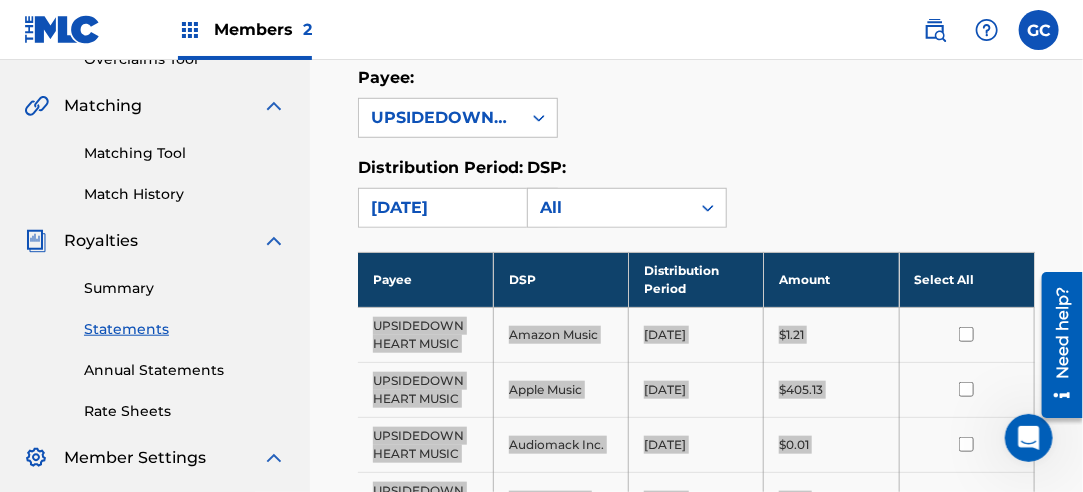scroll, scrollTop: 345, scrollLeft: 0, axis: vertical 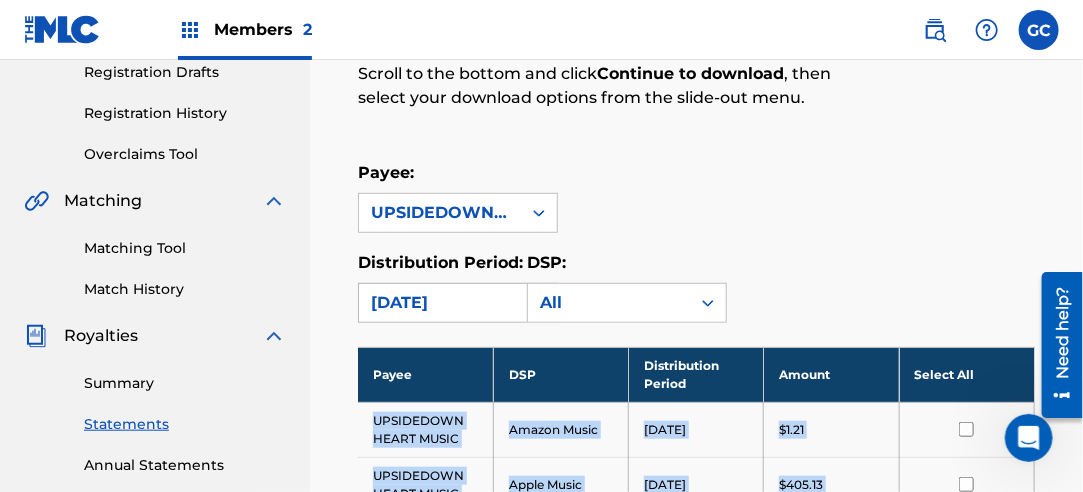 click on "[DATE]" at bounding box center [440, 303] 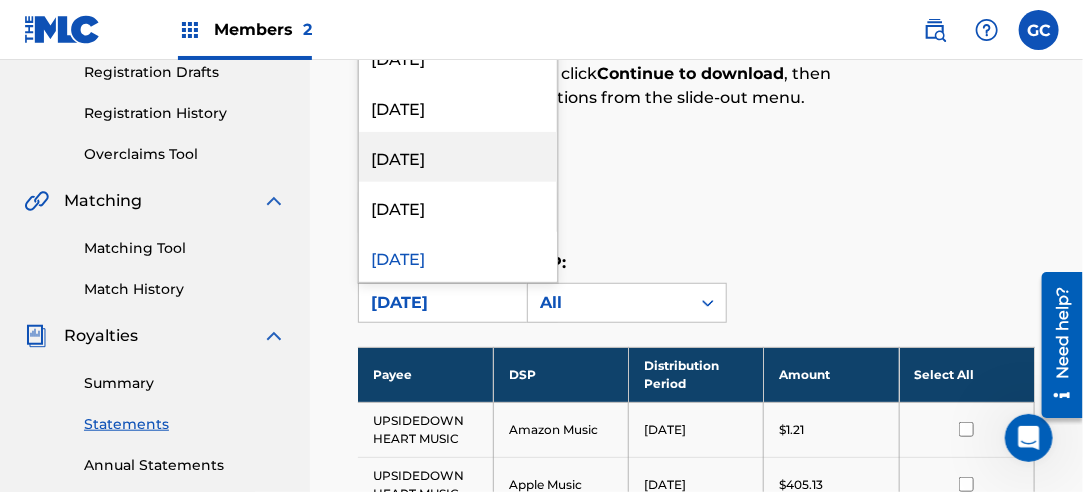 scroll, scrollTop: 700, scrollLeft: 0, axis: vertical 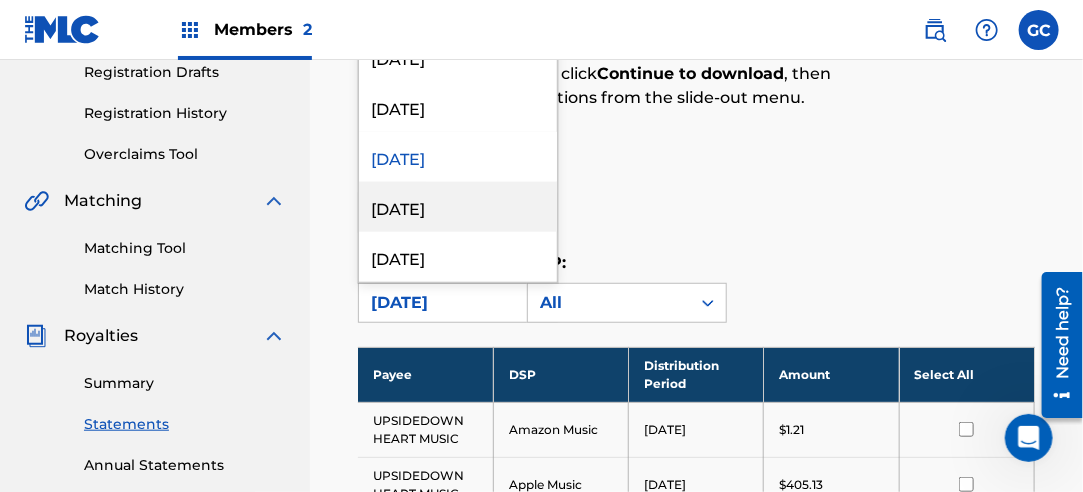 click on "[DATE]" at bounding box center (458, 207) 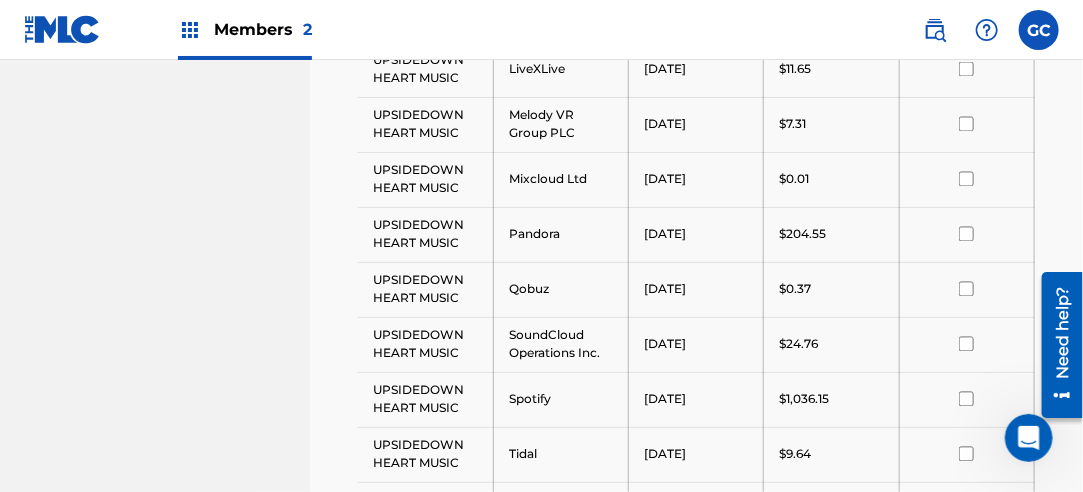 scroll, scrollTop: 1596, scrollLeft: 0, axis: vertical 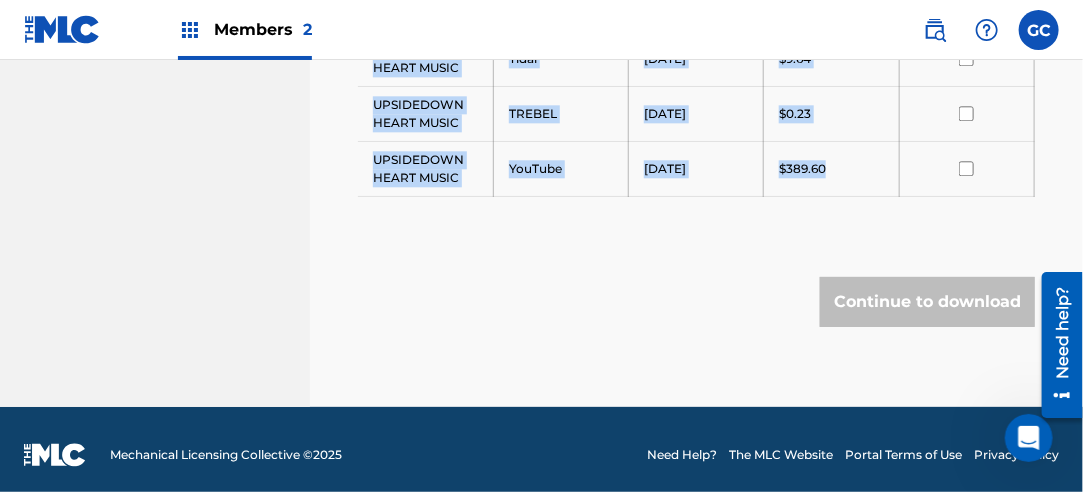 drag, startPoint x: 399, startPoint y: 305, endPoint x: 842, endPoint y: 152, distance: 468.67685 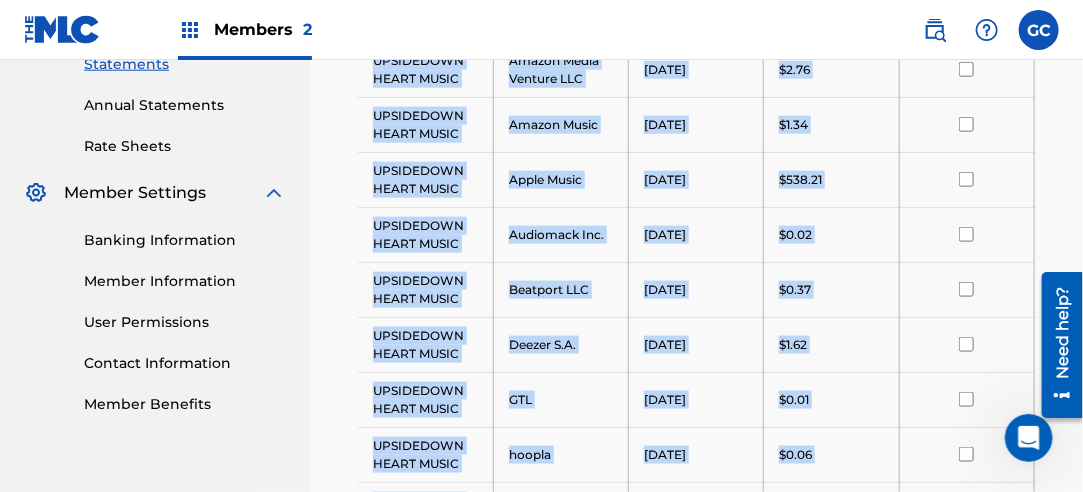 scroll, scrollTop: 496, scrollLeft: 0, axis: vertical 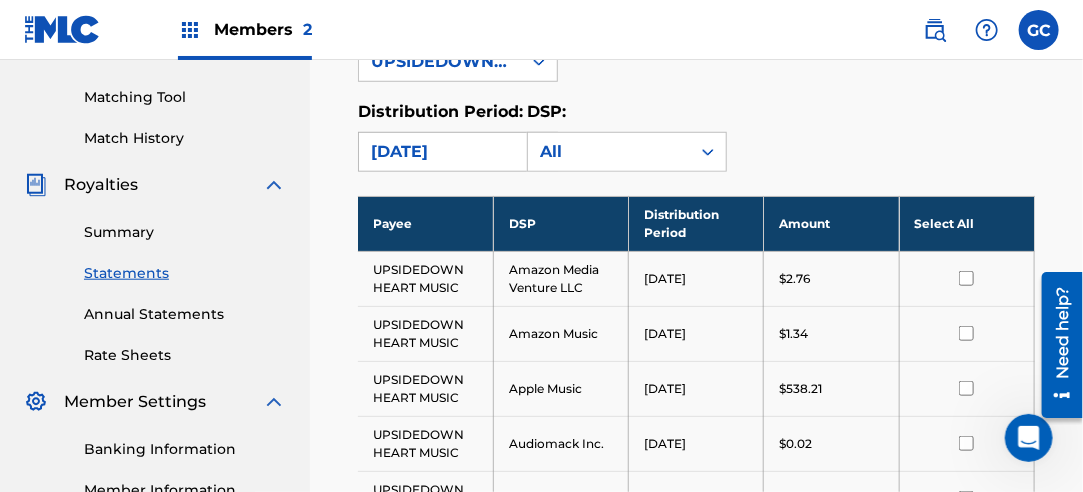 click on "[DATE]" at bounding box center [440, 152] 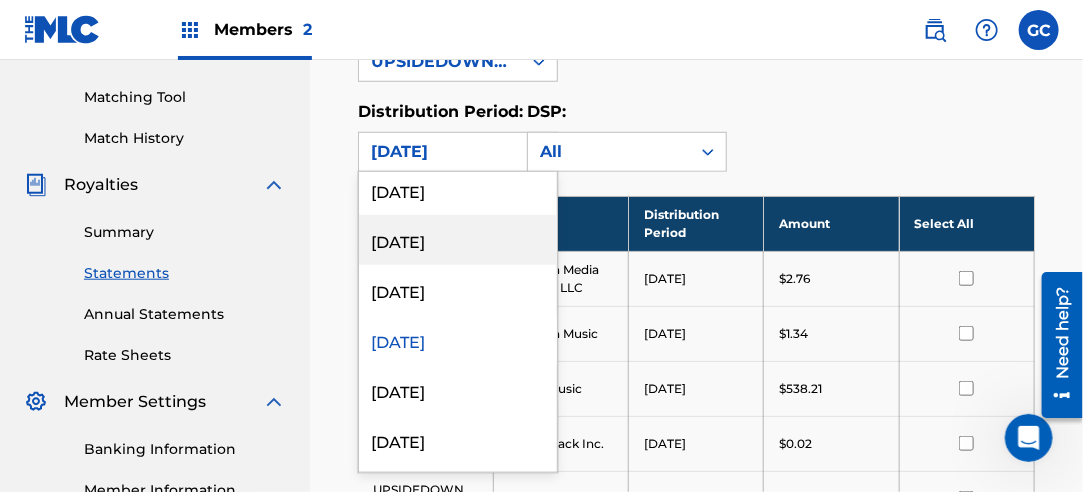 scroll, scrollTop: 800, scrollLeft: 0, axis: vertical 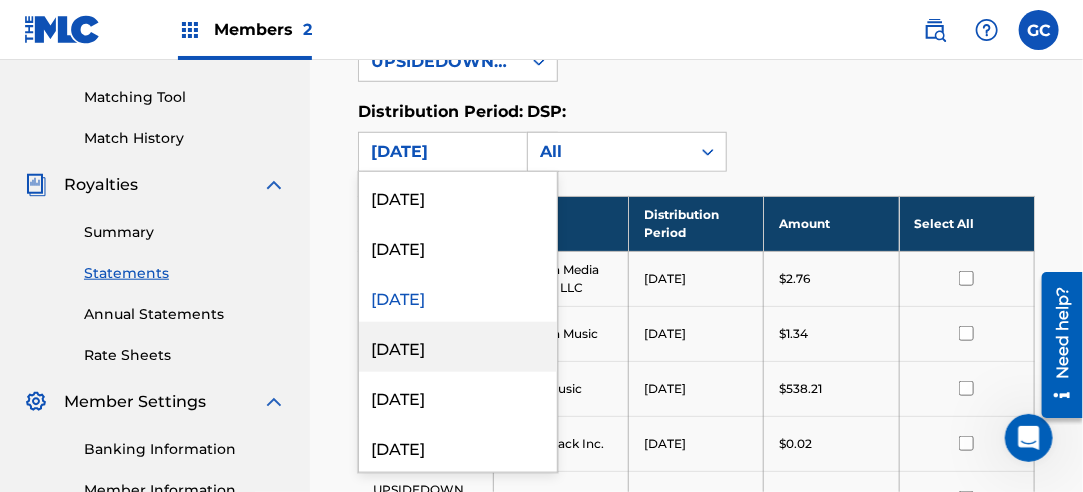 click on "[DATE]" at bounding box center (458, 347) 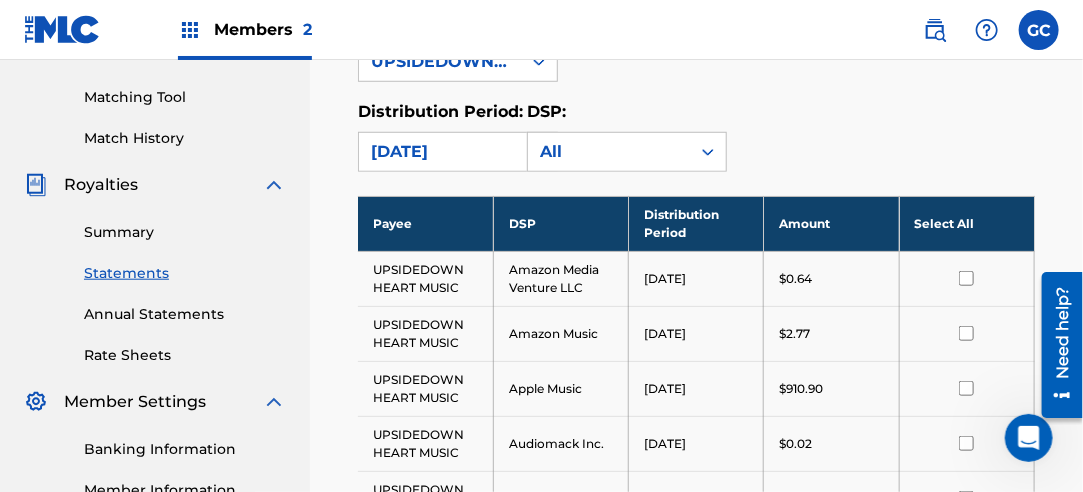 click on "Select All" at bounding box center [966, 223] 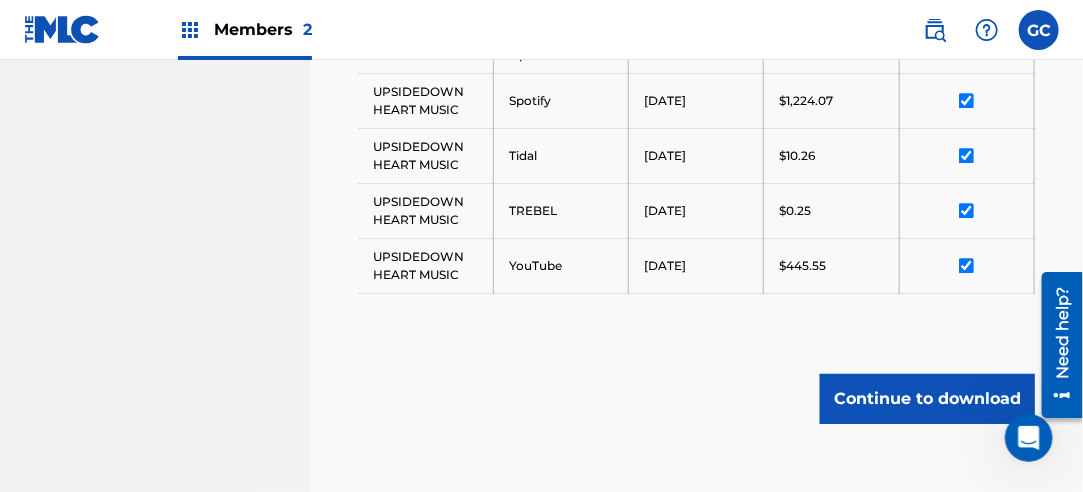 scroll, scrollTop: 1668, scrollLeft: 0, axis: vertical 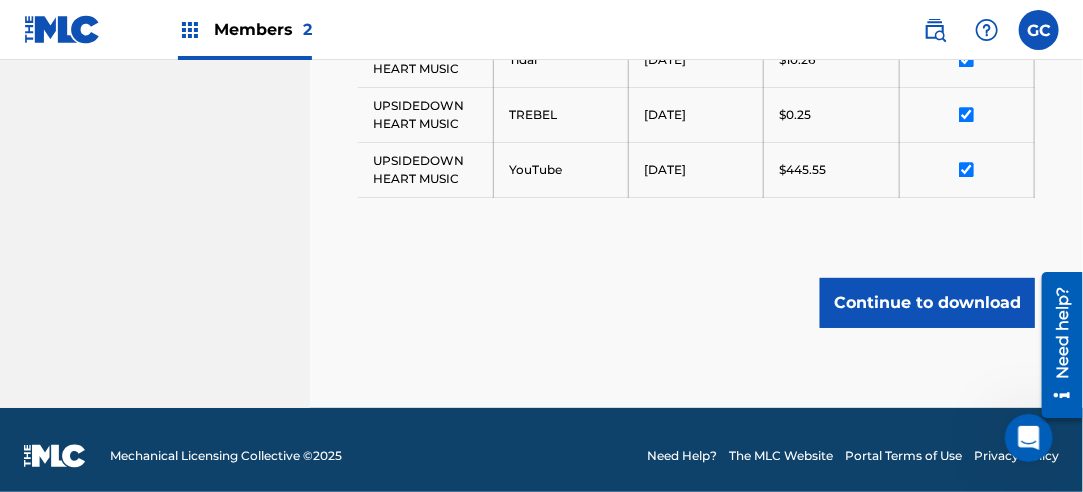 click on "Continue to download" at bounding box center (927, 303) 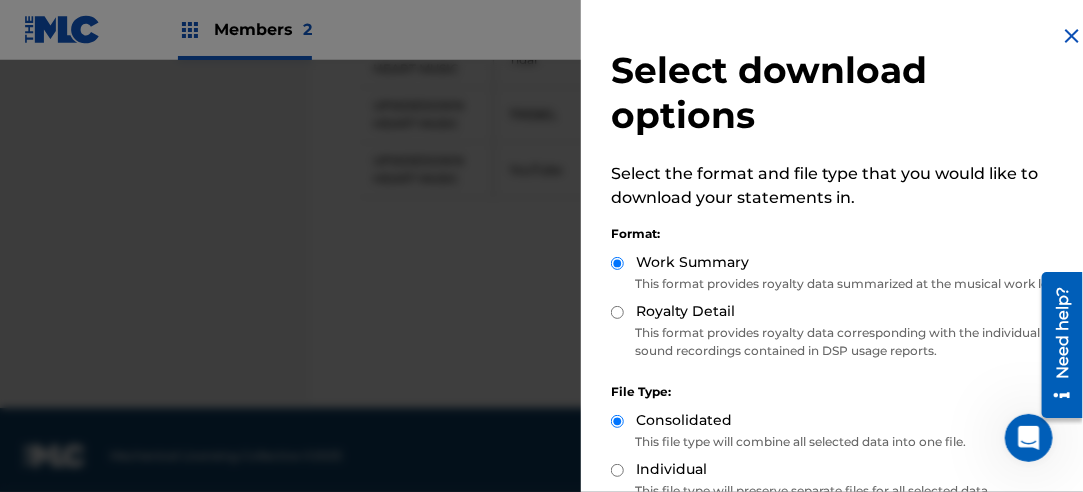click on "Royalty Detail" at bounding box center [844, 312] 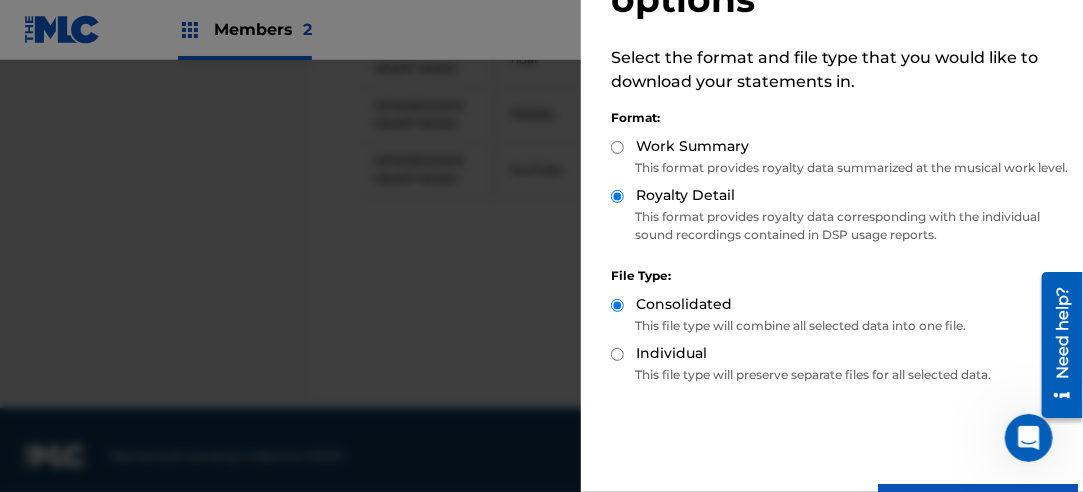 scroll, scrollTop: 200, scrollLeft: 0, axis: vertical 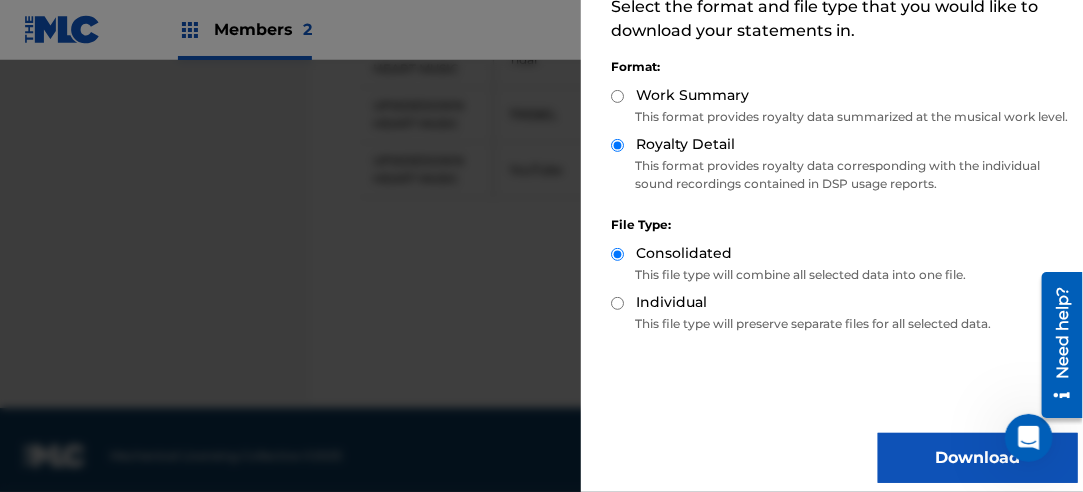 click on "Download" at bounding box center (978, 458) 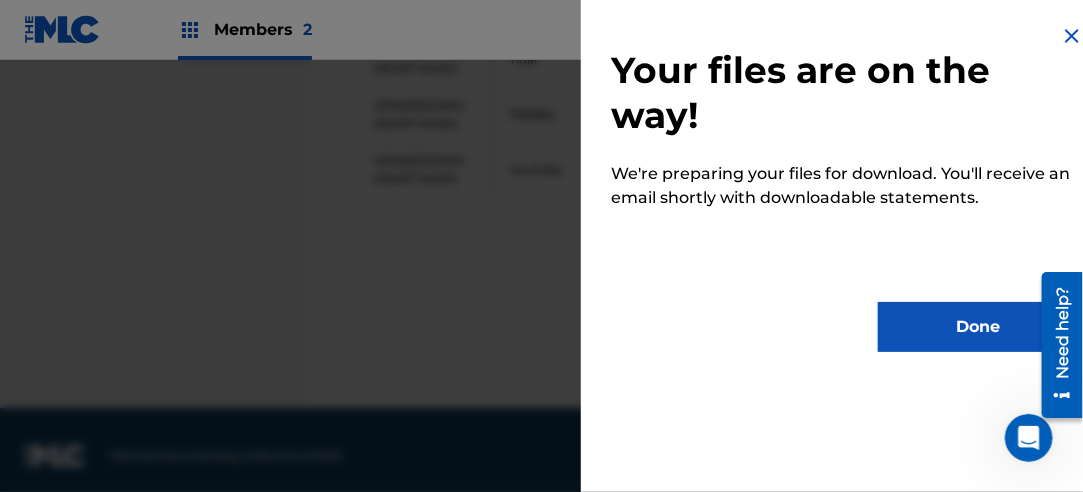 scroll, scrollTop: 0, scrollLeft: 0, axis: both 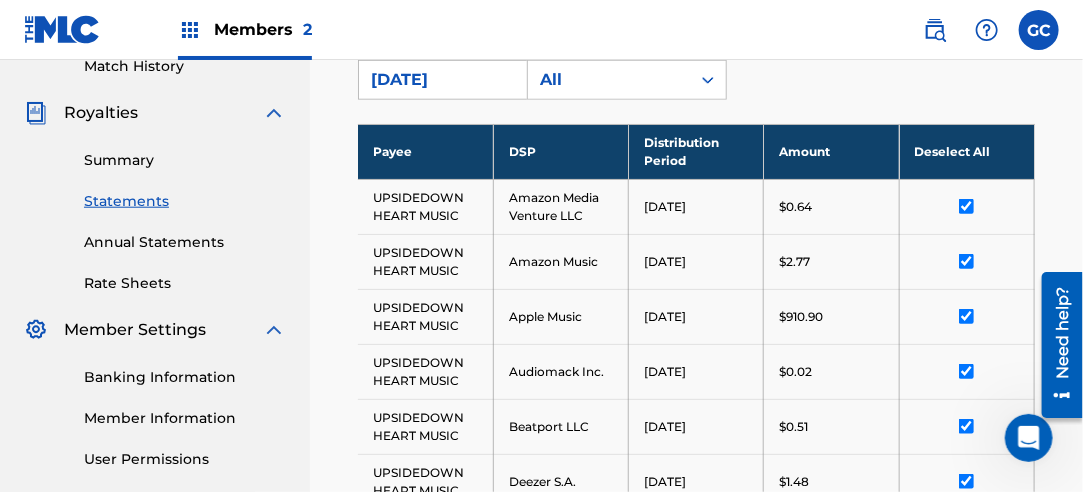 click on "[DATE]" at bounding box center (440, 80) 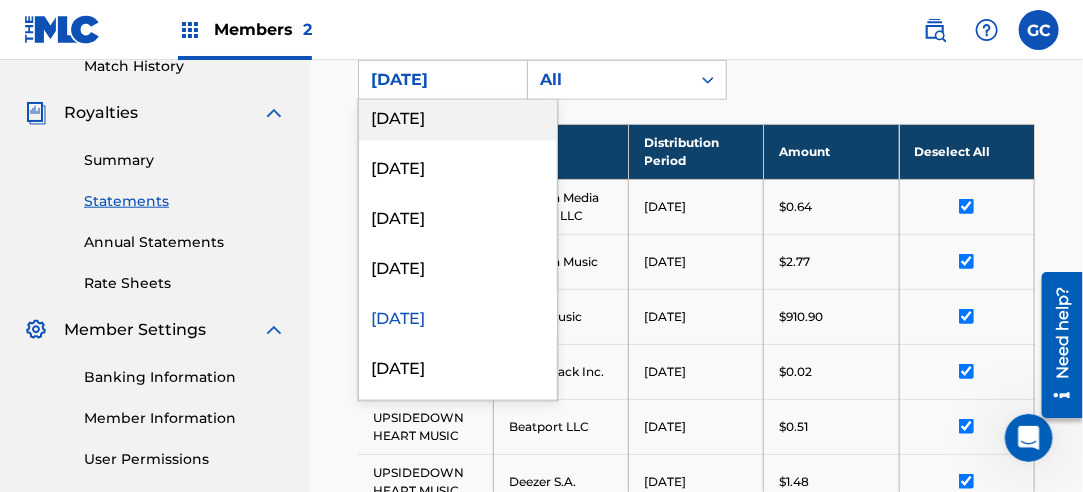 scroll, scrollTop: 800, scrollLeft: 0, axis: vertical 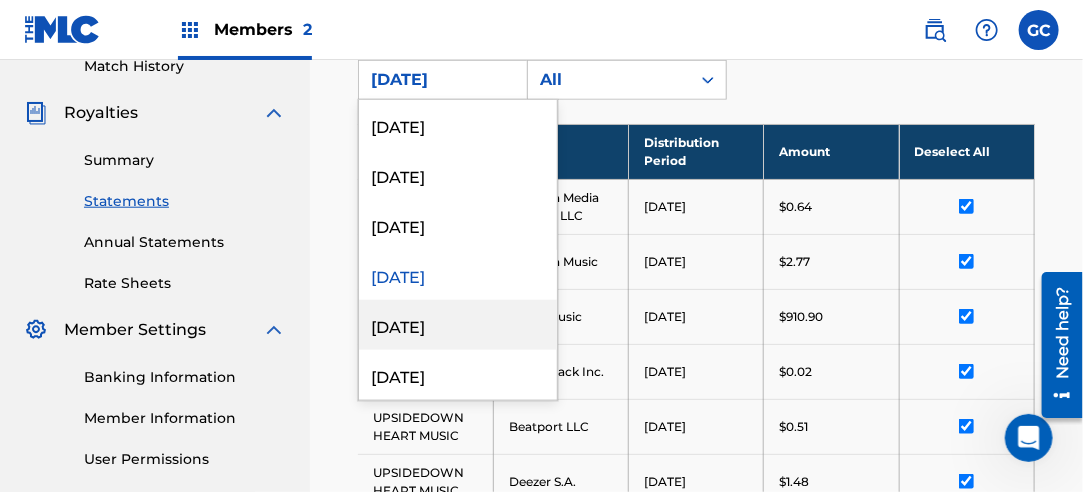 click on "[DATE]" at bounding box center [458, 325] 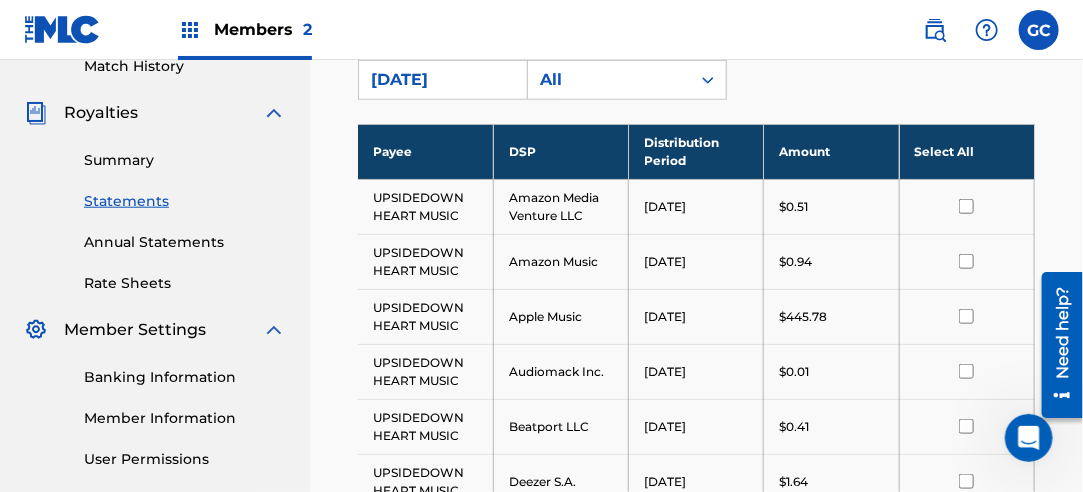 click on "Select All" at bounding box center (966, 151) 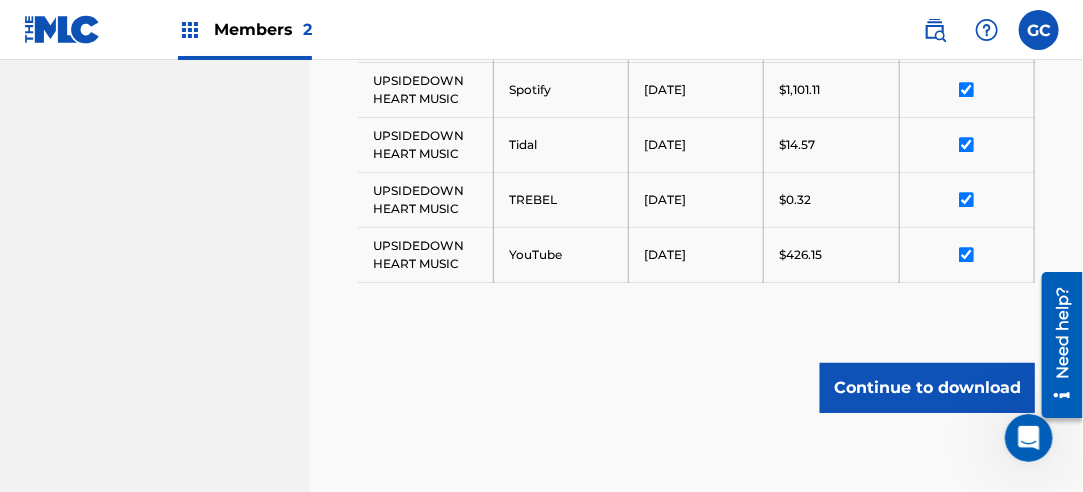scroll, scrollTop: 1596, scrollLeft: 0, axis: vertical 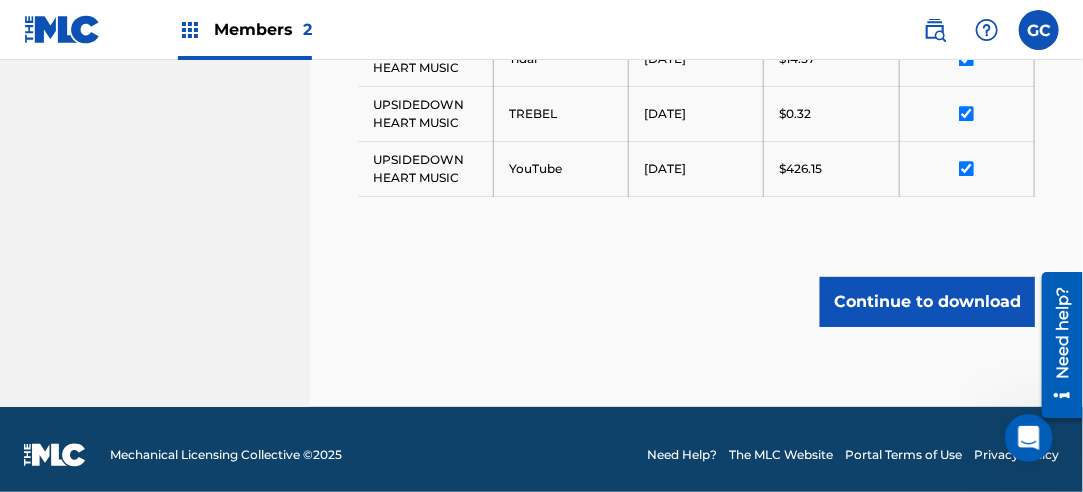 click on "Continue to download" at bounding box center [927, 302] 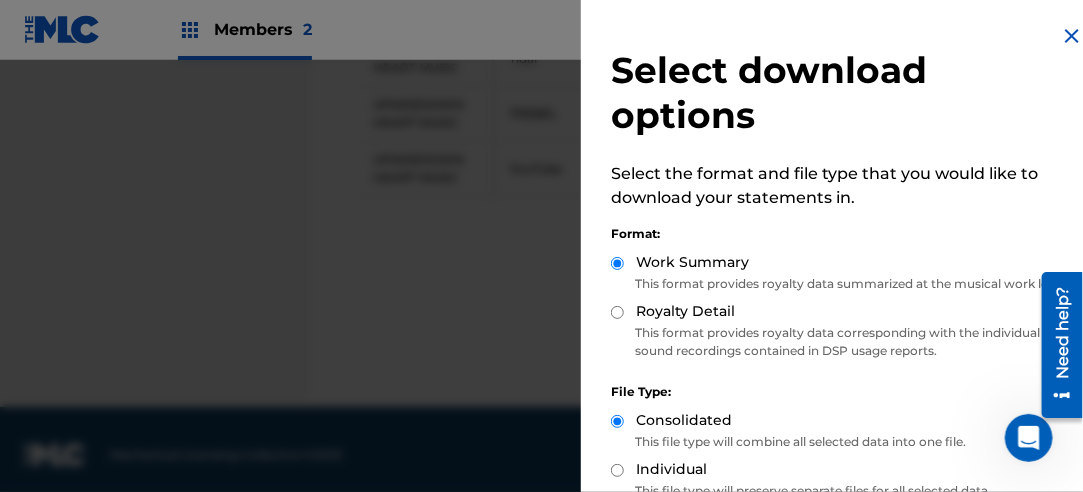 click on "Royalty Detail" at bounding box center [685, 311] 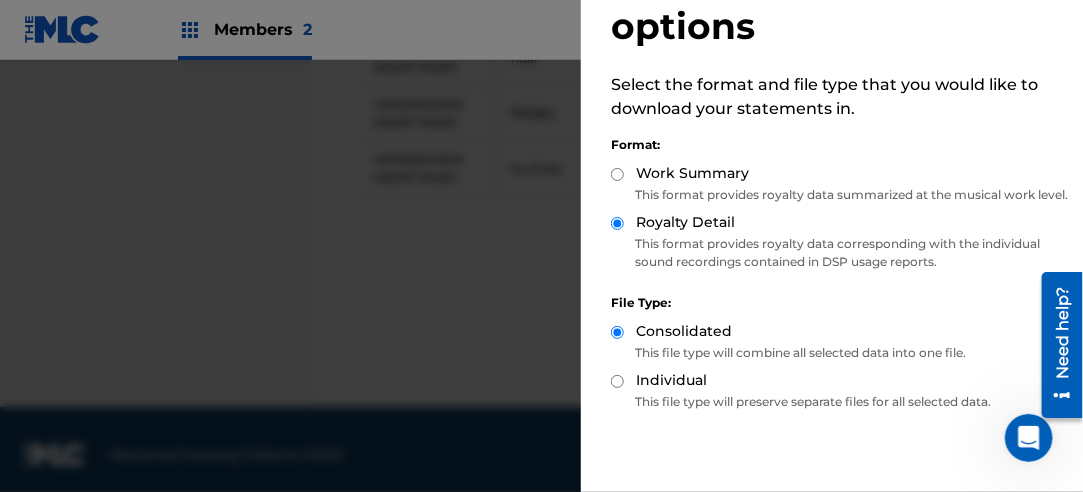 scroll, scrollTop: 200, scrollLeft: 0, axis: vertical 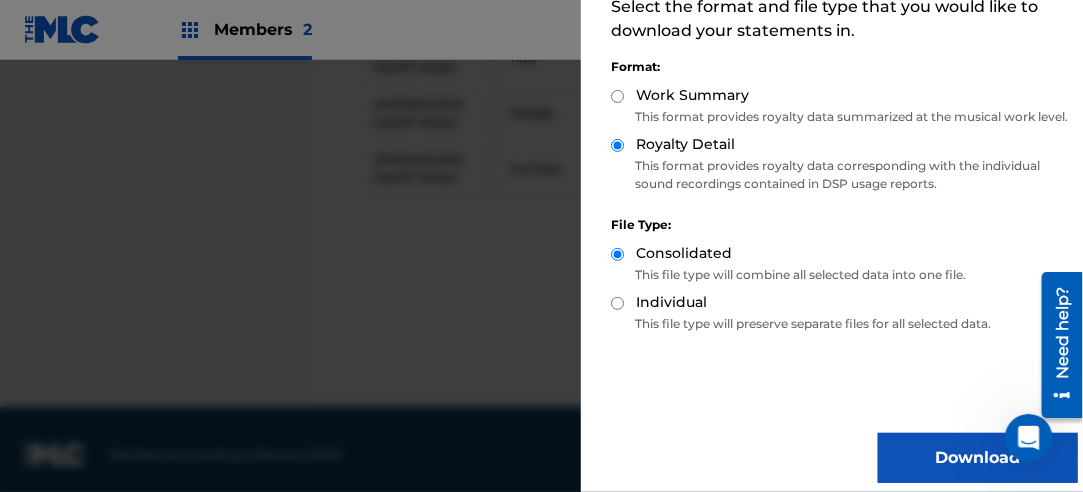 click on "Download" at bounding box center (978, 458) 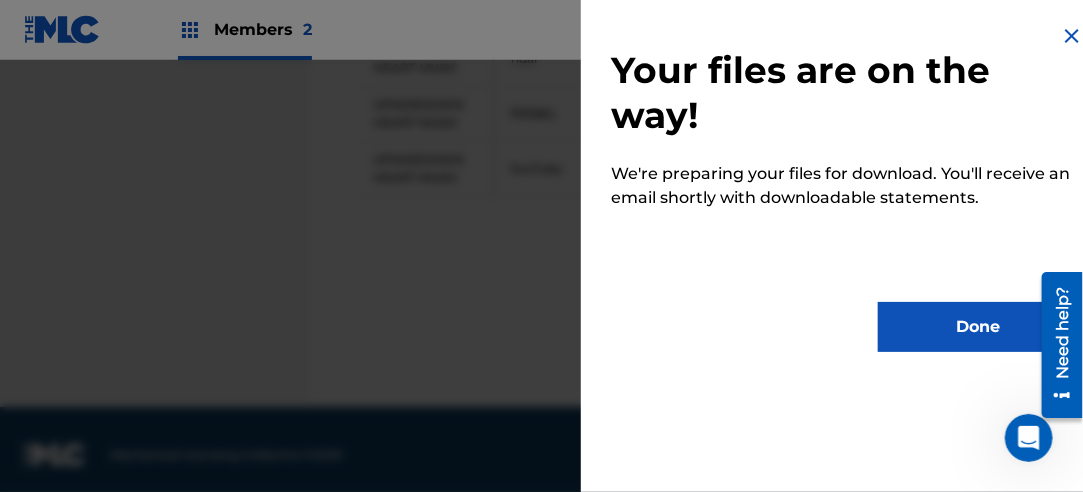 click on "Done" at bounding box center (978, 327) 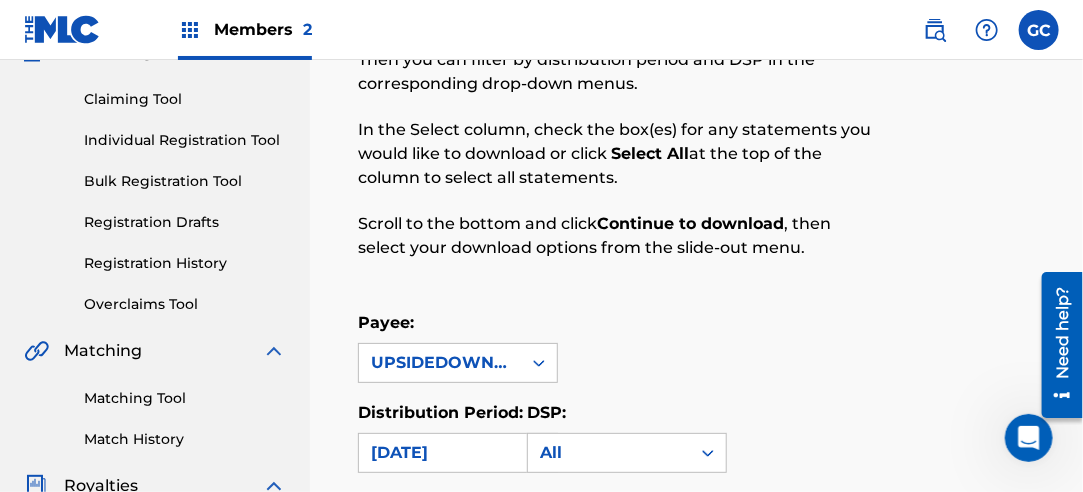 scroll, scrollTop: 396, scrollLeft: 0, axis: vertical 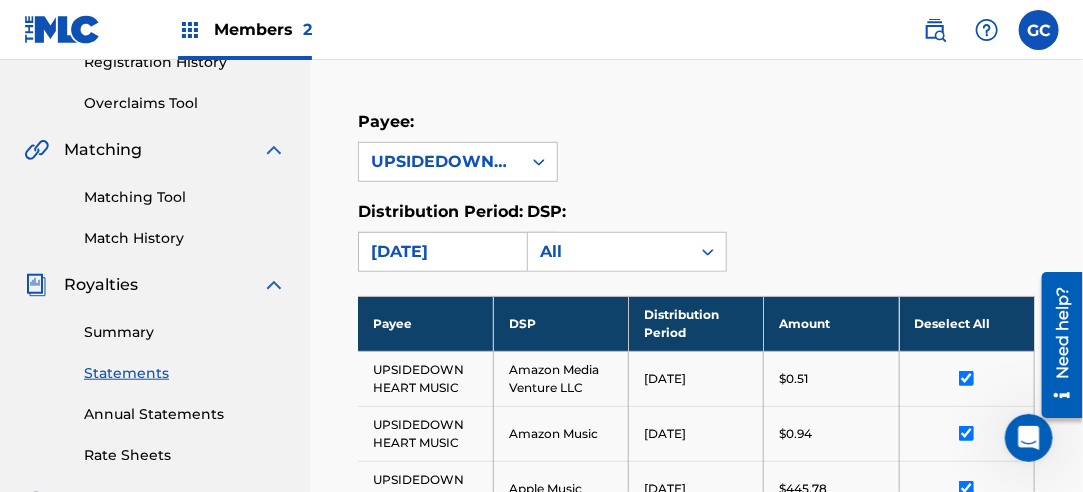 click on "[DATE]" at bounding box center [440, 252] 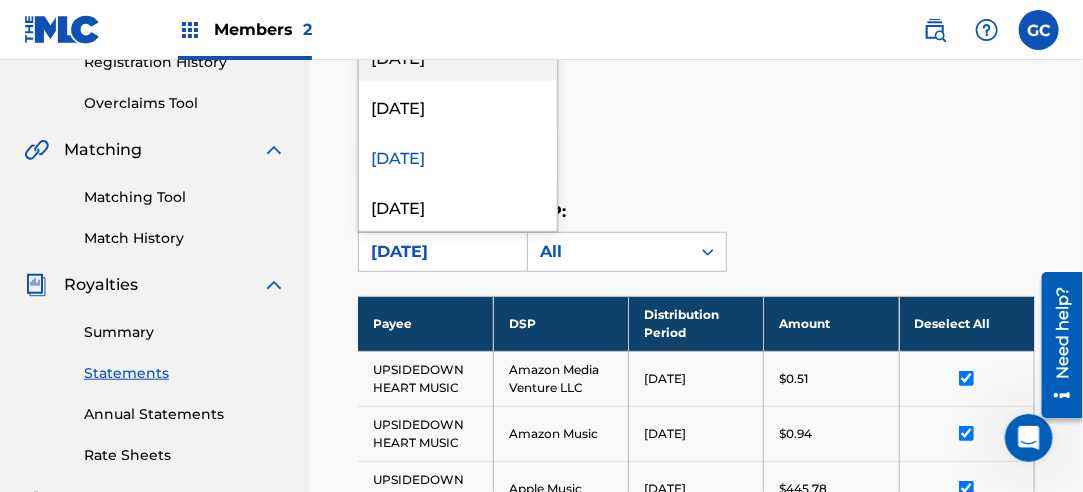 scroll, scrollTop: 900, scrollLeft: 0, axis: vertical 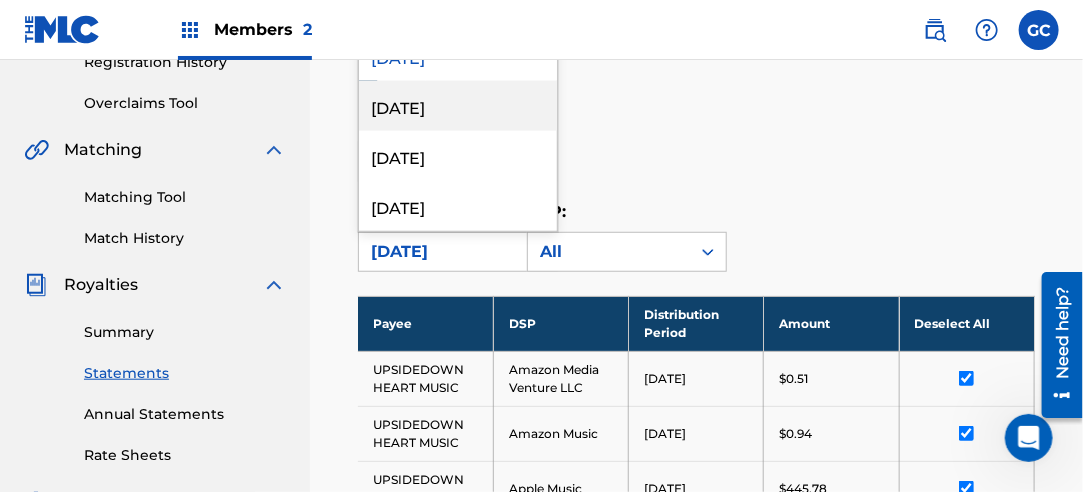 click on "[DATE]" at bounding box center [458, 106] 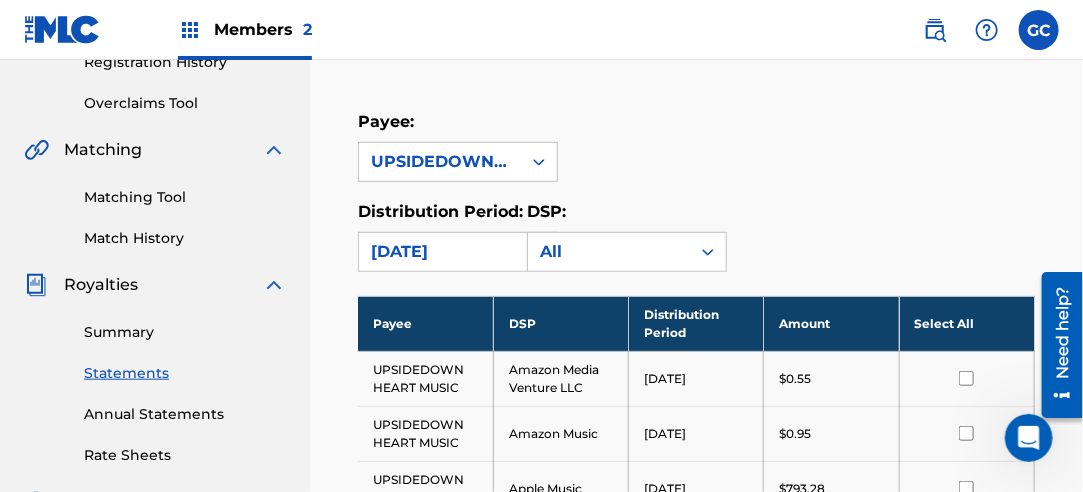 click on "Select All" at bounding box center [966, 323] 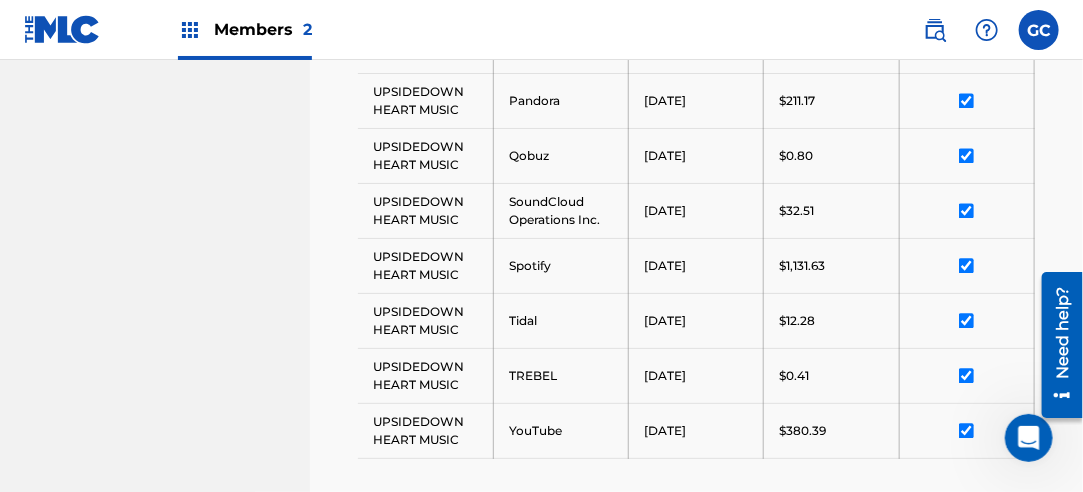 scroll, scrollTop: 1596, scrollLeft: 0, axis: vertical 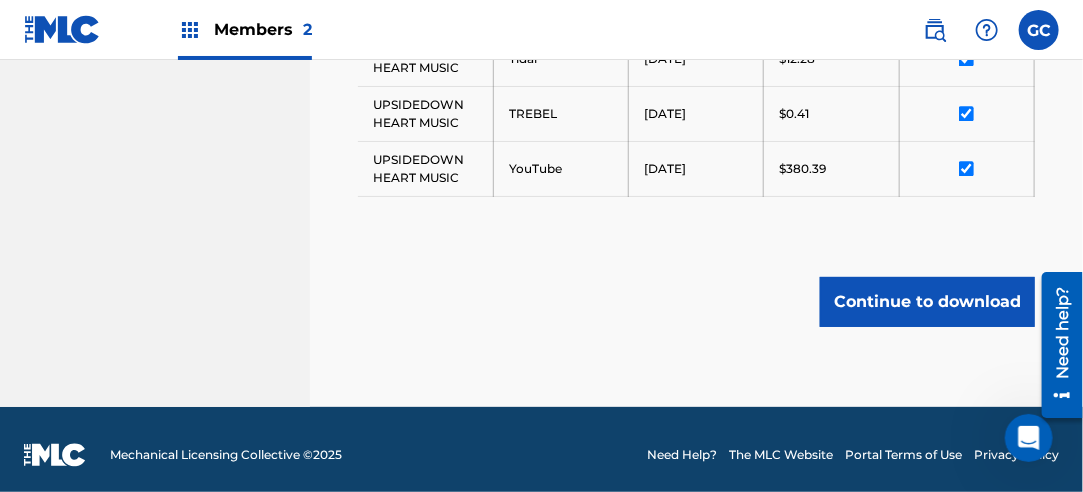 click on "Continue to download" at bounding box center [927, 302] 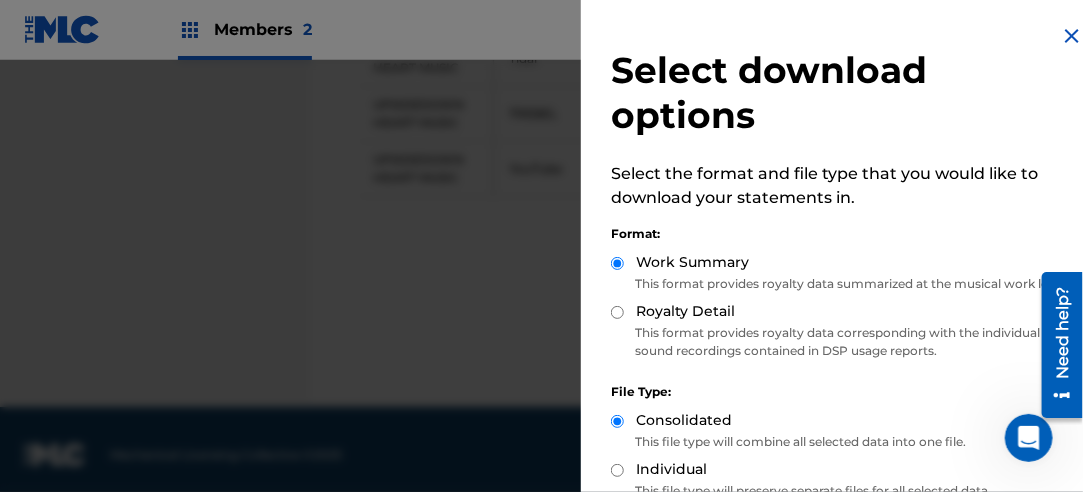 click on "Royalty Detail" at bounding box center (844, 312) 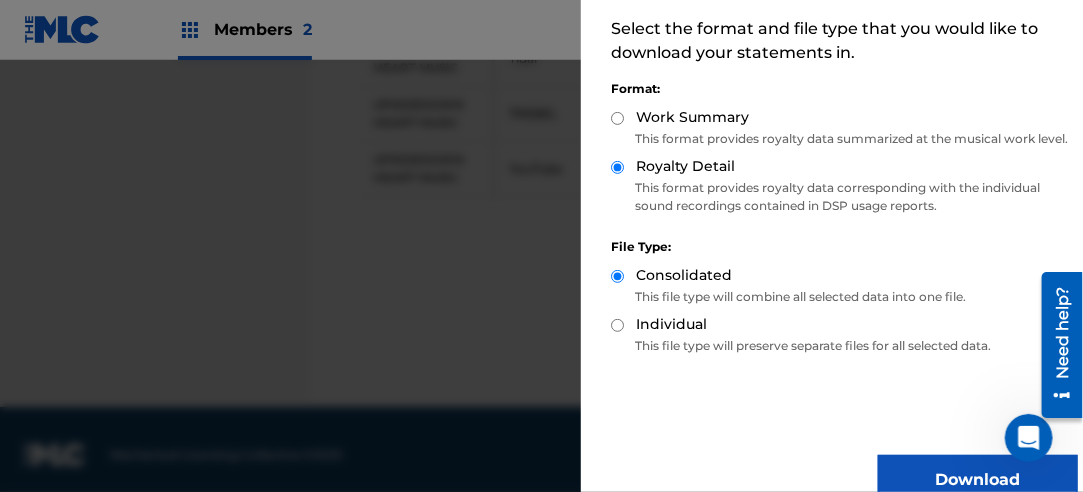 scroll, scrollTop: 200, scrollLeft: 0, axis: vertical 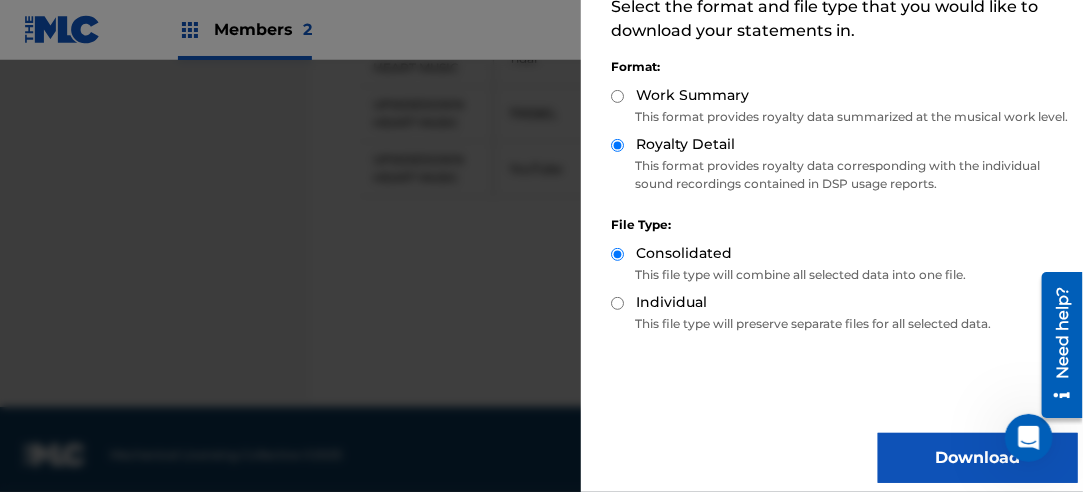 click on "Download" at bounding box center (978, 458) 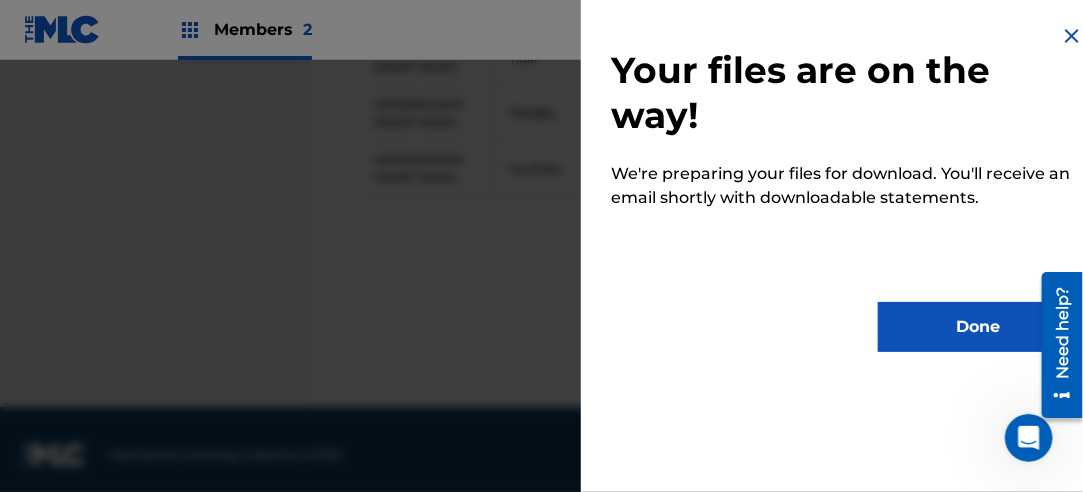 scroll, scrollTop: 0, scrollLeft: 0, axis: both 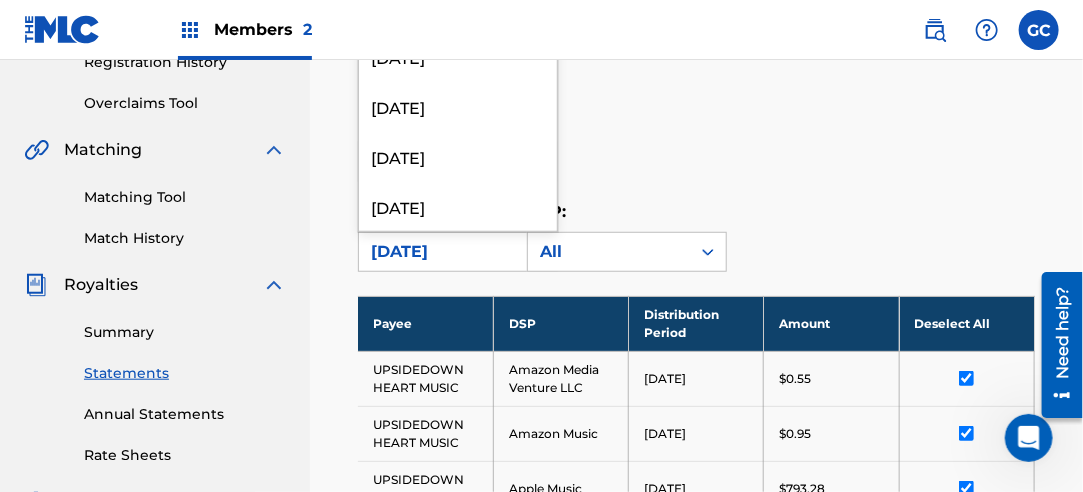 click on "[DATE]" at bounding box center (440, 252) 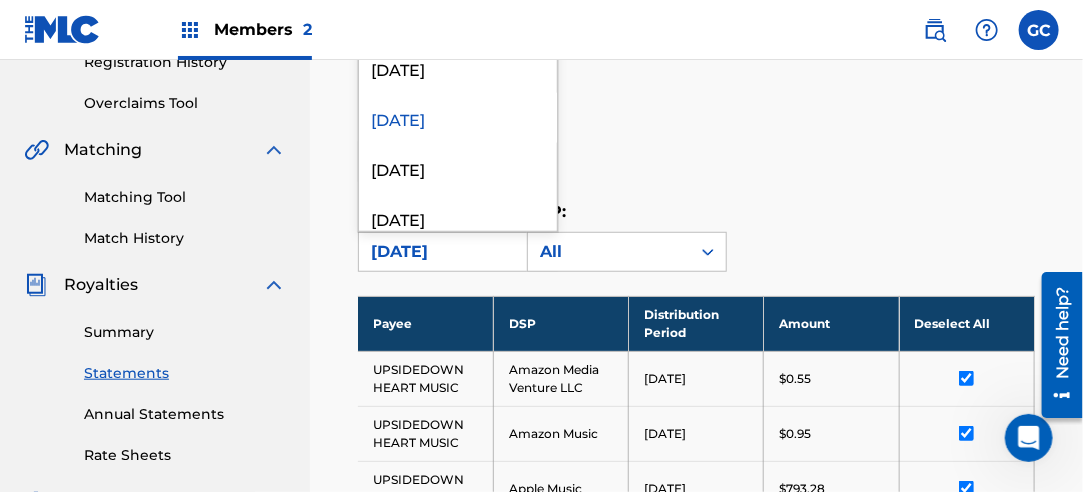 scroll, scrollTop: 900, scrollLeft: 0, axis: vertical 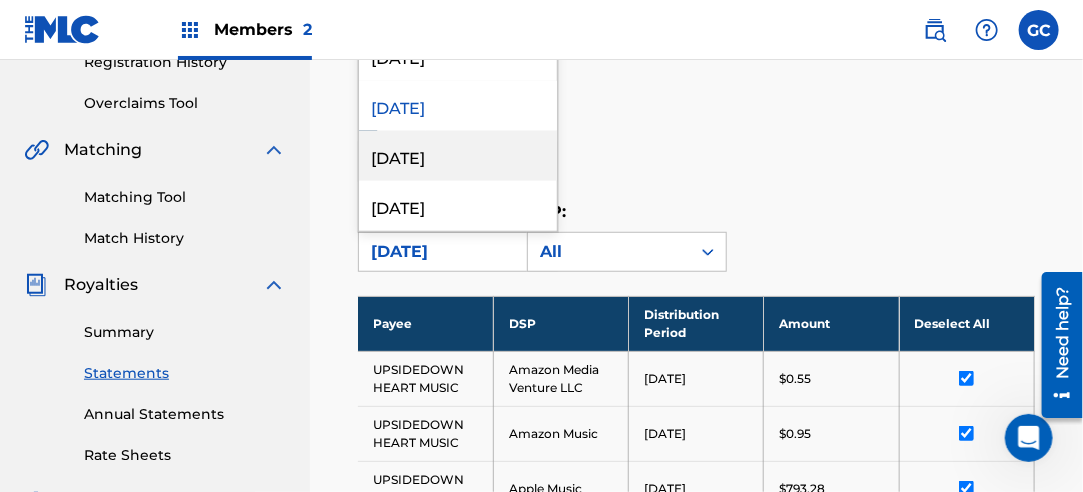 click on "[DATE]" at bounding box center (458, 156) 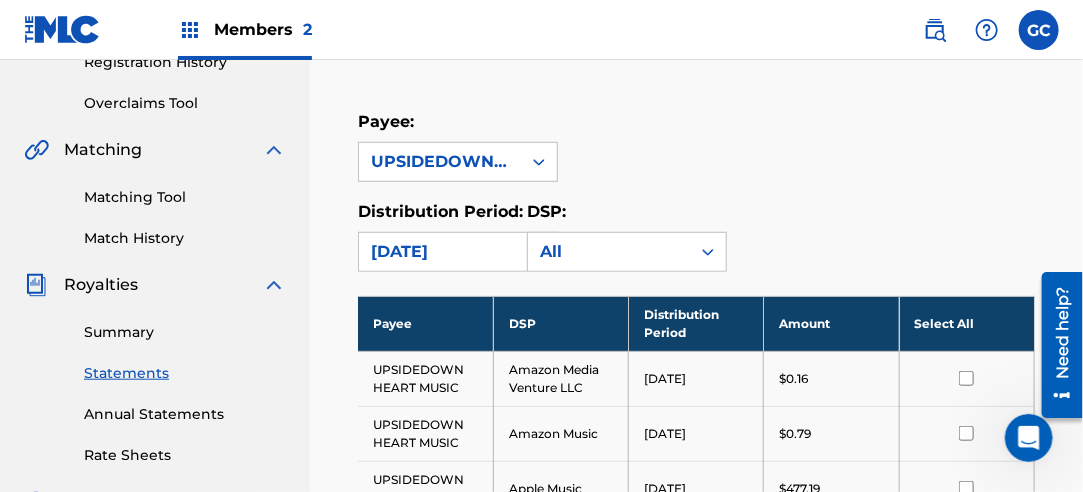 click on "Select All" at bounding box center [966, 323] 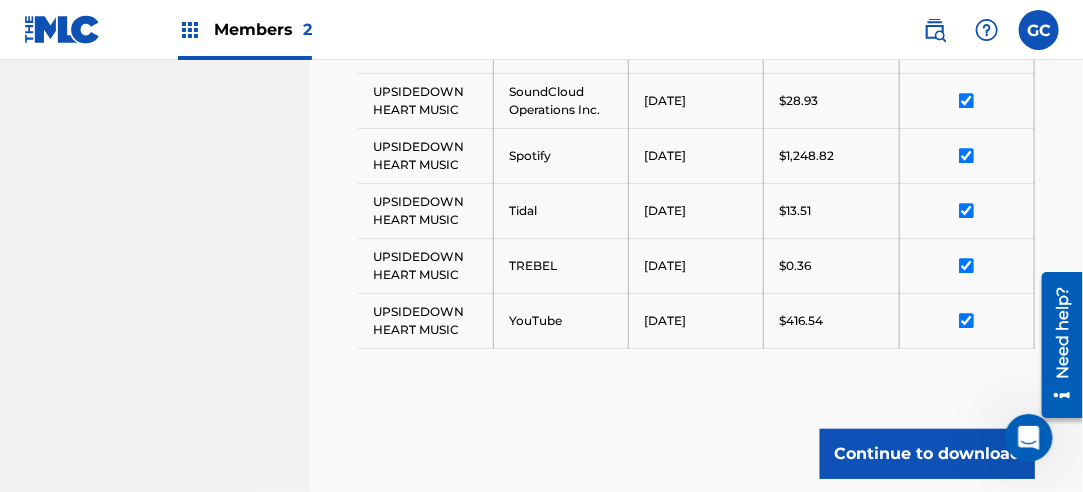 scroll, scrollTop: 1668, scrollLeft: 0, axis: vertical 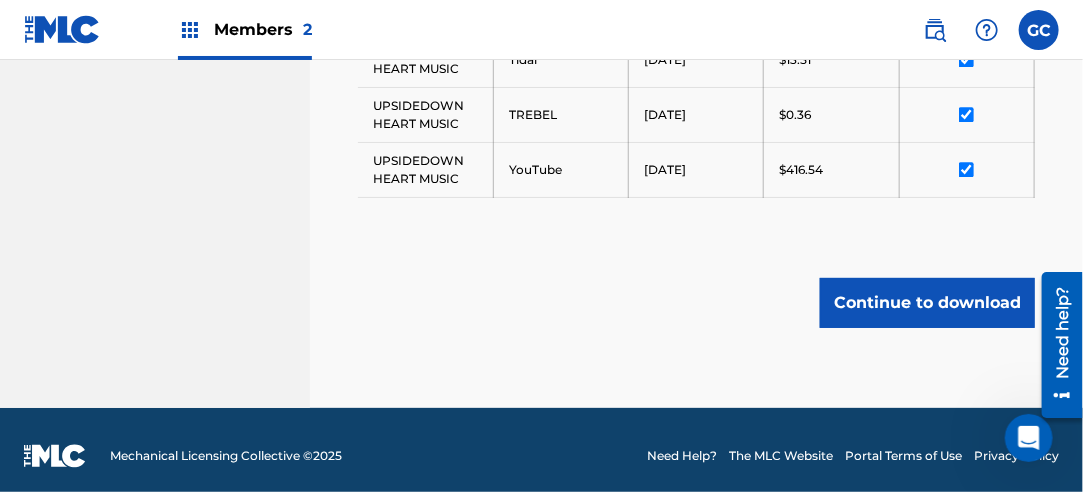 click on "Continue to download" at bounding box center (927, 303) 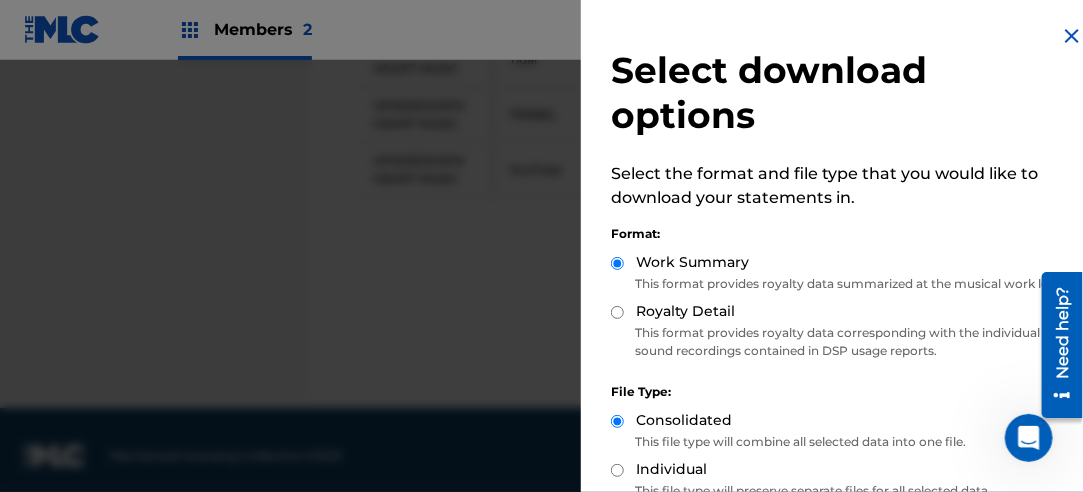 click on "Royalty Detail" at bounding box center [617, 312] 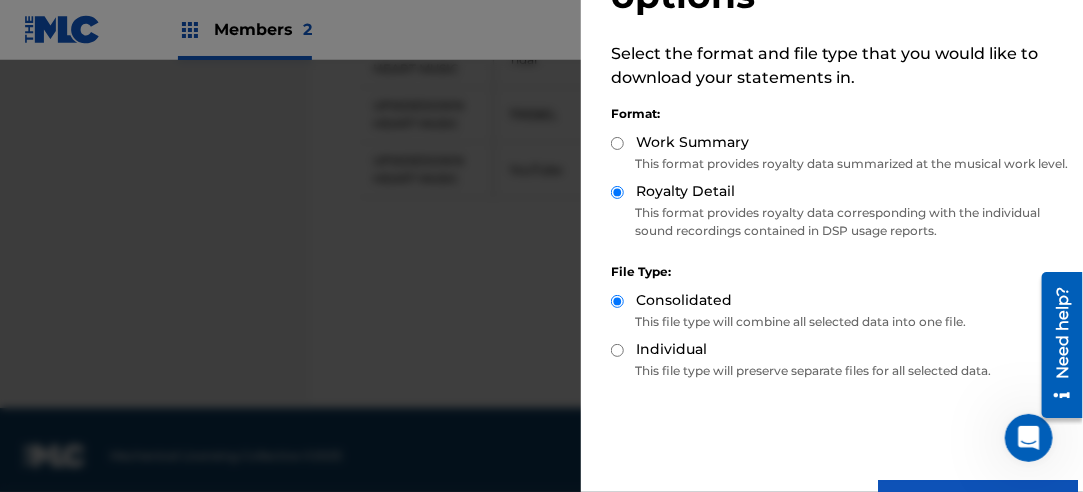scroll, scrollTop: 200, scrollLeft: 0, axis: vertical 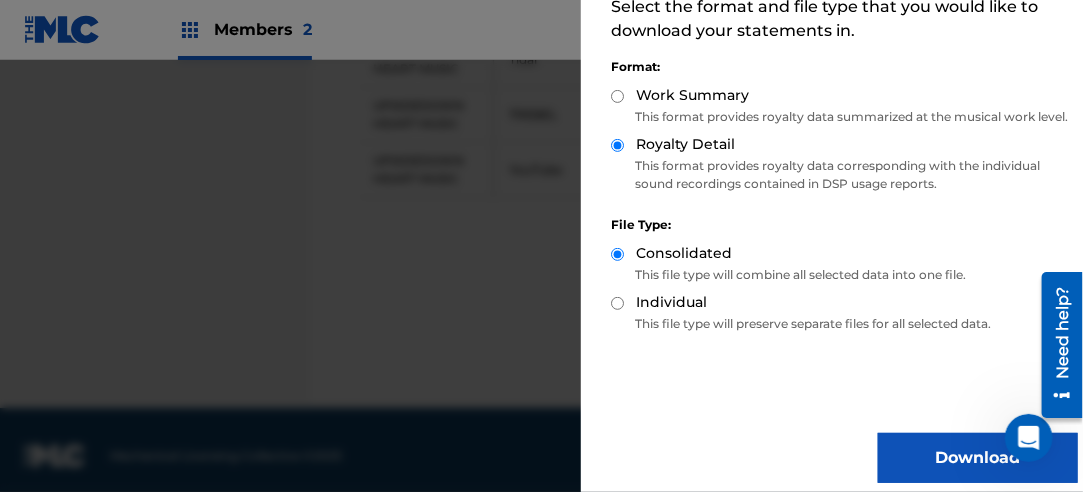 click on "Download" at bounding box center (978, 458) 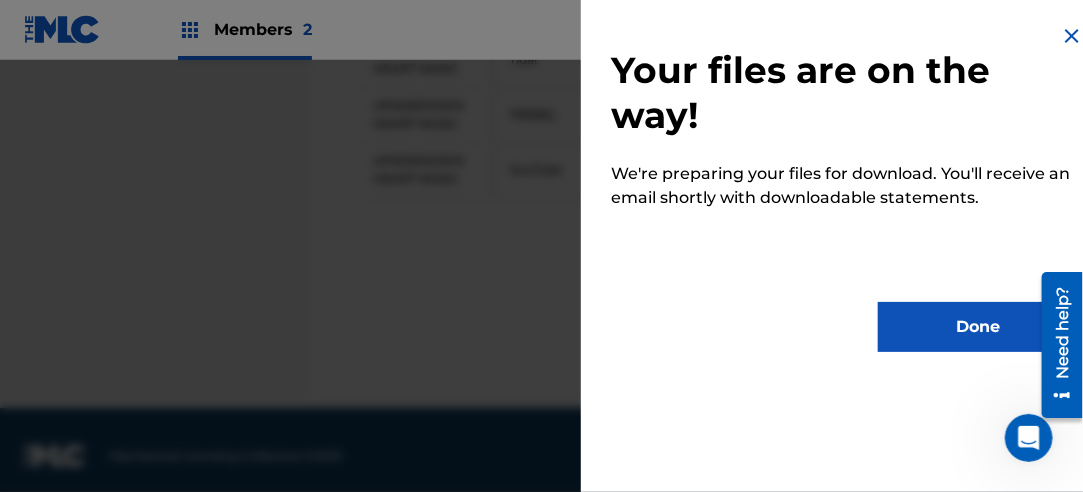 scroll, scrollTop: 0, scrollLeft: 0, axis: both 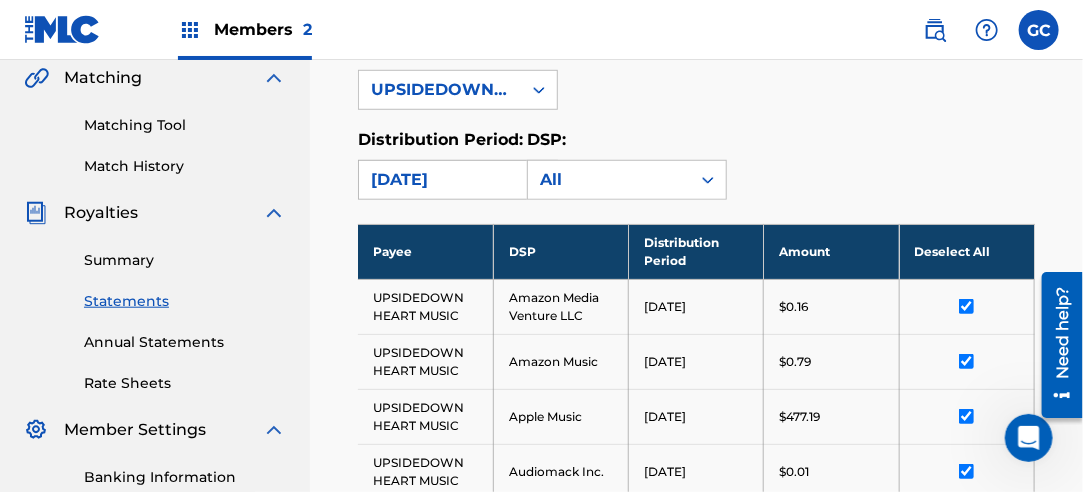 click on "[DATE]" at bounding box center [440, 180] 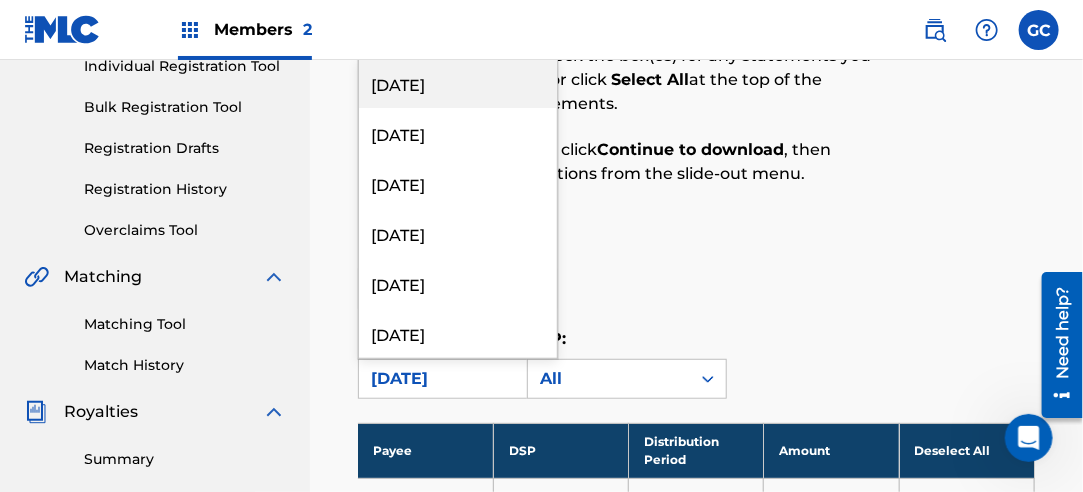scroll, scrollTop: 268, scrollLeft: 0, axis: vertical 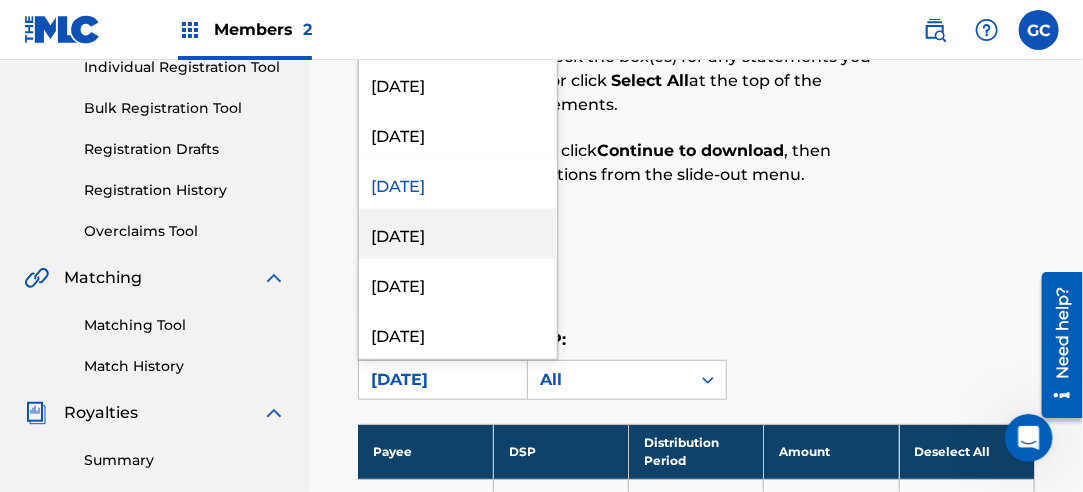 click on "[DATE]" at bounding box center [458, 234] 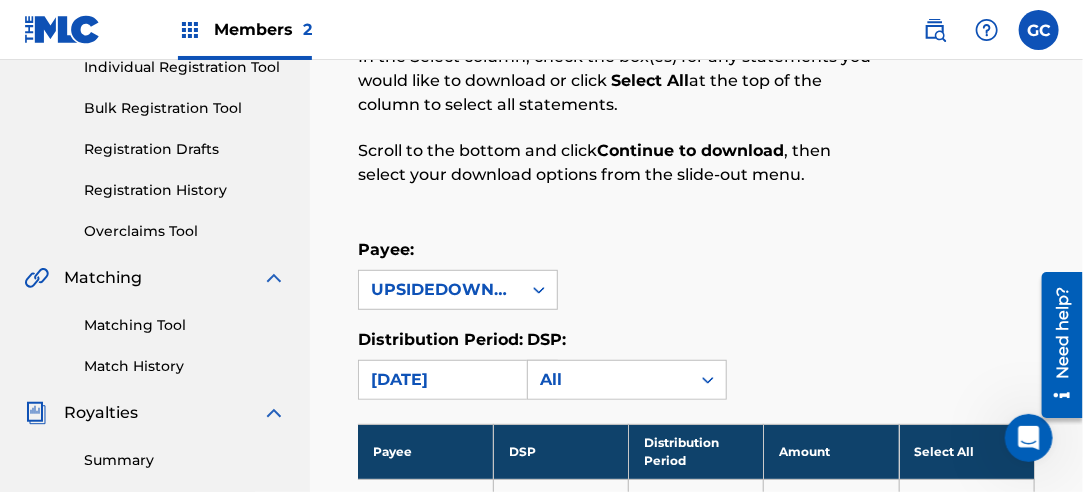 click on "Select All" at bounding box center (966, 451) 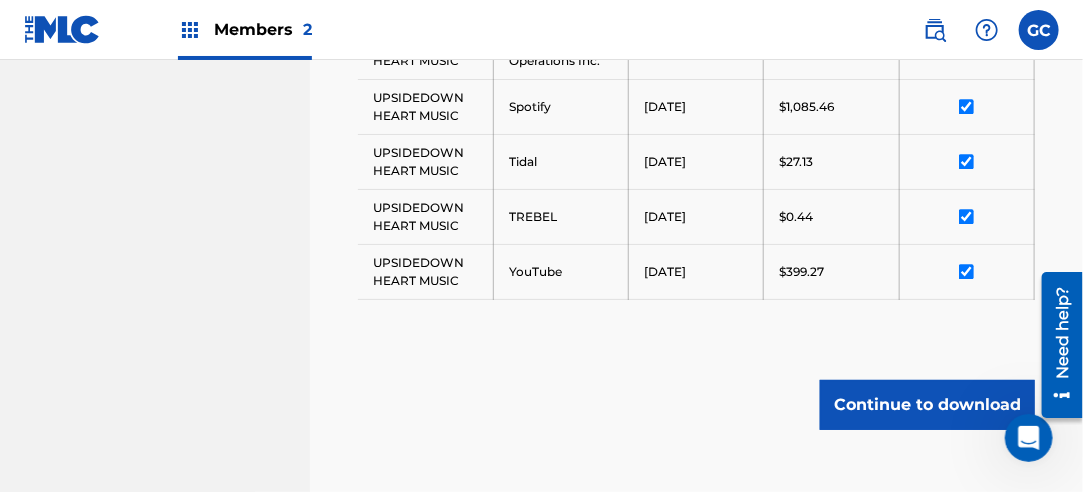 scroll, scrollTop: 1668, scrollLeft: 0, axis: vertical 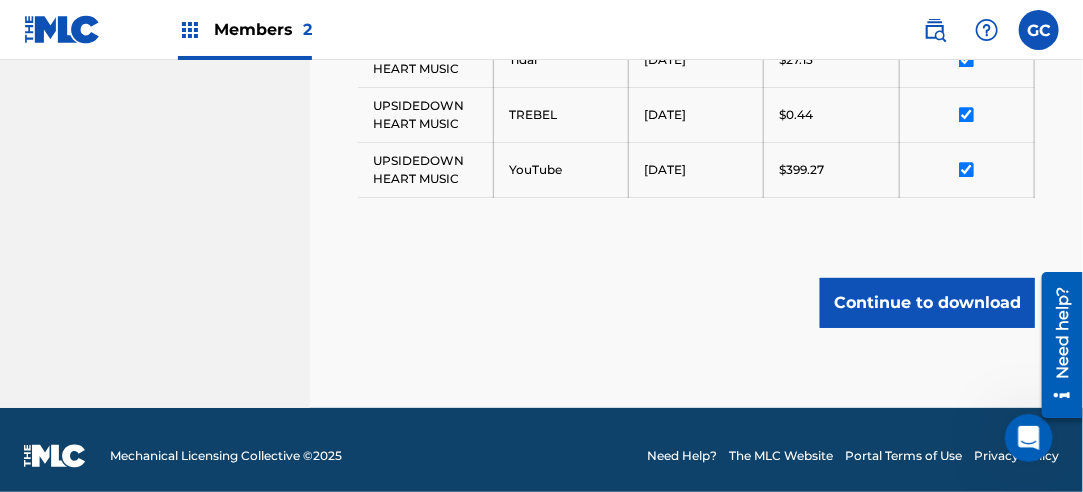 click on "Continue to download" at bounding box center [927, 303] 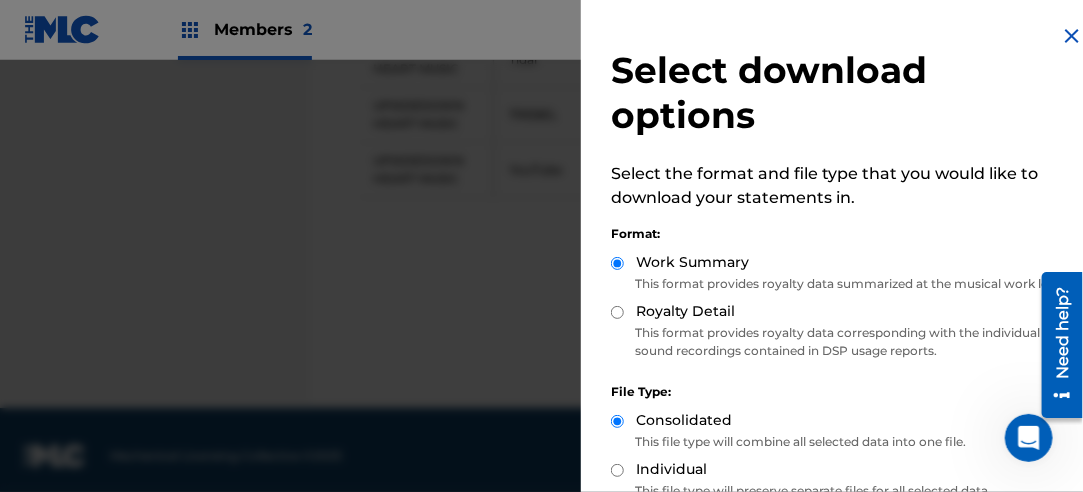 click on "Royalty Detail" at bounding box center [685, 311] 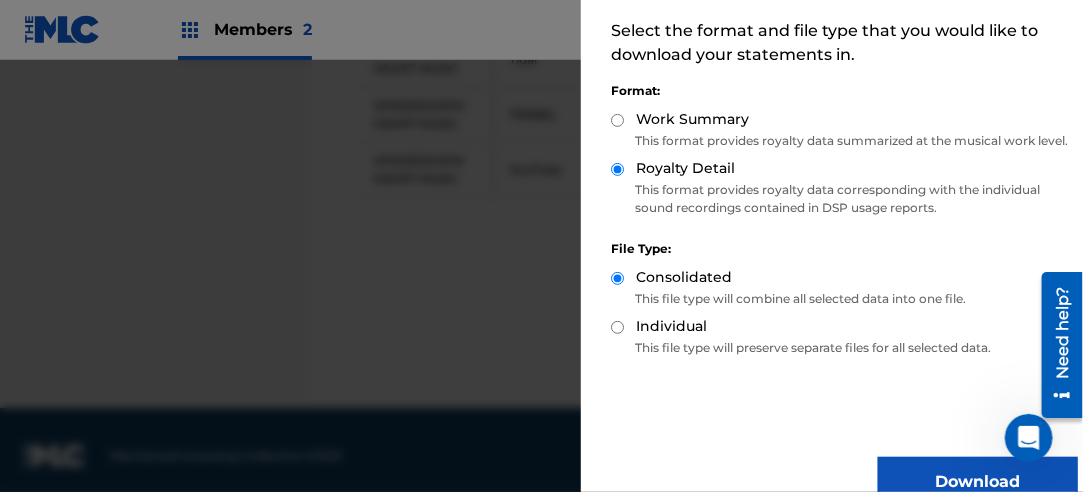 scroll, scrollTop: 200, scrollLeft: 0, axis: vertical 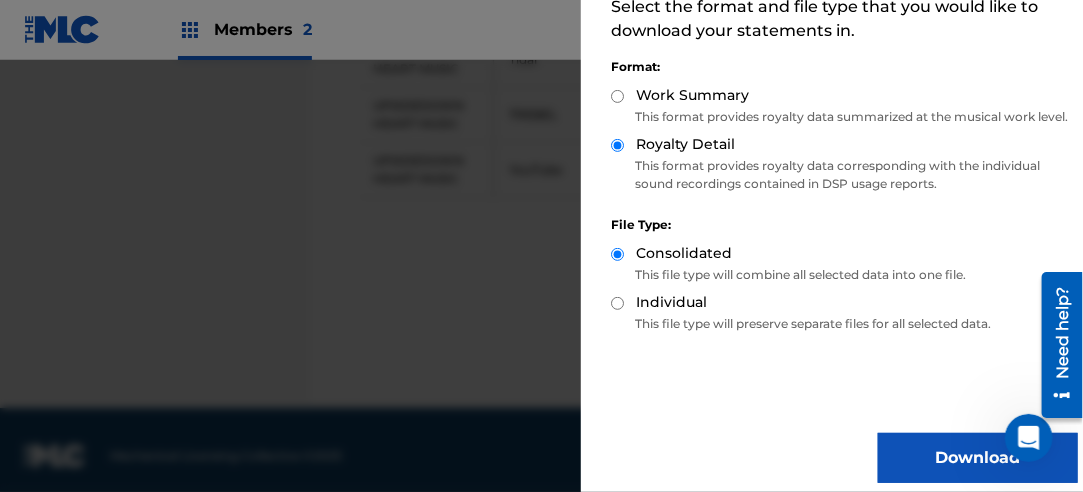 click on "Download" at bounding box center (978, 458) 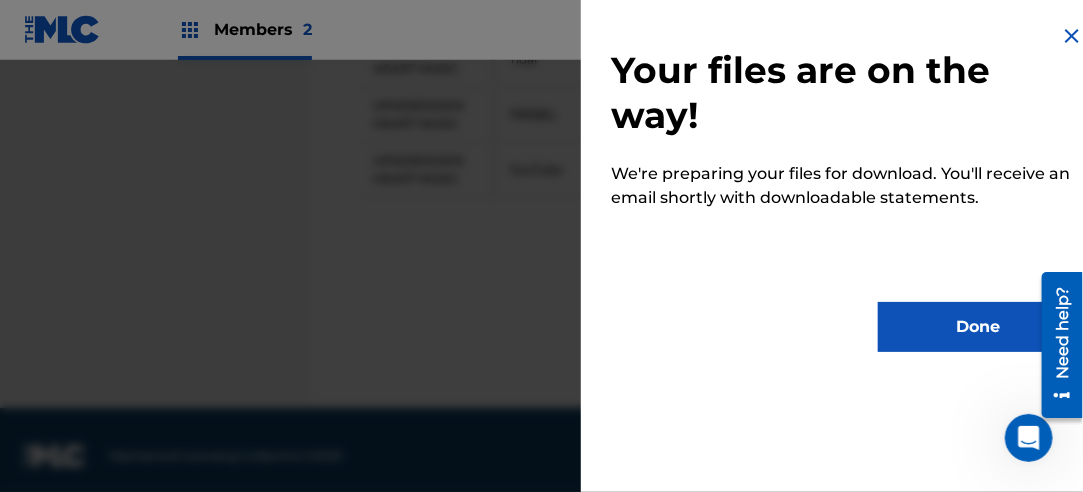click on "Done" at bounding box center [978, 327] 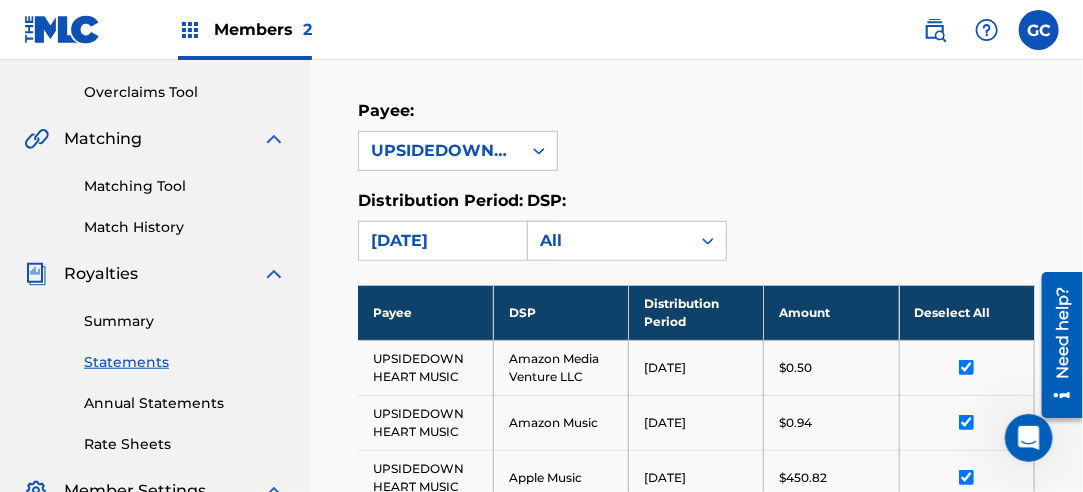 scroll, scrollTop: 368, scrollLeft: 0, axis: vertical 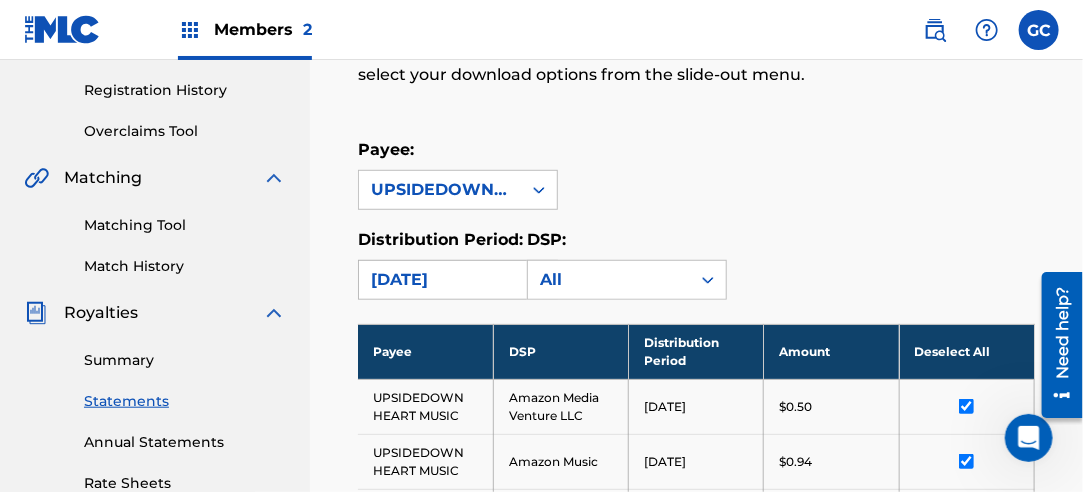 click on "[DATE]" at bounding box center [440, 280] 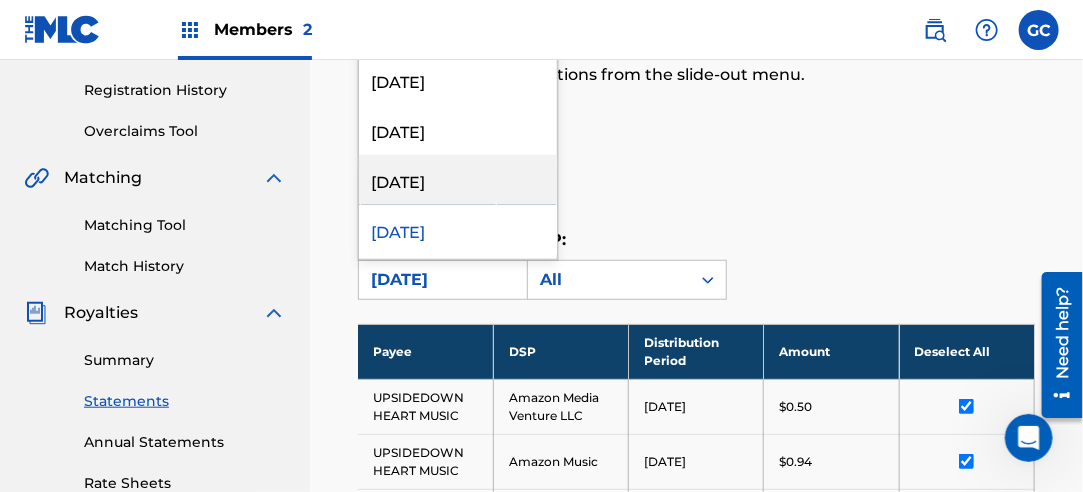 scroll, scrollTop: 1000, scrollLeft: 0, axis: vertical 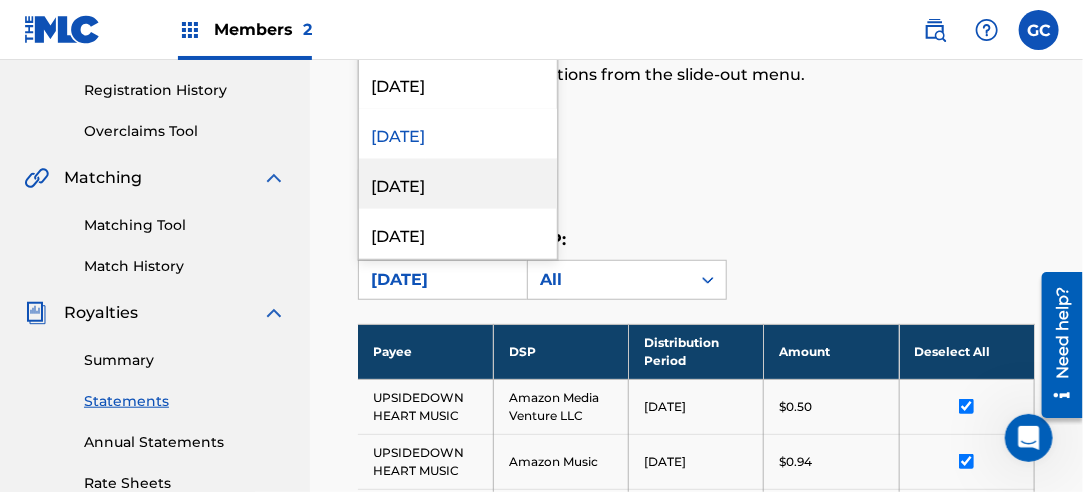 click on "[DATE]" at bounding box center (458, 184) 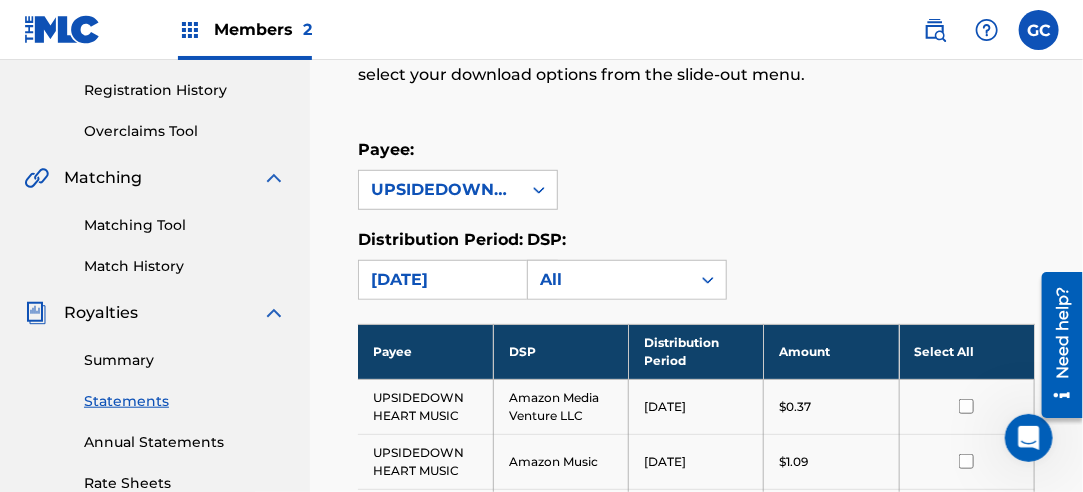 click on "Select All" at bounding box center [966, 351] 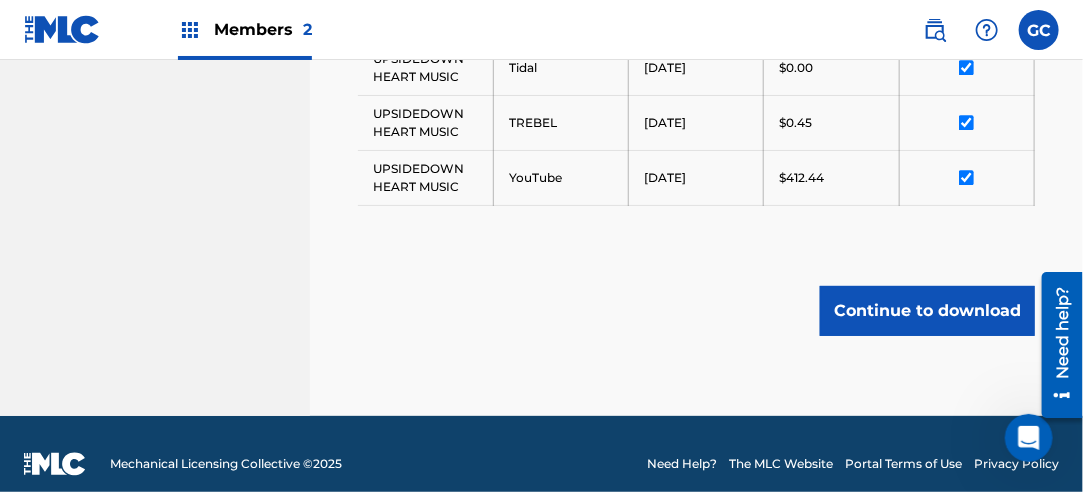 scroll, scrollTop: 1668, scrollLeft: 0, axis: vertical 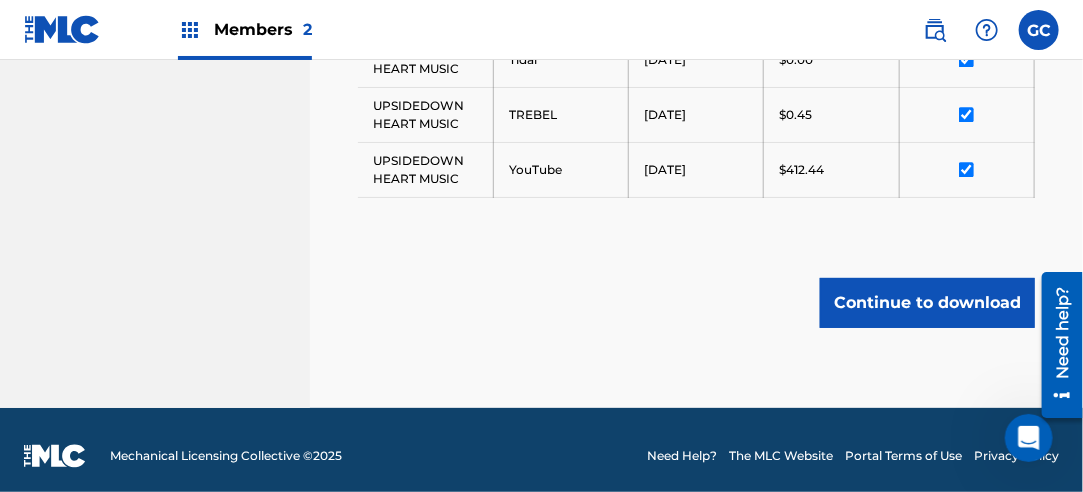 click on "Continue to download" at bounding box center (927, 303) 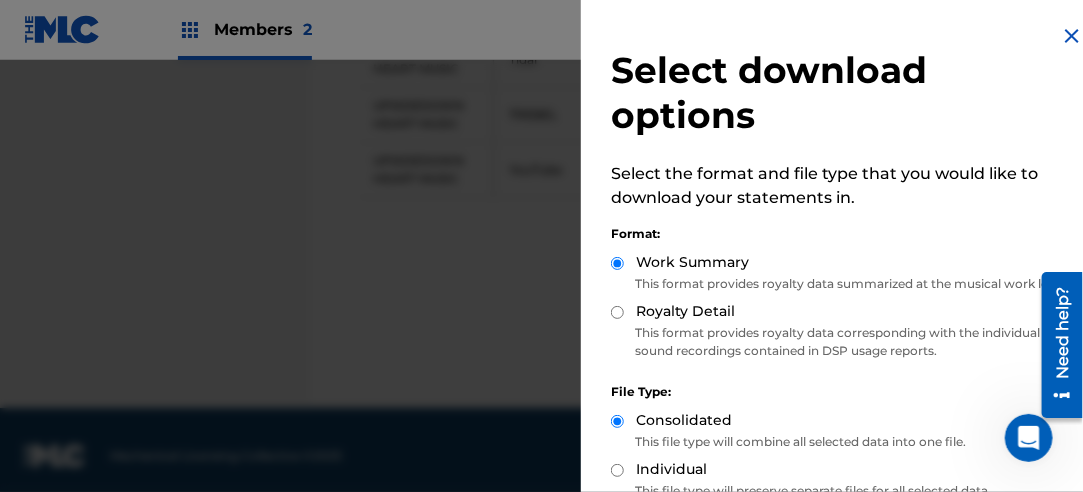 click on "Royalty Detail" at bounding box center (617, 312) 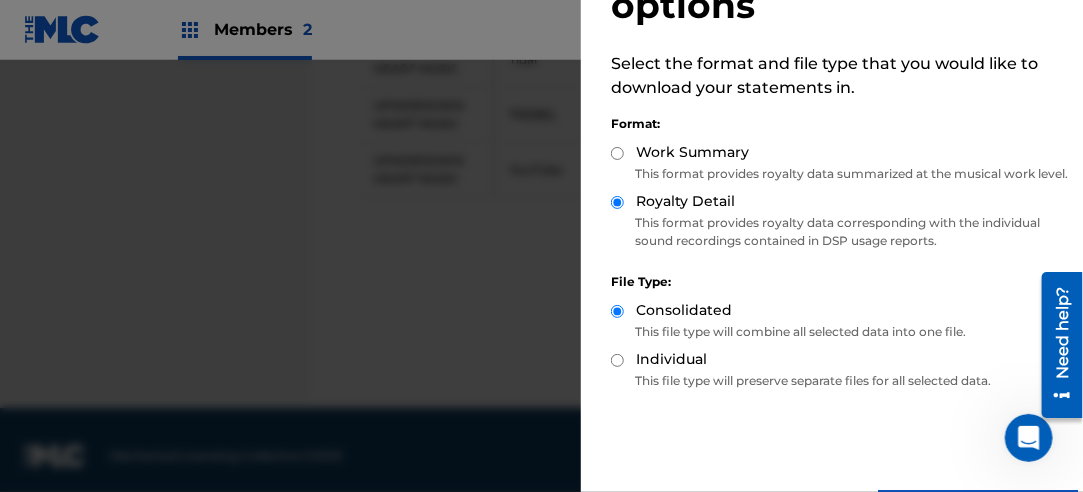 scroll, scrollTop: 200, scrollLeft: 0, axis: vertical 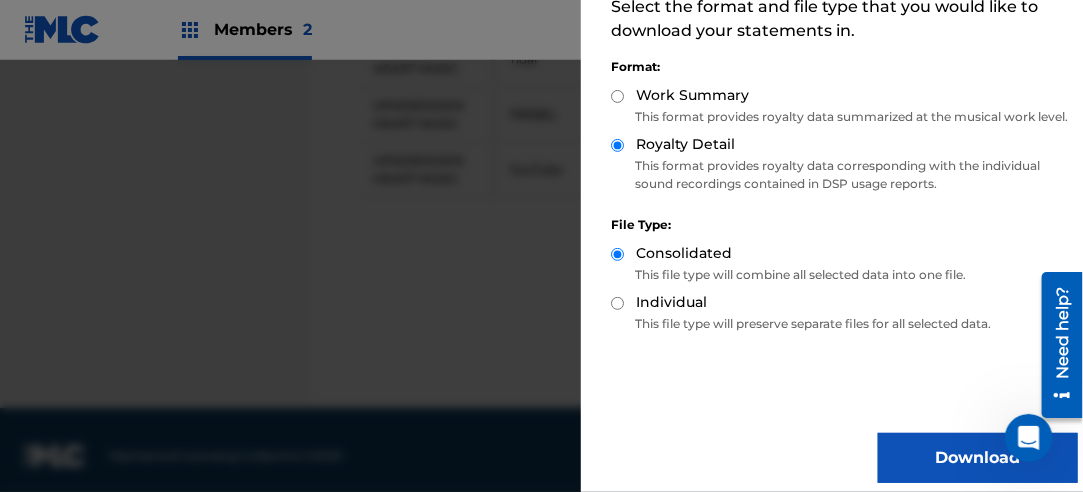 click on "Download" at bounding box center (978, 458) 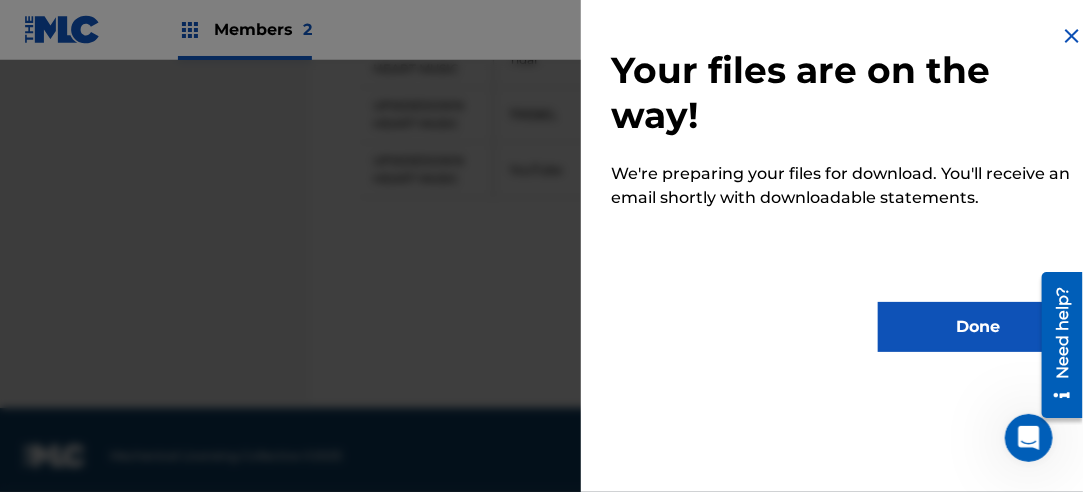 scroll, scrollTop: 0, scrollLeft: 0, axis: both 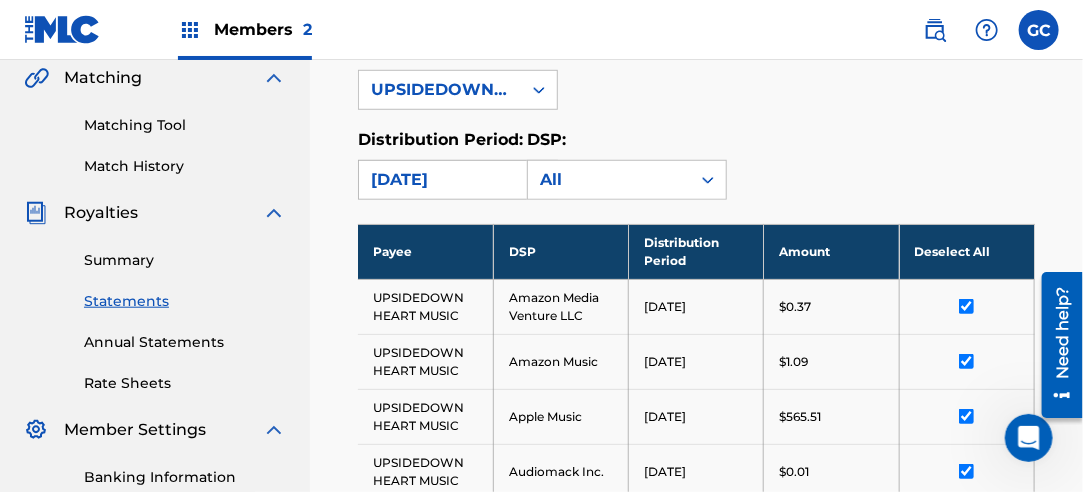 click on "[DATE]" at bounding box center (440, 180) 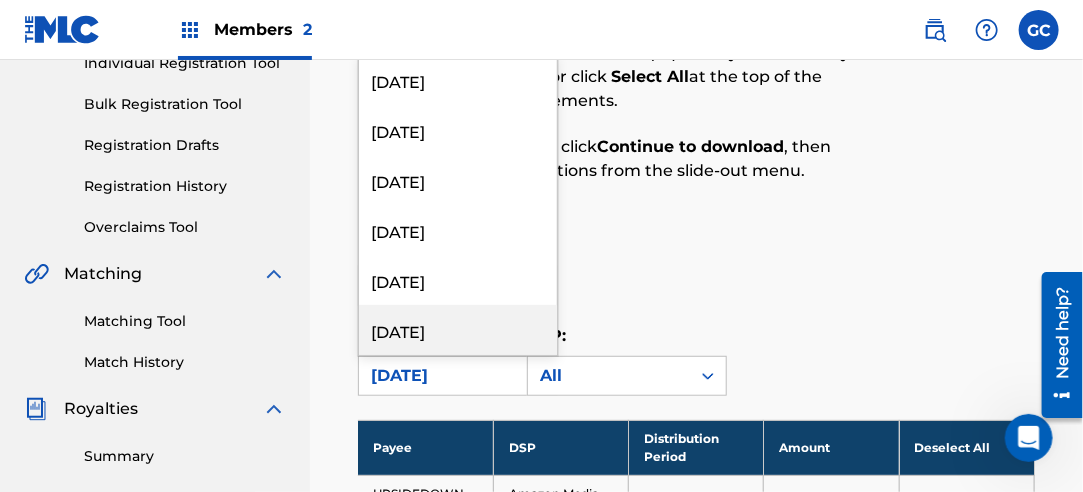 scroll, scrollTop: 268, scrollLeft: 0, axis: vertical 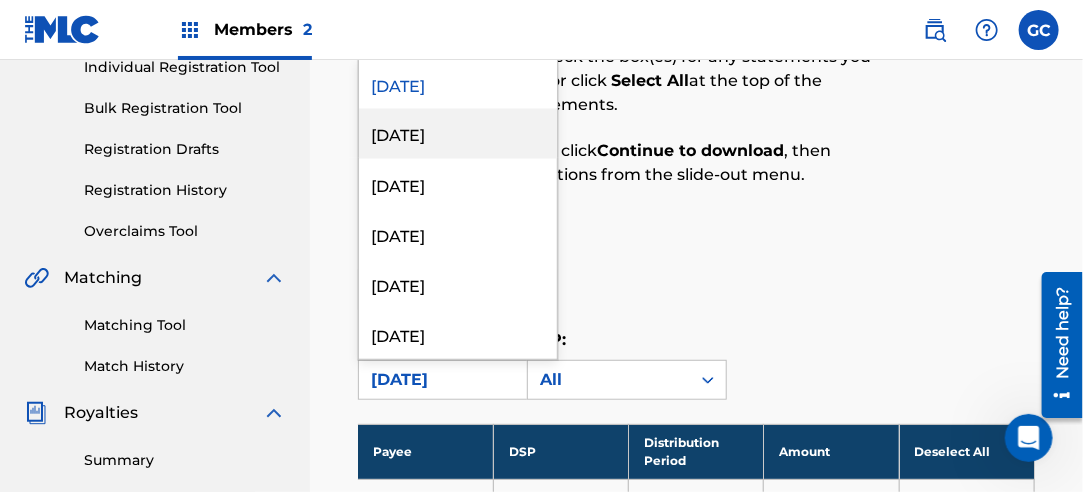 click on "[DATE]" at bounding box center [458, 134] 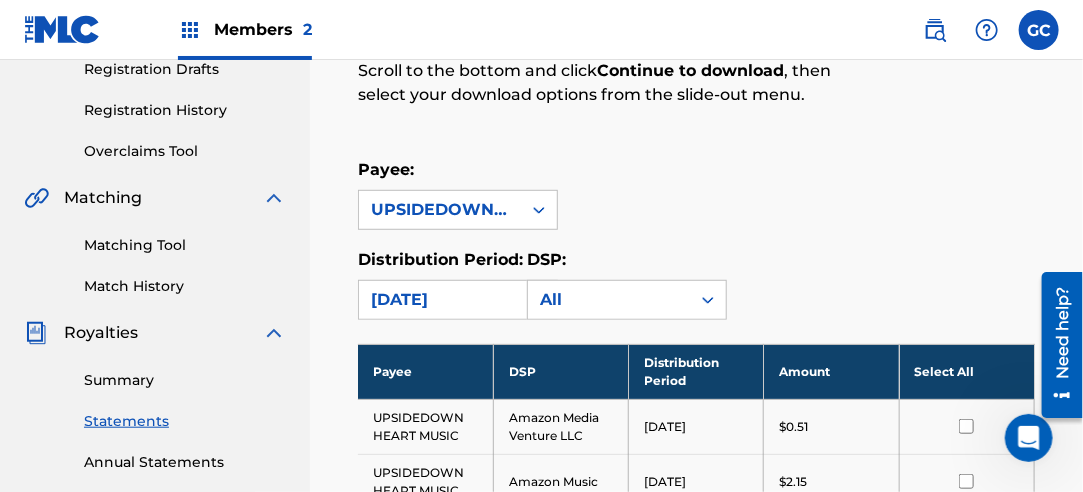 scroll, scrollTop: 468, scrollLeft: 0, axis: vertical 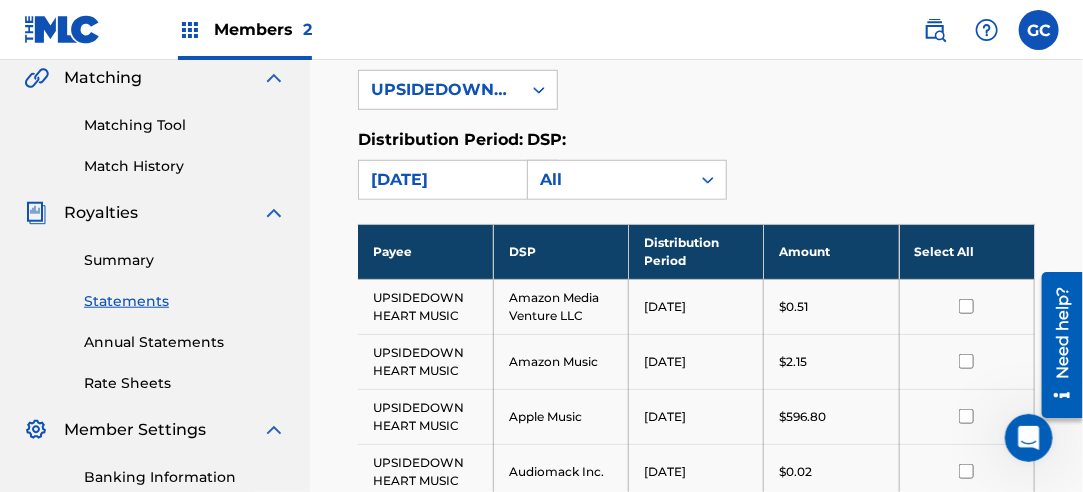 click on "Select All" at bounding box center [966, 251] 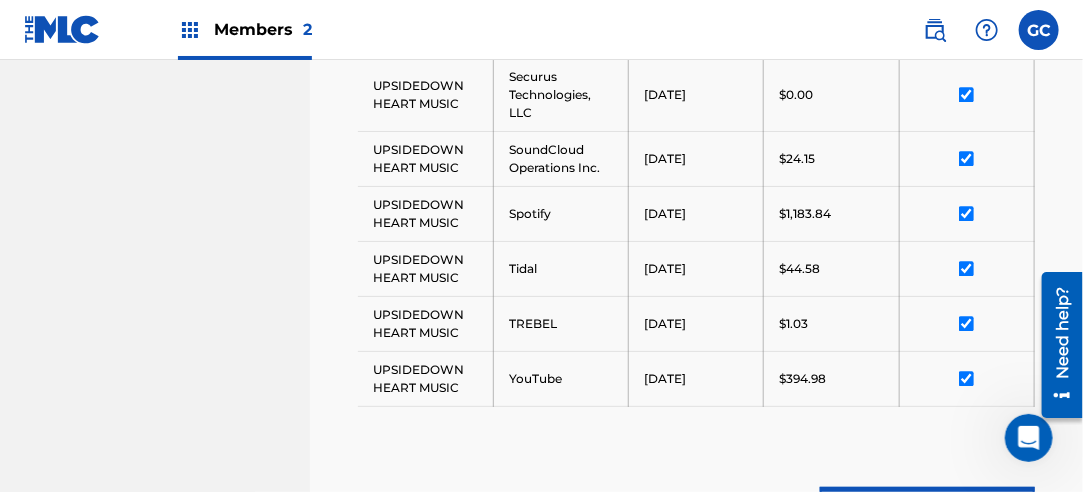 scroll, scrollTop: 1668, scrollLeft: 0, axis: vertical 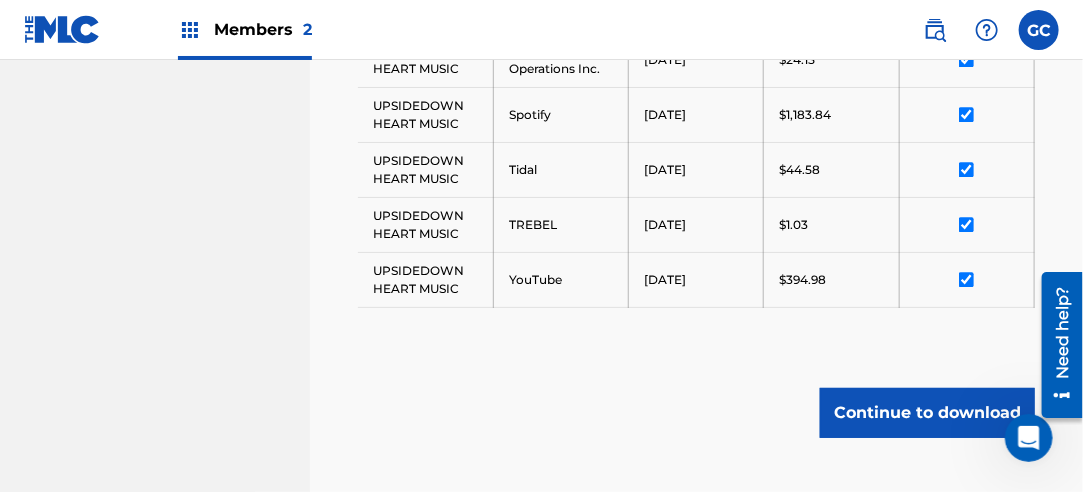 click on "Continue to download" at bounding box center [927, 413] 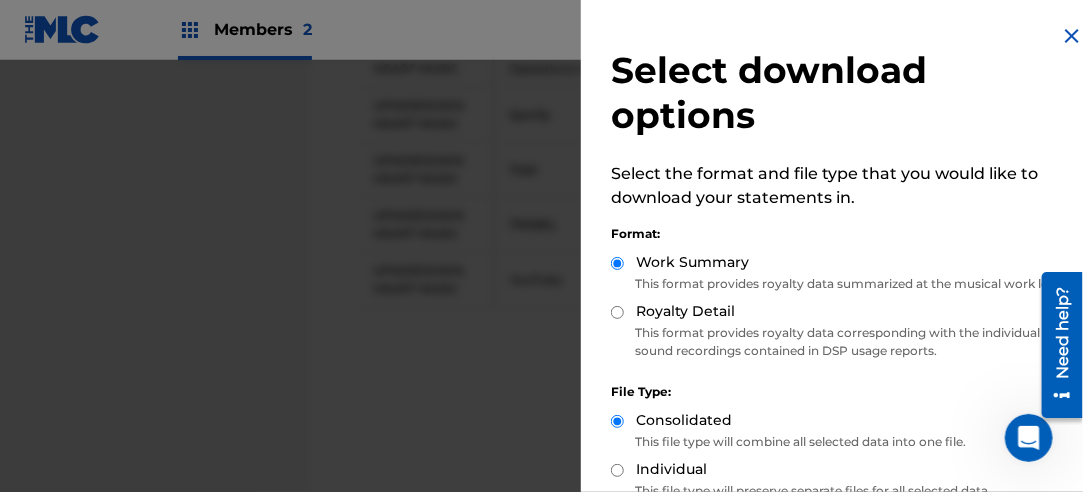 click on "Royalty Detail" at bounding box center [685, 311] 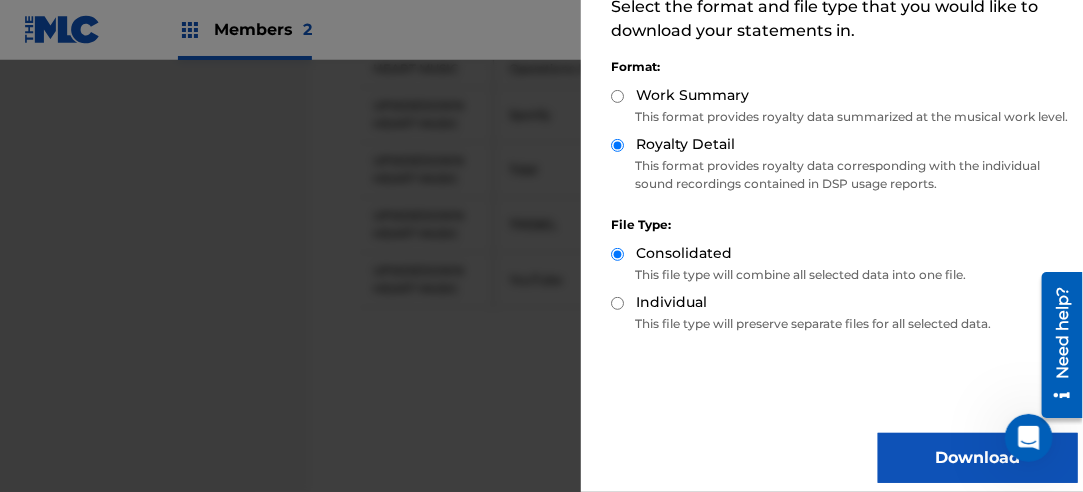 click on "Download" at bounding box center [978, 458] 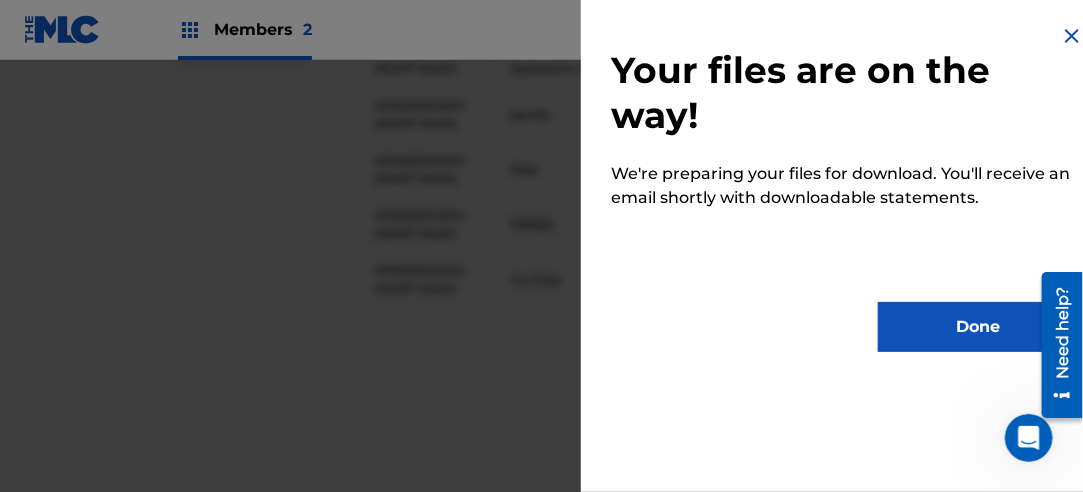 click on "Done" at bounding box center [978, 327] 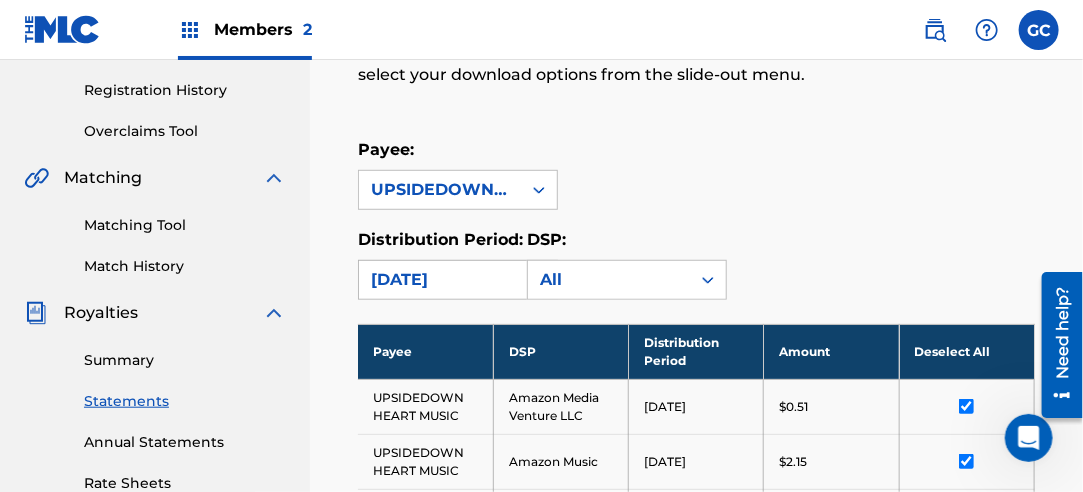 click on "[DATE]" at bounding box center [440, 280] 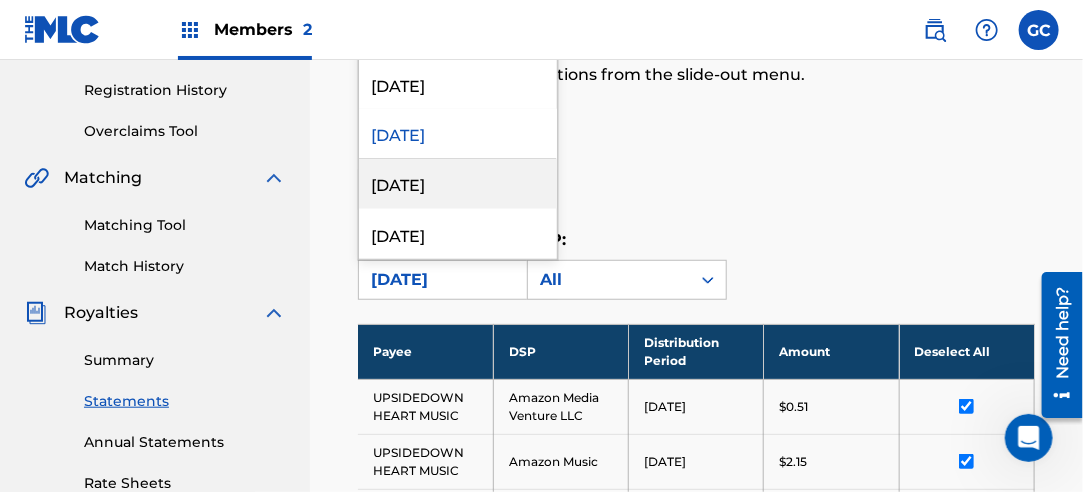 click on "[DATE]" at bounding box center [458, 184] 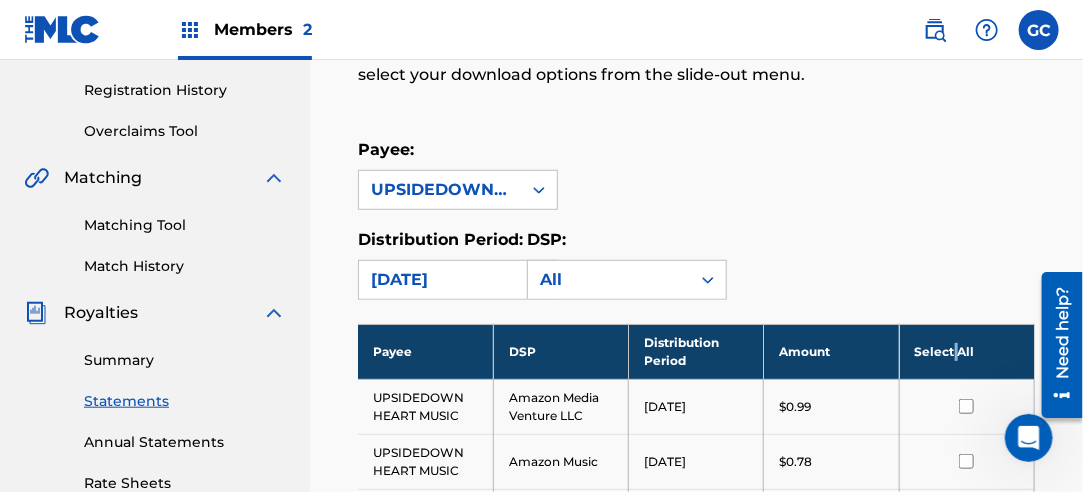 click on "Select All" at bounding box center [966, 351] 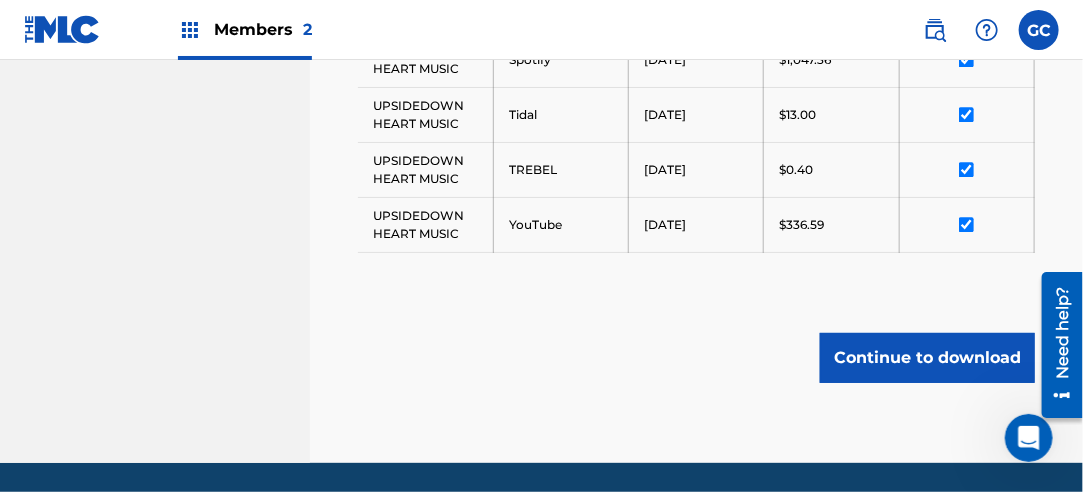 click on "Continue to download" at bounding box center [927, 358] 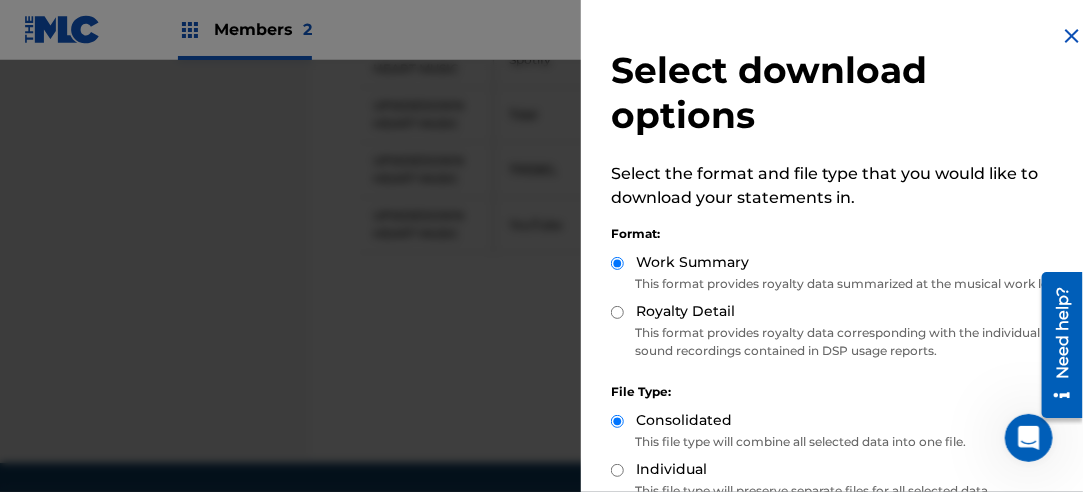 click on "Royalty Detail" at bounding box center (617, 312) 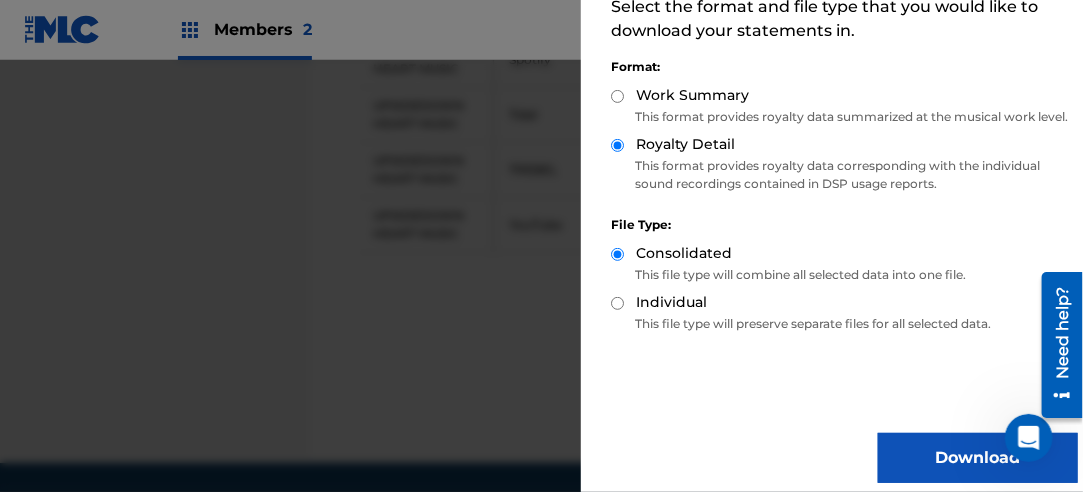 click on "Download" at bounding box center (978, 458) 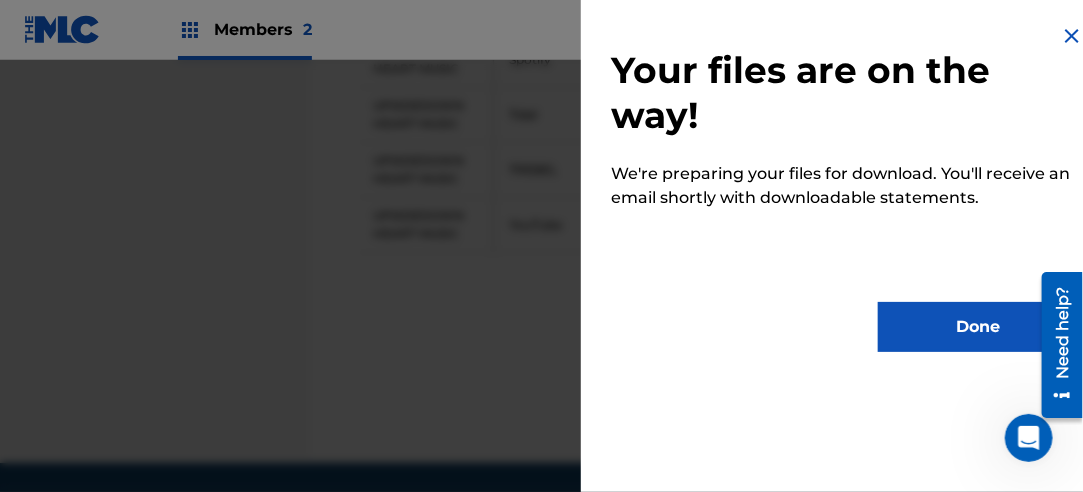 click on "Done" at bounding box center [978, 327] 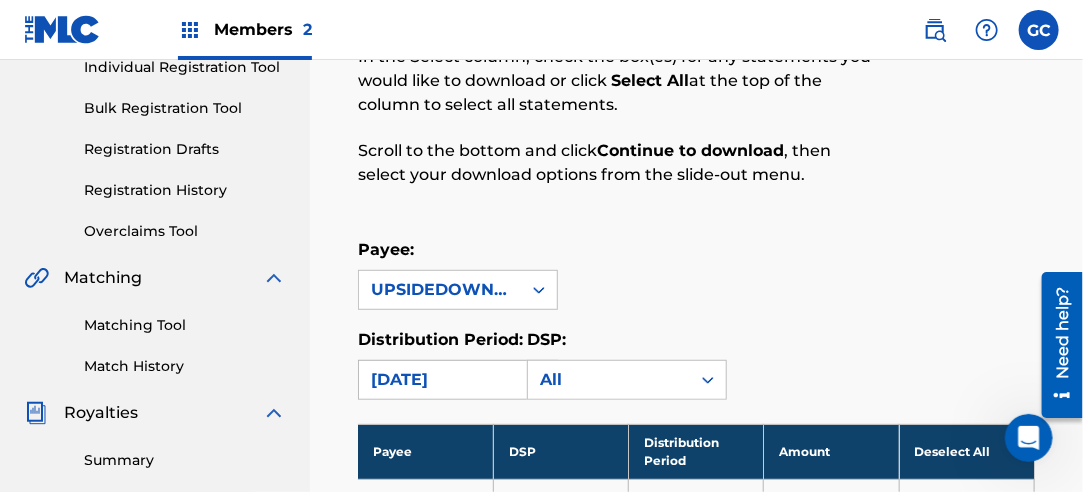 click on "[DATE]" at bounding box center [440, 380] 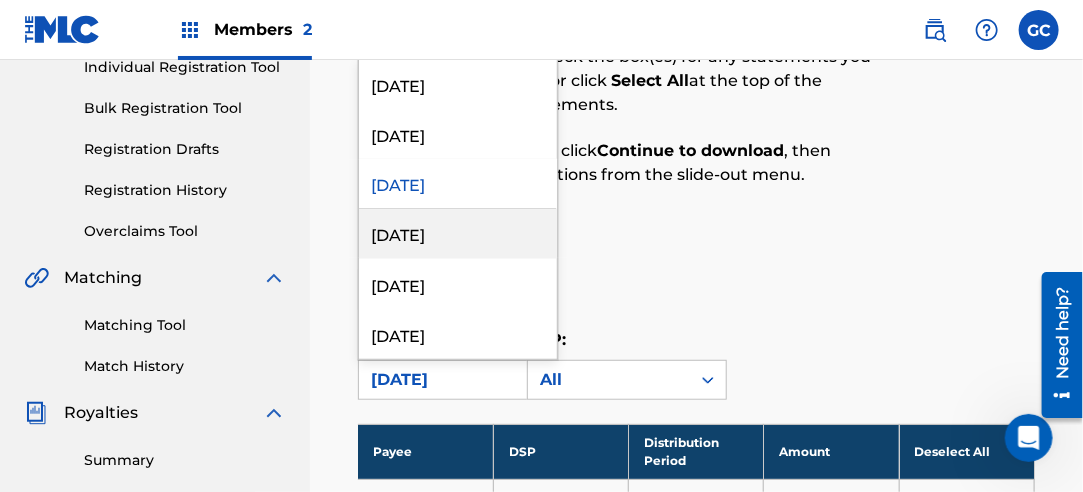click on "[DATE]" at bounding box center [458, 234] 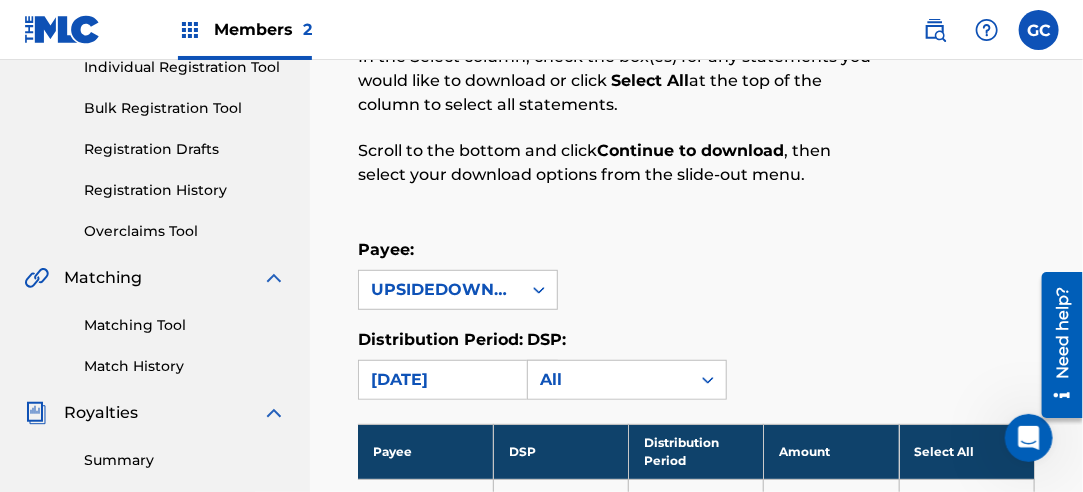 click on "Select All" at bounding box center [966, 451] 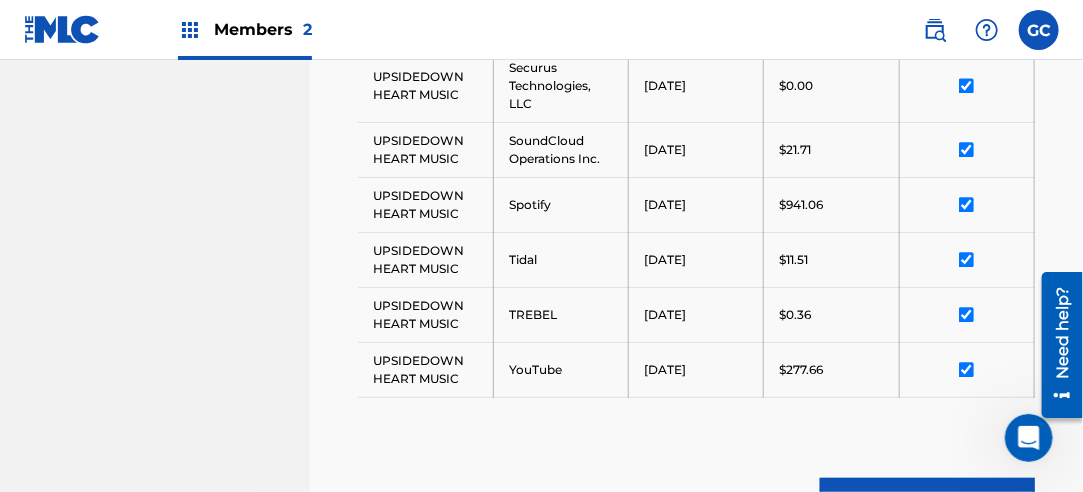 click on "Continue to download" at bounding box center (927, 503) 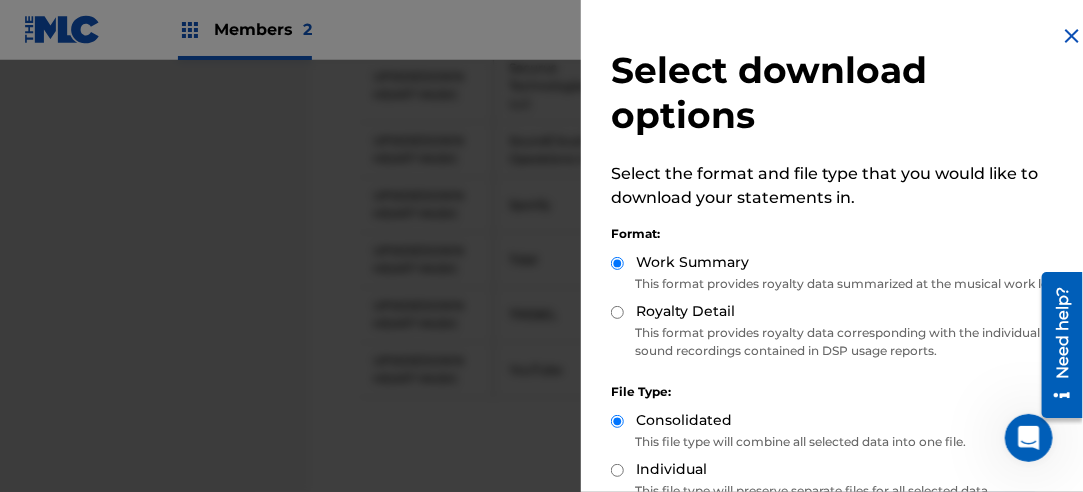 click on "Royalty Detail" at bounding box center [685, 311] 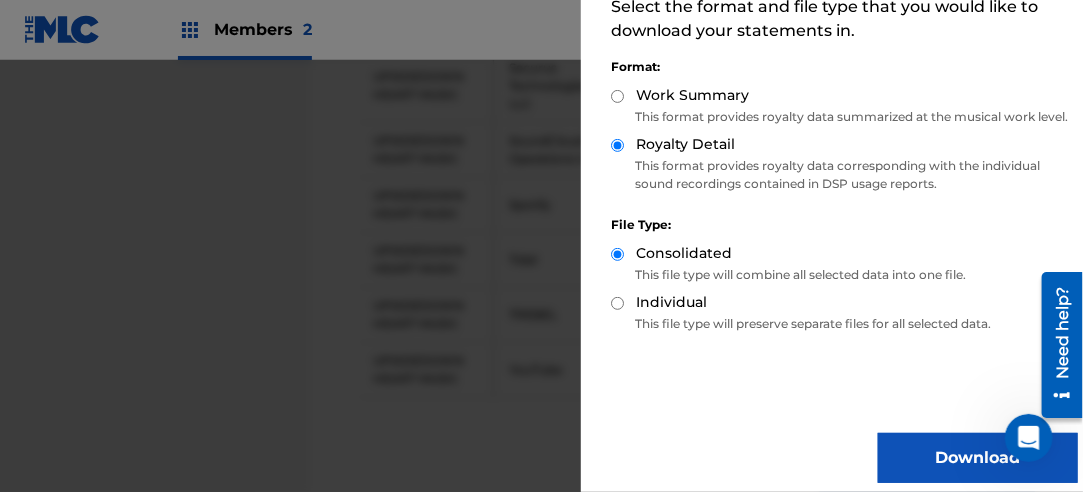 drag, startPoint x: 955, startPoint y: 448, endPoint x: 950, endPoint y: 436, distance: 13 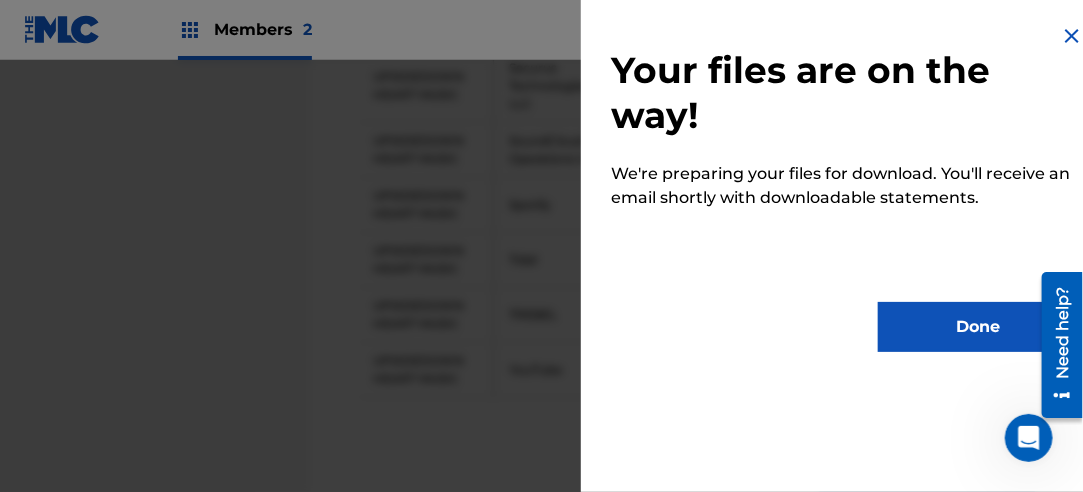 click on "Done" at bounding box center (978, 327) 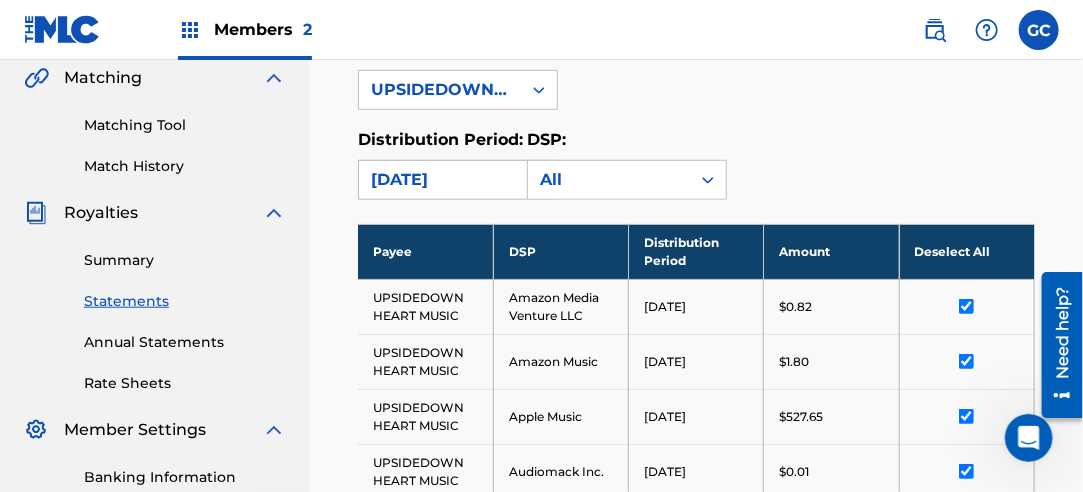 click on "[DATE]" at bounding box center [440, 180] 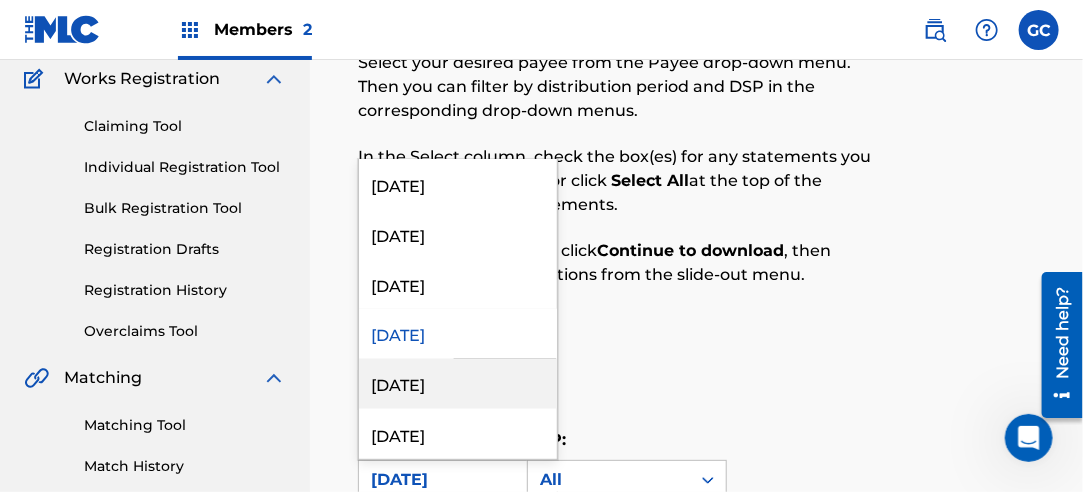 click on "[DATE]" at bounding box center [458, 384] 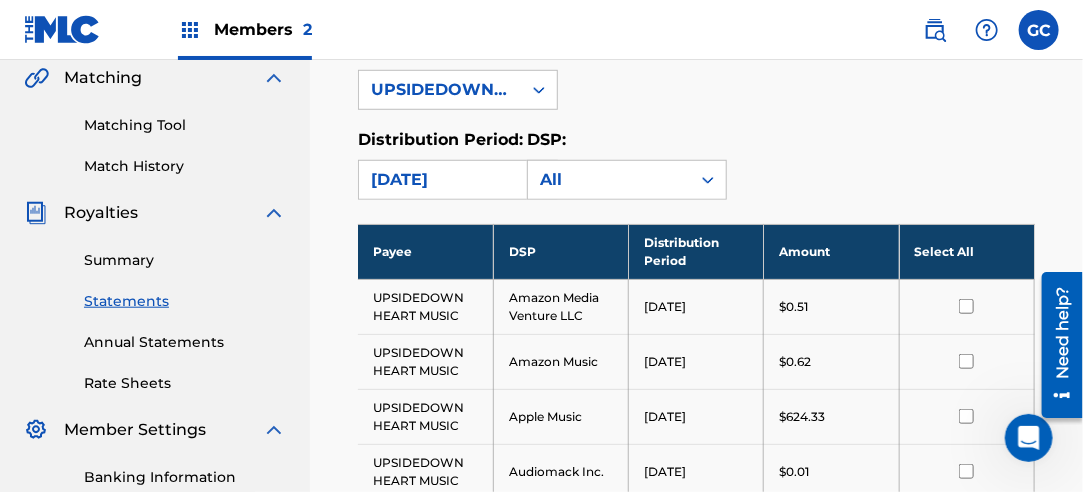 click on "Select All" at bounding box center [966, 251] 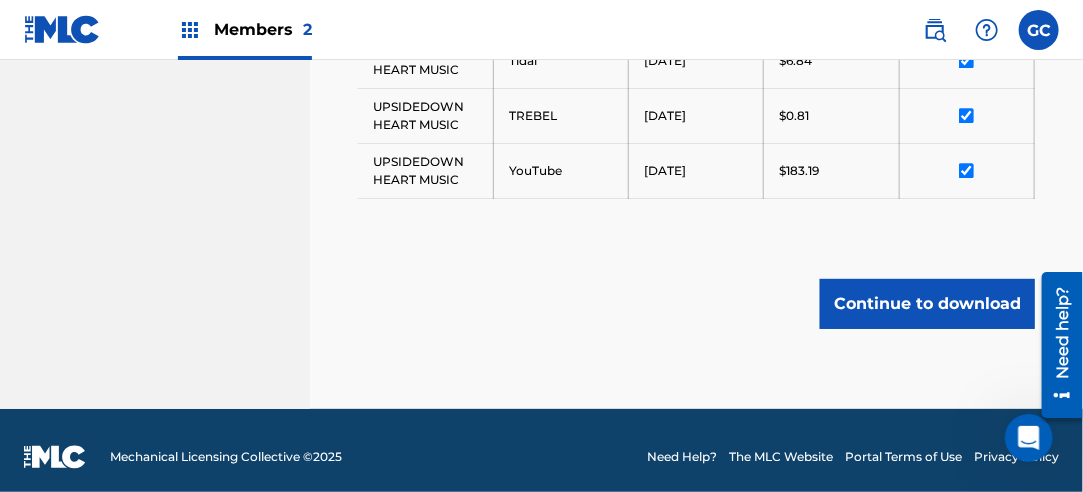 click on "Continue to download" at bounding box center [927, 304] 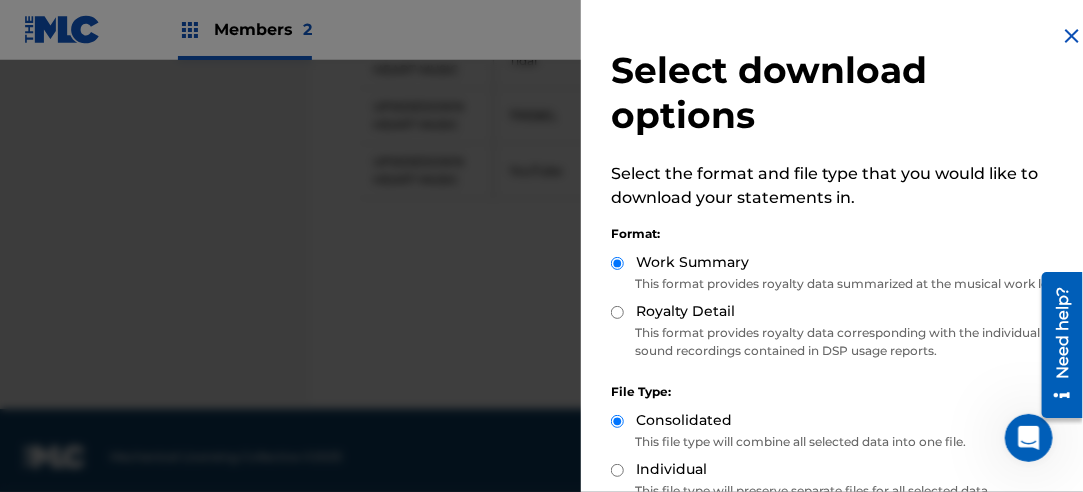 click on "Royalty Detail" at bounding box center (617, 312) 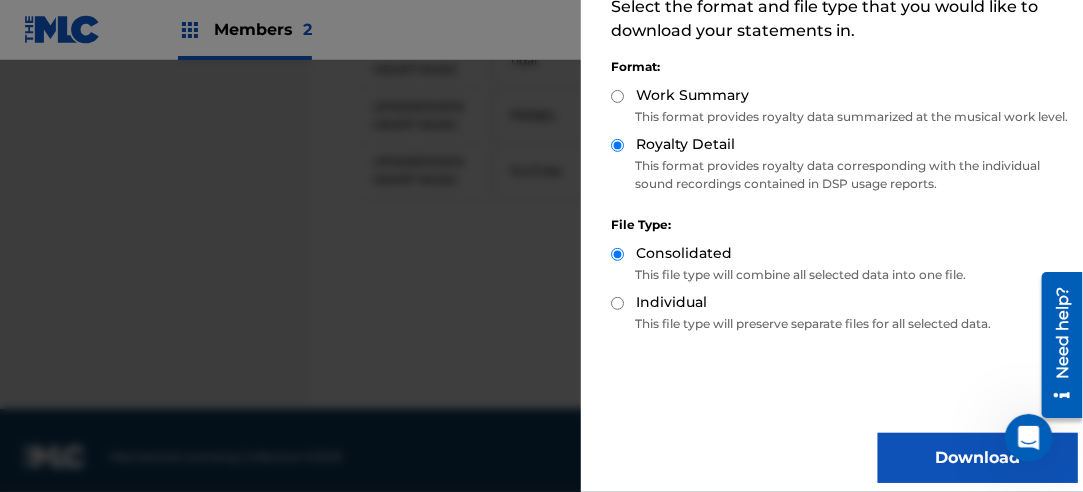 click on "Download" at bounding box center [978, 458] 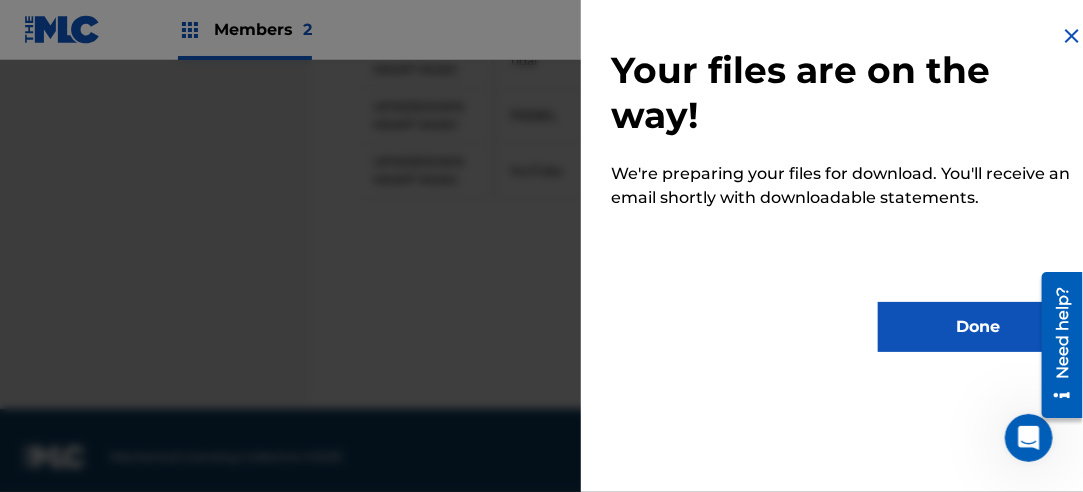 click on "Done" at bounding box center [978, 327] 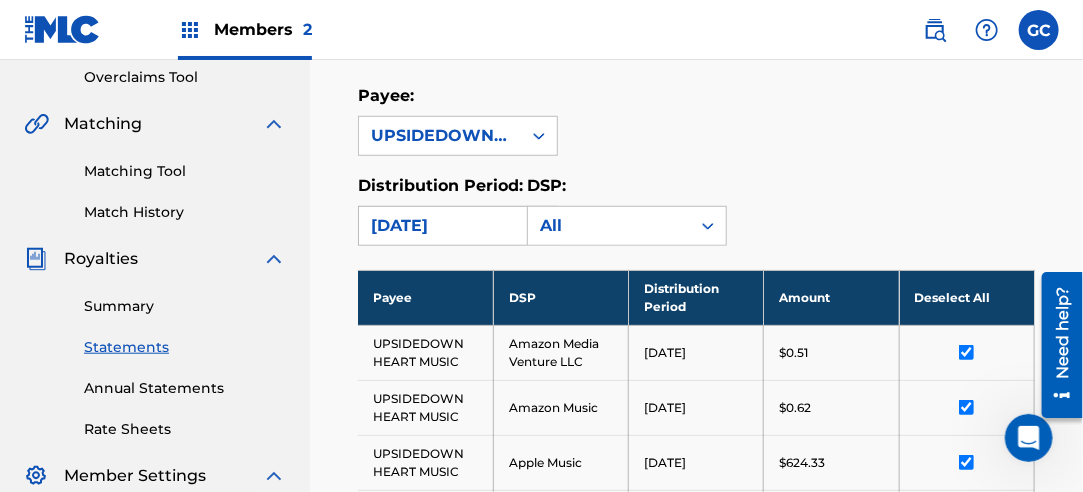 click on "[DATE]" at bounding box center [440, 226] 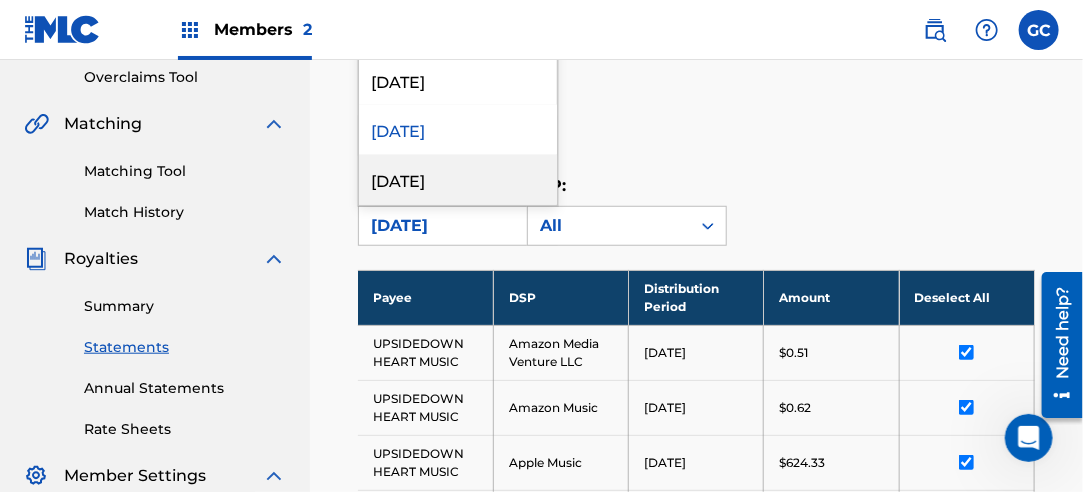 click on "[DATE]" at bounding box center (458, 180) 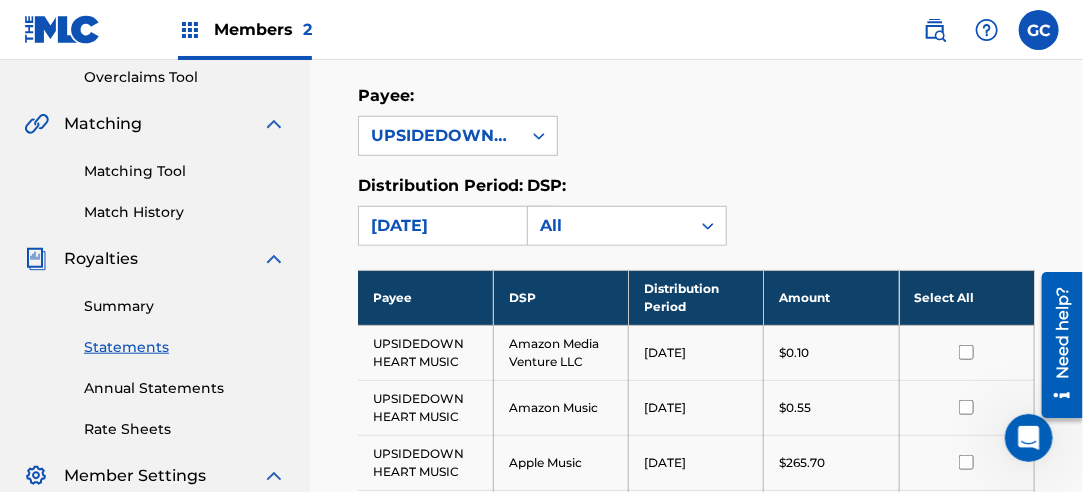 click on "Select All" at bounding box center [966, 297] 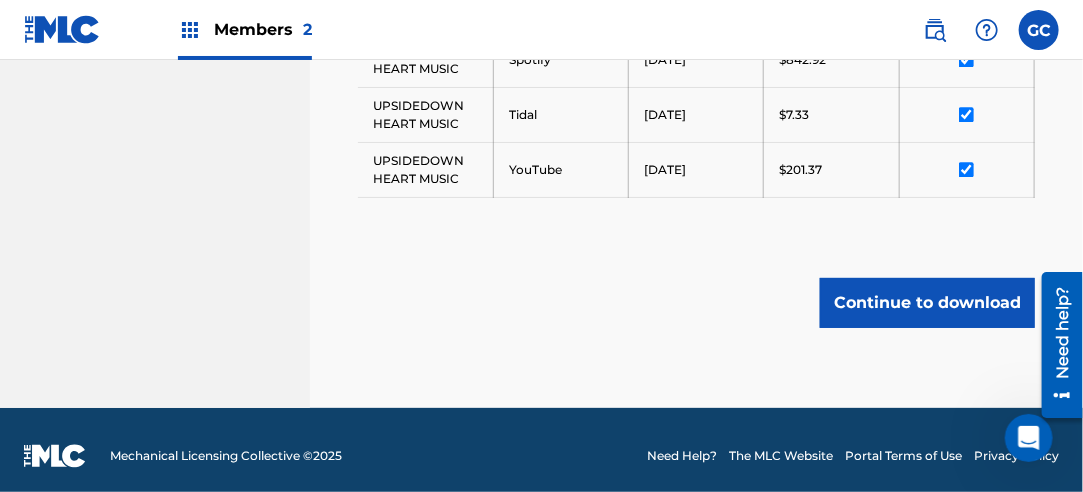 click on "Continue to download" at bounding box center (927, 303) 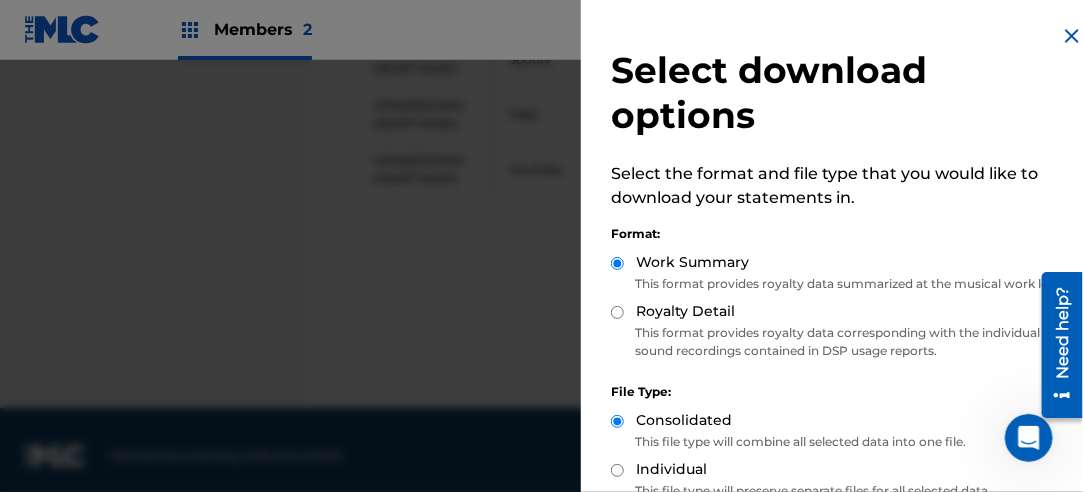 click on "Royalty Detail" at bounding box center (844, 312) 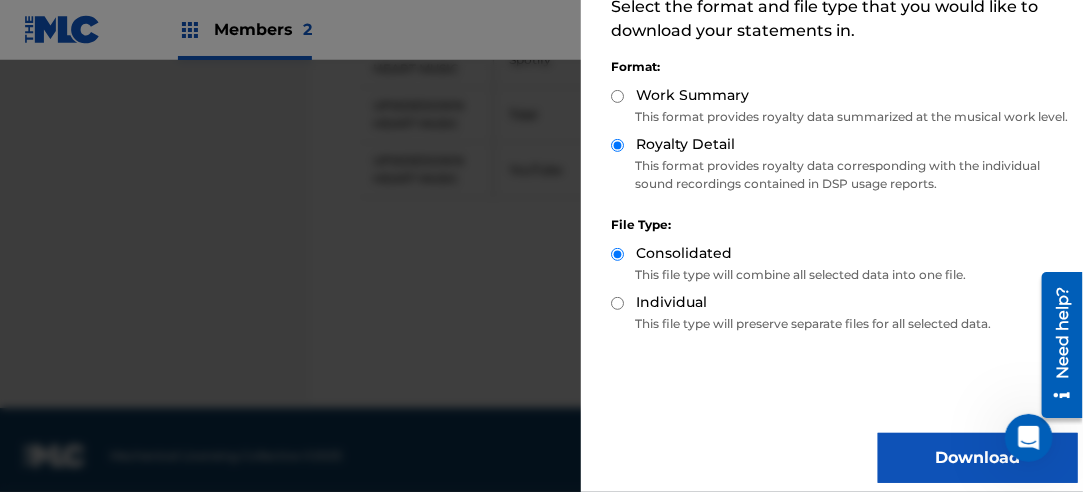 click on "Download" at bounding box center (978, 458) 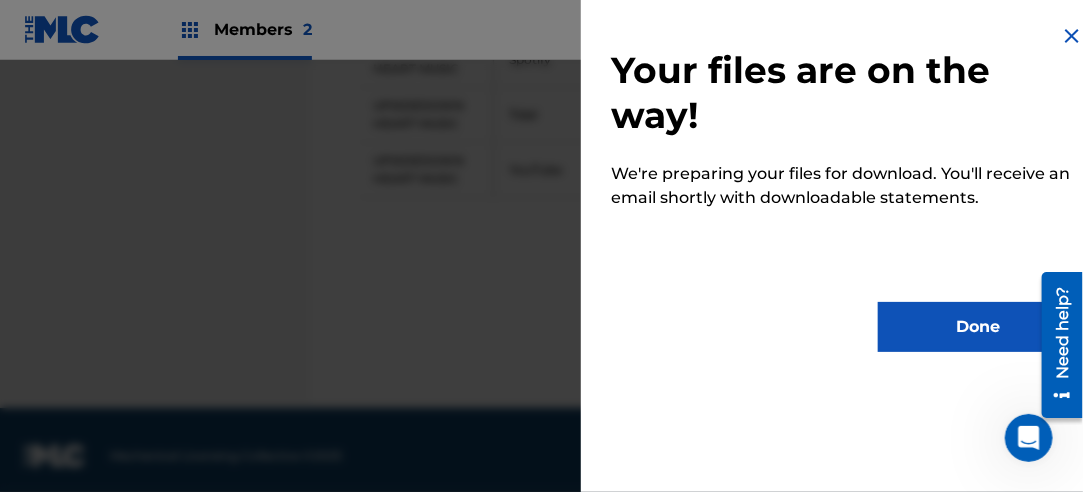 click on "Done" at bounding box center (978, 327) 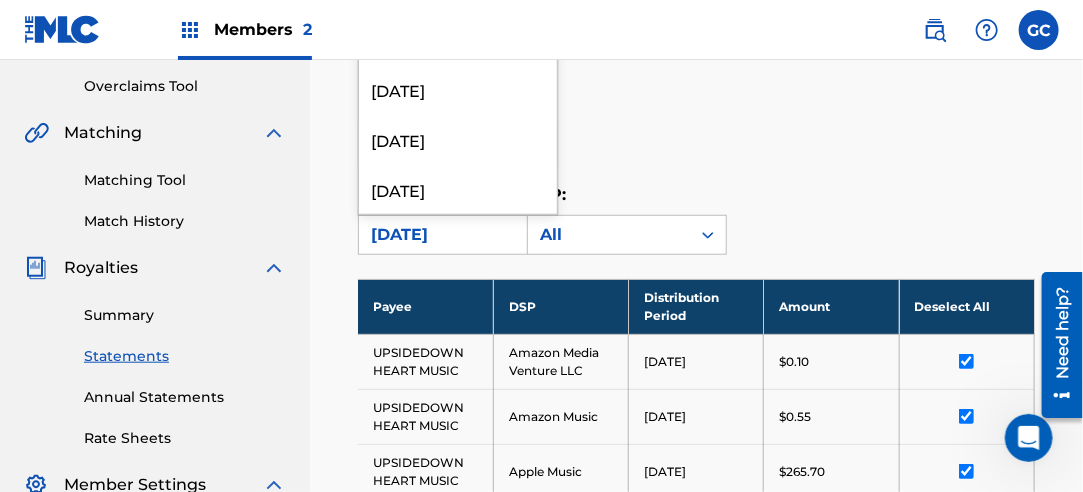 click on "[DATE]" at bounding box center [440, 235] 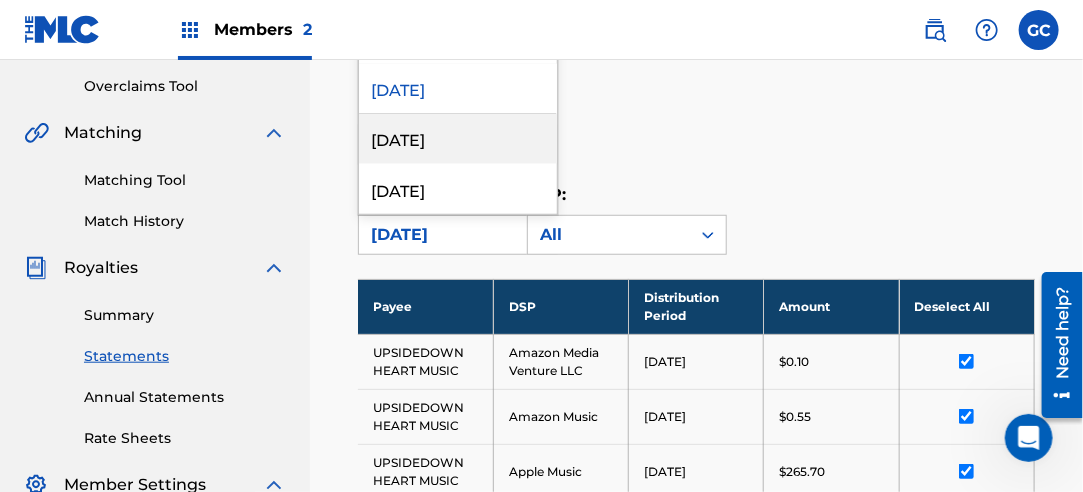 click on "[DATE]" at bounding box center (458, 139) 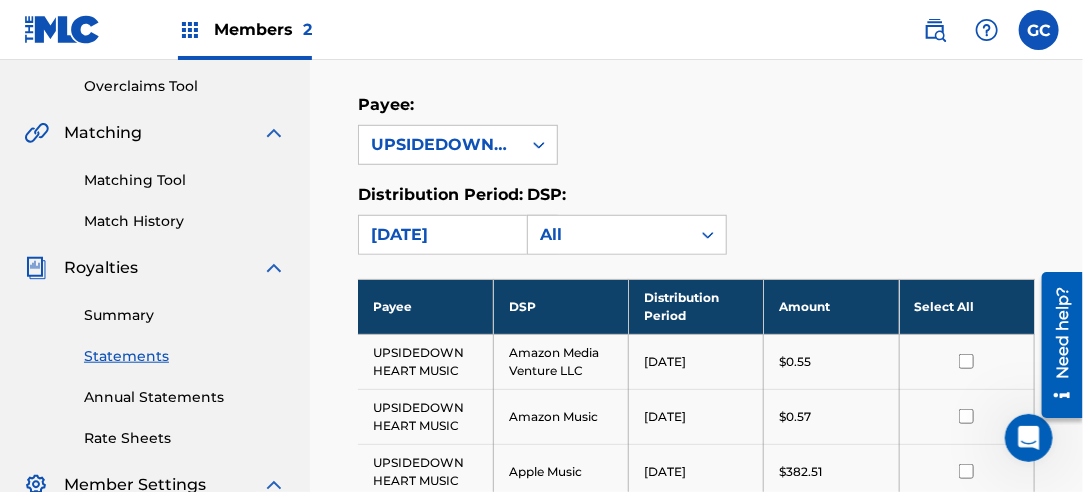 click on "Select All" at bounding box center [966, 306] 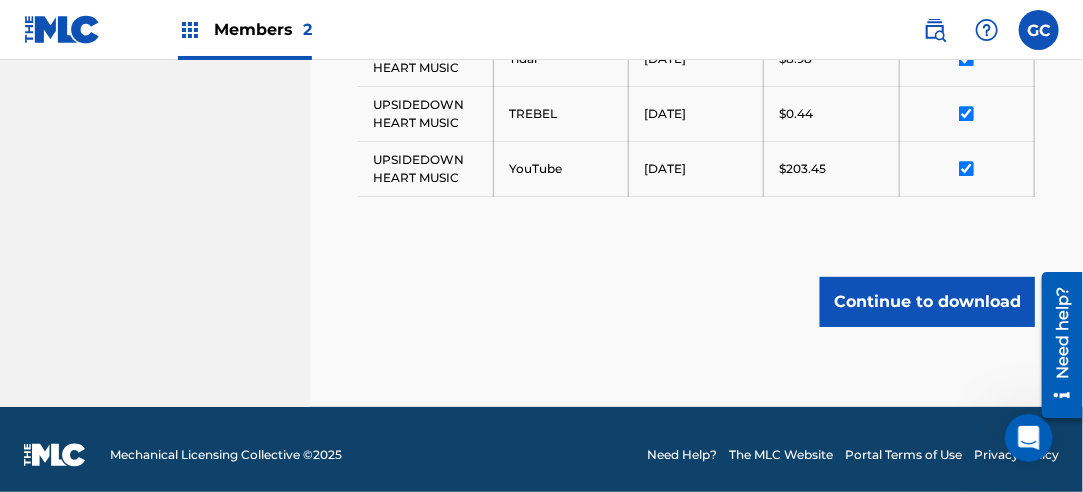 click on "Continue to download" at bounding box center [927, 302] 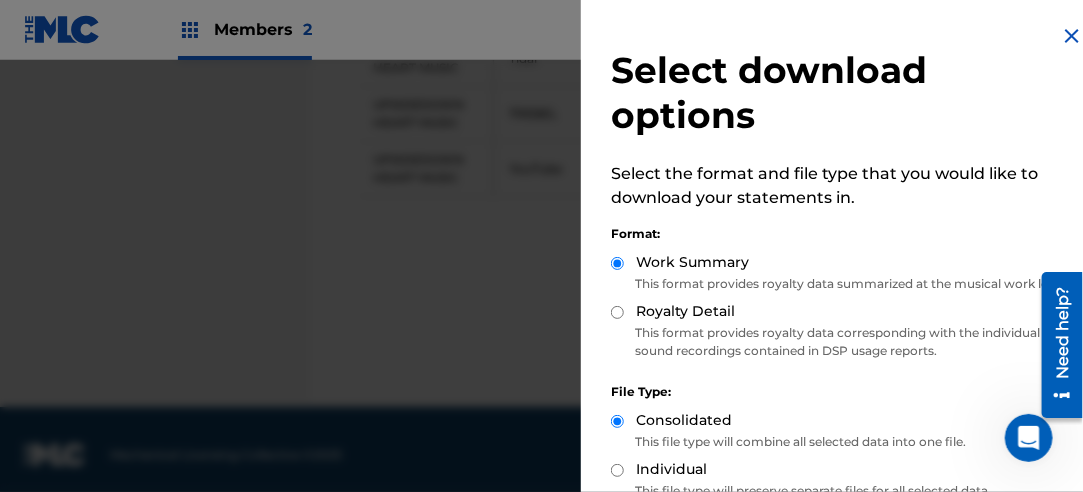 click on "Royalty Detail" at bounding box center (617, 312) 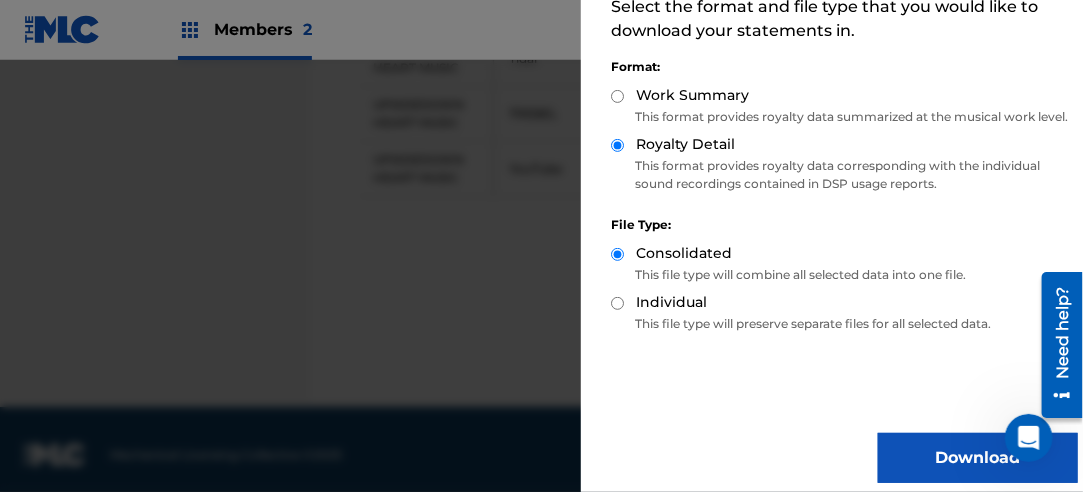 click on "Download" at bounding box center (978, 458) 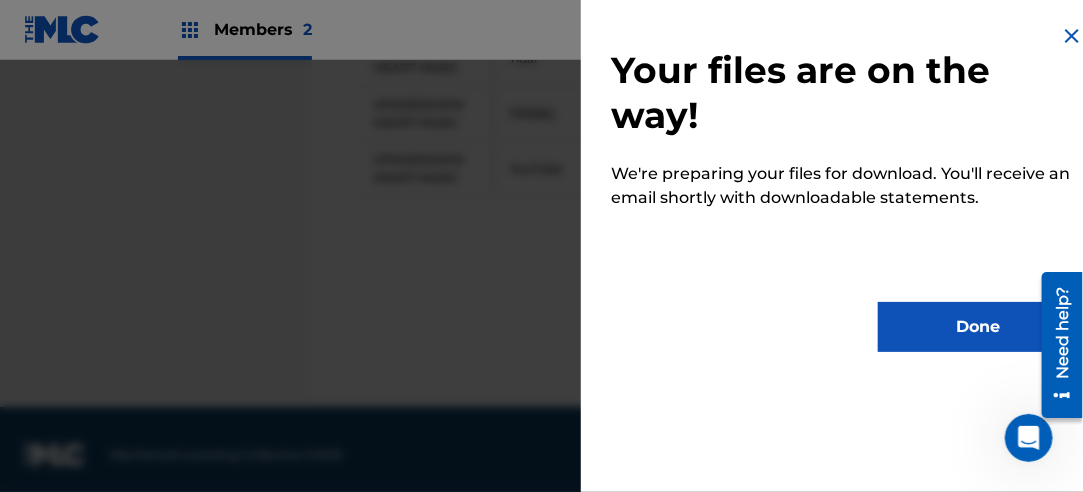 click on "Done" at bounding box center (978, 327) 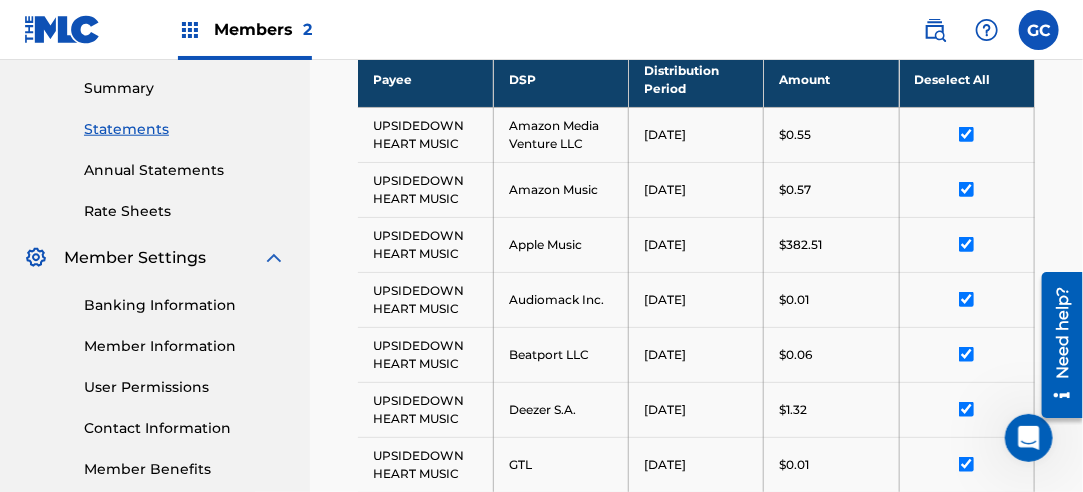 scroll, scrollTop: 496, scrollLeft: 0, axis: vertical 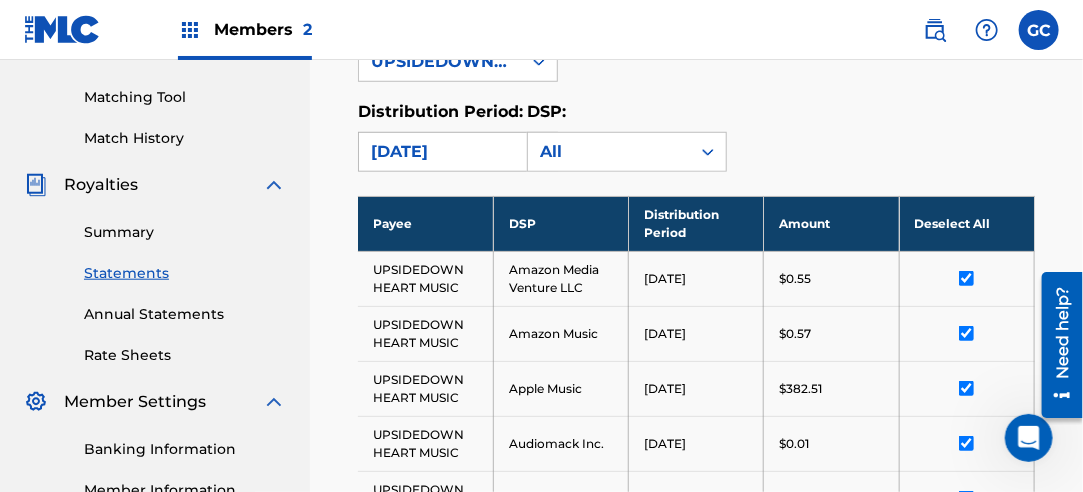 click on "[DATE]" at bounding box center (440, 152) 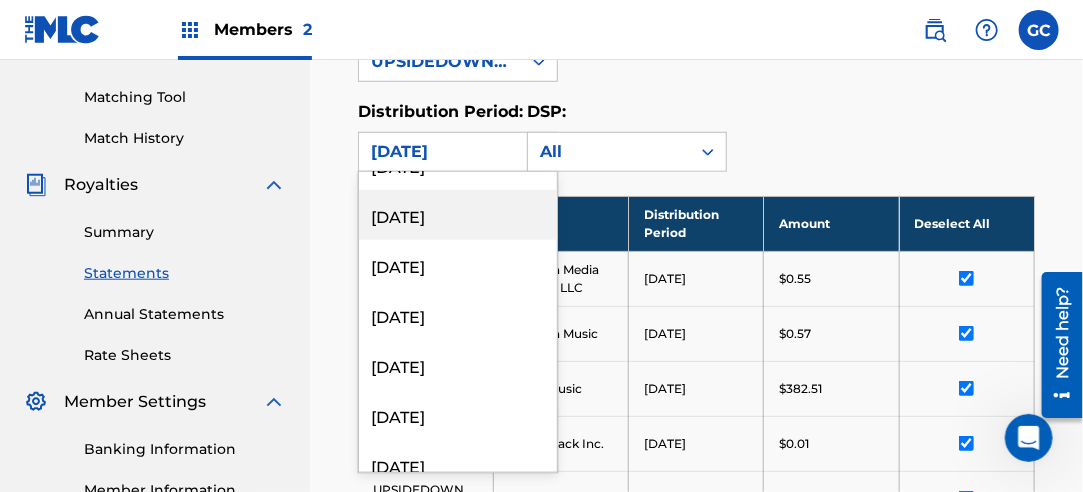 scroll, scrollTop: 800, scrollLeft: 0, axis: vertical 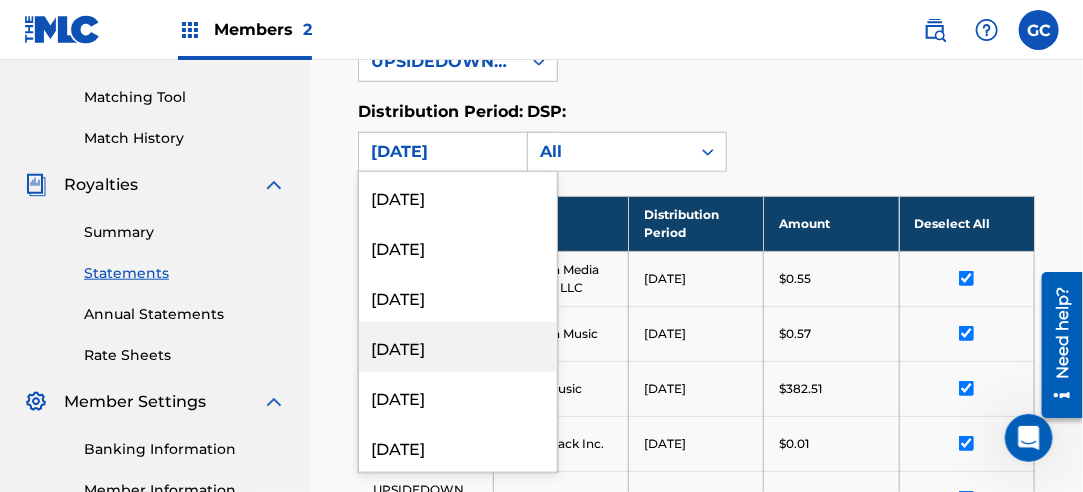 click on "[DATE]" at bounding box center [458, 347] 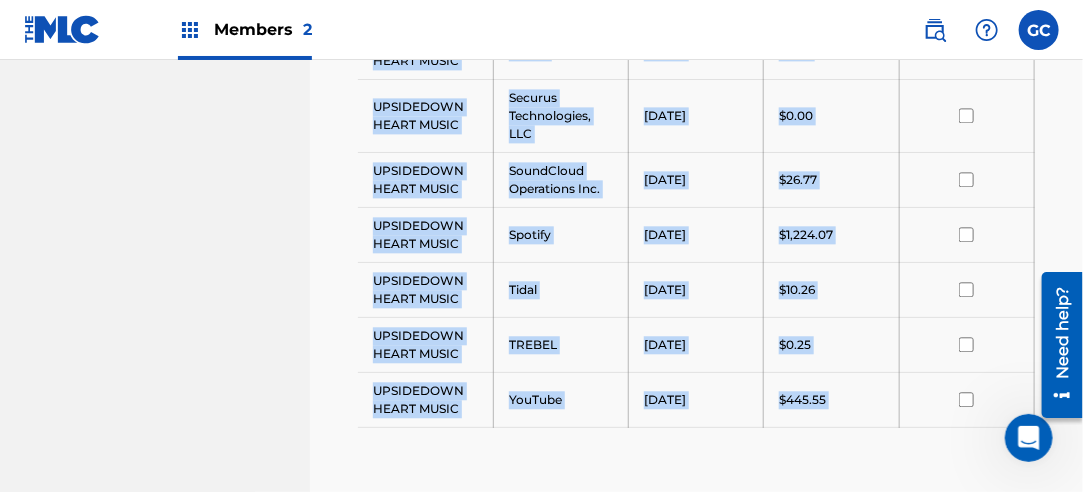 scroll, scrollTop: 1466, scrollLeft: 0, axis: vertical 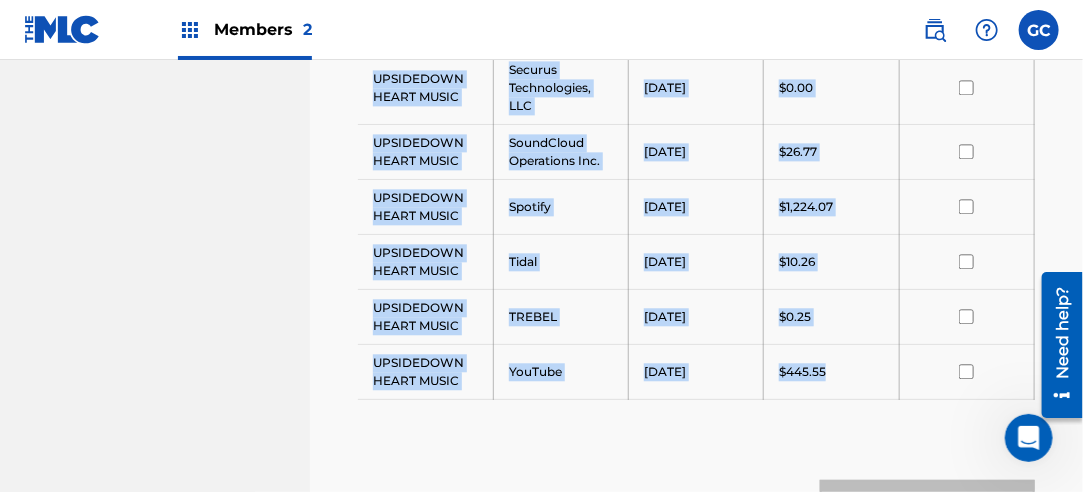 drag, startPoint x: 368, startPoint y: 265, endPoint x: 852, endPoint y: 370, distance: 495.2585 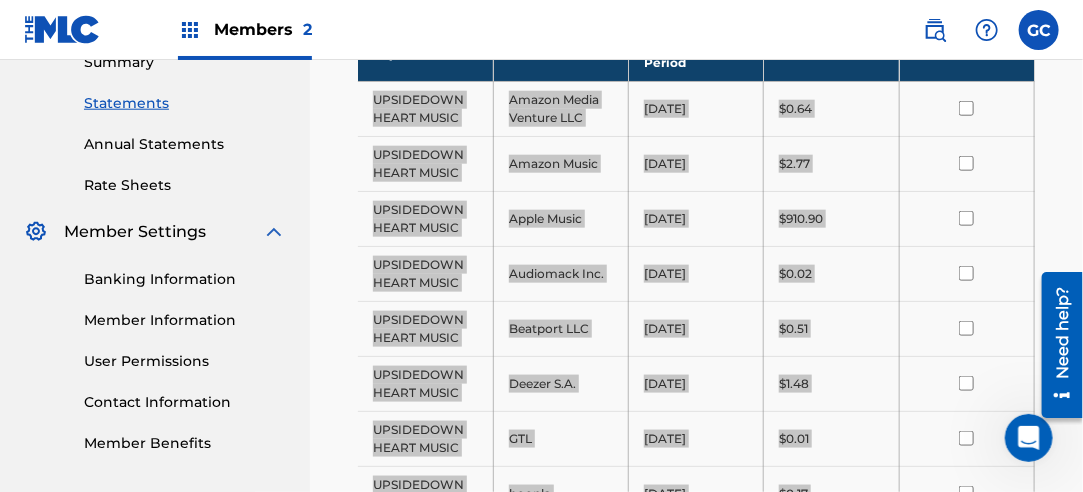 scroll, scrollTop: 466, scrollLeft: 0, axis: vertical 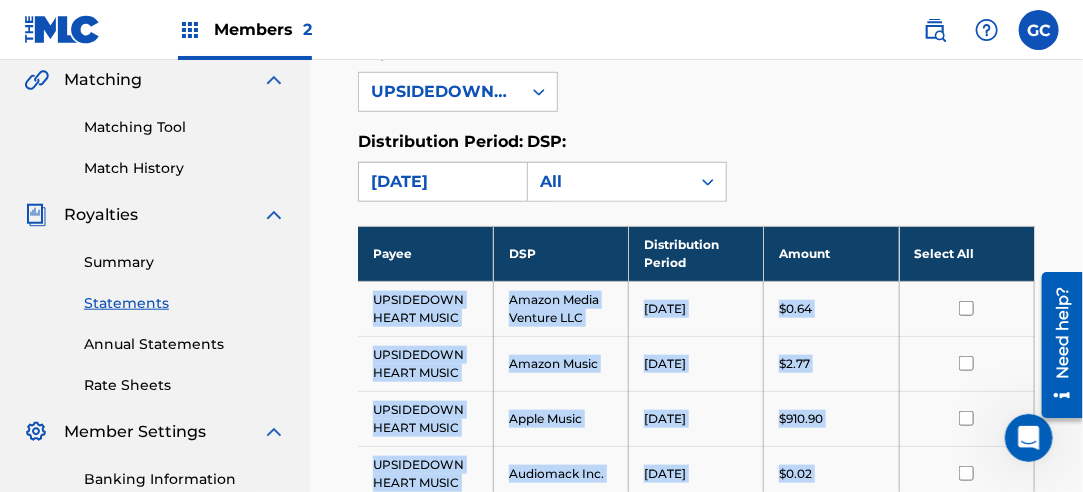 click on "Distribution Period: [DATE]" at bounding box center [458, 166] 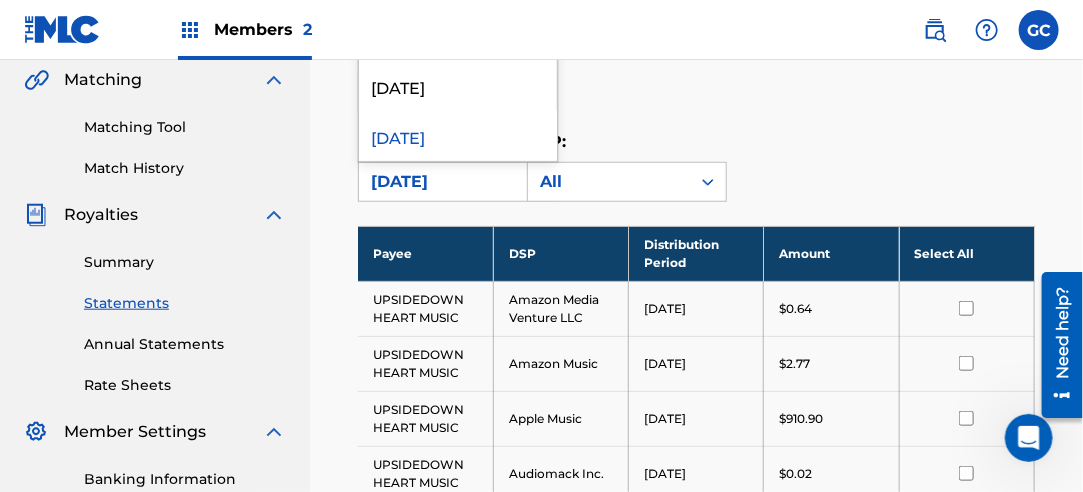 scroll, scrollTop: 800, scrollLeft: 0, axis: vertical 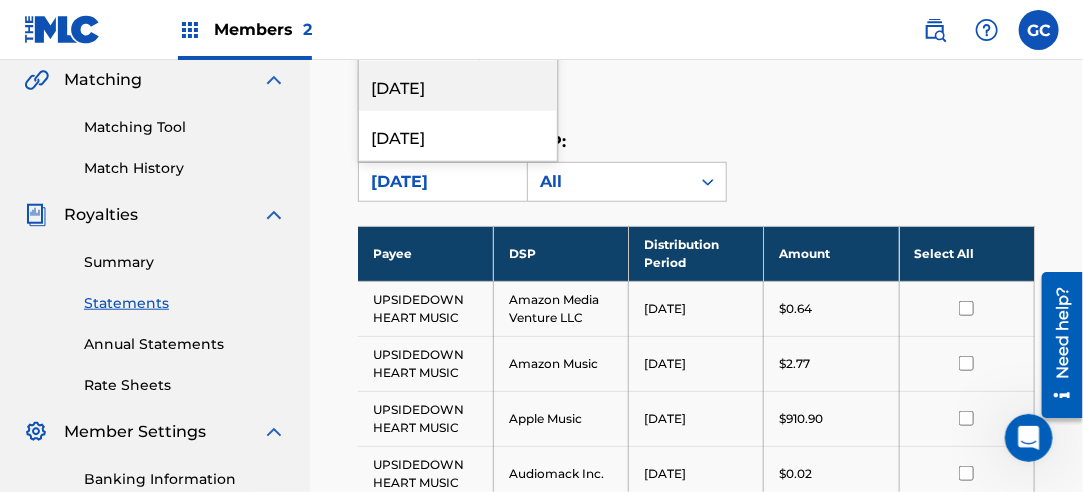 click on "[DATE]" at bounding box center [458, 86] 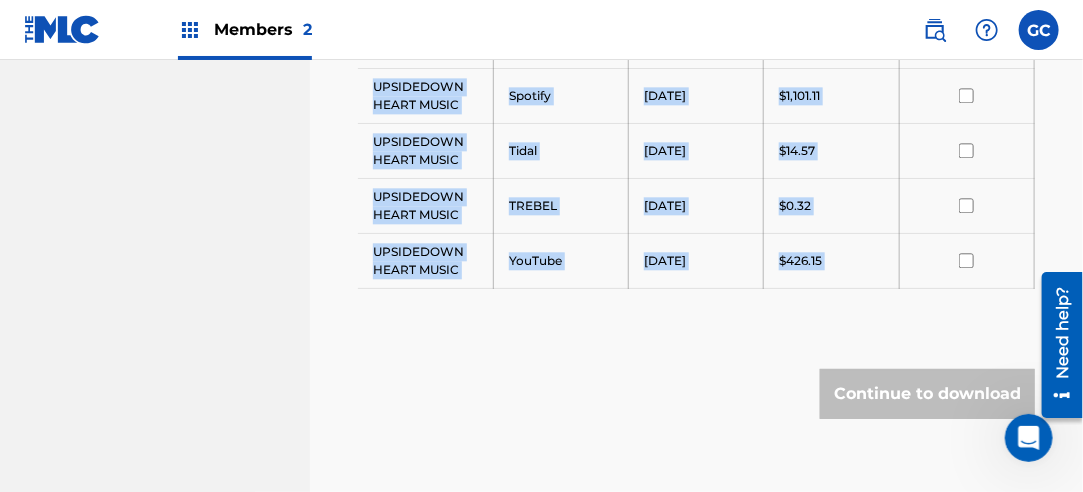 scroll, scrollTop: 1532, scrollLeft: 0, axis: vertical 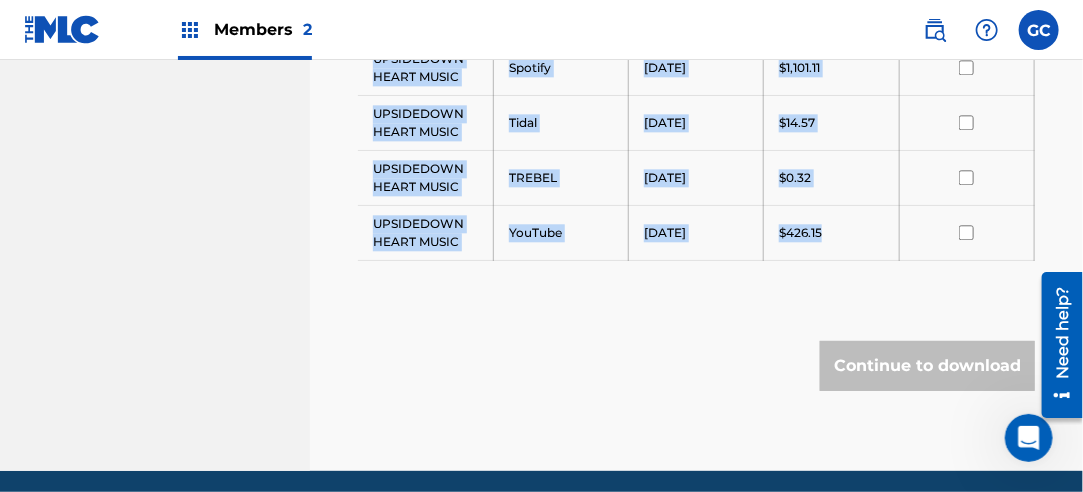 drag, startPoint x: 372, startPoint y: 292, endPoint x: 825, endPoint y: 224, distance: 458.07532 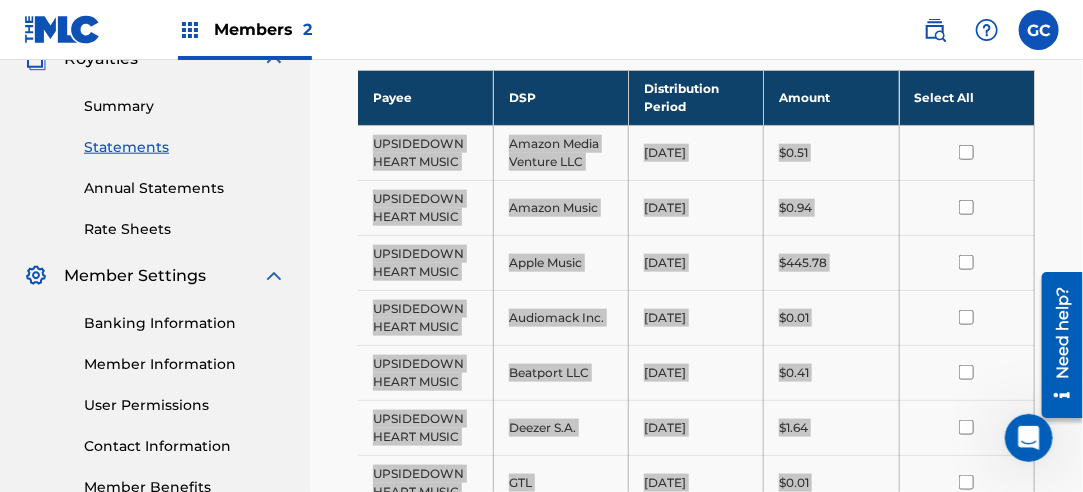scroll, scrollTop: 432, scrollLeft: 0, axis: vertical 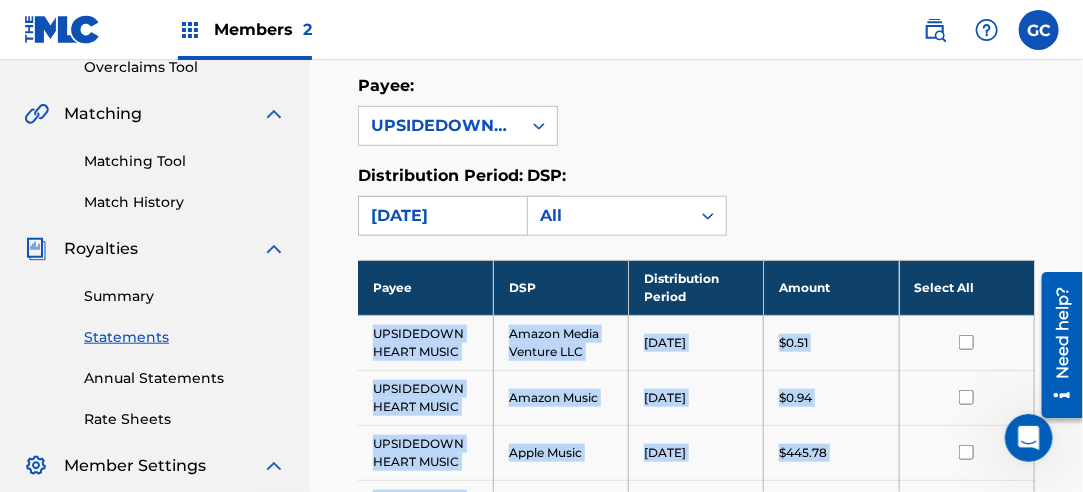 click on "[DATE]" at bounding box center (440, 216) 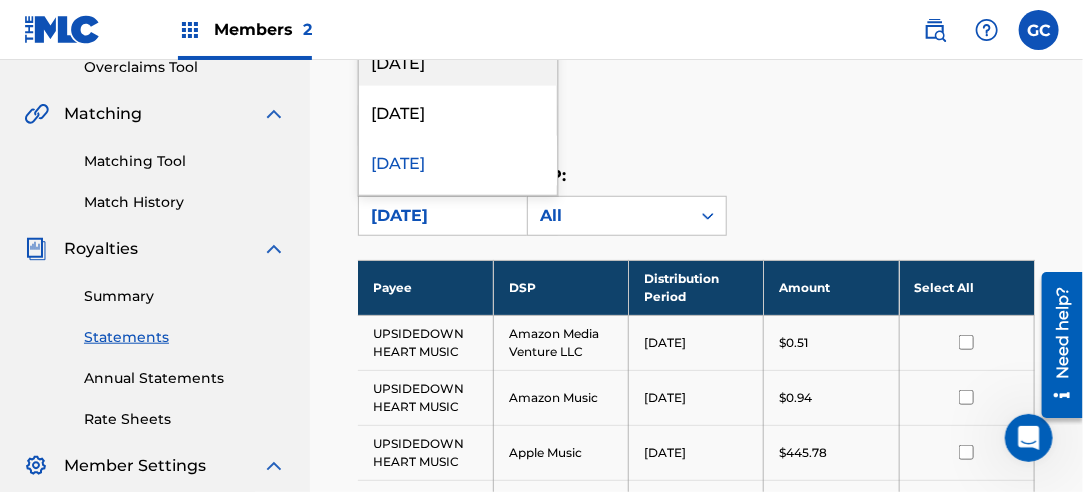 scroll, scrollTop: 800, scrollLeft: 0, axis: vertical 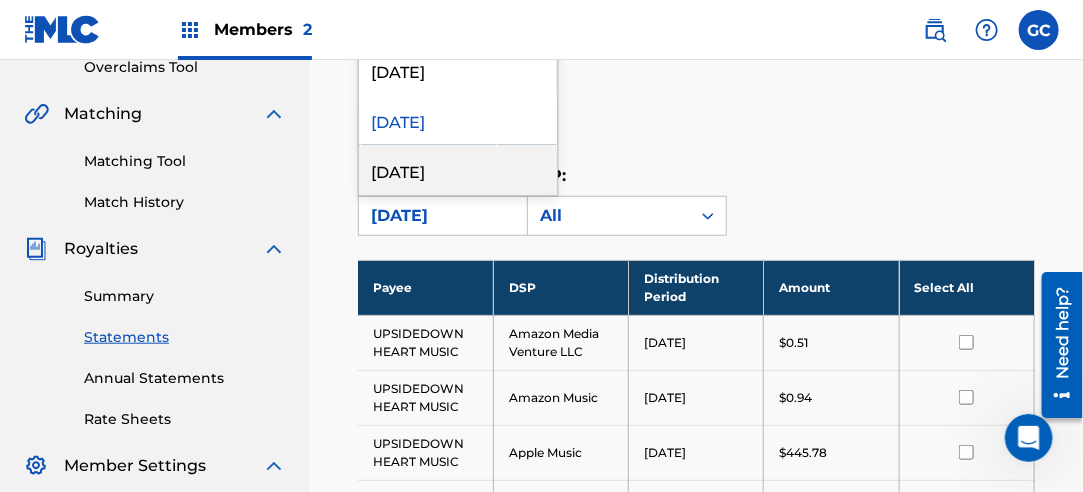 click on "[DATE]" at bounding box center [458, 170] 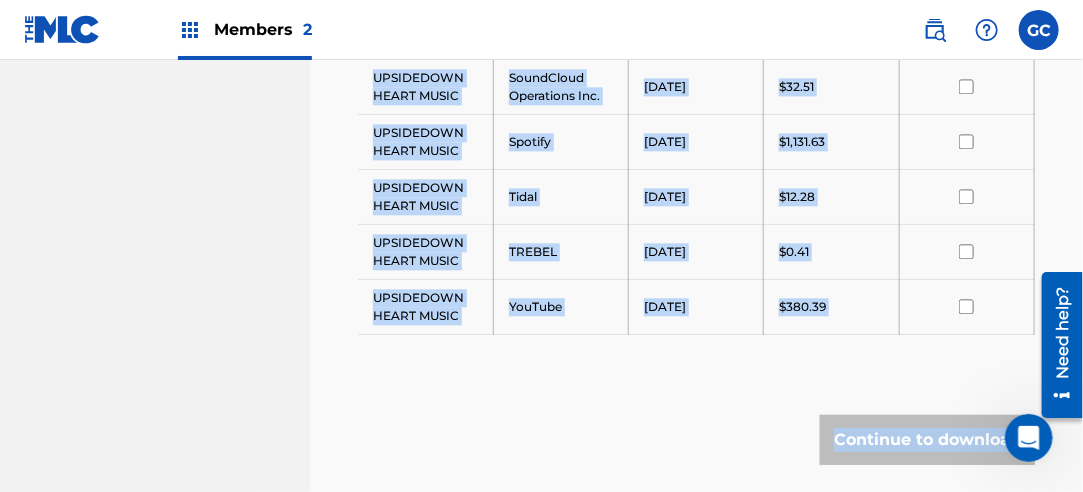scroll, scrollTop: 1596, scrollLeft: 0, axis: vertical 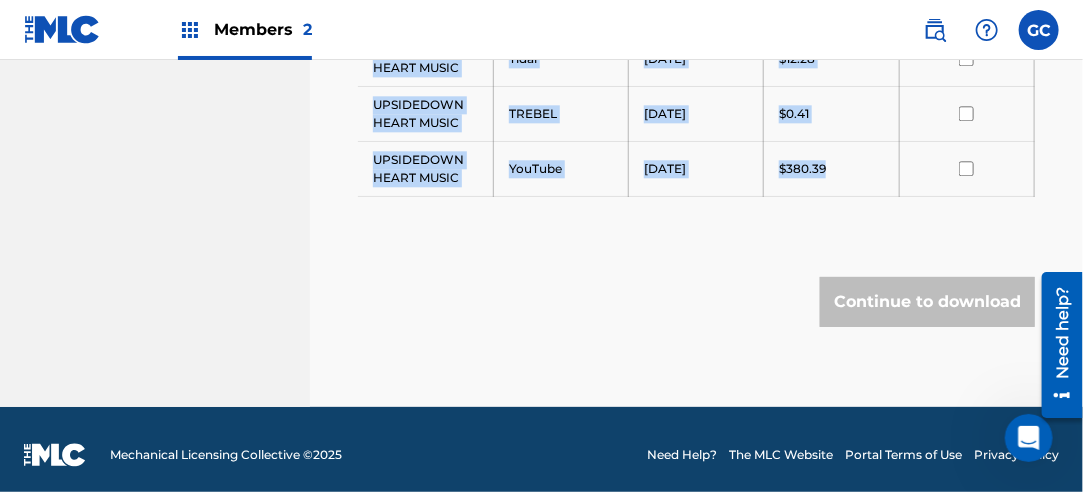drag, startPoint x: 372, startPoint y: 330, endPoint x: 828, endPoint y: 161, distance: 486.30957 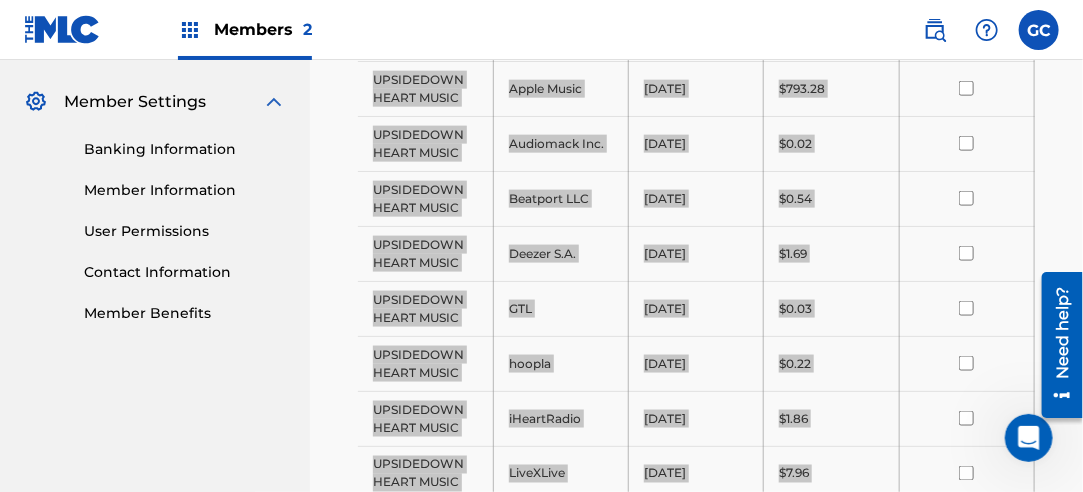 scroll, scrollTop: 396, scrollLeft: 0, axis: vertical 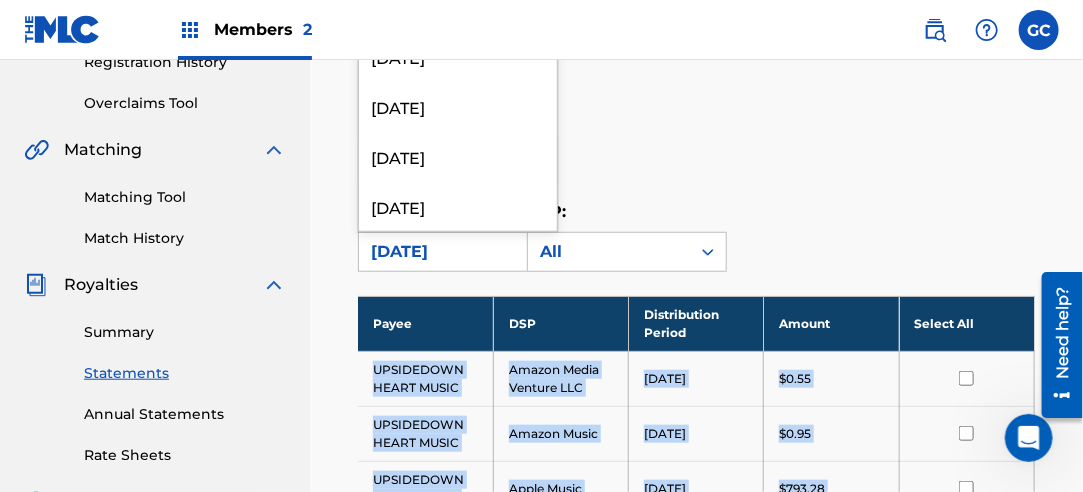 click on "[DATE]" at bounding box center (440, 252) 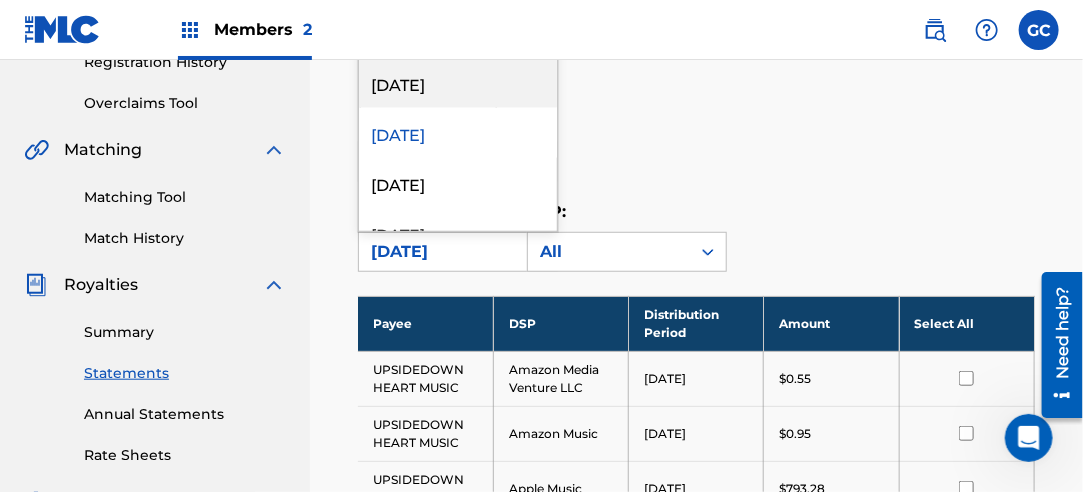 scroll, scrollTop: 900, scrollLeft: 0, axis: vertical 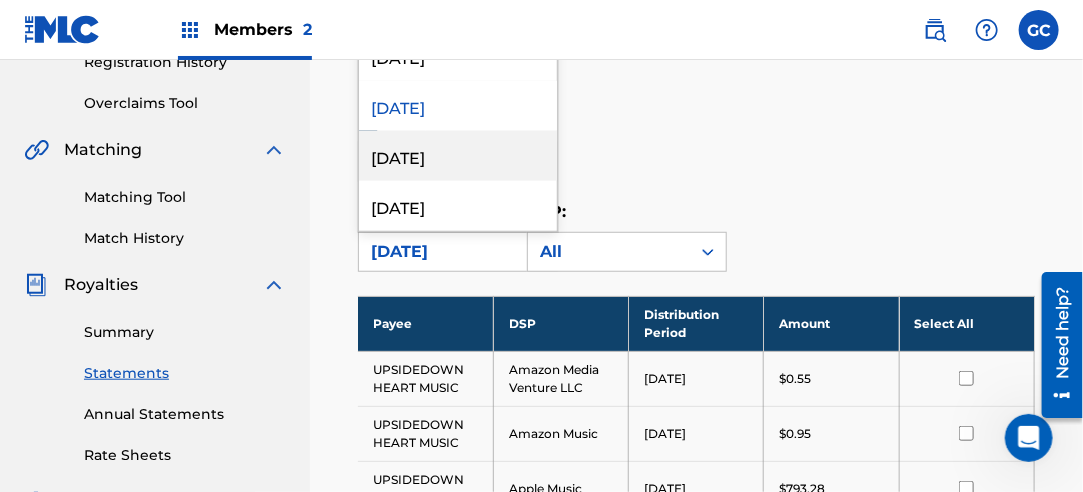click on "[DATE]" at bounding box center (458, 156) 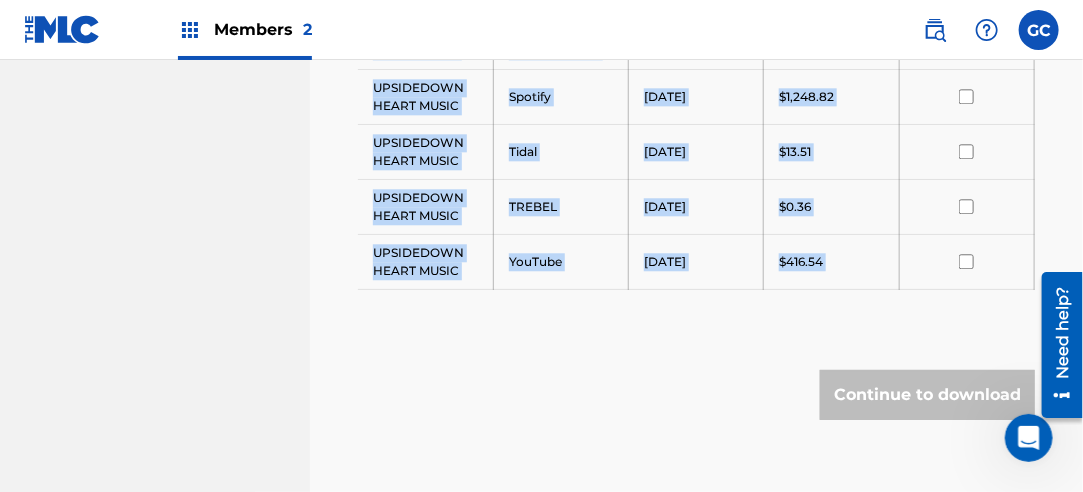 scroll, scrollTop: 1668, scrollLeft: 0, axis: vertical 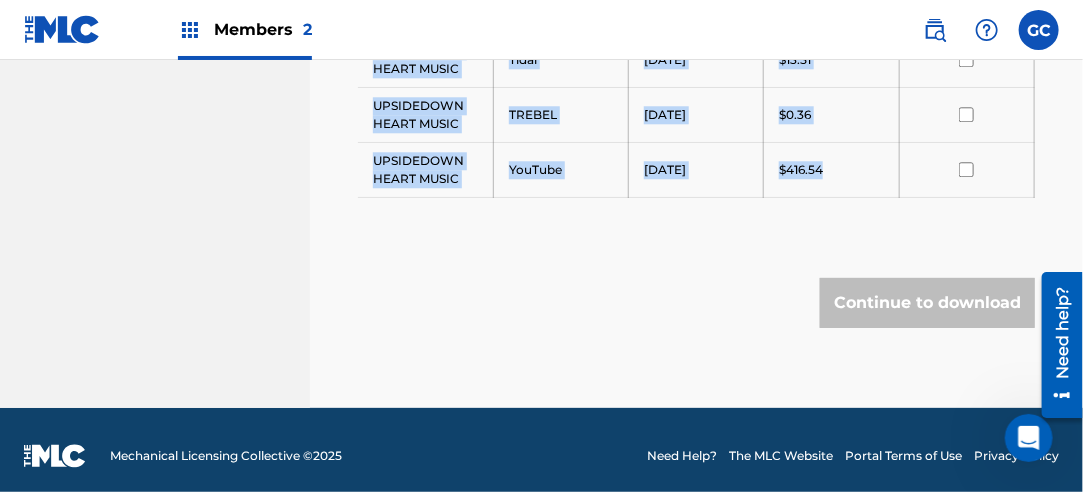drag, startPoint x: 370, startPoint y: 361, endPoint x: 838, endPoint y: 156, distance: 510.92953 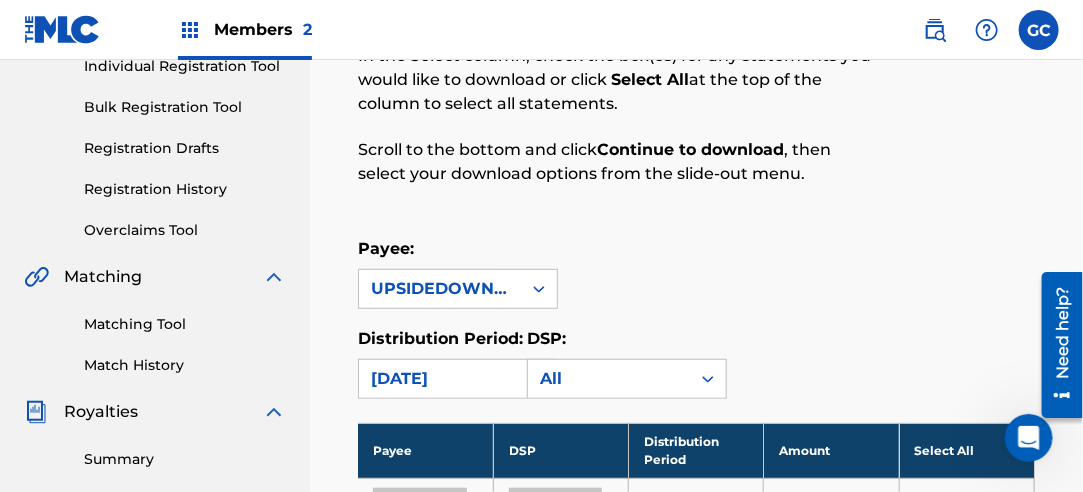 scroll, scrollTop: 268, scrollLeft: 0, axis: vertical 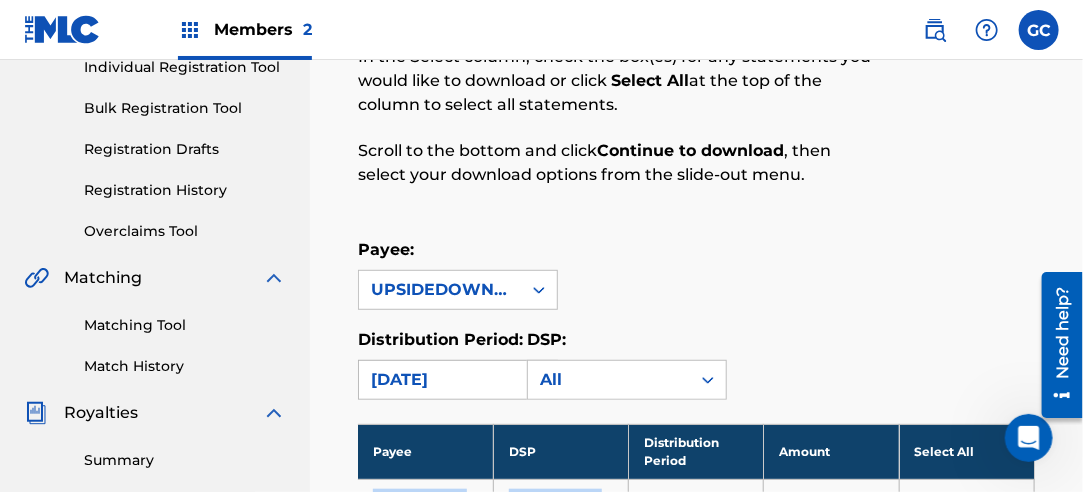 click on "[DATE]" at bounding box center (440, 380) 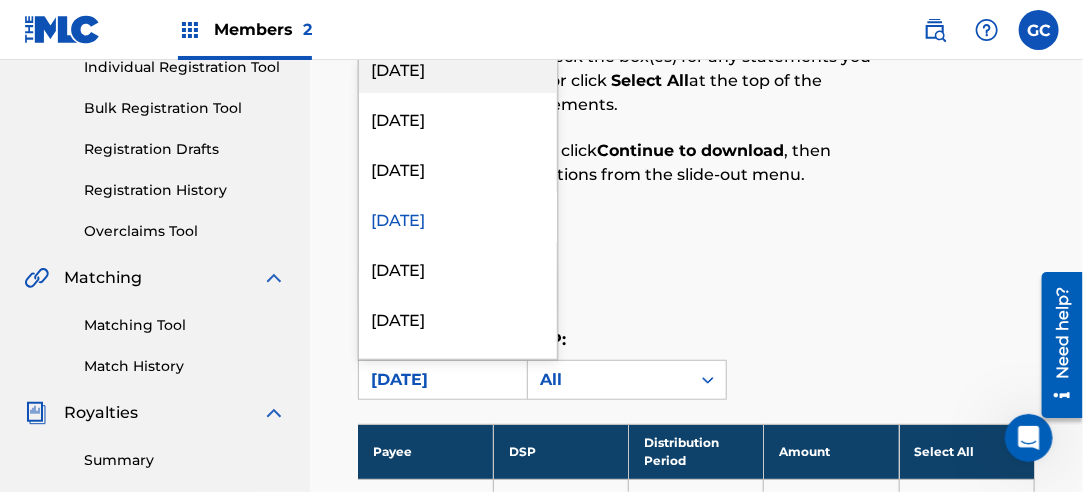 scroll, scrollTop: 1000, scrollLeft: 0, axis: vertical 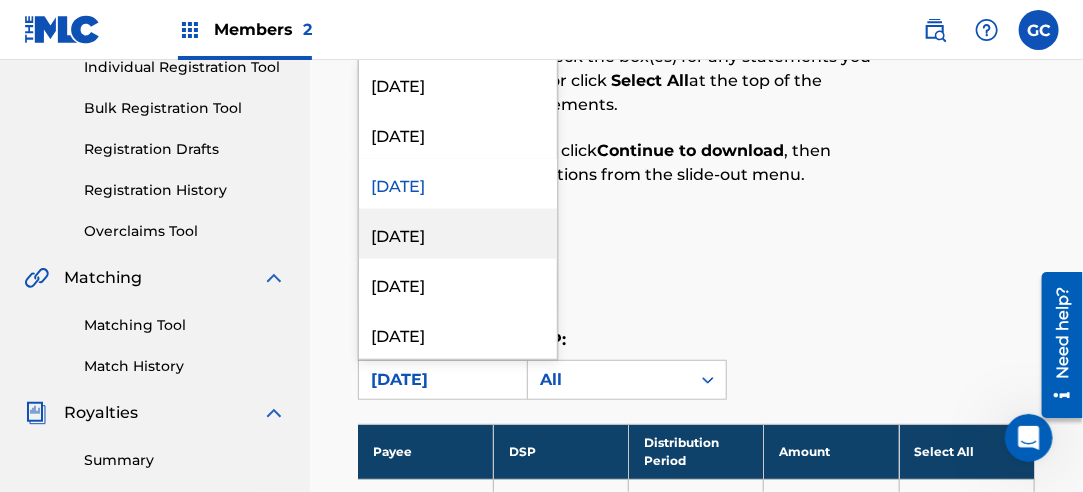 click on "[DATE]" at bounding box center [458, 234] 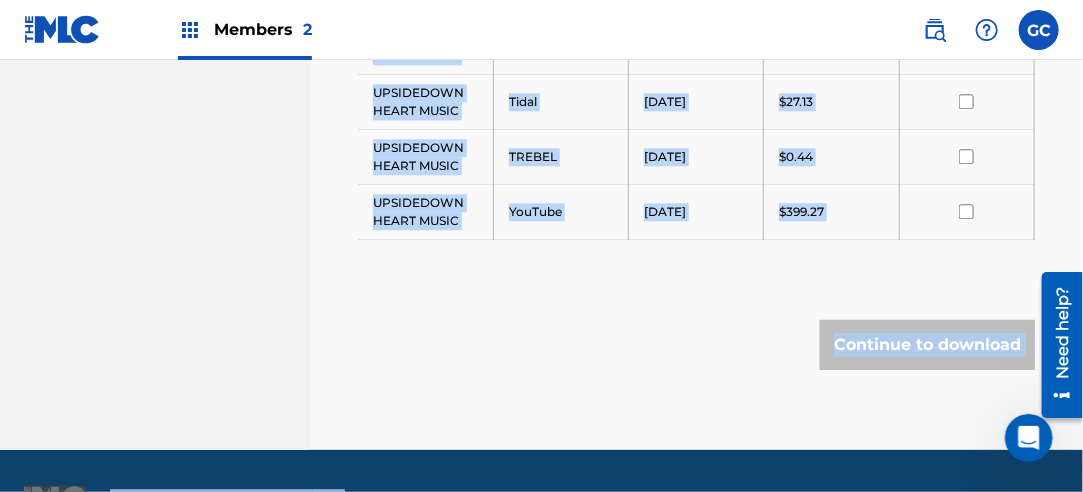 scroll, scrollTop: 1633, scrollLeft: 0, axis: vertical 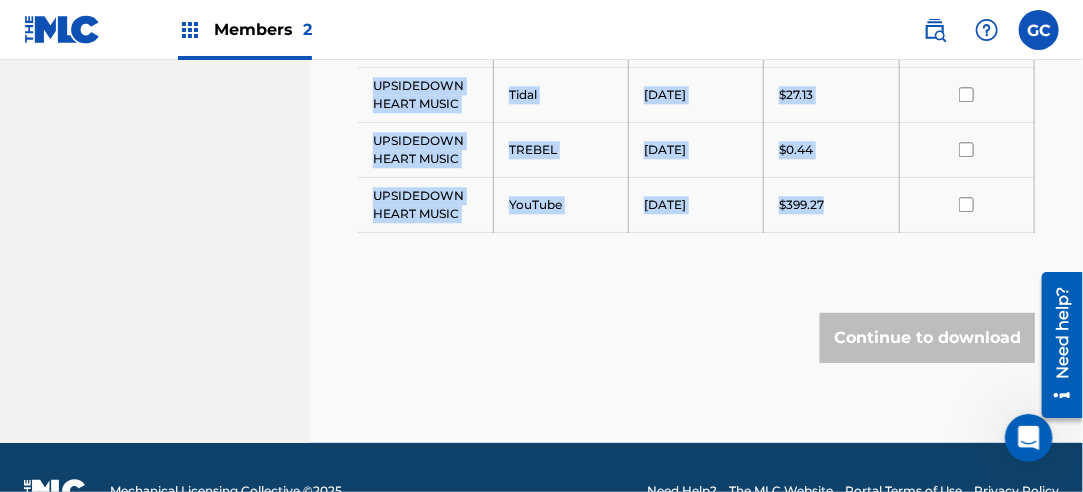 drag, startPoint x: 374, startPoint y: 93, endPoint x: 854, endPoint y: 190, distance: 489.70297 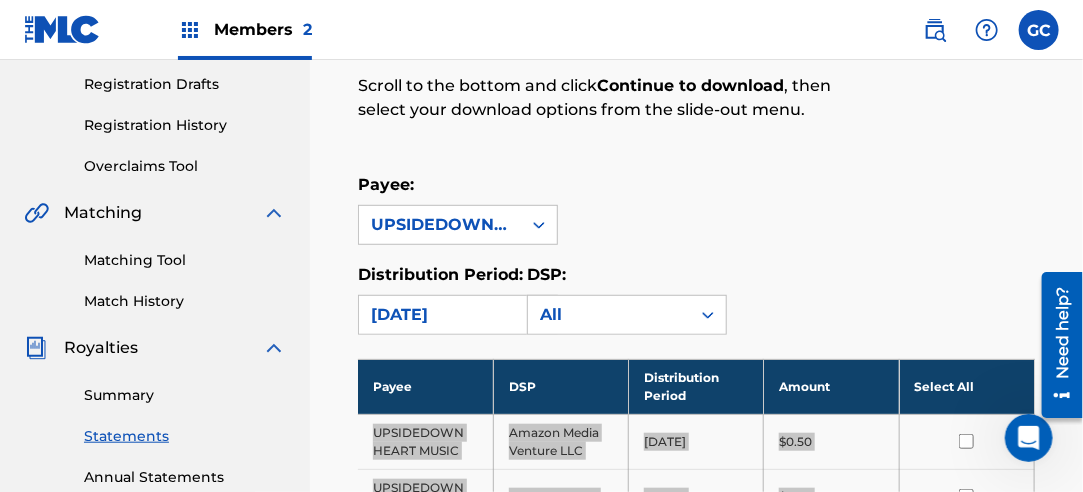 scroll, scrollTop: 233, scrollLeft: 0, axis: vertical 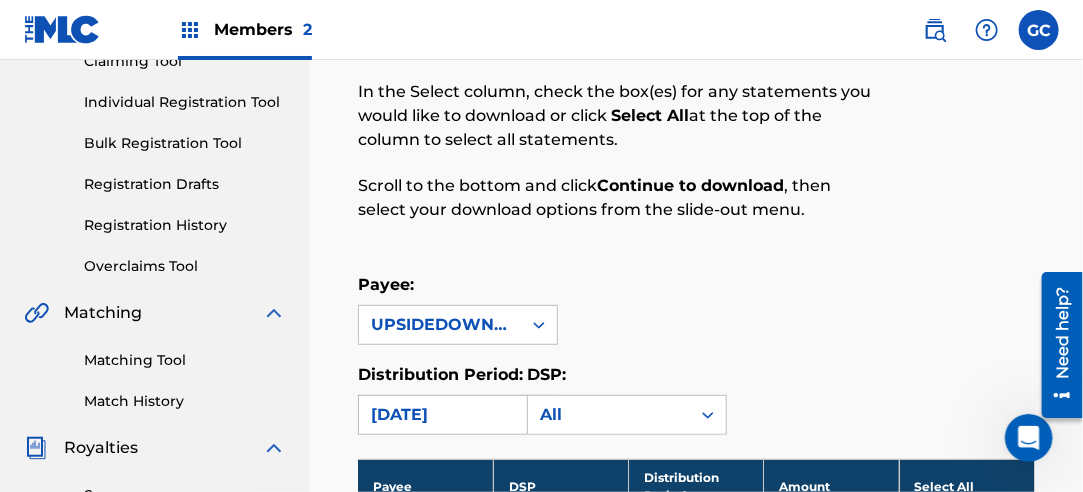 click on "[DATE]" at bounding box center [440, 415] 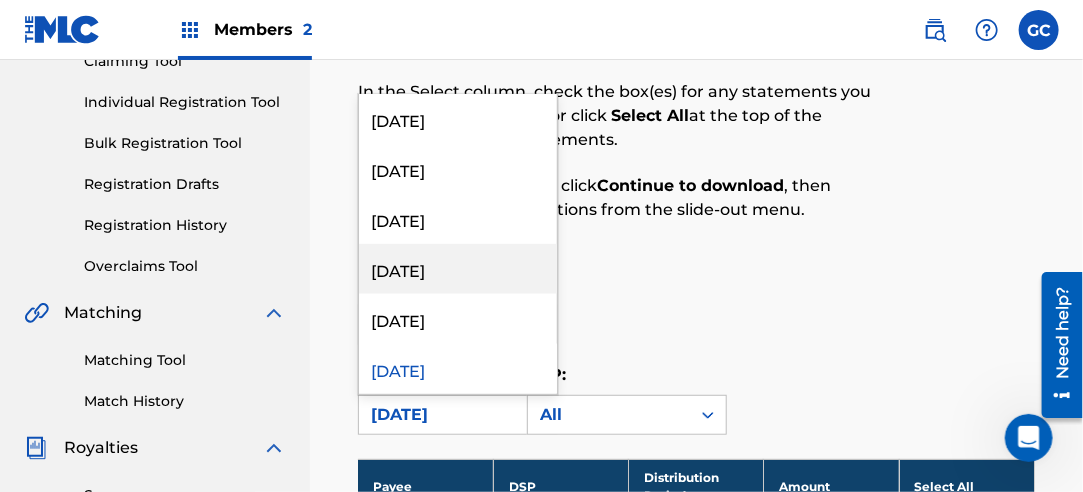 scroll, scrollTop: 1000, scrollLeft: 0, axis: vertical 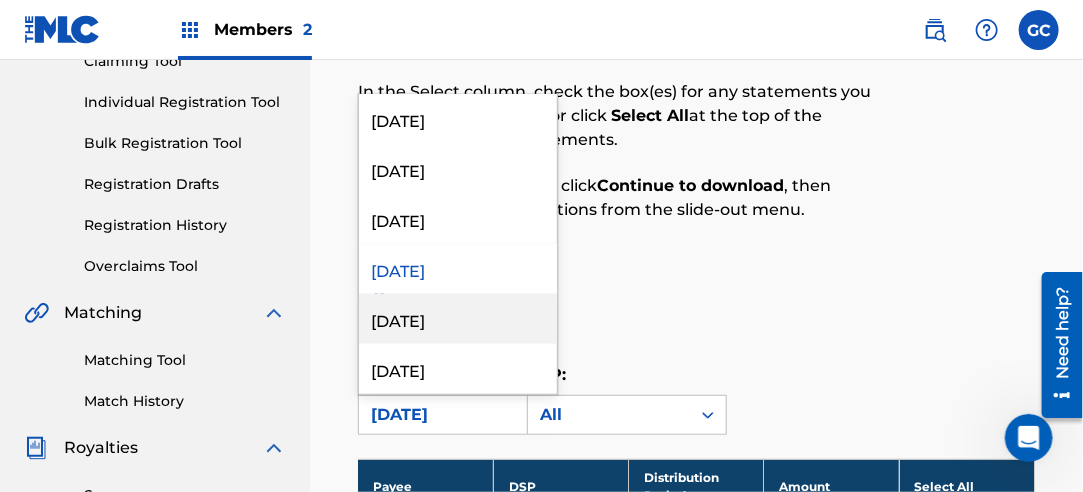 click on "[DATE]" at bounding box center (458, 319) 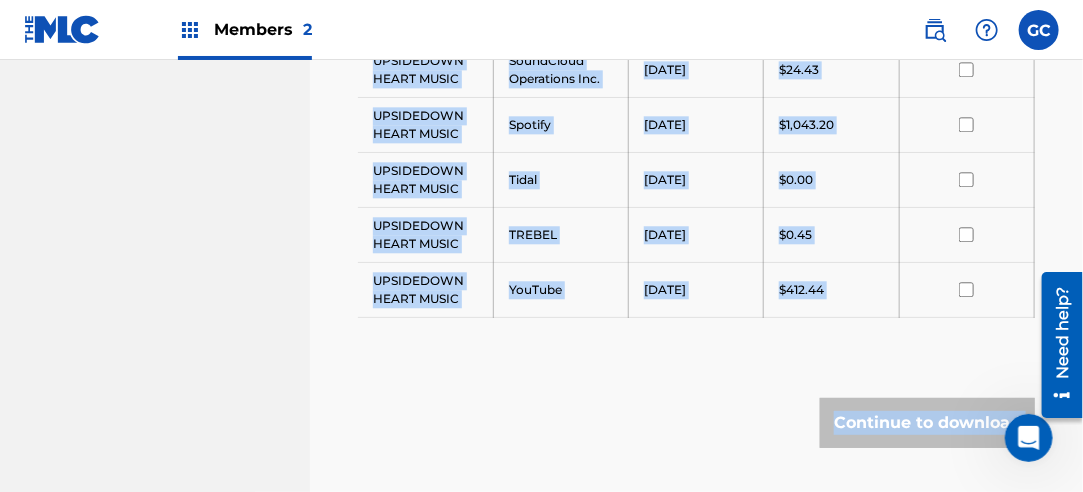 scroll, scrollTop: 1608, scrollLeft: 0, axis: vertical 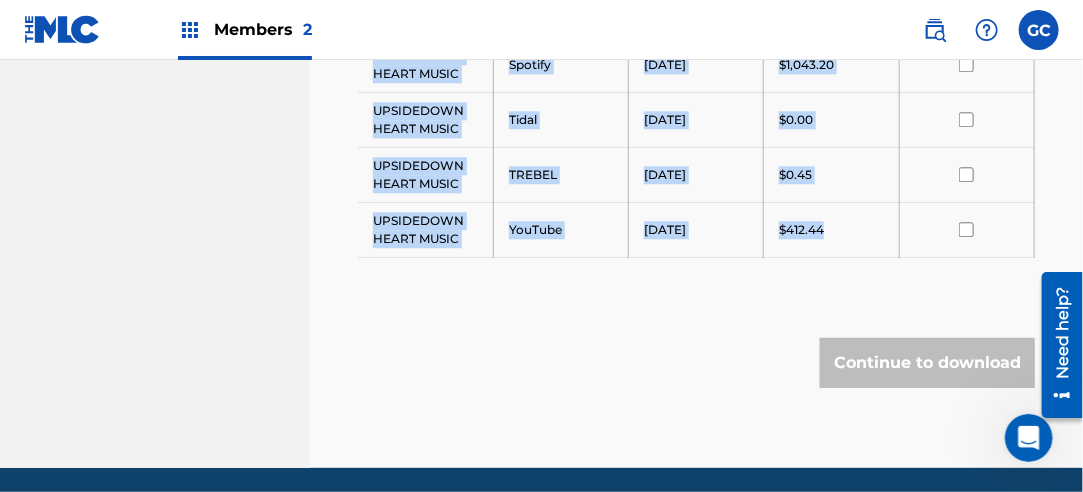 drag, startPoint x: 373, startPoint y: 130, endPoint x: 830, endPoint y: 222, distance: 466.16843 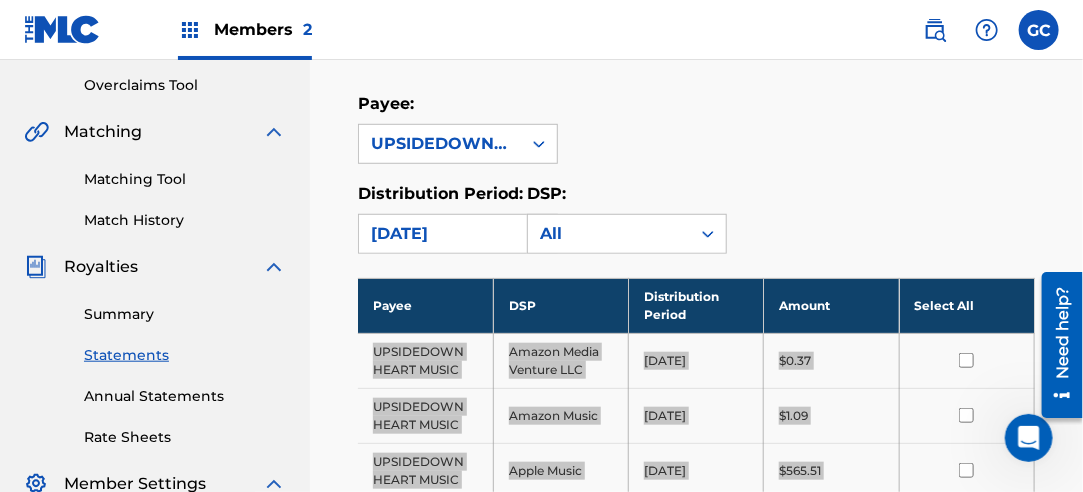 scroll, scrollTop: 308, scrollLeft: 0, axis: vertical 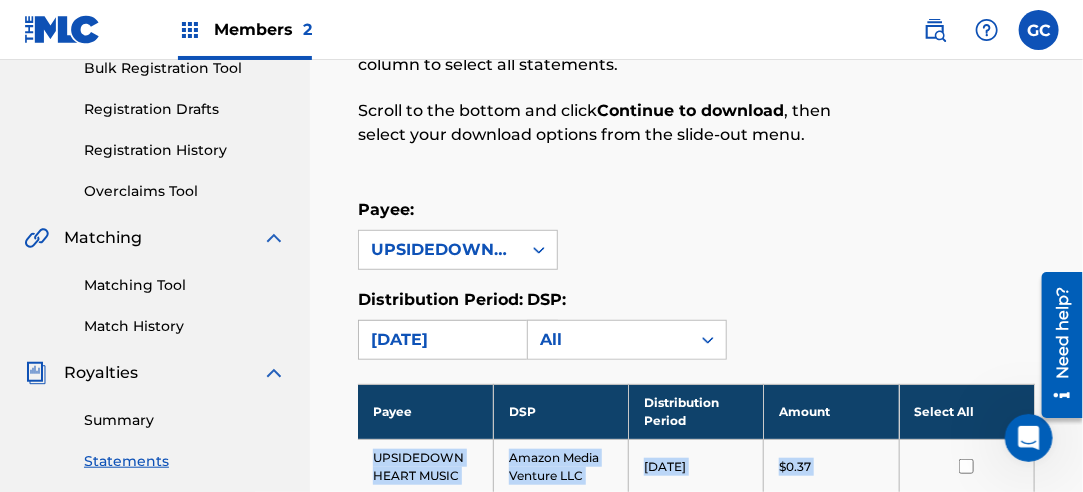 click on "[DATE]" at bounding box center [440, 340] 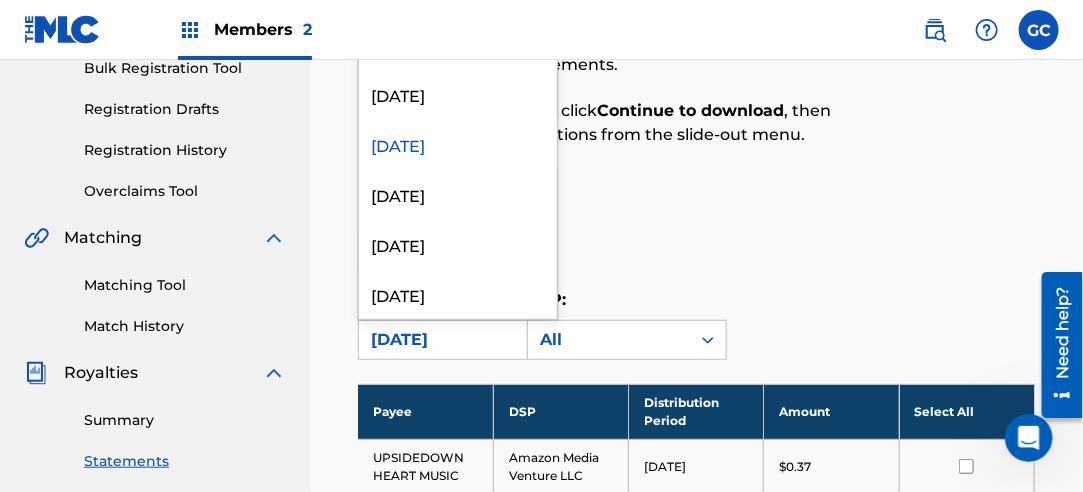 scroll, scrollTop: 1000, scrollLeft: 0, axis: vertical 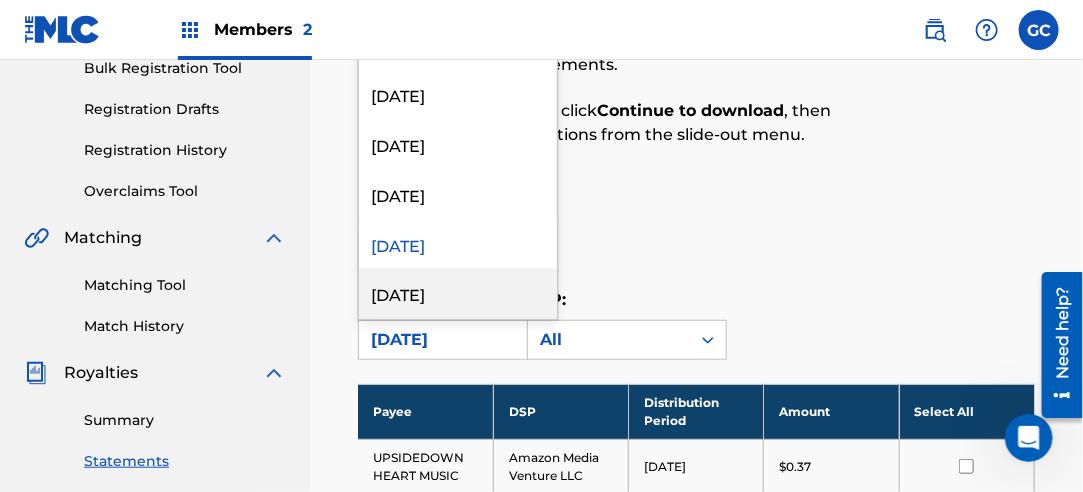 click on "[DATE]" at bounding box center [458, 294] 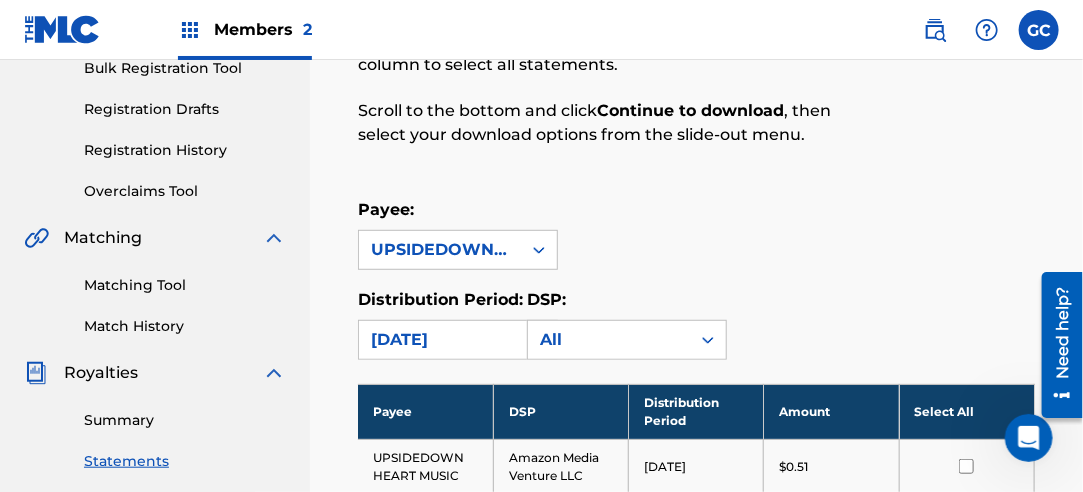 scroll, scrollTop: 508, scrollLeft: 0, axis: vertical 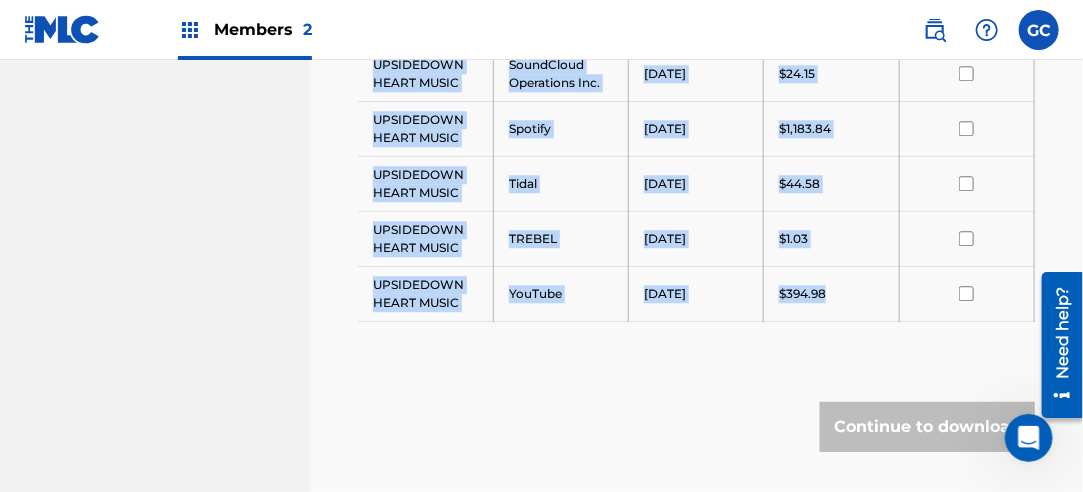 drag, startPoint x: 372, startPoint y: 251, endPoint x: 865, endPoint y: 271, distance: 493.40552 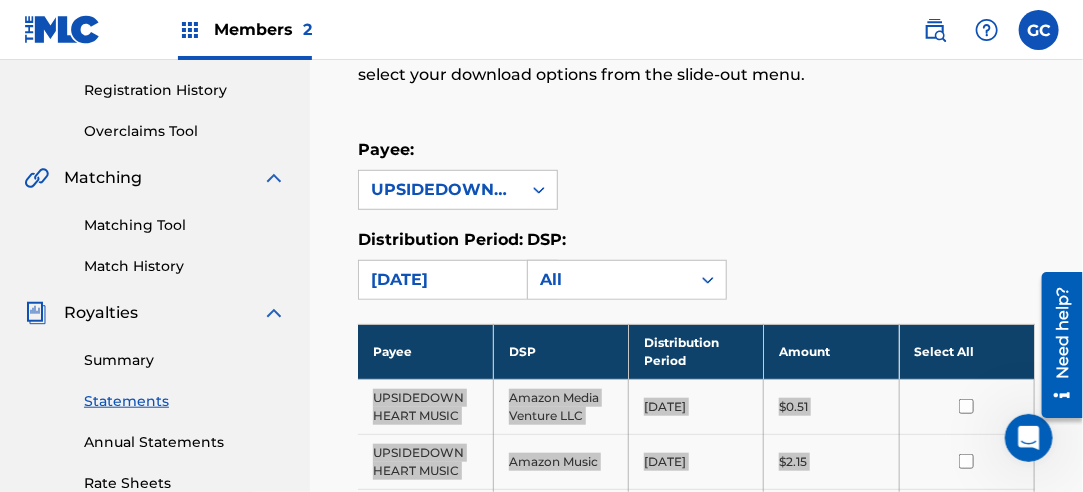 scroll, scrollTop: 154, scrollLeft: 0, axis: vertical 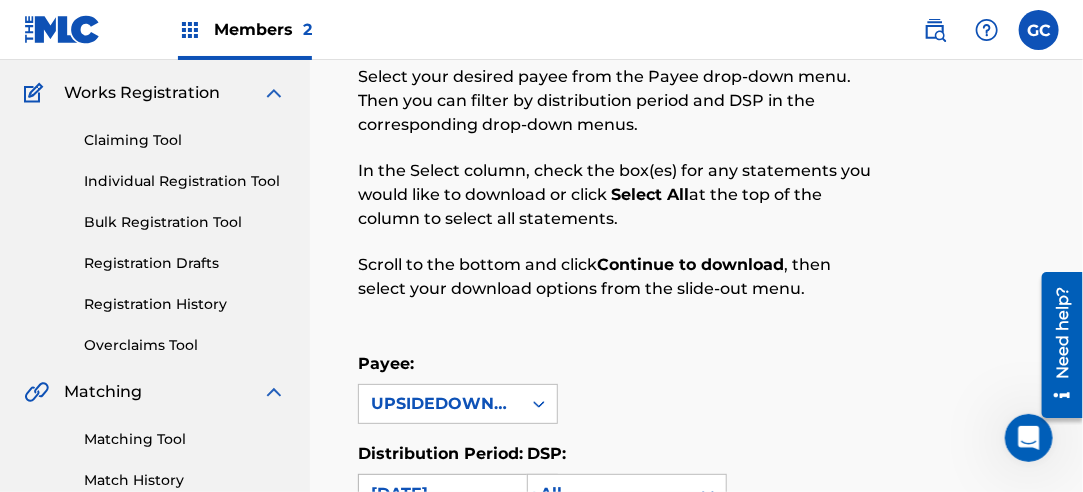click on "[DATE]" at bounding box center (440, 494) 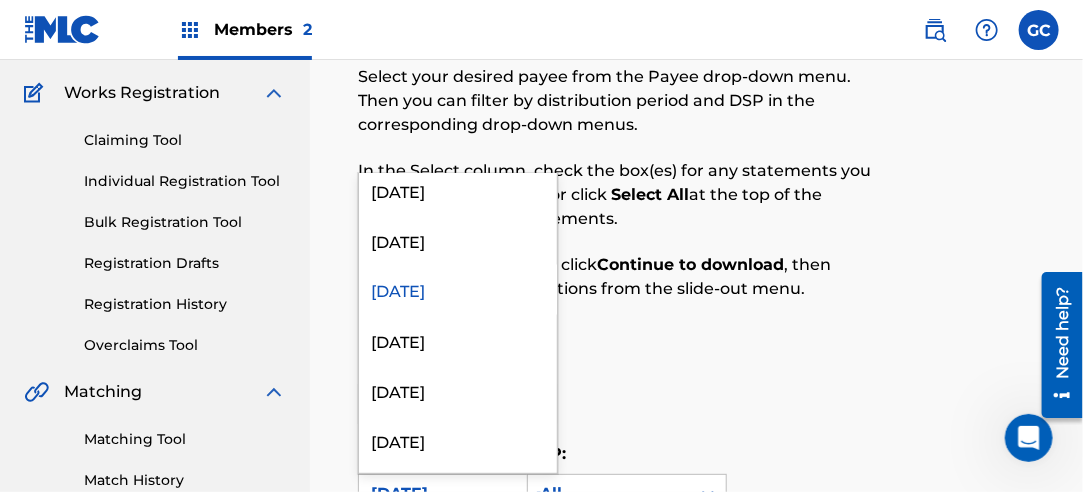 scroll, scrollTop: 1200, scrollLeft: 0, axis: vertical 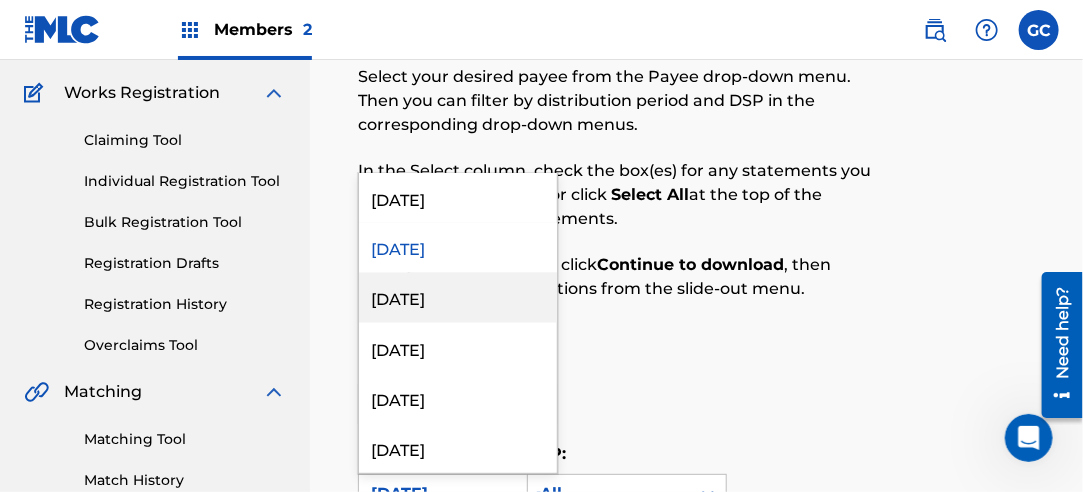 click on "[DATE]" at bounding box center (458, 298) 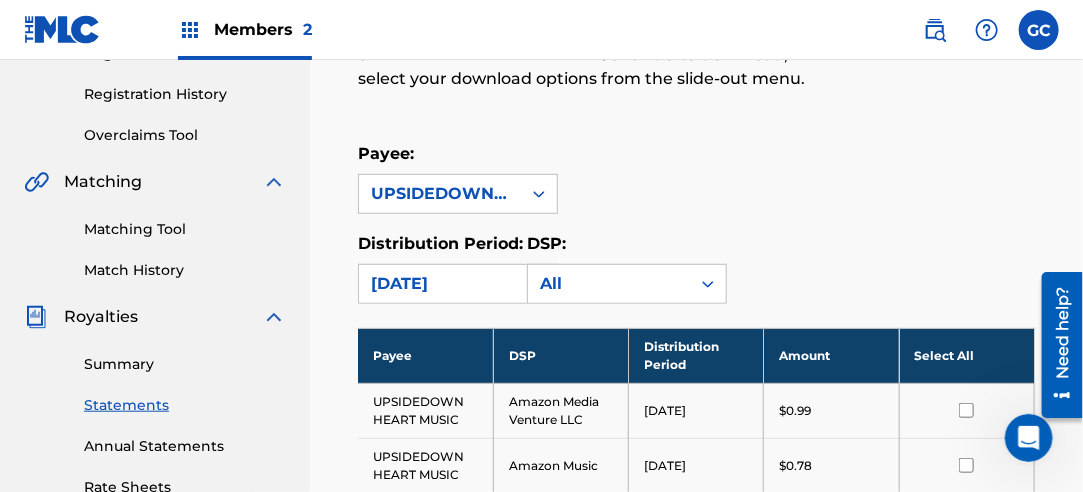 scroll, scrollTop: 554, scrollLeft: 0, axis: vertical 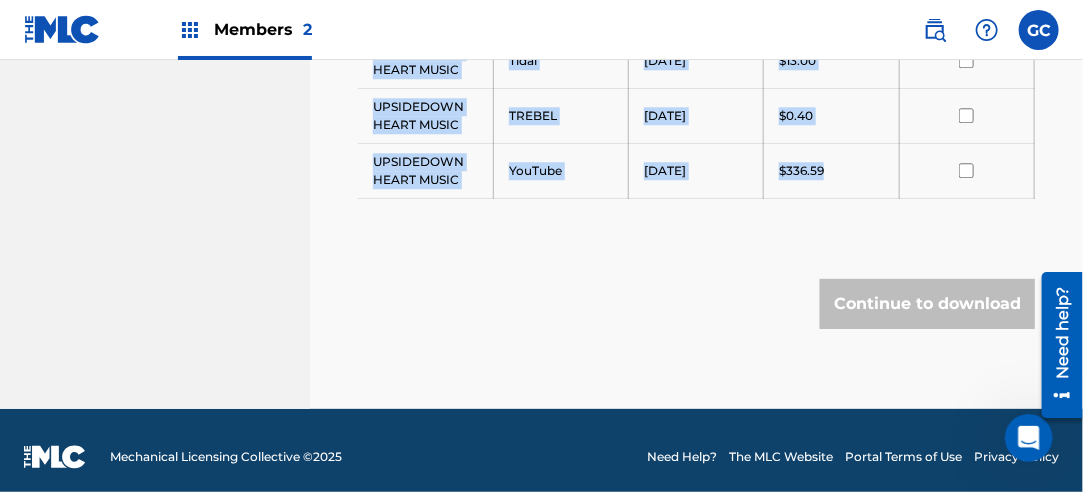 drag, startPoint x: 373, startPoint y: 206, endPoint x: 841, endPoint y: 172, distance: 469.23343 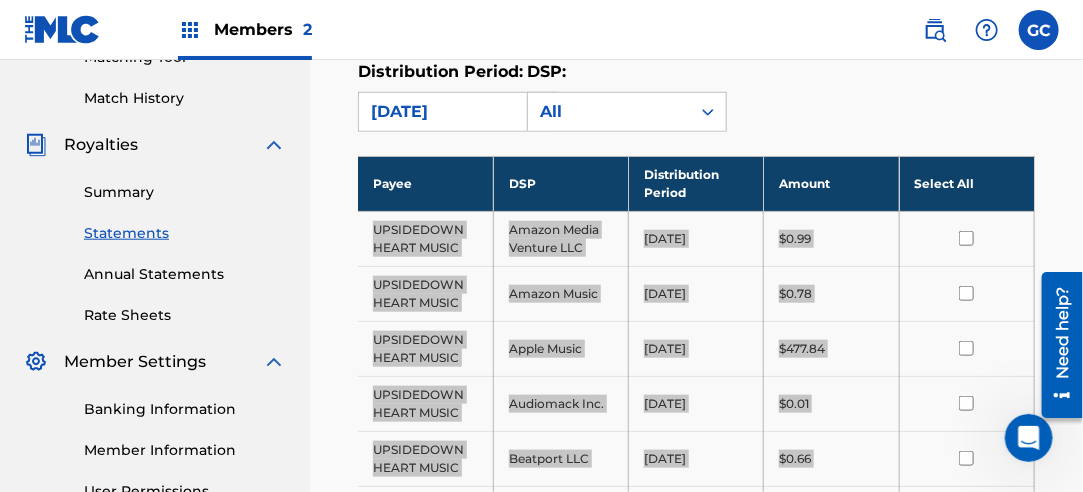 scroll, scrollTop: 522, scrollLeft: 0, axis: vertical 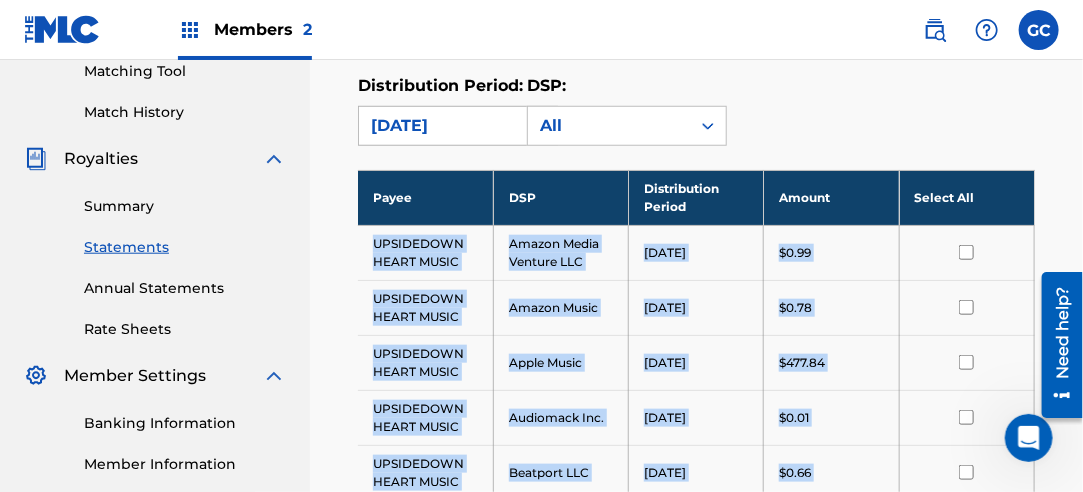 click on "[DATE]" at bounding box center (440, 126) 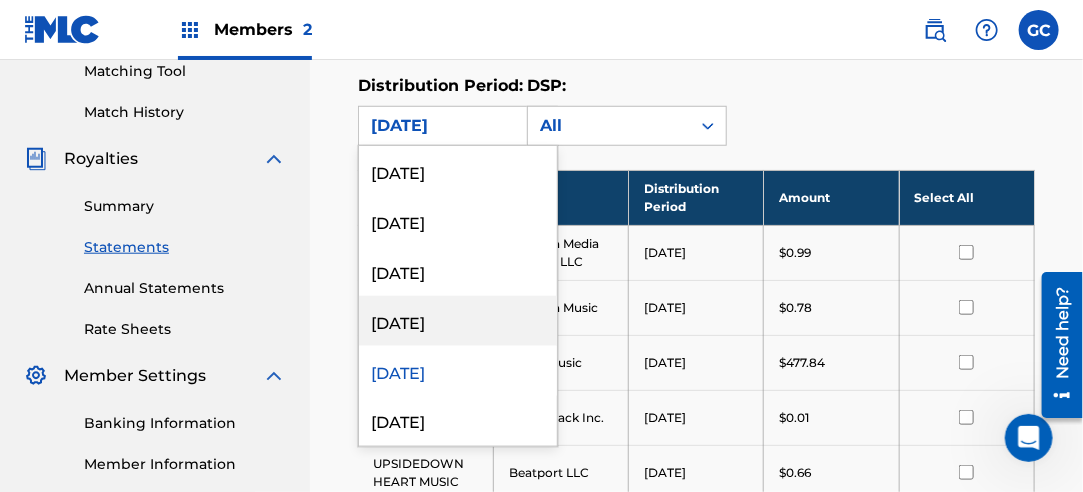 scroll, scrollTop: 1200, scrollLeft: 0, axis: vertical 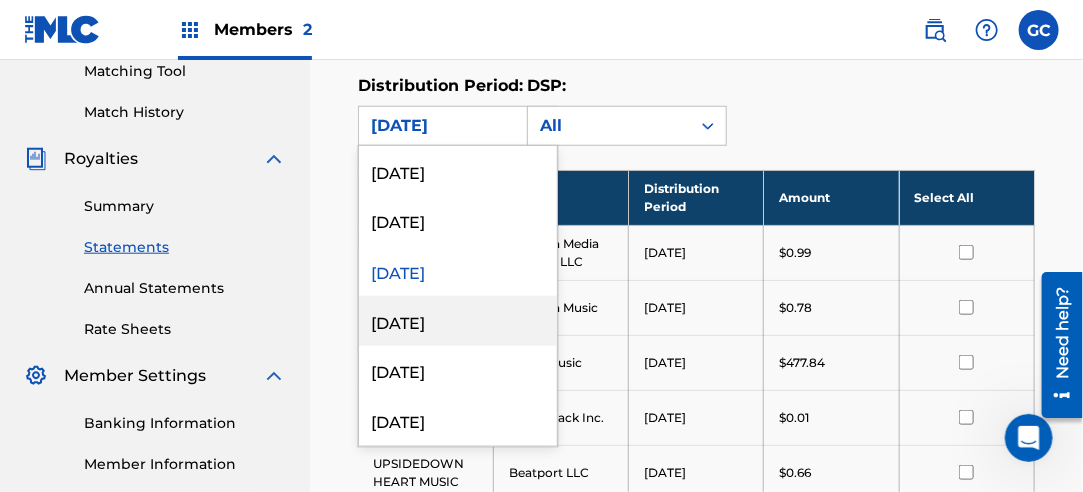 click on "[DATE]" at bounding box center [458, 321] 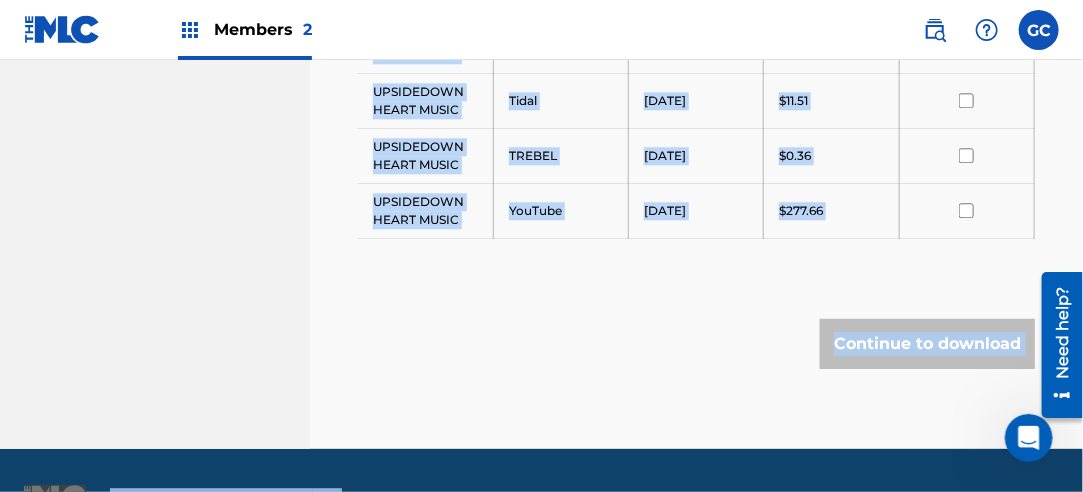 scroll, scrollTop: 1656, scrollLeft: 0, axis: vertical 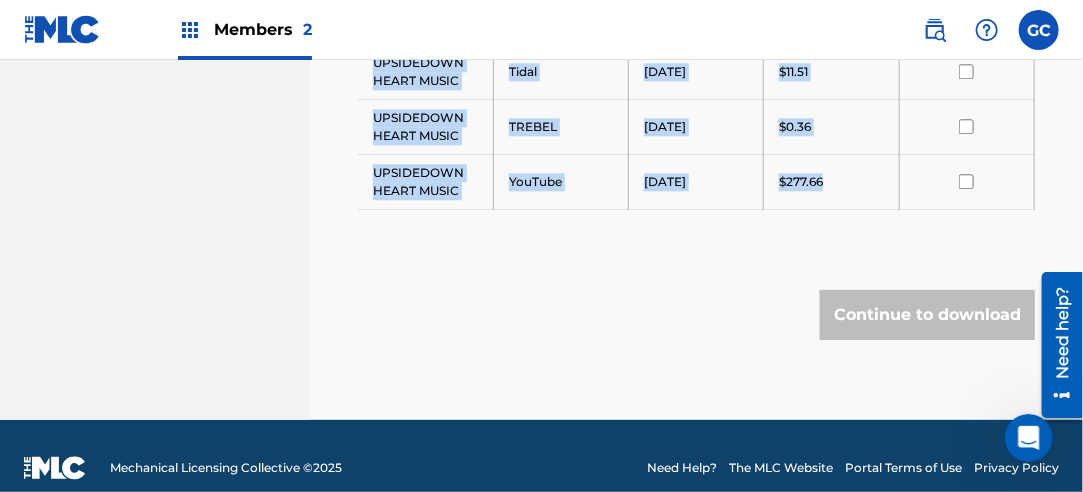 drag, startPoint x: 370, startPoint y: 236, endPoint x: 864, endPoint y: 174, distance: 497.8755 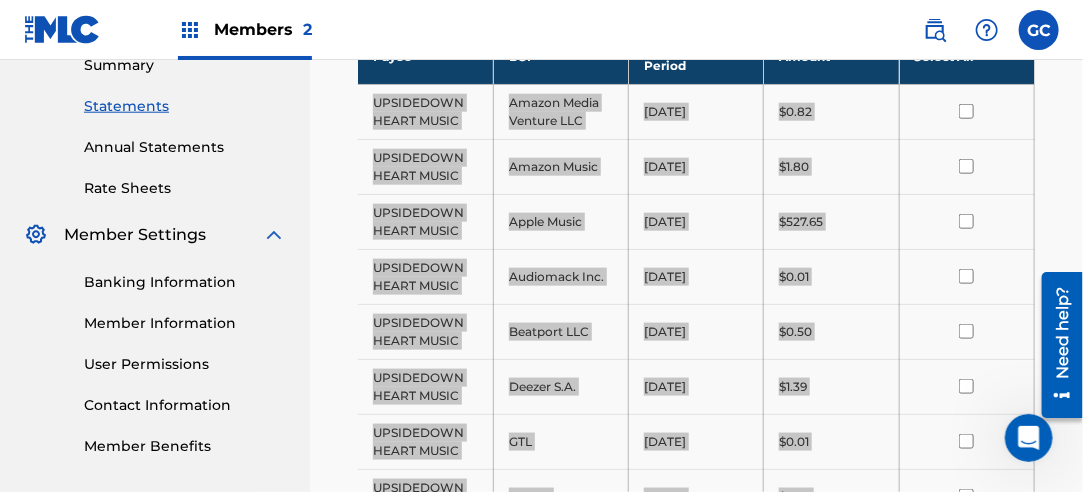 scroll, scrollTop: 456, scrollLeft: 0, axis: vertical 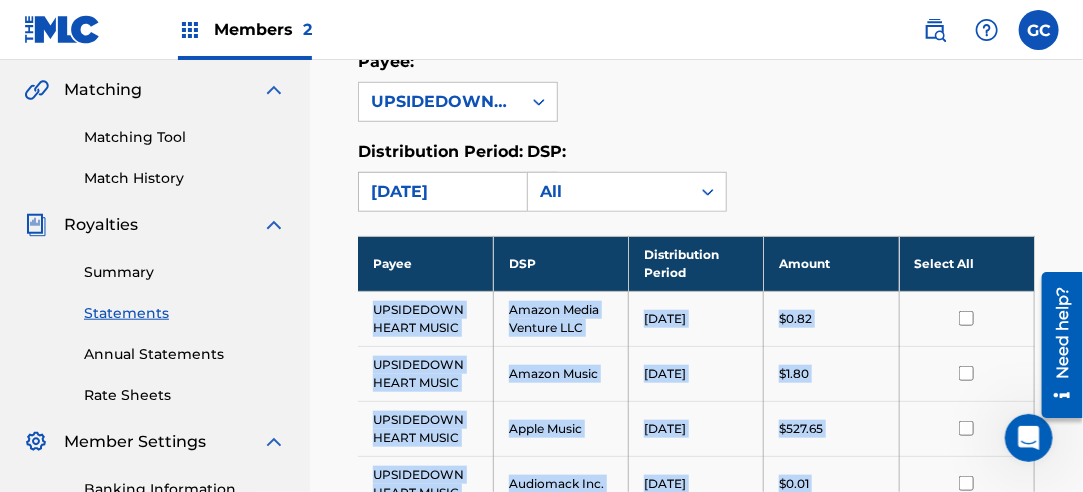click on "[DATE]" at bounding box center [440, 192] 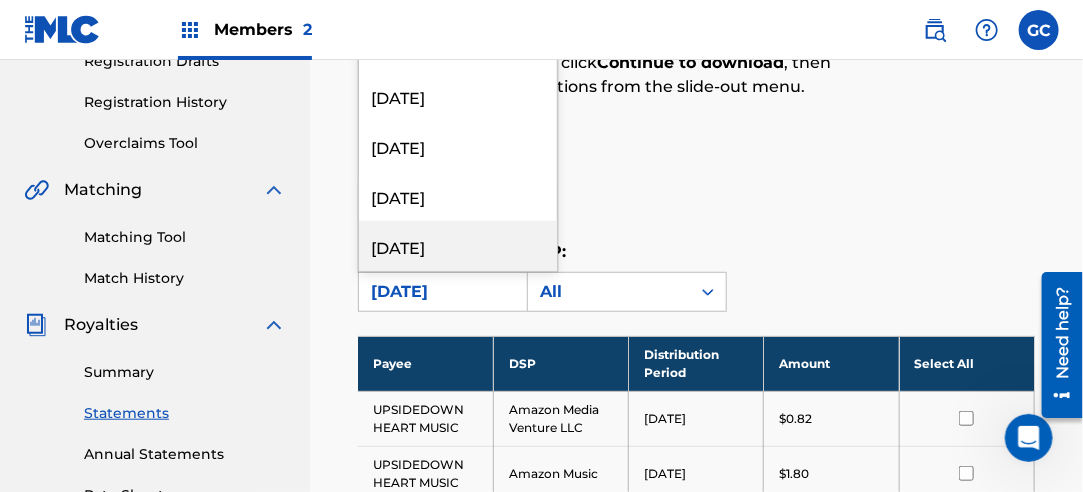 scroll, scrollTop: 256, scrollLeft: 0, axis: vertical 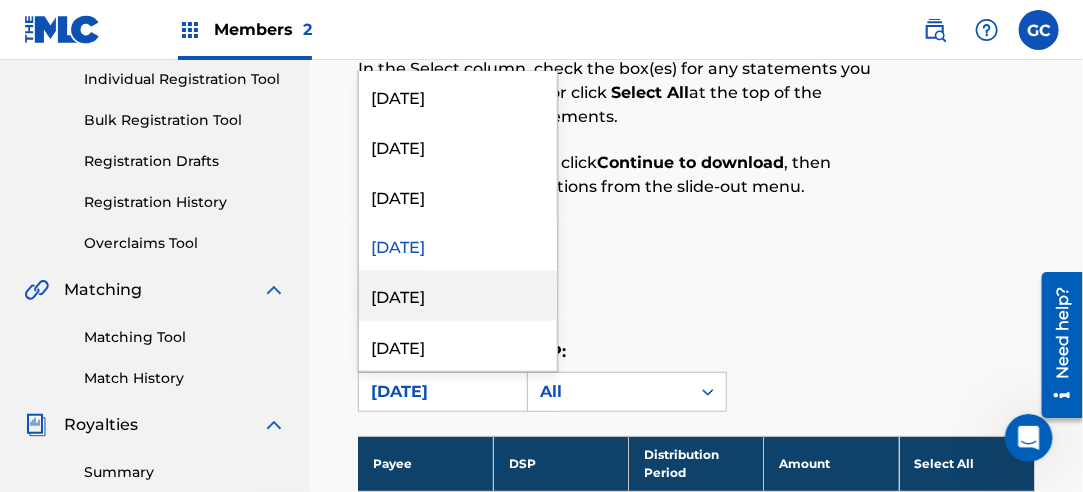 click on "[DATE]" at bounding box center (458, 296) 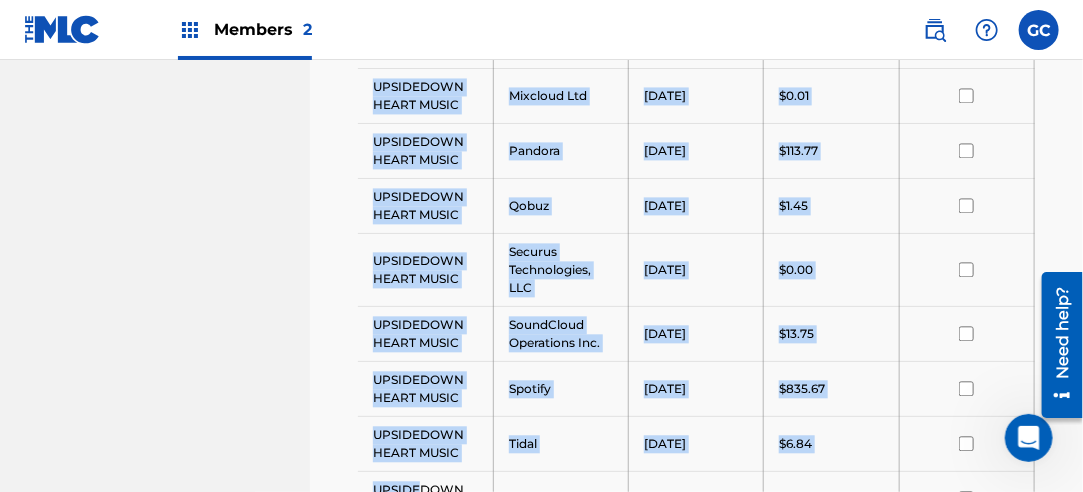 scroll, scrollTop: 1722, scrollLeft: 0, axis: vertical 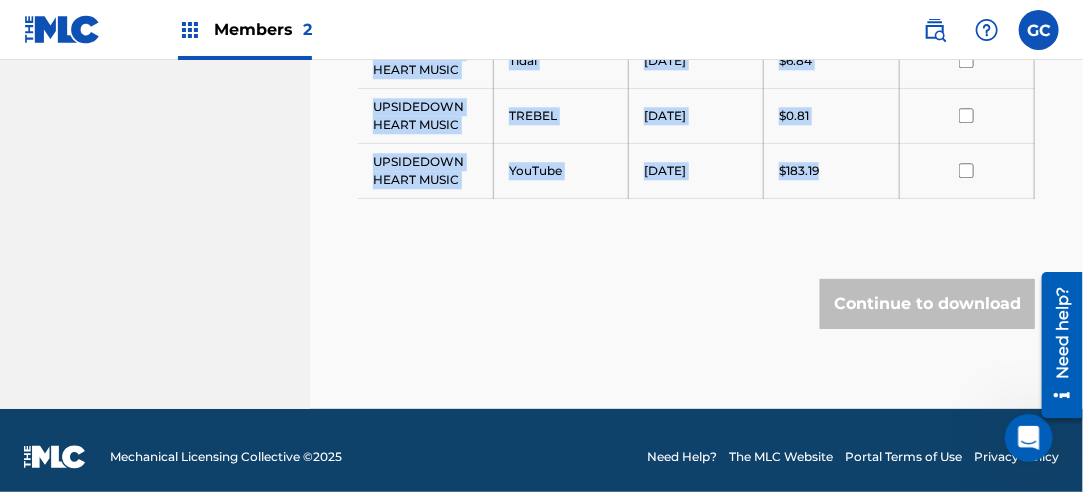 drag, startPoint x: 373, startPoint y: 204, endPoint x: 826, endPoint y: 159, distance: 455.2296 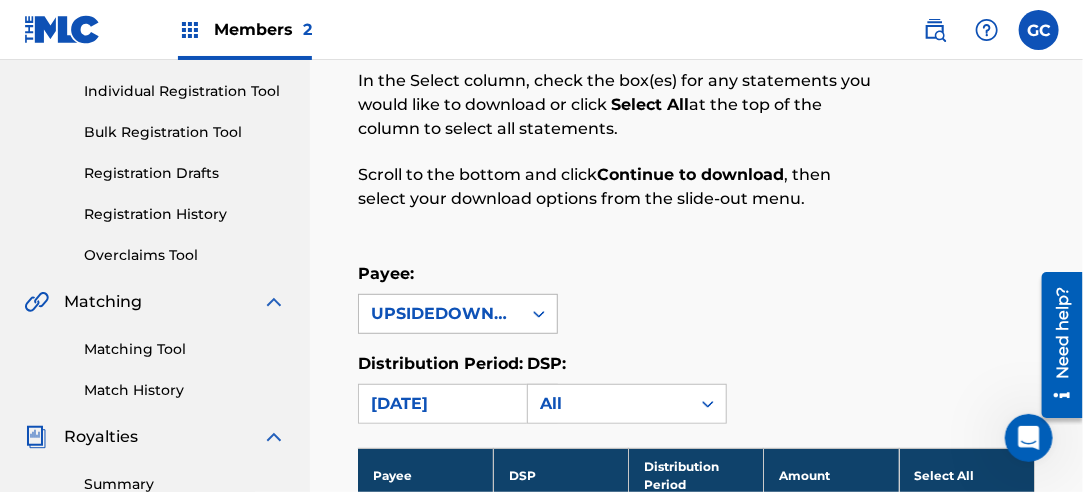 scroll, scrollTop: 222, scrollLeft: 0, axis: vertical 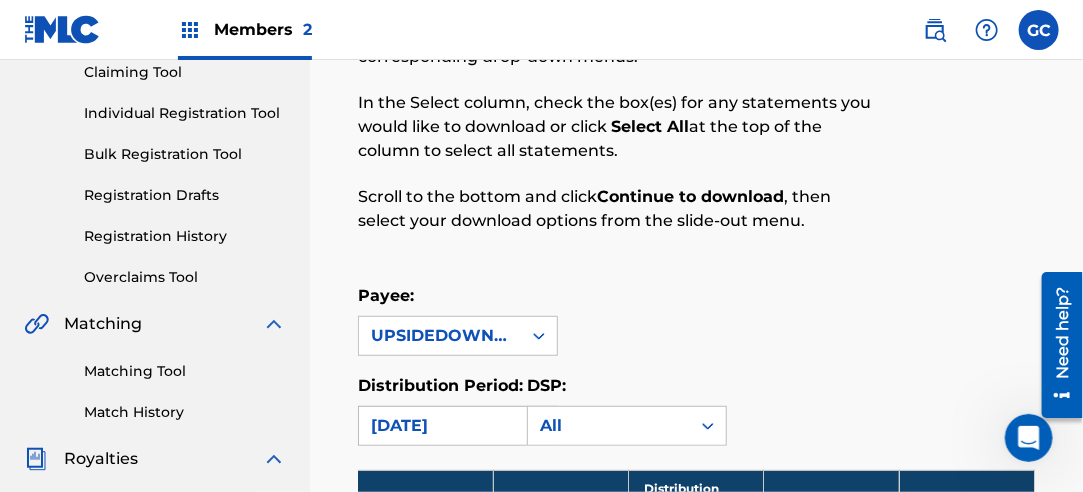 click on "[DATE]" at bounding box center [440, 426] 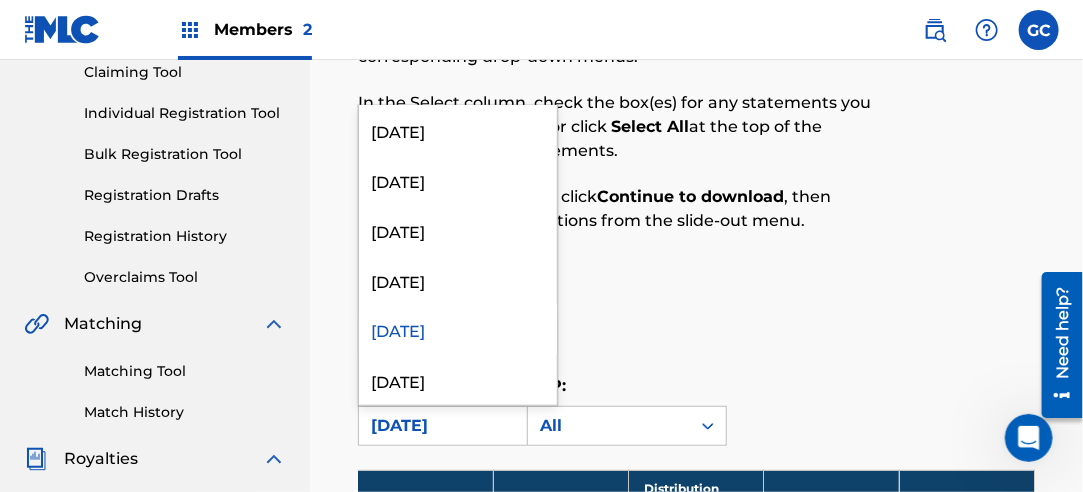scroll, scrollTop: 1300, scrollLeft: 0, axis: vertical 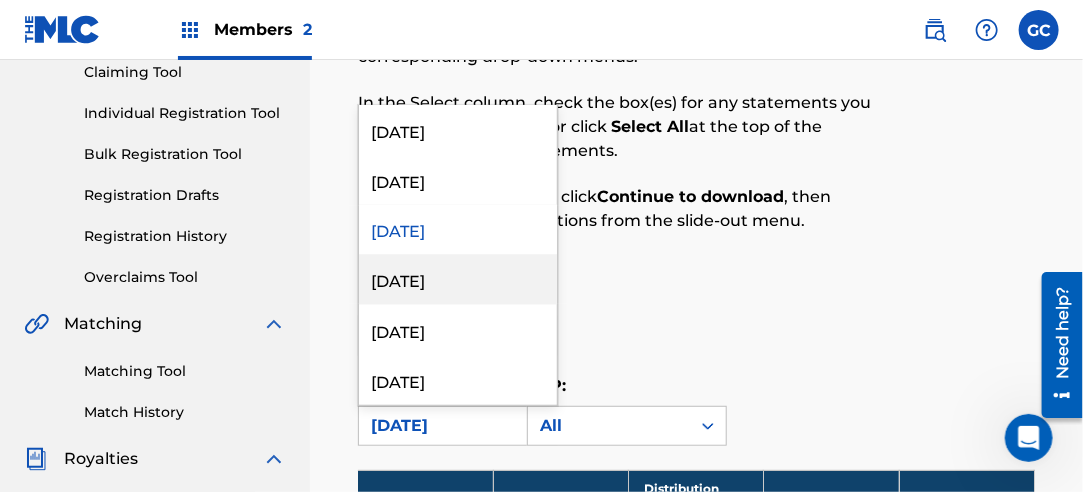 click on "[DATE]" at bounding box center (458, 280) 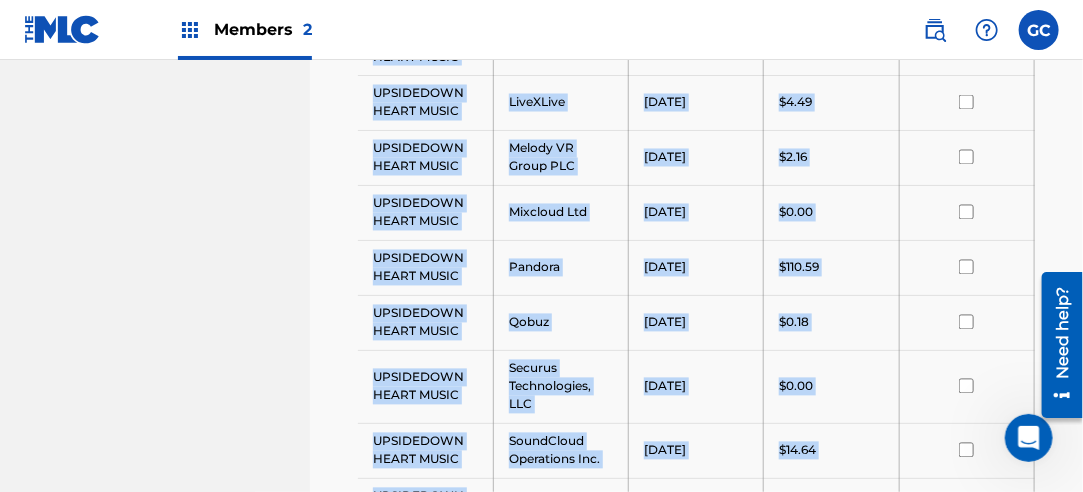 scroll, scrollTop: 1613, scrollLeft: 0, axis: vertical 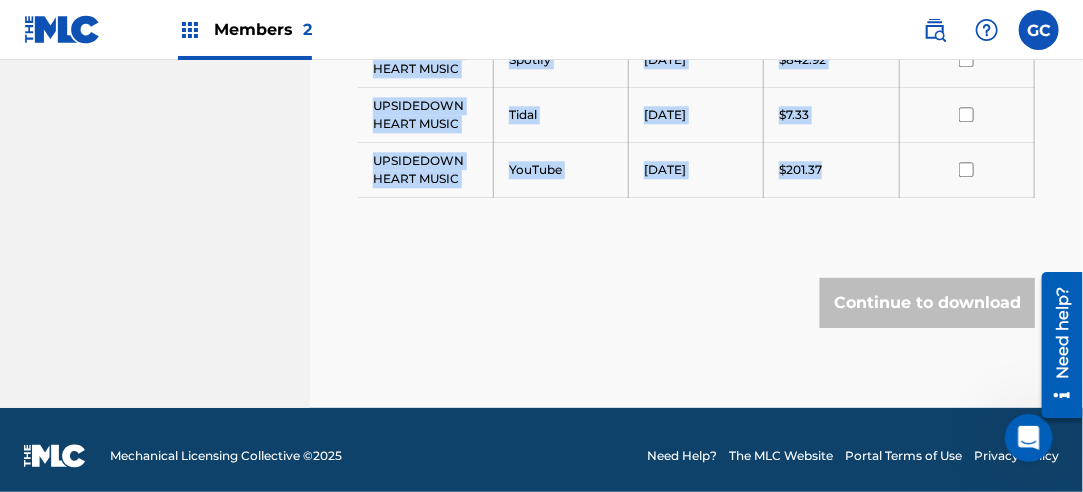 drag, startPoint x: 375, startPoint y: 140, endPoint x: 845, endPoint y: 167, distance: 470.7749 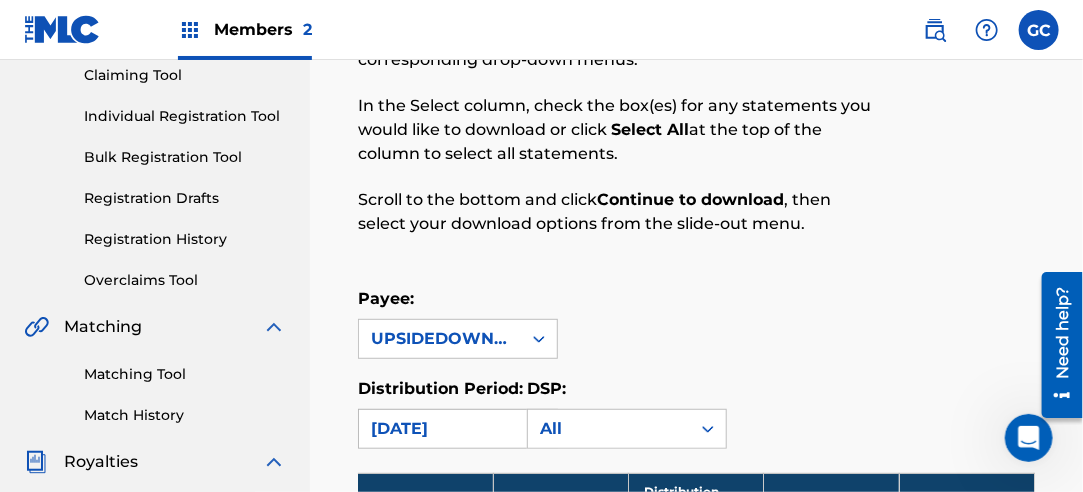 scroll, scrollTop: 313, scrollLeft: 0, axis: vertical 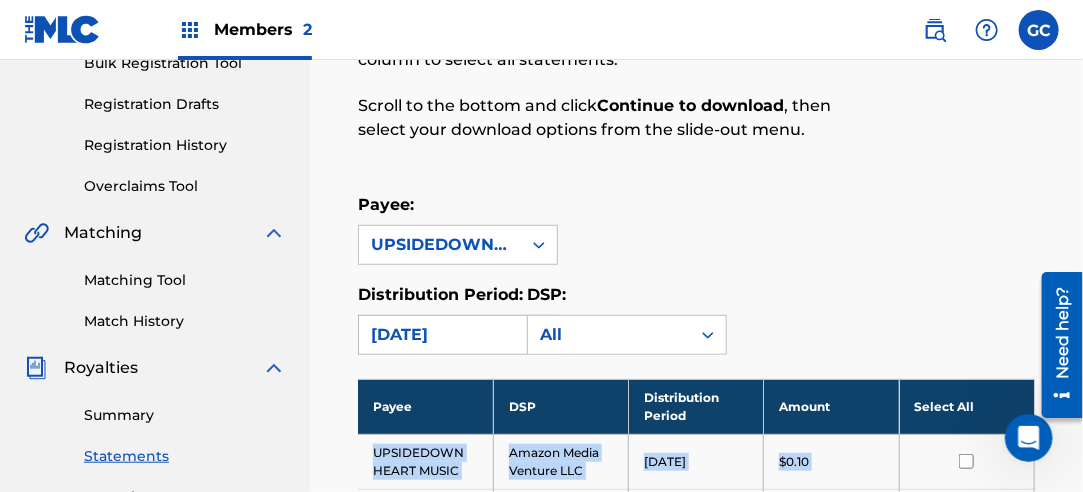 click on "[DATE]" at bounding box center (440, 335) 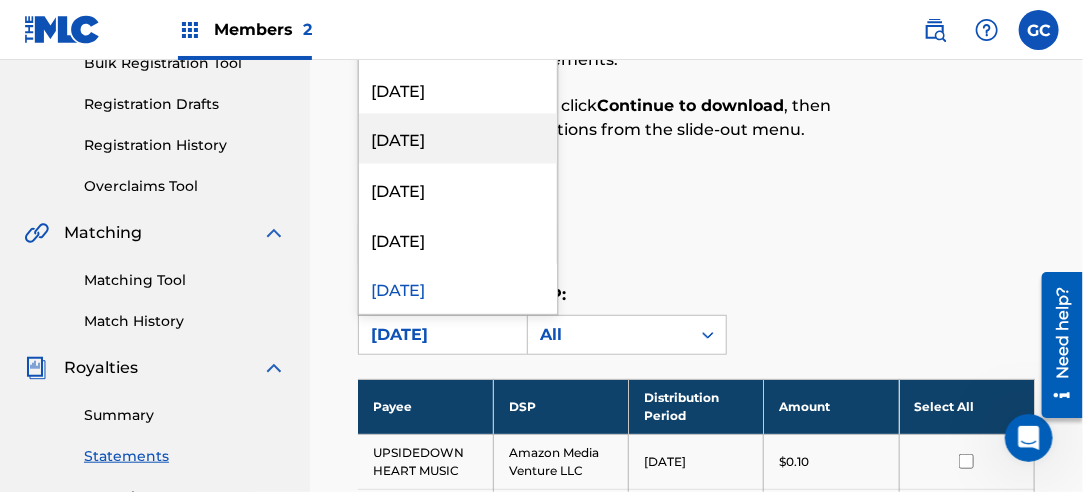 scroll, scrollTop: 1300, scrollLeft: 0, axis: vertical 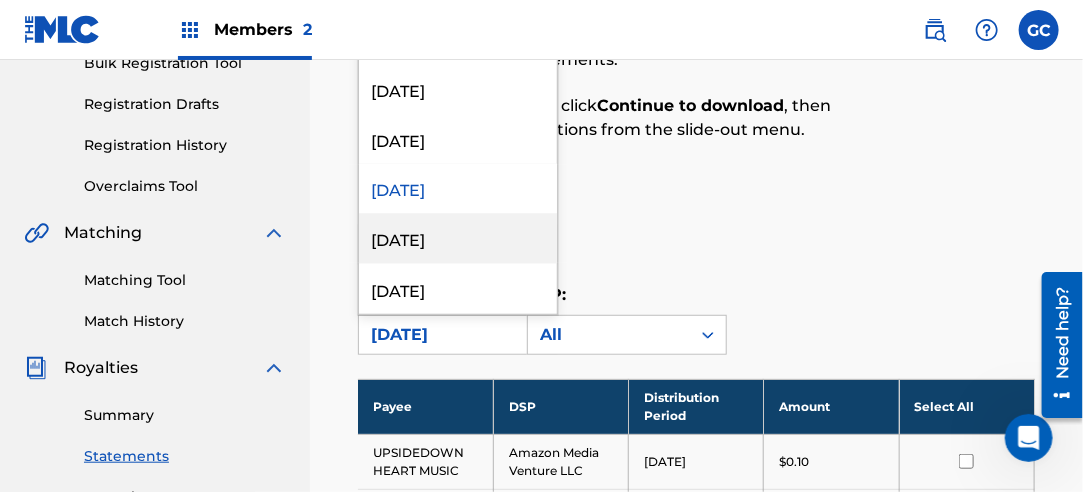 click on "[DATE]" at bounding box center [458, 239] 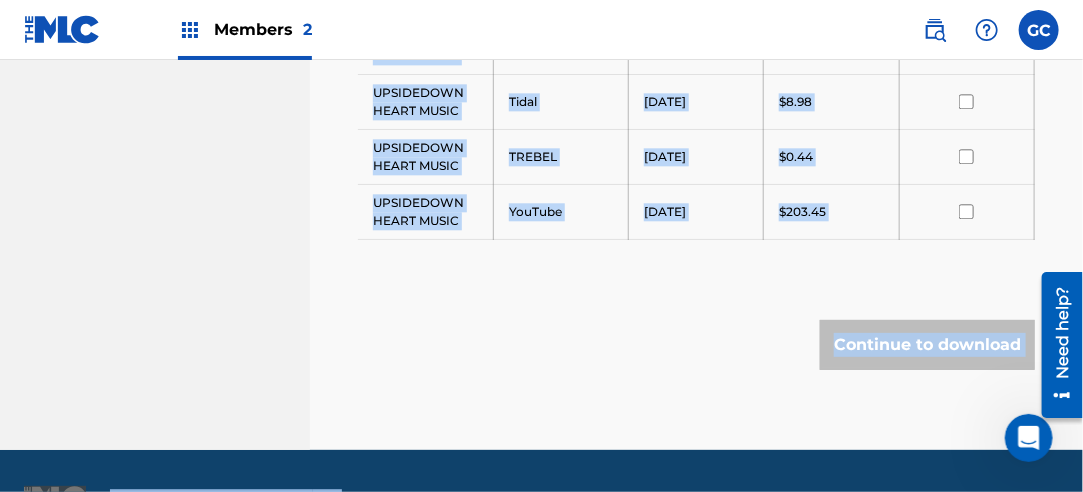 scroll, scrollTop: 1596, scrollLeft: 0, axis: vertical 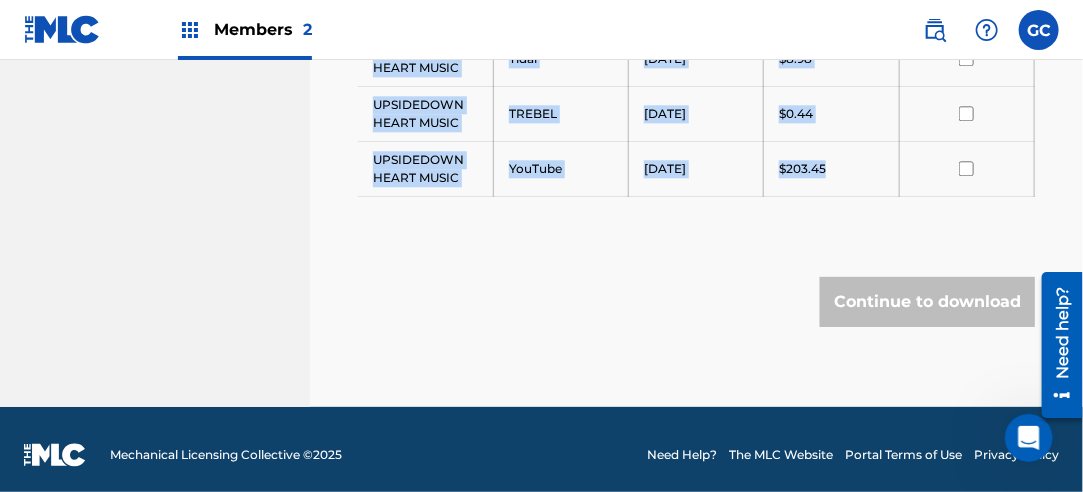 drag, startPoint x: 373, startPoint y: 450, endPoint x: 884, endPoint y: 134, distance: 600.8136 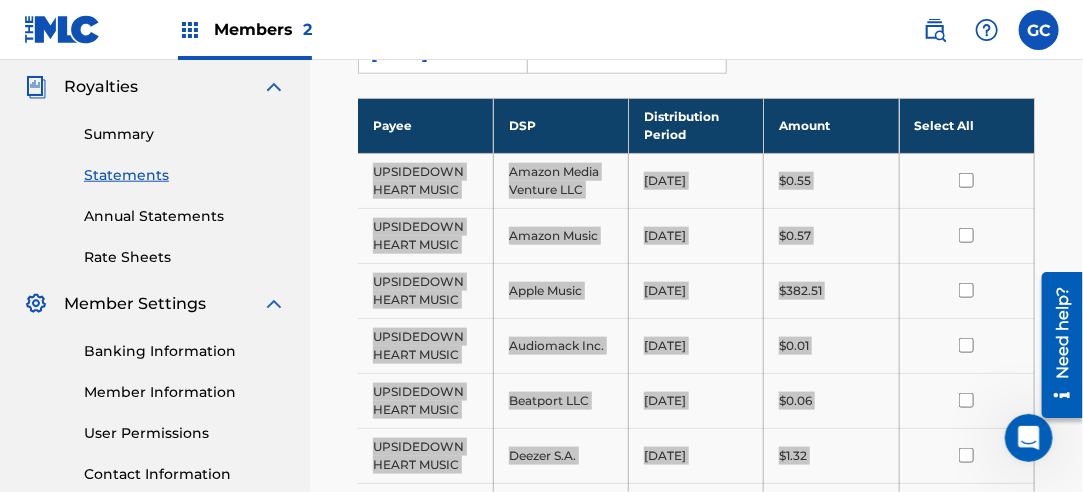 scroll, scrollTop: 396, scrollLeft: 0, axis: vertical 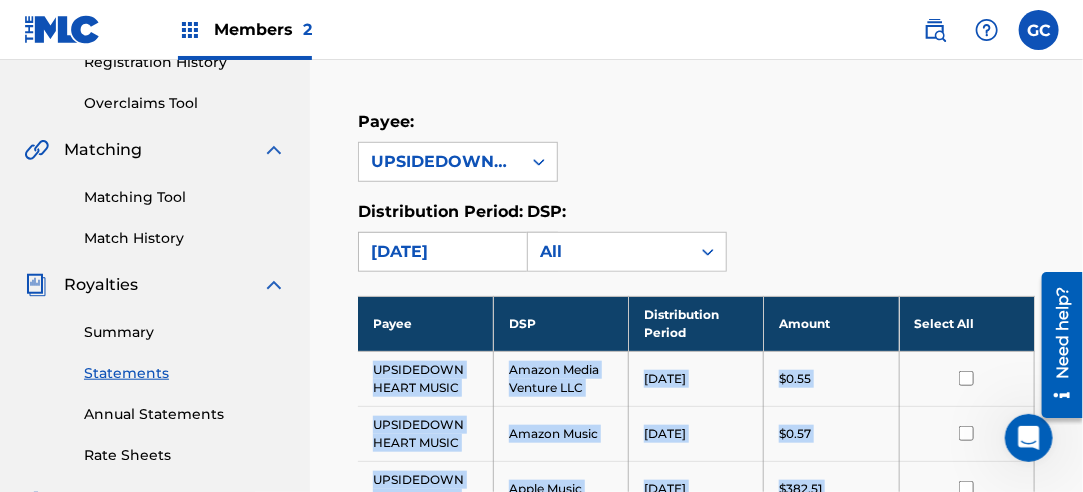 drag, startPoint x: 448, startPoint y: 251, endPoint x: 454, endPoint y: 236, distance: 16.155495 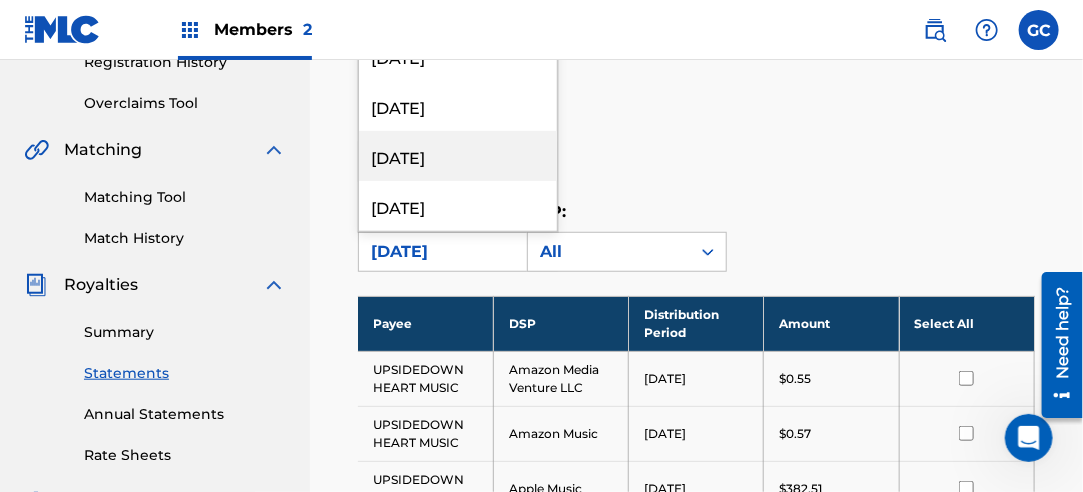 scroll, scrollTop: 296, scrollLeft: 0, axis: vertical 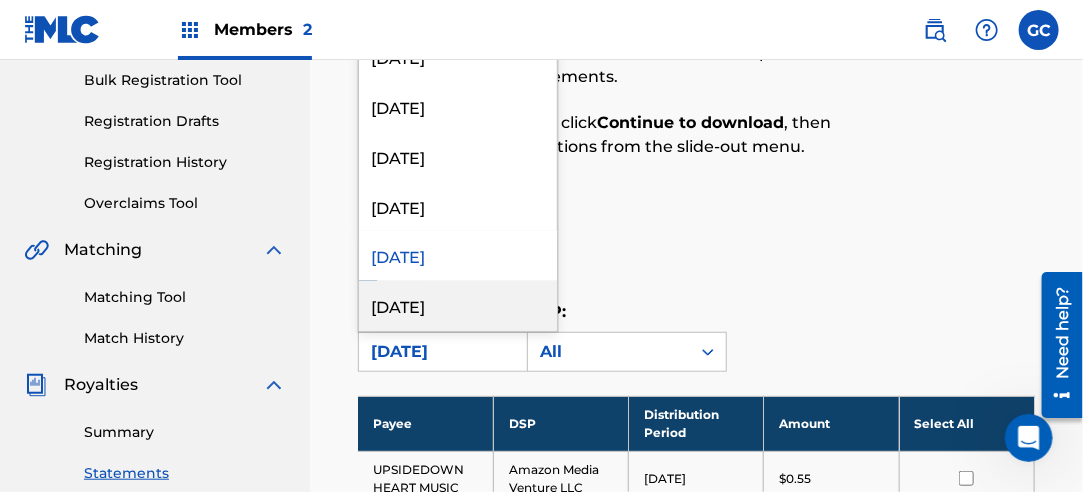 click on "[DATE]" at bounding box center [458, 306] 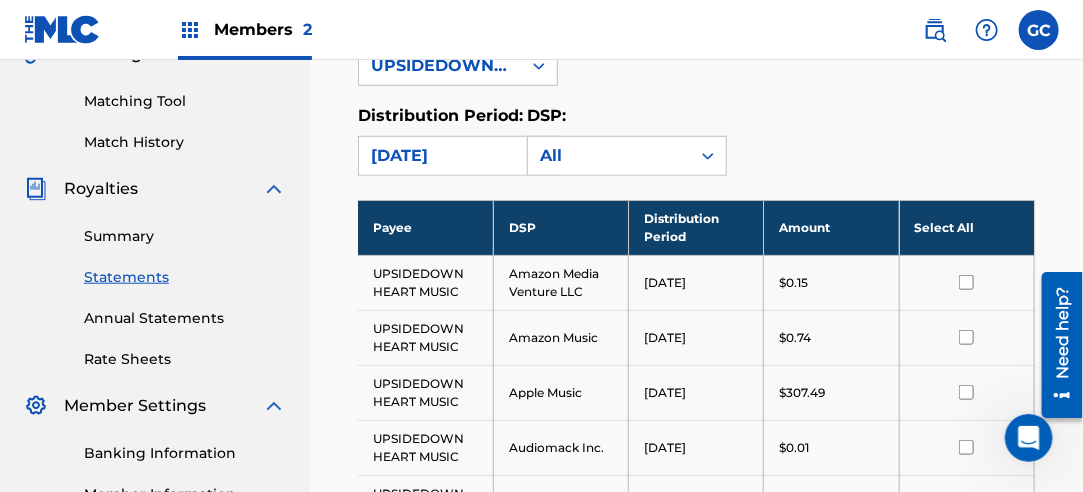 scroll, scrollTop: 496, scrollLeft: 0, axis: vertical 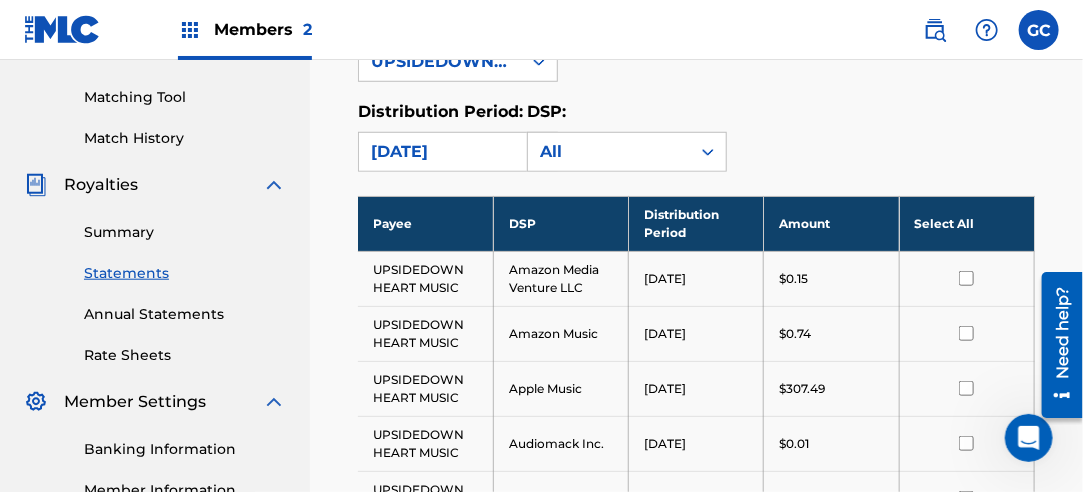 click on "Select All" at bounding box center [966, 223] 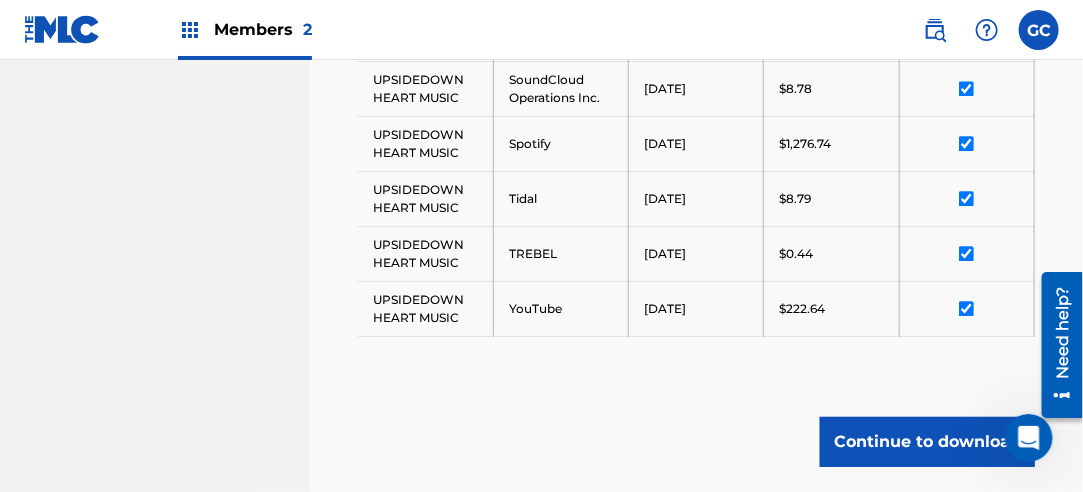 scroll, scrollTop: 1496, scrollLeft: 0, axis: vertical 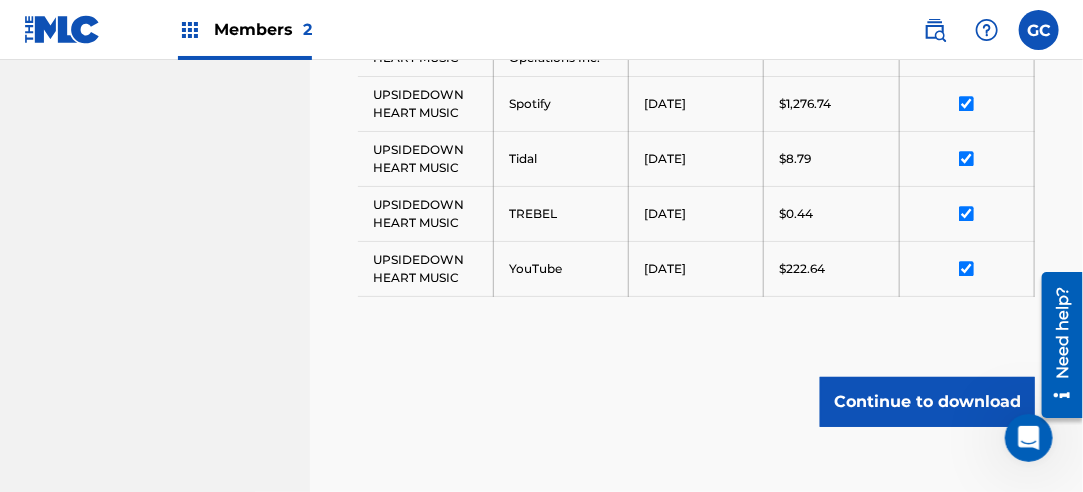 click on "Continue to download" at bounding box center [927, 402] 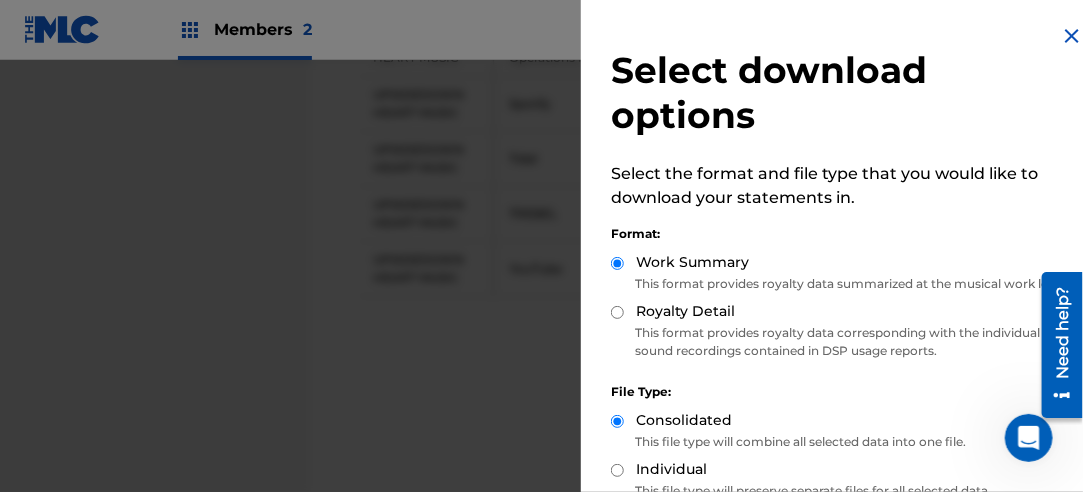 click on "Royalty Detail" at bounding box center (844, 312) 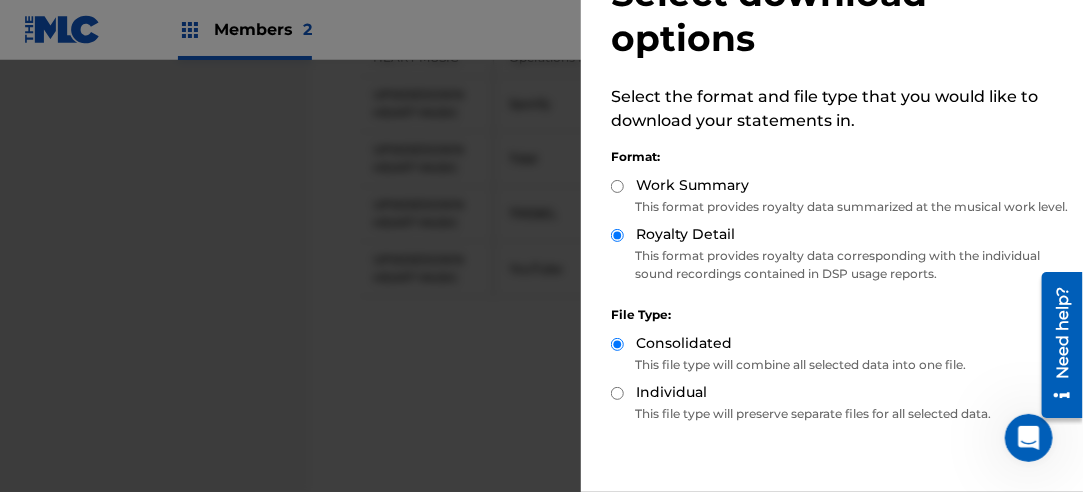 scroll, scrollTop: 200, scrollLeft: 0, axis: vertical 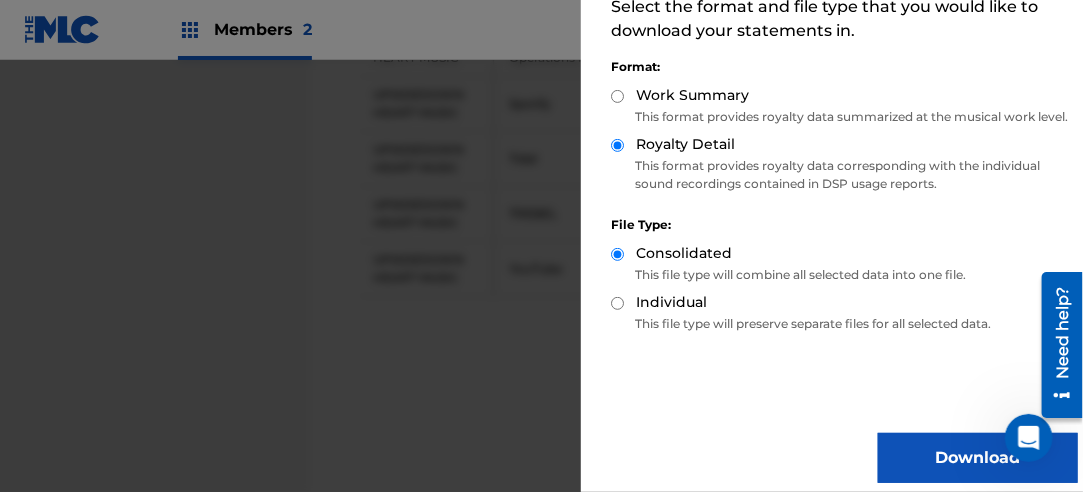 click on "Download" at bounding box center (978, 458) 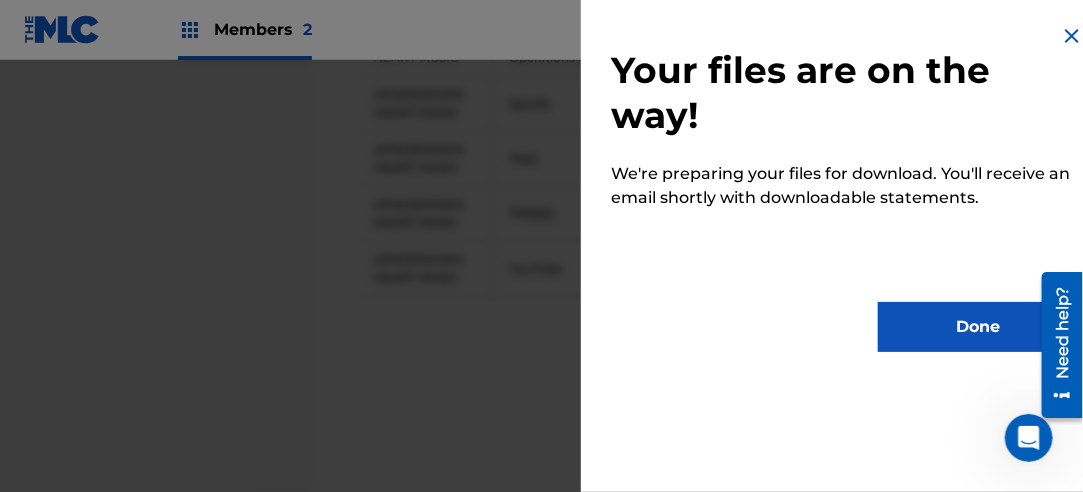 scroll, scrollTop: 0, scrollLeft: 0, axis: both 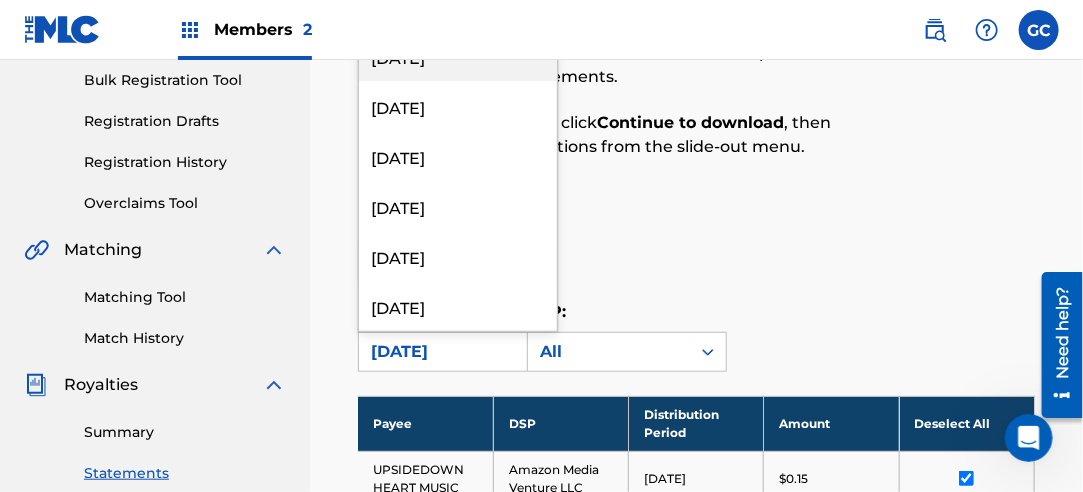 click on "[DATE]" at bounding box center (440, 352) 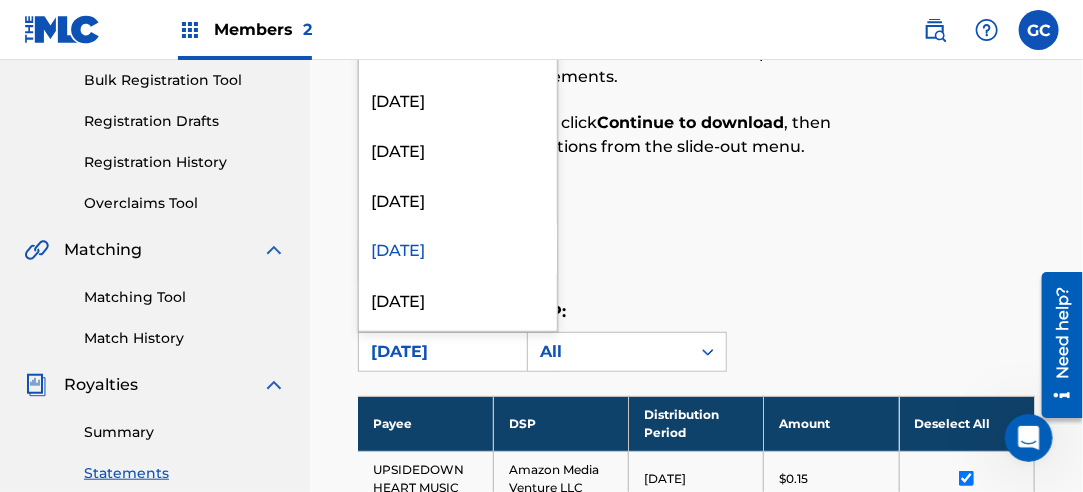 scroll, scrollTop: 1400, scrollLeft: 0, axis: vertical 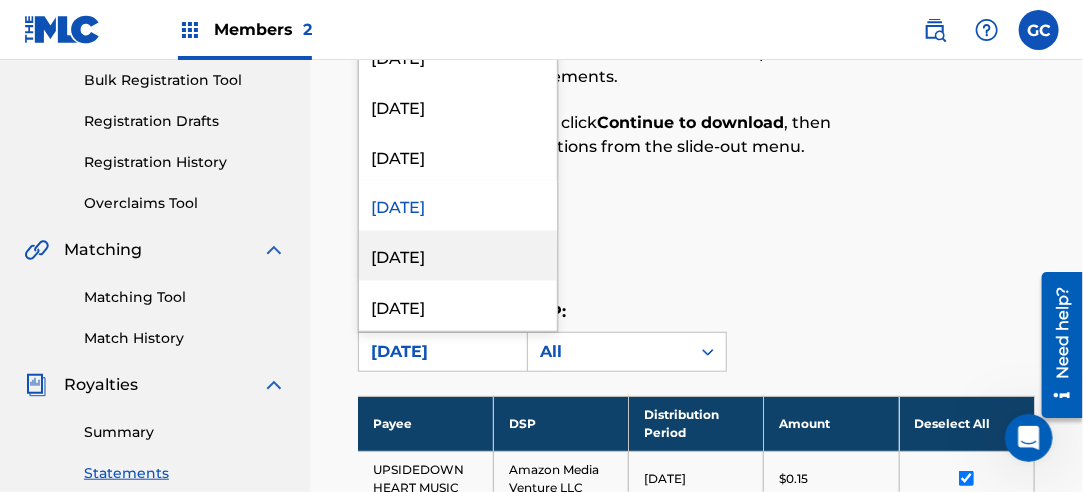 drag, startPoint x: 460, startPoint y: 255, endPoint x: 525, endPoint y: 263, distance: 65.490456 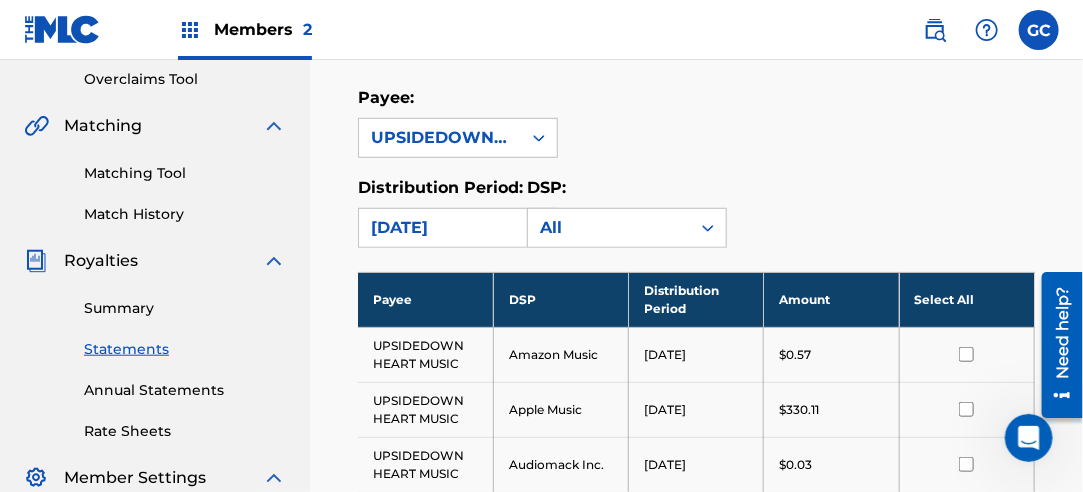 scroll, scrollTop: 596, scrollLeft: 0, axis: vertical 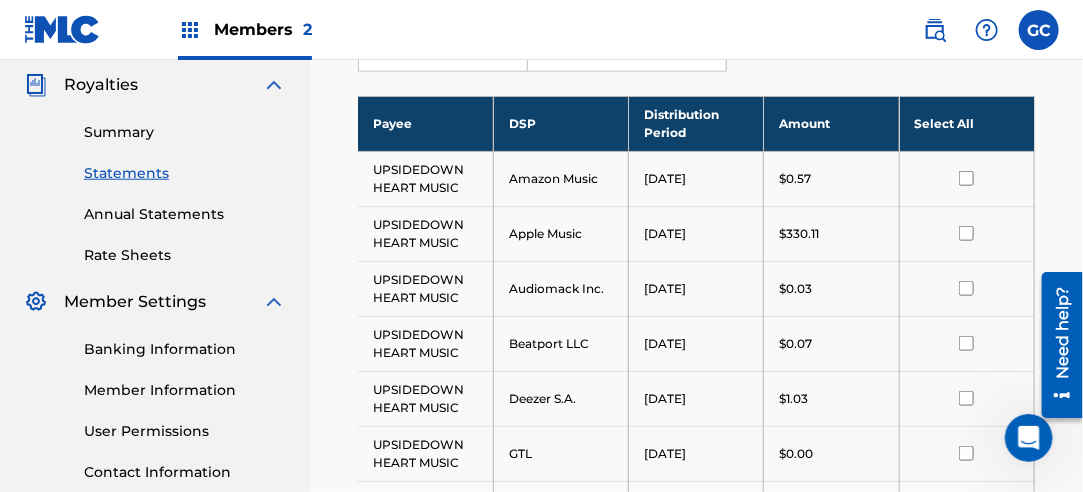 click on "Select All" at bounding box center (966, 123) 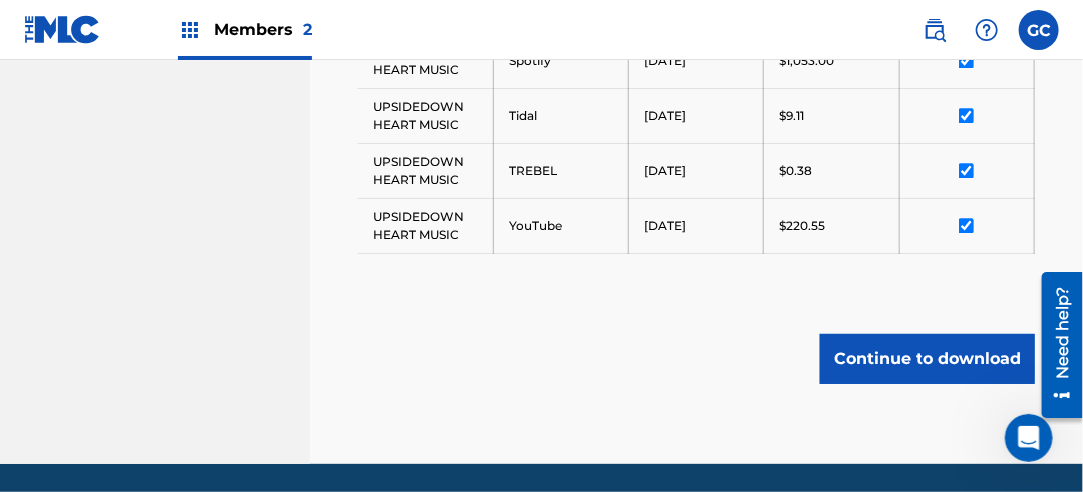 scroll, scrollTop: 1541, scrollLeft: 0, axis: vertical 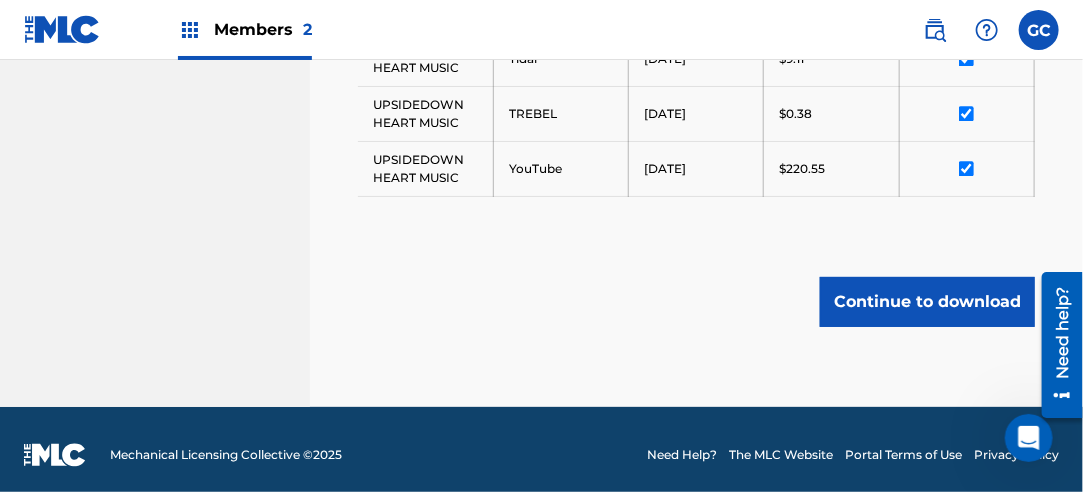 click on "Continue to download" at bounding box center [927, 302] 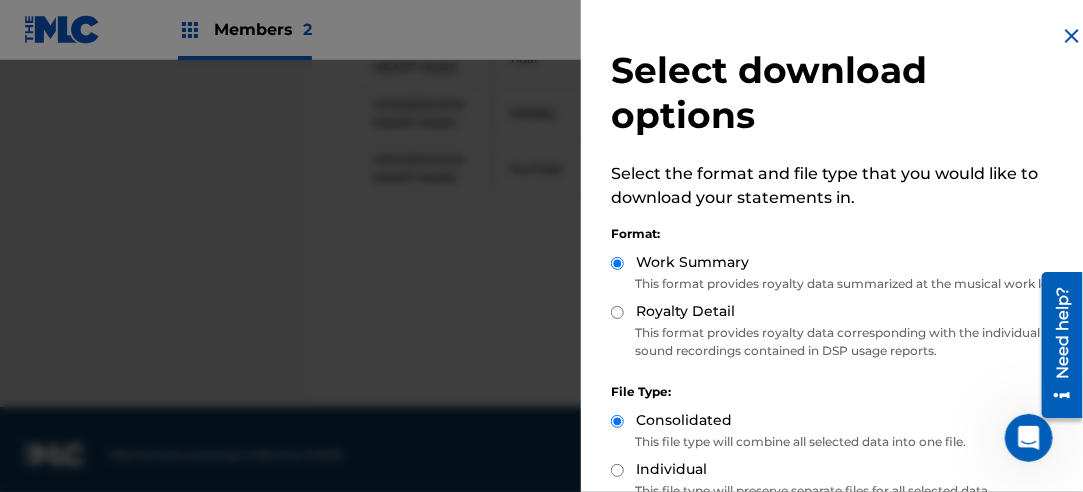 click on "Royalty Detail" at bounding box center (617, 312) 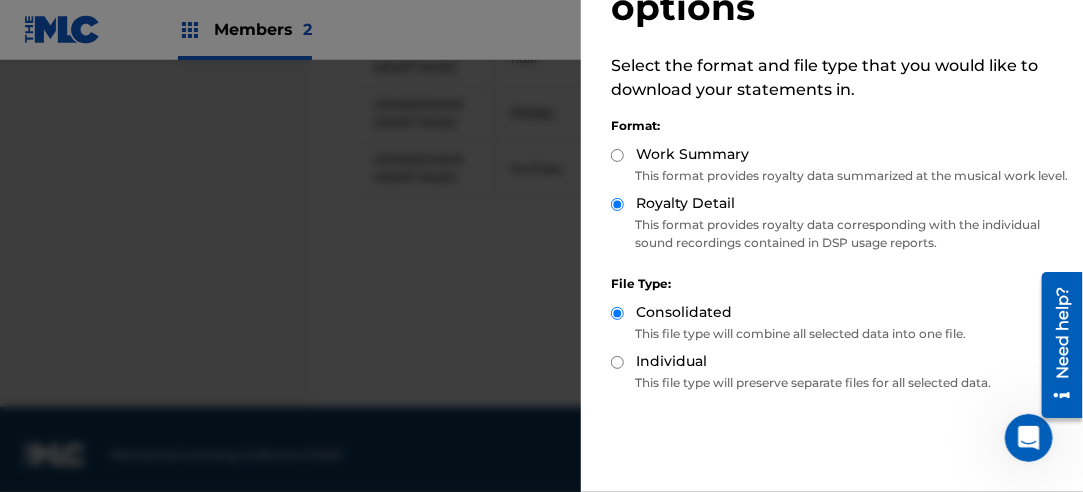 scroll, scrollTop: 200, scrollLeft: 0, axis: vertical 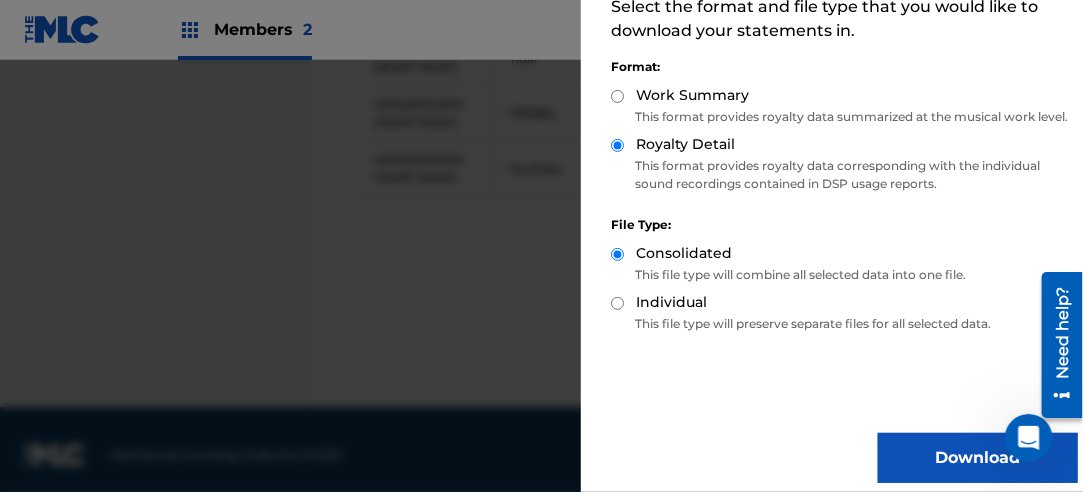 click on "Download" at bounding box center [978, 458] 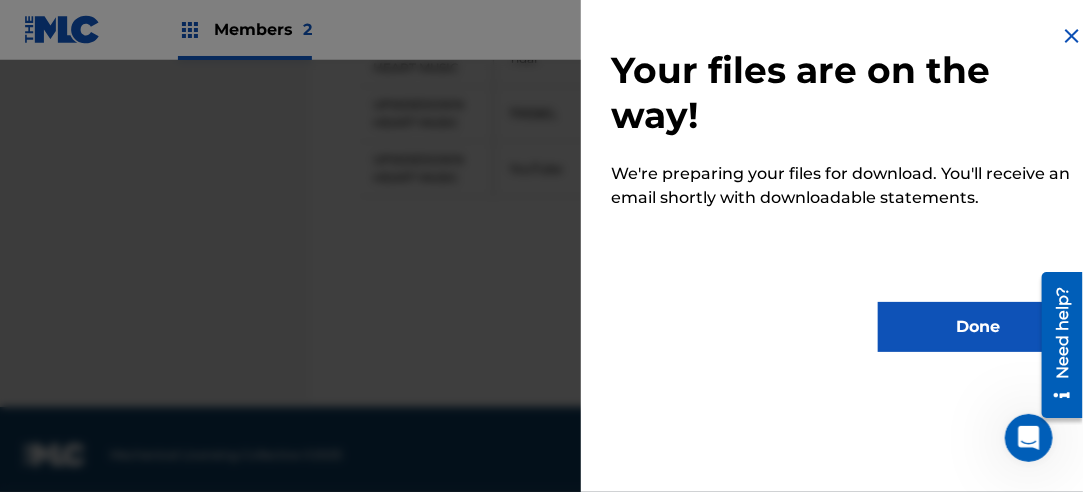 drag, startPoint x: 960, startPoint y: 343, endPoint x: 857, endPoint y: 337, distance: 103.17461 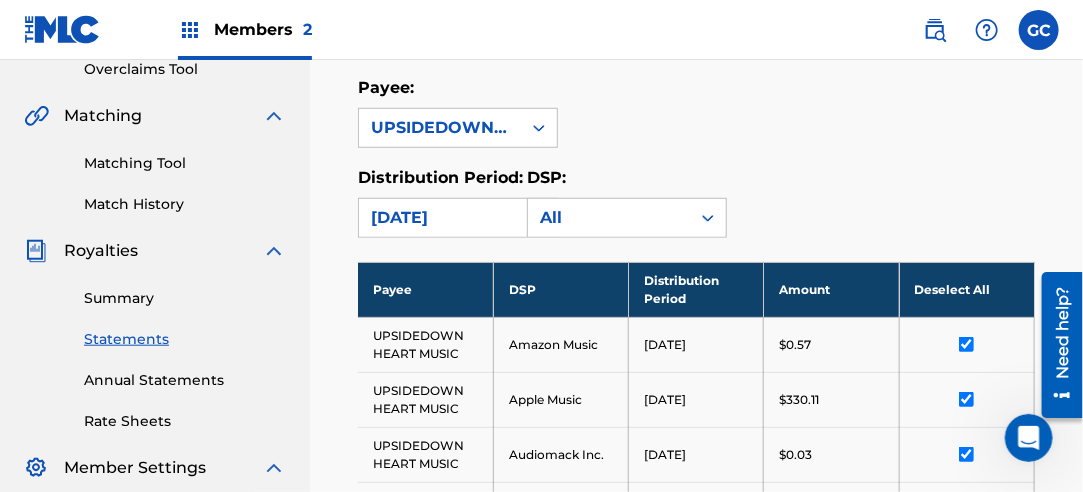 scroll, scrollTop: 241, scrollLeft: 0, axis: vertical 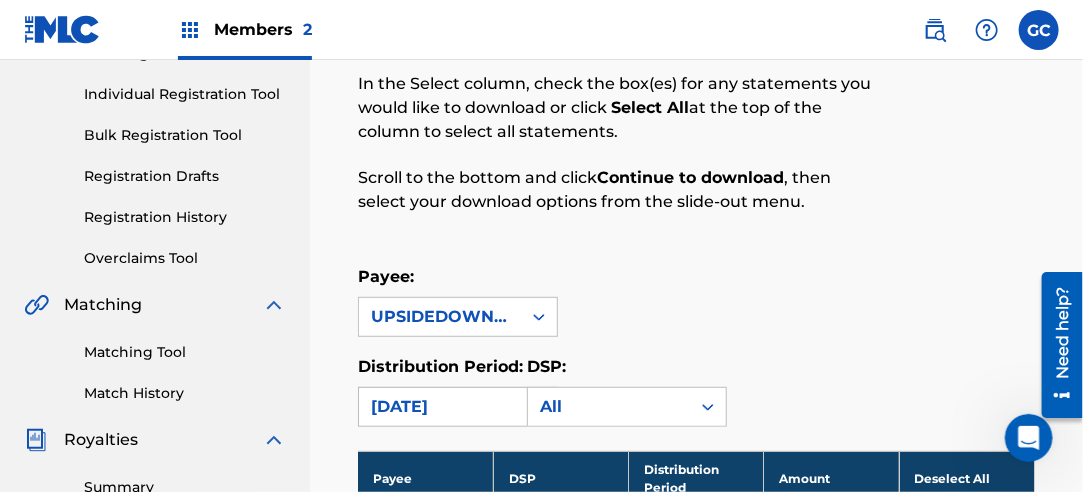 click on "[DATE]" at bounding box center [440, 407] 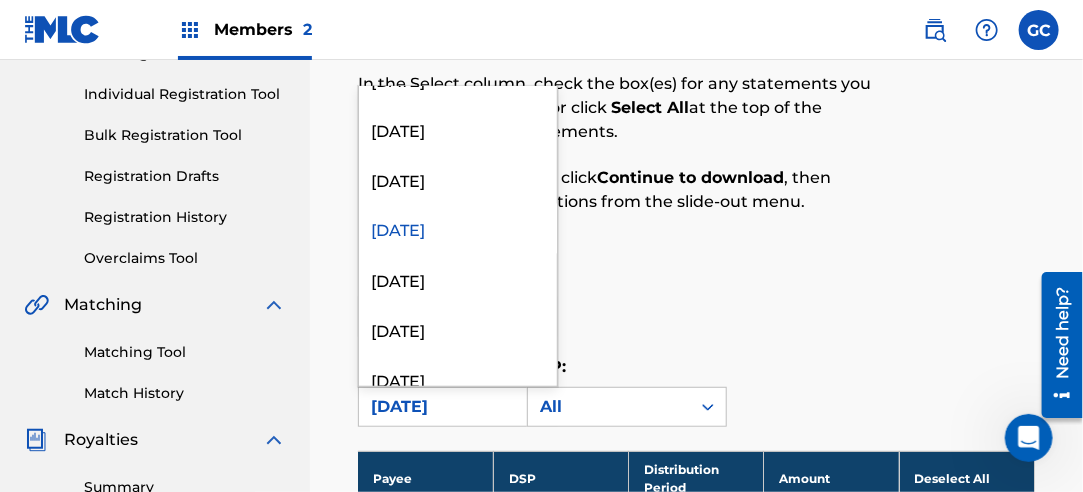 scroll, scrollTop: 1500, scrollLeft: 0, axis: vertical 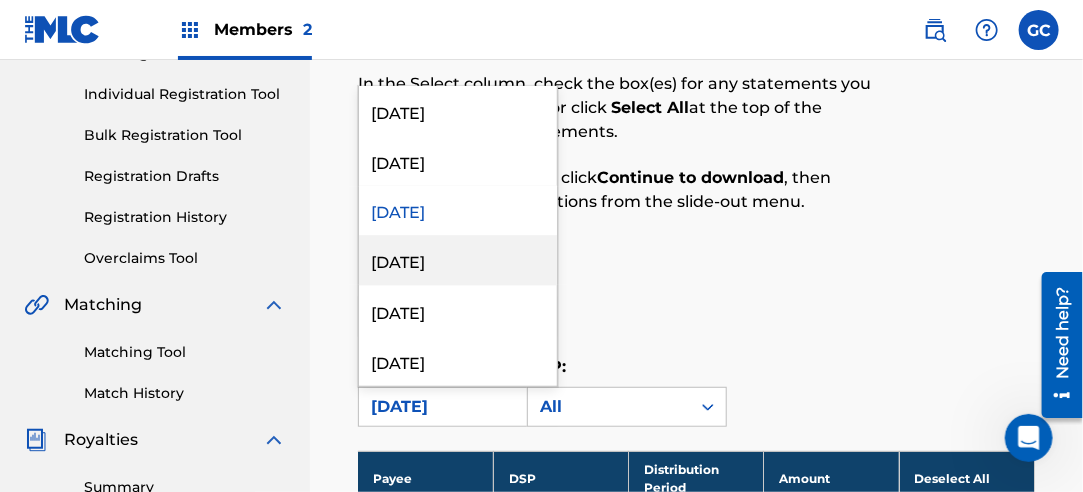 drag, startPoint x: 468, startPoint y: 255, endPoint x: 477, endPoint y: 262, distance: 11.401754 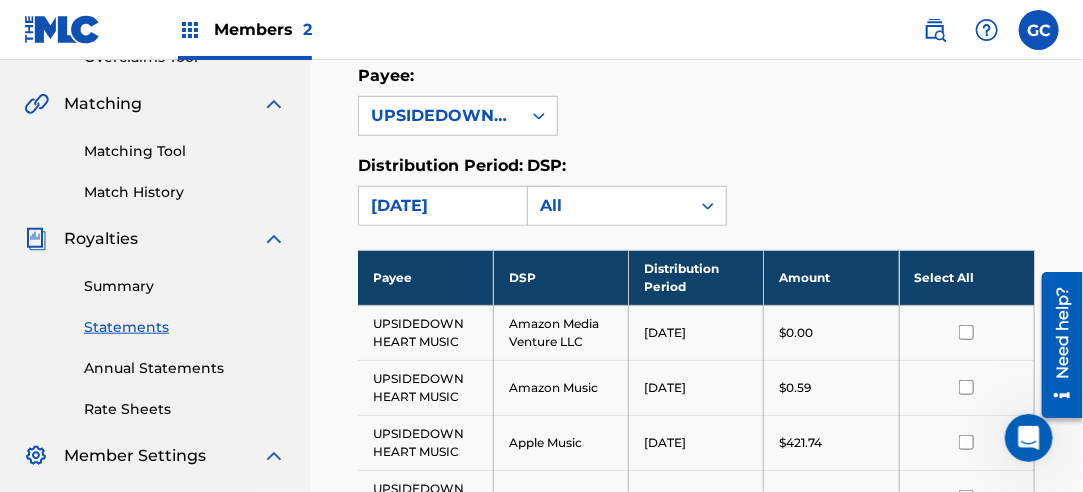 scroll, scrollTop: 541, scrollLeft: 0, axis: vertical 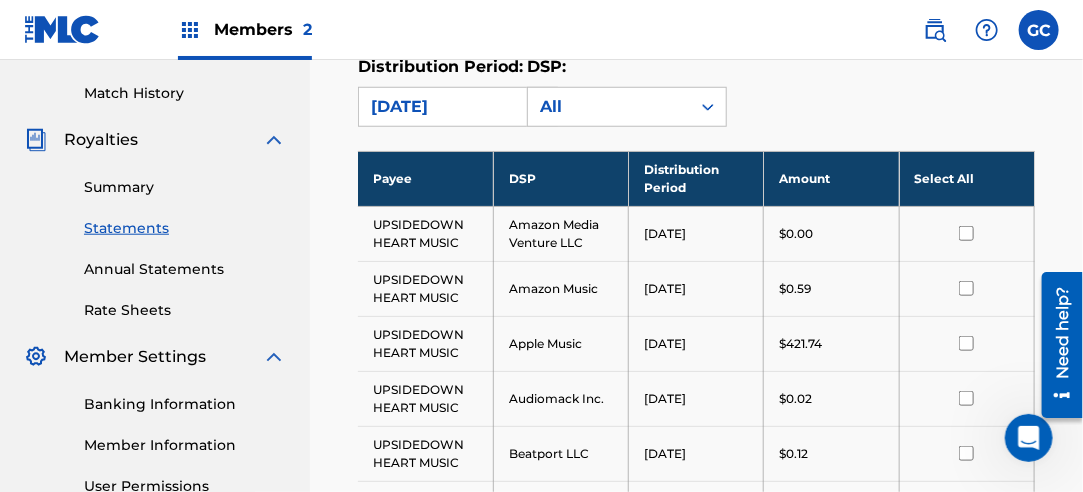 click on "Select All" at bounding box center [966, 178] 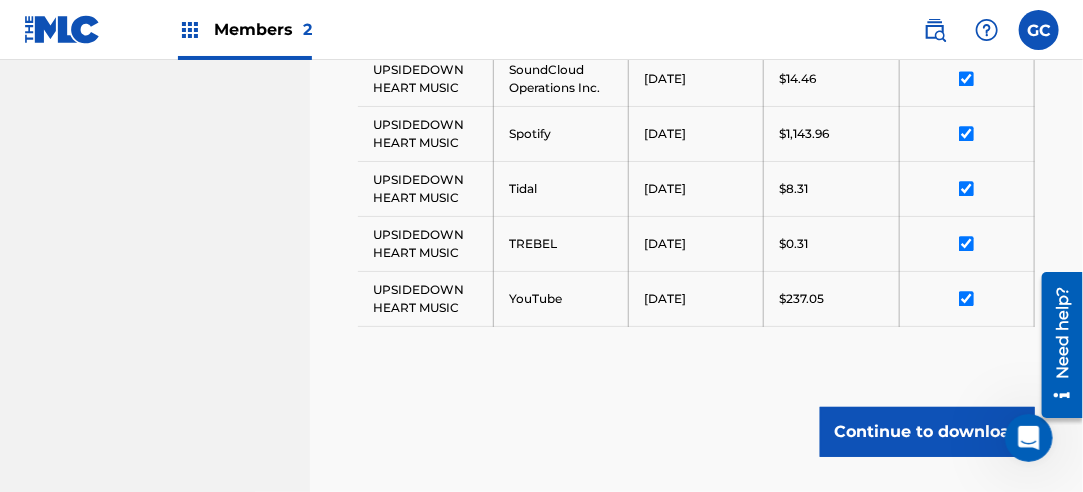 scroll, scrollTop: 1596, scrollLeft: 0, axis: vertical 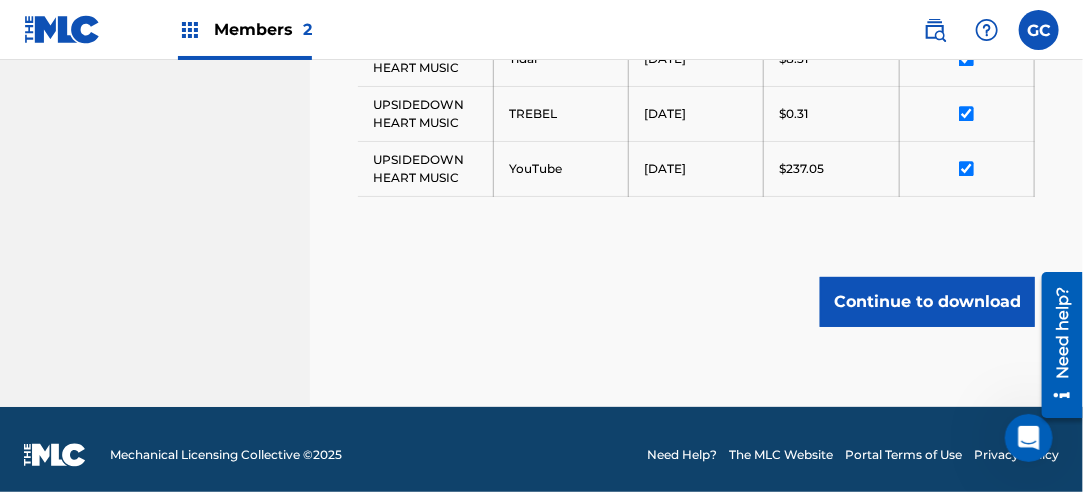 click on "Continue to download" at bounding box center (927, 302) 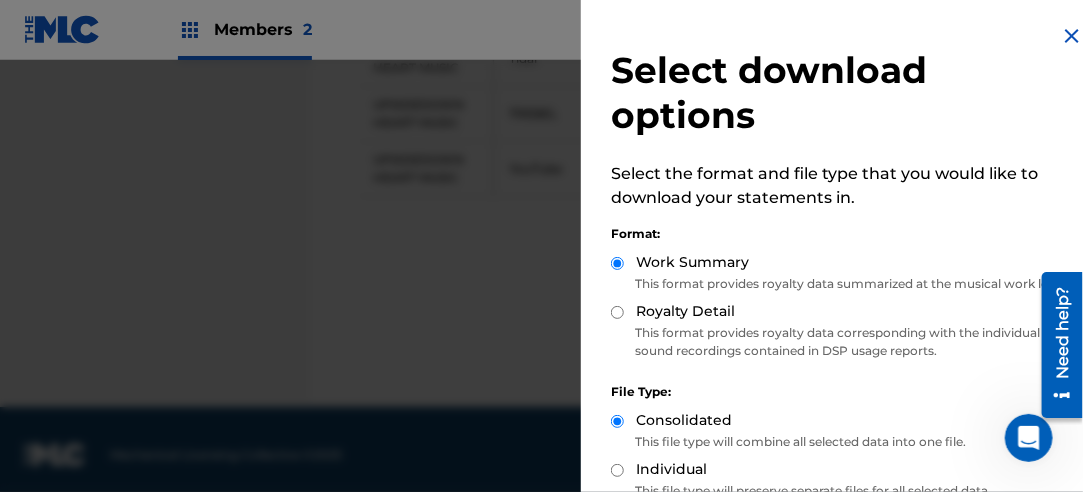 click on "Royalty Detail" at bounding box center [844, 312] 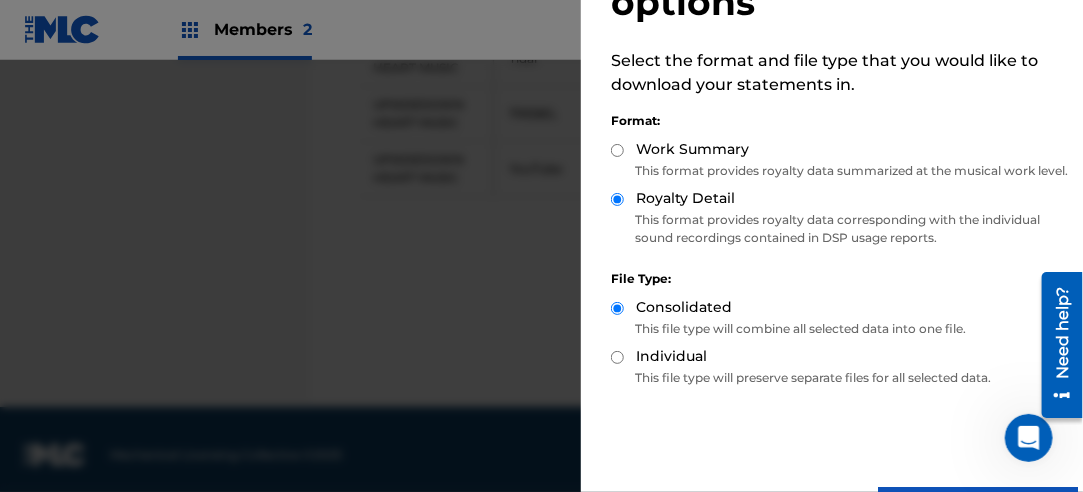 scroll, scrollTop: 200, scrollLeft: 0, axis: vertical 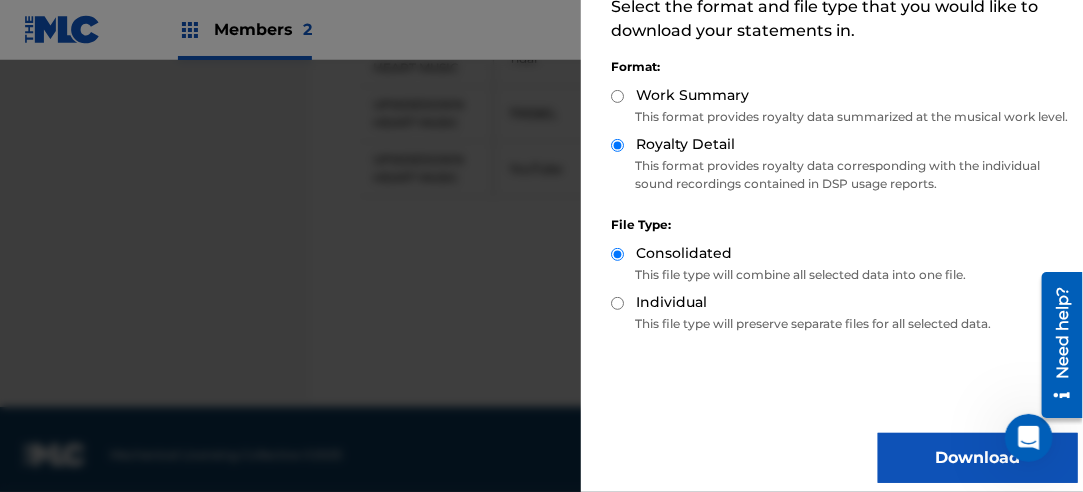 click on "Download" at bounding box center (978, 458) 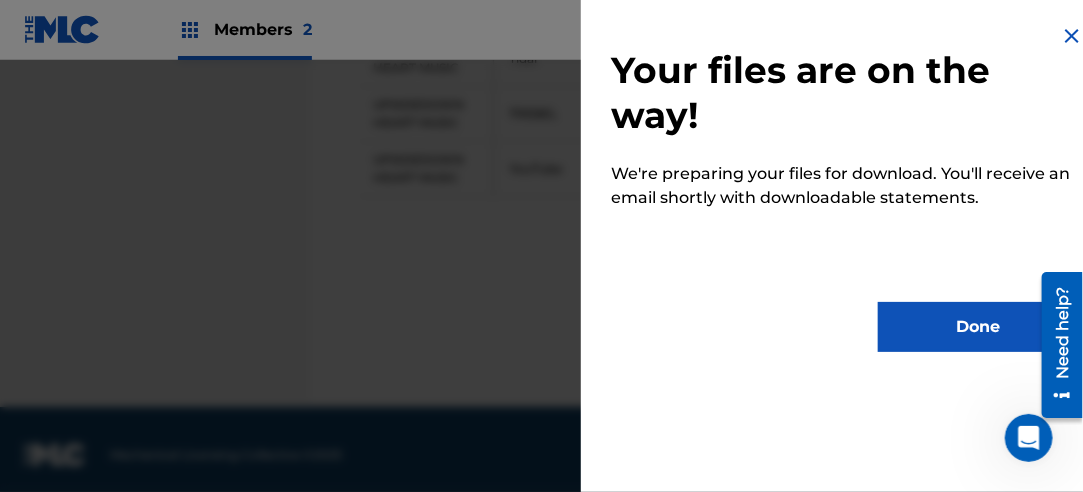 scroll, scrollTop: 0, scrollLeft: 0, axis: both 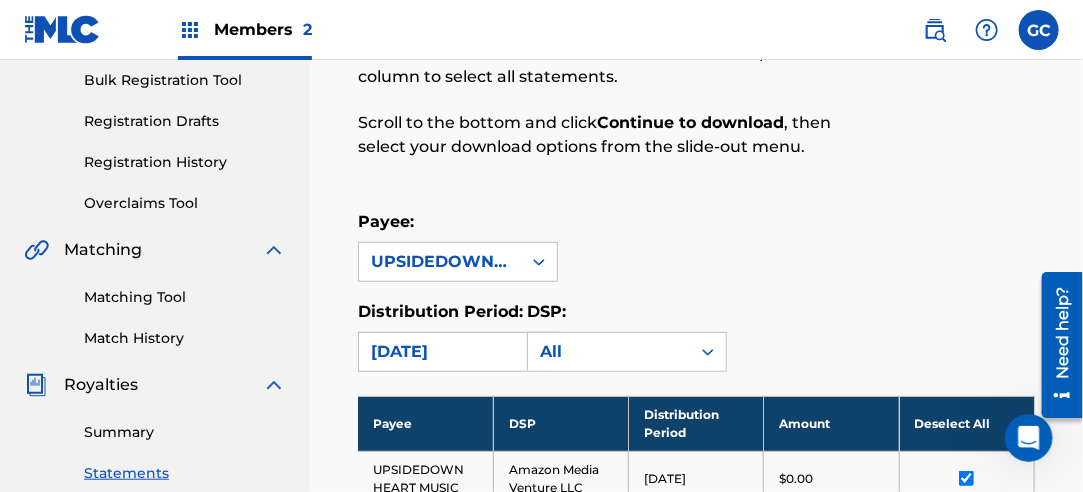 click on "[DATE]" at bounding box center (440, 352) 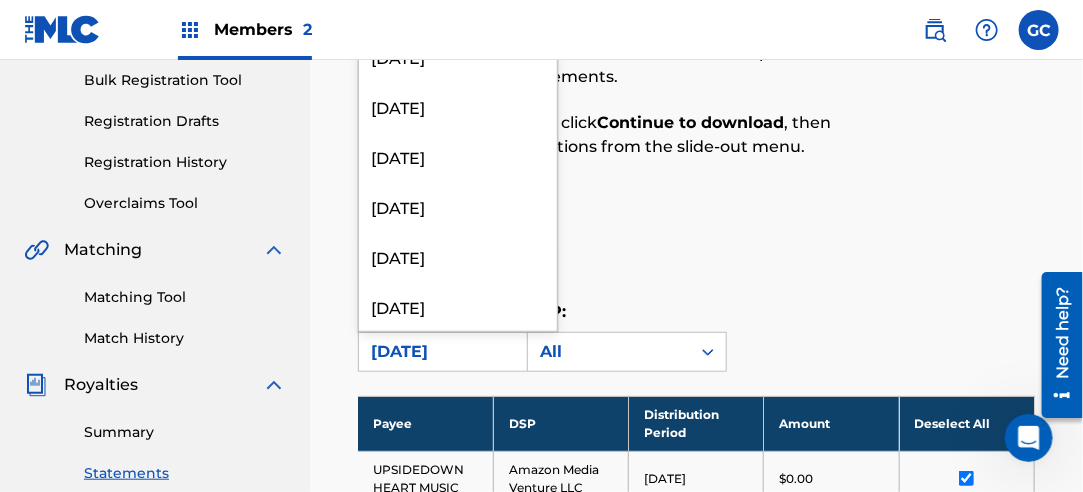 scroll, scrollTop: 1600, scrollLeft: 0, axis: vertical 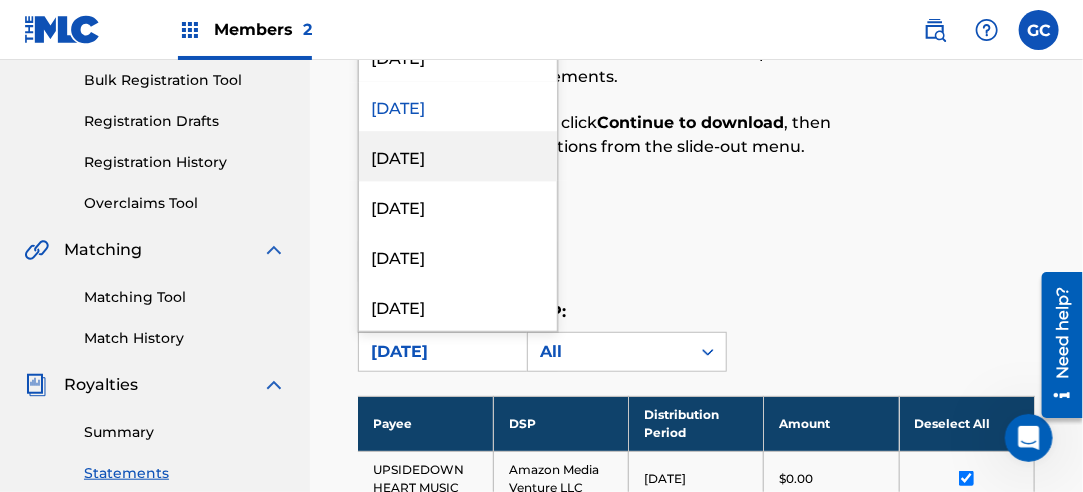 click on "[DATE]" at bounding box center (458, 156) 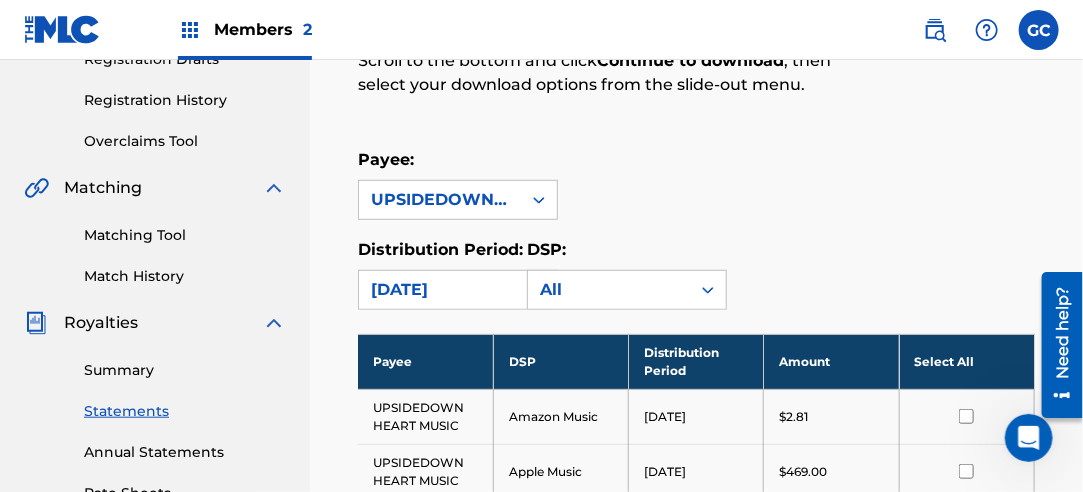 scroll, scrollTop: 396, scrollLeft: 0, axis: vertical 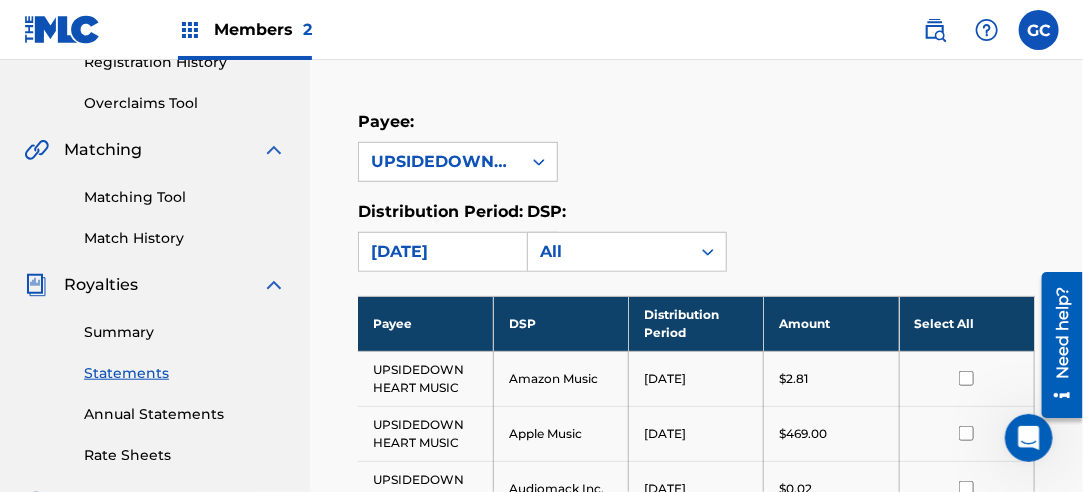 click on "Select All" at bounding box center (966, 323) 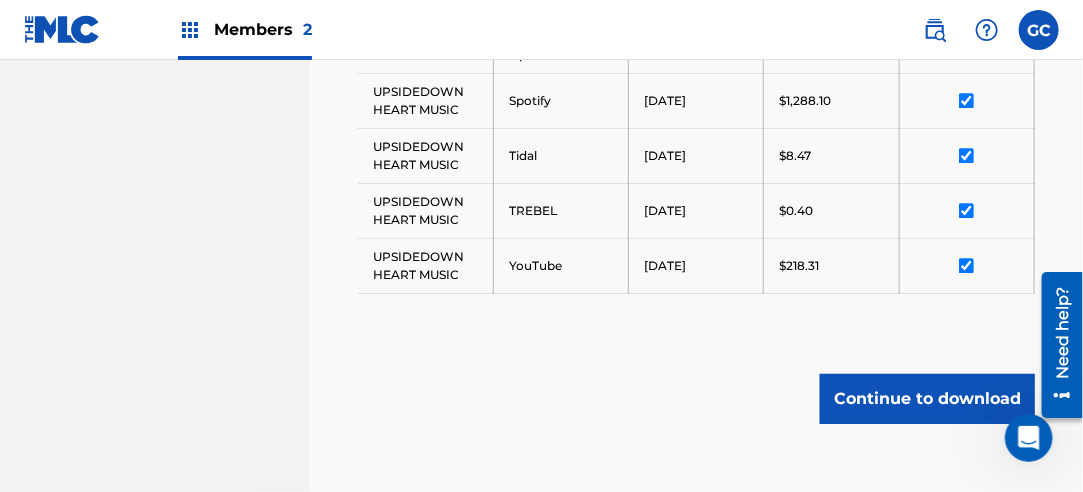 scroll, scrollTop: 1596, scrollLeft: 0, axis: vertical 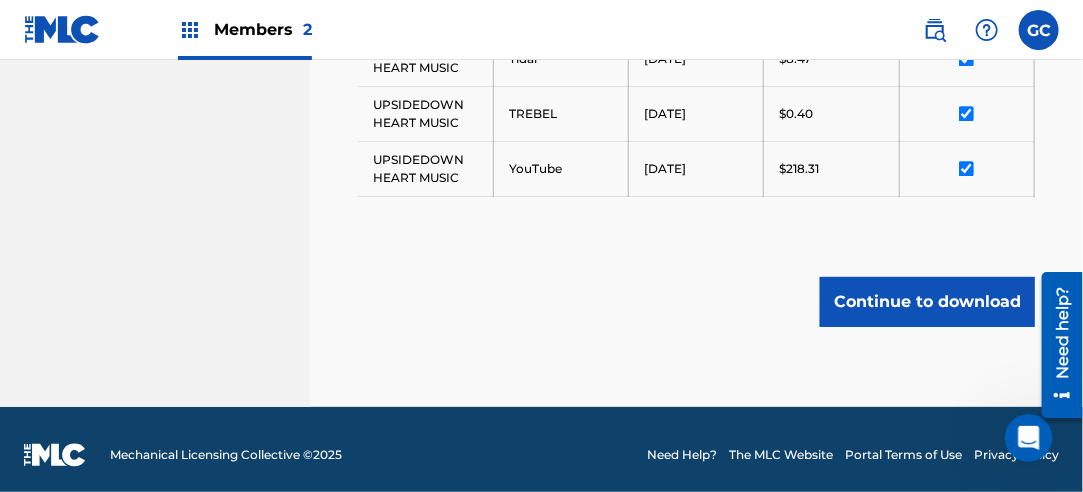 click on "Continue to download" at bounding box center [927, 302] 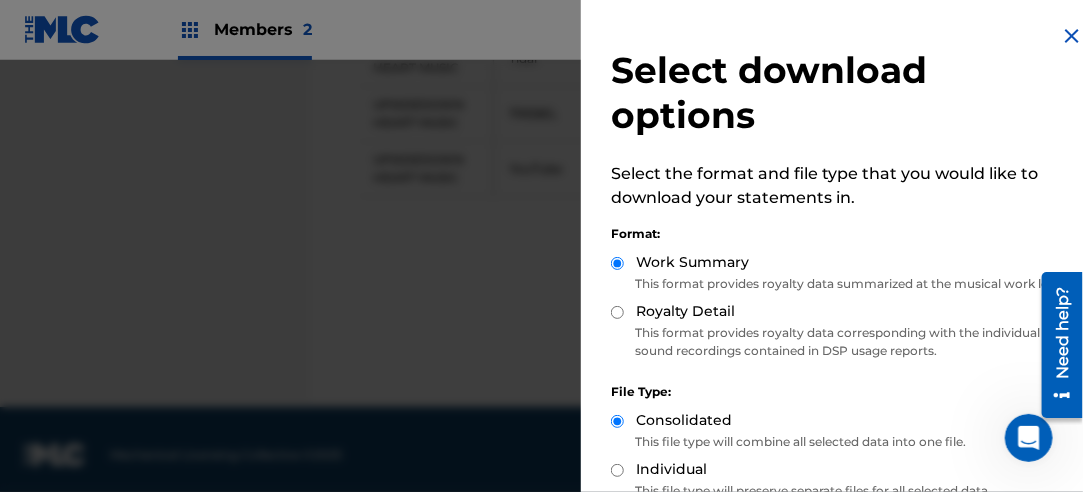 click on "Royalty Detail" at bounding box center [844, 312] 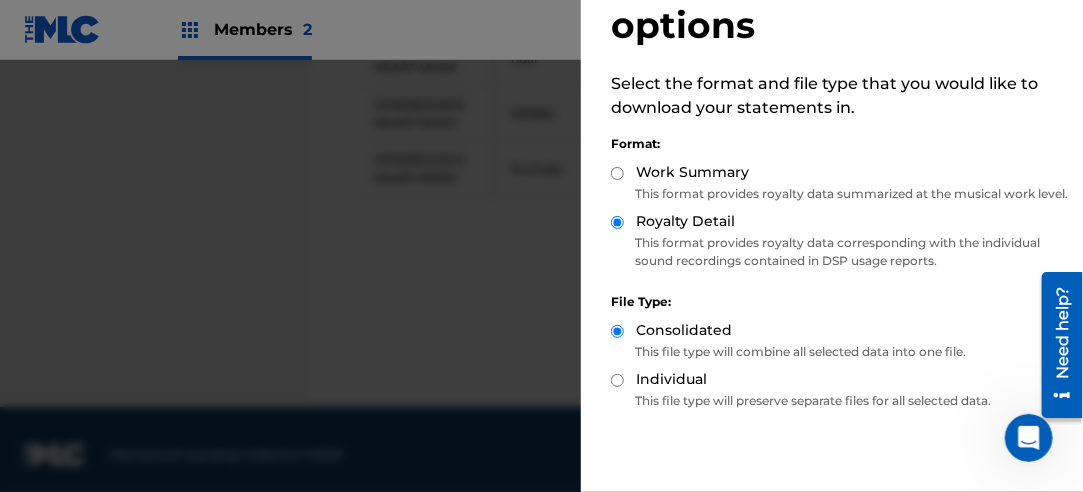 scroll, scrollTop: 200, scrollLeft: 0, axis: vertical 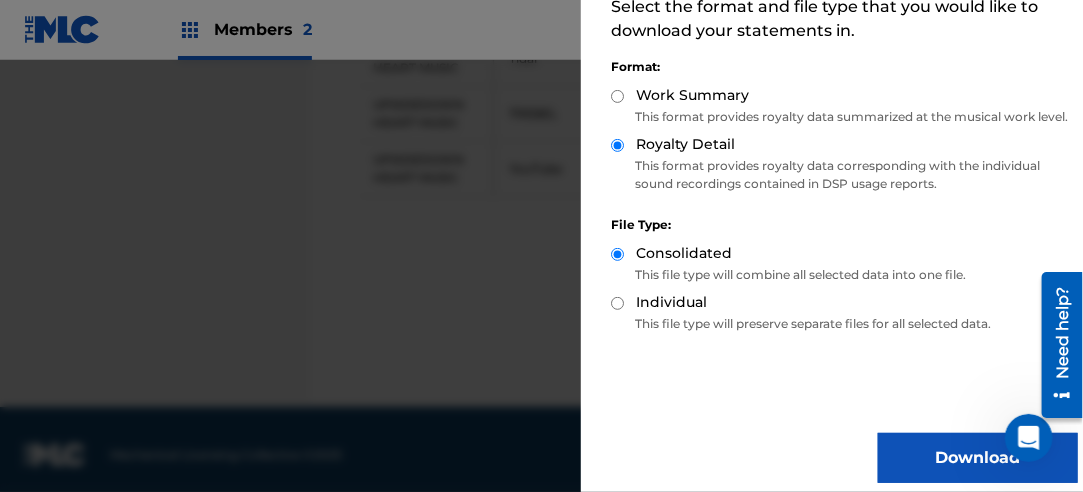 click on "Download" at bounding box center [978, 458] 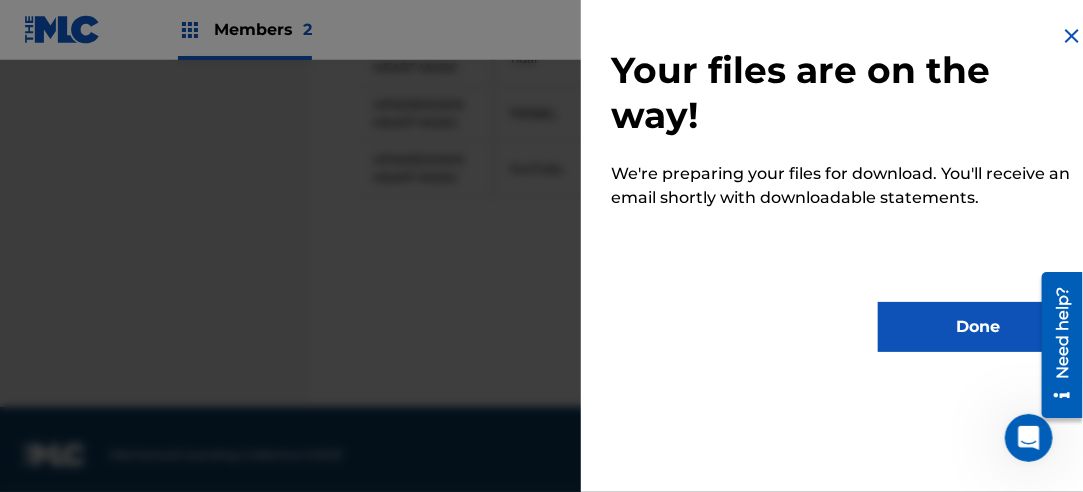 click on "Done" at bounding box center [978, 327] 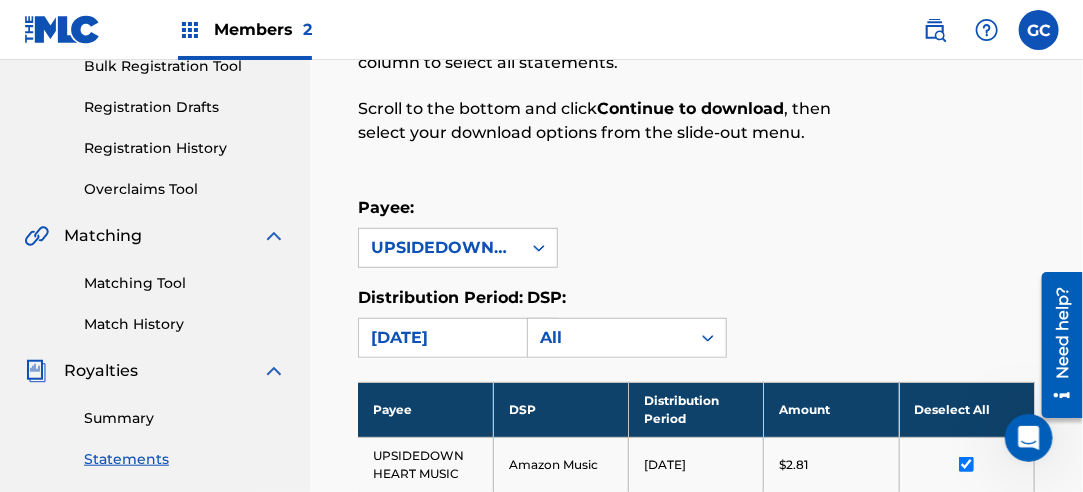scroll, scrollTop: 196, scrollLeft: 0, axis: vertical 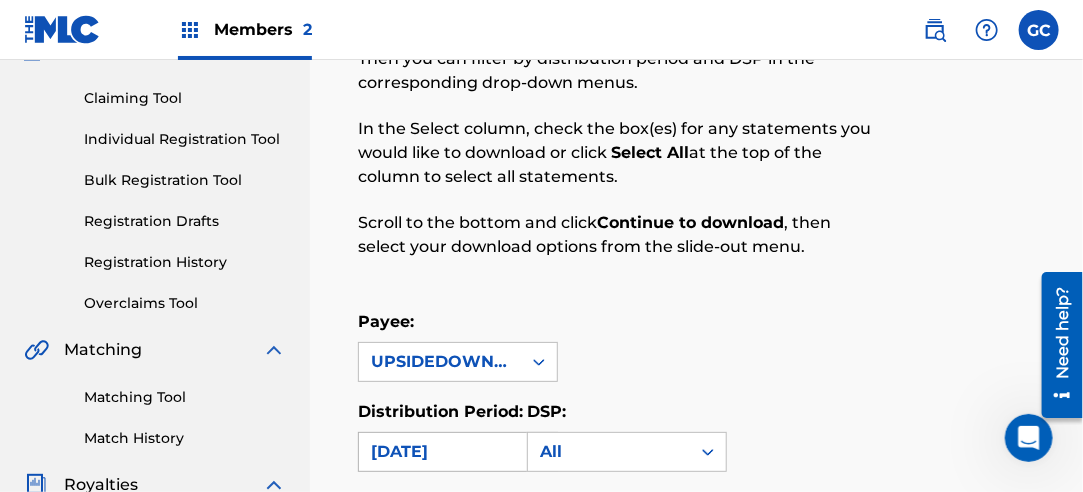 click on "[DATE]" at bounding box center (440, 452) 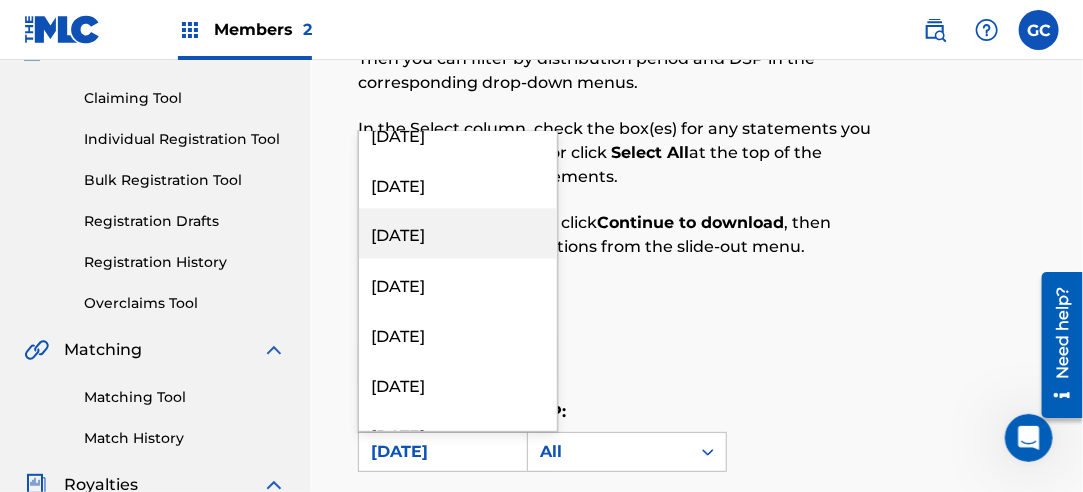 scroll, scrollTop: 1500, scrollLeft: 0, axis: vertical 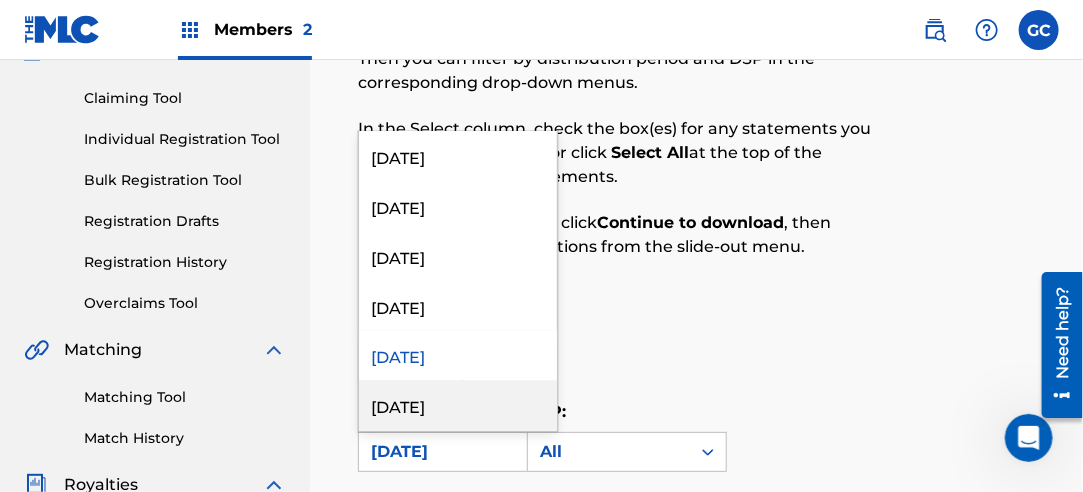 click on "[DATE]" at bounding box center [458, 406] 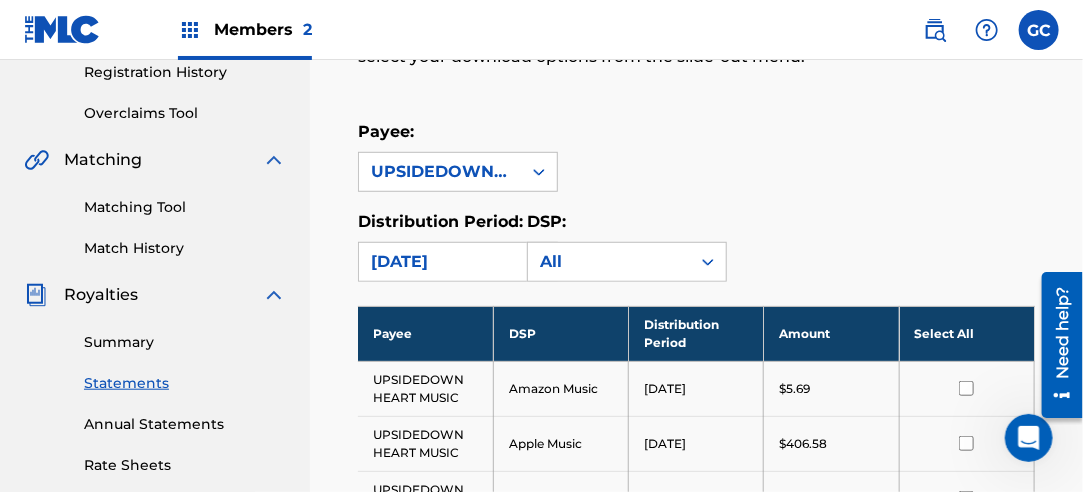 scroll, scrollTop: 596, scrollLeft: 0, axis: vertical 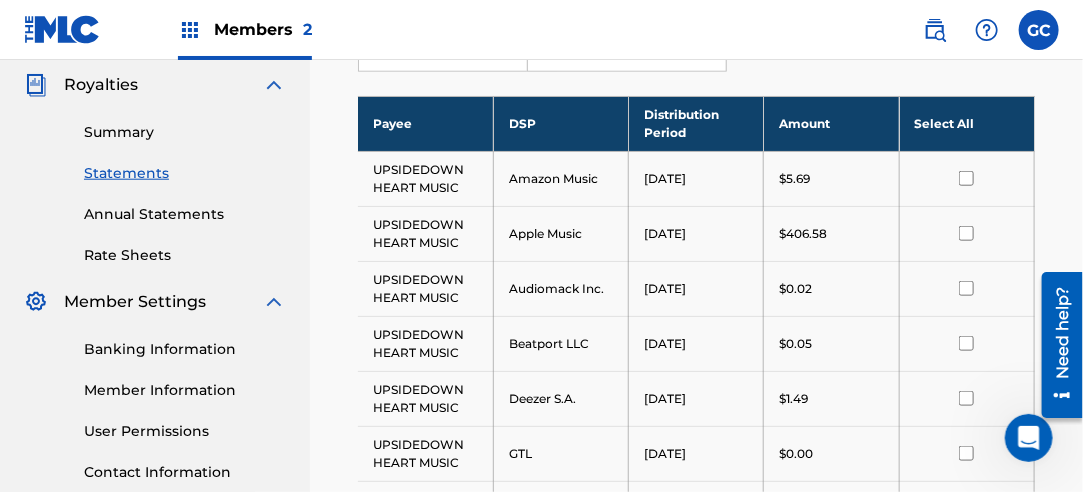 click on "Select All" at bounding box center [966, 123] 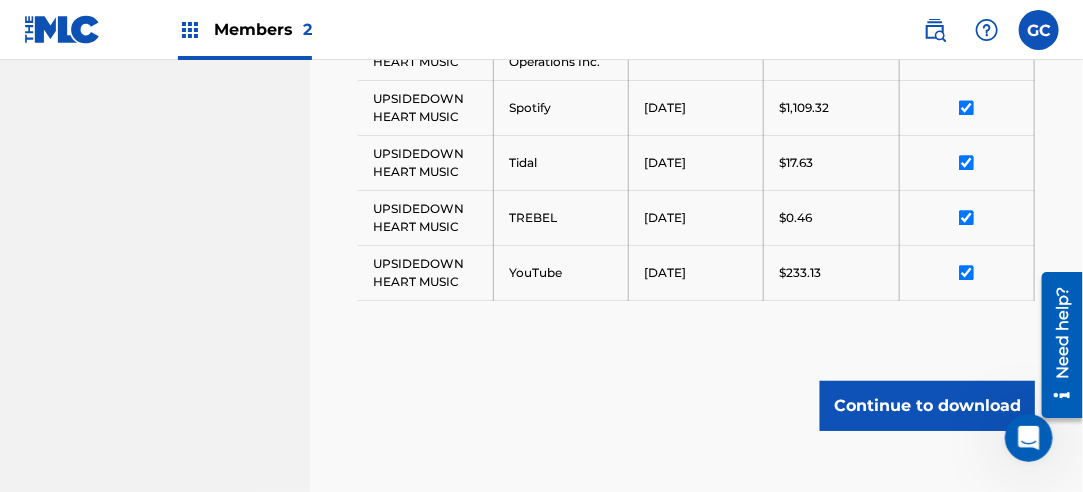 scroll, scrollTop: 1541, scrollLeft: 0, axis: vertical 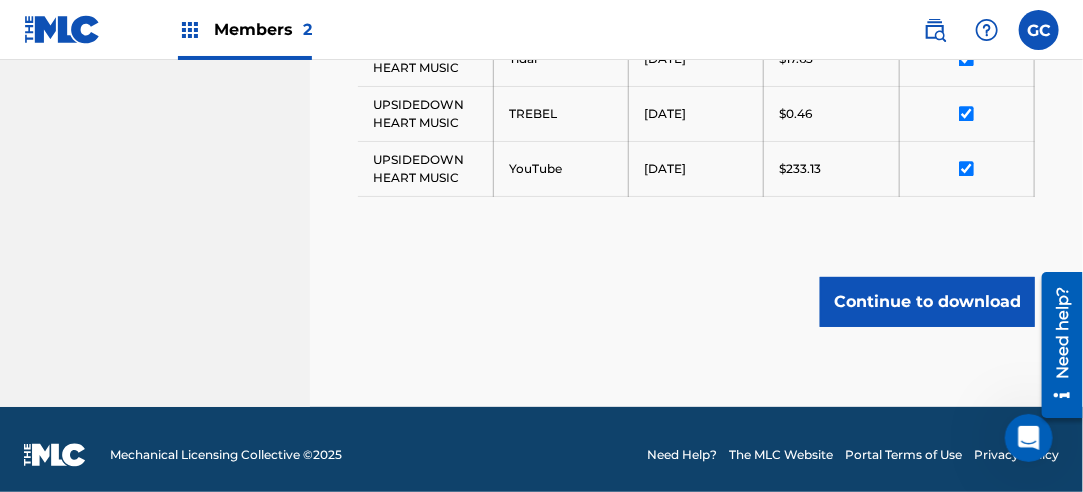 click on "Continue to download" at bounding box center (927, 302) 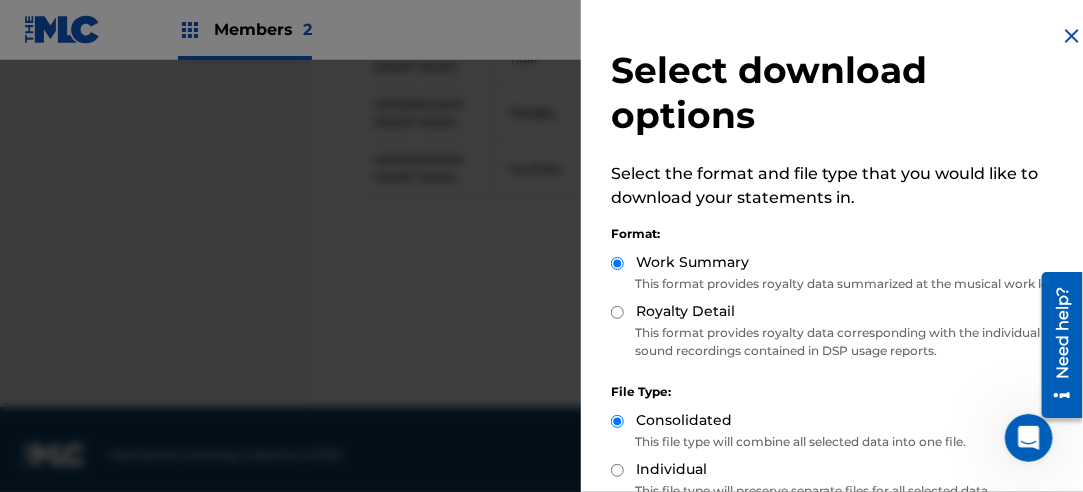 click on "Royalty Detail" at bounding box center [617, 312] 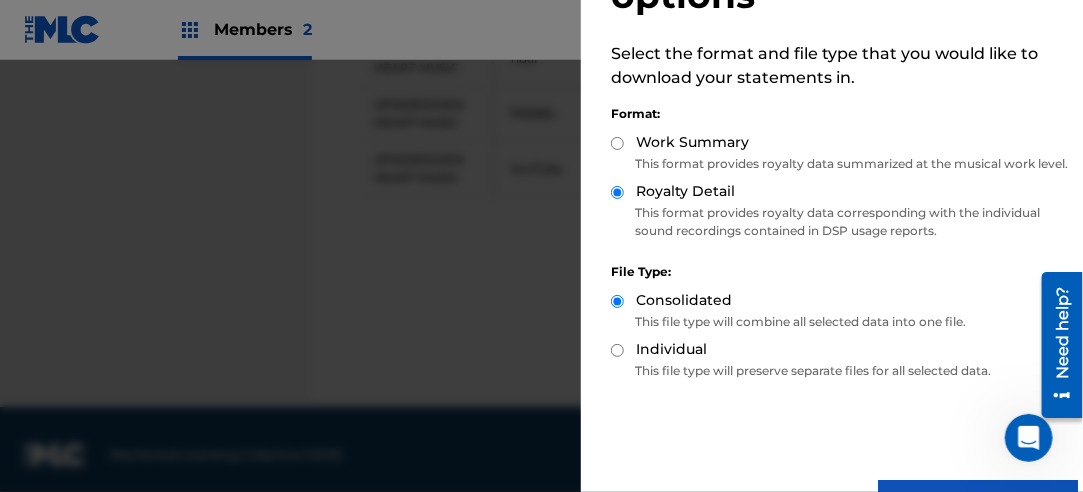 scroll, scrollTop: 200, scrollLeft: 0, axis: vertical 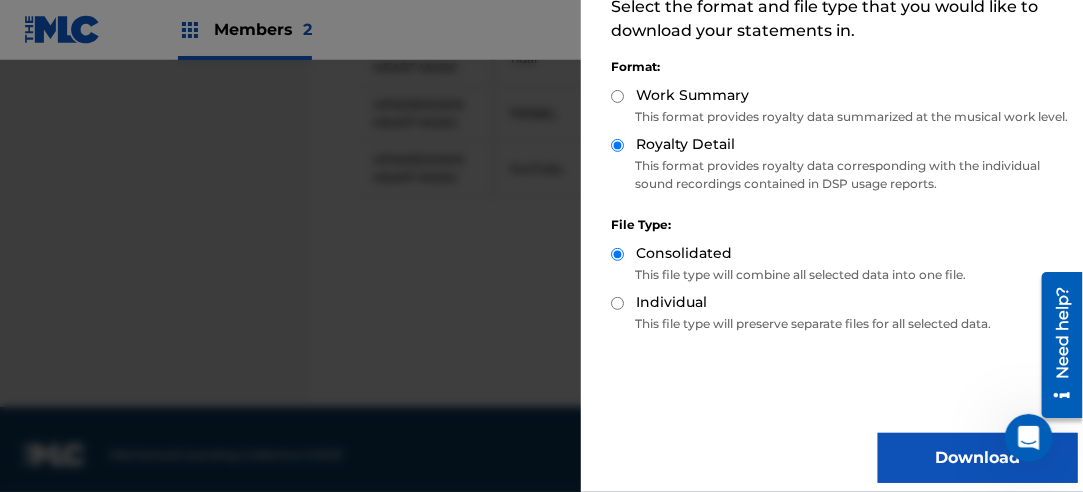click on "Download" at bounding box center (978, 458) 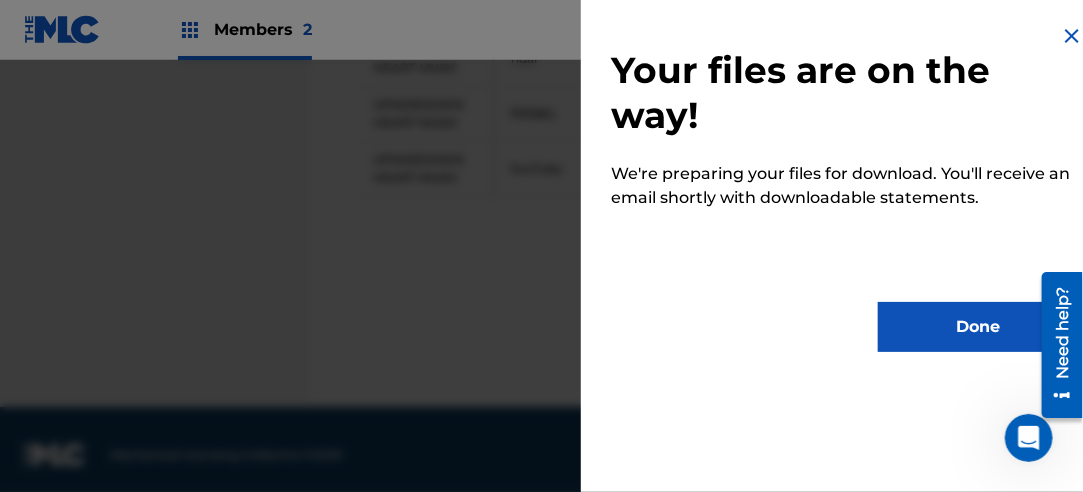 scroll, scrollTop: 0, scrollLeft: 0, axis: both 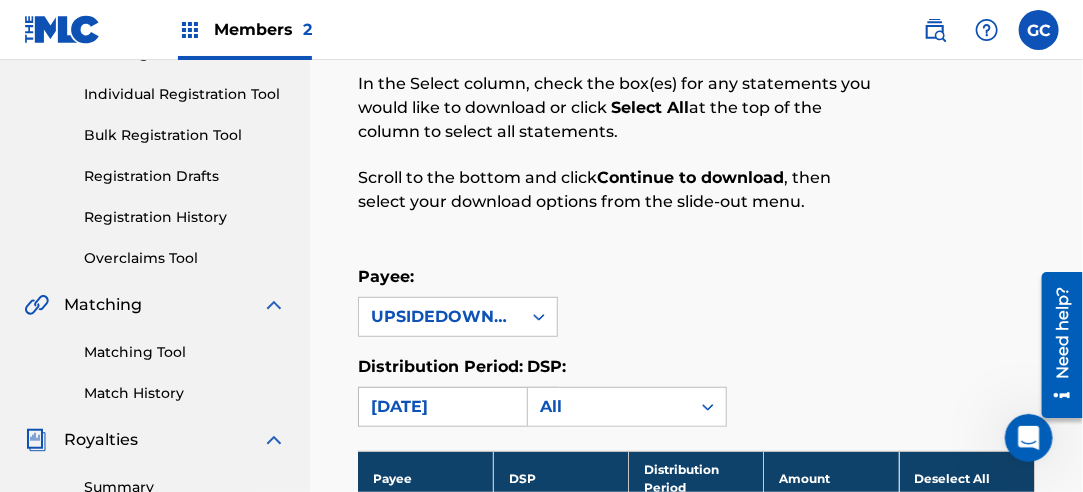 click on "[DATE]" at bounding box center [440, 407] 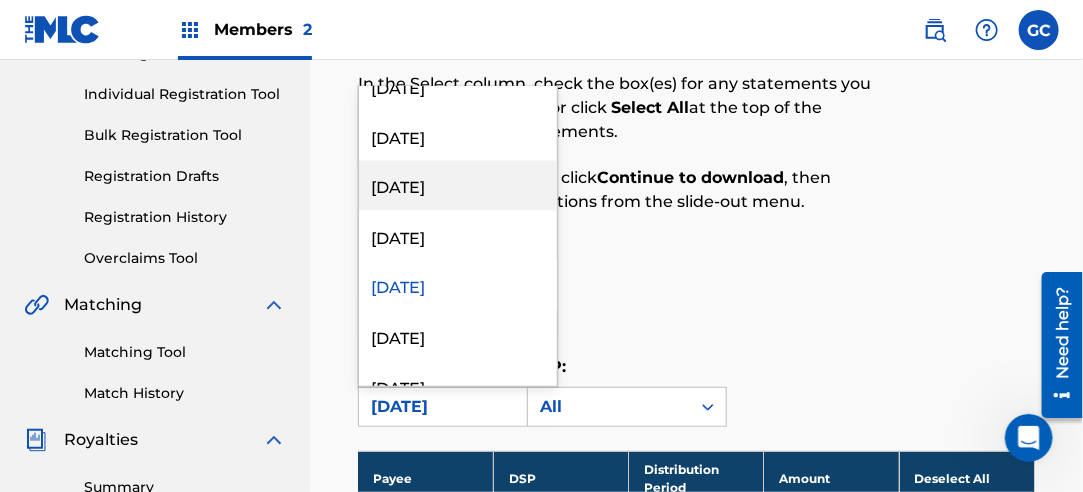 scroll, scrollTop: 1600, scrollLeft: 0, axis: vertical 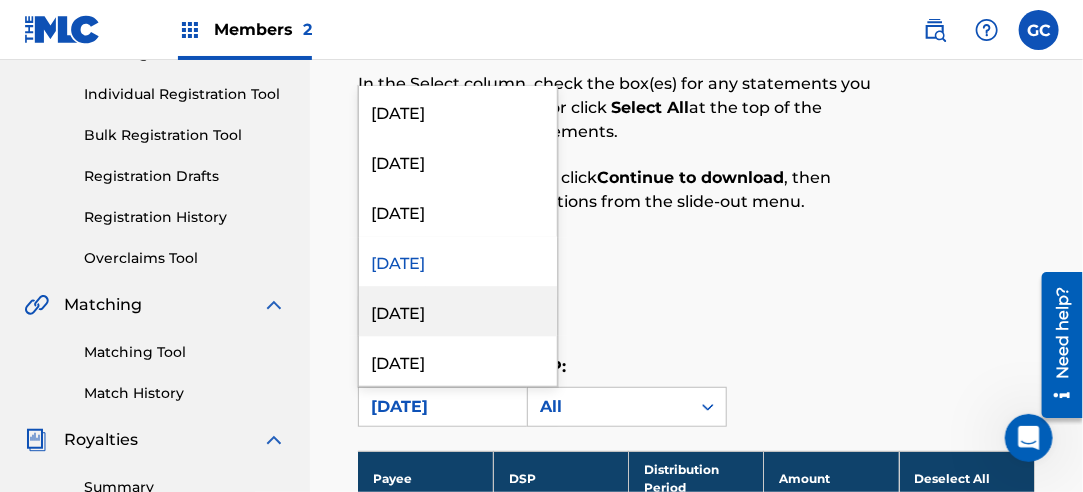 click on "[DATE]" at bounding box center [458, 311] 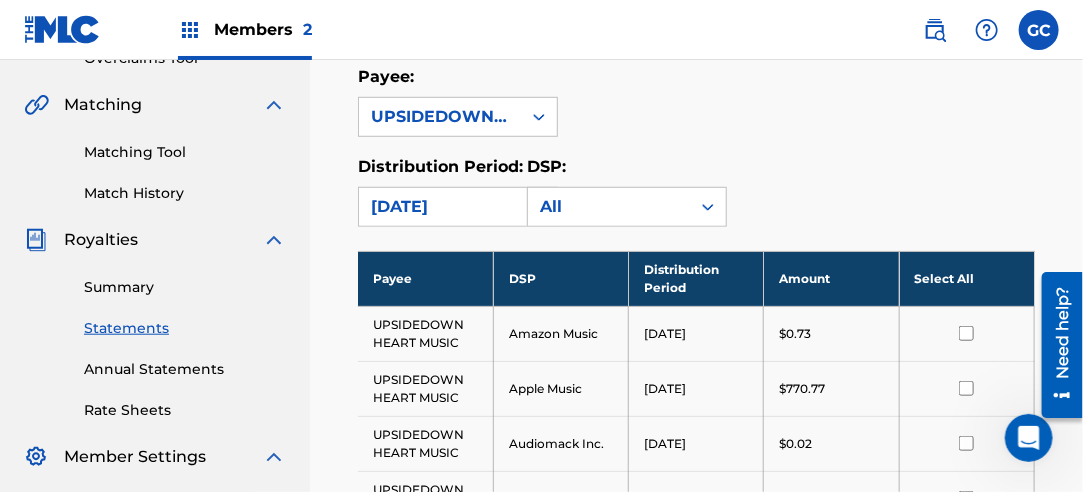 click on "Select All" at bounding box center [966, 278] 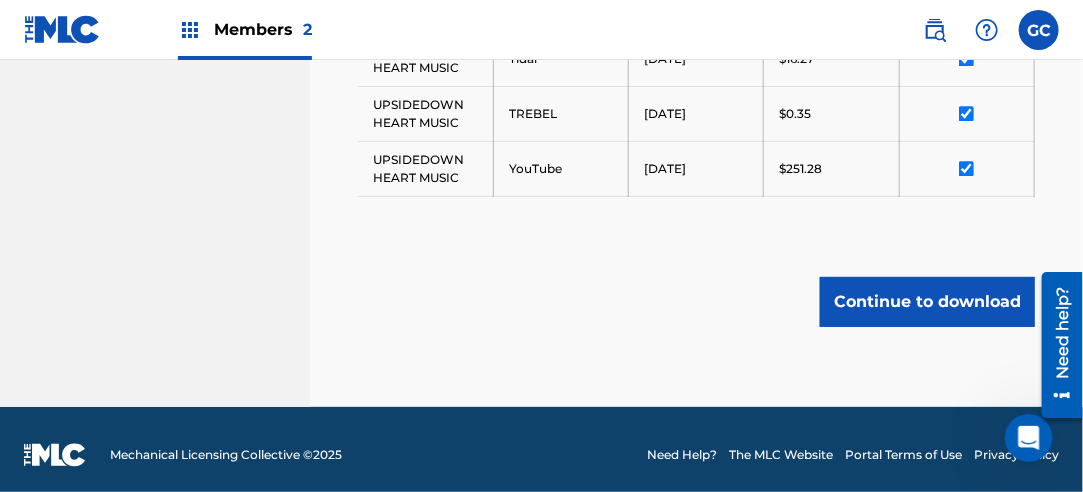 click on "Continue to download" at bounding box center (927, 302) 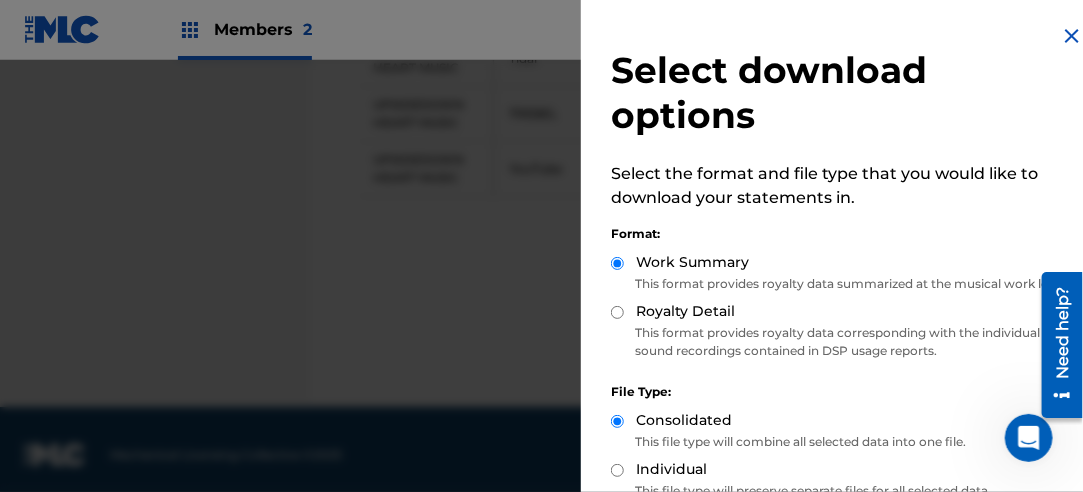 click on "Royalty Detail" at bounding box center [844, 312] 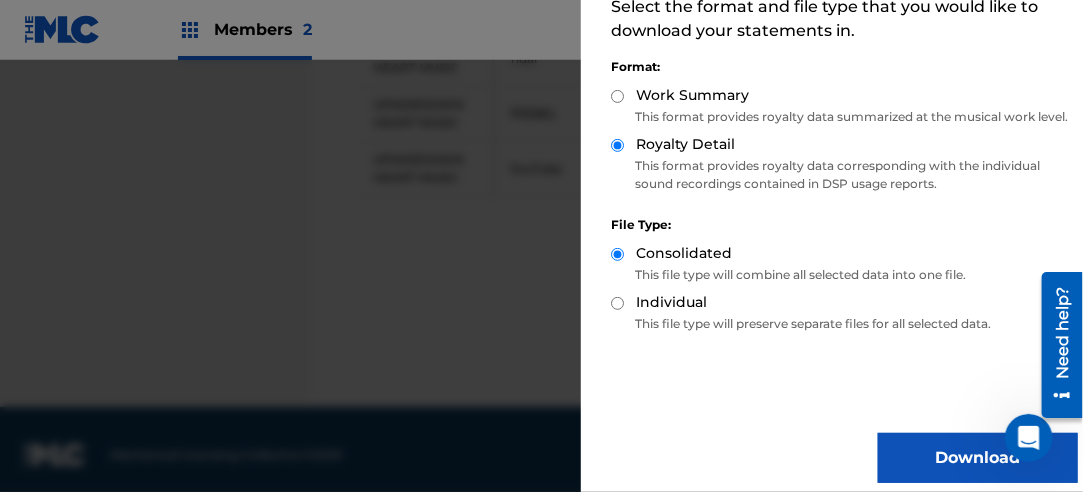 click on "Download" at bounding box center (978, 458) 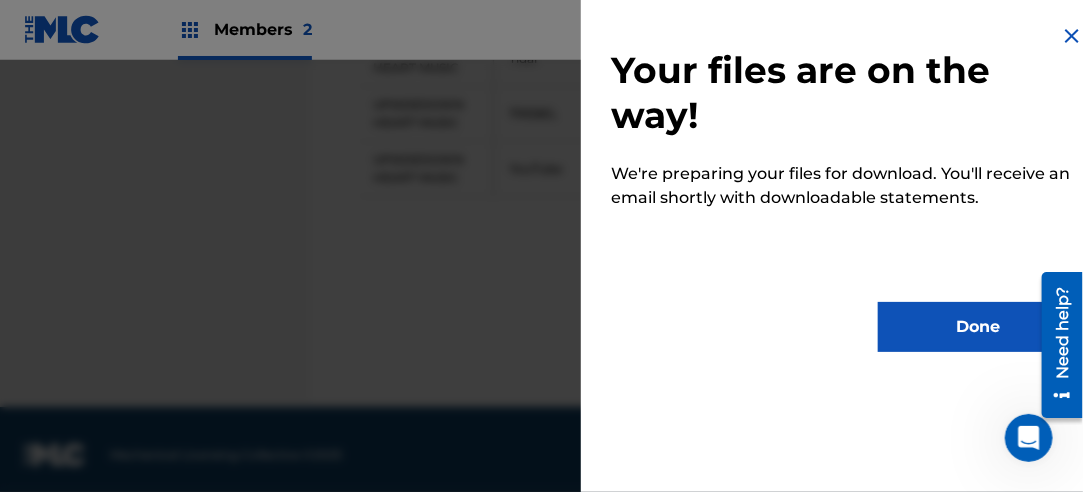 click on "Done" at bounding box center (978, 327) 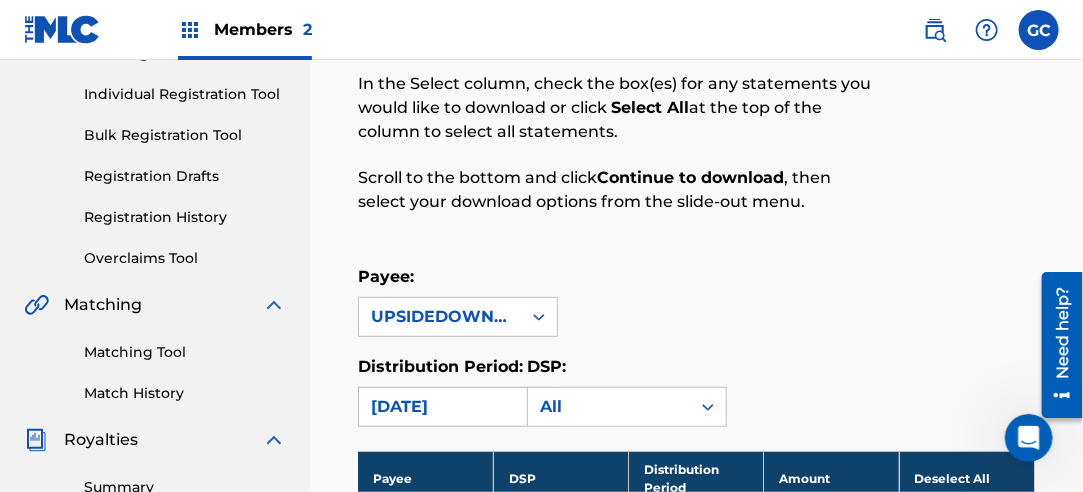 click on "[DATE]" at bounding box center (440, 407) 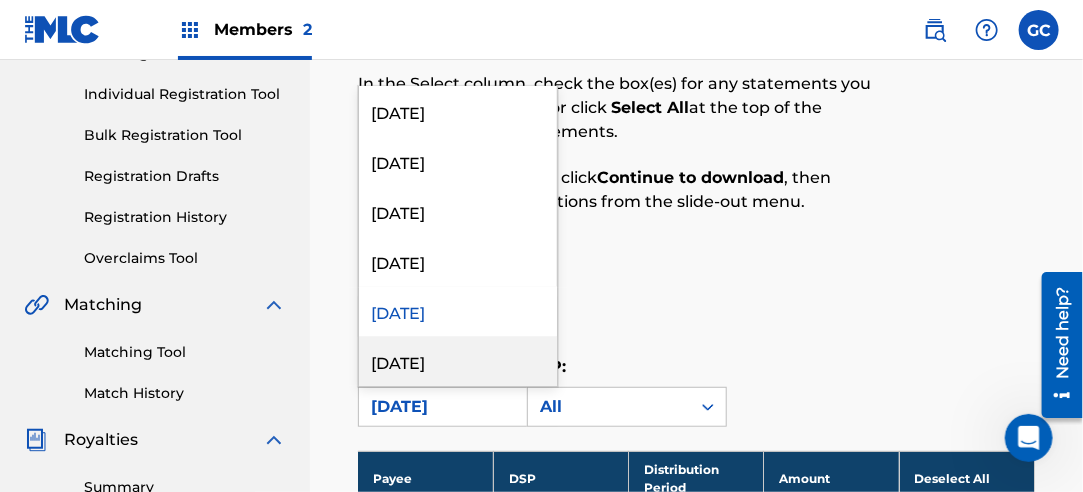 click on "[DATE]" at bounding box center [458, 361] 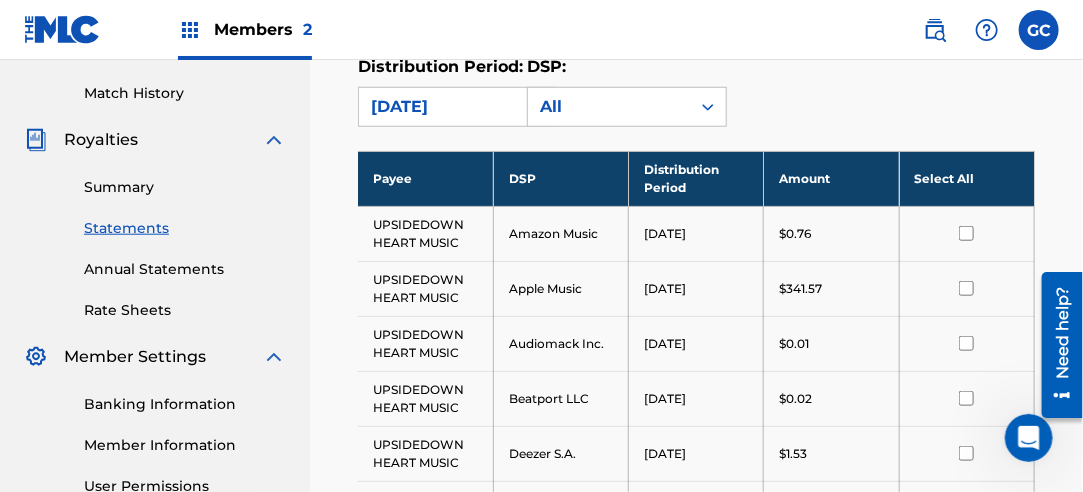 click on "Select All" at bounding box center [966, 178] 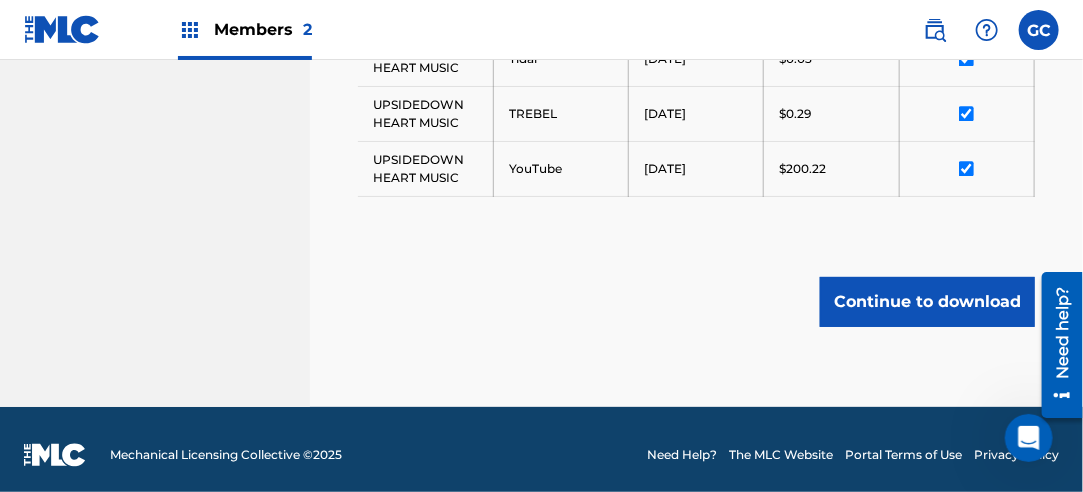click on "Continue to download" at bounding box center [927, 302] 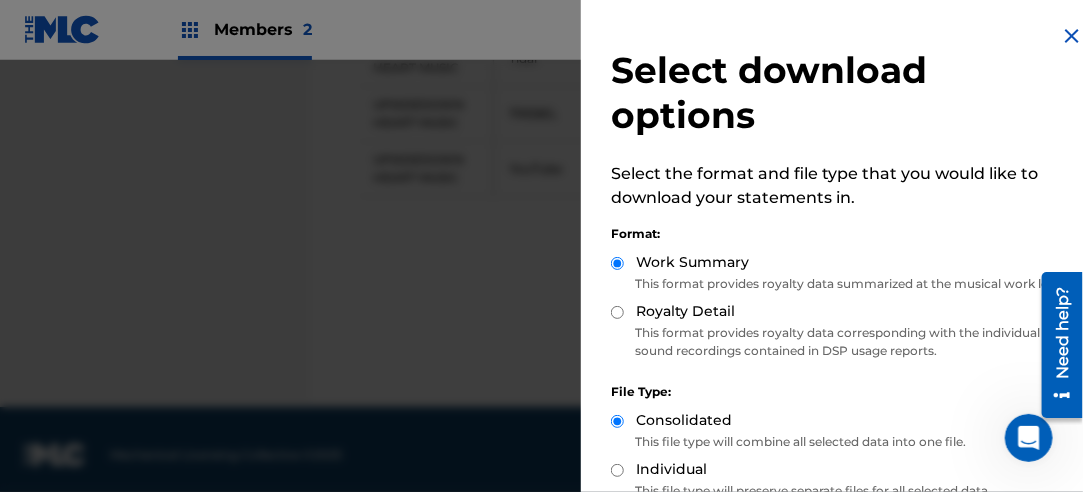 click on "Royalty Detail" at bounding box center (844, 312) 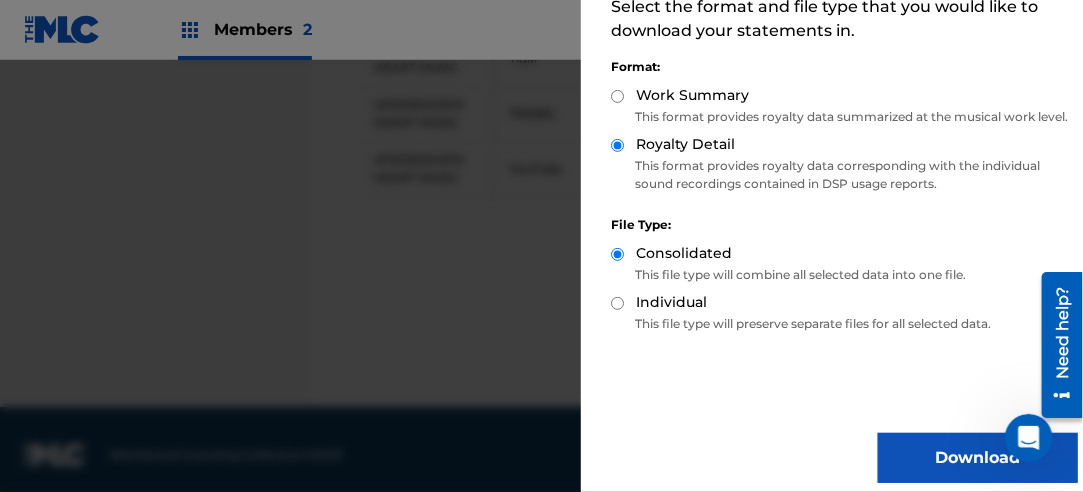 click on "Download" at bounding box center [978, 458] 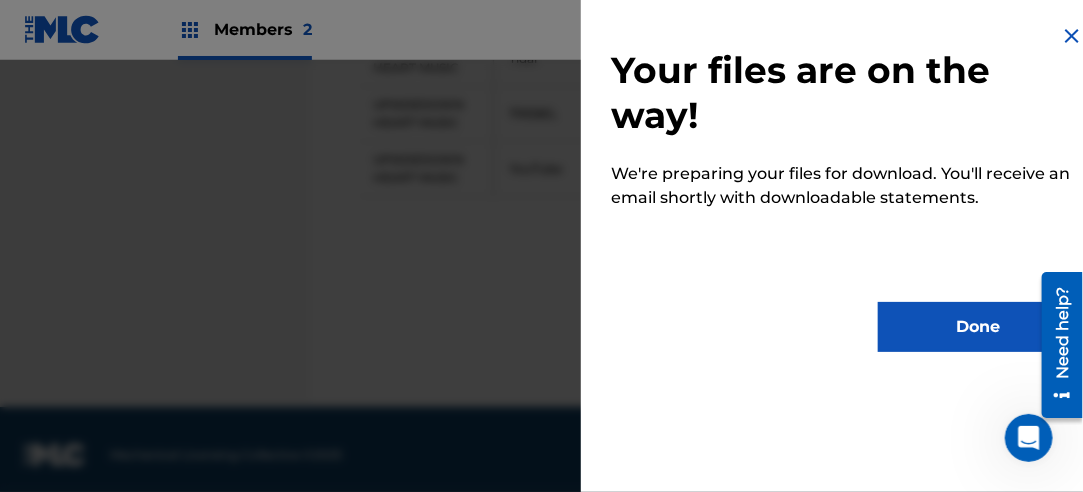 click on "Done" at bounding box center (978, 327) 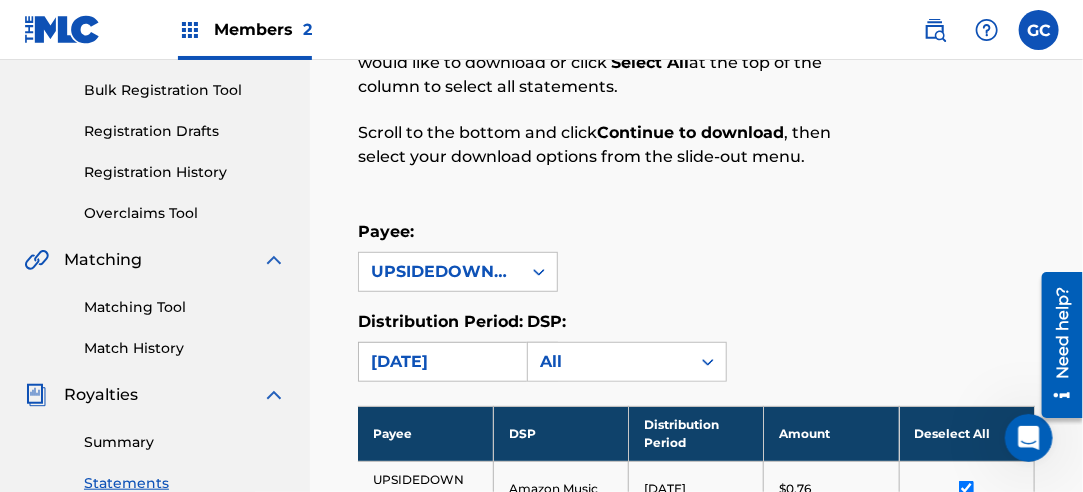 click on "[DATE]" at bounding box center [440, 362] 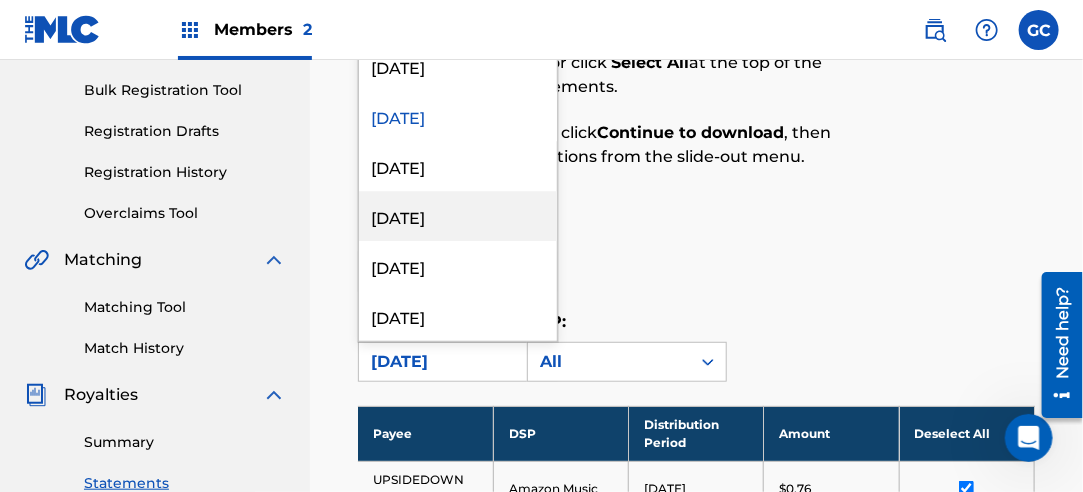 click on "[DATE]" at bounding box center (458, 166) 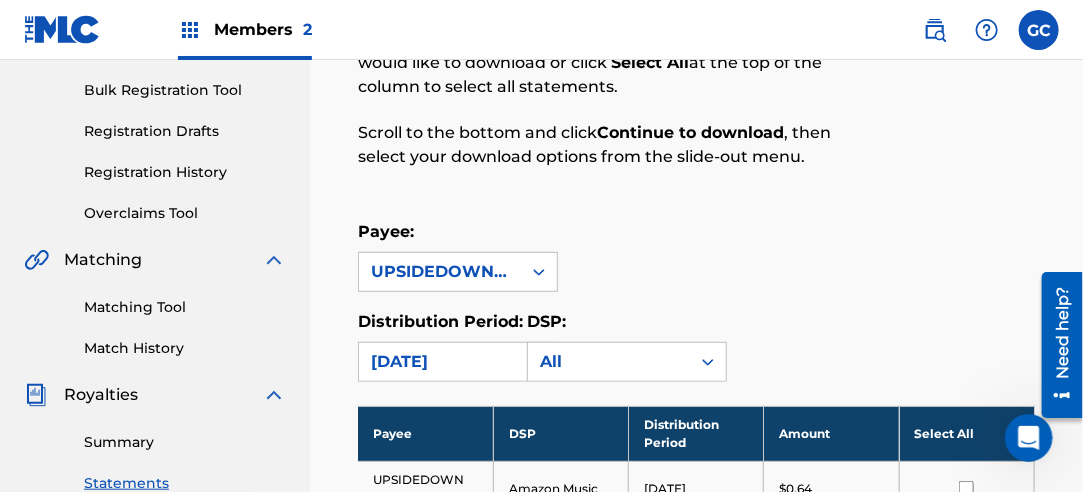 click on "Select All" at bounding box center (966, 433) 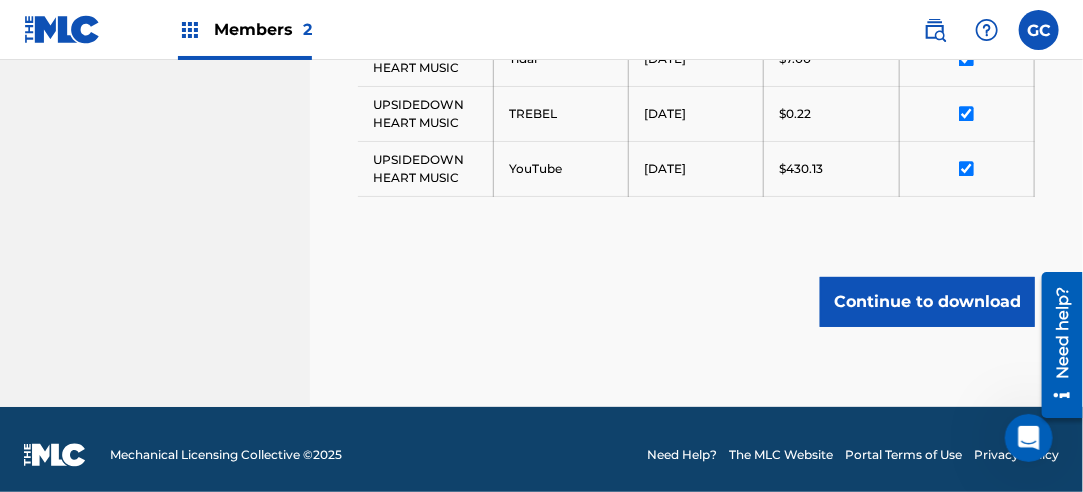click on "Continue to download" at bounding box center (927, 302) 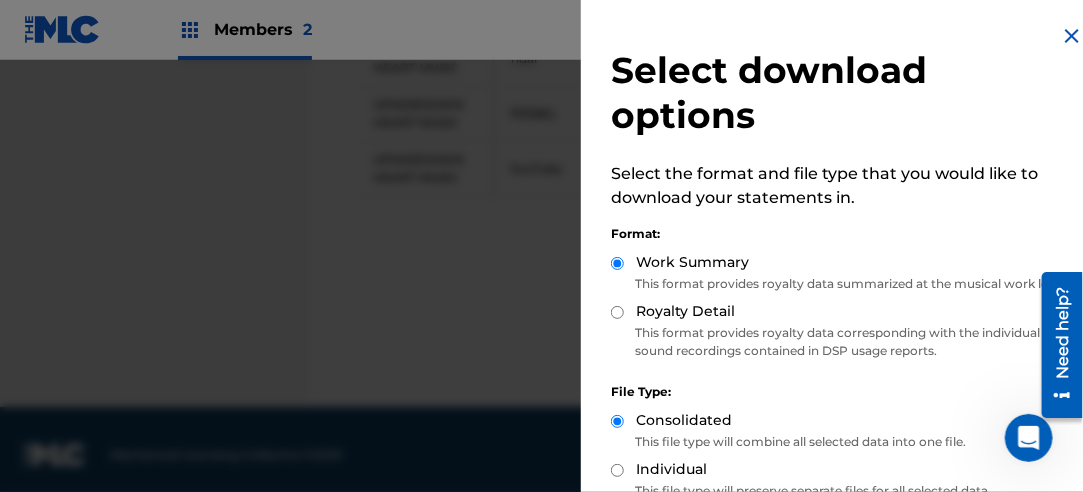 click on "Royalty Detail" at bounding box center [617, 312] 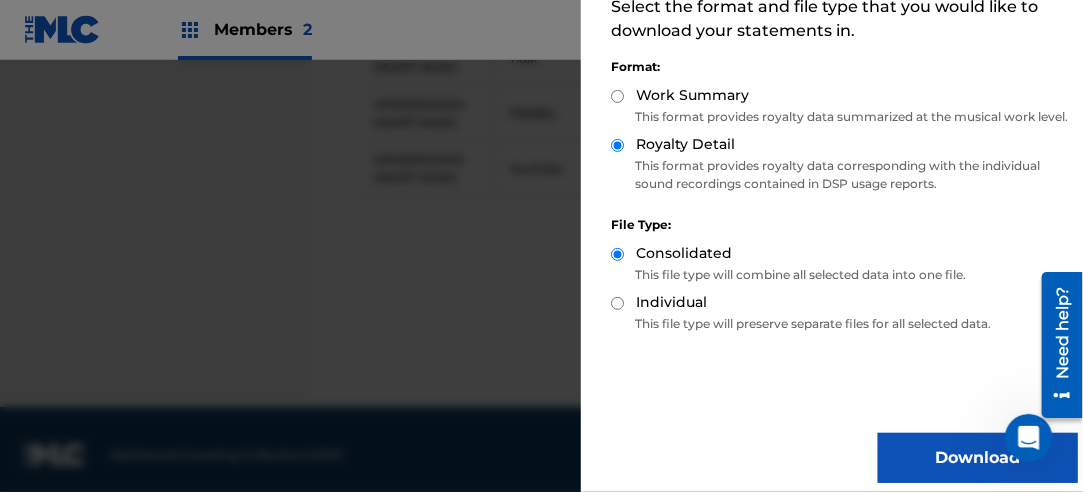 click on "Download" at bounding box center (978, 458) 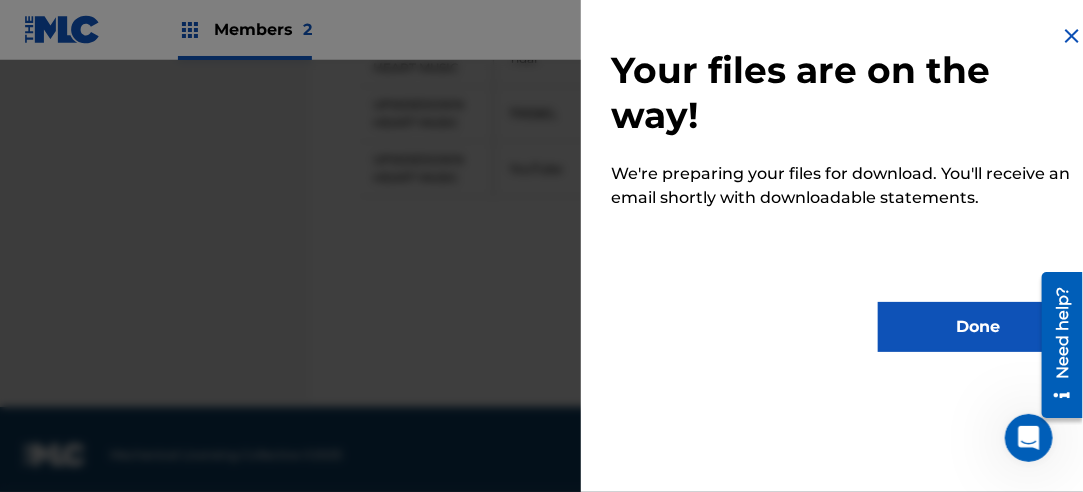 click on "Done" at bounding box center [978, 327] 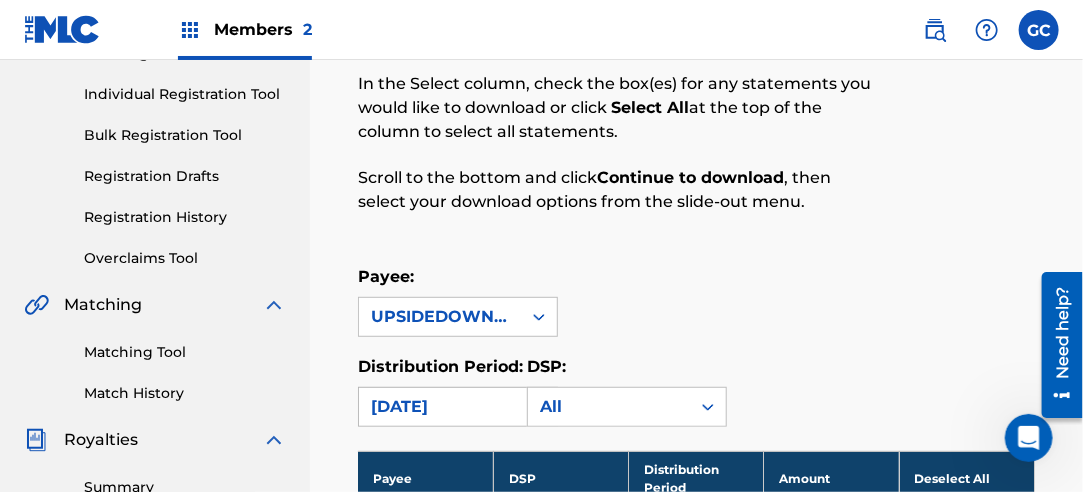 click on "[DATE]" at bounding box center (440, 407) 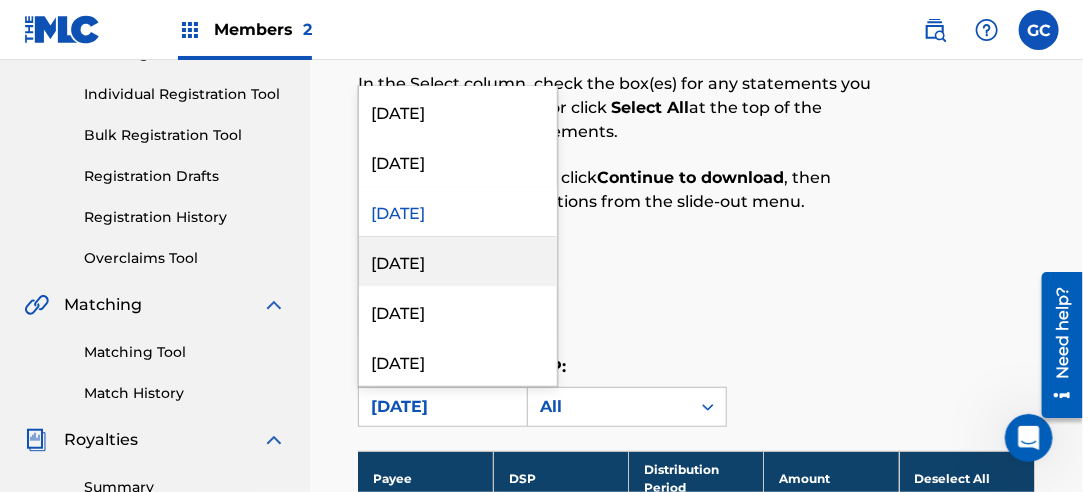 click on "[DATE]" at bounding box center [458, 261] 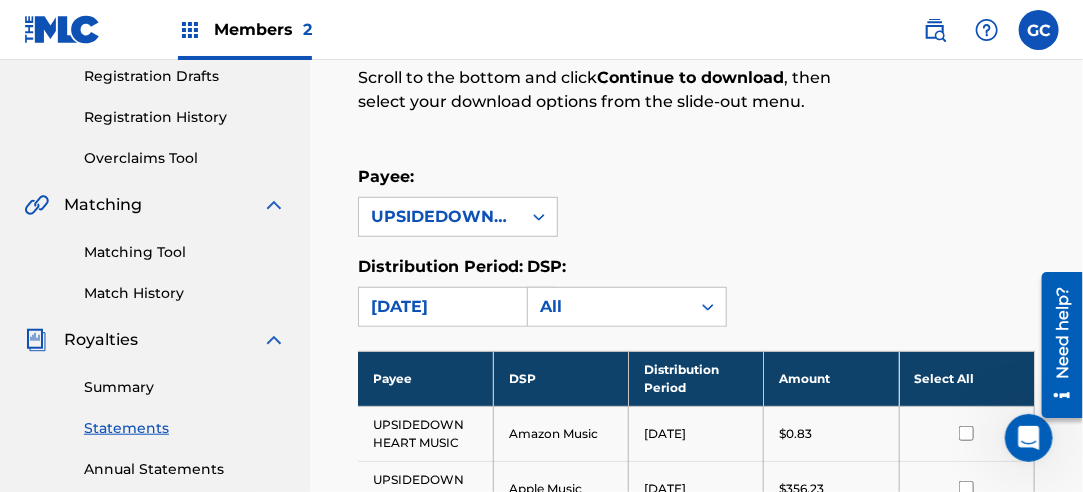 click on "Select All" at bounding box center [966, 378] 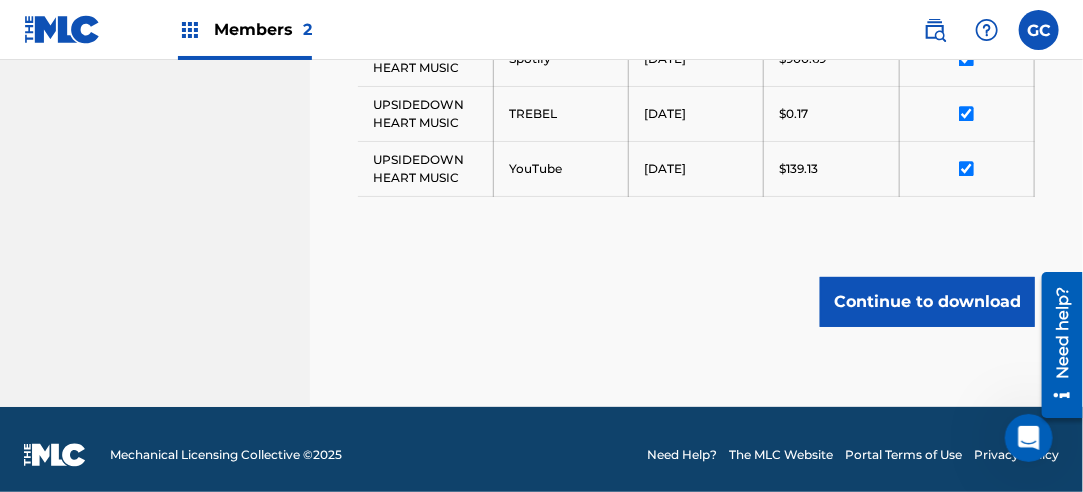 click on "Continue to download" at bounding box center [927, 302] 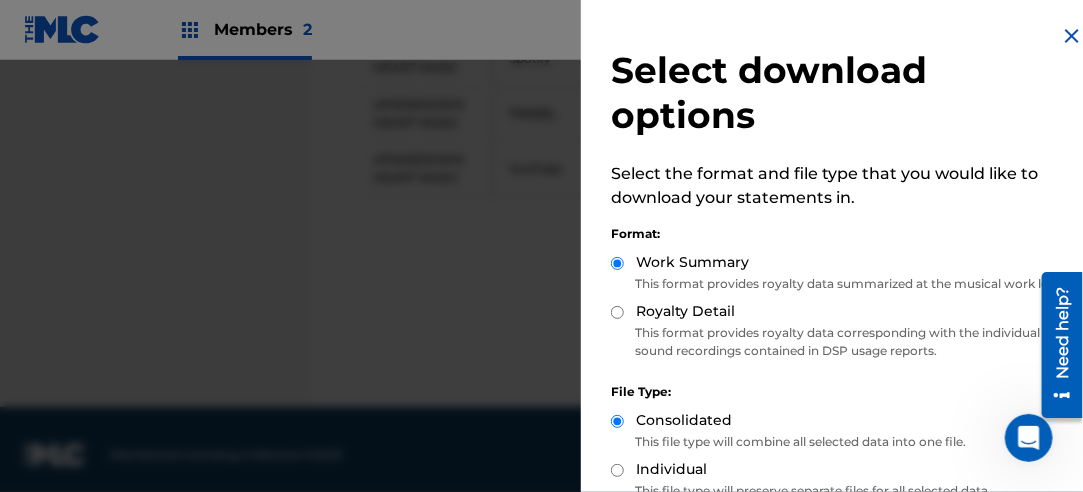 click on "Royalty Detail" at bounding box center (617, 312) 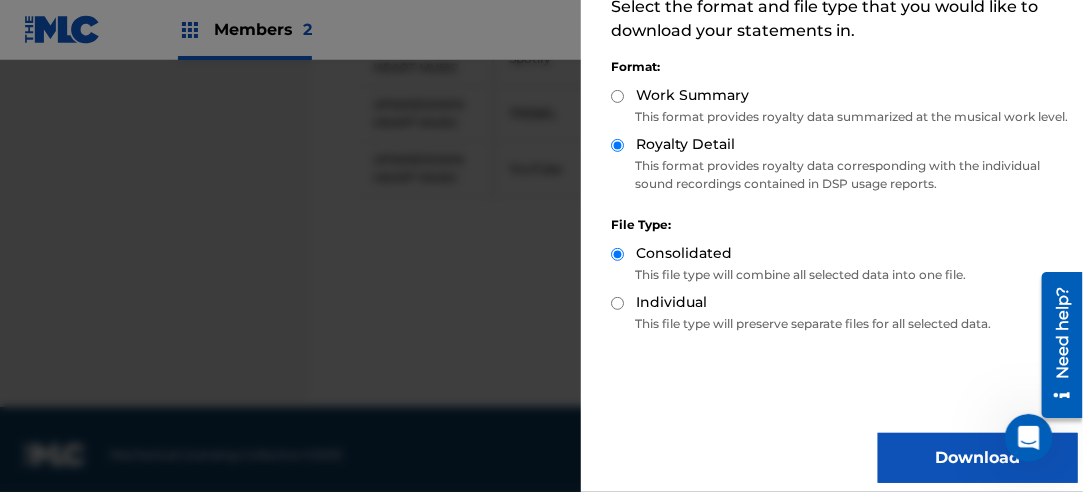 click on "Download" at bounding box center [978, 458] 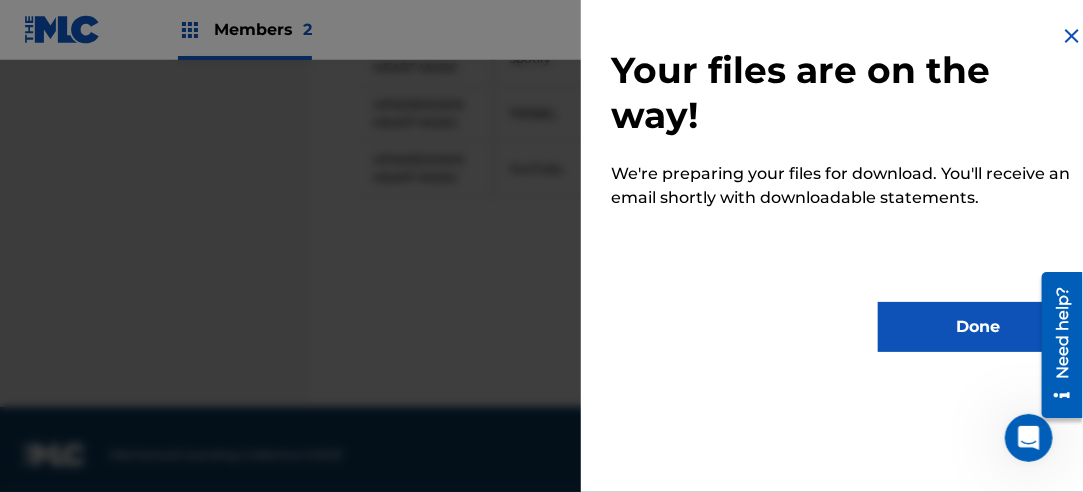 click on "Done" at bounding box center [978, 327] 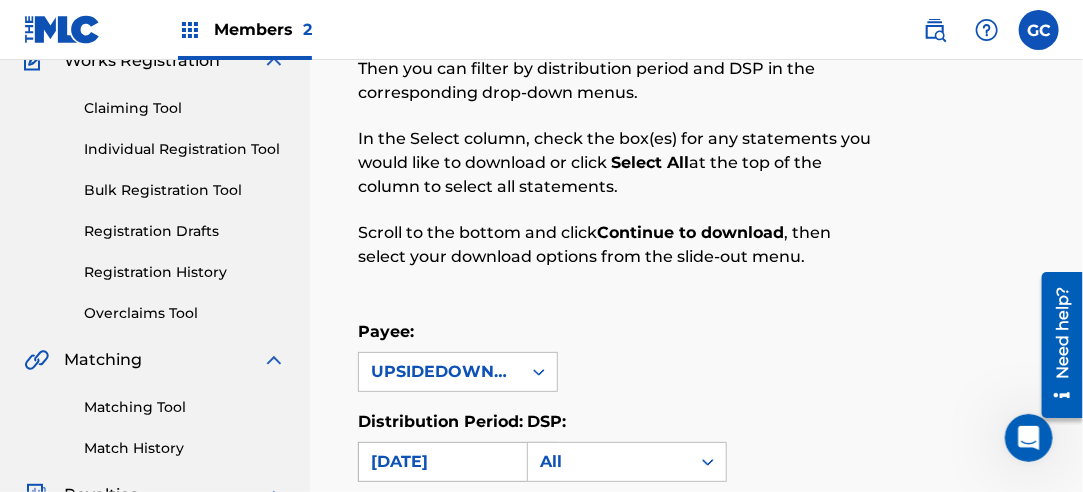 click on "[DATE]" at bounding box center (440, 462) 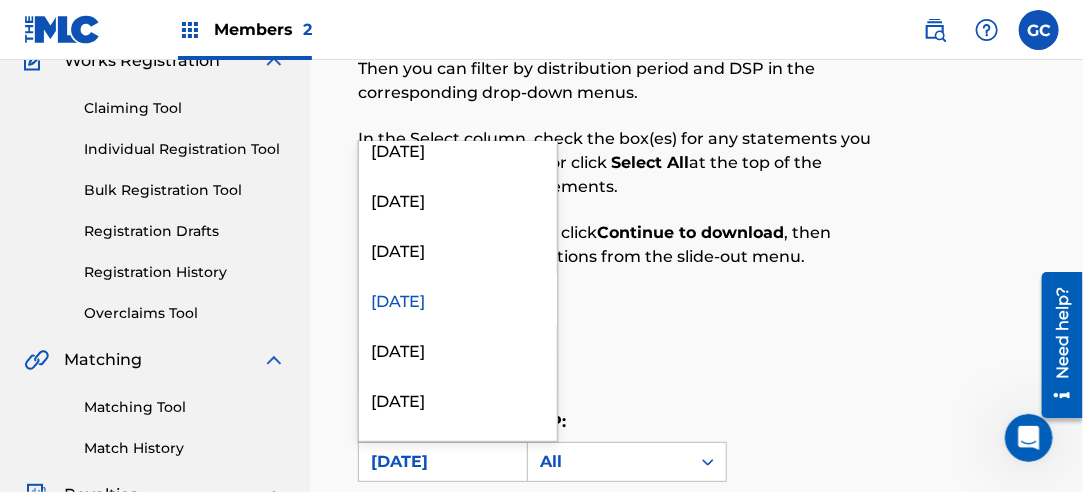 scroll, scrollTop: 1900, scrollLeft: 0, axis: vertical 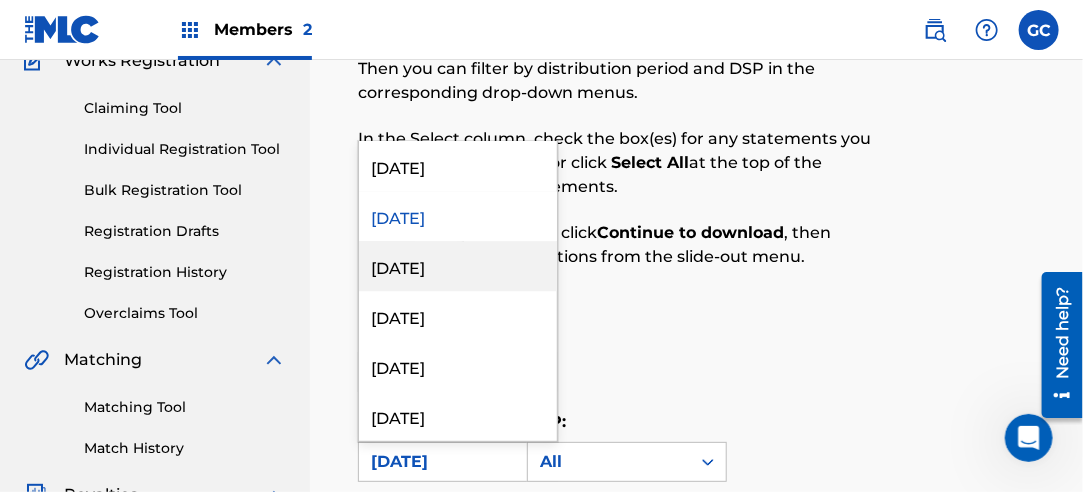 click on "[DATE]" at bounding box center (458, 266) 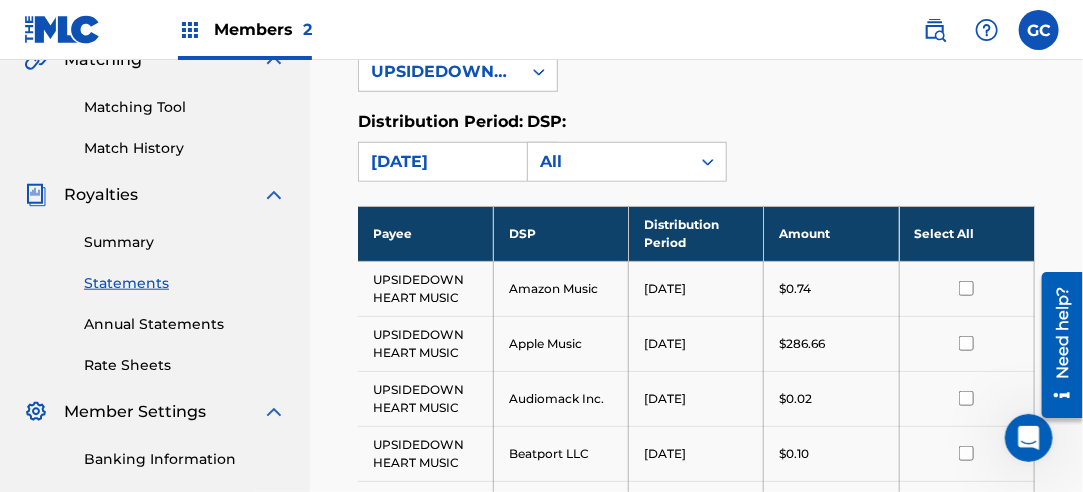 click on "Select All" at bounding box center (966, 233) 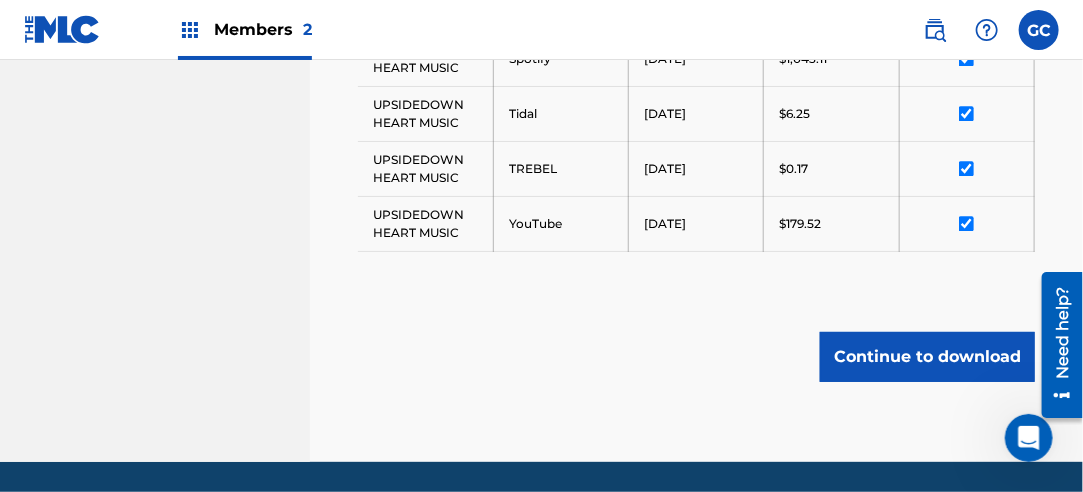 click on "Continue to download" at bounding box center [927, 357] 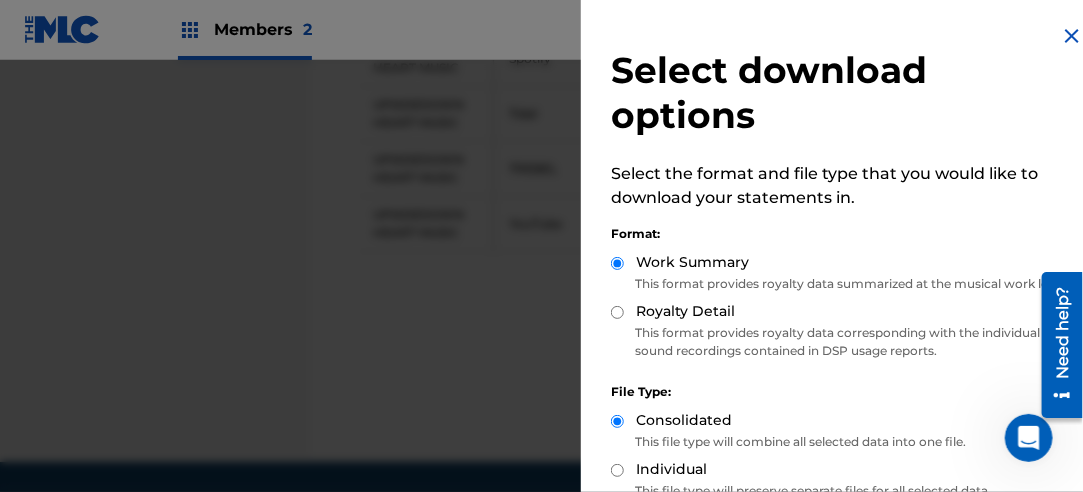click on "Royalty Detail" at bounding box center (617, 312) 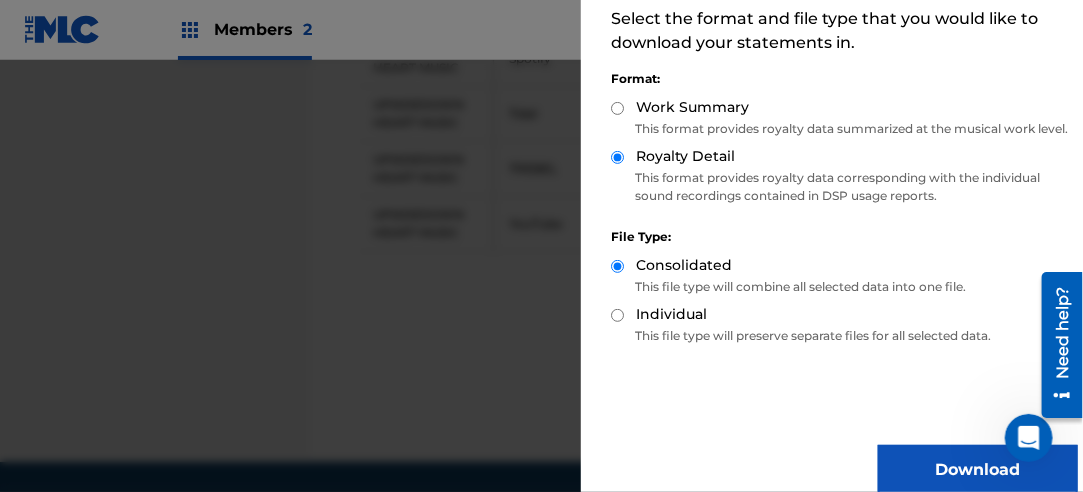 scroll, scrollTop: 200, scrollLeft: 0, axis: vertical 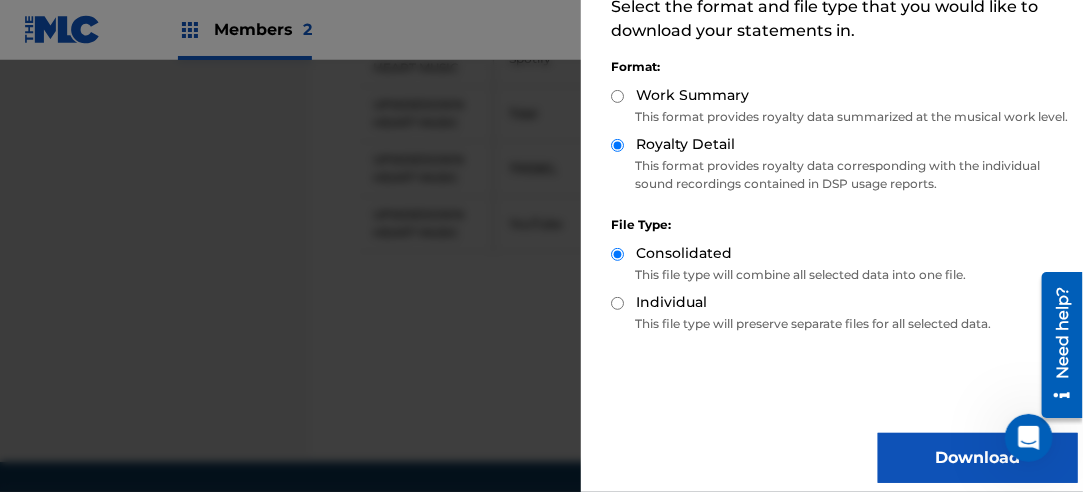 click on "Download" at bounding box center (978, 458) 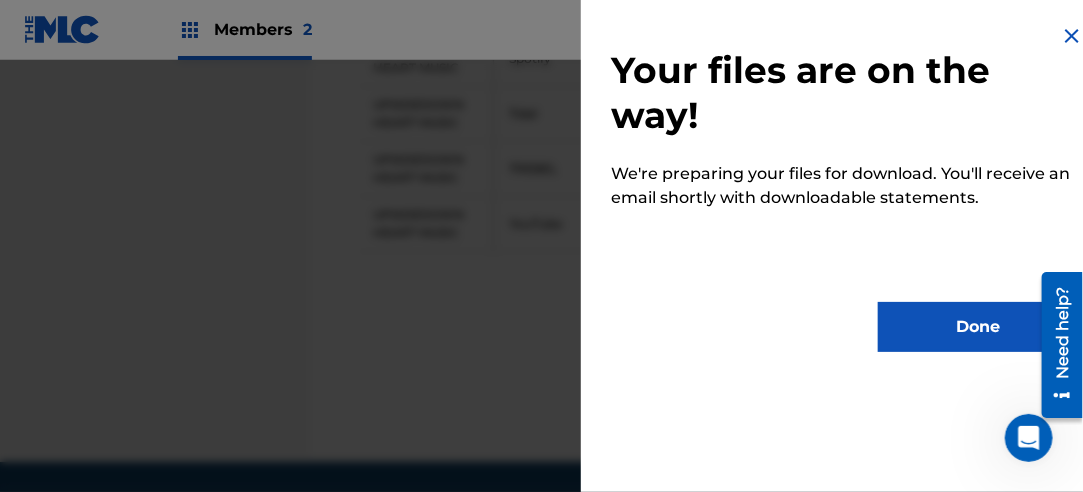 click on "Done" at bounding box center [978, 327] 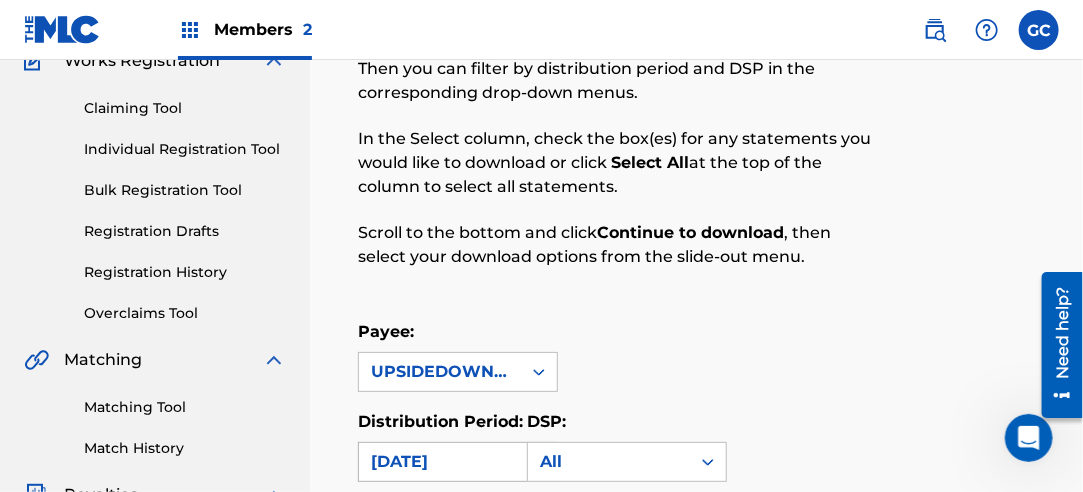 click on "[DATE]" at bounding box center (440, 462) 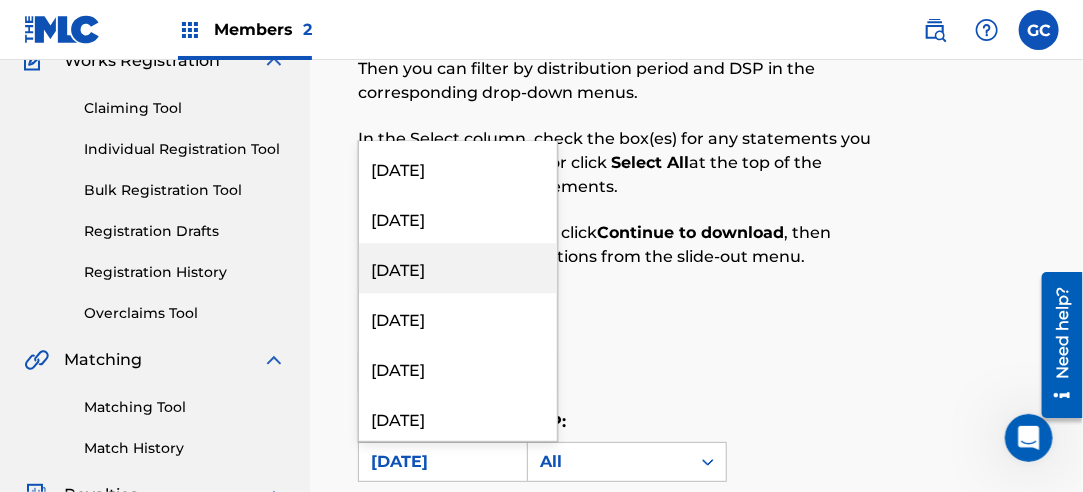 scroll, scrollTop: 1800, scrollLeft: 0, axis: vertical 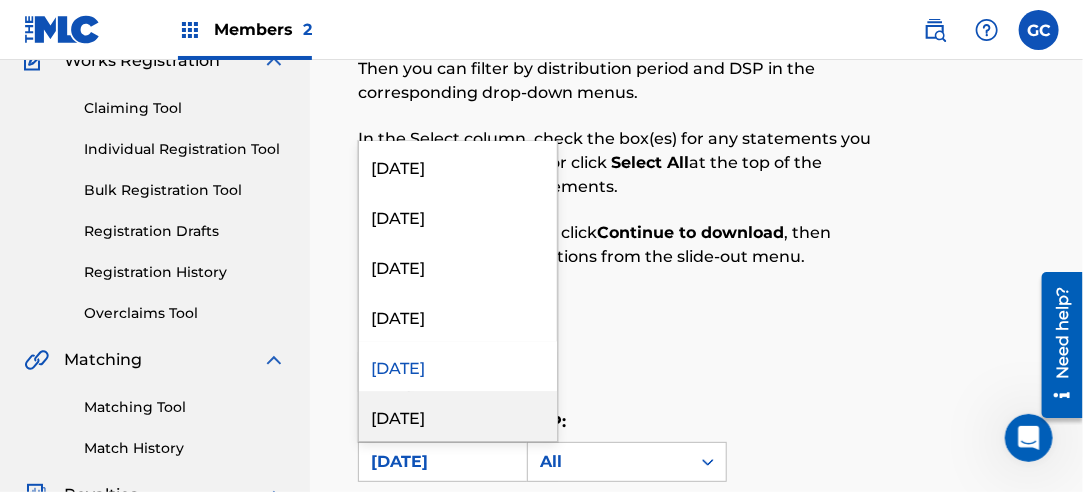 click on "[DATE]" at bounding box center (458, 416) 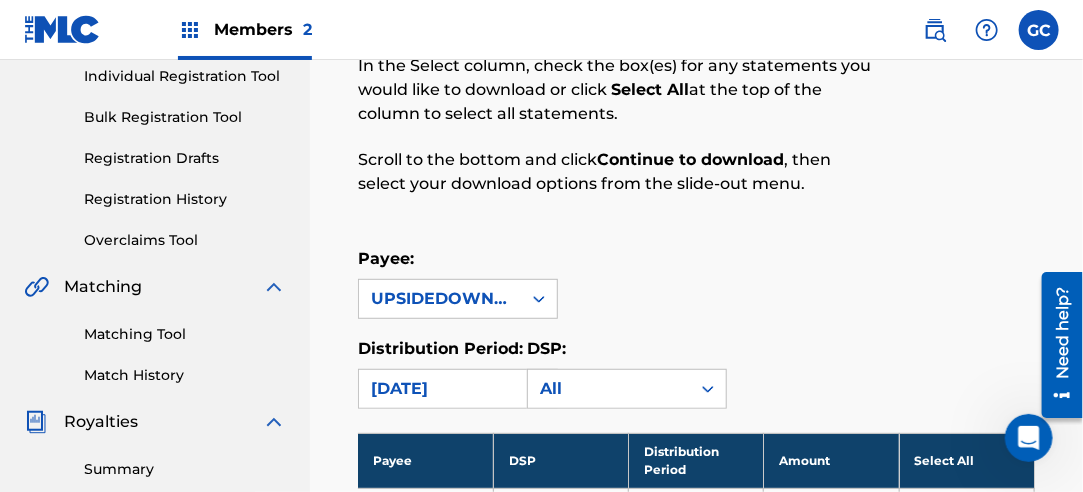 scroll, scrollTop: 286, scrollLeft: 0, axis: vertical 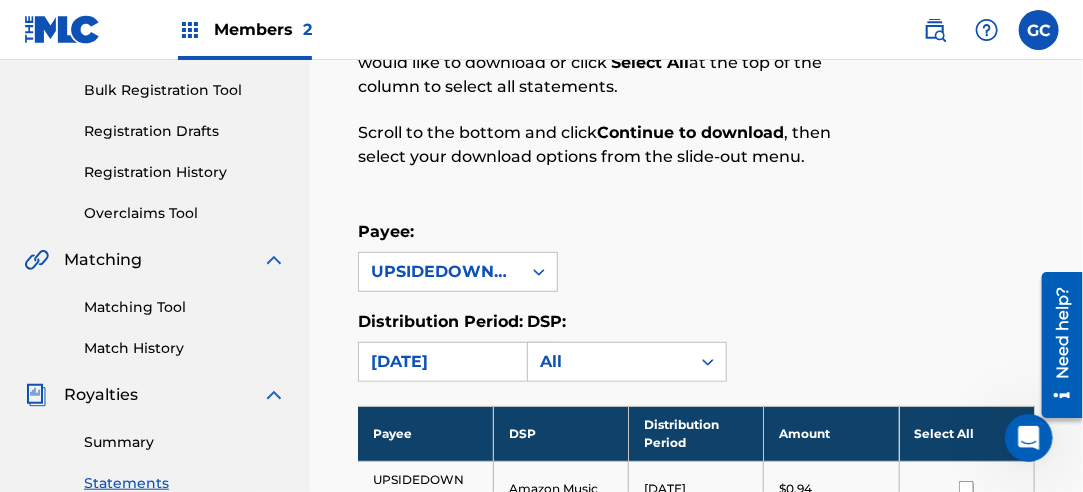 click on "Select All" at bounding box center [966, 433] 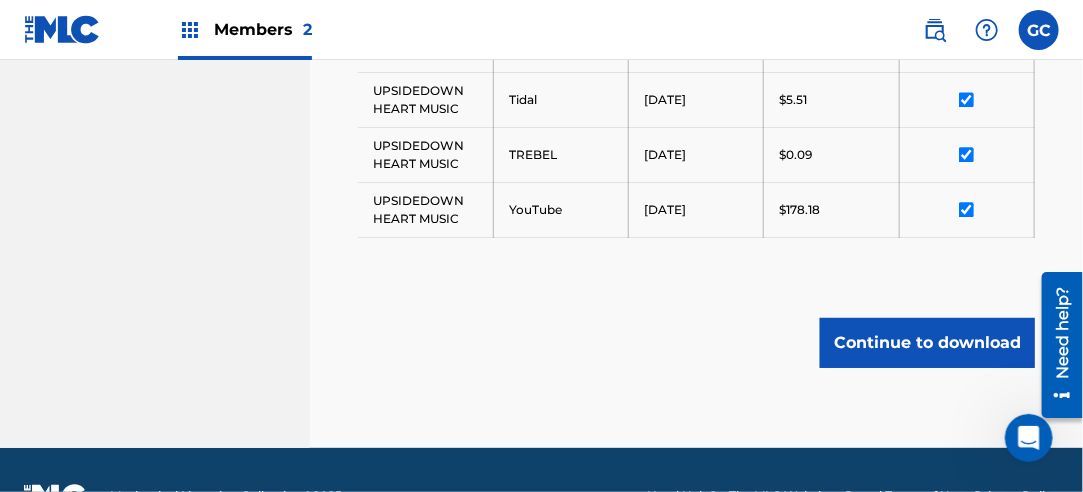 scroll, scrollTop: 1486, scrollLeft: 0, axis: vertical 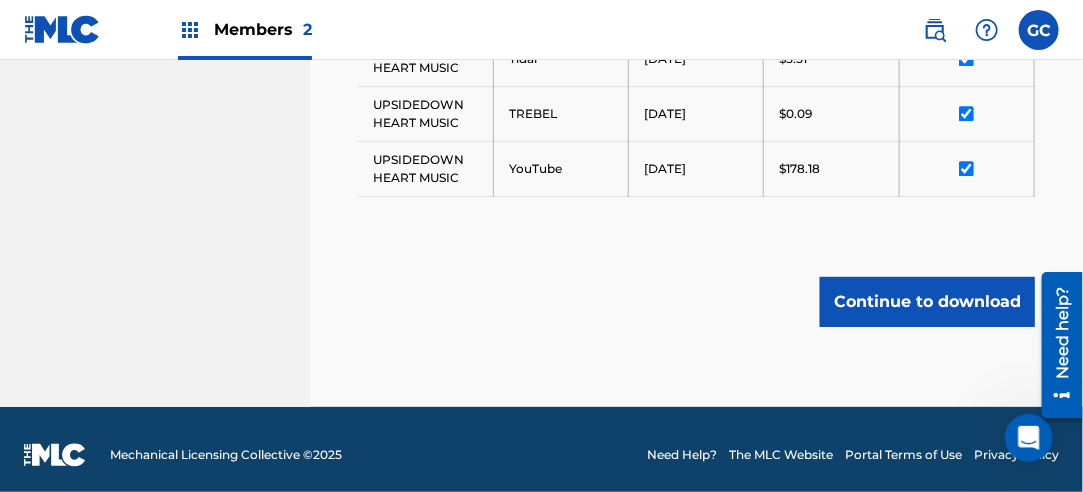 click on "Continue to download" at bounding box center (927, 302) 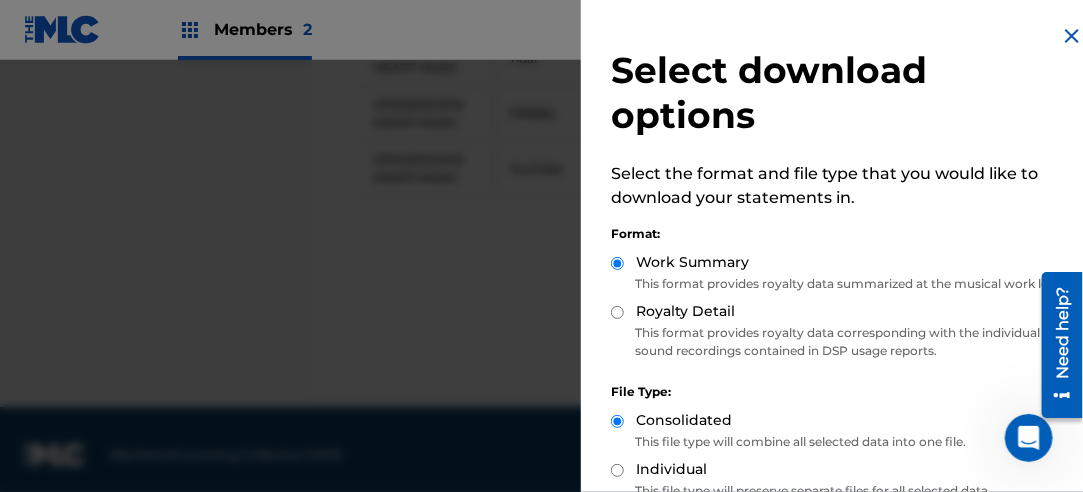 click on "Royalty Detail" at bounding box center (617, 312) 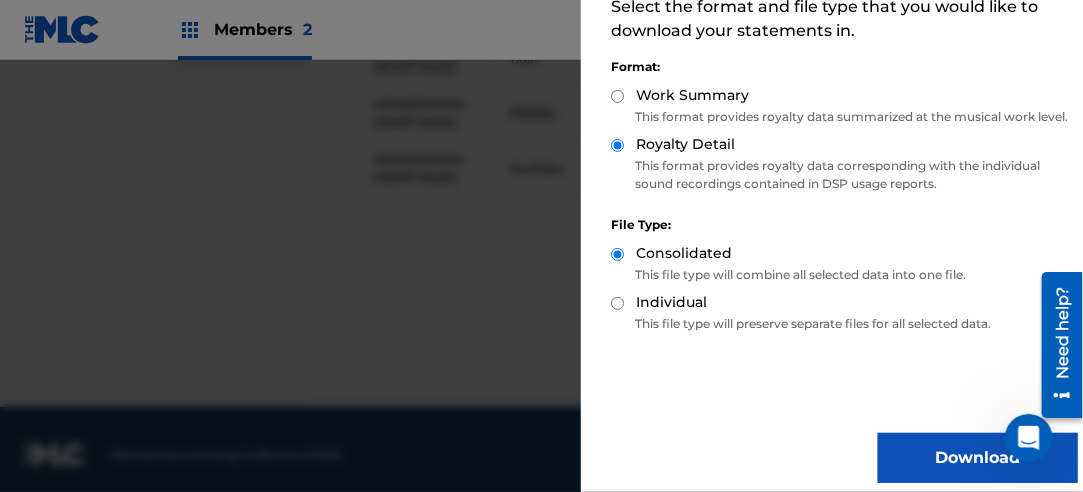 scroll, scrollTop: 200, scrollLeft: 0, axis: vertical 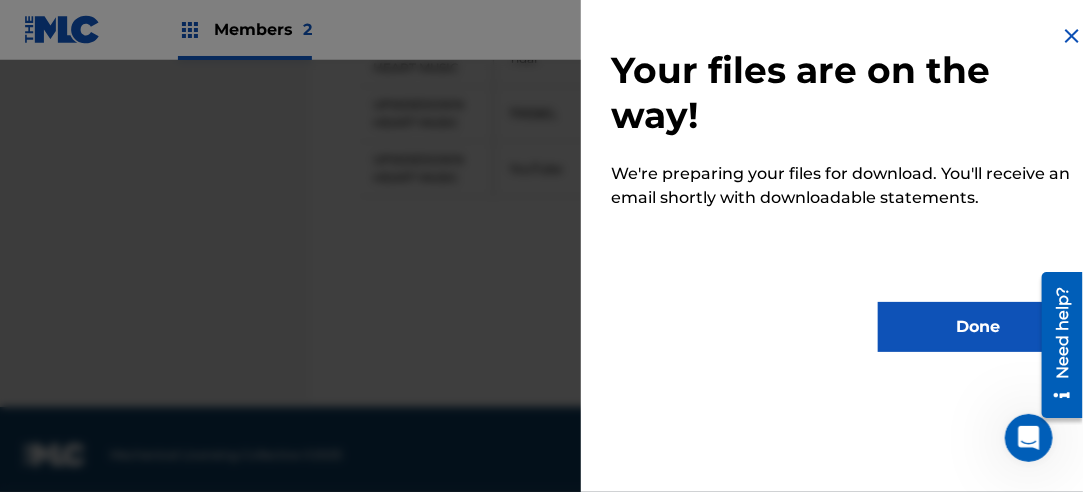 click on "Done" at bounding box center [978, 327] 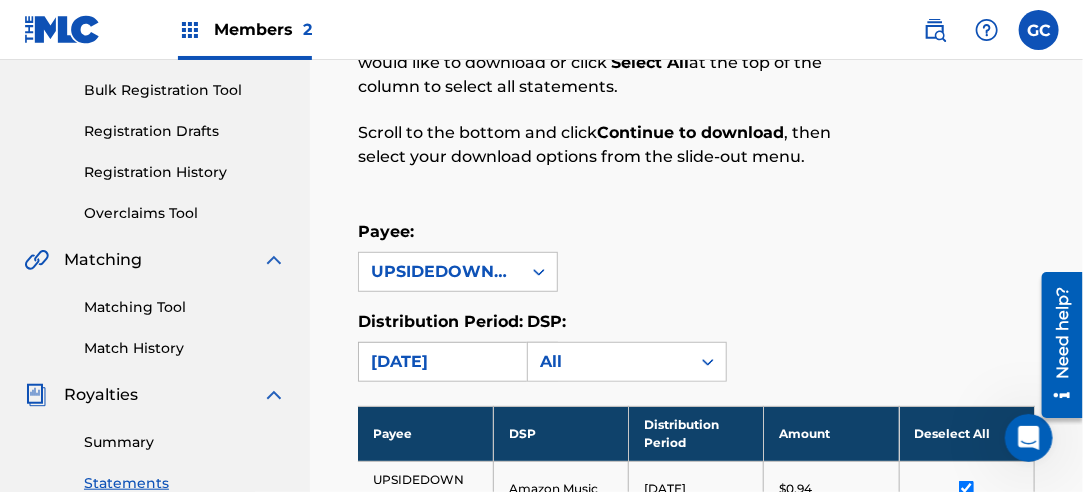 click on "[DATE]" at bounding box center [440, 362] 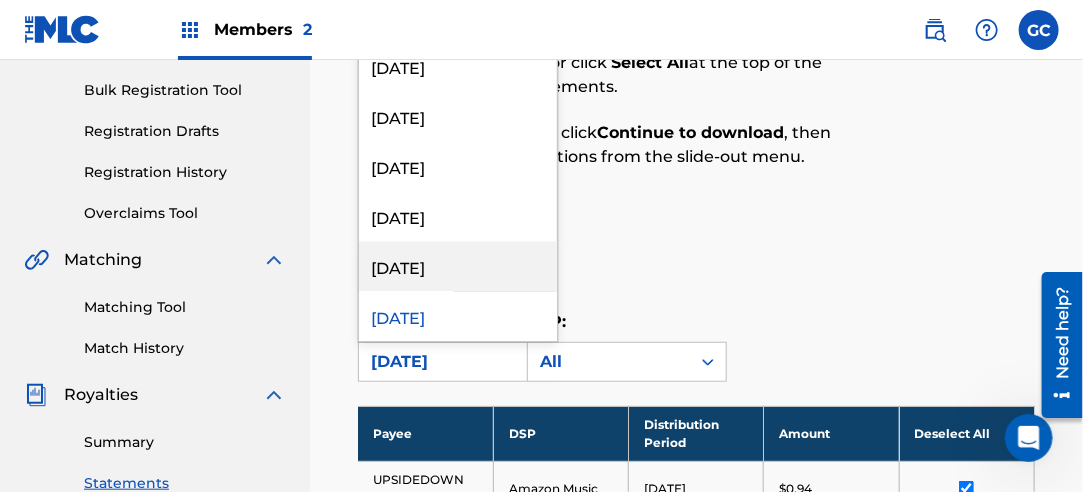scroll, scrollTop: 2000, scrollLeft: 0, axis: vertical 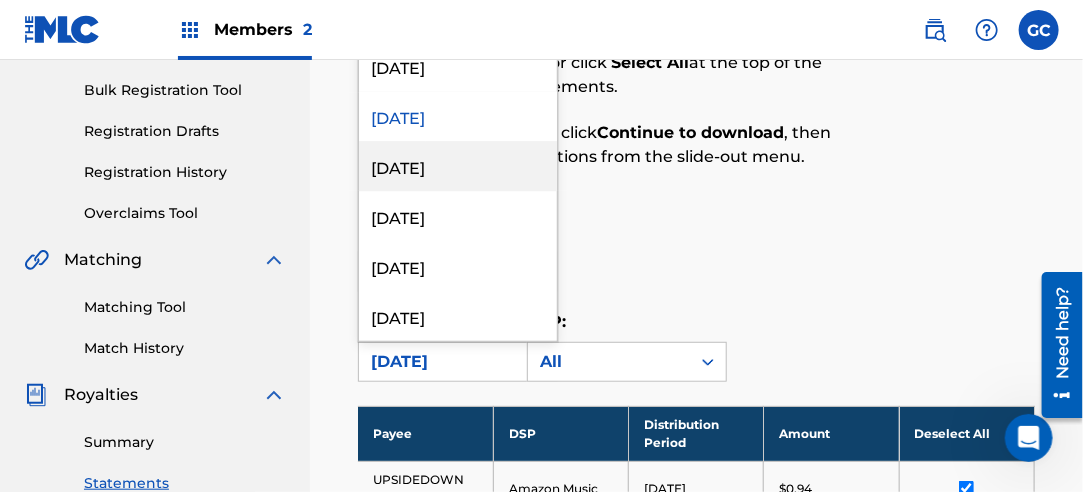 click on "[DATE]" at bounding box center (458, 166) 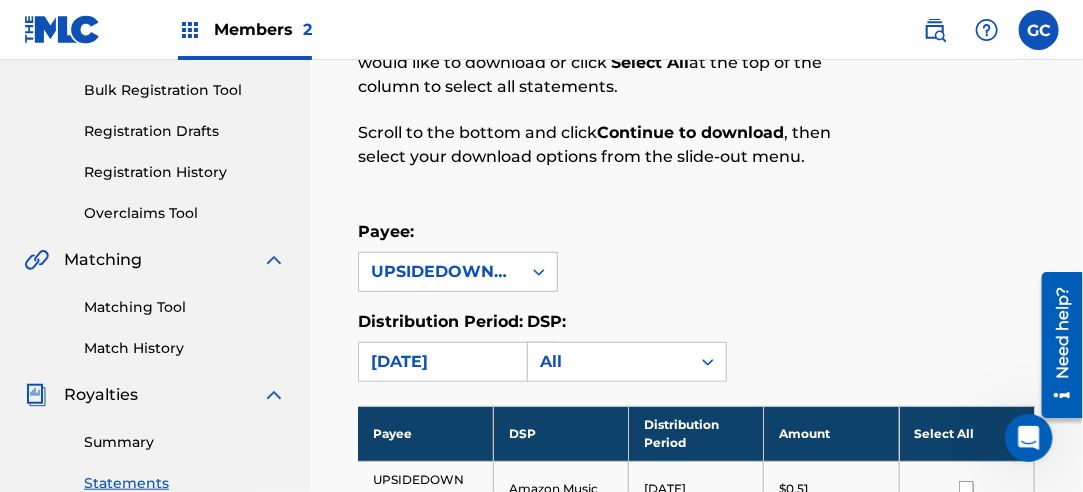 click on "Select All" at bounding box center (966, 433) 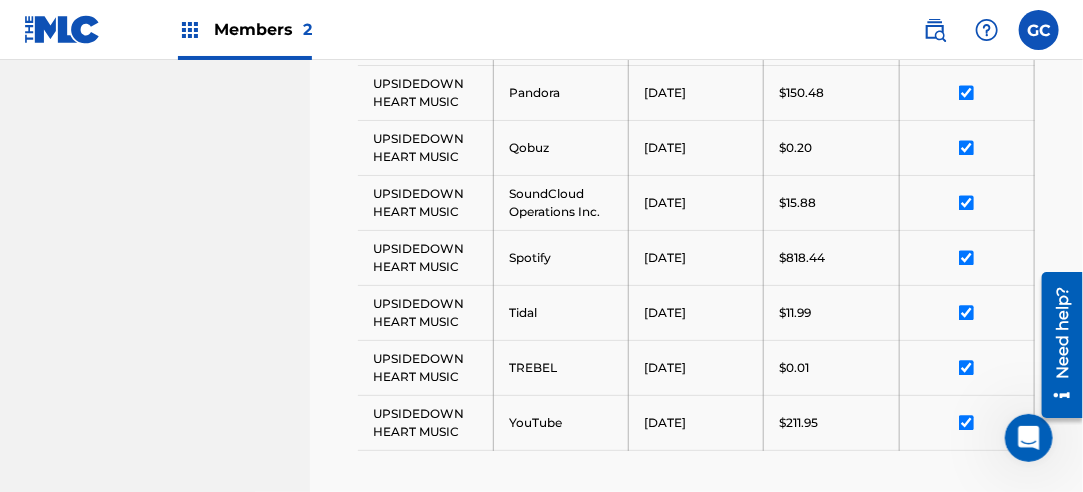 scroll, scrollTop: 1486, scrollLeft: 0, axis: vertical 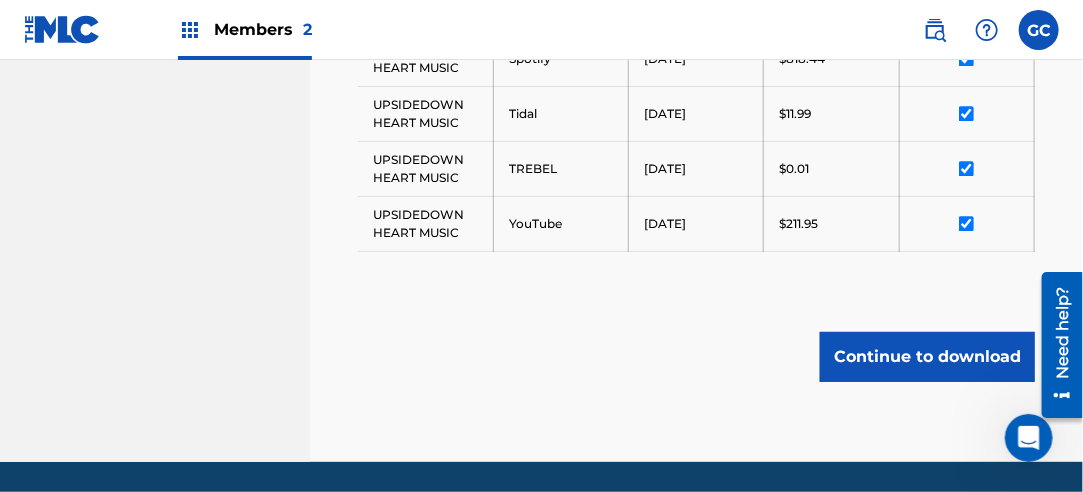click on "Continue to download" at bounding box center (927, 357) 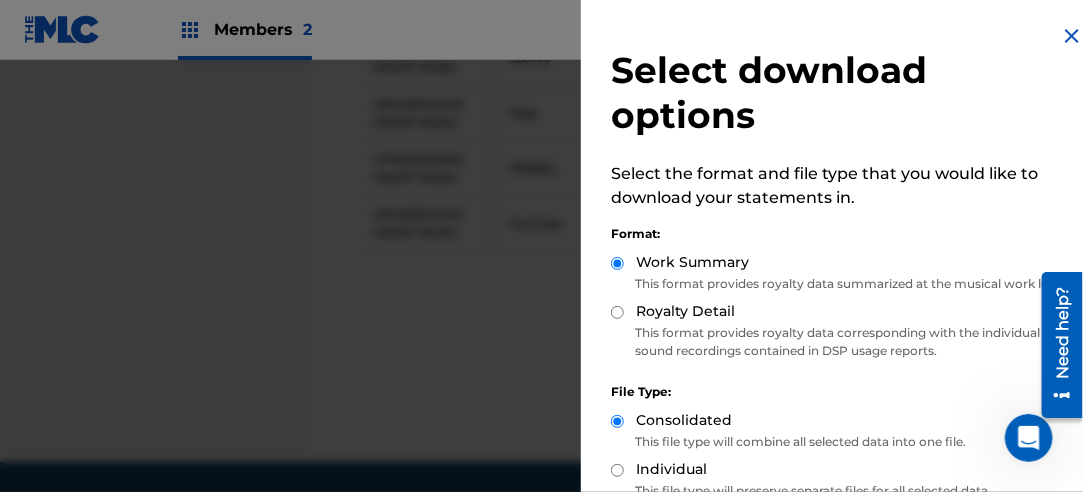 click on "Royalty Detail" at bounding box center [844, 312] 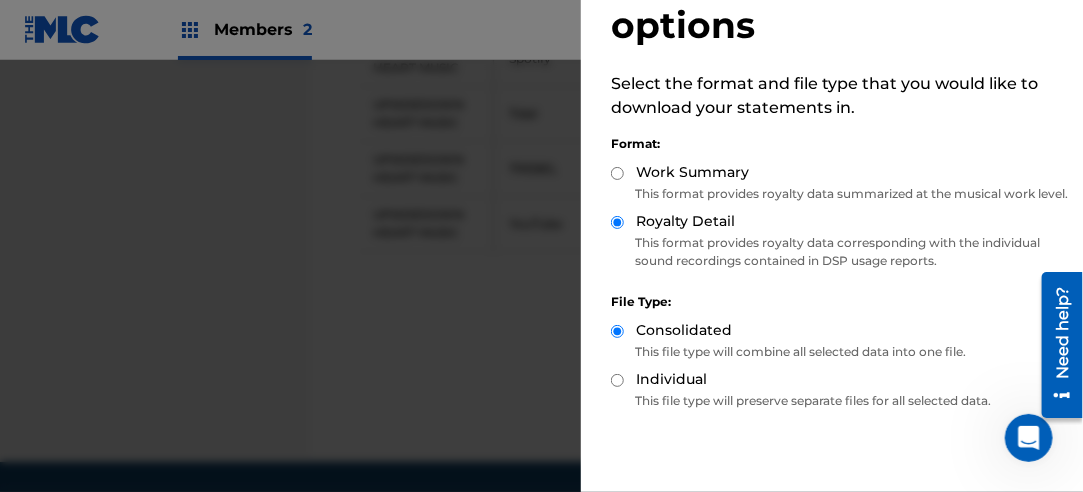 scroll, scrollTop: 200, scrollLeft: 0, axis: vertical 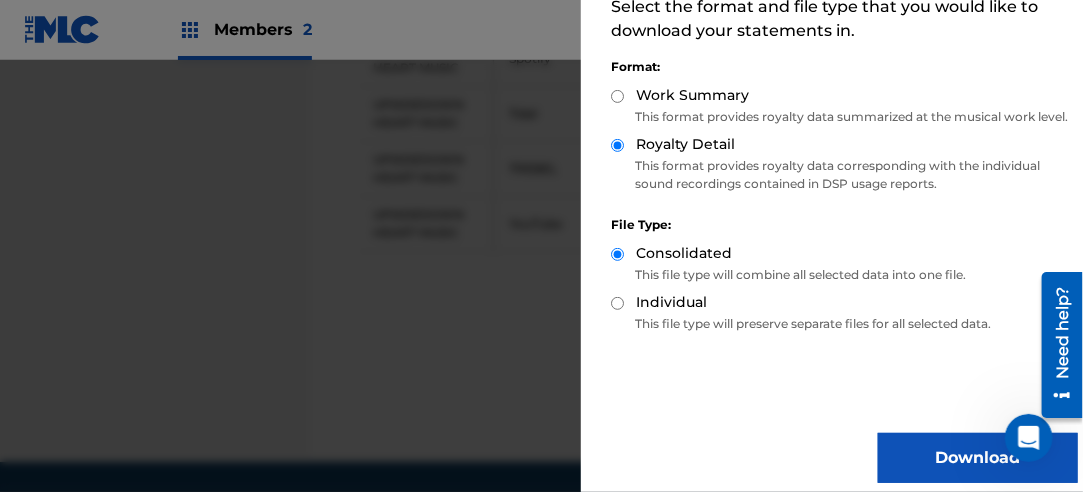 drag, startPoint x: 916, startPoint y: 428, endPoint x: 913, endPoint y: 410, distance: 18.248287 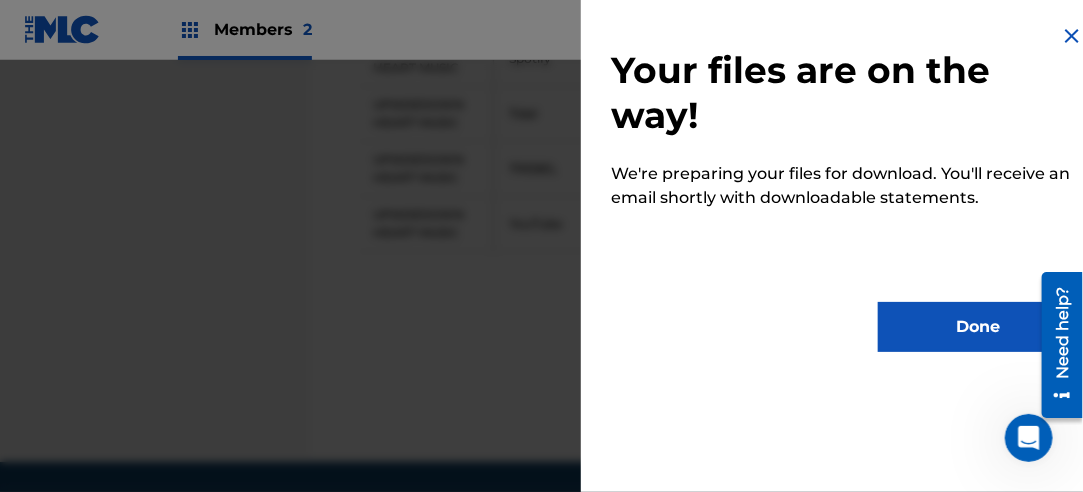 click on "Done" at bounding box center (978, 327) 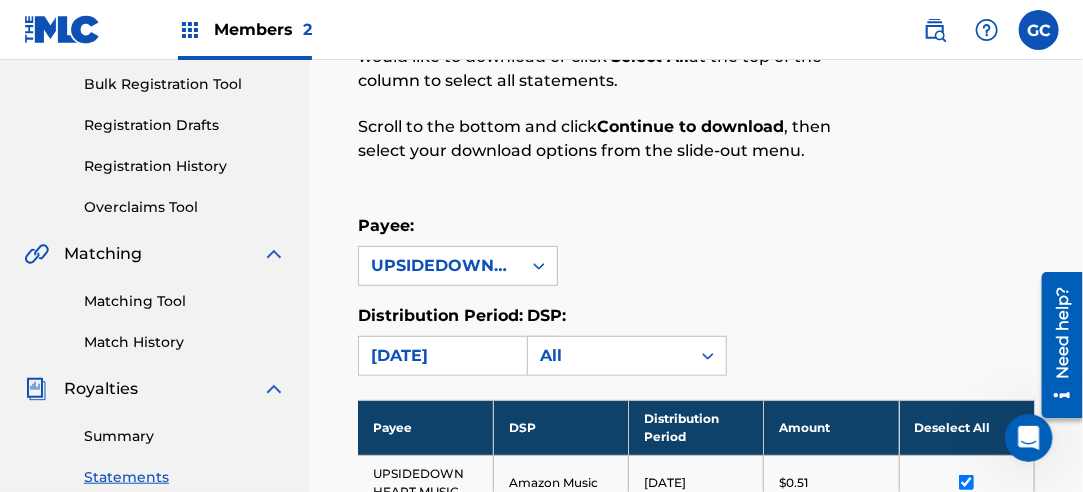 scroll, scrollTop: 186, scrollLeft: 0, axis: vertical 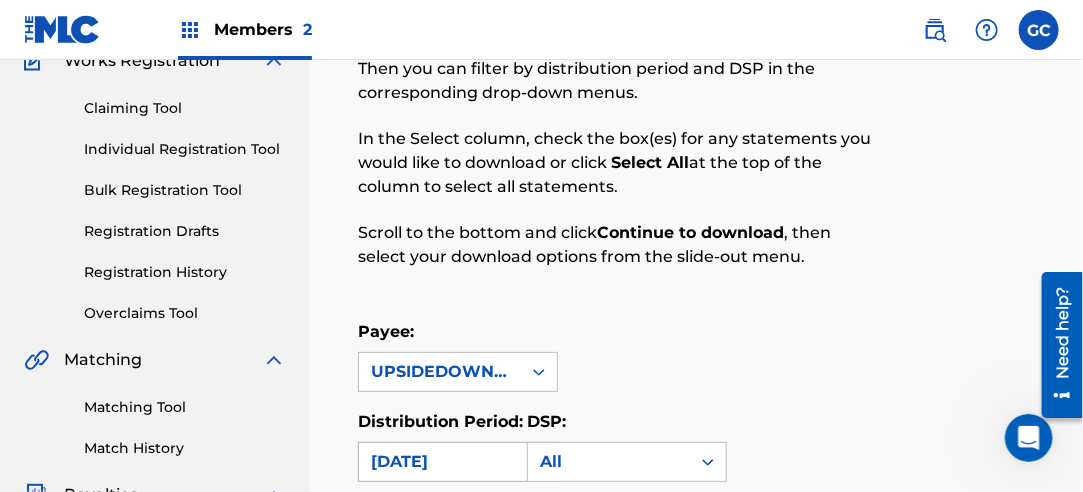 click on "[DATE]" at bounding box center [440, 462] 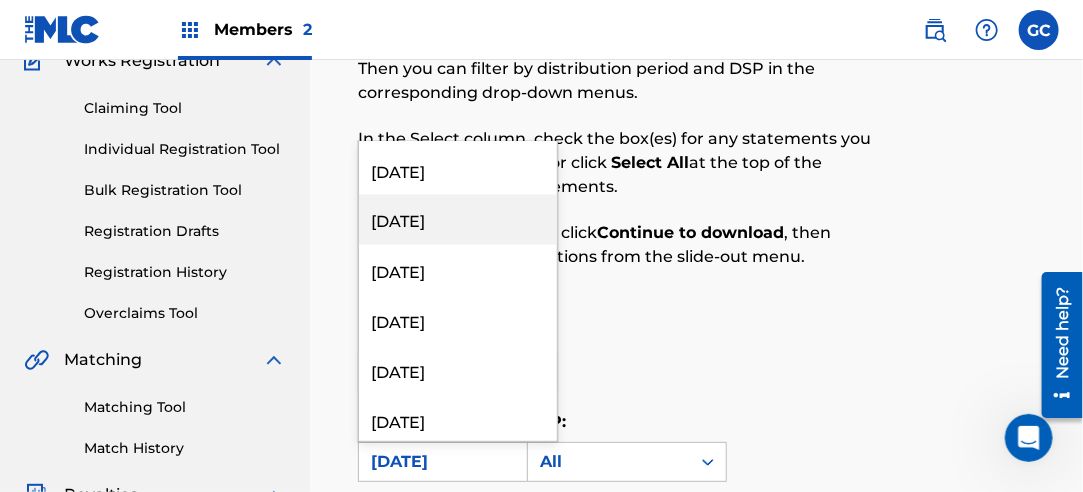 scroll, scrollTop: 1400, scrollLeft: 0, axis: vertical 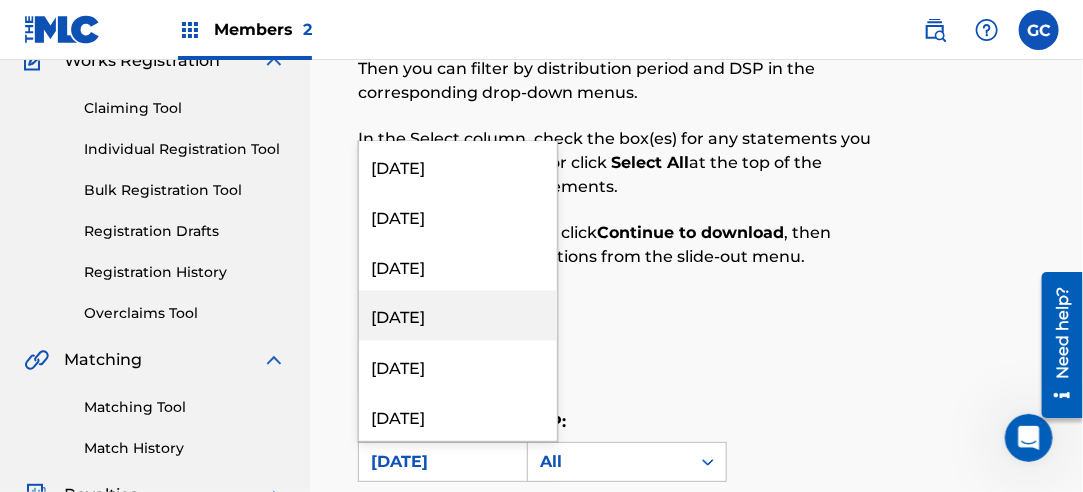 click on "[DATE]" at bounding box center [458, 316] 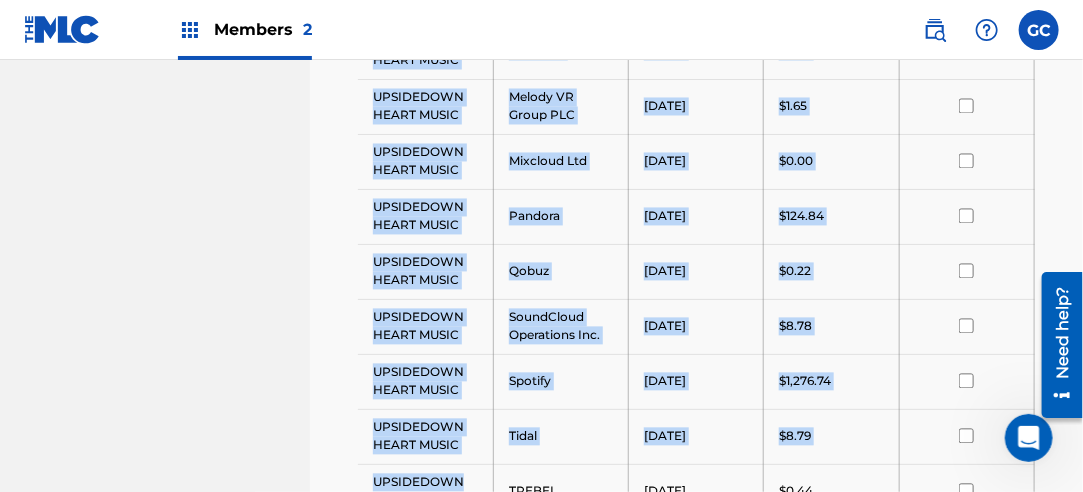 scroll, scrollTop: 1506, scrollLeft: 0, axis: vertical 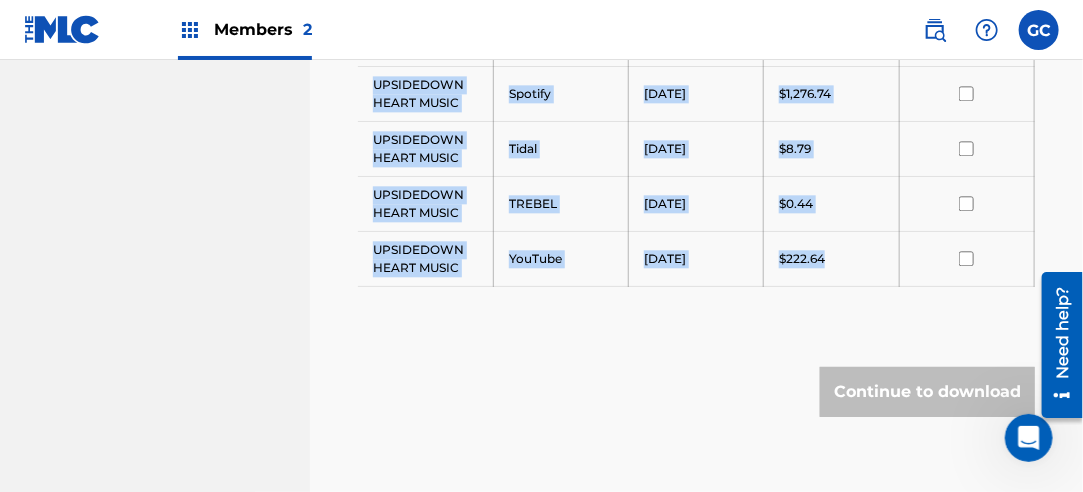 drag, startPoint x: 373, startPoint y: 179, endPoint x: 844, endPoint y: 254, distance: 476.93396 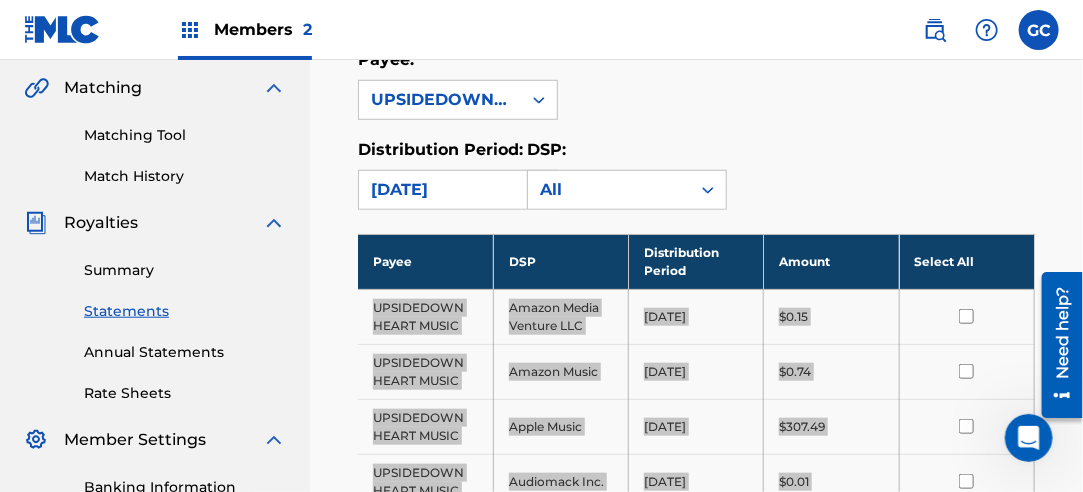 scroll, scrollTop: 306, scrollLeft: 0, axis: vertical 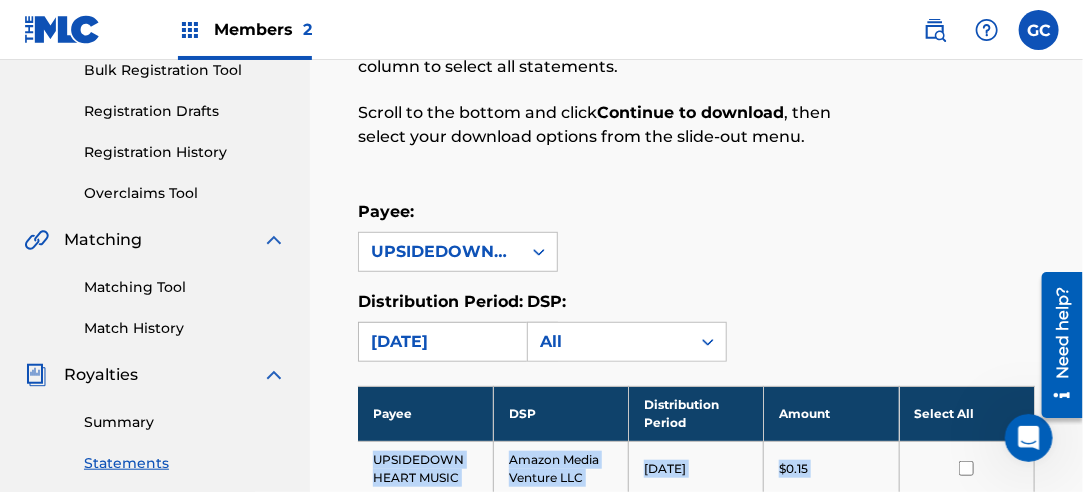 click on "[DATE]" at bounding box center (440, 342) 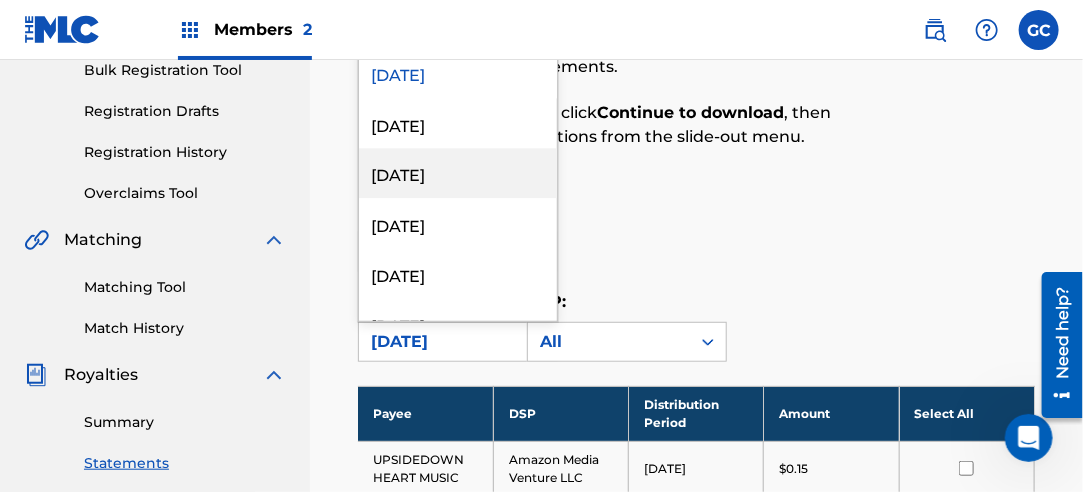 scroll, scrollTop: 1500, scrollLeft: 0, axis: vertical 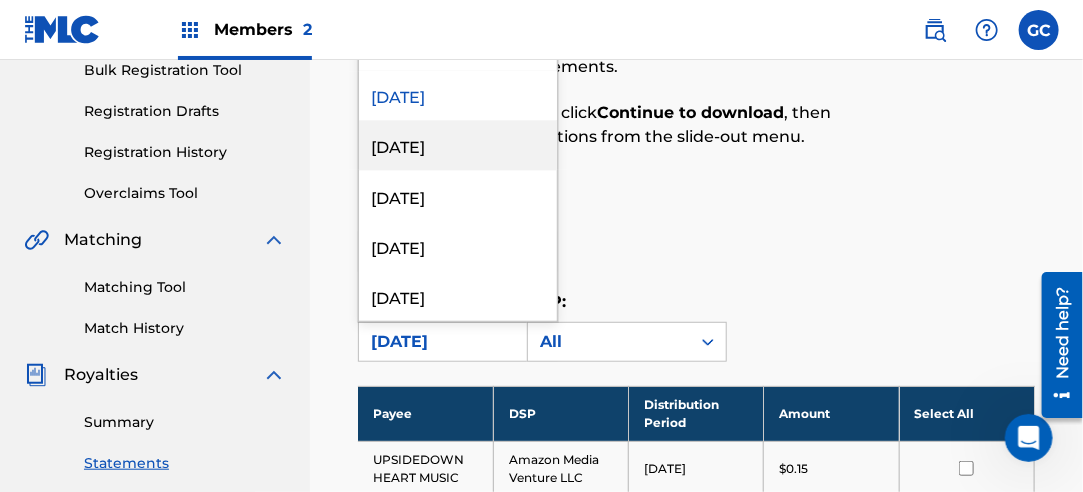click on "[DATE]" at bounding box center [458, 146] 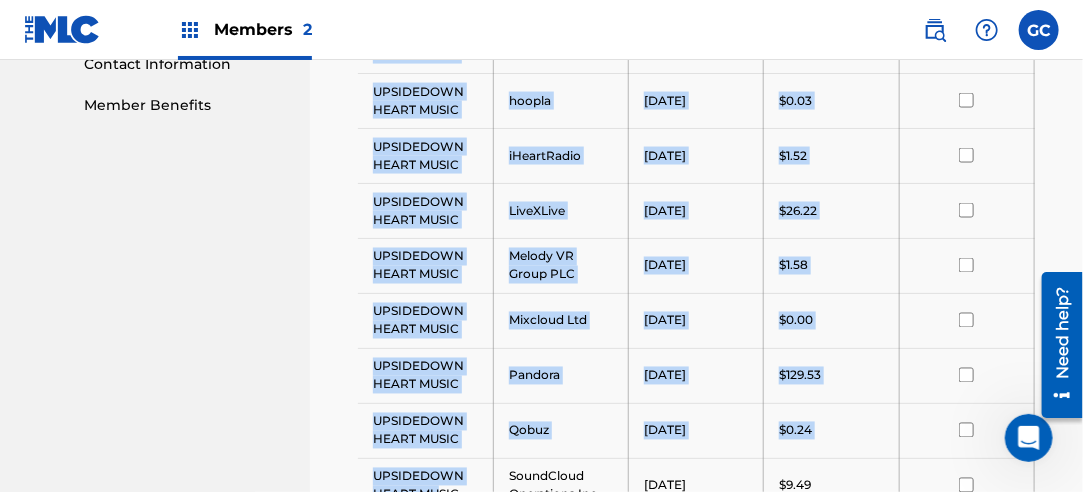 scroll, scrollTop: 1541, scrollLeft: 0, axis: vertical 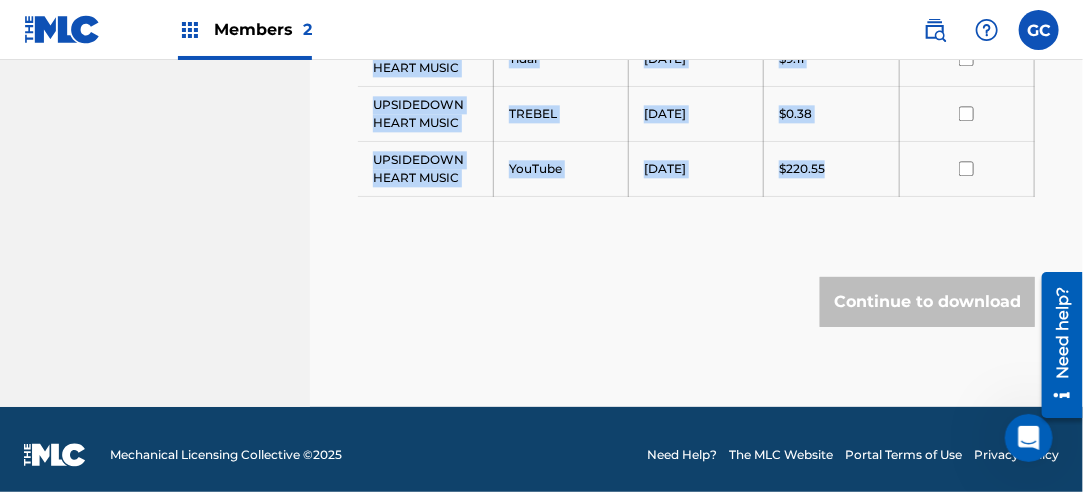 drag, startPoint x: 370, startPoint y: 249, endPoint x: 857, endPoint y: 177, distance: 492.2936 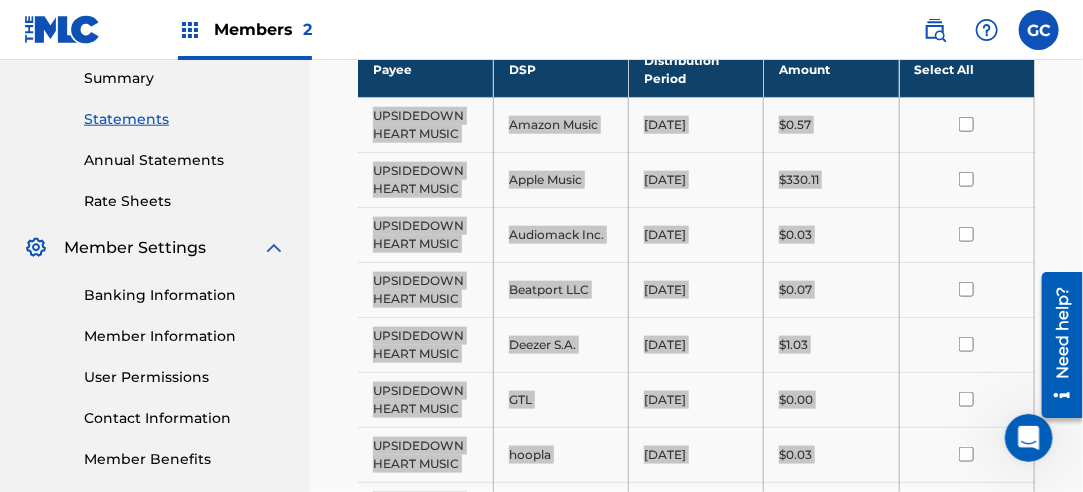 scroll, scrollTop: 541, scrollLeft: 0, axis: vertical 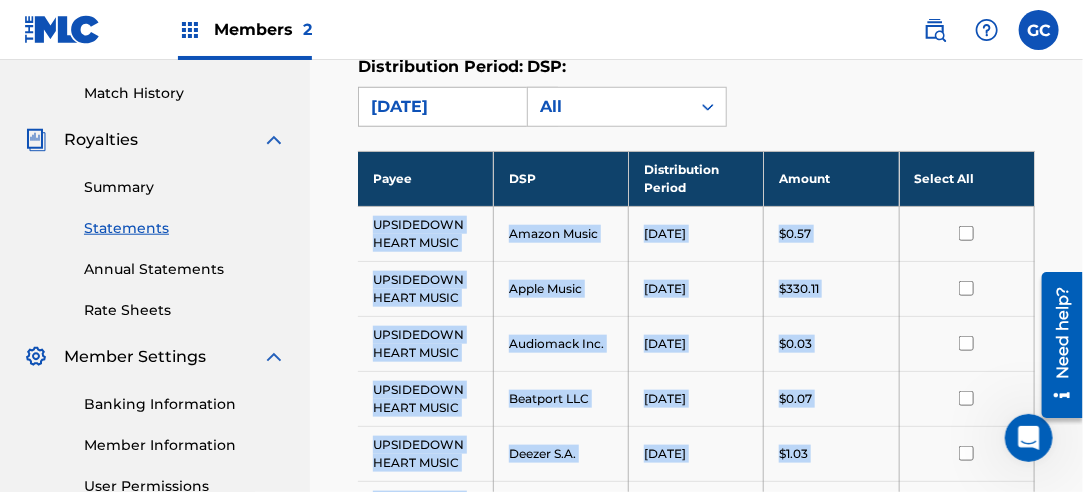 click on "[DATE]" at bounding box center [440, 107] 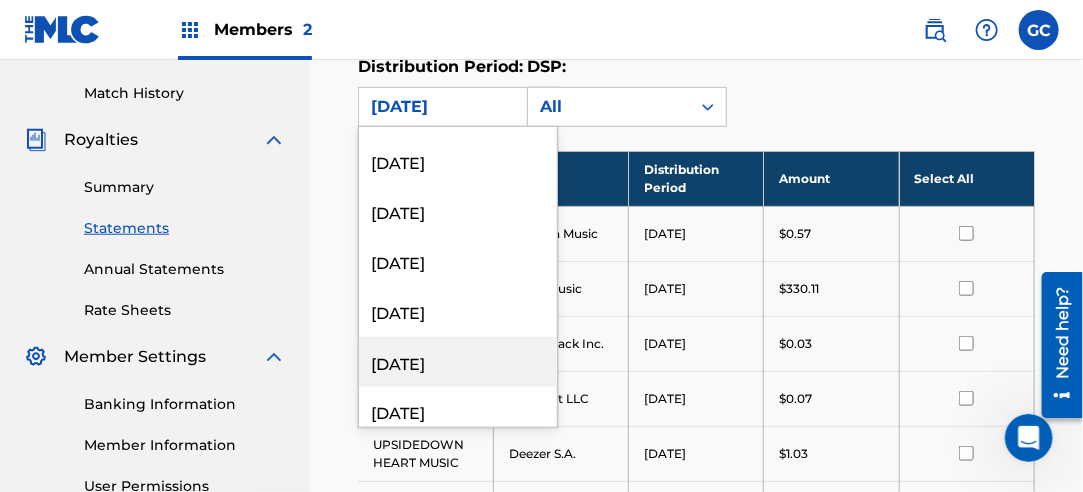scroll, scrollTop: 1400, scrollLeft: 0, axis: vertical 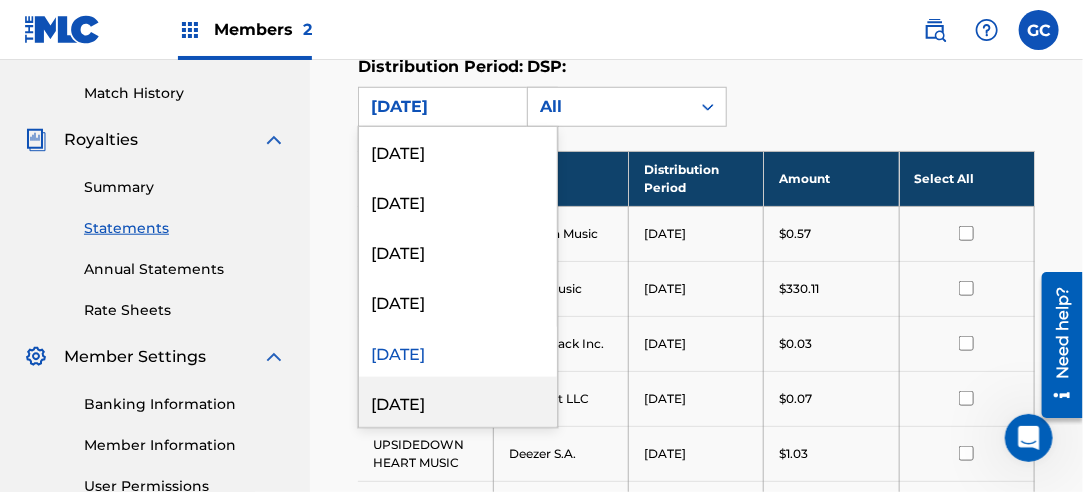 click on "[DATE]" at bounding box center (458, 402) 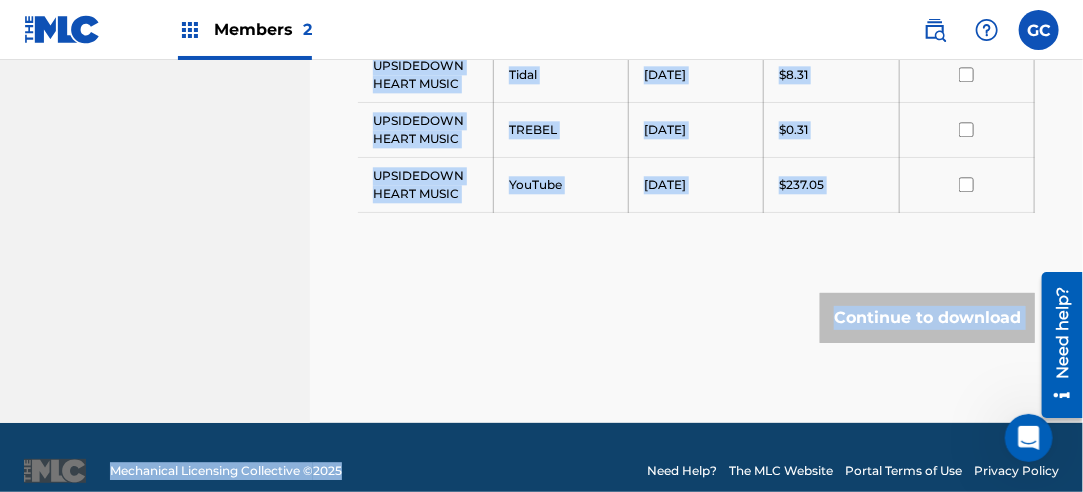 scroll, scrollTop: 1596, scrollLeft: 0, axis: vertical 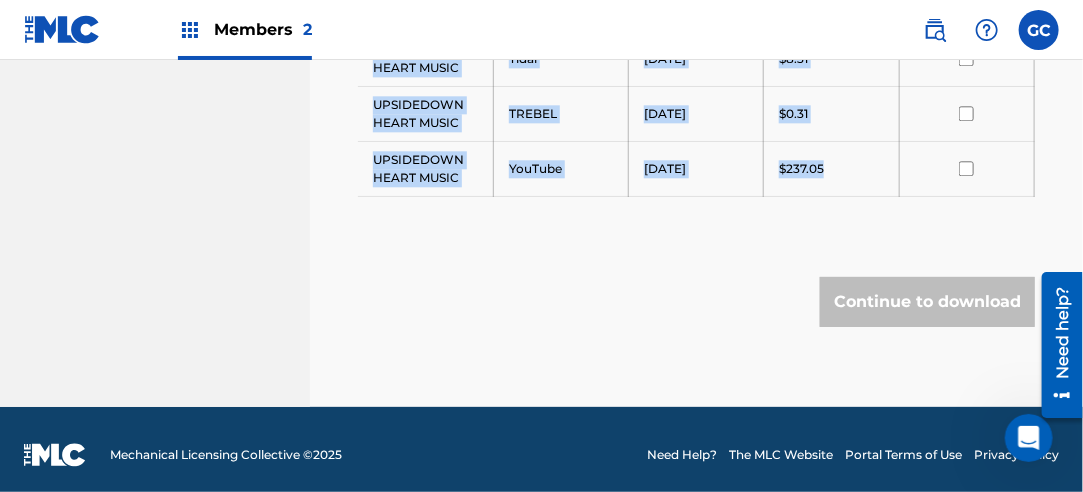 drag, startPoint x: 373, startPoint y: 219, endPoint x: 833, endPoint y: 162, distance: 463.51807 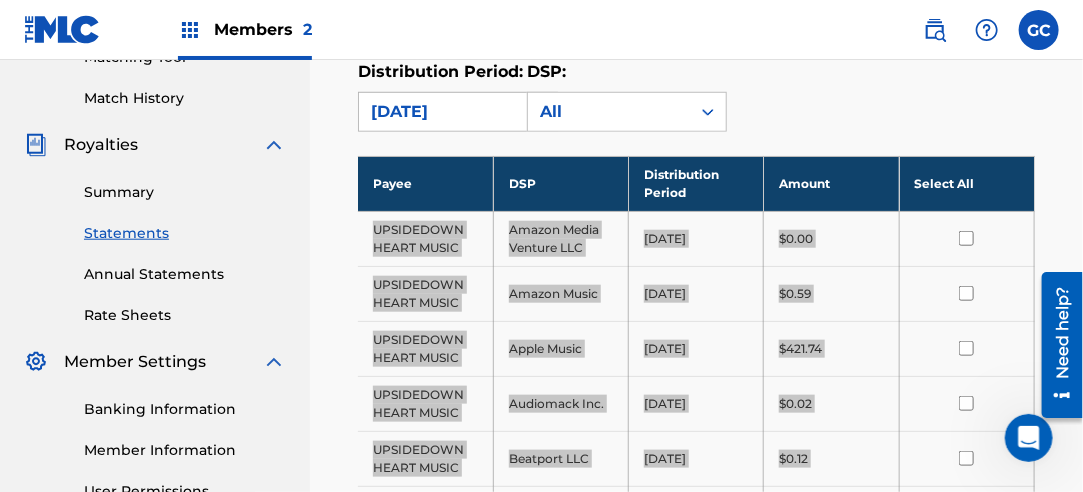 scroll, scrollTop: 396, scrollLeft: 0, axis: vertical 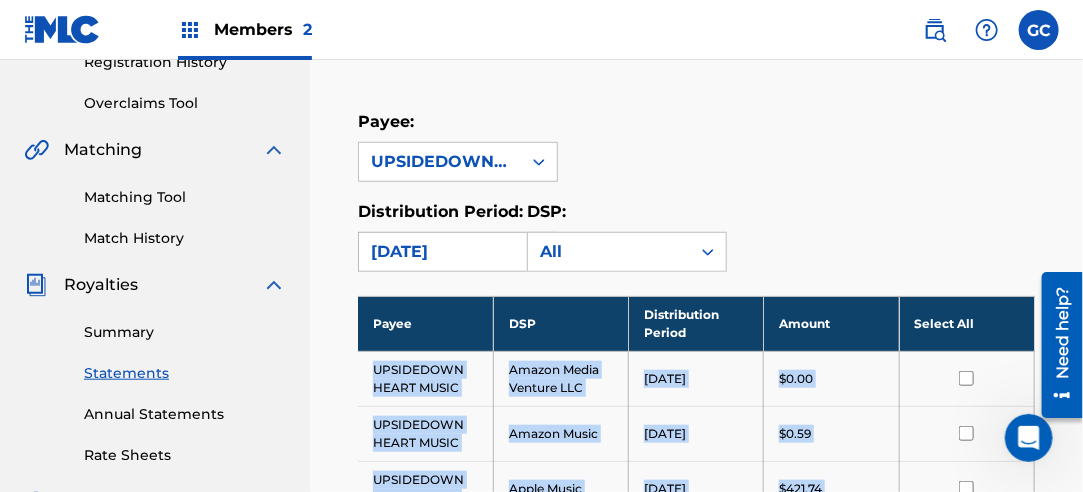 drag, startPoint x: 453, startPoint y: 244, endPoint x: 456, endPoint y: 232, distance: 12.369317 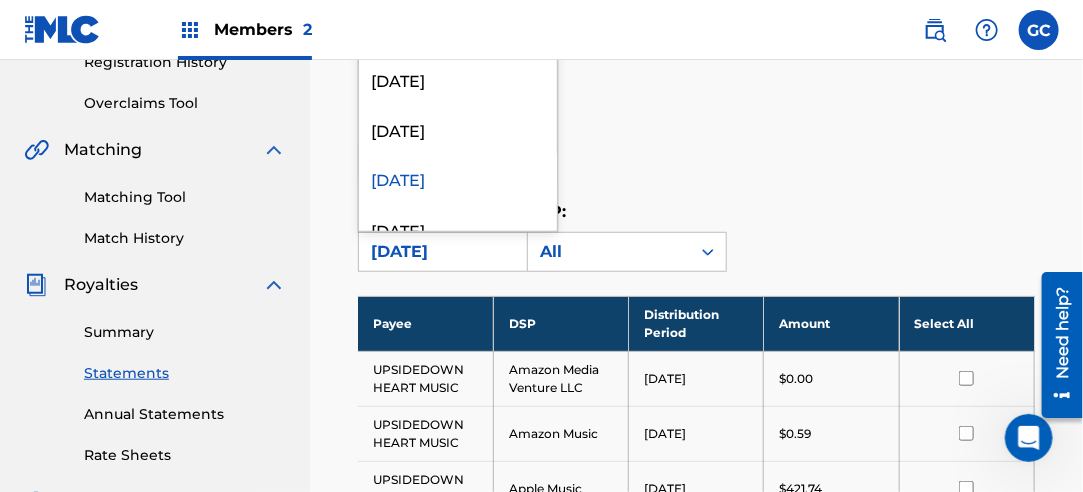 scroll, scrollTop: 1500, scrollLeft: 0, axis: vertical 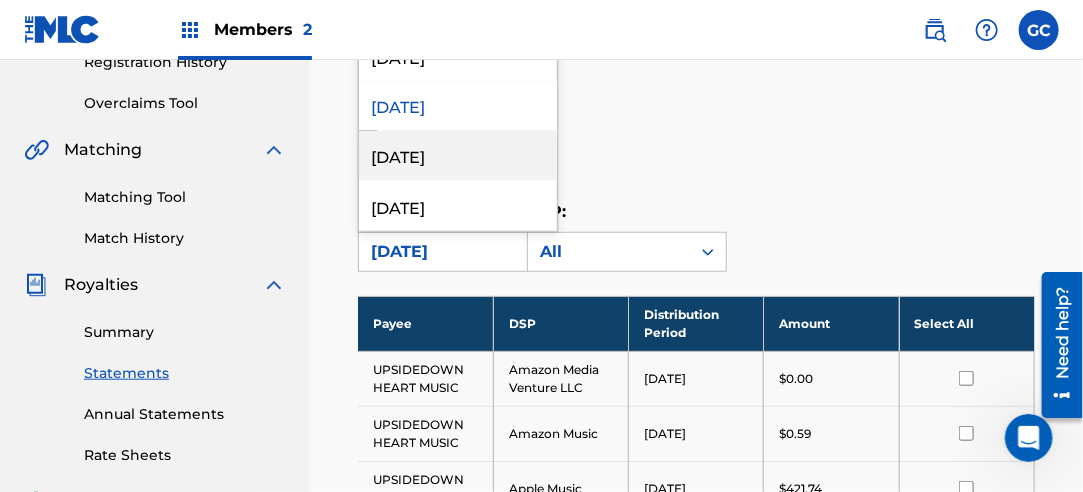 click on "[DATE]" at bounding box center (458, 156) 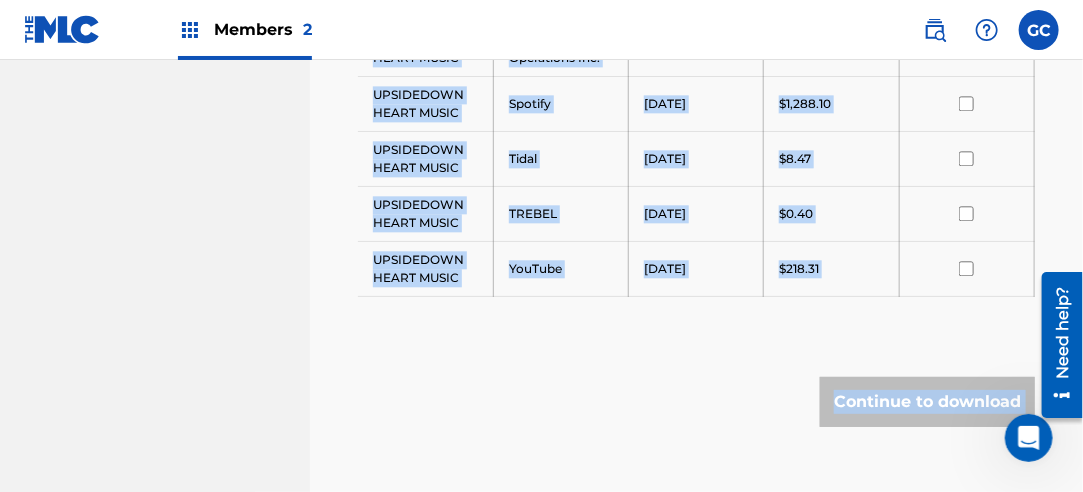 scroll, scrollTop: 1596, scrollLeft: 0, axis: vertical 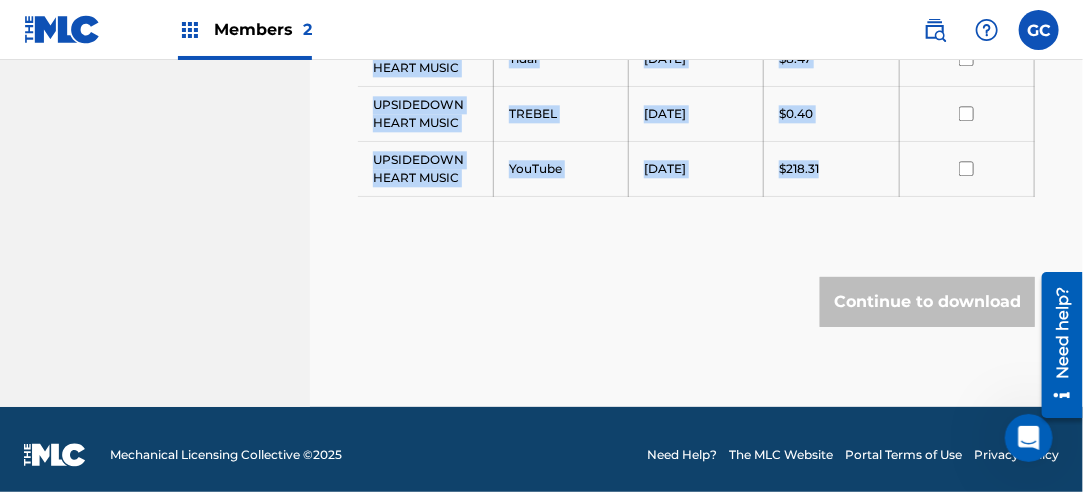 drag, startPoint x: 373, startPoint y: 367, endPoint x: 840, endPoint y: 163, distance: 509.6126 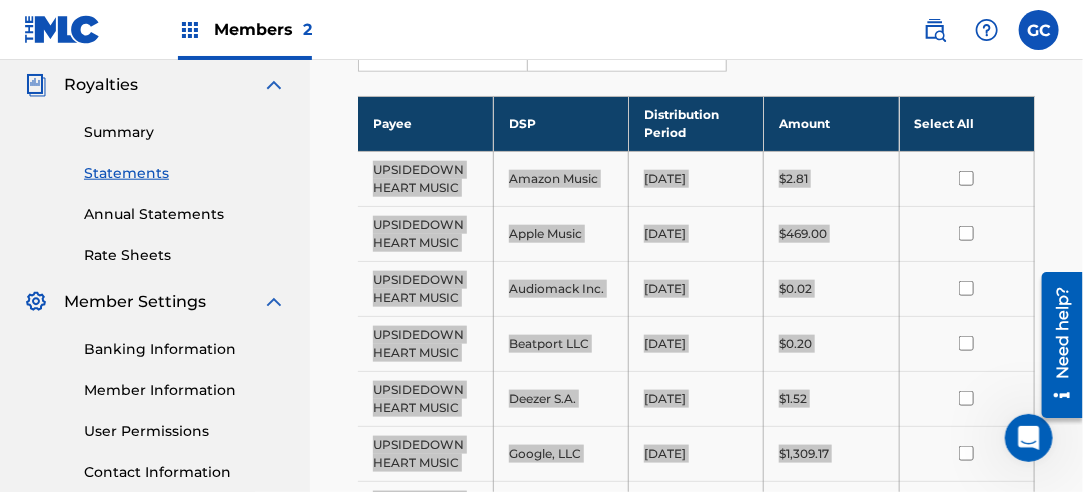 scroll, scrollTop: 396, scrollLeft: 0, axis: vertical 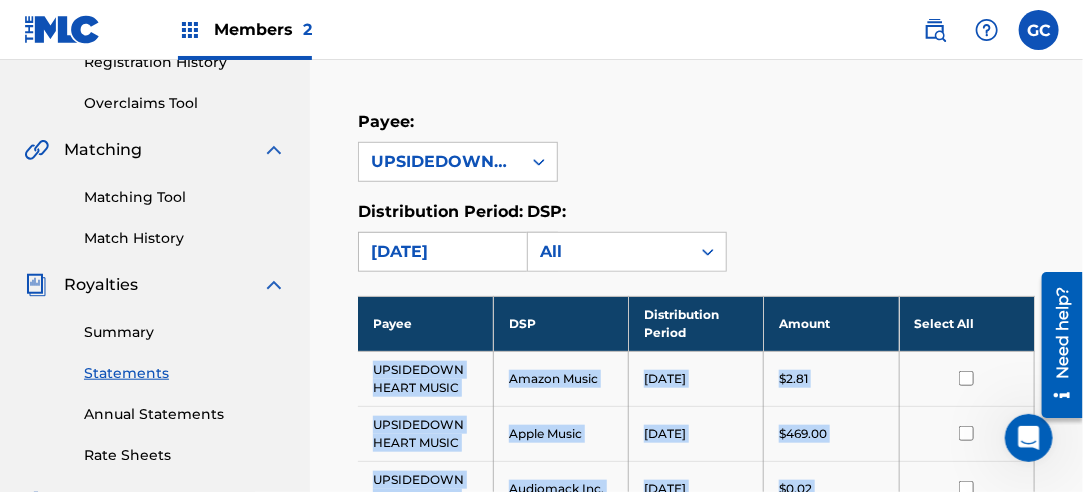 click on "[DATE]" at bounding box center (440, 252) 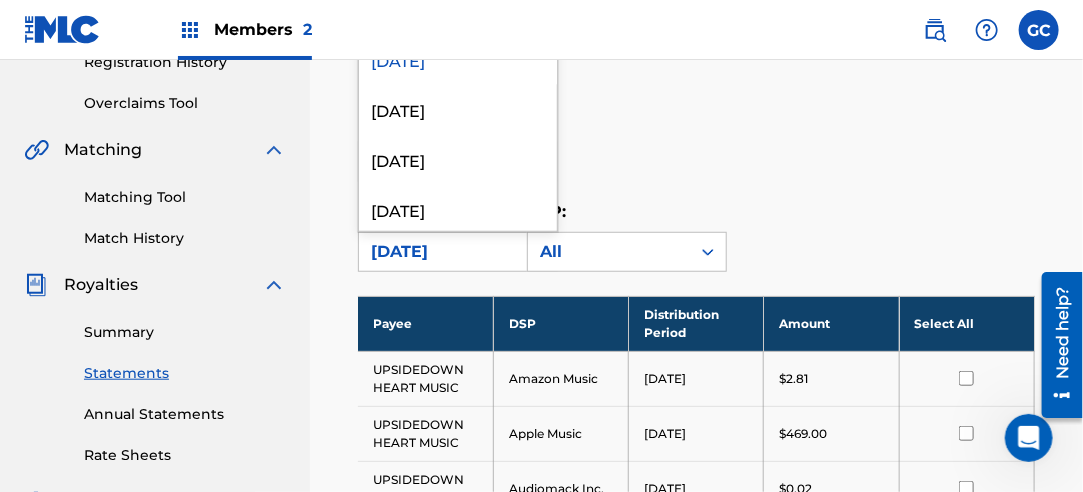 scroll, scrollTop: 1600, scrollLeft: 0, axis: vertical 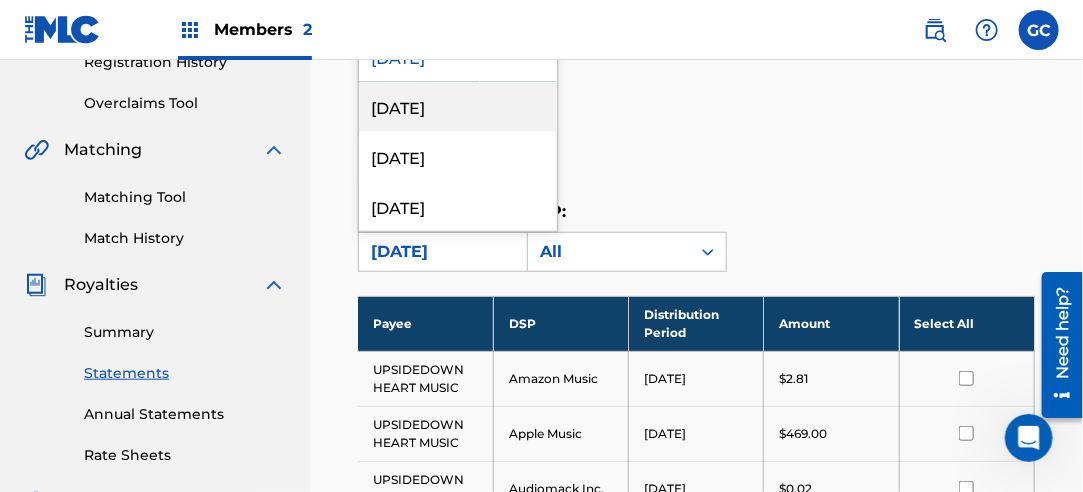click on "[DATE]" at bounding box center [458, 106] 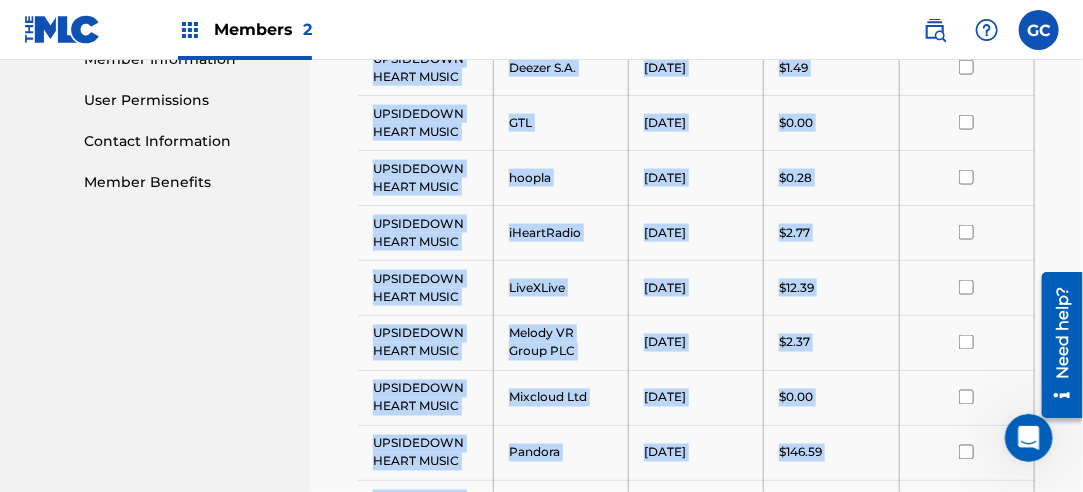 scroll, scrollTop: 1496, scrollLeft: 0, axis: vertical 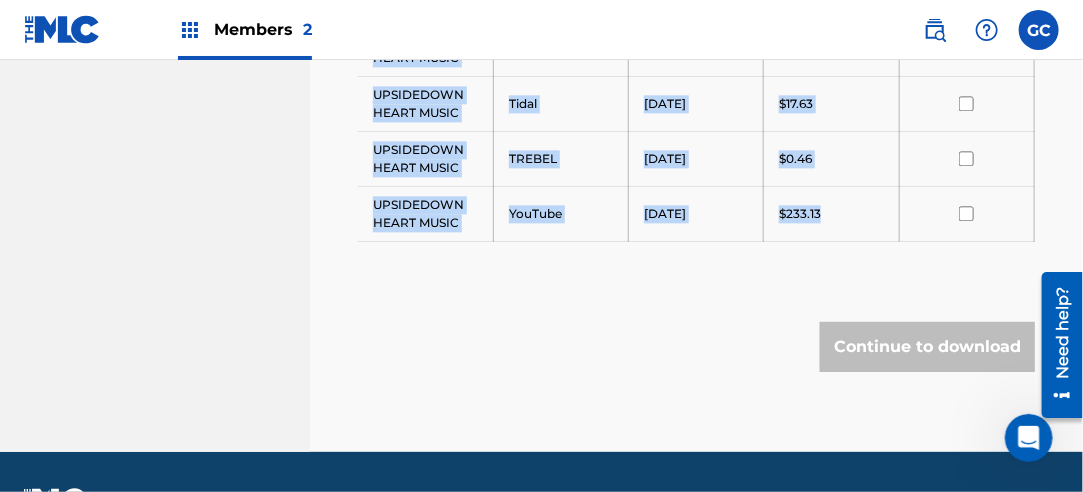 drag, startPoint x: 380, startPoint y: 300, endPoint x: 835, endPoint y: 211, distance: 463.62268 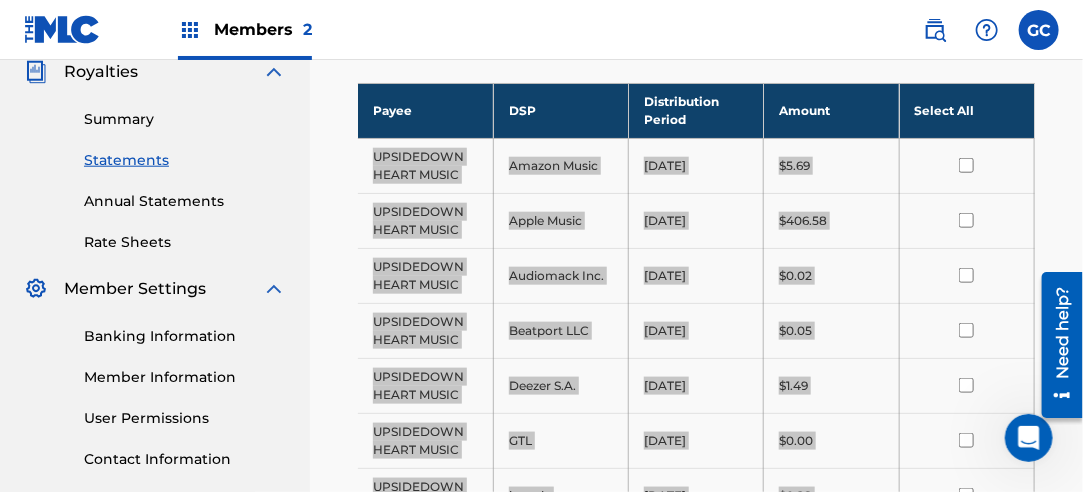 scroll, scrollTop: 396, scrollLeft: 0, axis: vertical 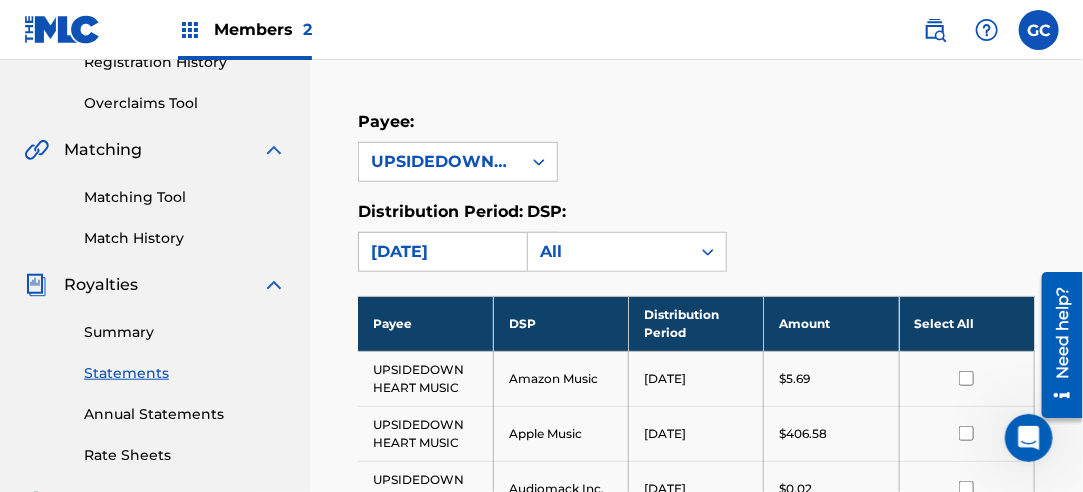 drag, startPoint x: 425, startPoint y: 251, endPoint x: 428, endPoint y: 237, distance: 14.3178215 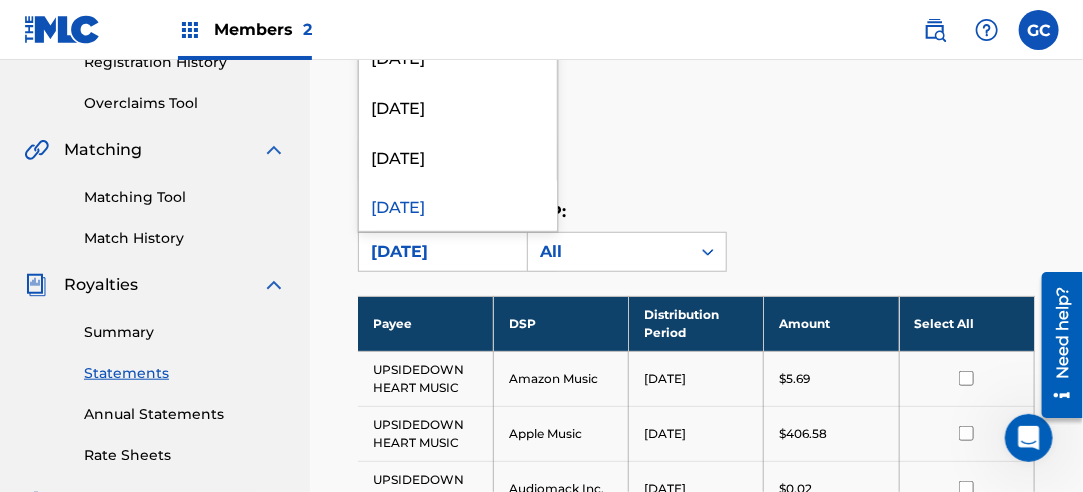 scroll, scrollTop: 1600, scrollLeft: 0, axis: vertical 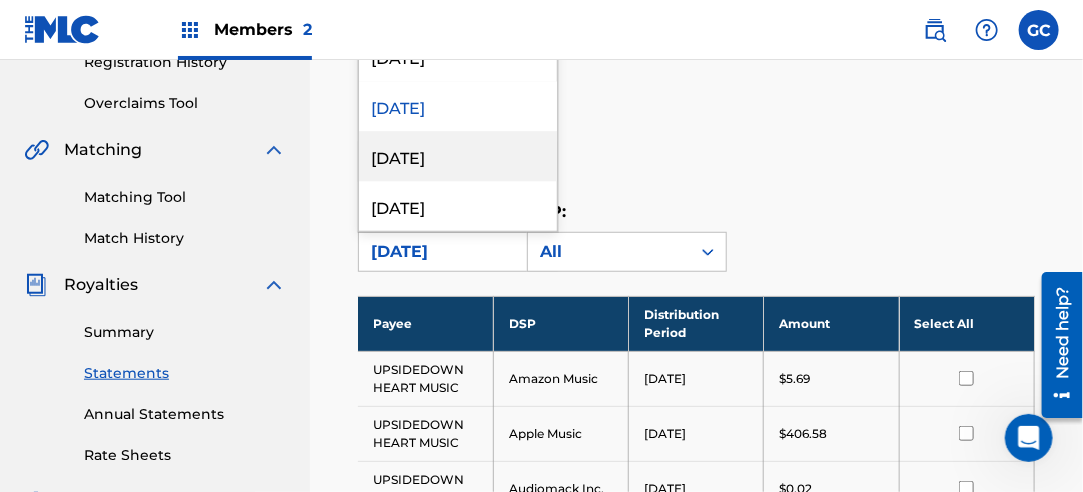 click on "[DATE]" at bounding box center (458, 156) 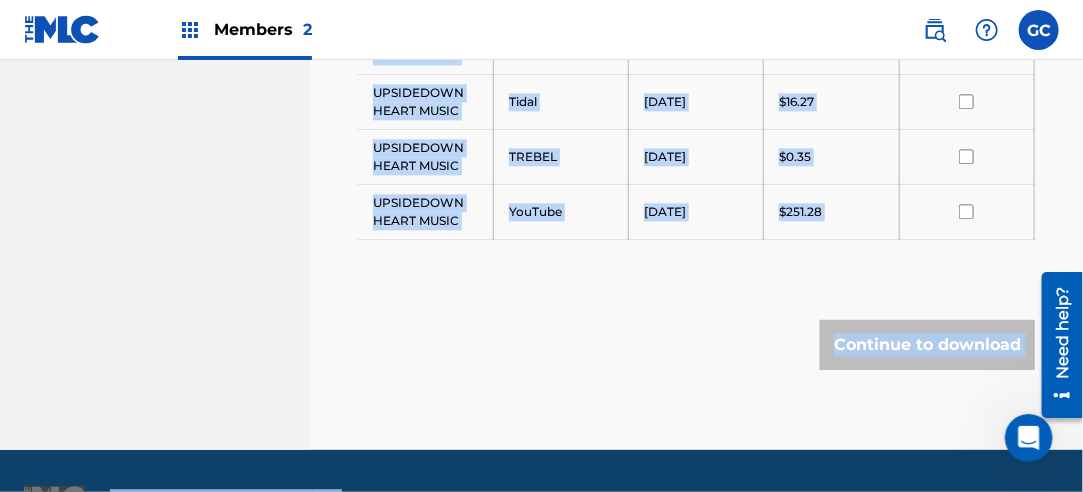 scroll, scrollTop: 1541, scrollLeft: 0, axis: vertical 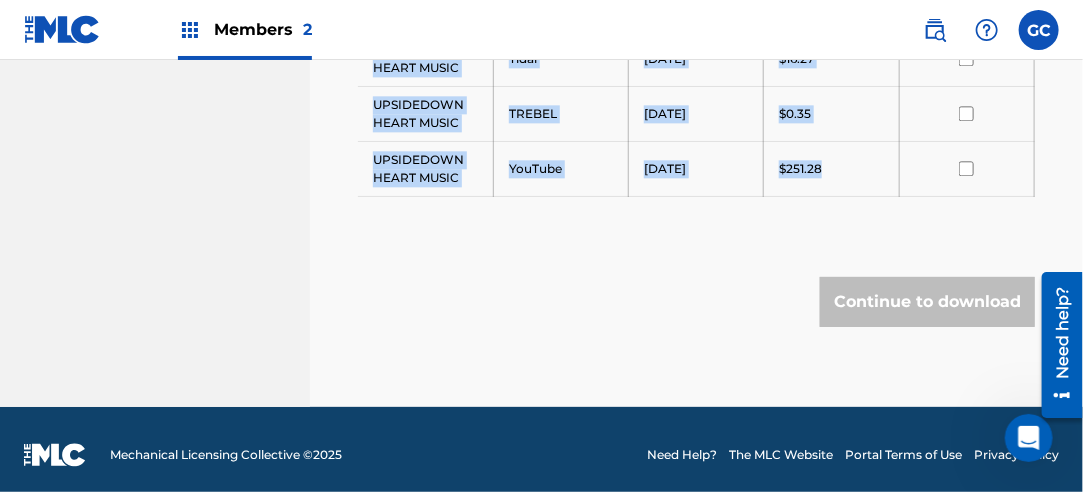 drag, startPoint x: 368, startPoint y: 362, endPoint x: 837, endPoint y: 160, distance: 510.65155 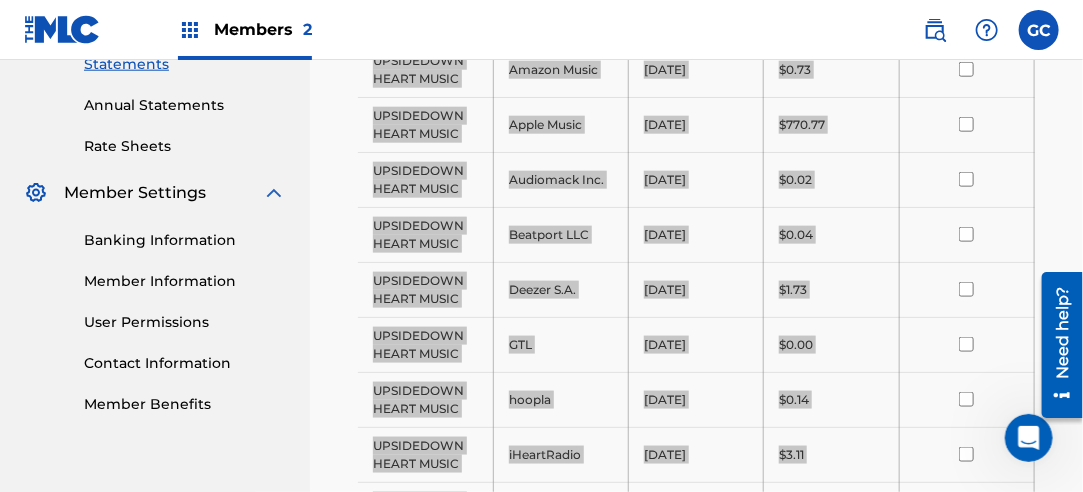 scroll, scrollTop: 441, scrollLeft: 0, axis: vertical 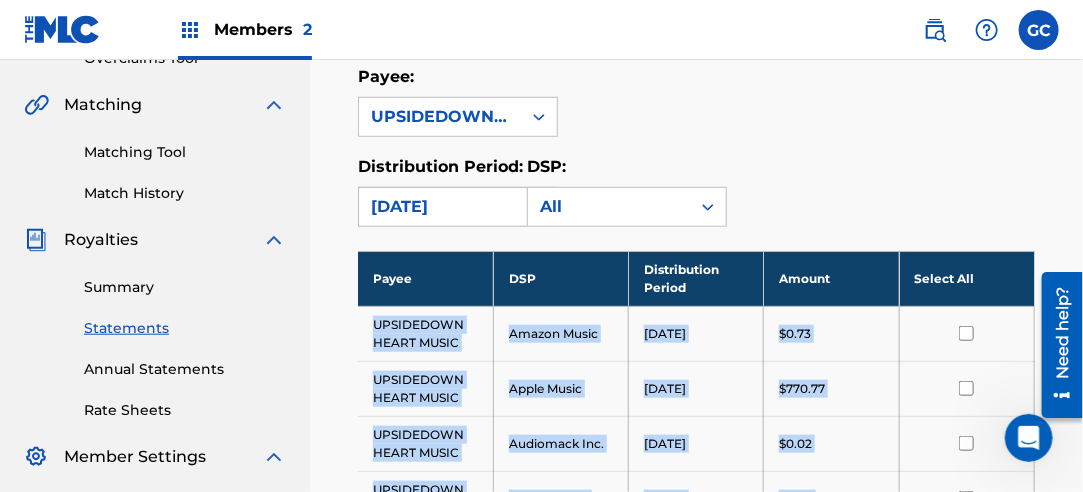 click on "[DATE]" at bounding box center [440, 207] 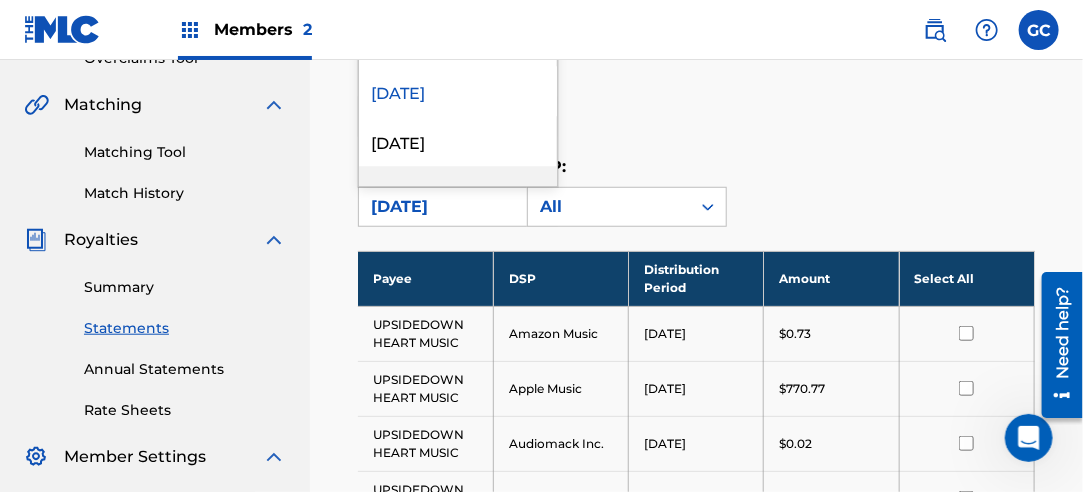 scroll, scrollTop: 1600, scrollLeft: 0, axis: vertical 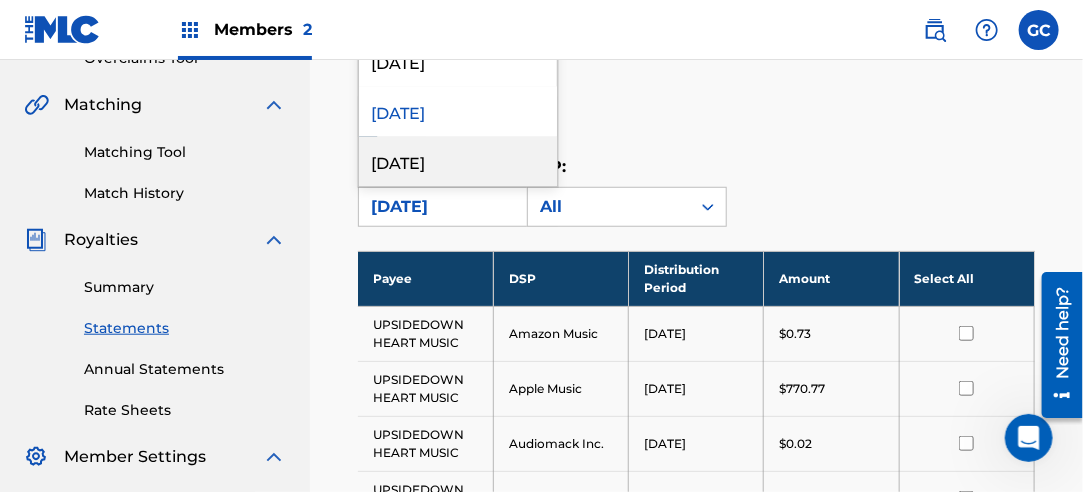 click on "[DATE]" at bounding box center (458, 161) 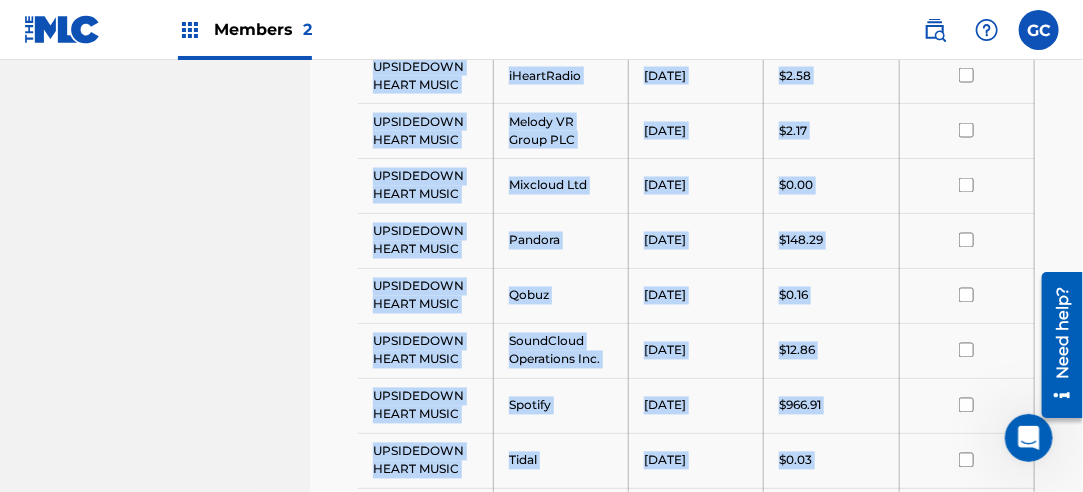 scroll, scrollTop: 1486, scrollLeft: 0, axis: vertical 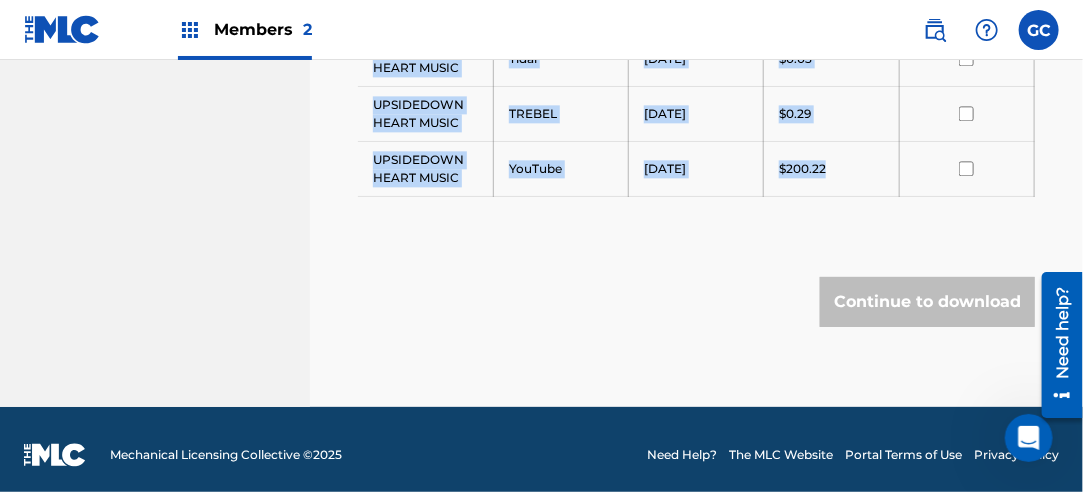 drag, startPoint x: 372, startPoint y: 318, endPoint x: 856, endPoint y: 159, distance: 509.44775 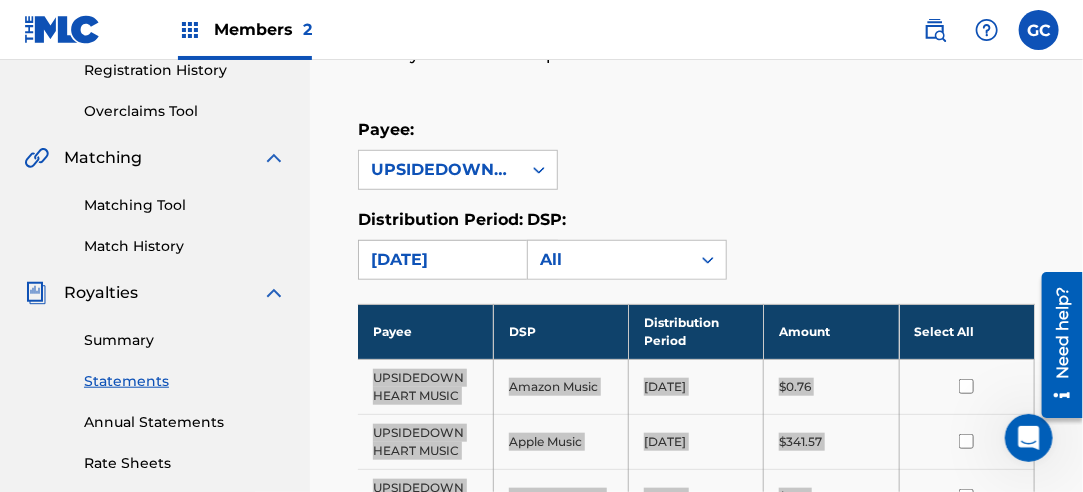 scroll, scrollTop: 386, scrollLeft: 0, axis: vertical 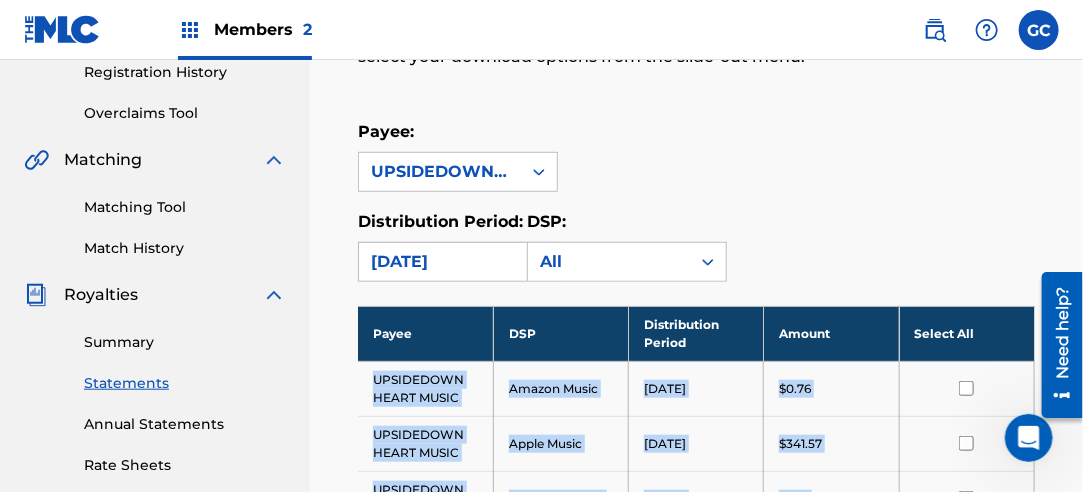 drag, startPoint x: 432, startPoint y: 259, endPoint x: 436, endPoint y: 243, distance: 16.492422 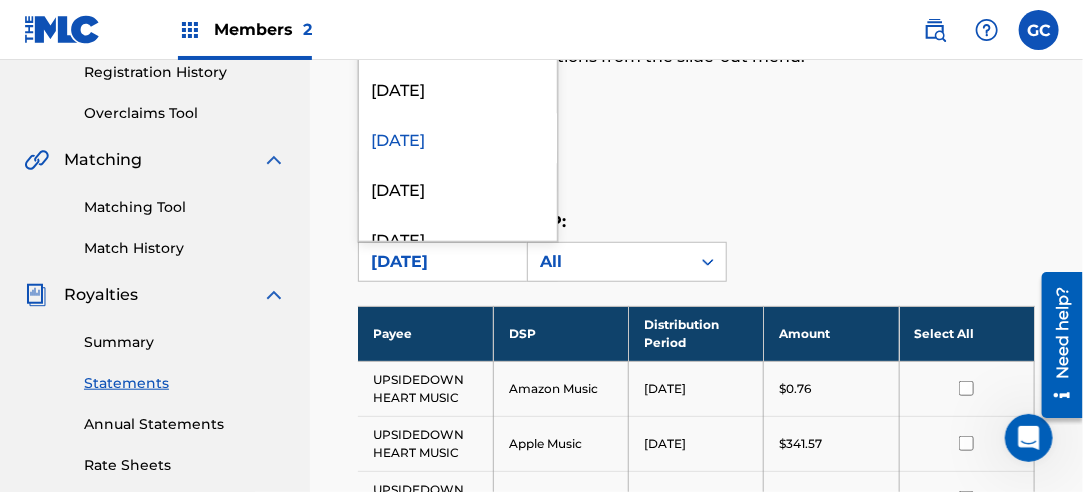 scroll, scrollTop: 1700, scrollLeft: 0, axis: vertical 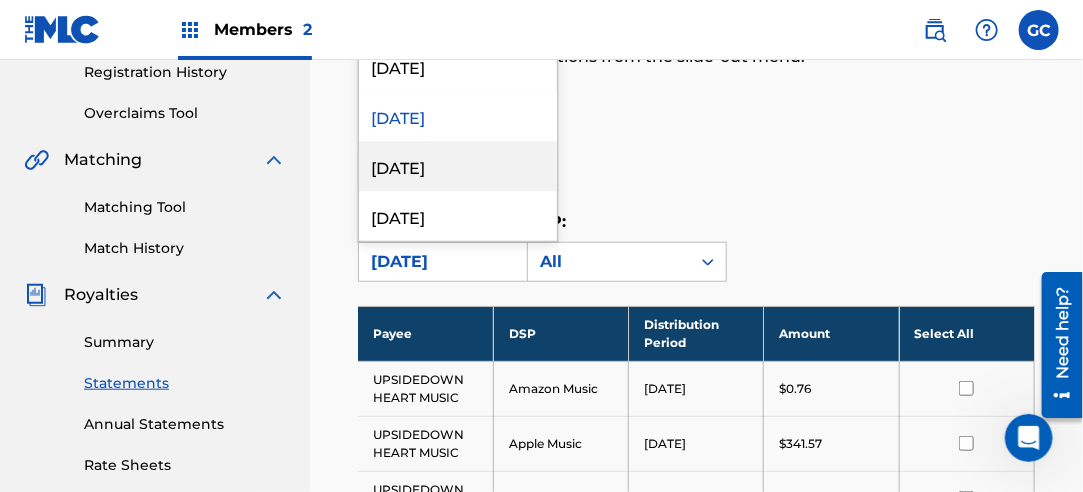 click on "[DATE]" at bounding box center (458, 166) 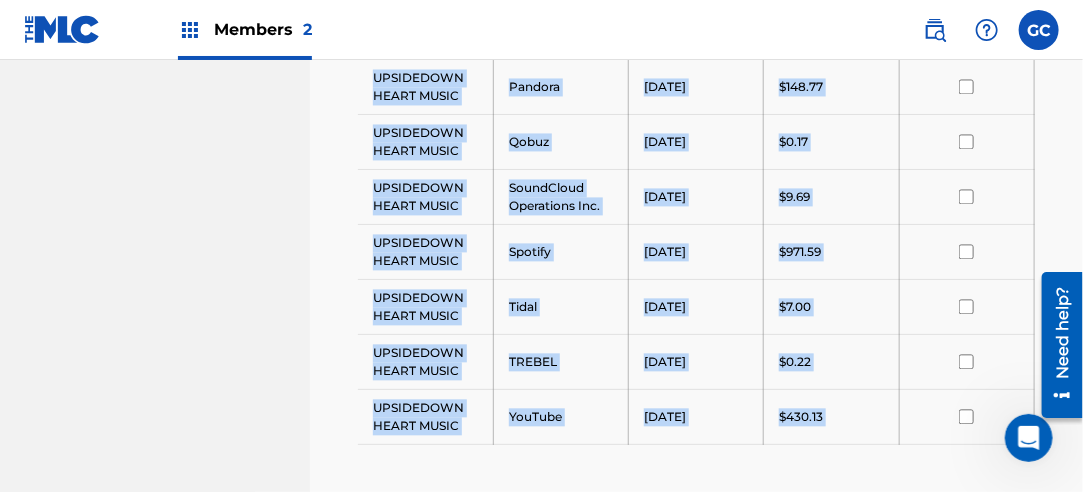 scroll, scrollTop: 1380, scrollLeft: 0, axis: vertical 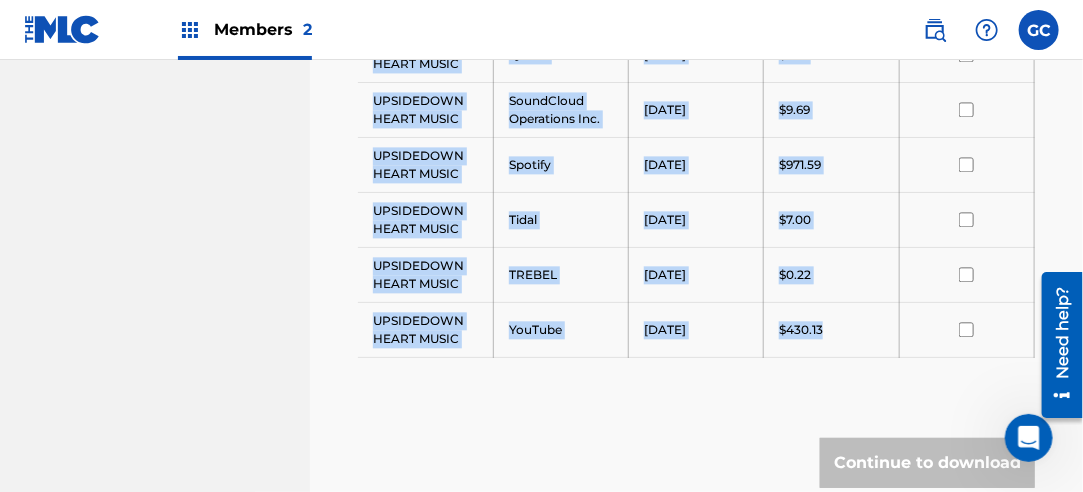 drag, startPoint x: 375, startPoint y: 376, endPoint x: 862, endPoint y: 322, distance: 489.98468 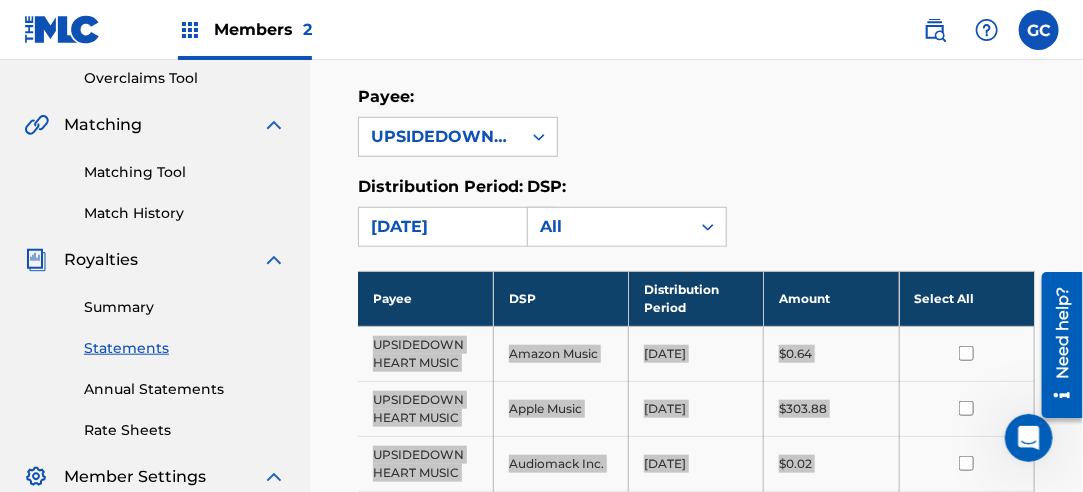 scroll, scrollTop: 180, scrollLeft: 0, axis: vertical 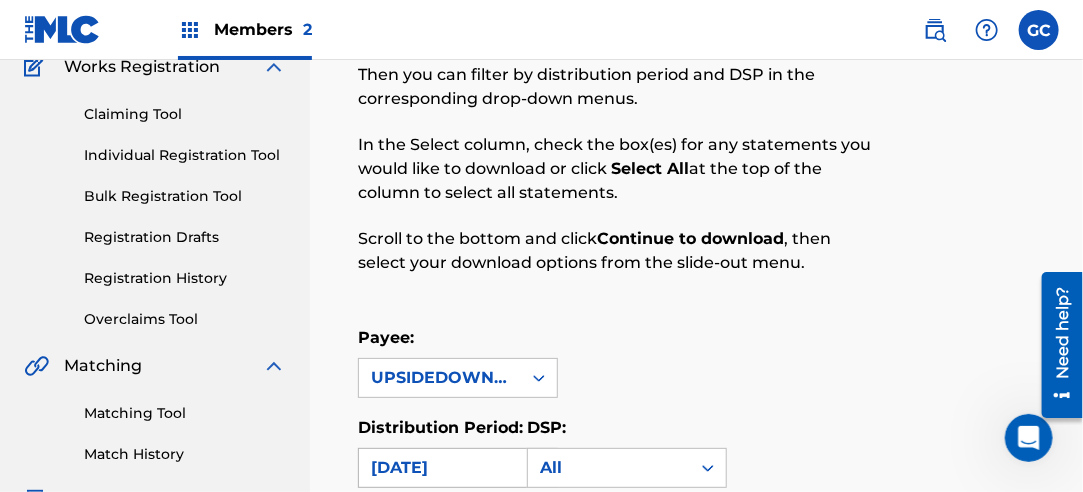 click on "[DATE]" at bounding box center (440, 468) 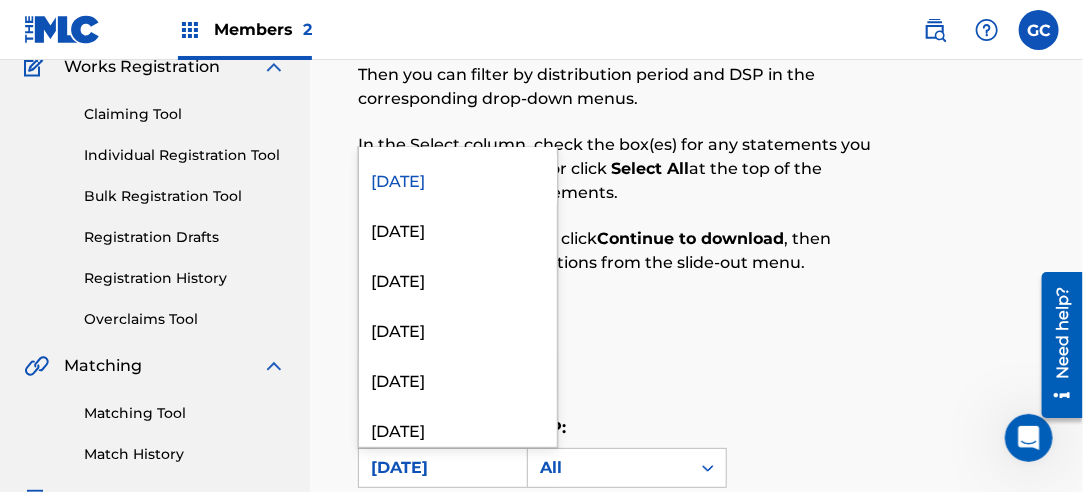 scroll, scrollTop: 1900, scrollLeft: 0, axis: vertical 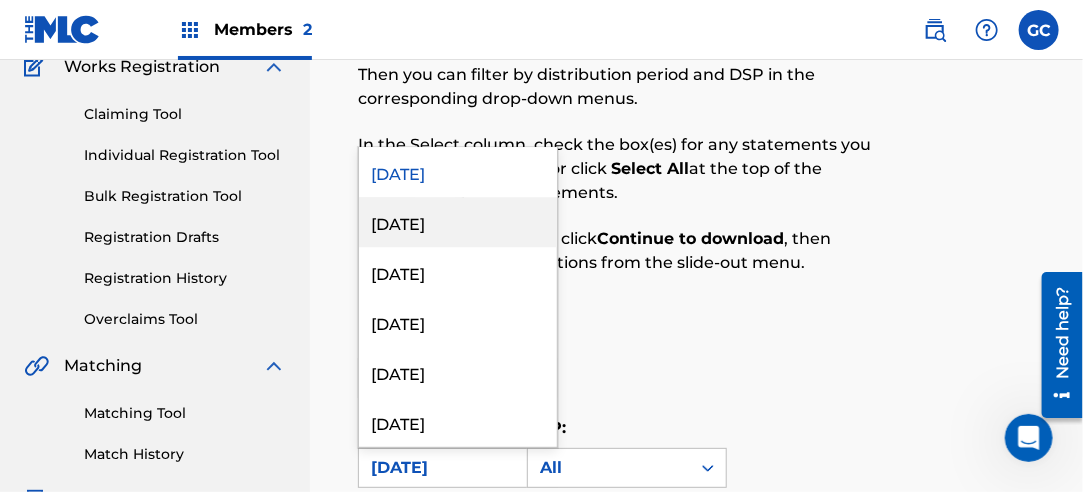click on "[DATE]" at bounding box center (458, 222) 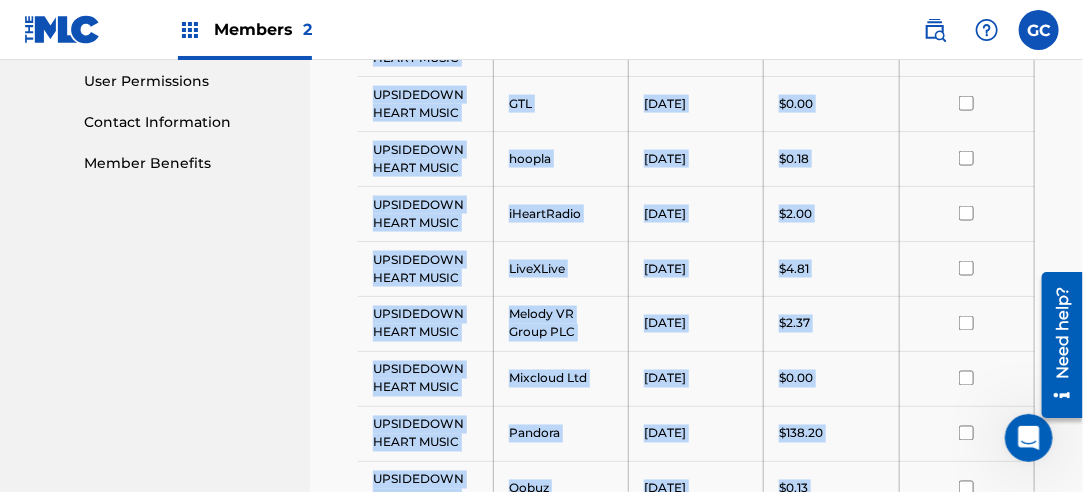scroll, scrollTop: 1486, scrollLeft: 0, axis: vertical 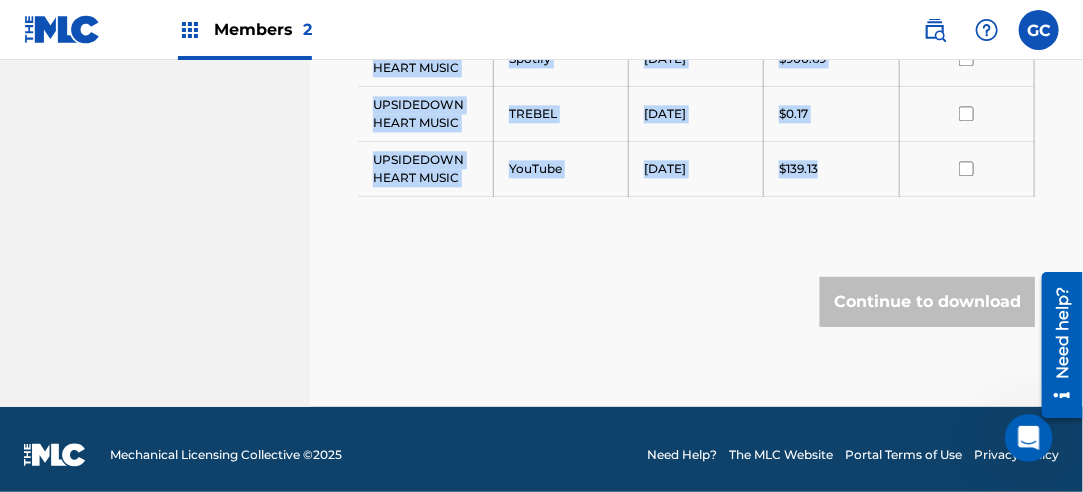 drag, startPoint x: 372, startPoint y: 178, endPoint x: 846, endPoint y: 159, distance: 474.38065 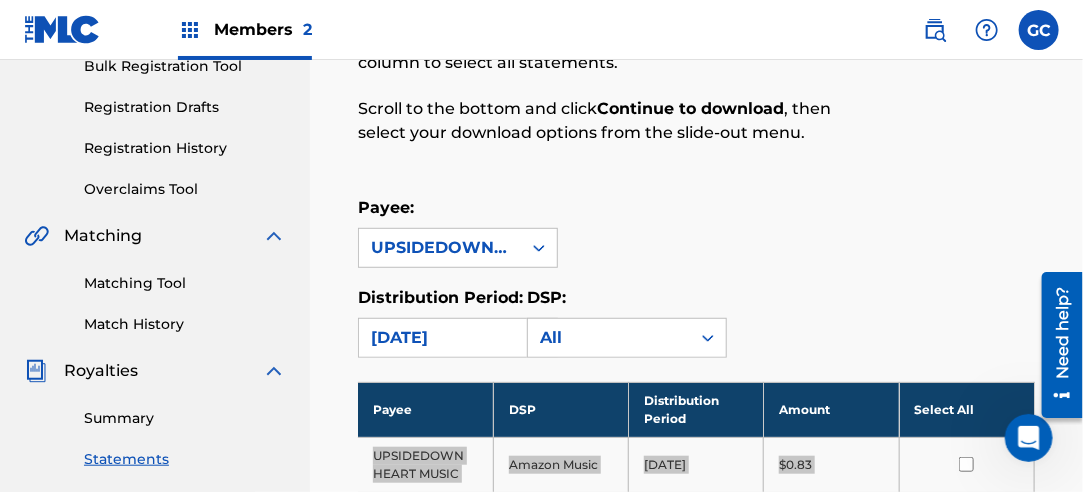 scroll, scrollTop: 186, scrollLeft: 0, axis: vertical 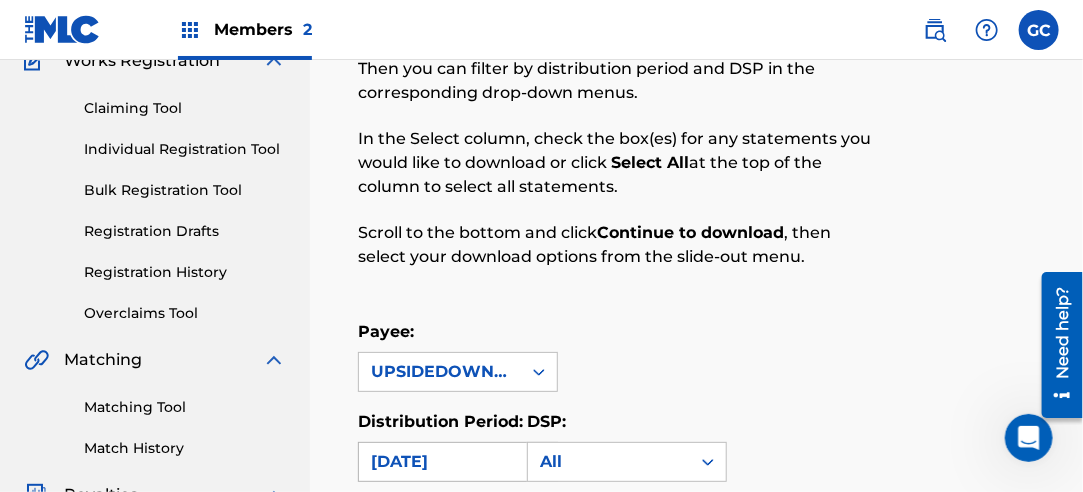 click on "[DATE]" at bounding box center (440, 462) 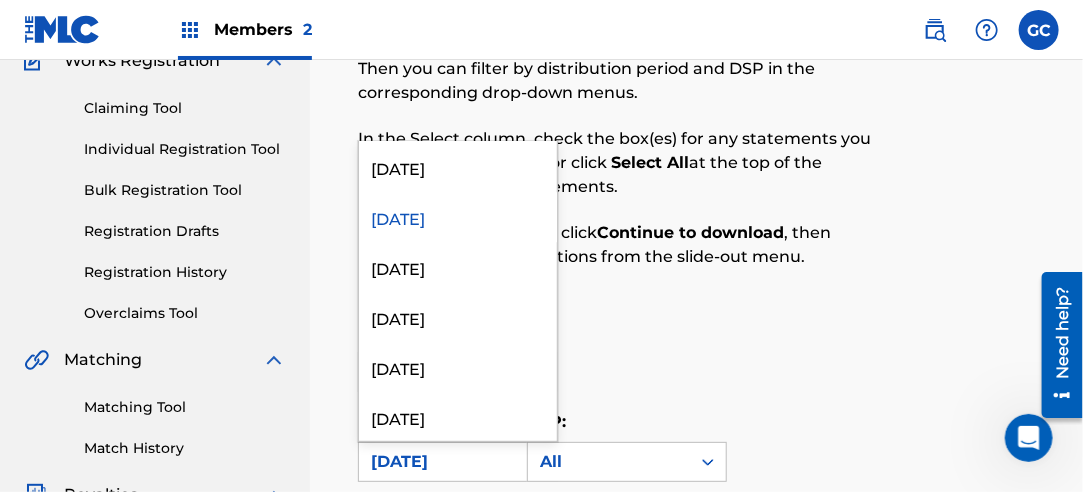 scroll, scrollTop: 1900, scrollLeft: 0, axis: vertical 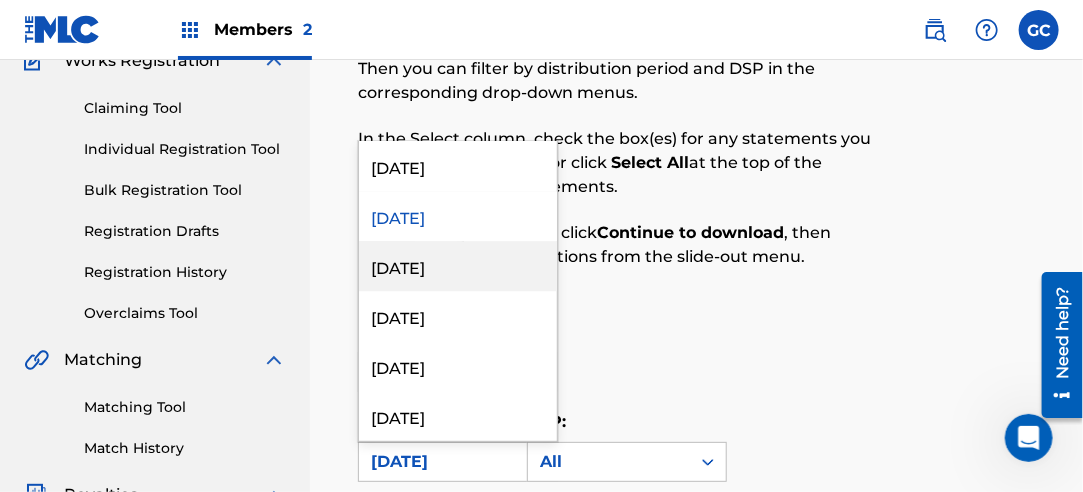 click on "[DATE]" at bounding box center [458, 266] 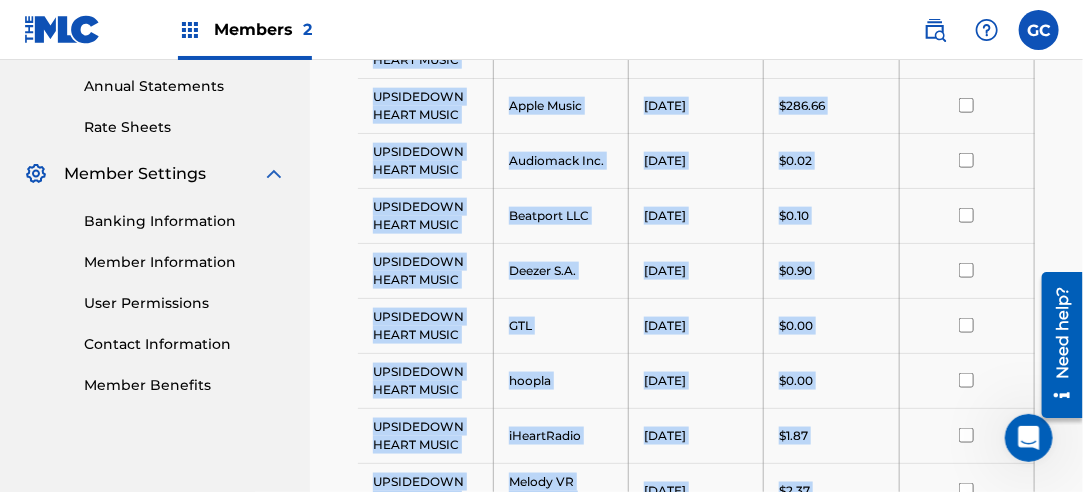 scroll, scrollTop: 1541, scrollLeft: 0, axis: vertical 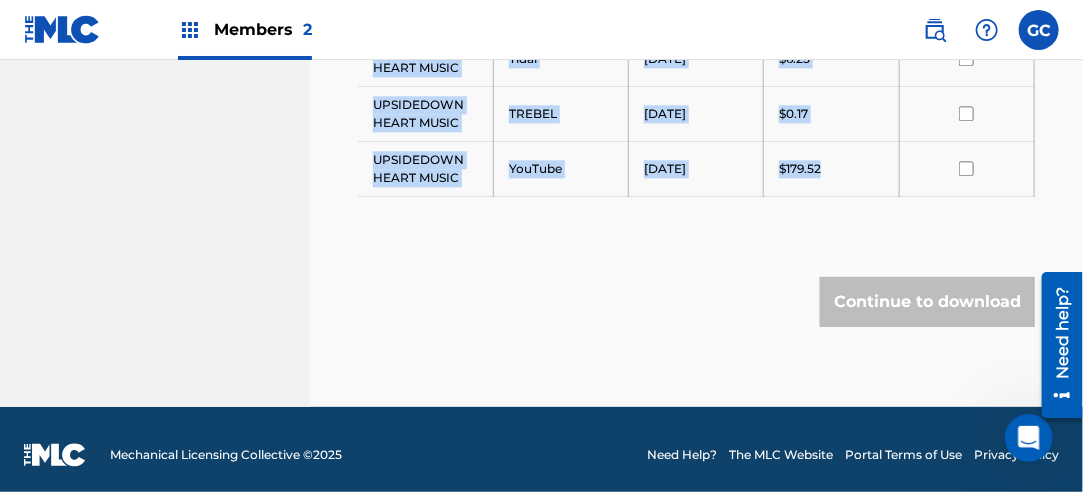 drag, startPoint x: 369, startPoint y: 374, endPoint x: 847, endPoint y: 167, distance: 520.89636 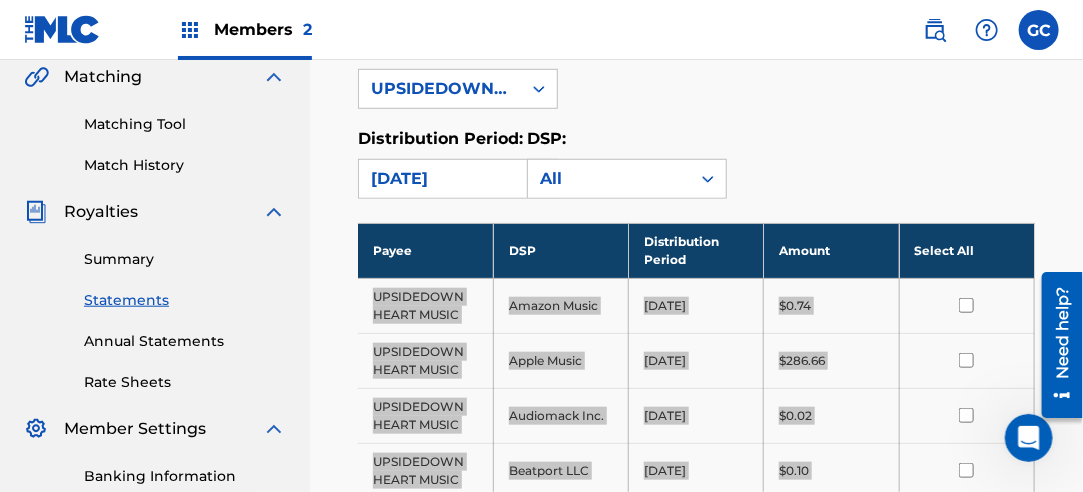 scroll, scrollTop: 341, scrollLeft: 0, axis: vertical 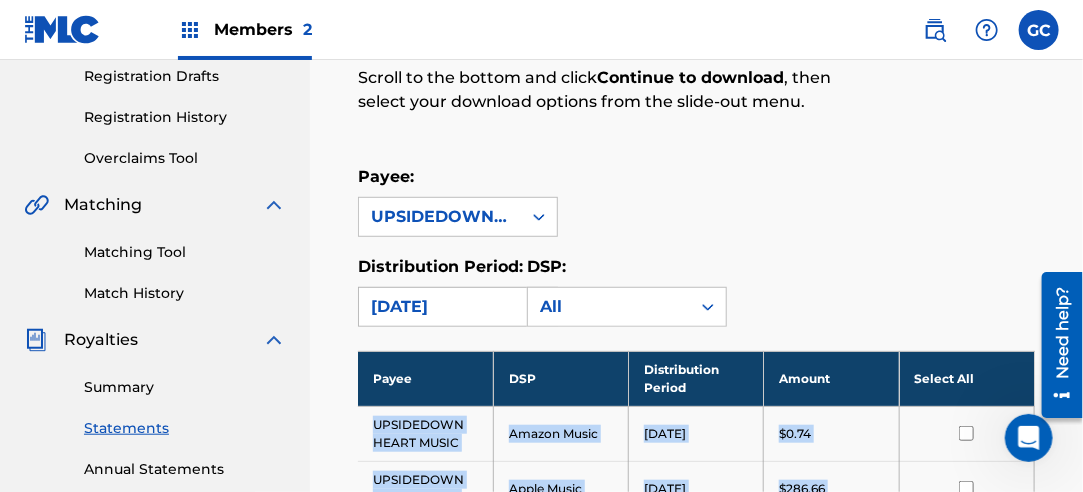 click on "[DATE]" at bounding box center (440, 307) 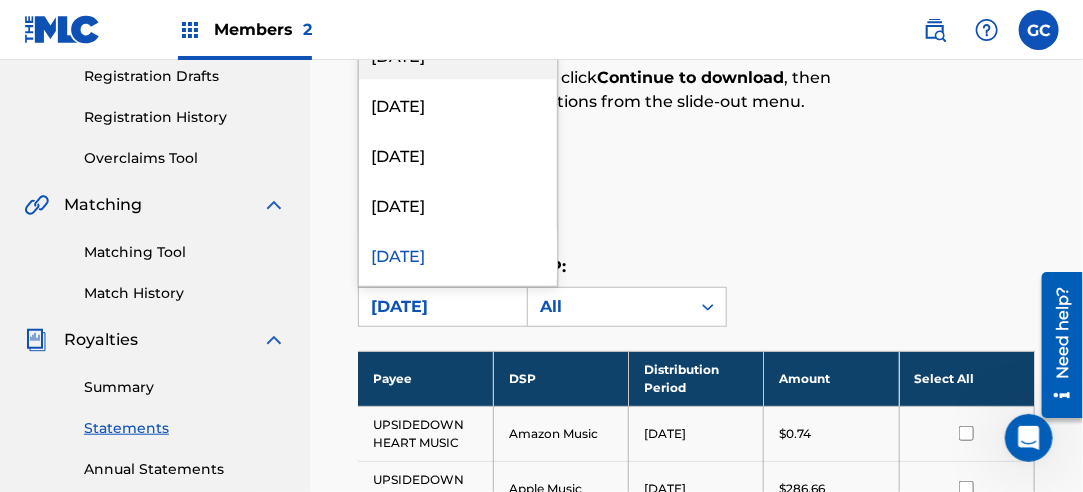scroll, scrollTop: 1800, scrollLeft: 0, axis: vertical 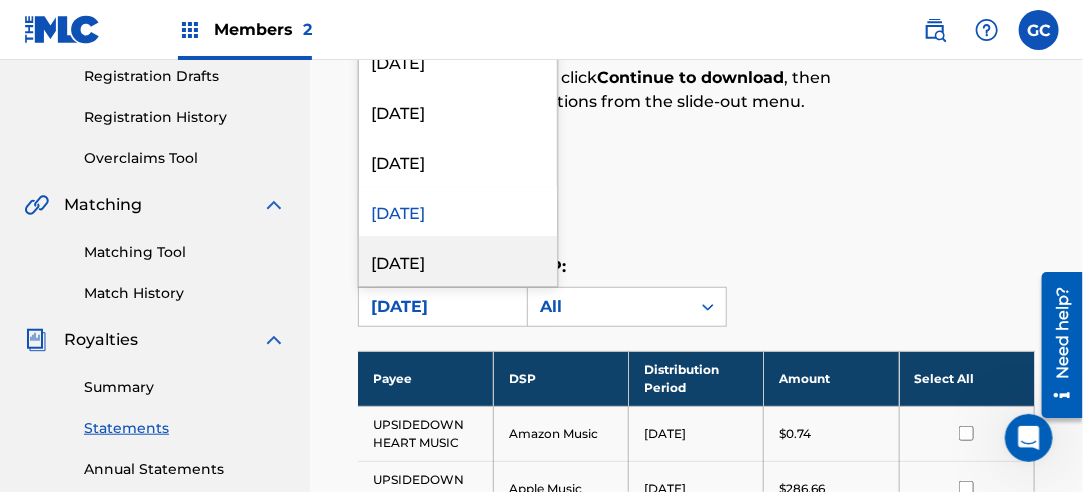 click on "[DATE]" at bounding box center [458, 261] 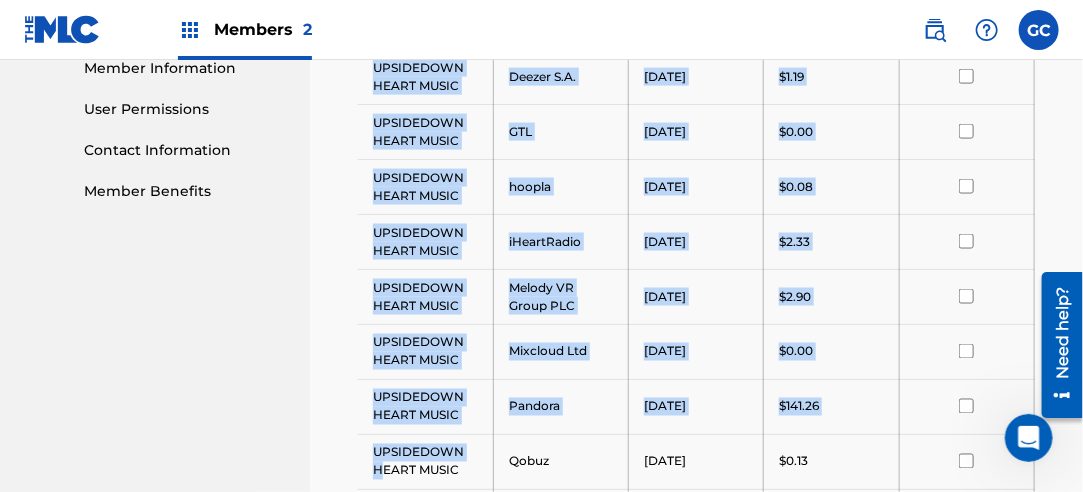scroll, scrollTop: 1486, scrollLeft: 0, axis: vertical 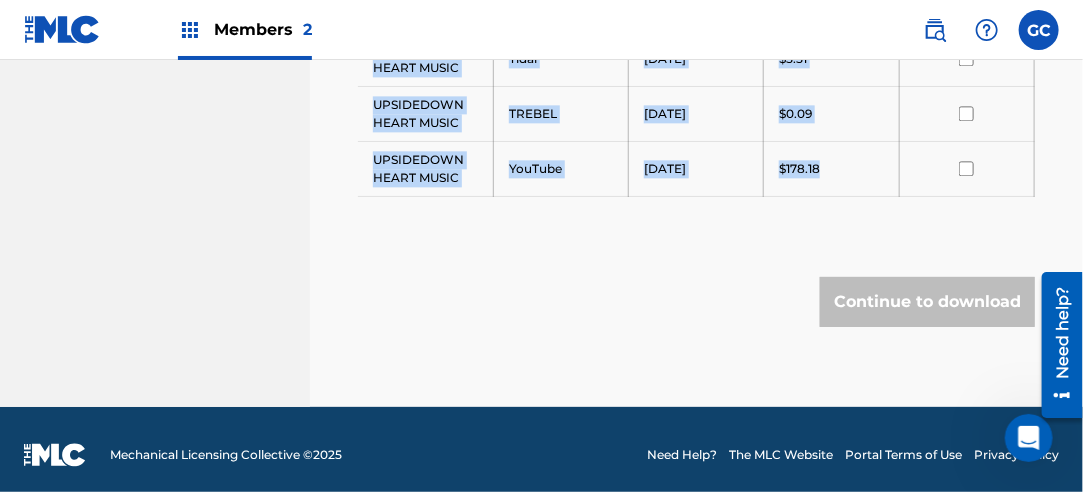 drag, startPoint x: 373, startPoint y: 414, endPoint x: 861, endPoint y: 148, distance: 555.7877 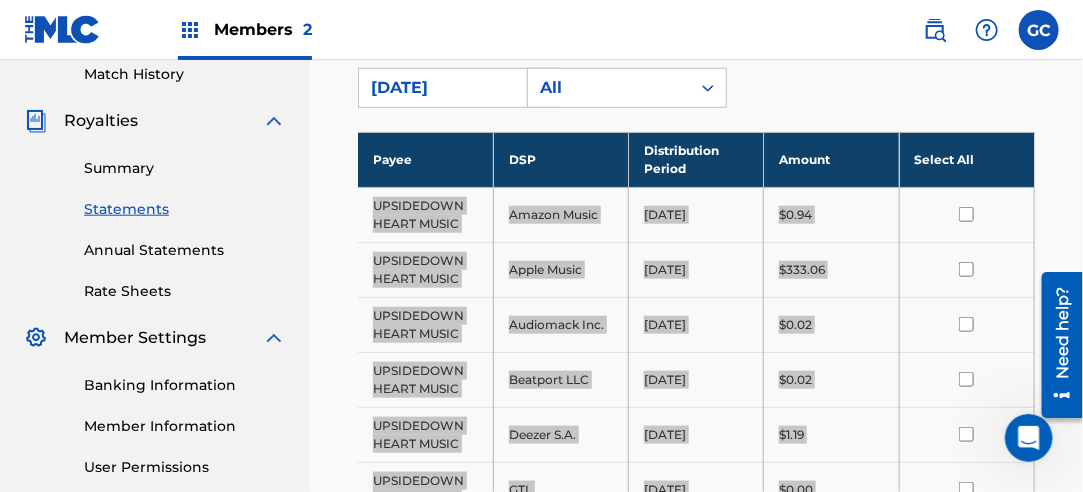scroll, scrollTop: 386, scrollLeft: 0, axis: vertical 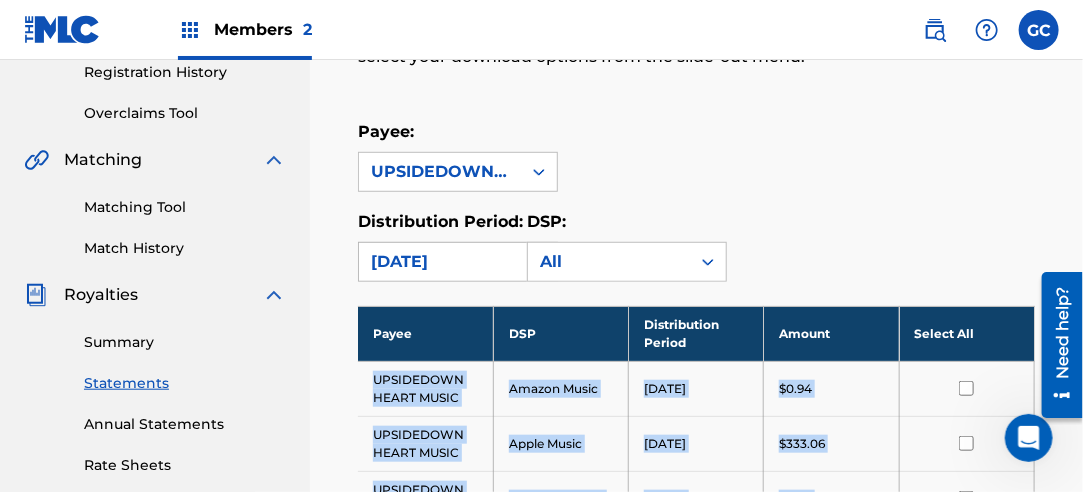 click on "[DATE]" at bounding box center (440, 262) 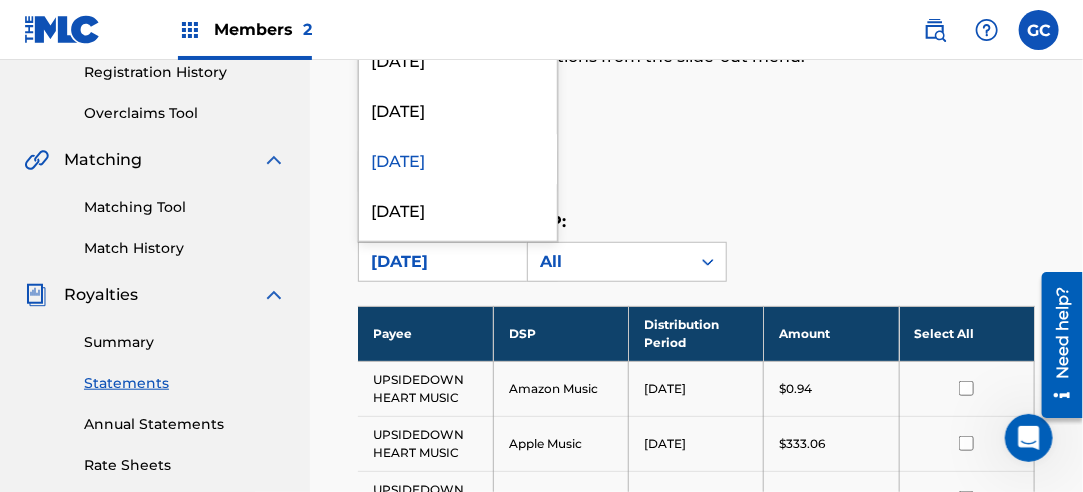 scroll, scrollTop: 1900, scrollLeft: 0, axis: vertical 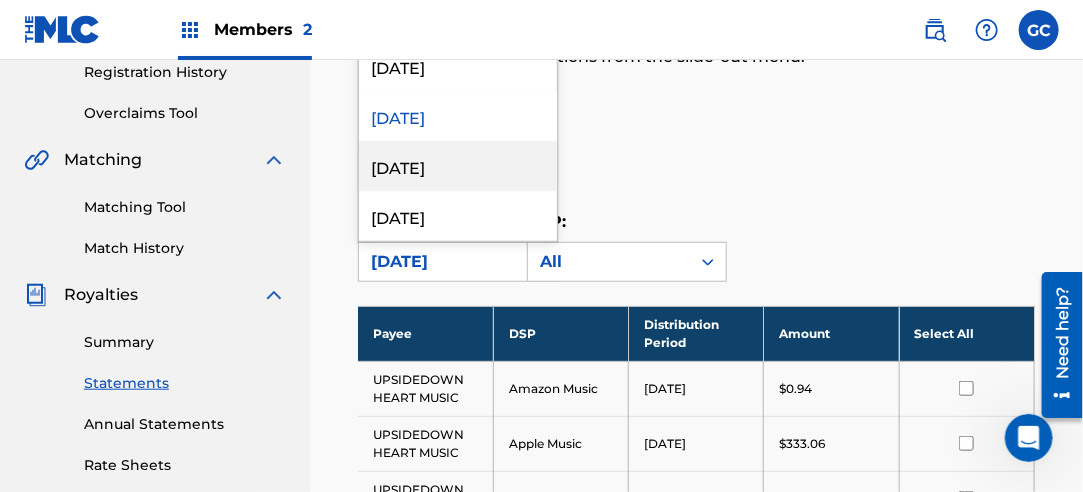 click on "[DATE]" at bounding box center [458, 166] 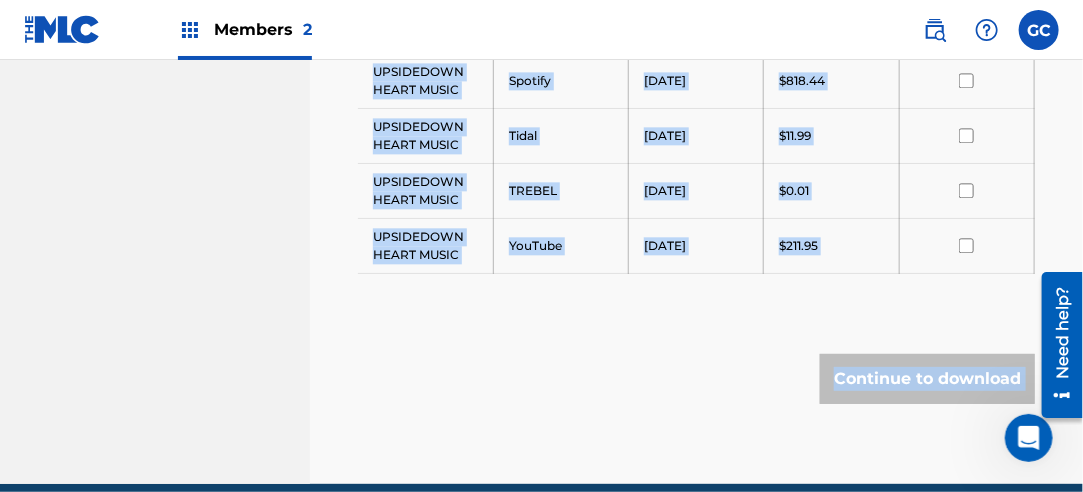 scroll, scrollTop: 1541, scrollLeft: 0, axis: vertical 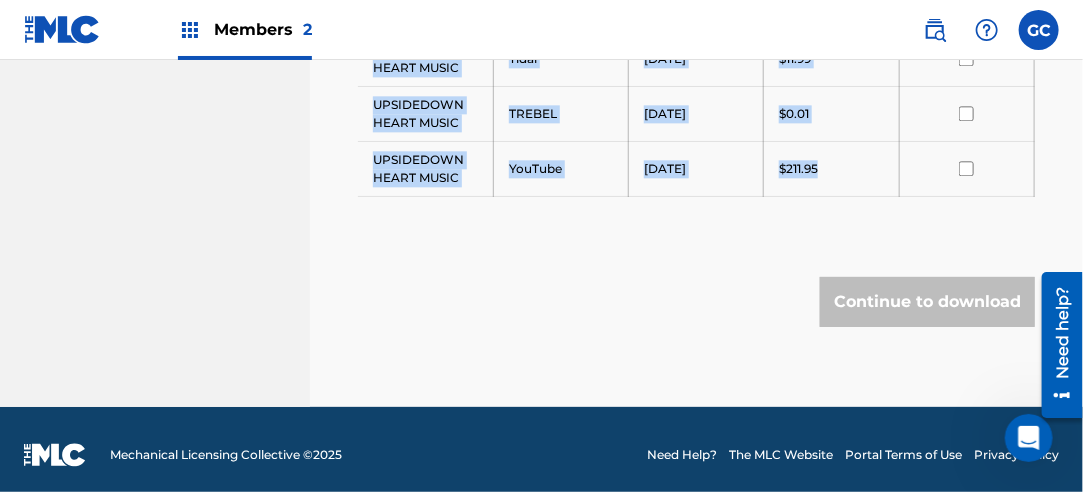 drag, startPoint x: 370, startPoint y: 372, endPoint x: 853, endPoint y: 155, distance: 529.5073 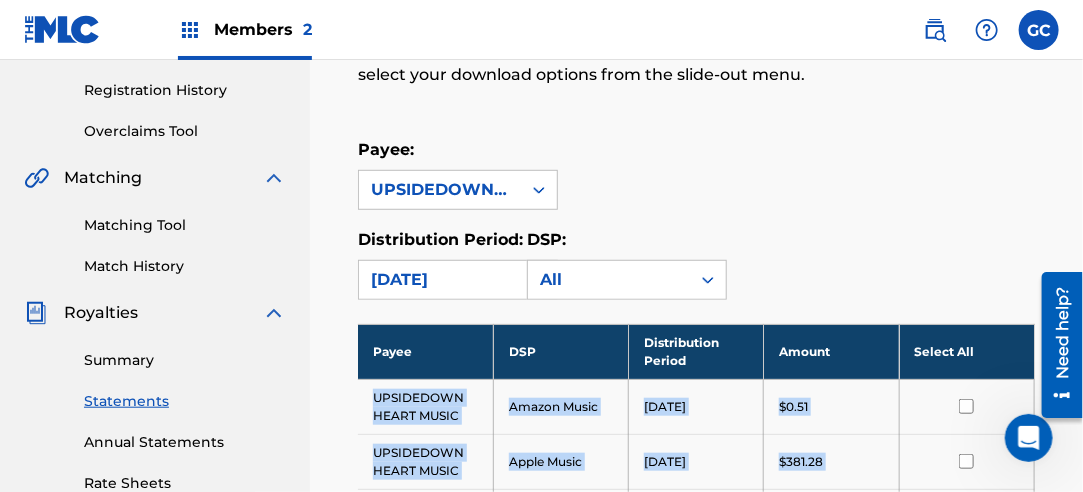 scroll, scrollTop: 341, scrollLeft: 0, axis: vertical 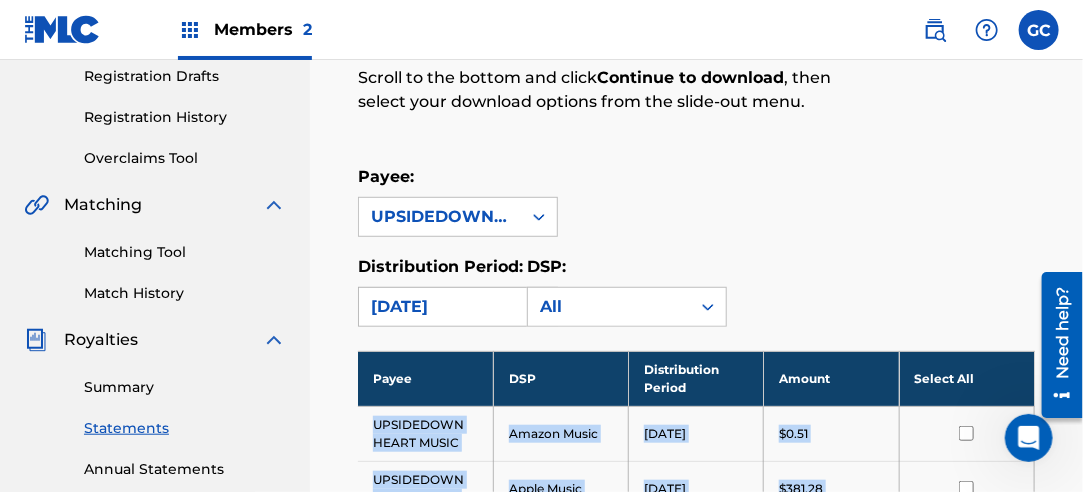 click on "[DATE]" at bounding box center [440, 307] 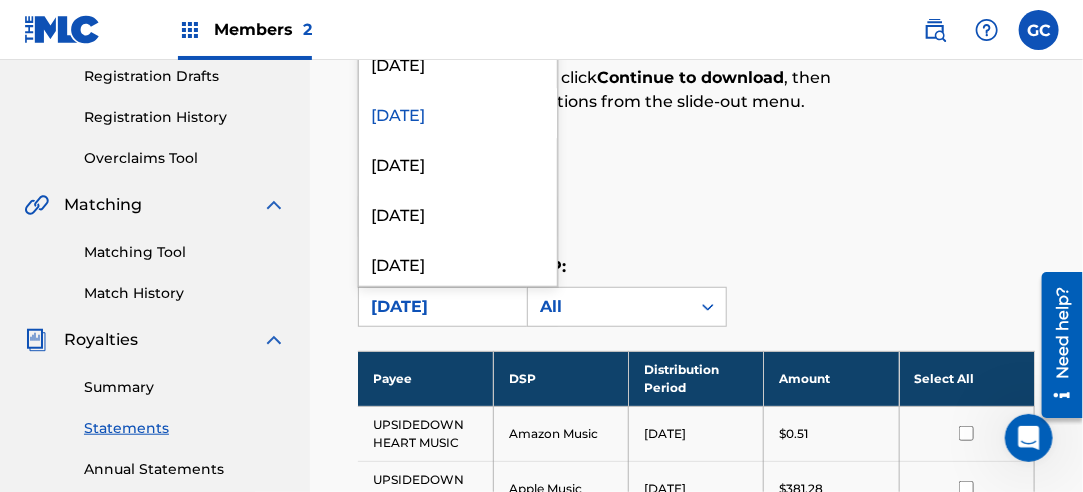scroll, scrollTop: 2000, scrollLeft: 0, axis: vertical 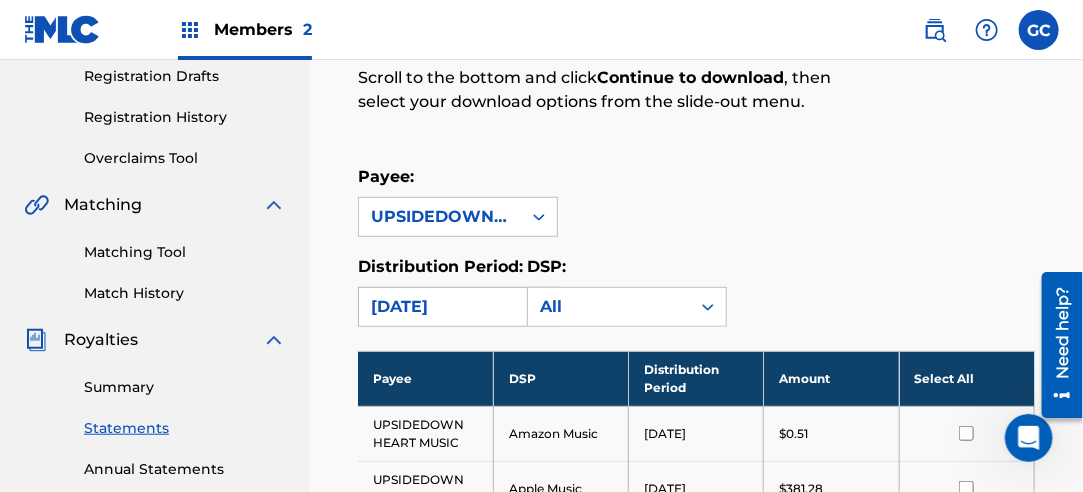 drag, startPoint x: 448, startPoint y: 318, endPoint x: 457, endPoint y: 292, distance: 27.513634 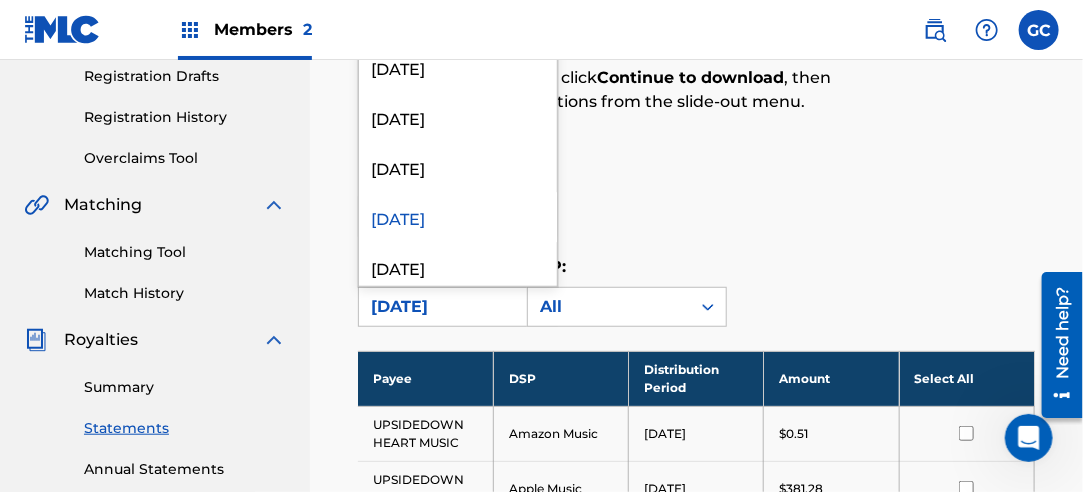 scroll, scrollTop: 1900, scrollLeft: 0, axis: vertical 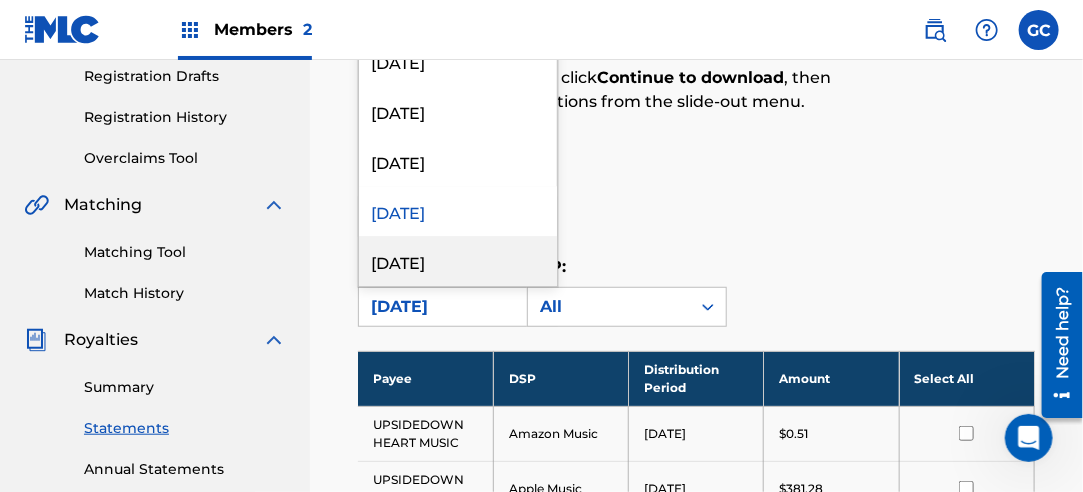 click on "[DATE]" at bounding box center (458, 261) 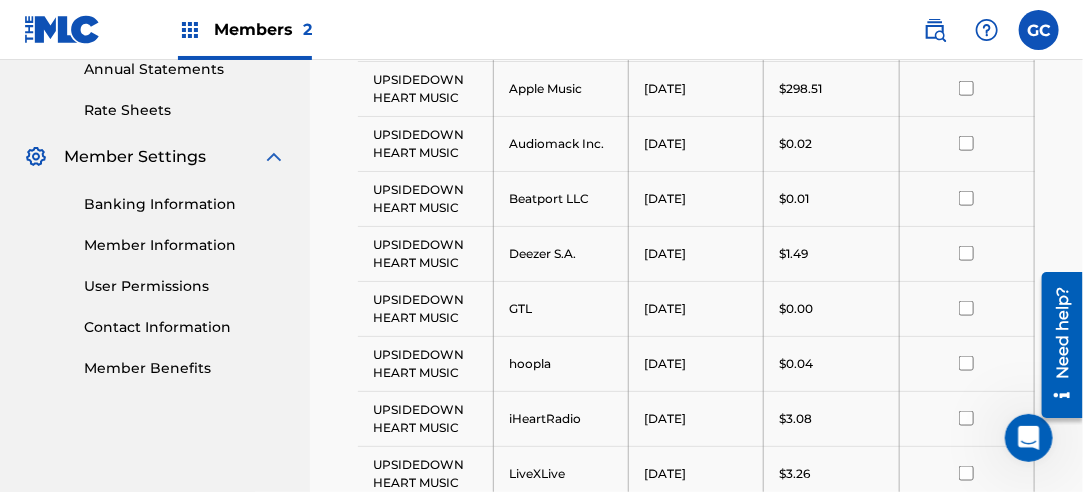 scroll, scrollTop: 541, scrollLeft: 0, axis: vertical 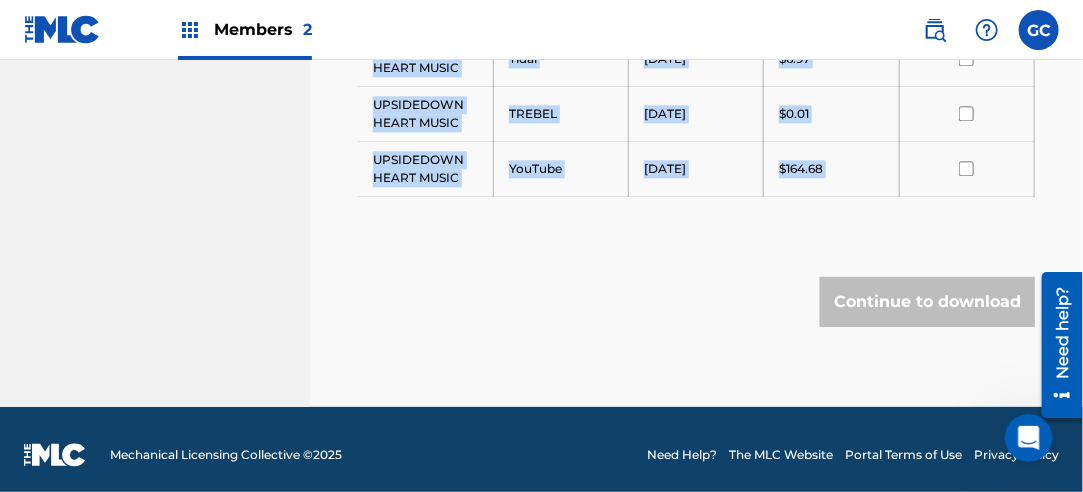 drag, startPoint x: 373, startPoint y: 218, endPoint x: 814, endPoint y: 270, distance: 444.05518 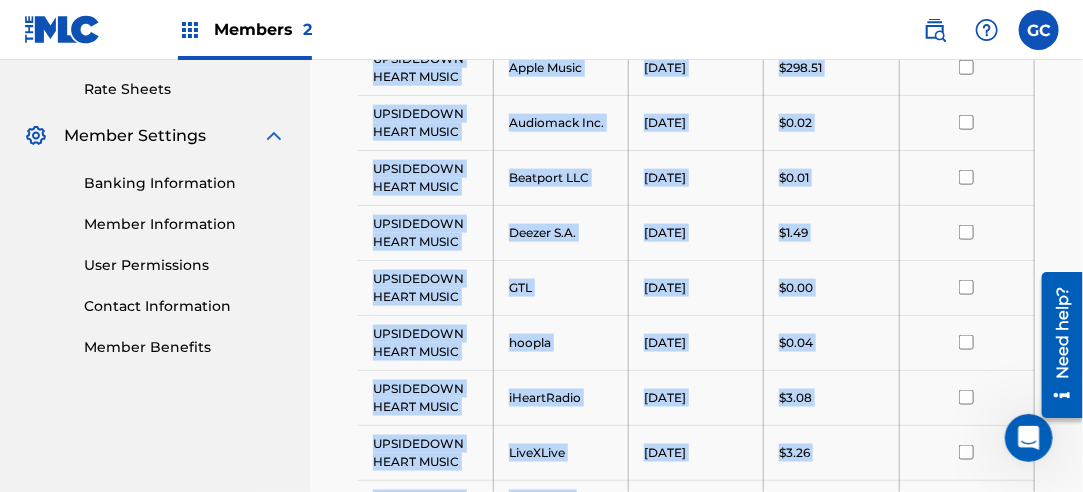 scroll, scrollTop: 586, scrollLeft: 0, axis: vertical 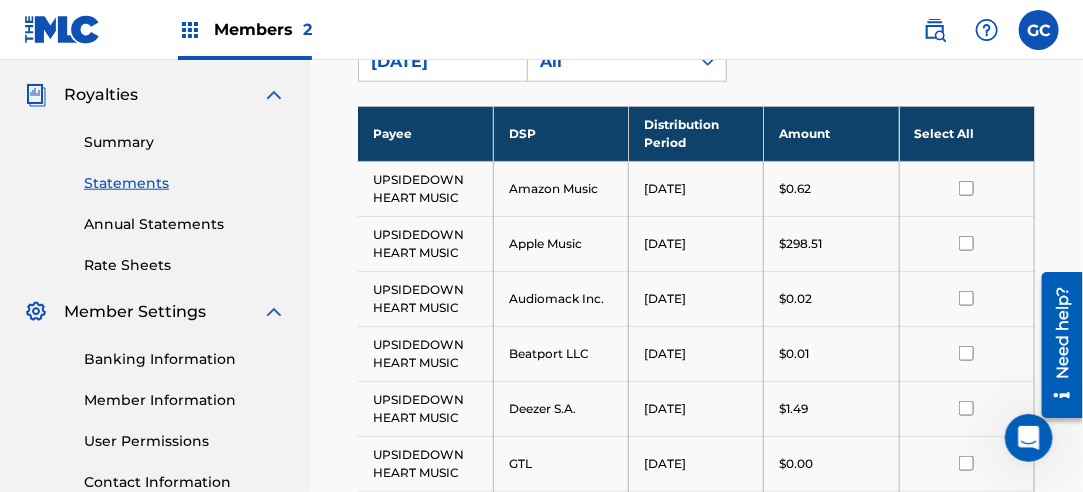 click on "Select All" at bounding box center (966, 133) 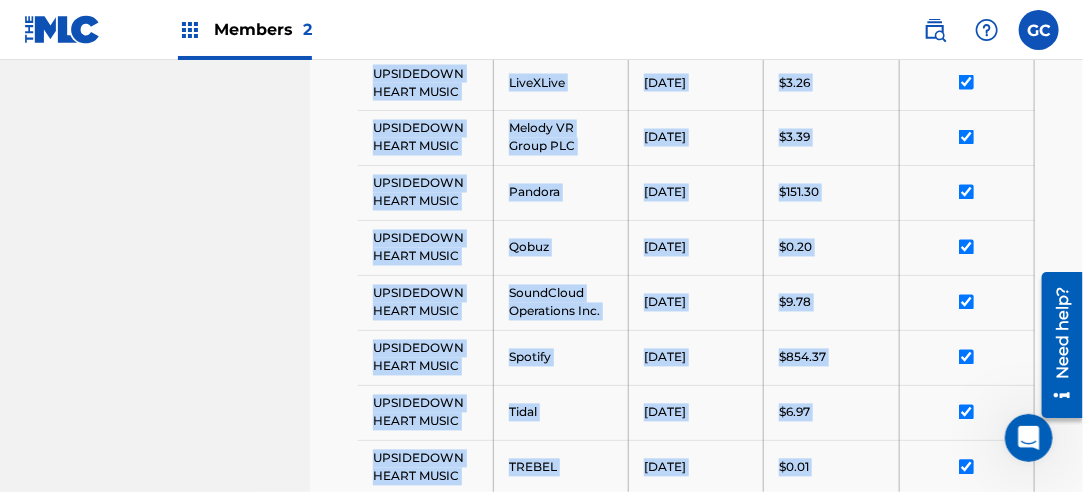 scroll, scrollTop: 1377, scrollLeft: 0, axis: vertical 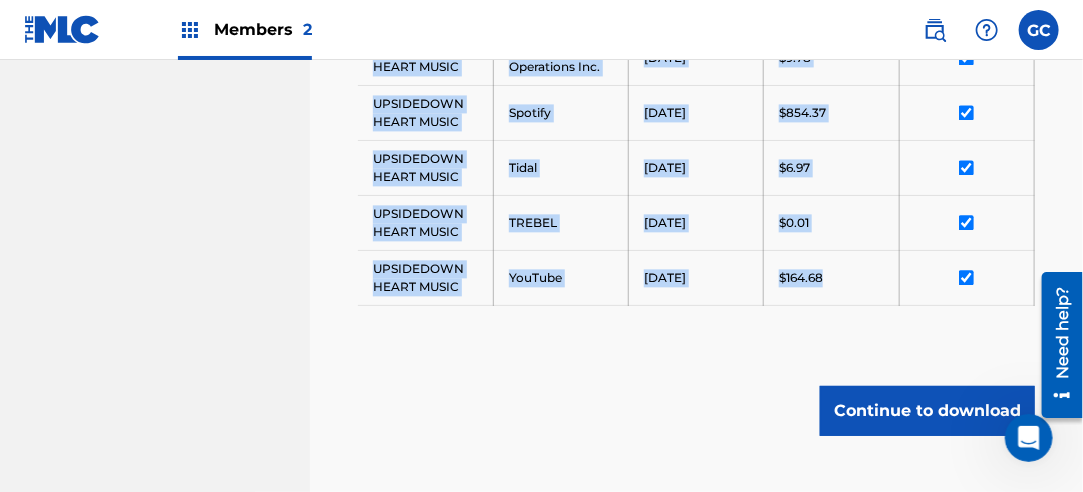 drag, startPoint x: 372, startPoint y: 174, endPoint x: 831, endPoint y: 276, distance: 470.19678 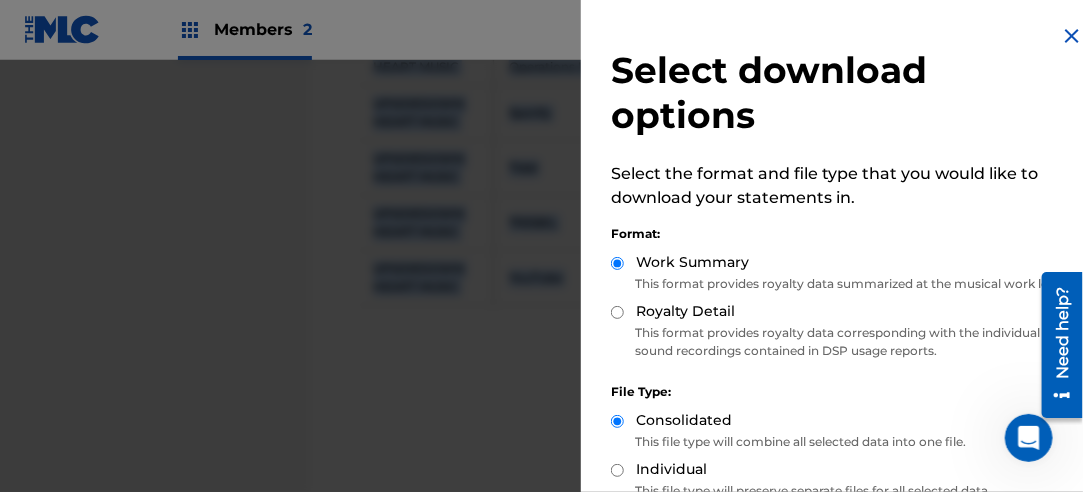 click on "Royalty Detail" at bounding box center [617, 312] 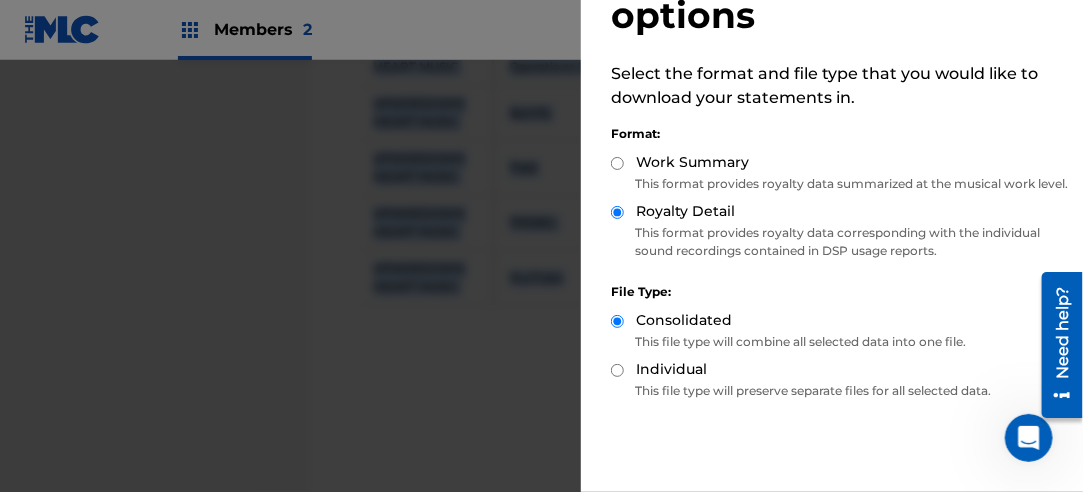 scroll, scrollTop: 200, scrollLeft: 0, axis: vertical 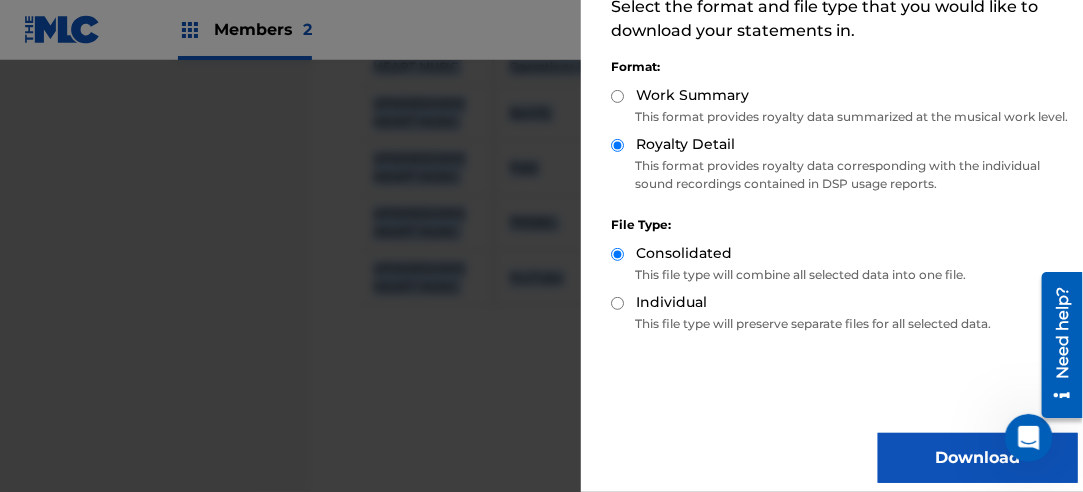 click on "Download" at bounding box center (978, 458) 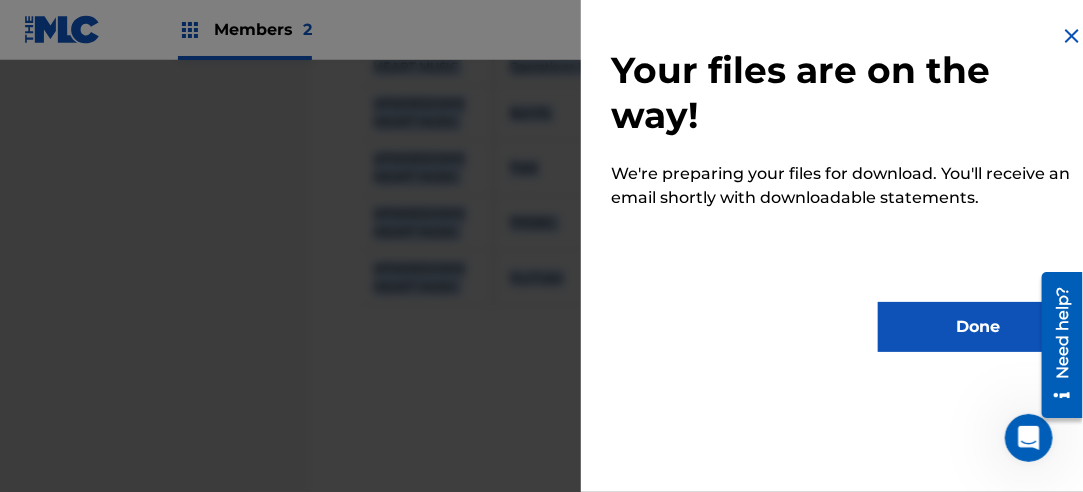 drag, startPoint x: 921, startPoint y: 333, endPoint x: 719, endPoint y: 327, distance: 202.0891 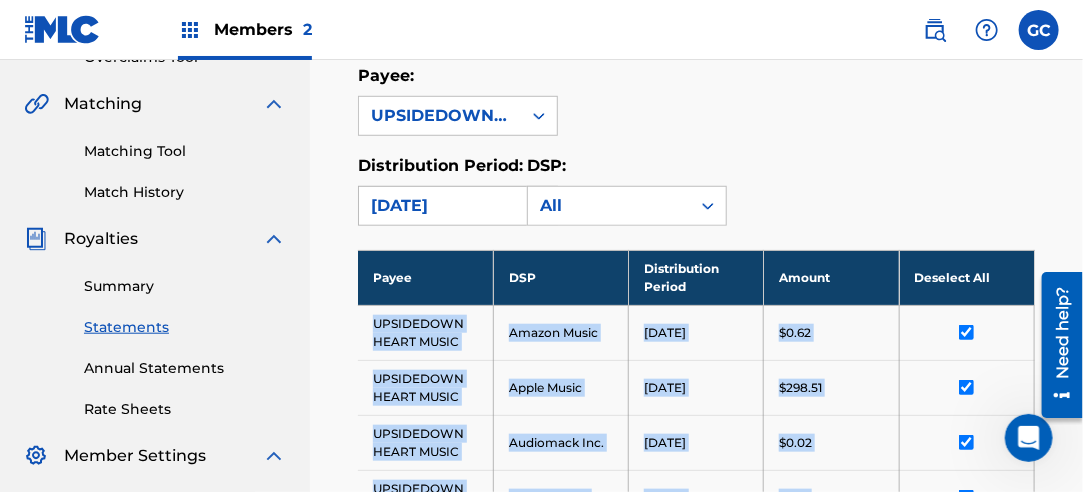 scroll, scrollTop: 377, scrollLeft: 0, axis: vertical 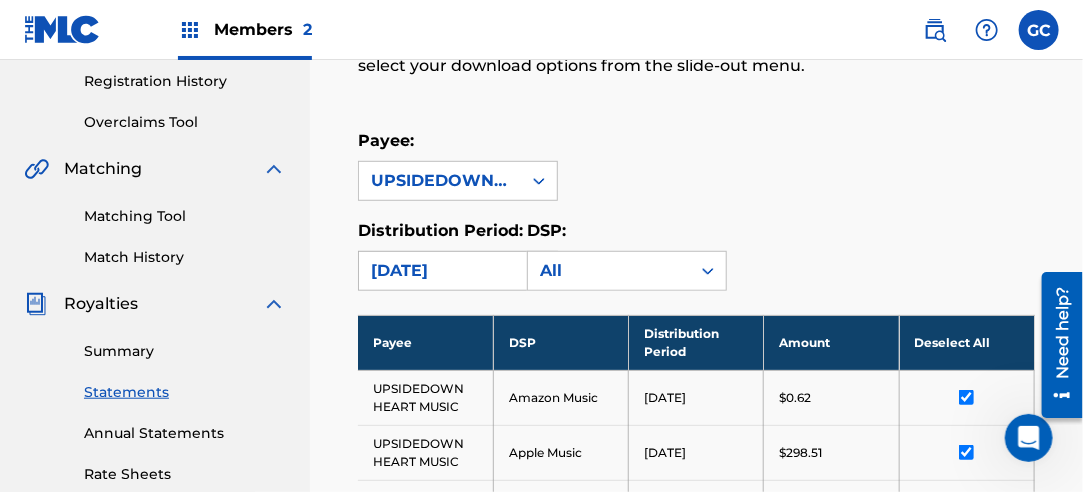 click on "[DATE]" at bounding box center [440, 271] 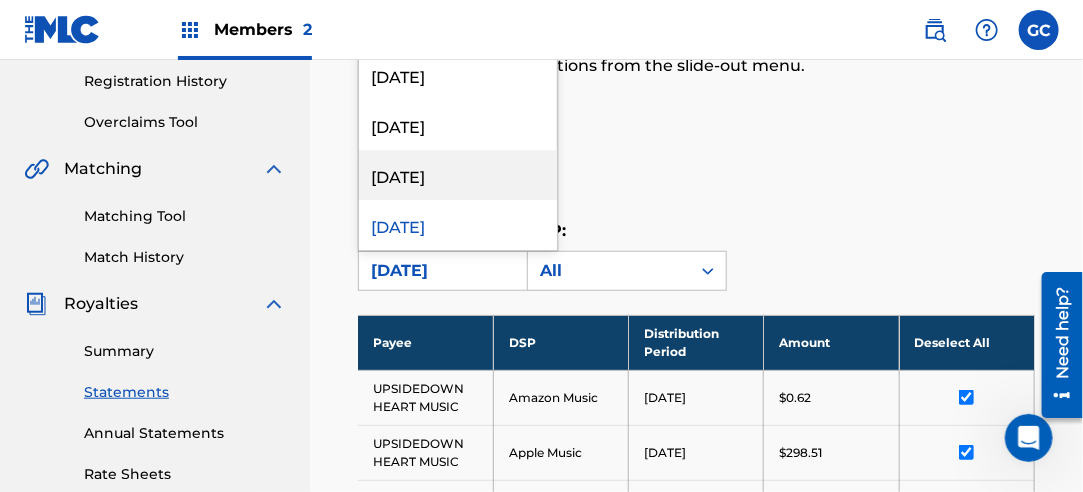 scroll, scrollTop: 2000, scrollLeft: 0, axis: vertical 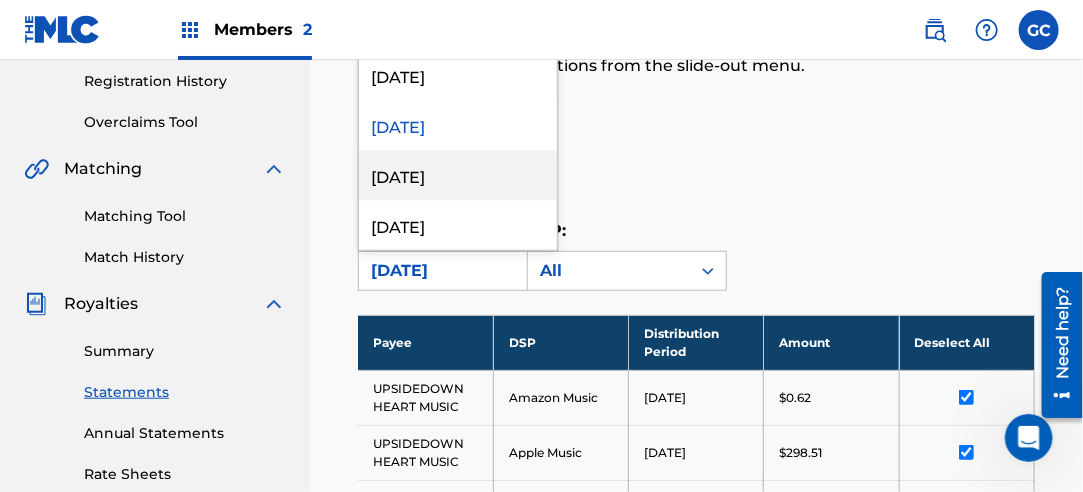 click on "[DATE]" at bounding box center [458, 175] 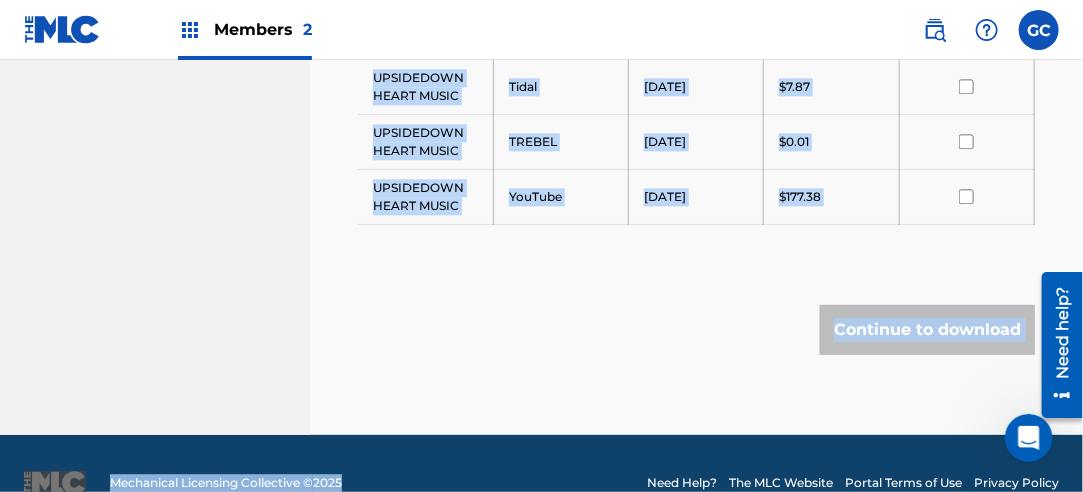 scroll, scrollTop: 1541, scrollLeft: 0, axis: vertical 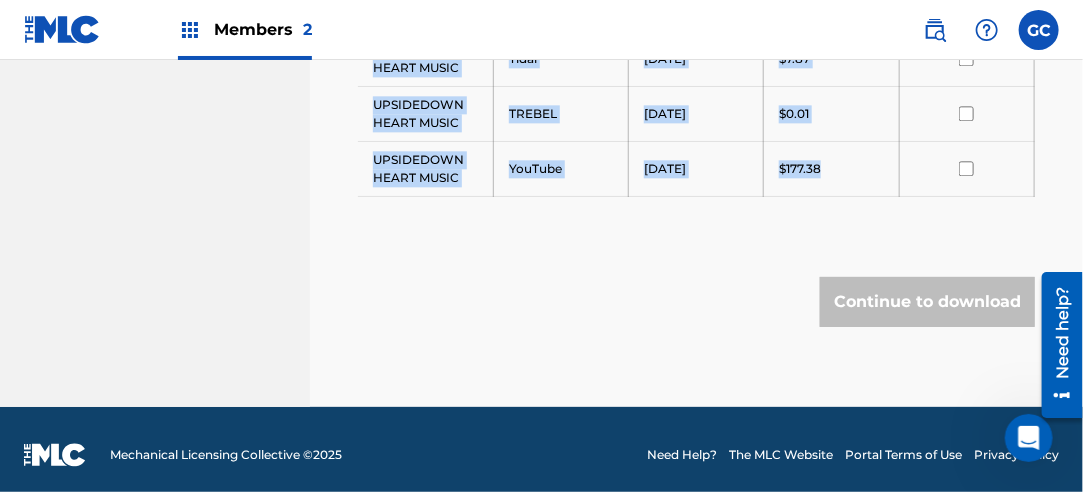 drag, startPoint x: 371, startPoint y: 379, endPoint x: 825, endPoint y: 166, distance: 501.4828 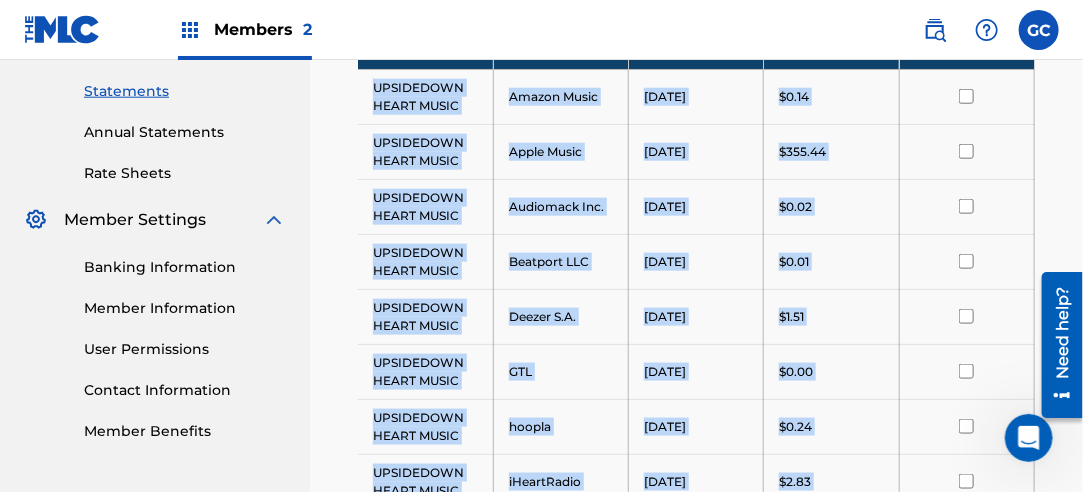 scroll, scrollTop: 641, scrollLeft: 0, axis: vertical 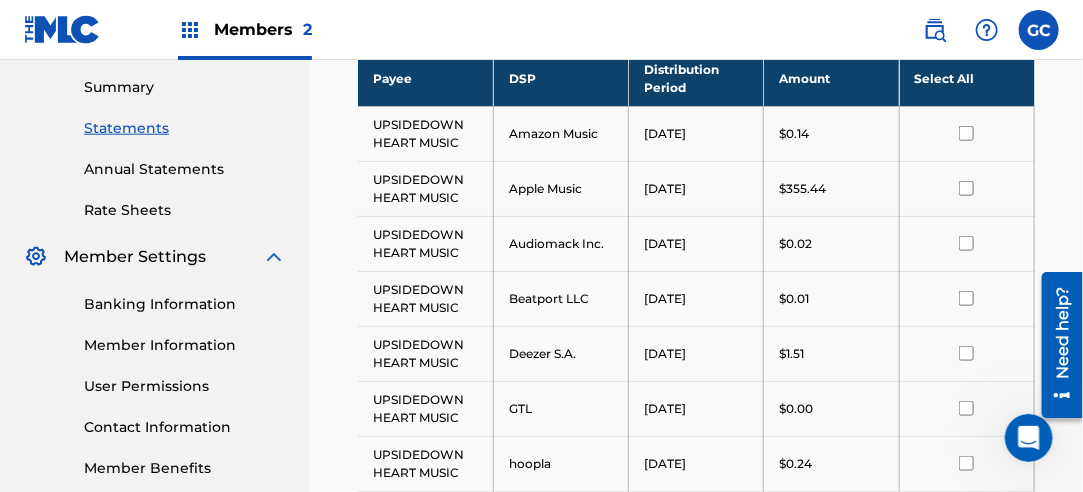 click on "Select All" at bounding box center (966, 78) 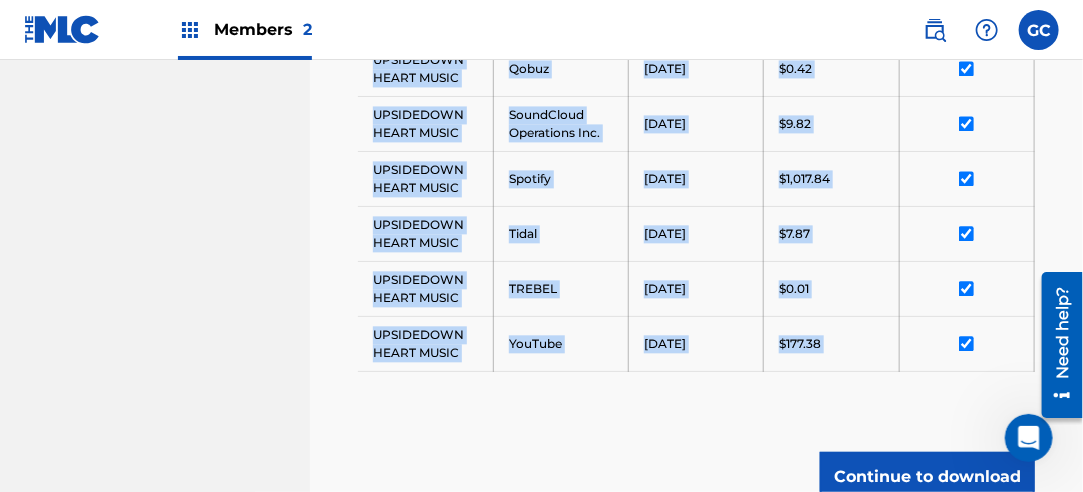scroll, scrollTop: 1453, scrollLeft: 0, axis: vertical 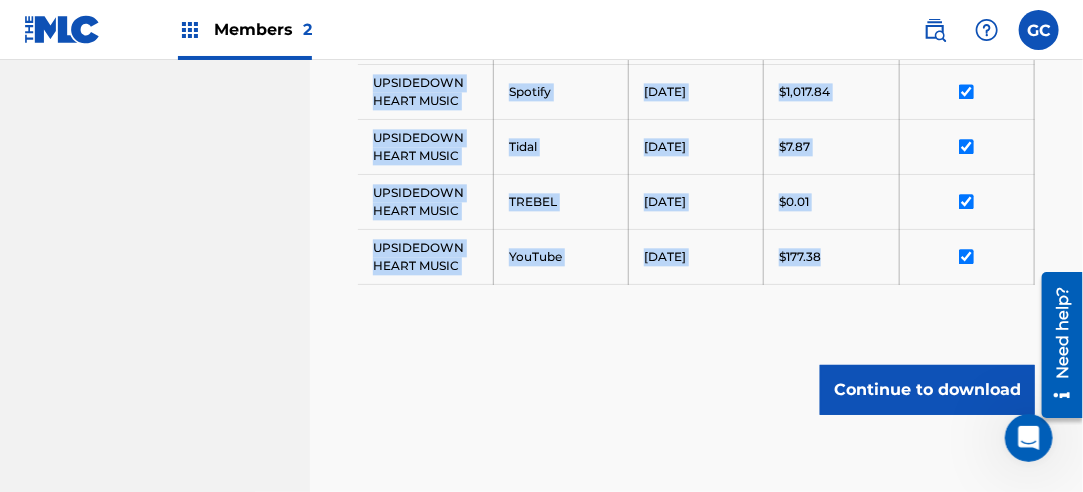 drag, startPoint x: 370, startPoint y: 115, endPoint x: 834, endPoint y: 263, distance: 487.03183 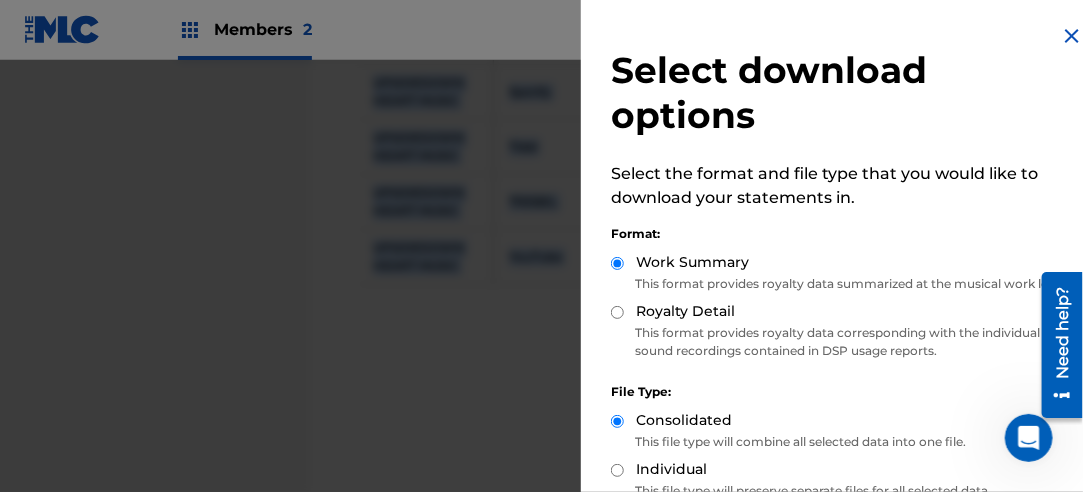 click on "Royalty Detail" at bounding box center (617, 312) 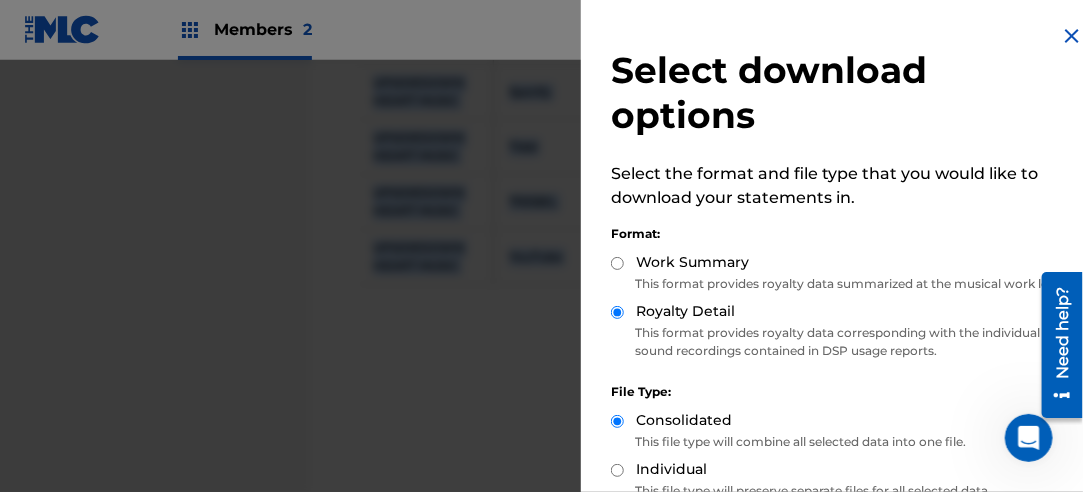 scroll, scrollTop: 200, scrollLeft: 0, axis: vertical 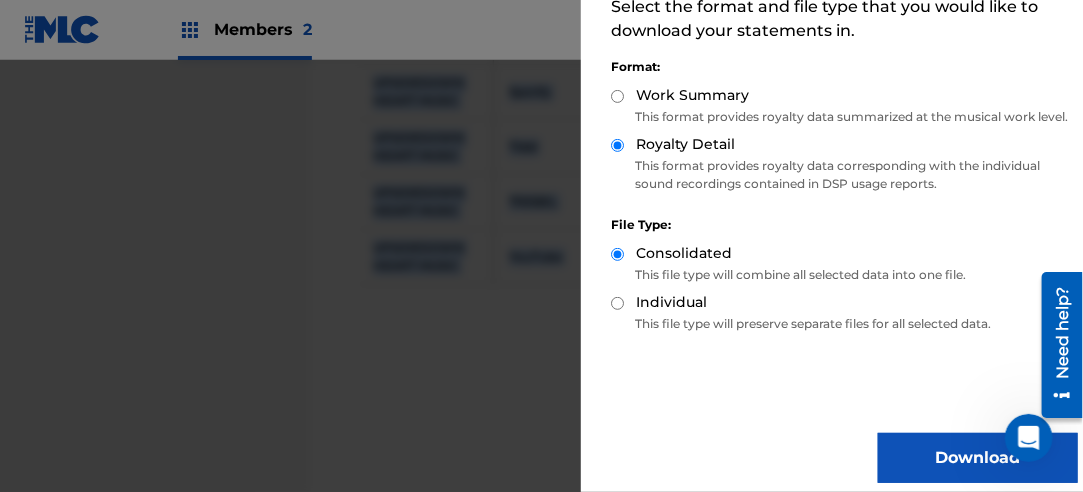 click on "Download" at bounding box center [978, 458] 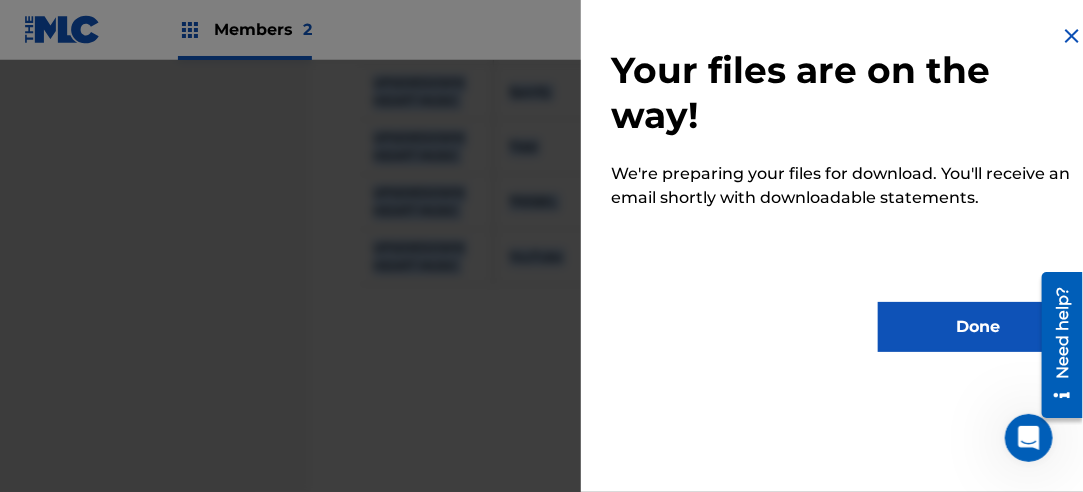 scroll, scrollTop: 0, scrollLeft: 0, axis: both 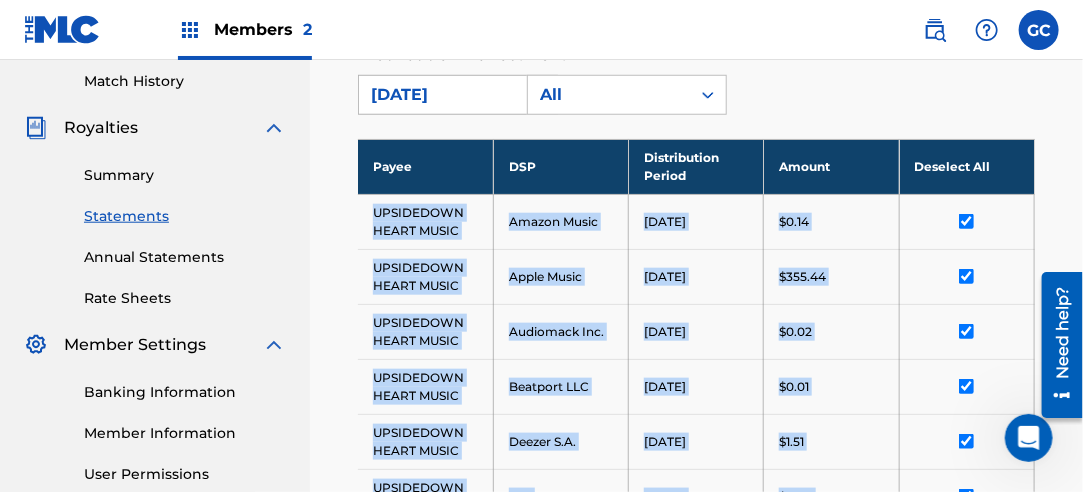 click on "[DATE]" at bounding box center (440, 95) 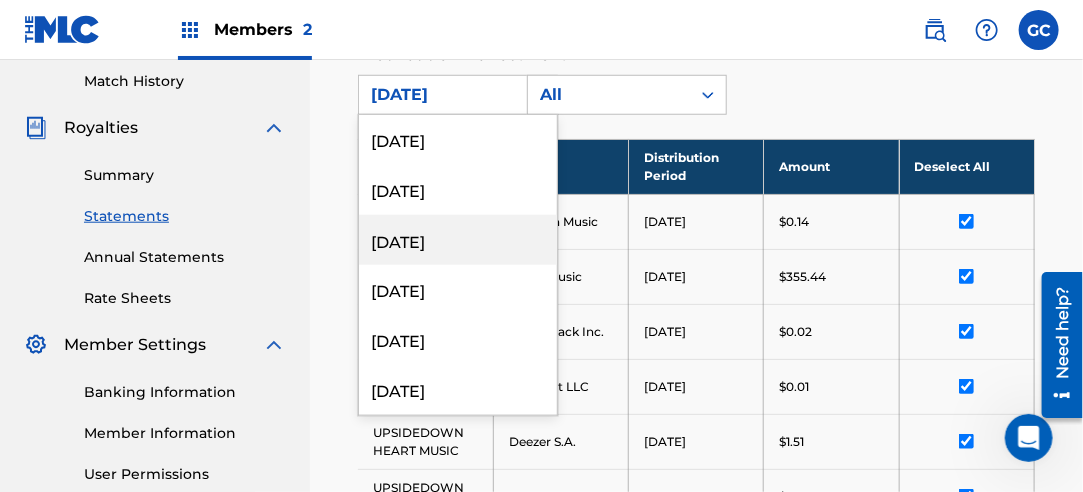scroll, scrollTop: 2000, scrollLeft: 0, axis: vertical 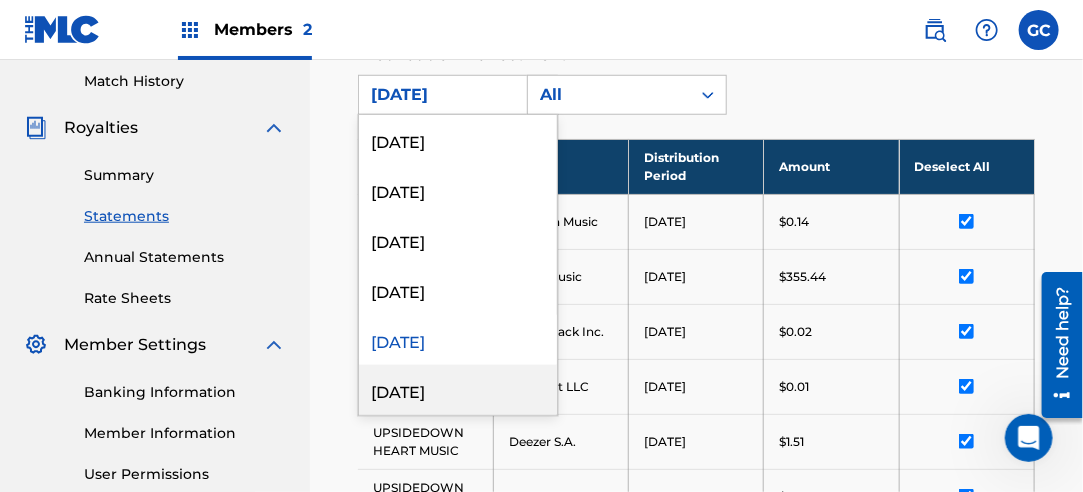 click on "[DATE]" at bounding box center [458, 390] 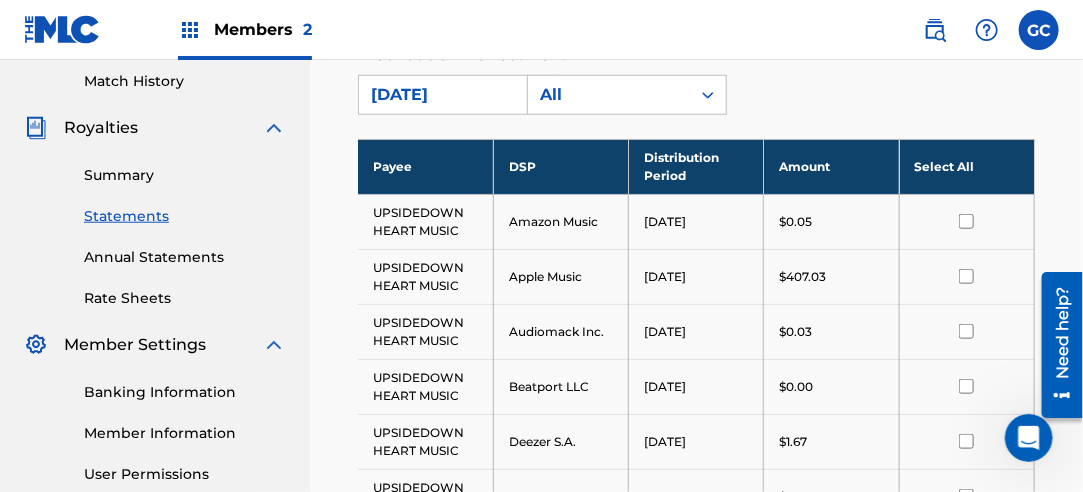 click on "Select All" at bounding box center (966, 166) 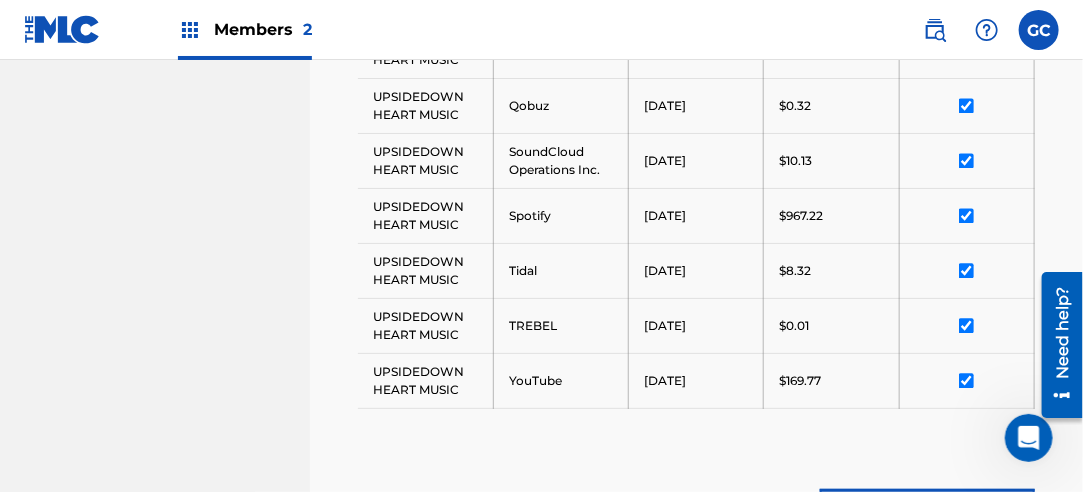 scroll, scrollTop: 1541, scrollLeft: 0, axis: vertical 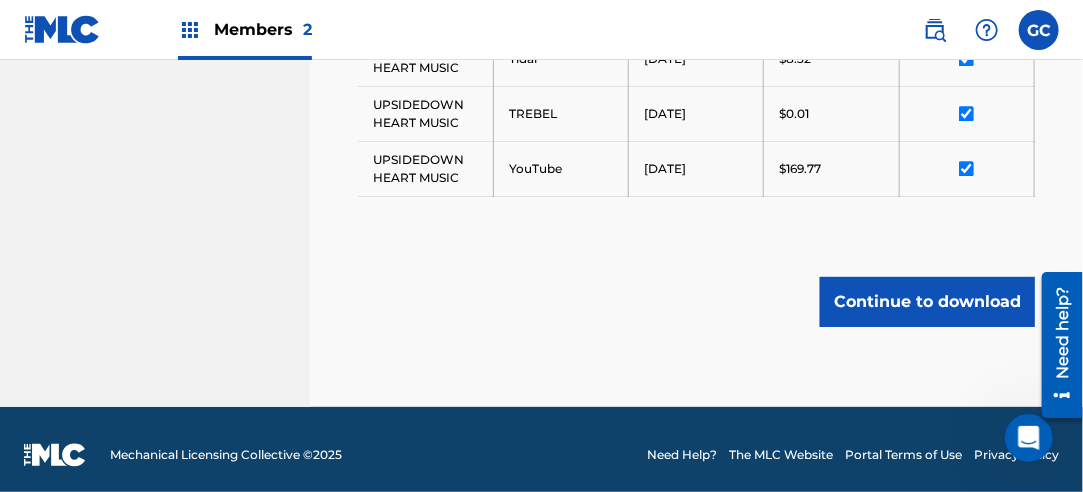 click on "Continue to download" at bounding box center (927, 302) 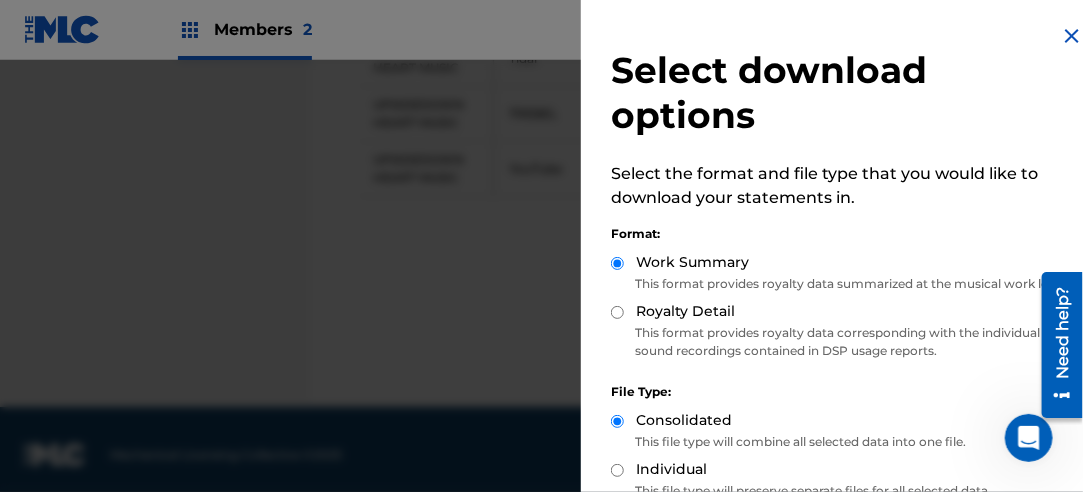 click on "Royalty Detail" at bounding box center [617, 312] 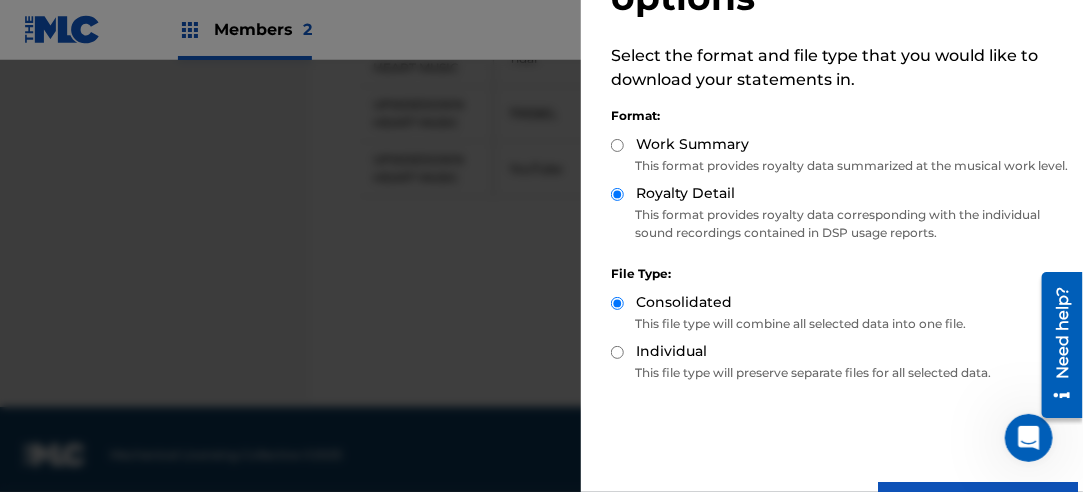 scroll, scrollTop: 200, scrollLeft: 0, axis: vertical 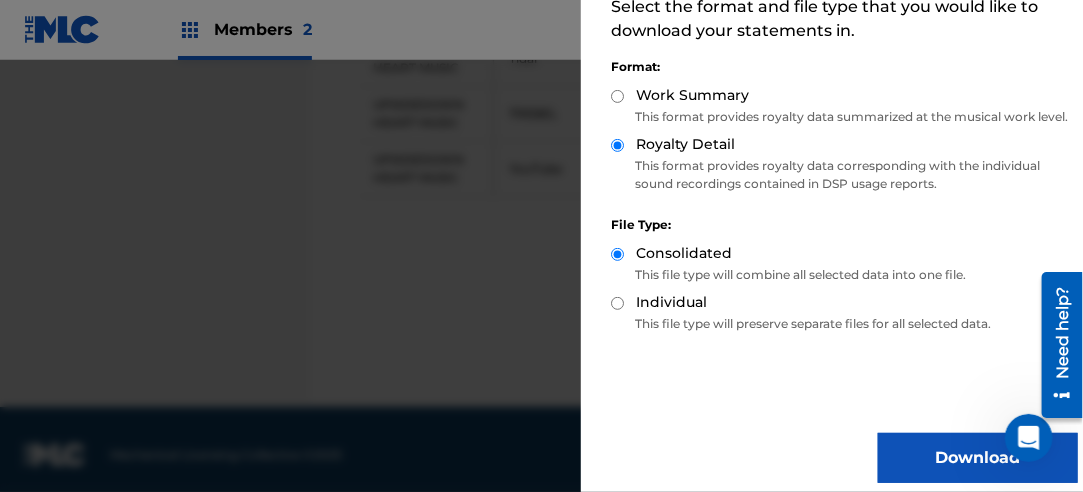 click on "Download" at bounding box center [978, 458] 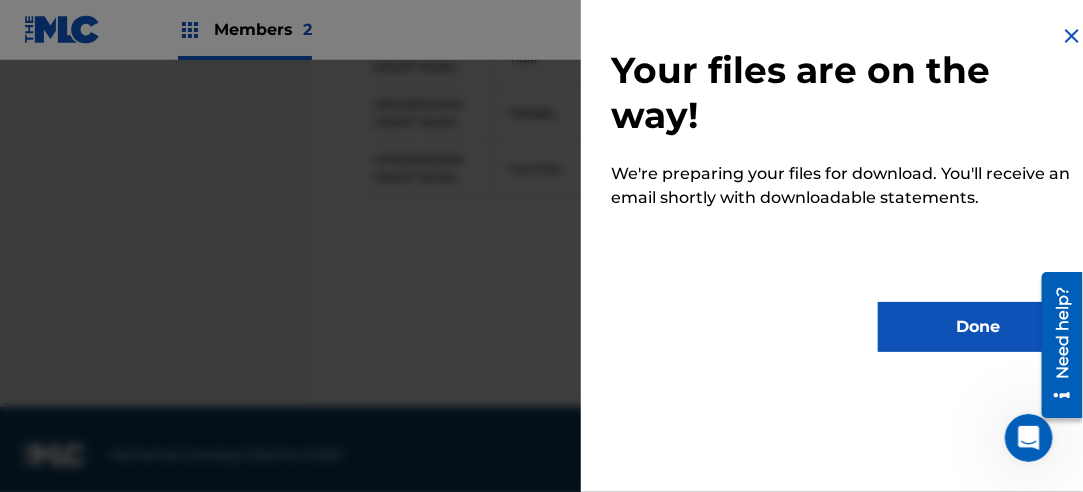 click on "Done" at bounding box center [978, 327] 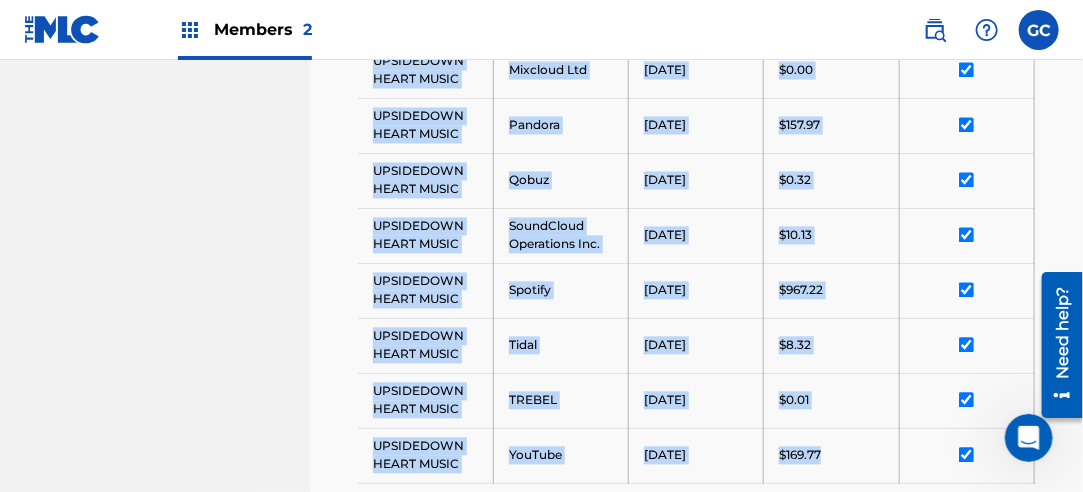 scroll, scrollTop: 1278, scrollLeft: 0, axis: vertical 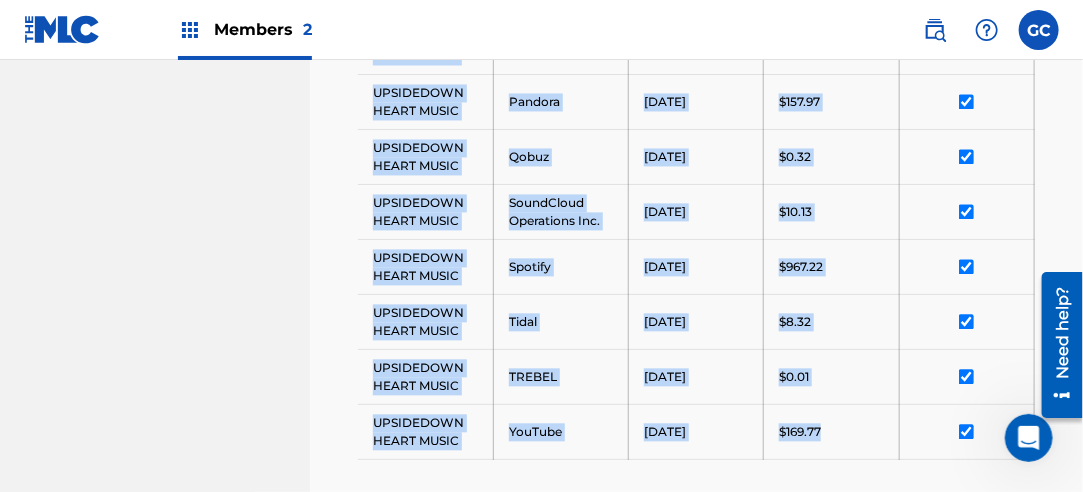 drag, startPoint x: 374, startPoint y: 216, endPoint x: 834, endPoint y: 425, distance: 505.2534 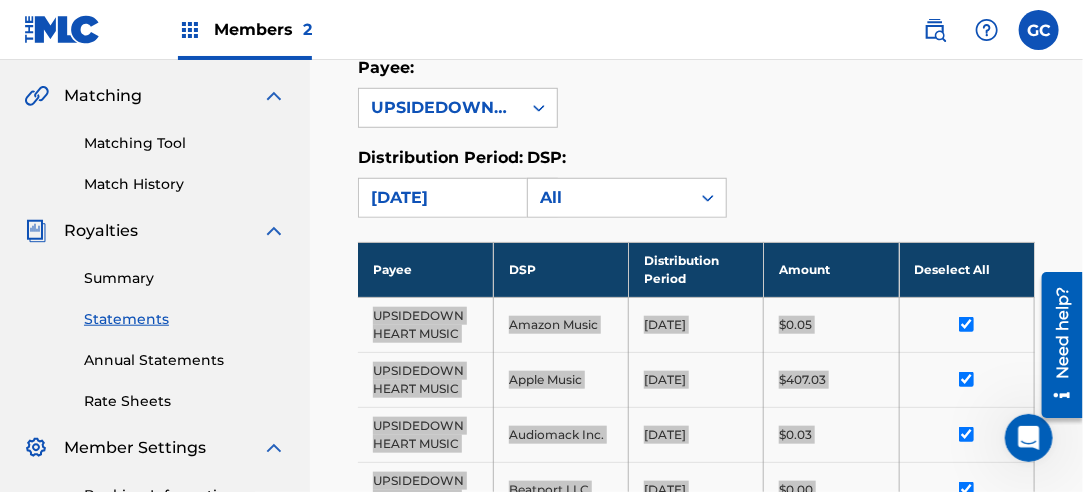 scroll, scrollTop: 278, scrollLeft: 0, axis: vertical 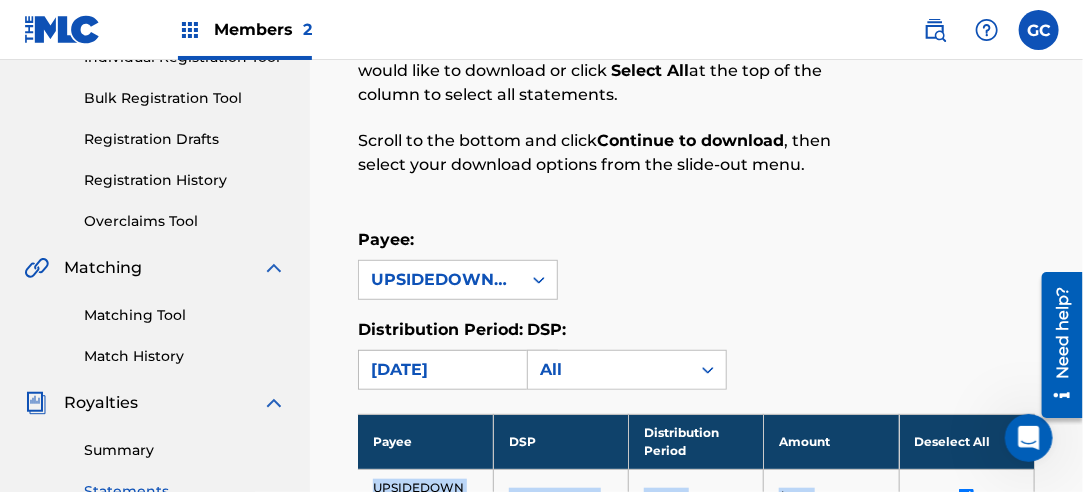 click on "[DATE]" at bounding box center [440, 370] 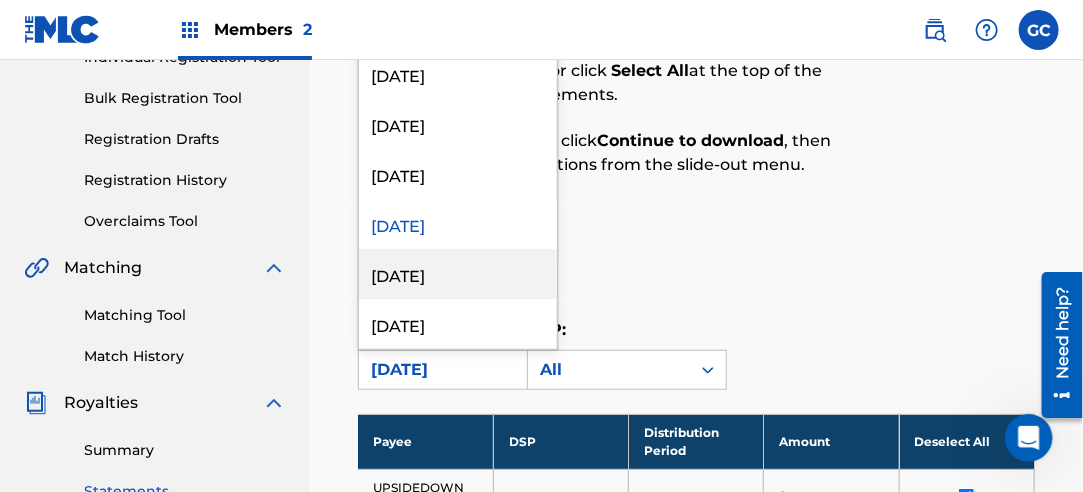 scroll, scrollTop: 2200, scrollLeft: 0, axis: vertical 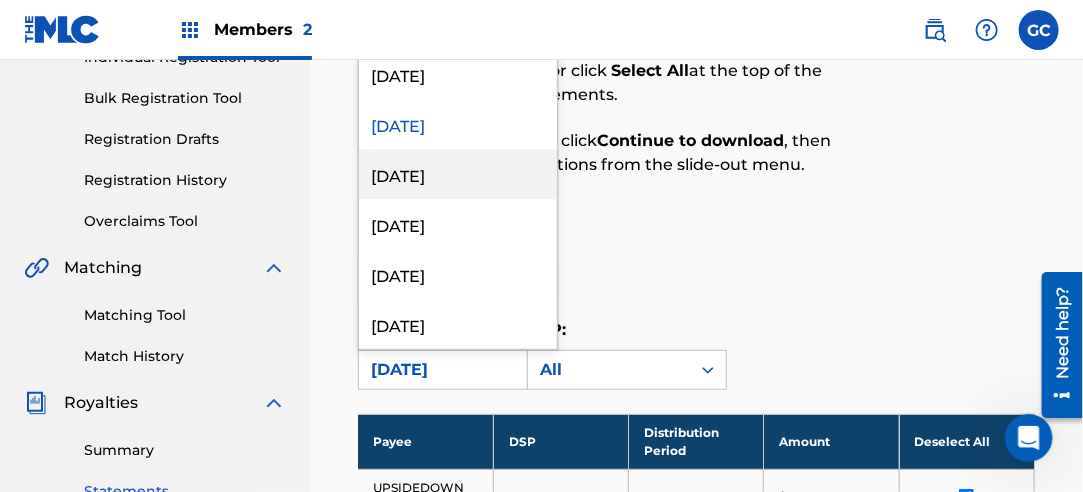 click on "[DATE]" at bounding box center (458, 174) 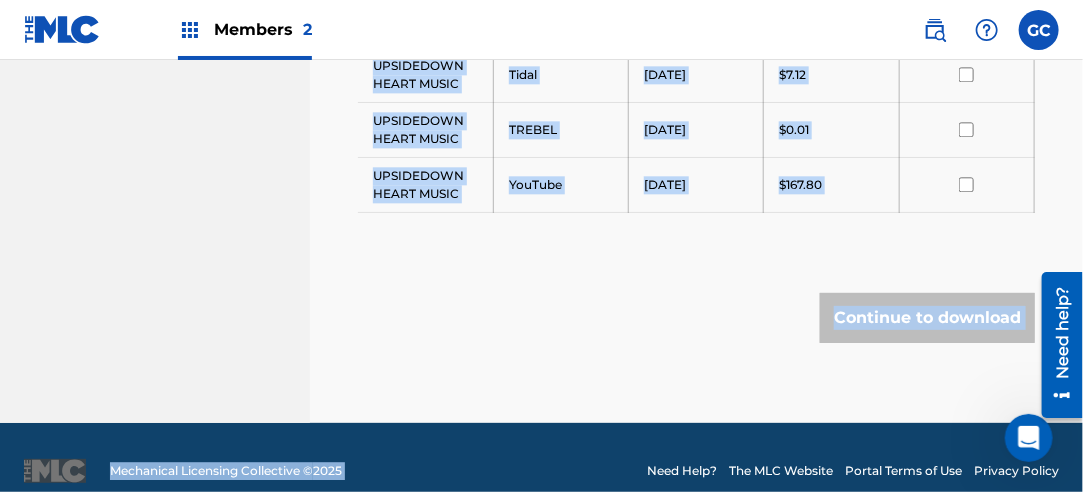 scroll, scrollTop: 1541, scrollLeft: 0, axis: vertical 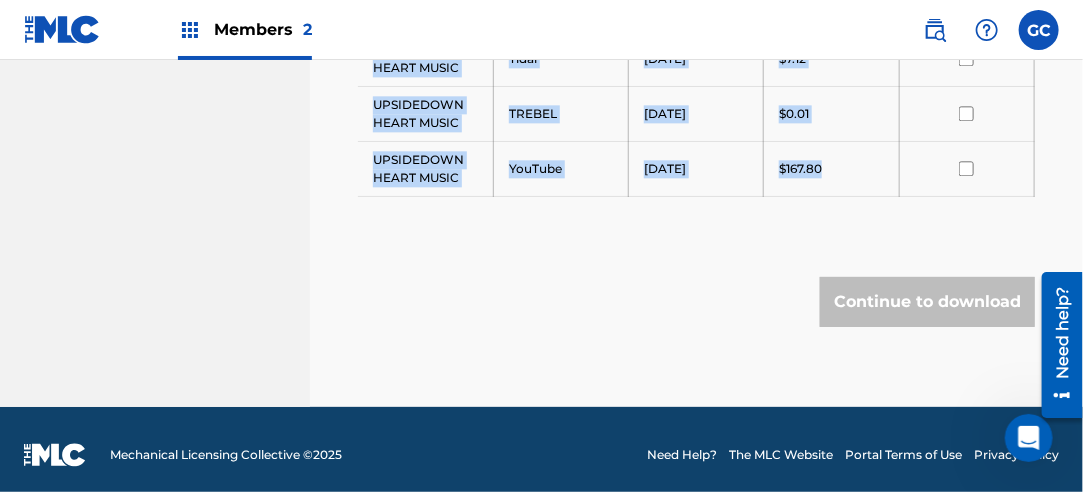 drag, startPoint x: 374, startPoint y: 83, endPoint x: 835, endPoint y: 166, distance: 468.4122 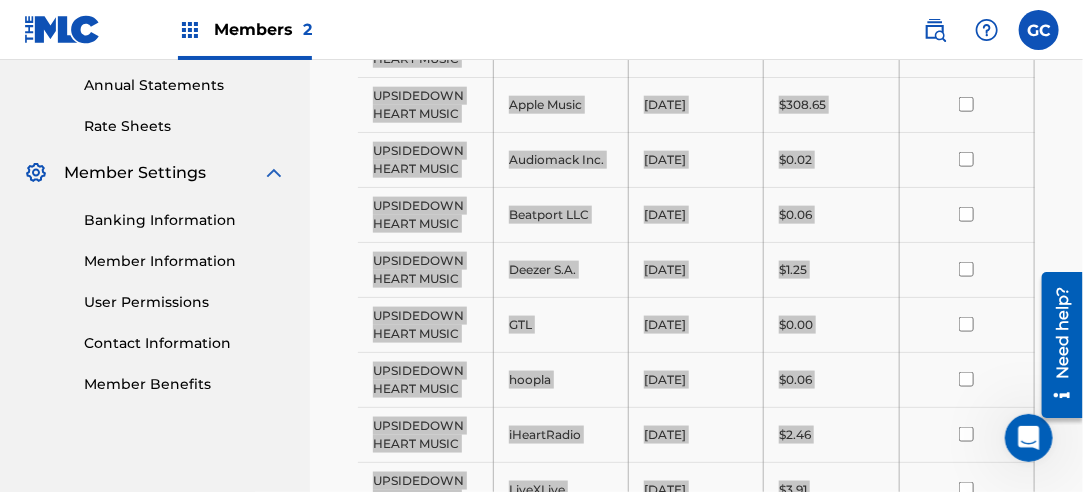 scroll, scrollTop: 641, scrollLeft: 0, axis: vertical 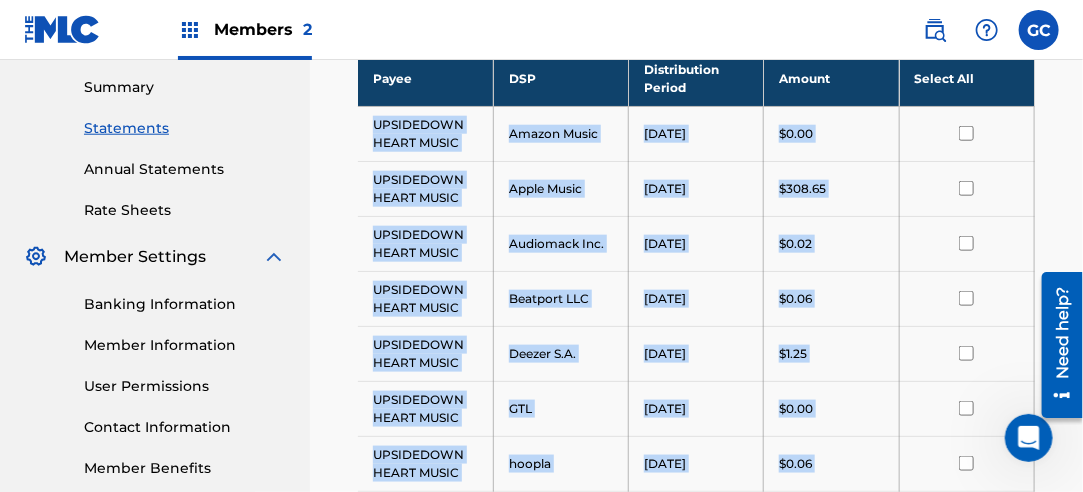 click on "Select All" at bounding box center (966, 78) 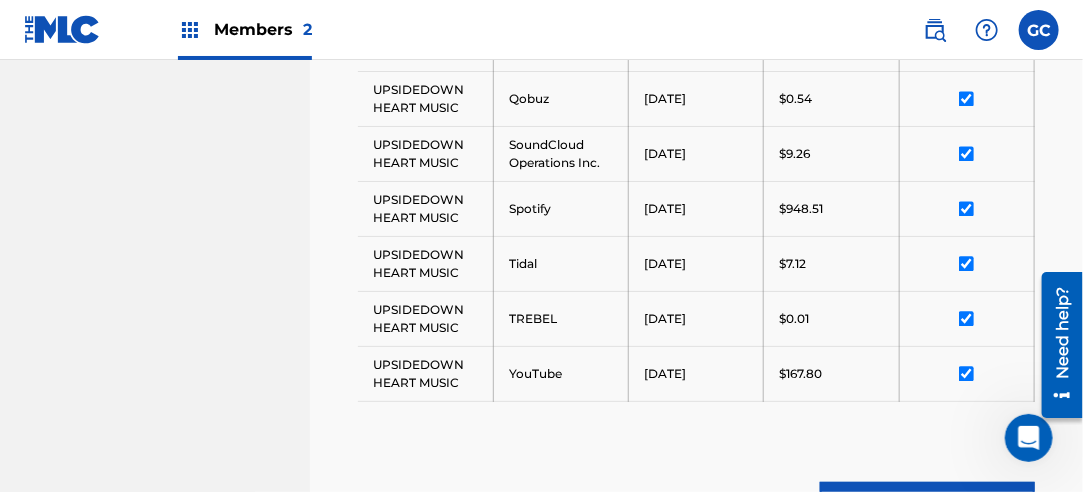scroll, scrollTop: 1341, scrollLeft: 0, axis: vertical 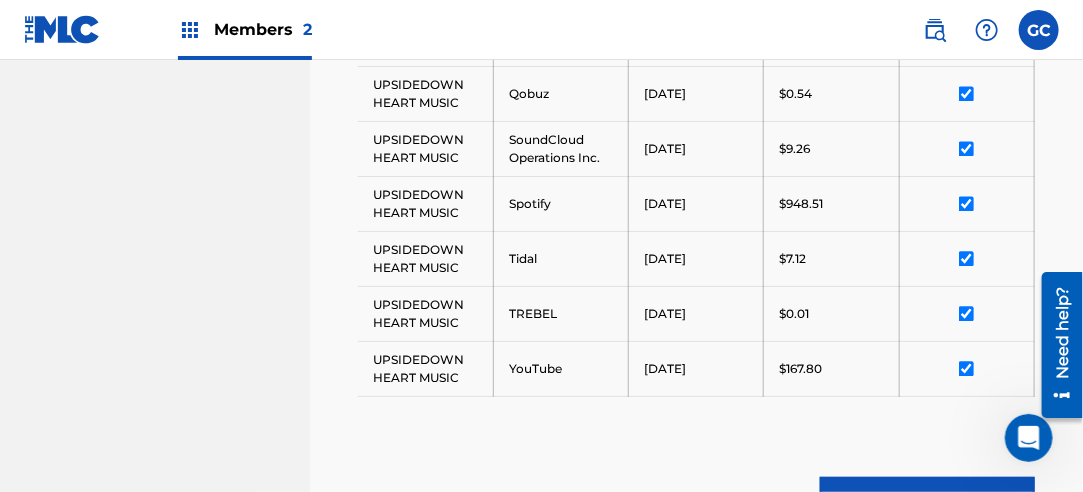 click on "Continue to download" at bounding box center (927, 502) 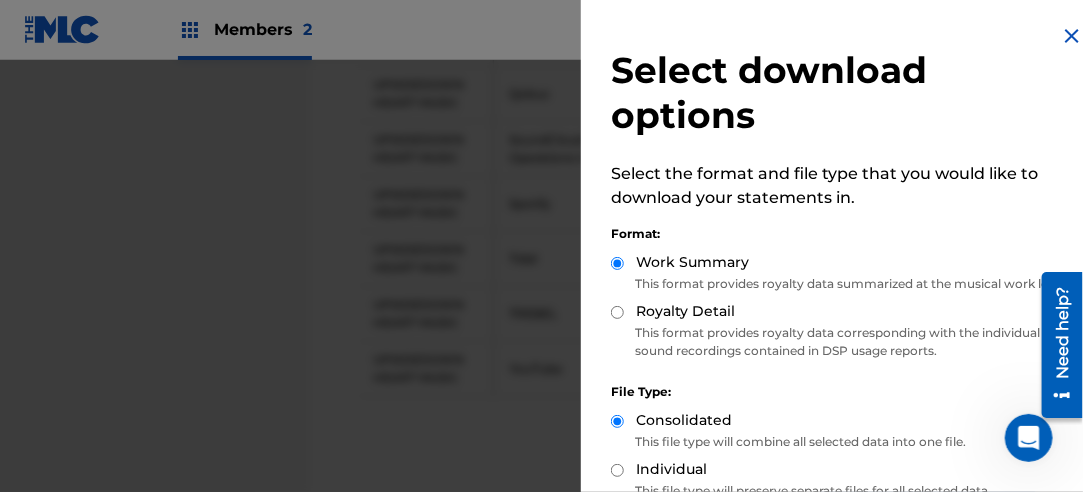 click on "Royalty Detail" at bounding box center (617, 312) 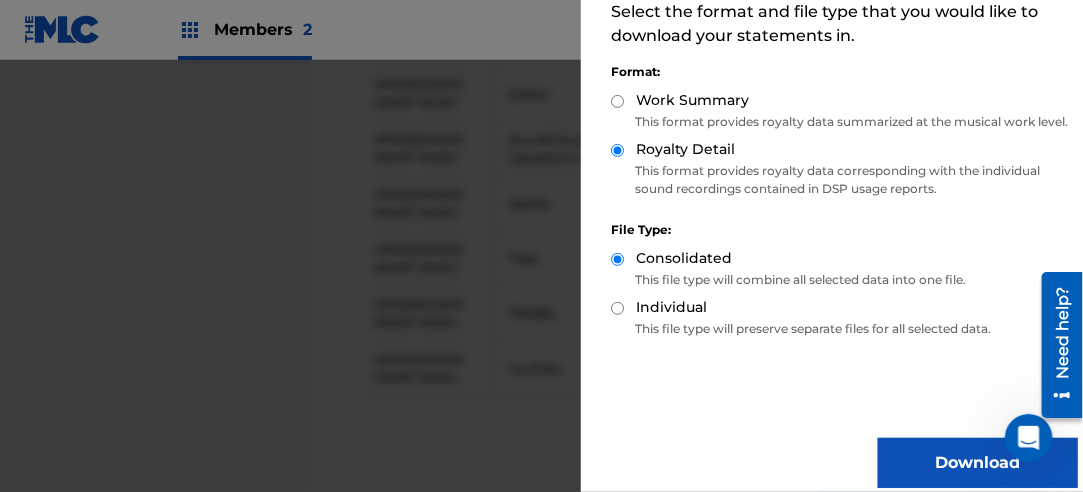 scroll, scrollTop: 200, scrollLeft: 0, axis: vertical 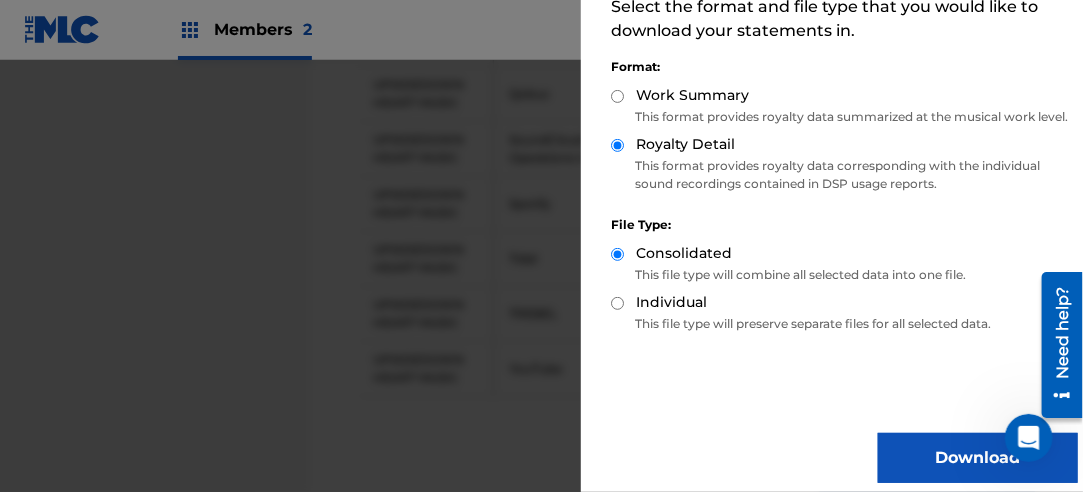 click on "Download" at bounding box center (978, 458) 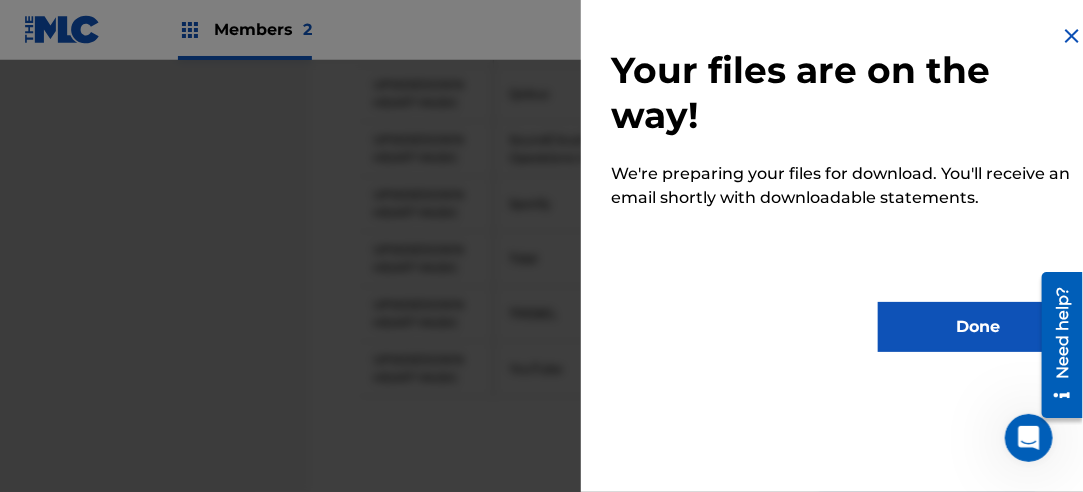 click on "Done" at bounding box center (978, 327) 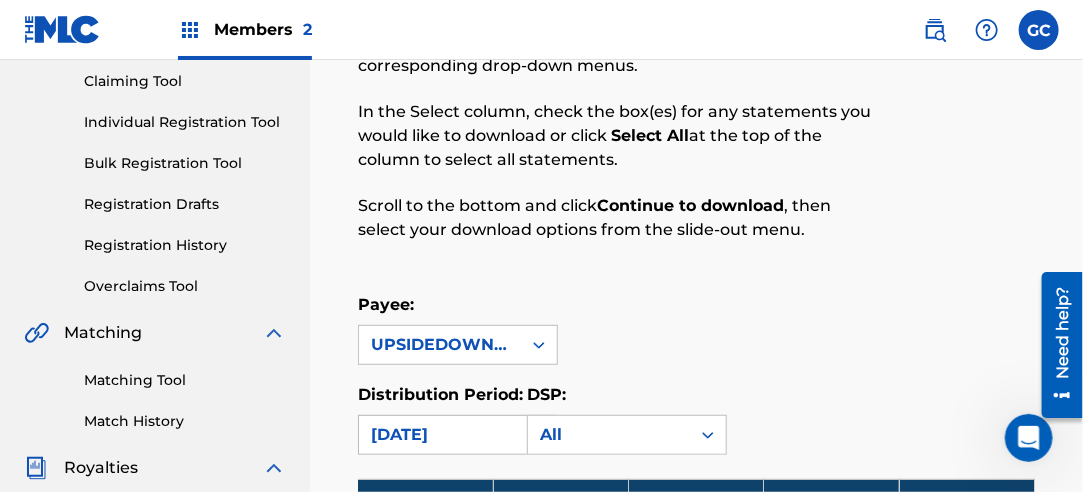 scroll, scrollTop: 241, scrollLeft: 0, axis: vertical 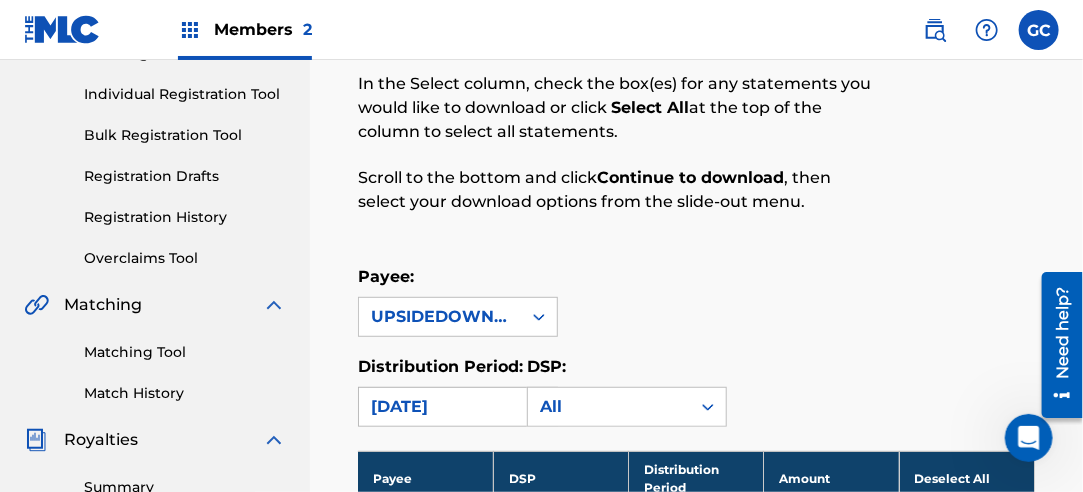 click on "[DATE]" at bounding box center [440, 407] 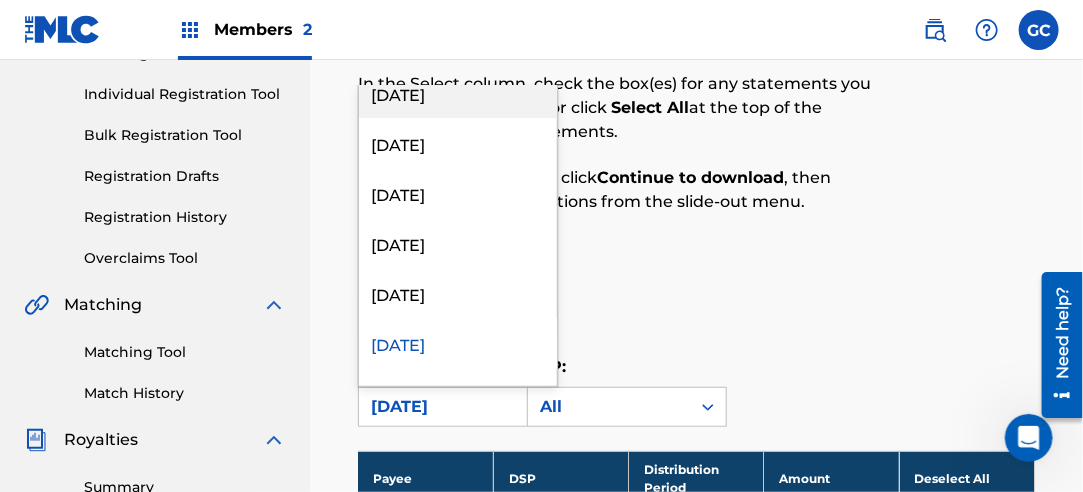 scroll, scrollTop: 2300, scrollLeft: 0, axis: vertical 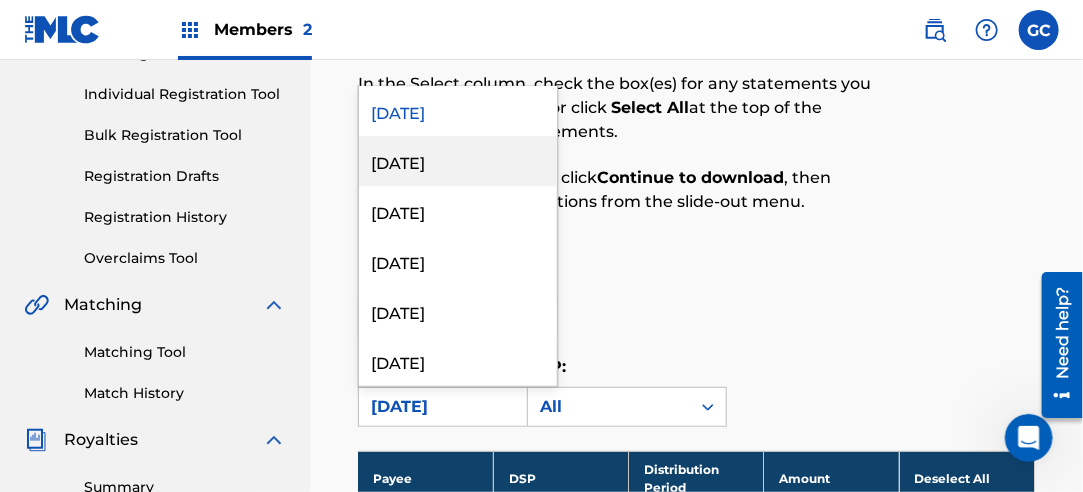 click on "[DATE]" at bounding box center [458, 161] 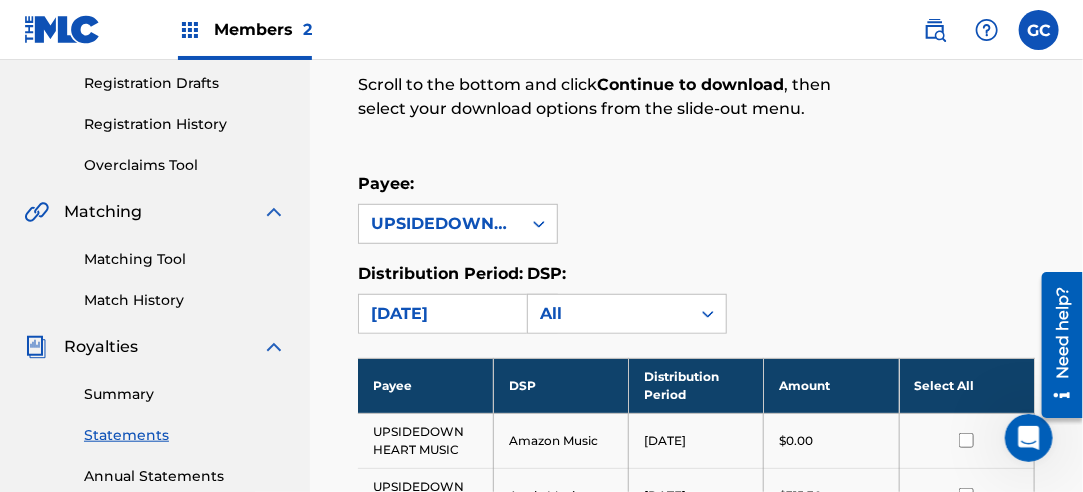scroll, scrollTop: 641, scrollLeft: 0, axis: vertical 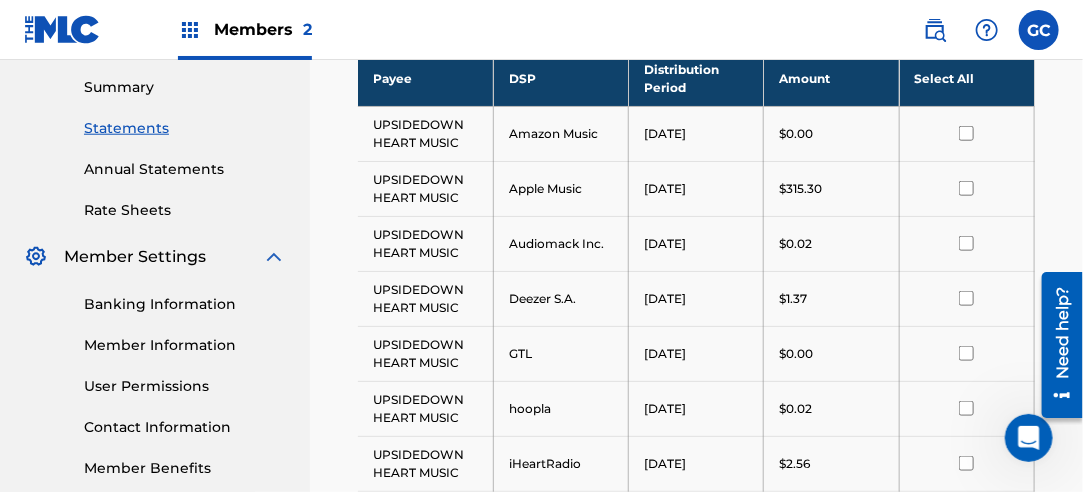click on "Select All" at bounding box center [966, 78] 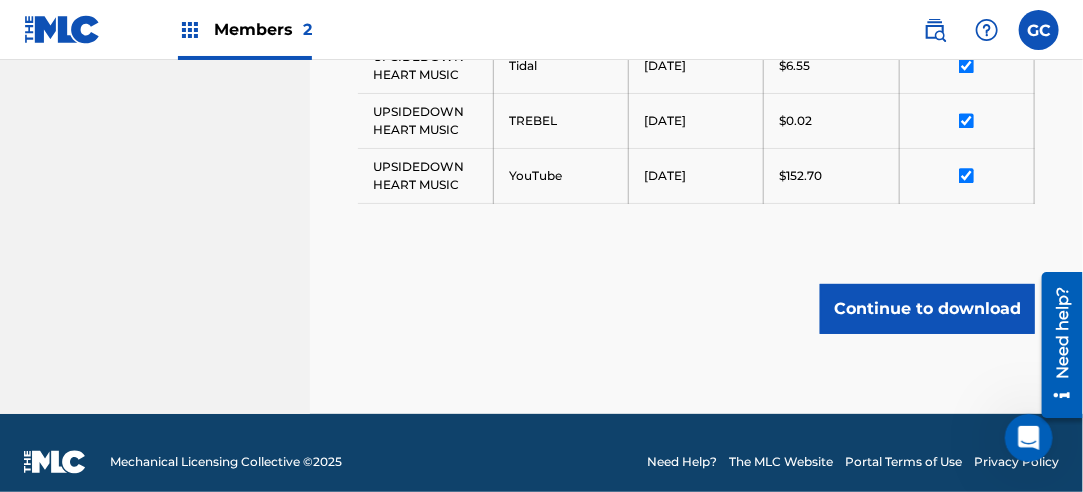 scroll, scrollTop: 1432, scrollLeft: 0, axis: vertical 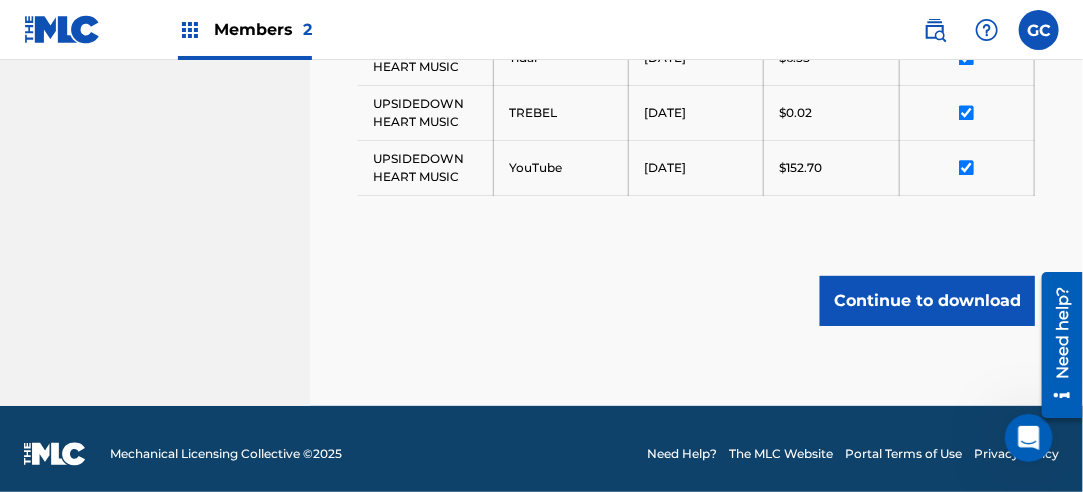 click on "Continue to download" at bounding box center (927, 301) 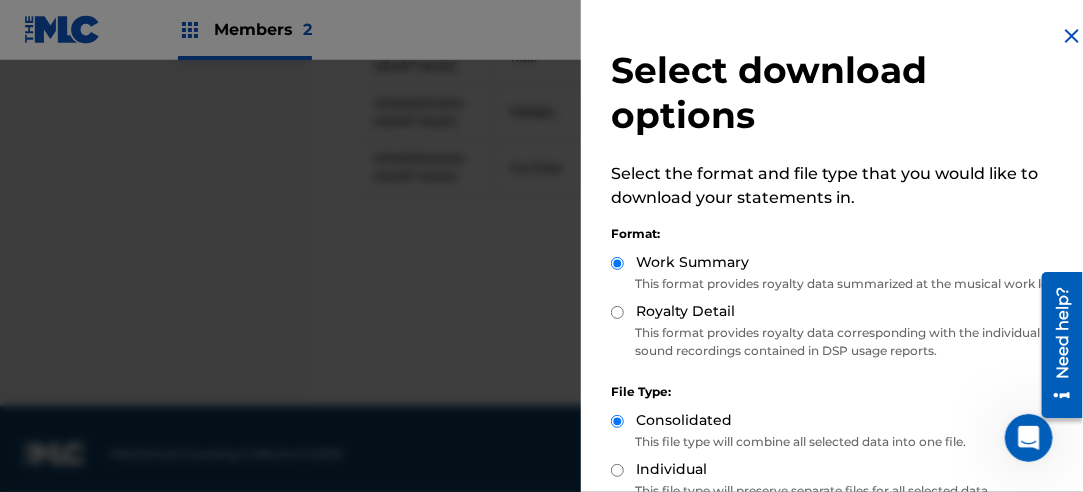 click on "Royalty Detail" at bounding box center (617, 312) 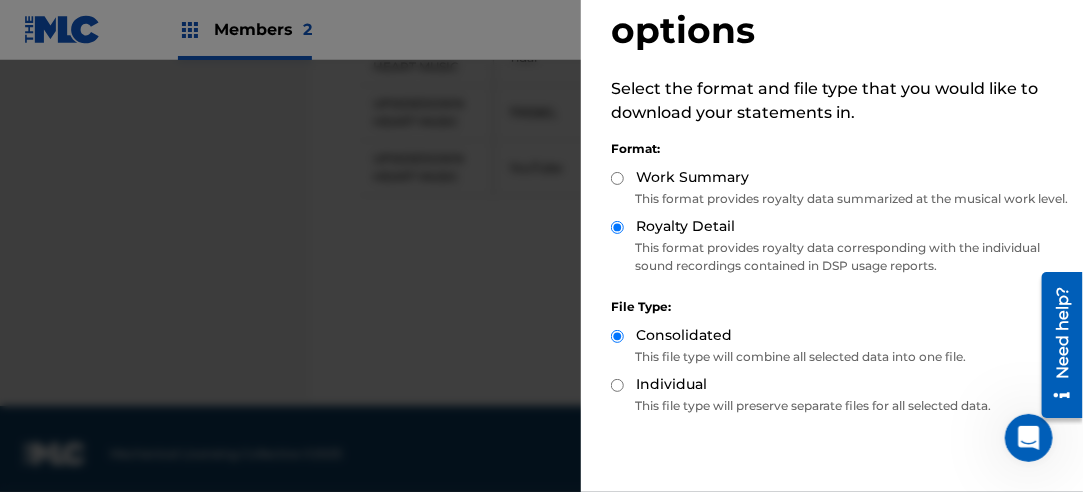 scroll, scrollTop: 200, scrollLeft: 0, axis: vertical 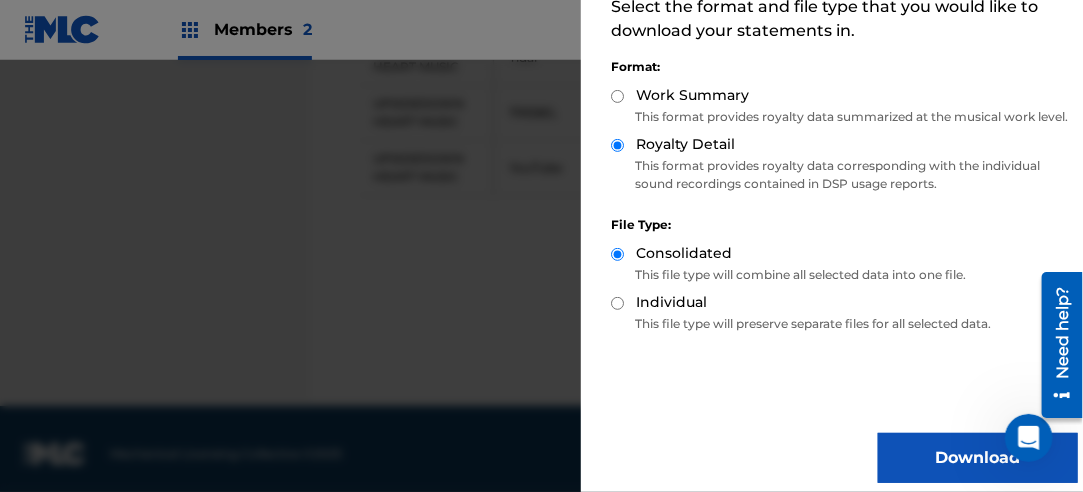 click on "Download" at bounding box center [978, 458] 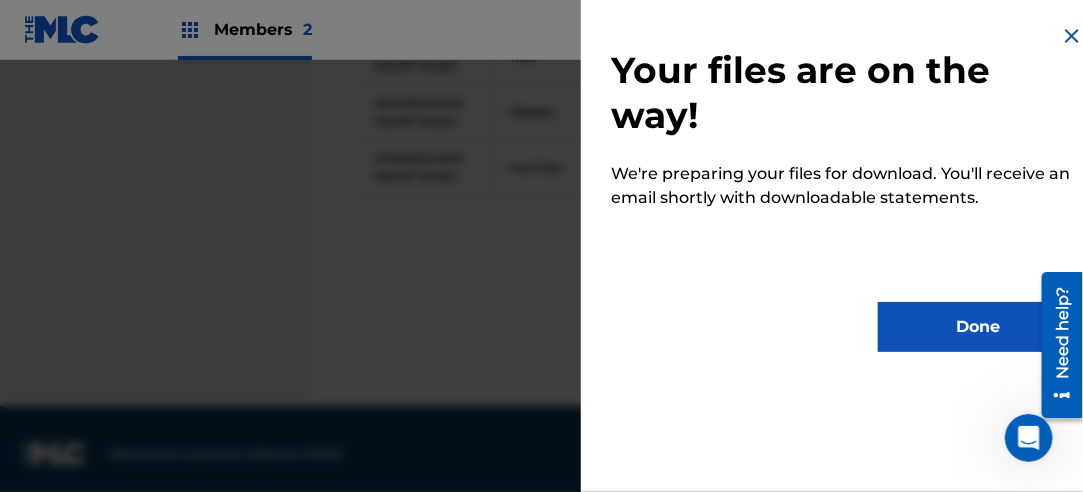 scroll, scrollTop: 0, scrollLeft: 0, axis: both 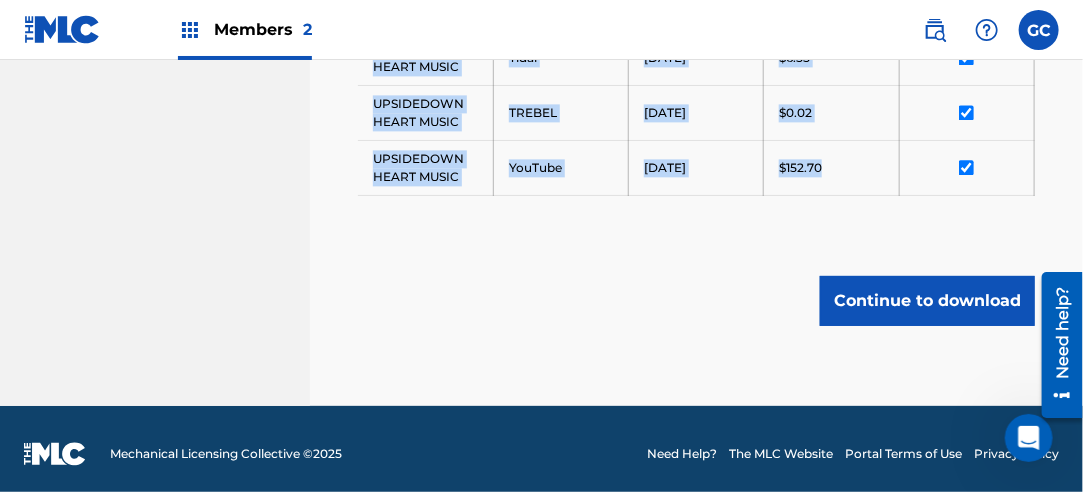 drag, startPoint x: 369, startPoint y: 426, endPoint x: 831, endPoint y: 176, distance: 525.3037 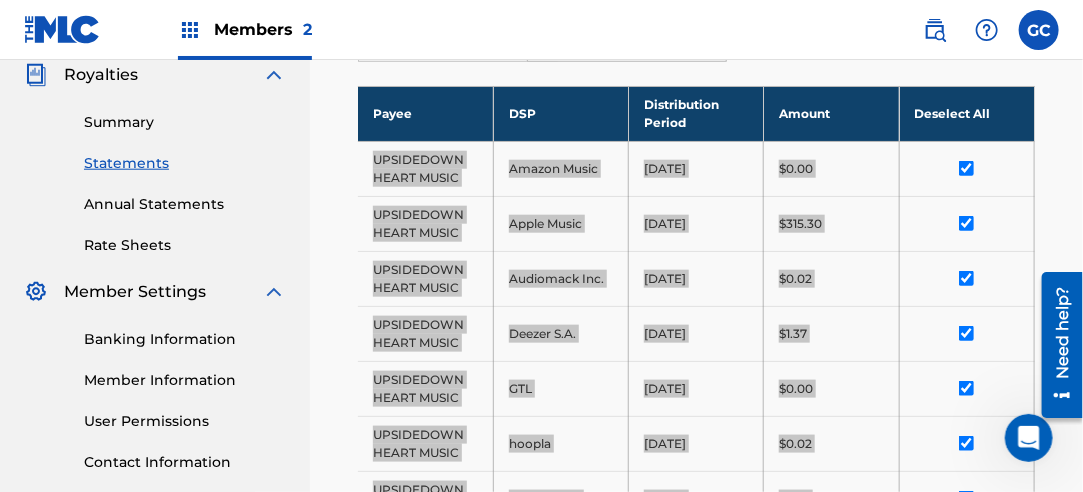 scroll, scrollTop: 432, scrollLeft: 0, axis: vertical 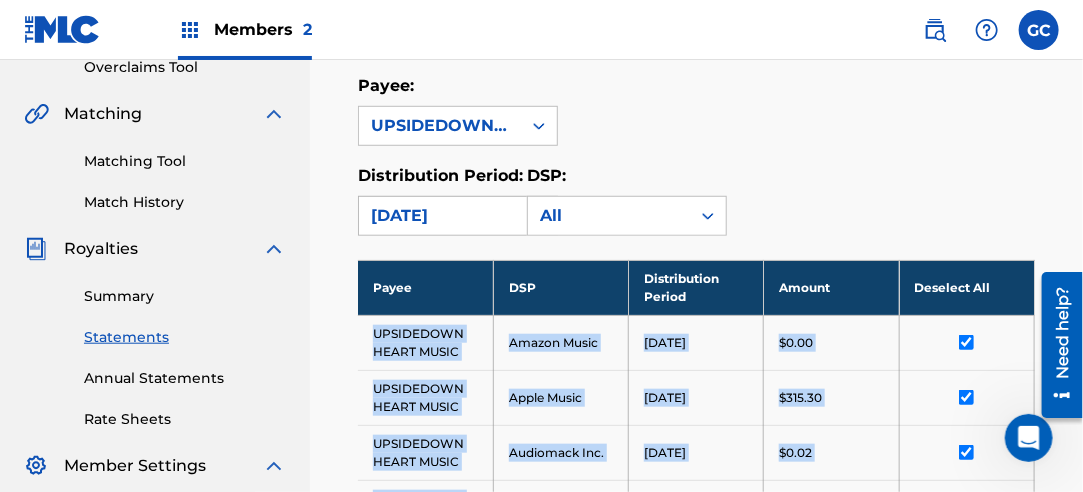 click on "[DATE]" at bounding box center [440, 216] 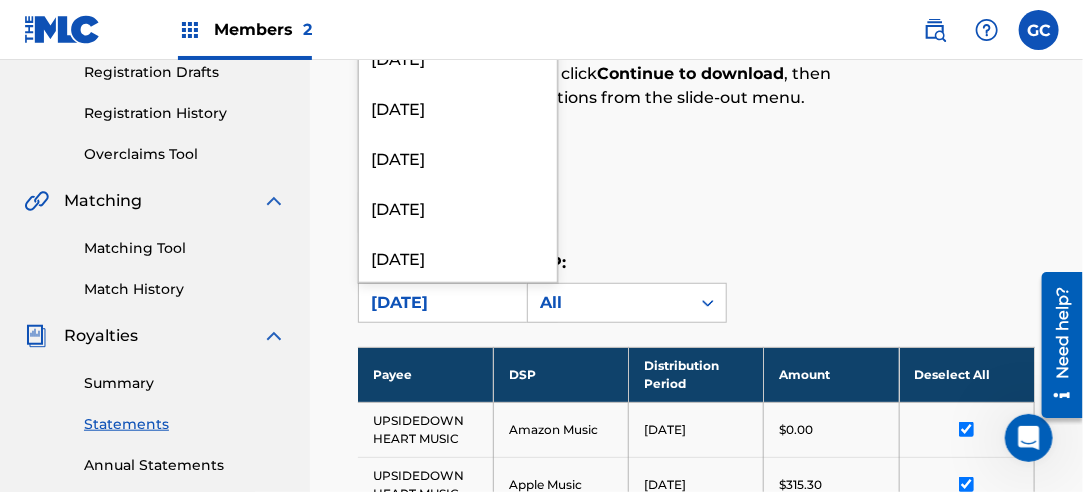 scroll, scrollTop: 132, scrollLeft: 0, axis: vertical 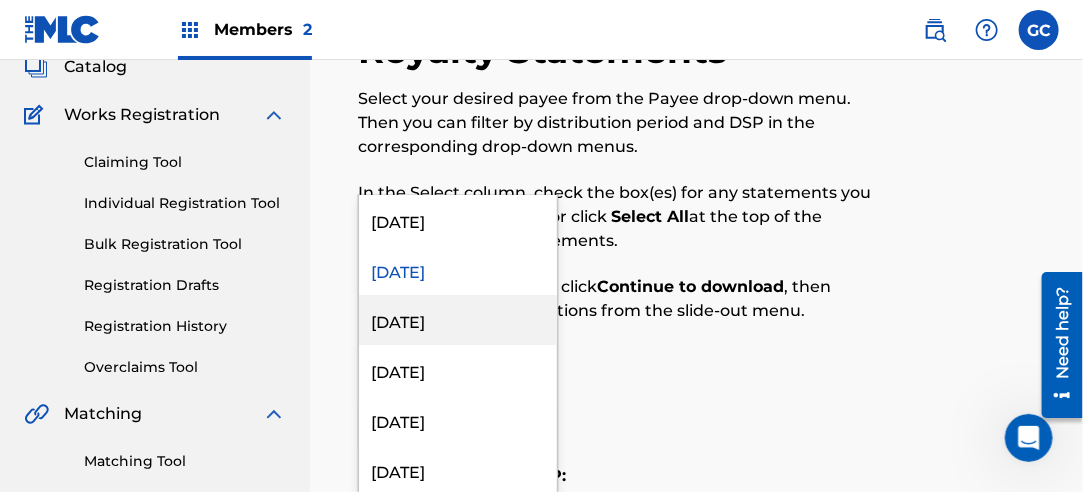 click on "[DATE]" at bounding box center (458, 320) 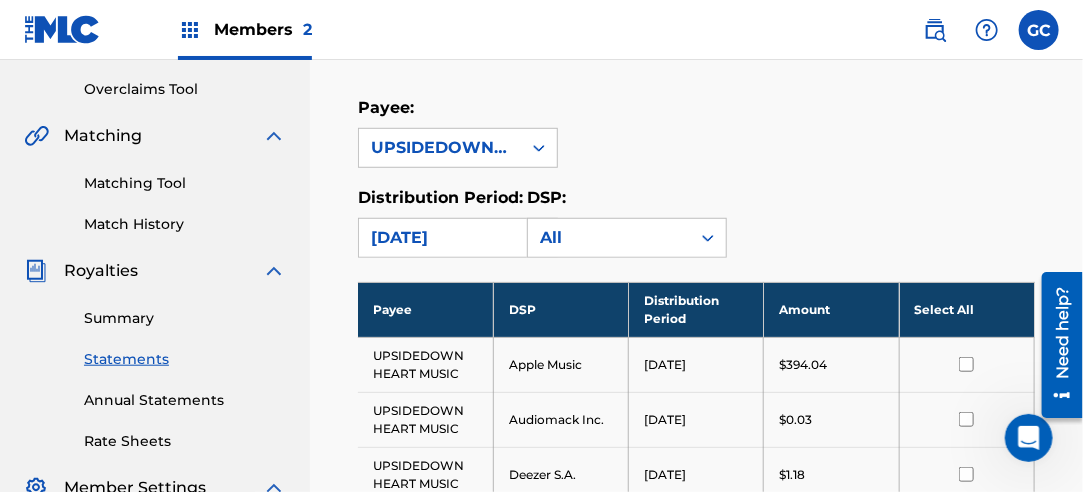 scroll, scrollTop: 632, scrollLeft: 0, axis: vertical 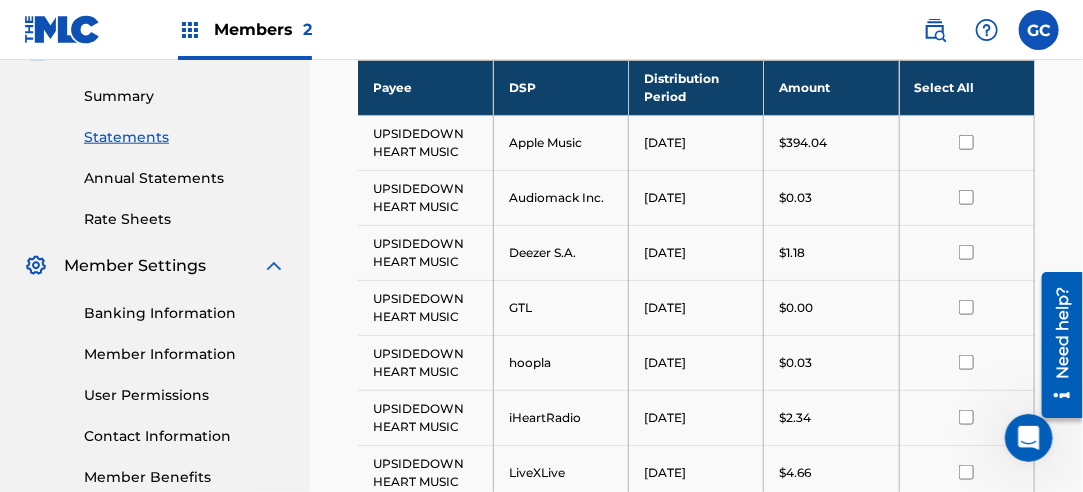 drag, startPoint x: 947, startPoint y: 88, endPoint x: 949, endPoint y: 108, distance: 20.09975 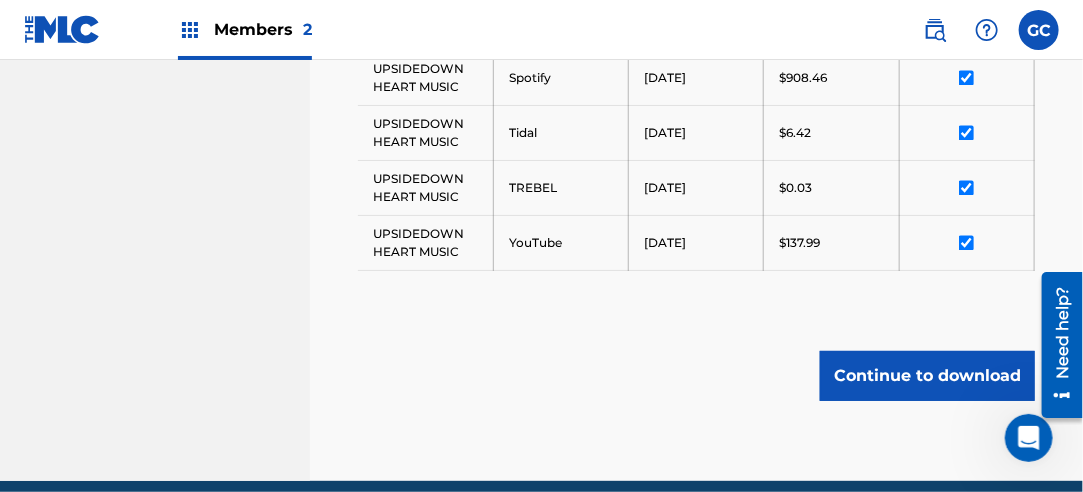 scroll, scrollTop: 1332, scrollLeft: 0, axis: vertical 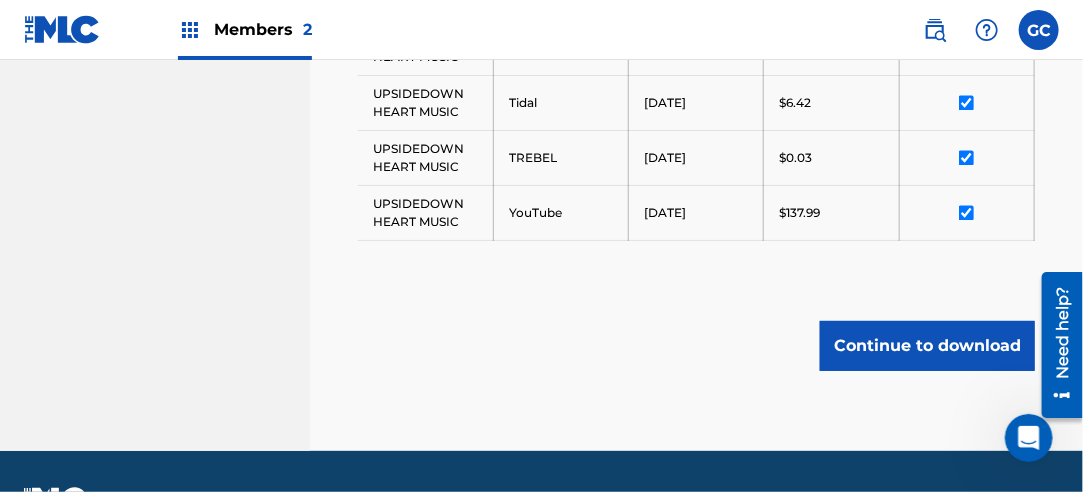 click on "Continue to download" at bounding box center (927, 346) 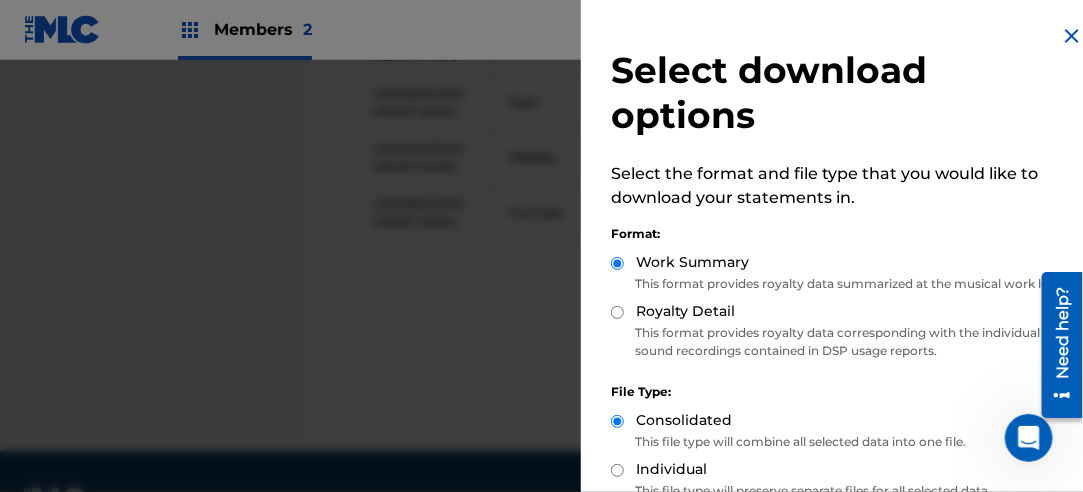click on "Royalty Detail" at bounding box center (617, 312) 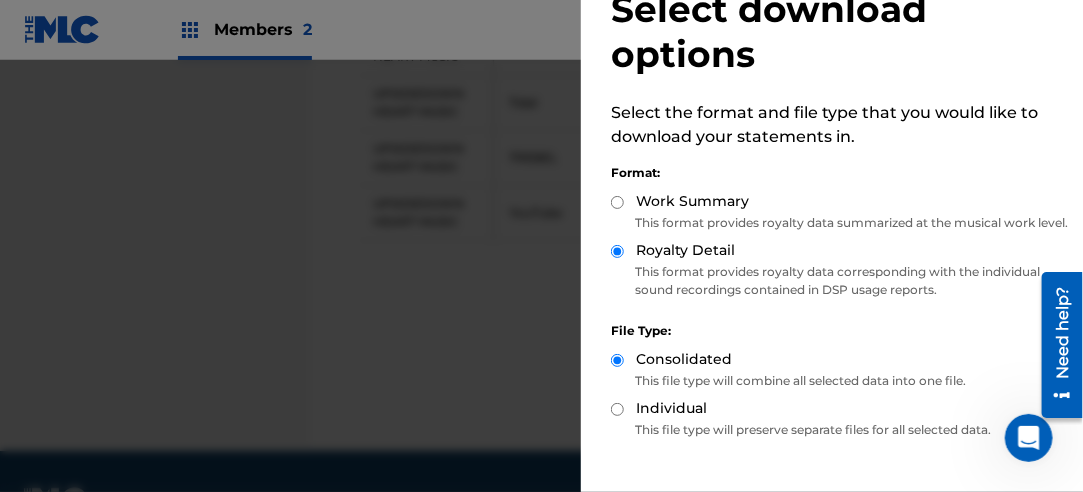 scroll, scrollTop: 200, scrollLeft: 0, axis: vertical 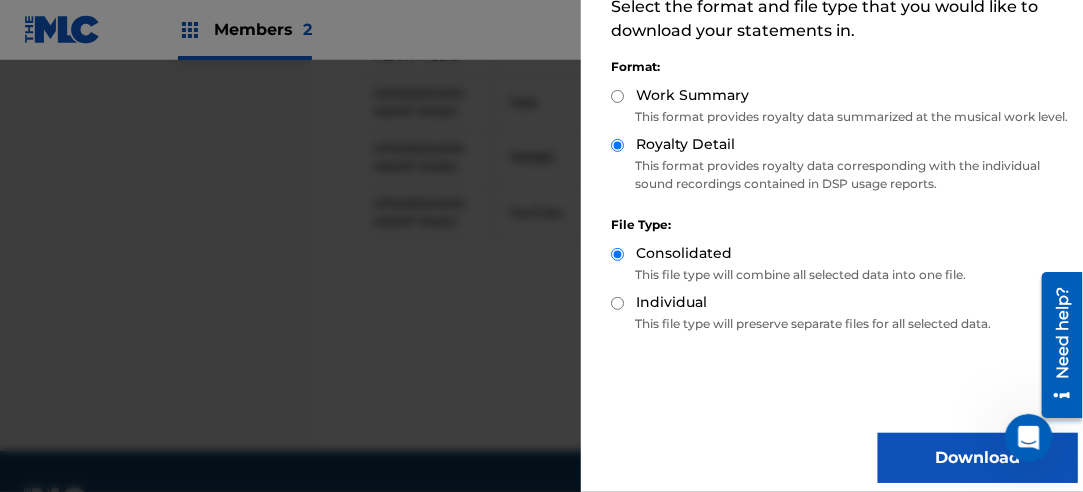 click on "Download" at bounding box center (978, 458) 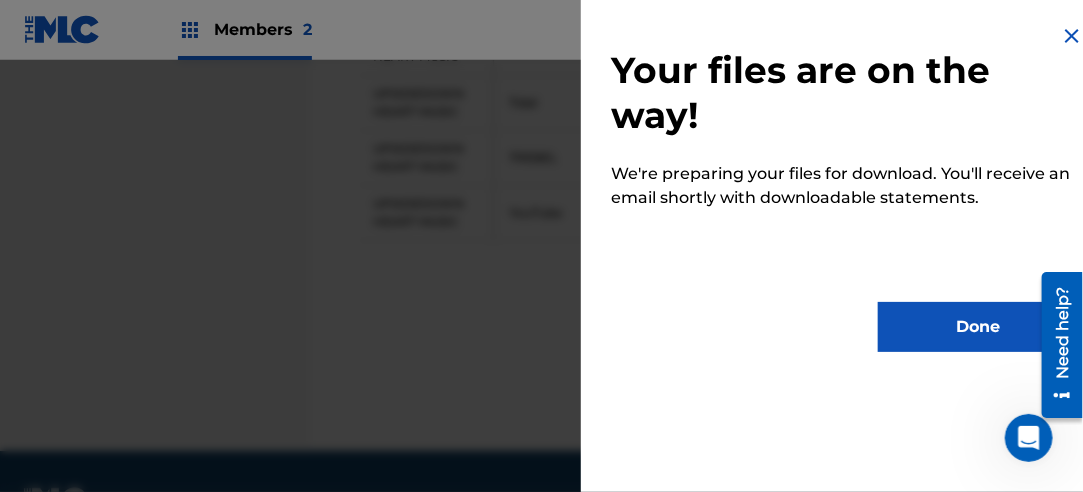 scroll, scrollTop: 0, scrollLeft: 0, axis: both 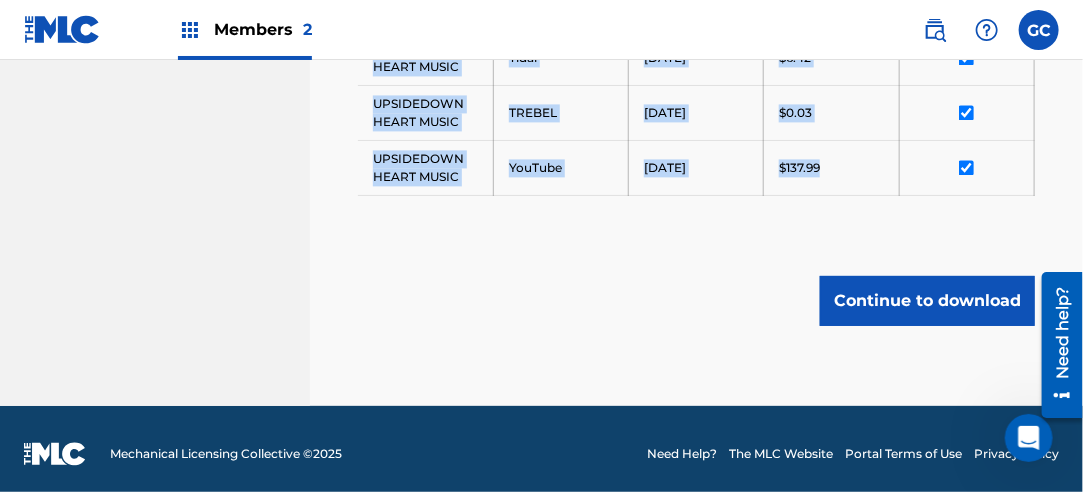 drag, startPoint x: 372, startPoint y: 327, endPoint x: 829, endPoint y: 156, distance: 487.94467 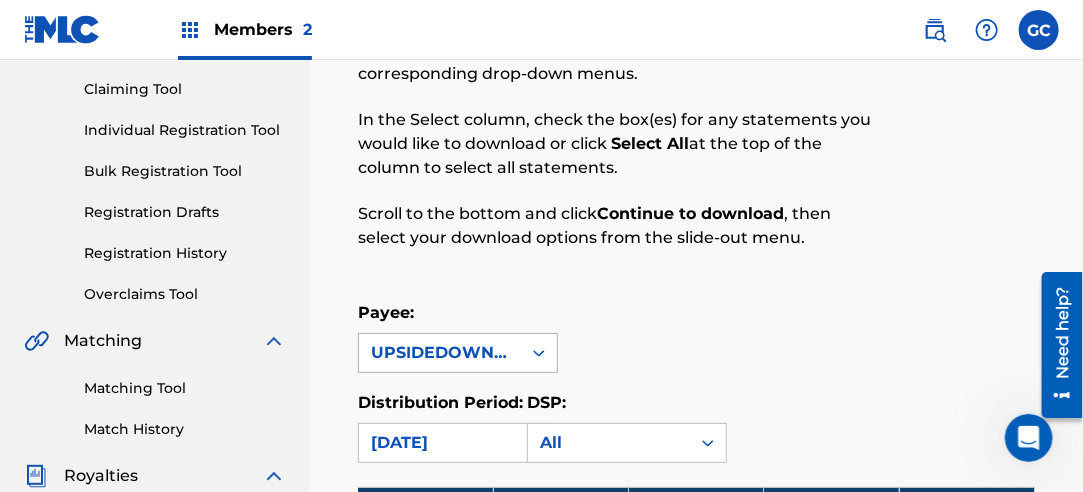 scroll, scrollTop: 177, scrollLeft: 0, axis: vertical 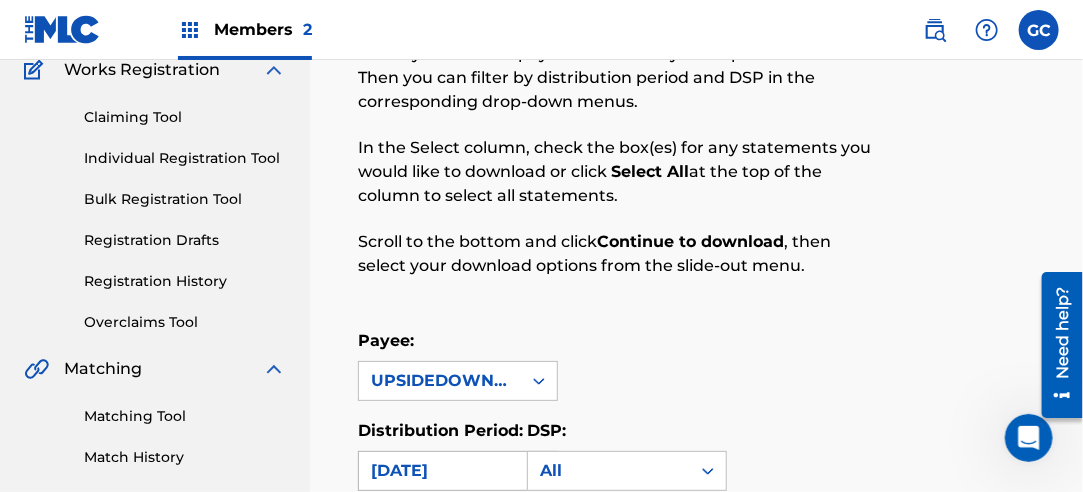 click on "[DATE]" at bounding box center (440, 471) 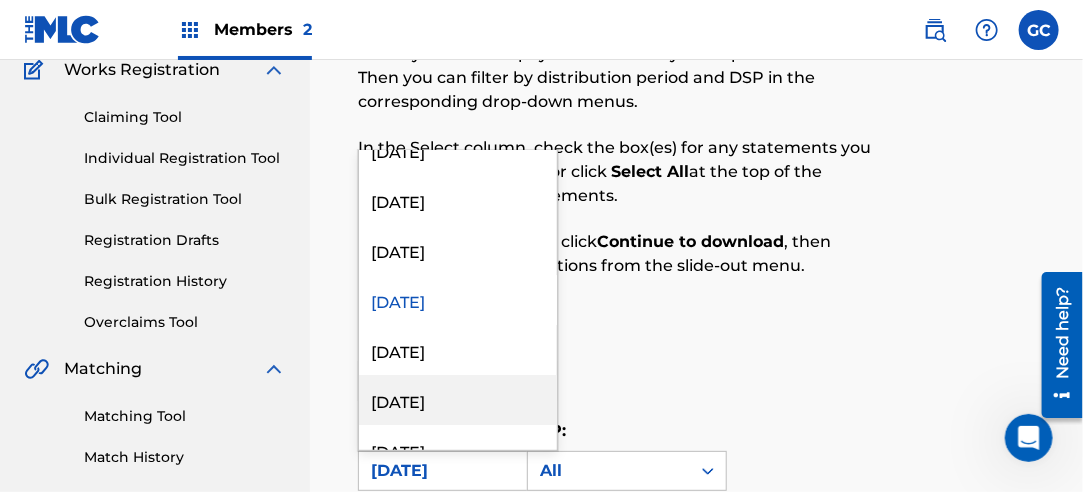 scroll, scrollTop: 2300, scrollLeft: 0, axis: vertical 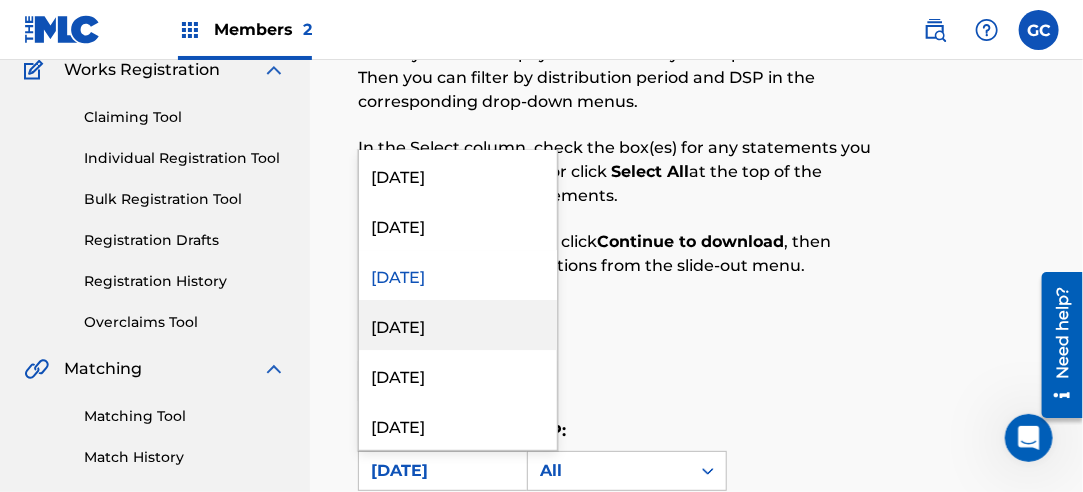 click on "[DATE]" at bounding box center (458, 325) 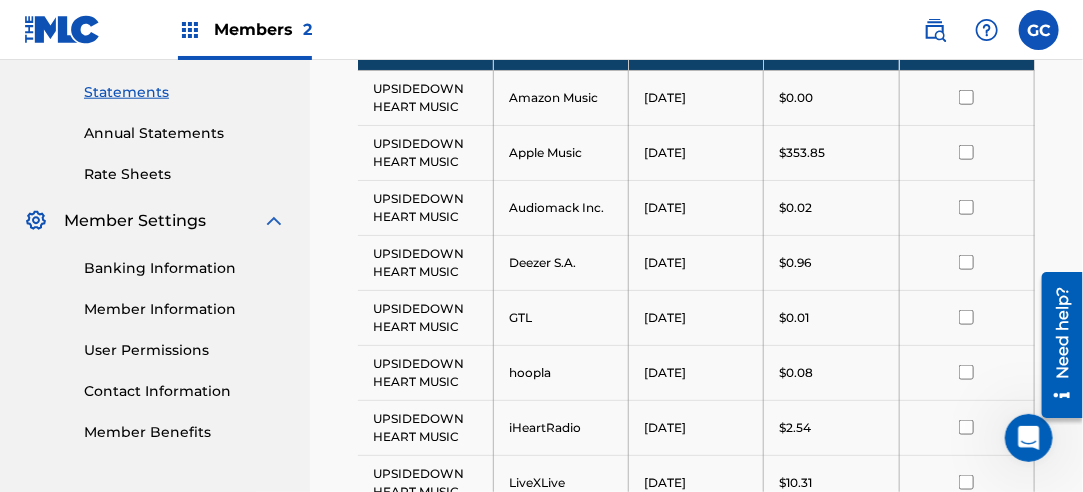 scroll, scrollTop: 477, scrollLeft: 0, axis: vertical 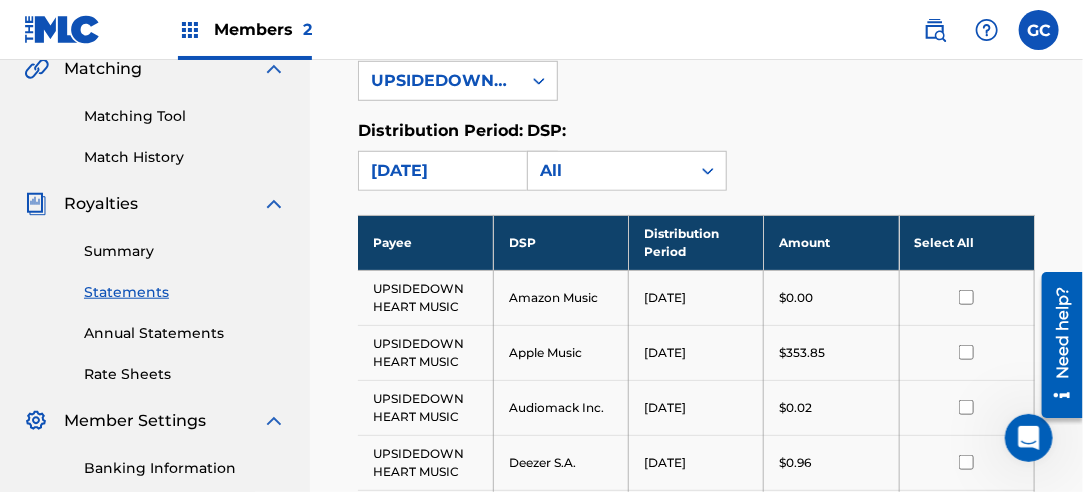 click on "Select All" at bounding box center [966, 242] 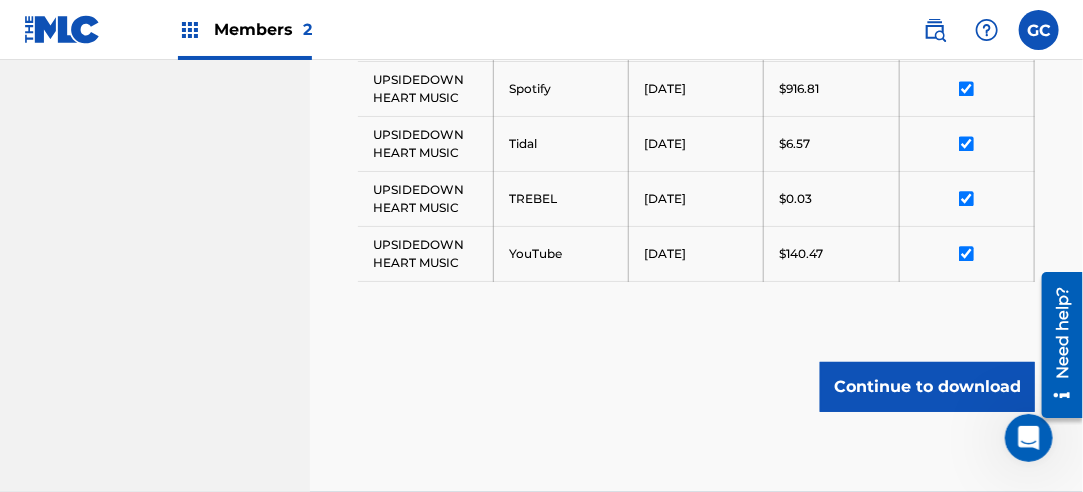 scroll, scrollTop: 1486, scrollLeft: 0, axis: vertical 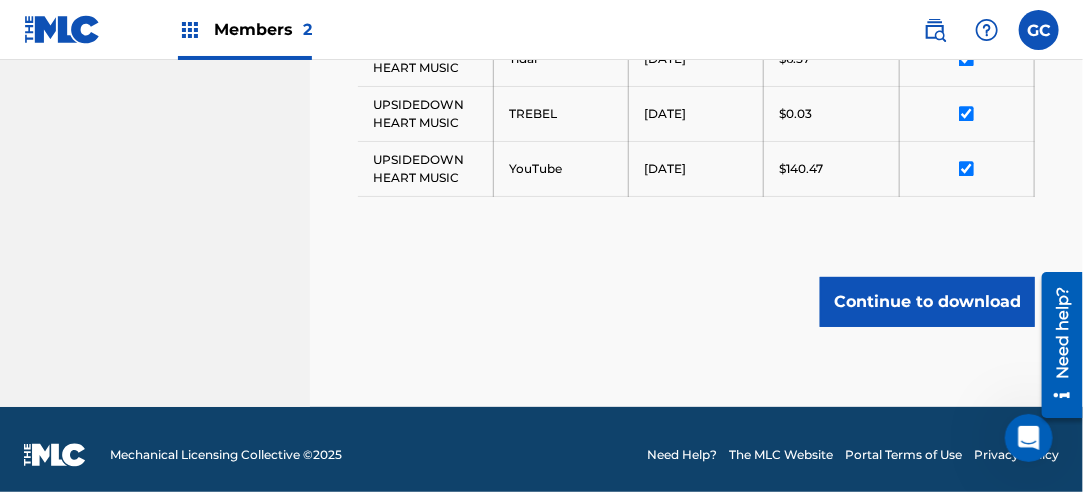 click on "Continue to download" at bounding box center (927, 302) 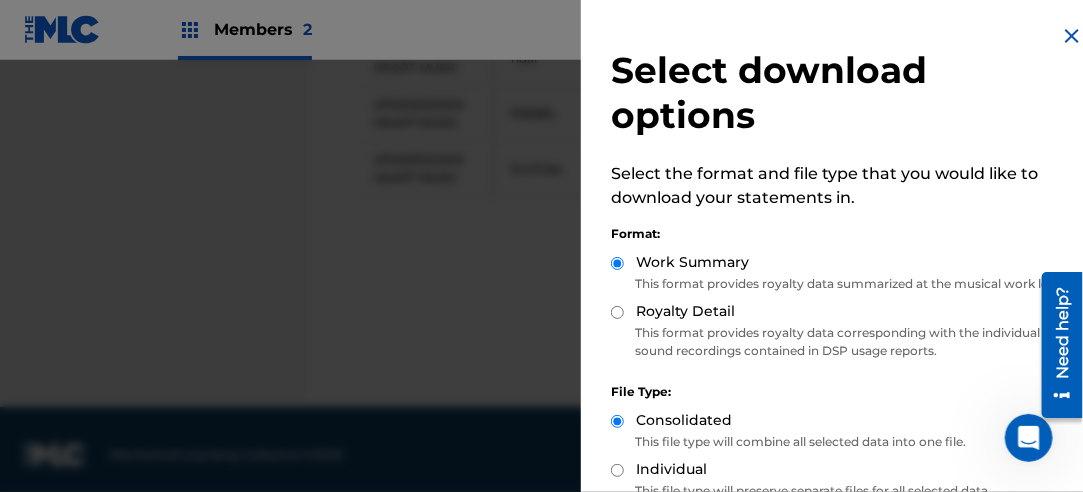 click on "Royalty Detail" at bounding box center [617, 312] 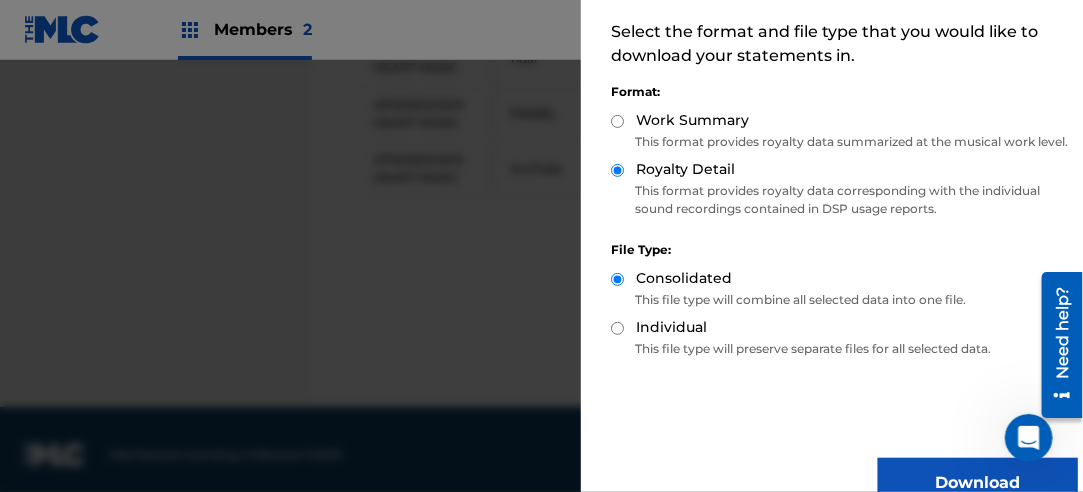 scroll, scrollTop: 200, scrollLeft: 0, axis: vertical 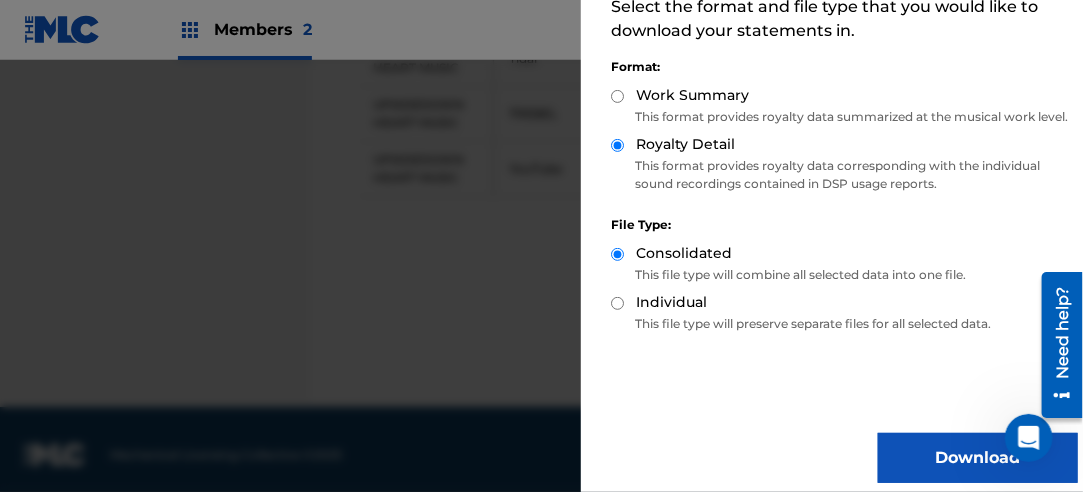 drag, startPoint x: 894, startPoint y: 431, endPoint x: 911, endPoint y: 396, distance: 38.910152 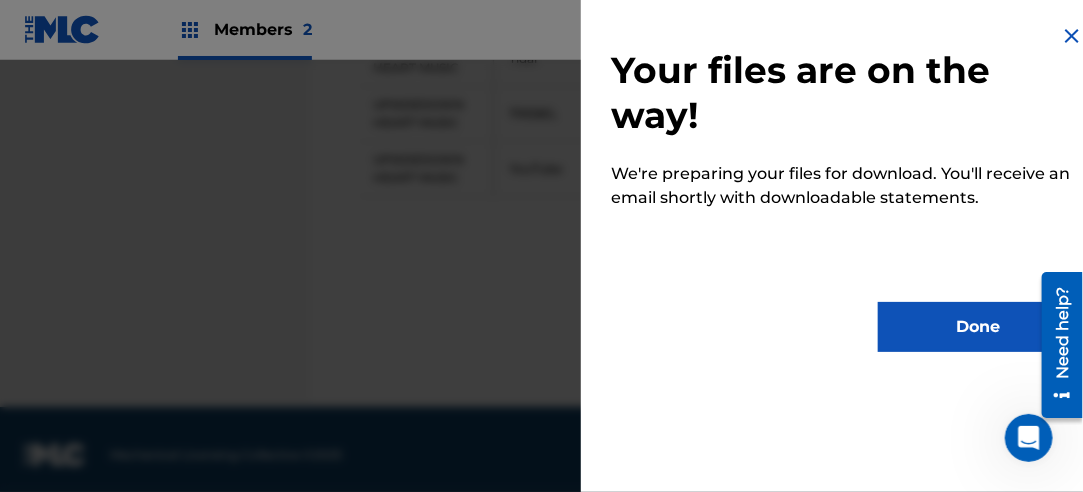 scroll, scrollTop: 0, scrollLeft: 0, axis: both 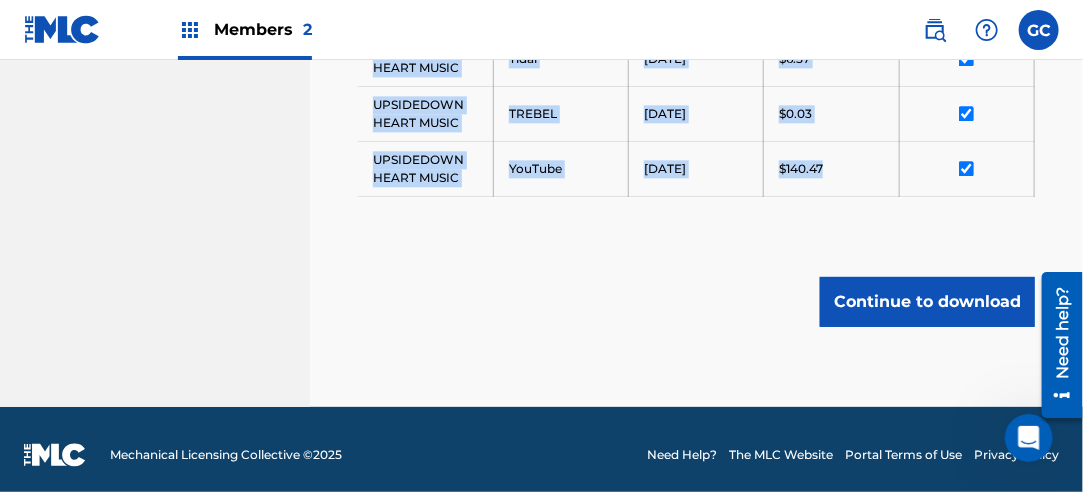 drag, startPoint x: 374, startPoint y: 175, endPoint x: 824, endPoint y: 157, distance: 450.35986 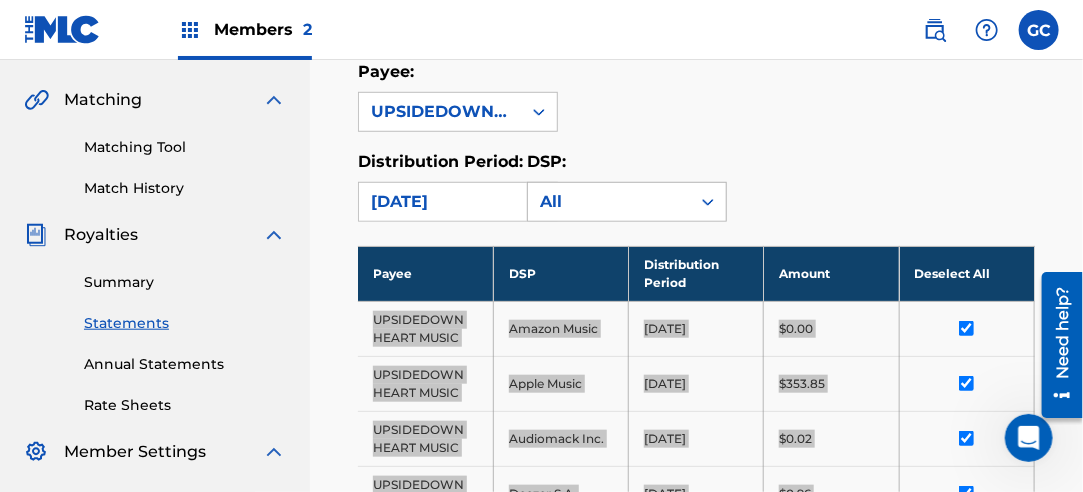 scroll, scrollTop: 386, scrollLeft: 0, axis: vertical 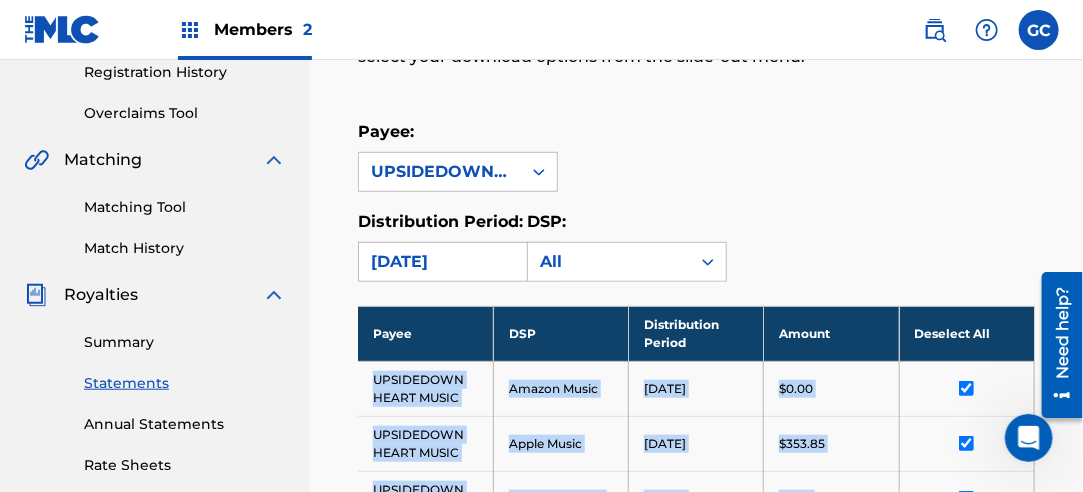 click on "[DATE]" at bounding box center [440, 262] 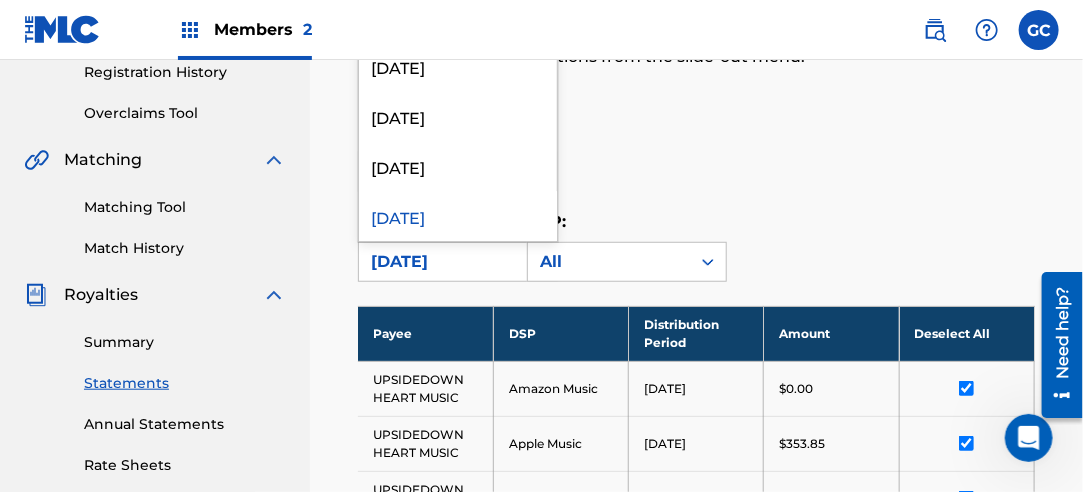 scroll, scrollTop: 2300, scrollLeft: 0, axis: vertical 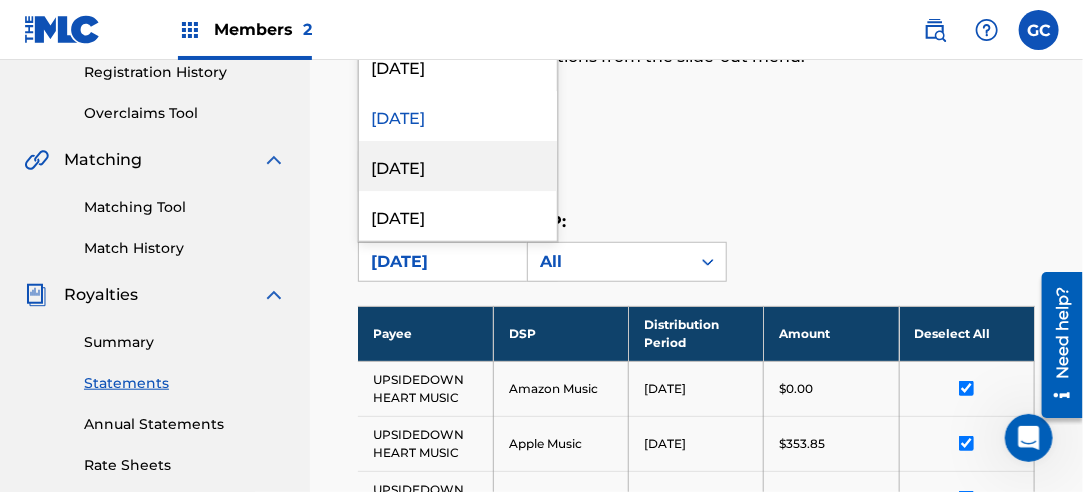 click on "[DATE]" at bounding box center [458, 166] 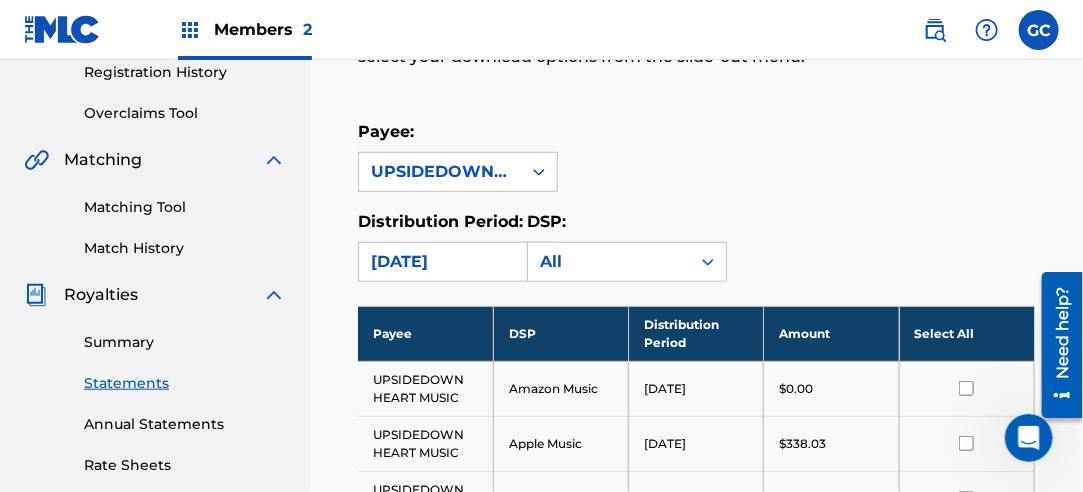 click on "Select All" at bounding box center (966, 333) 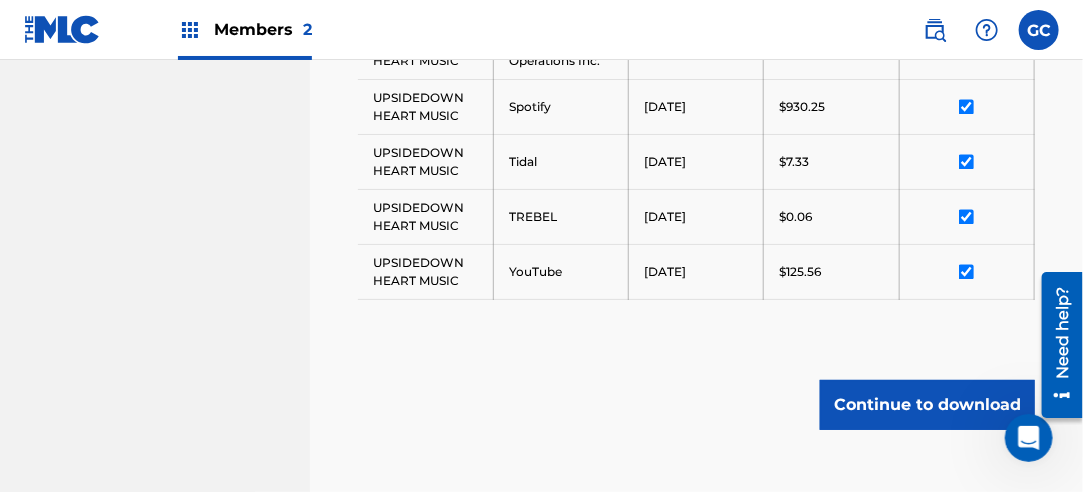 scroll, scrollTop: 1286, scrollLeft: 0, axis: vertical 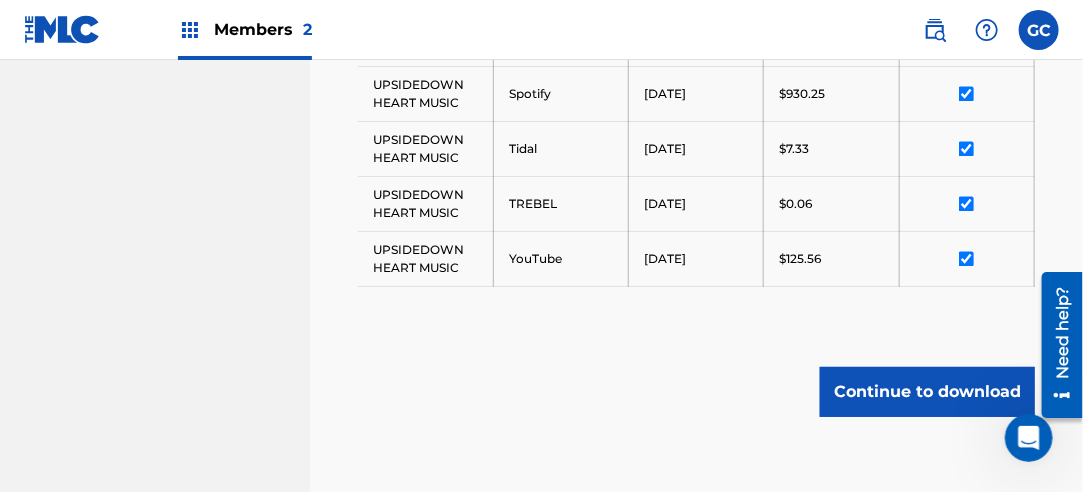 click on "Continue to download" at bounding box center (927, 392) 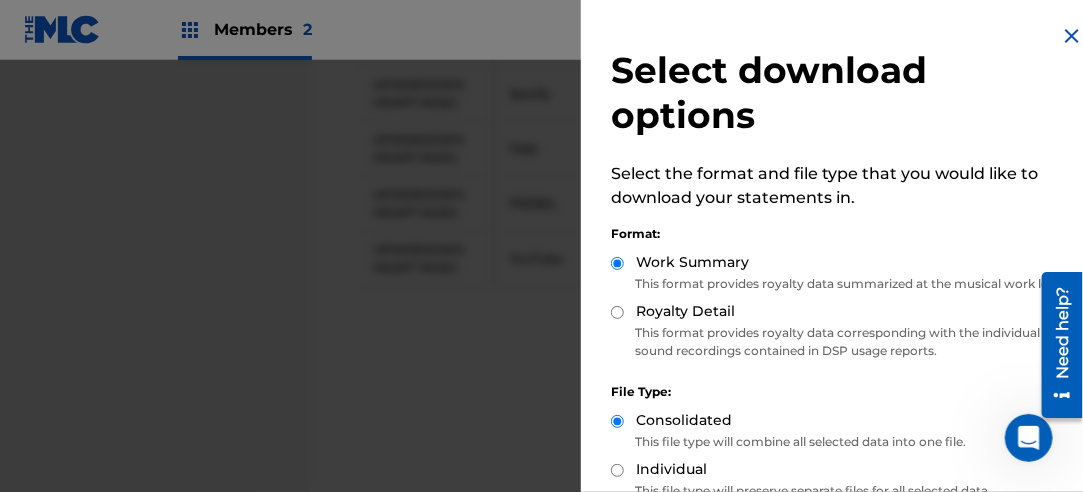 click on "Royalty Detail" at bounding box center (617, 312) 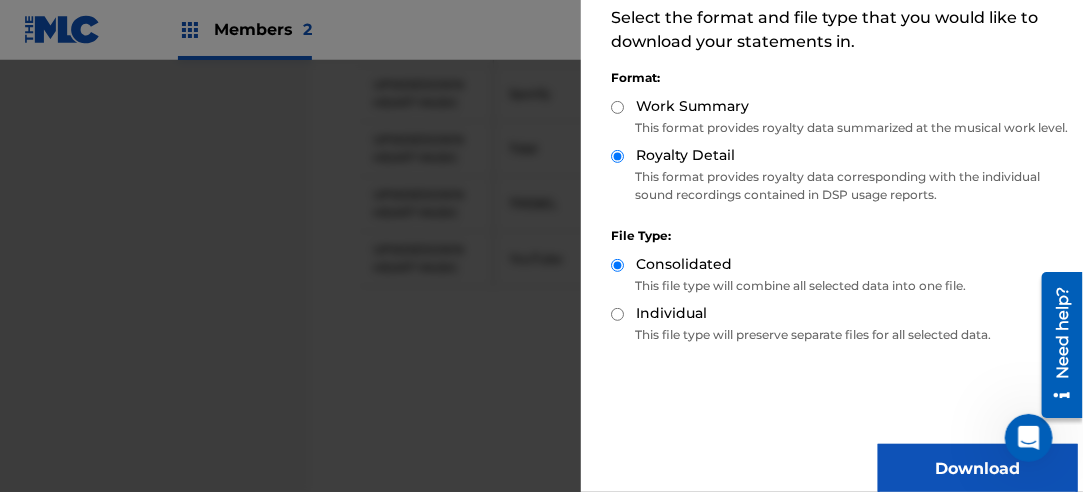 scroll, scrollTop: 200, scrollLeft: 0, axis: vertical 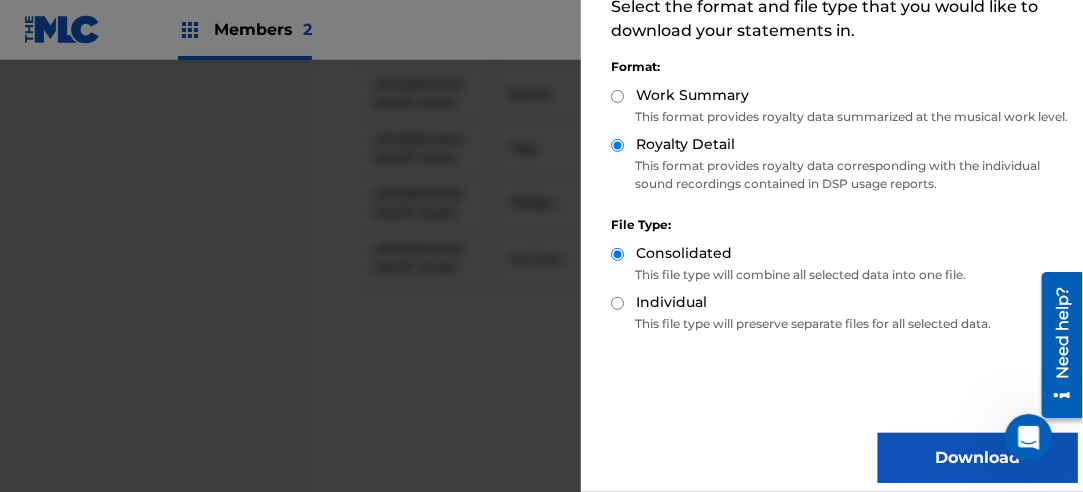 click on "Download" at bounding box center [978, 458] 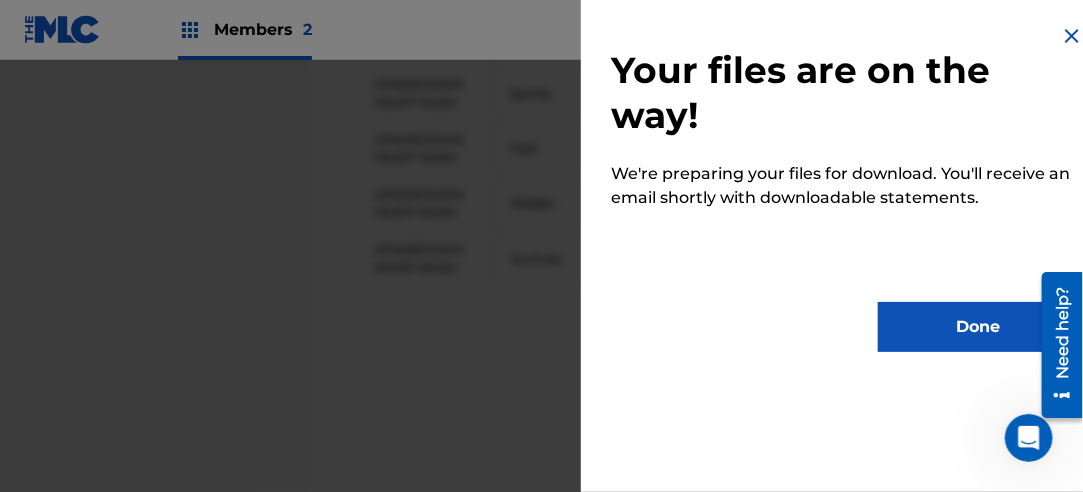 scroll, scrollTop: 0, scrollLeft: 0, axis: both 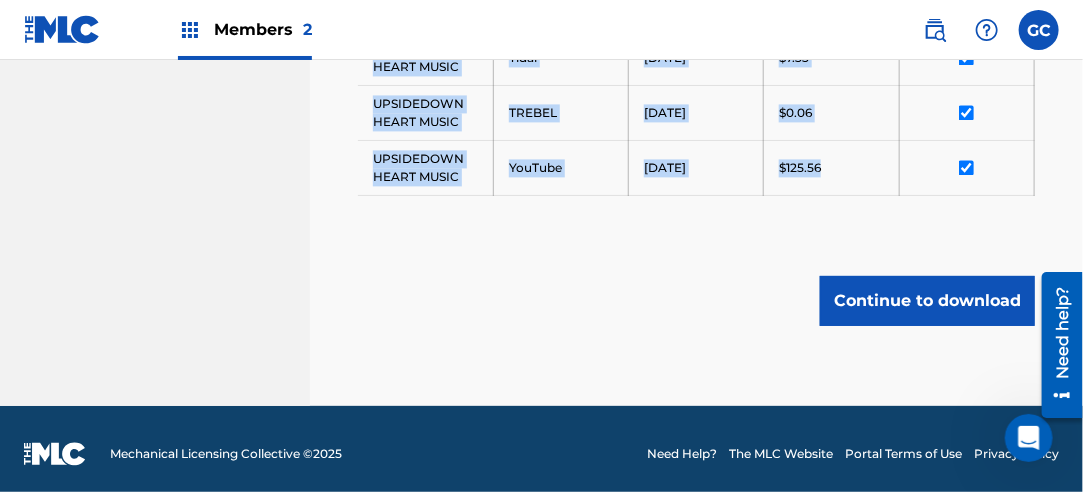 drag, startPoint x: 364, startPoint y: 368, endPoint x: 839, endPoint y: 150, distance: 522.6366 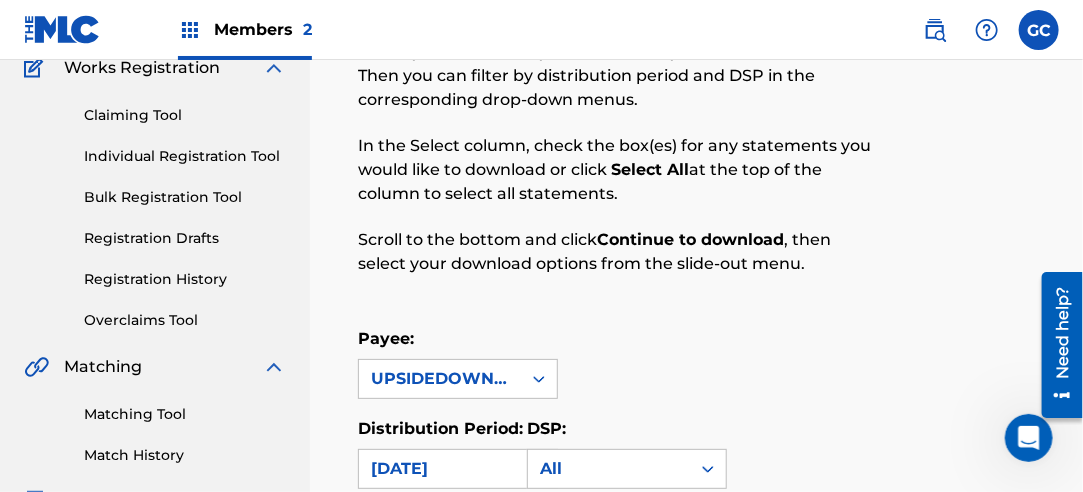 scroll, scrollTop: 177, scrollLeft: 0, axis: vertical 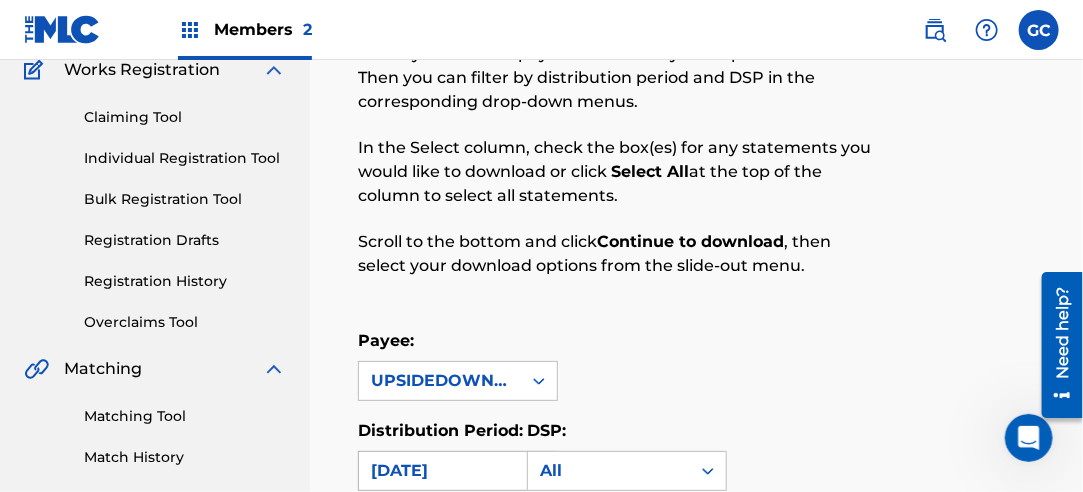 click on "[DATE]" at bounding box center [440, 471] 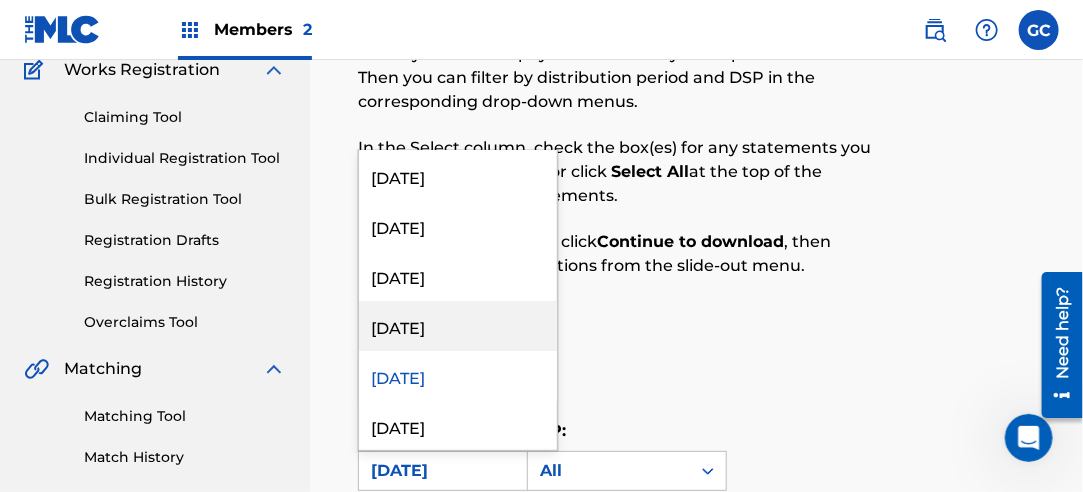 scroll, scrollTop: 2300, scrollLeft: 0, axis: vertical 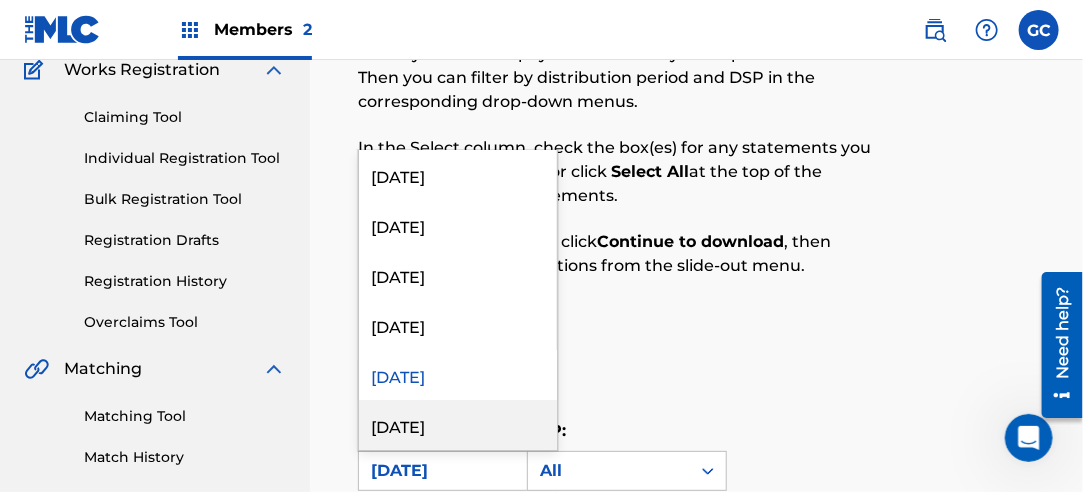 click on "[DATE]" at bounding box center (458, 425) 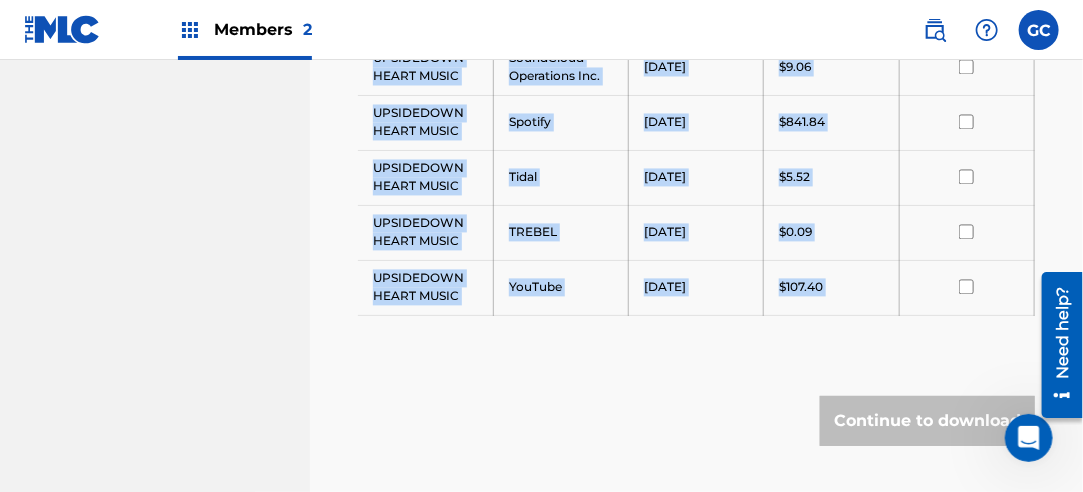 scroll, scrollTop: 1314, scrollLeft: 0, axis: vertical 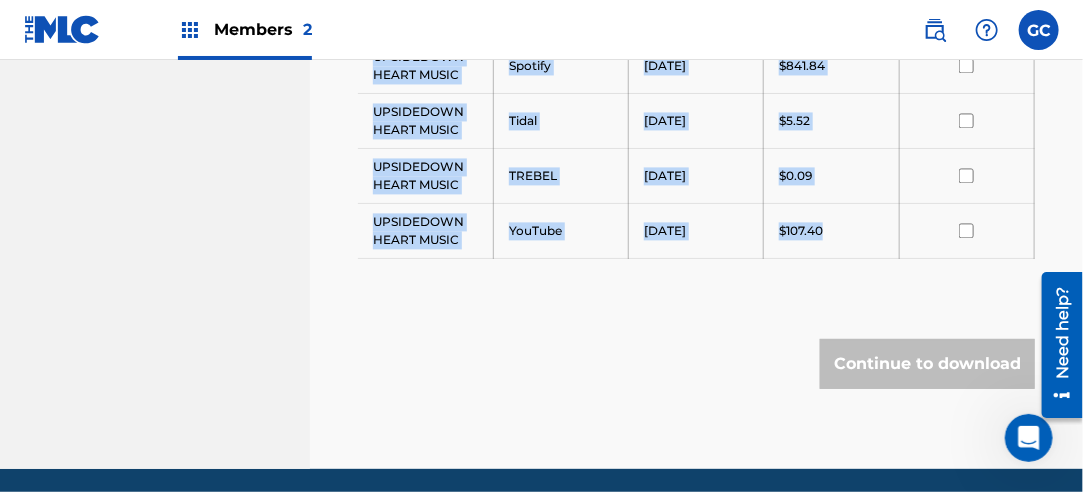 drag, startPoint x: 373, startPoint y: 190, endPoint x: 875, endPoint y: 207, distance: 502.28778 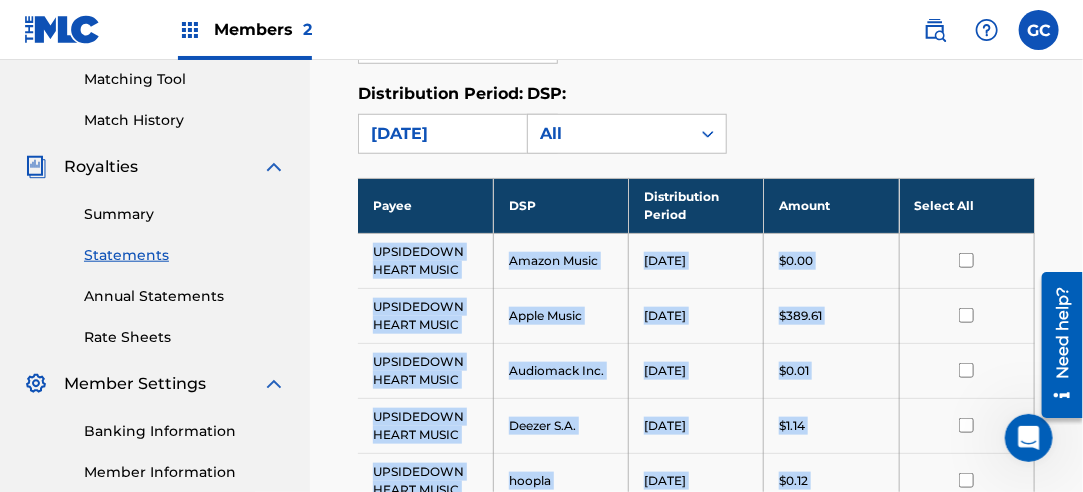 click on "Select All" at bounding box center (966, 205) 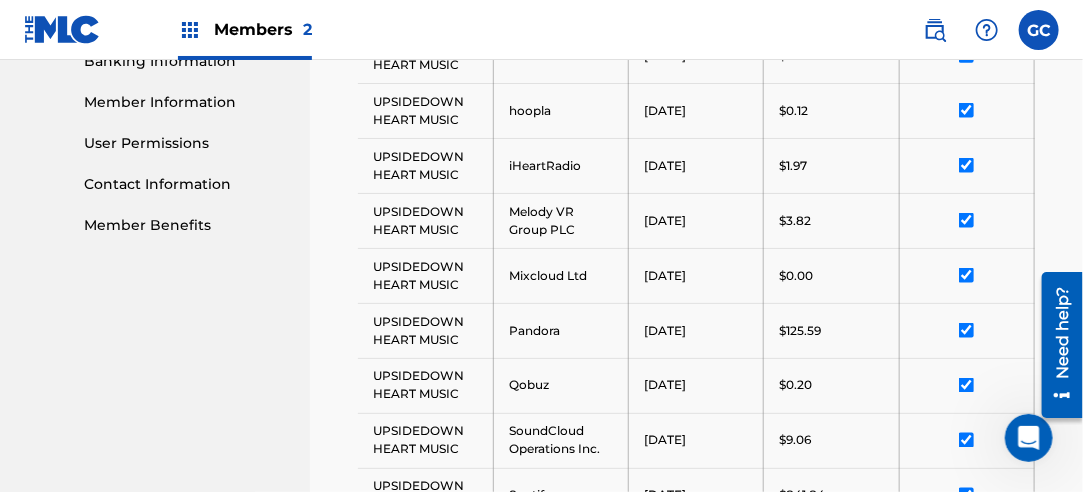 scroll, scrollTop: 1314, scrollLeft: 0, axis: vertical 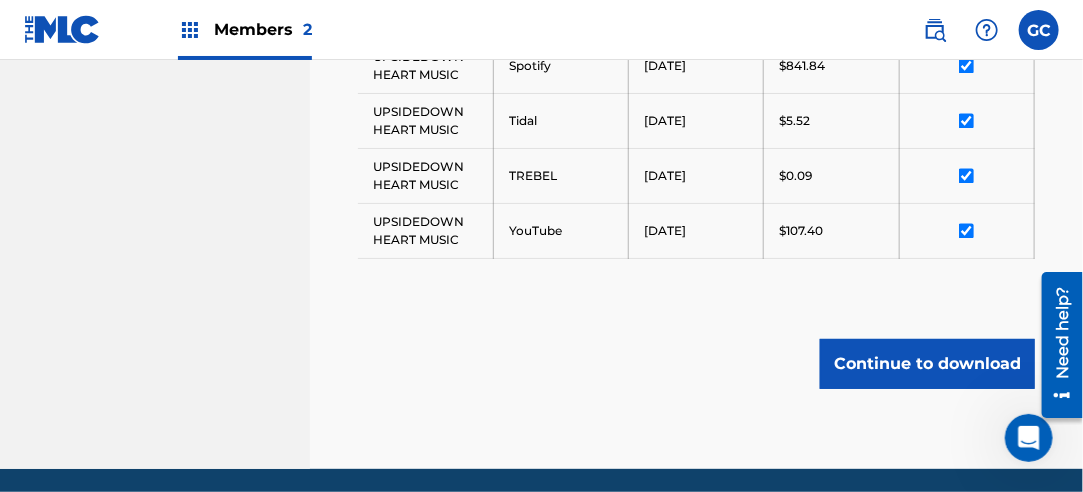 click on "Continue to download" at bounding box center [927, 364] 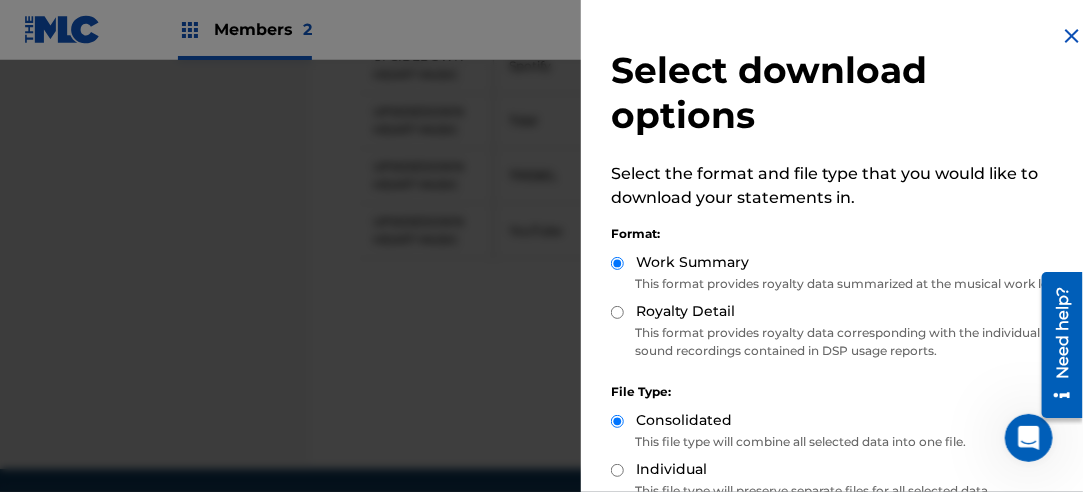click on "Royalty Detail" at bounding box center [617, 312] 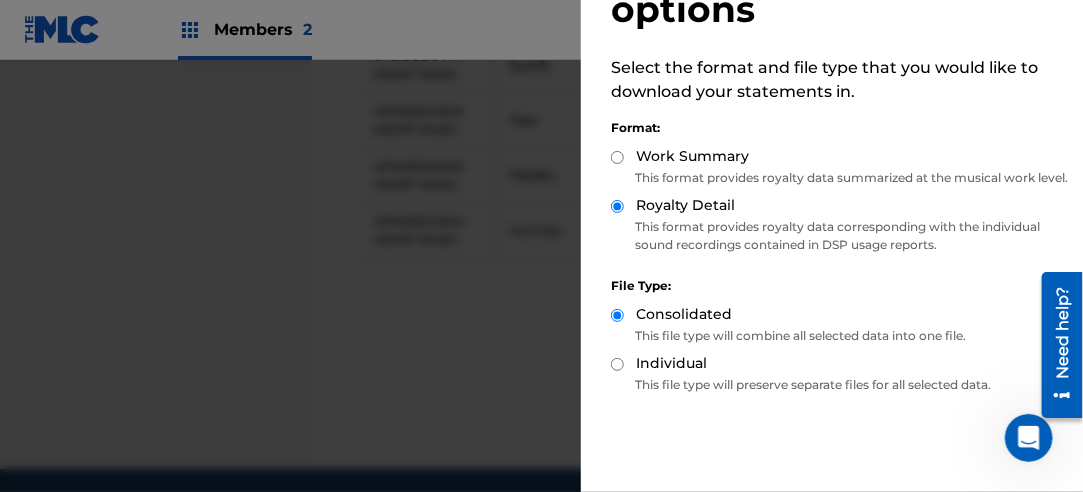 scroll, scrollTop: 200, scrollLeft: 0, axis: vertical 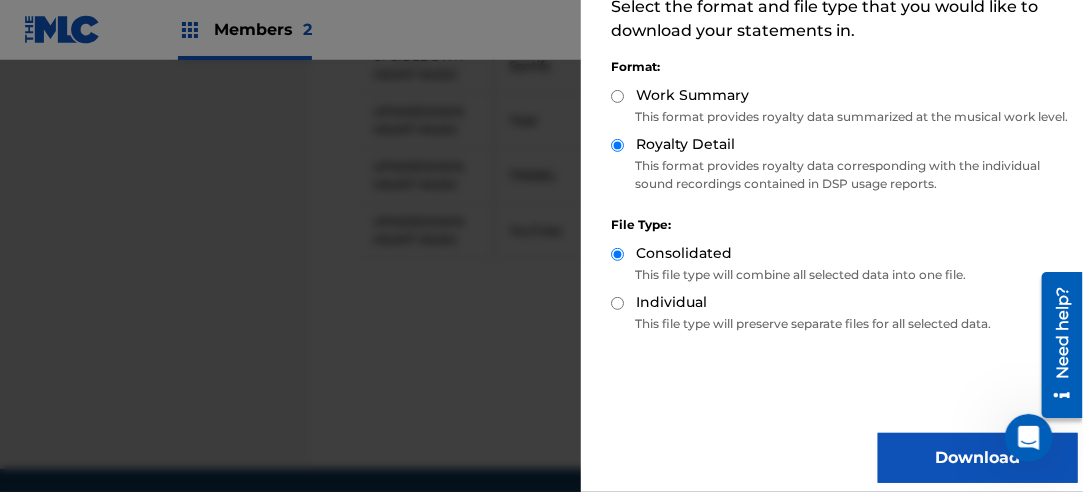 click on "Download" at bounding box center [978, 458] 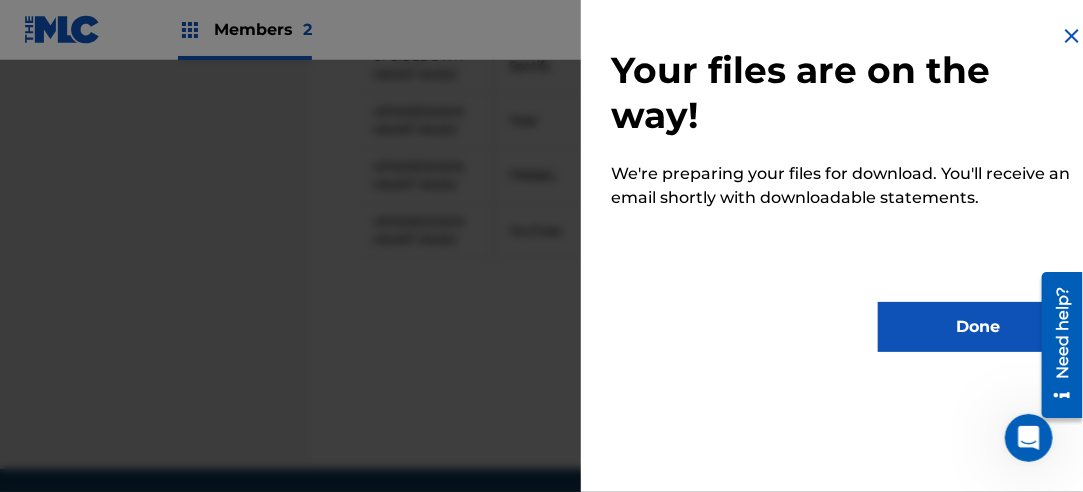 click on "Done" at bounding box center (978, 327) 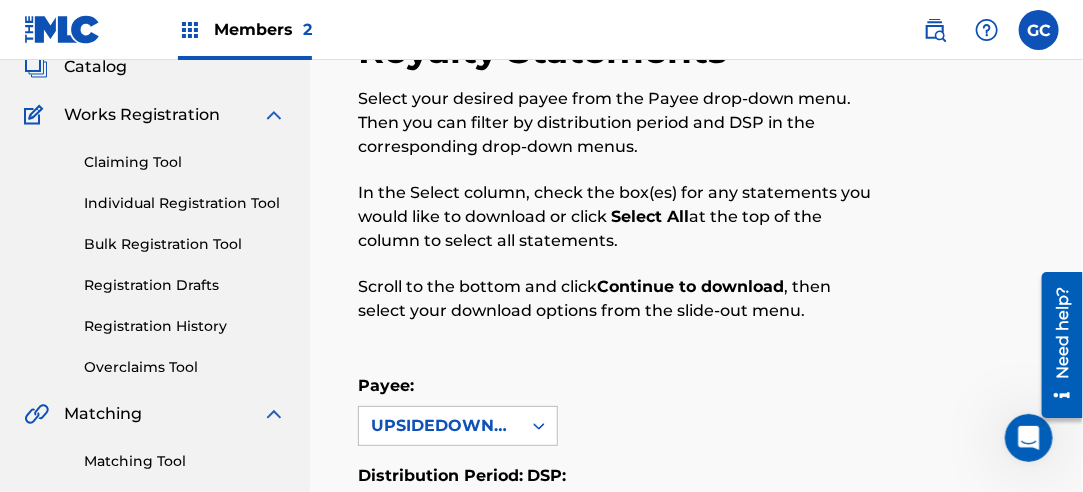 scroll, scrollTop: 300, scrollLeft: 0, axis: vertical 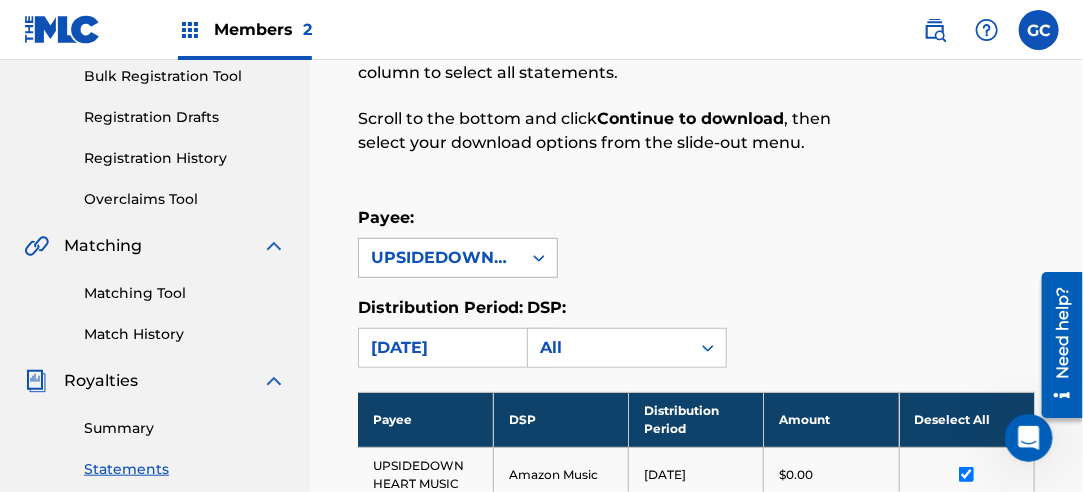 click on "UPSIDEDOWN HEART MUSIC" at bounding box center (440, 258) 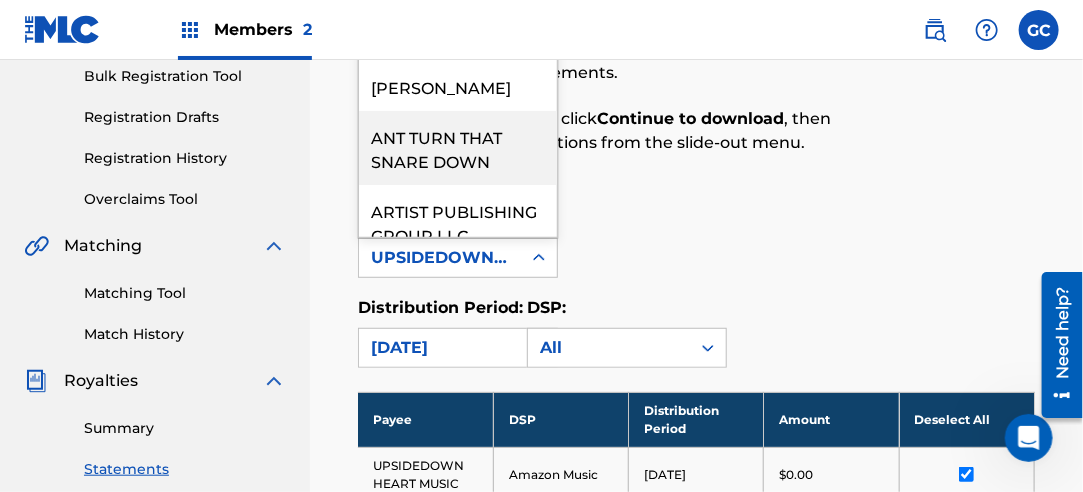 click on "ANT TURN THAT SNARE DOWN" at bounding box center [458, 148] 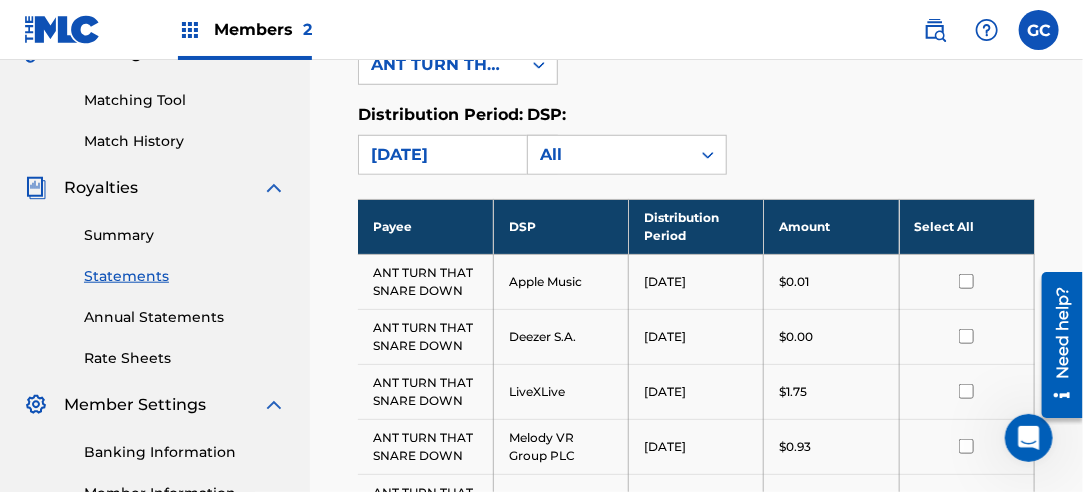 scroll, scrollTop: 500, scrollLeft: 0, axis: vertical 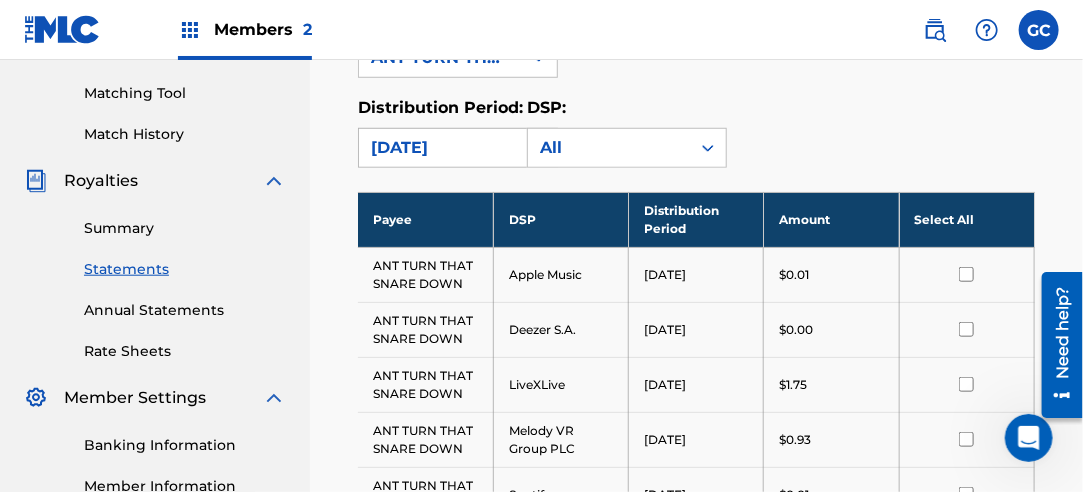 click on "[DATE]" at bounding box center [440, 148] 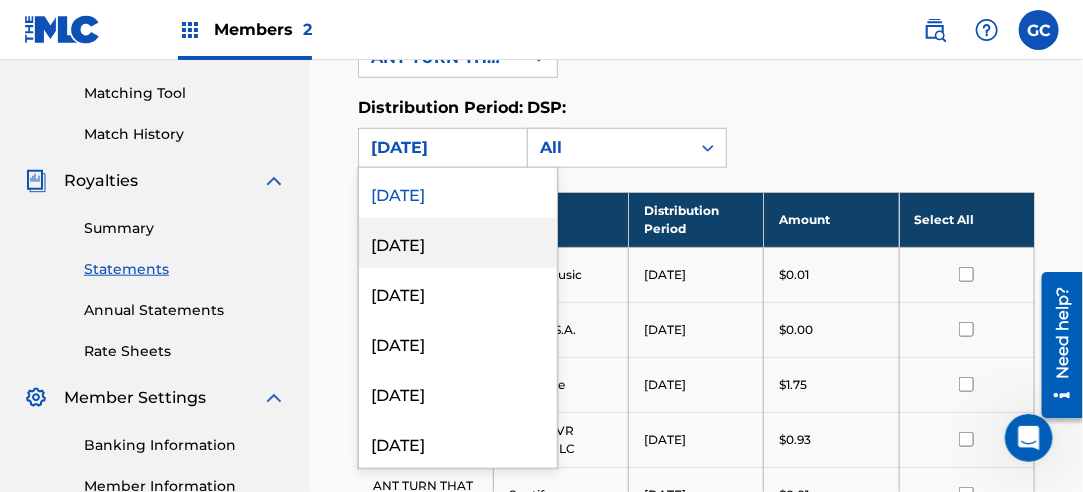 click on "[DATE]" at bounding box center (458, 243) 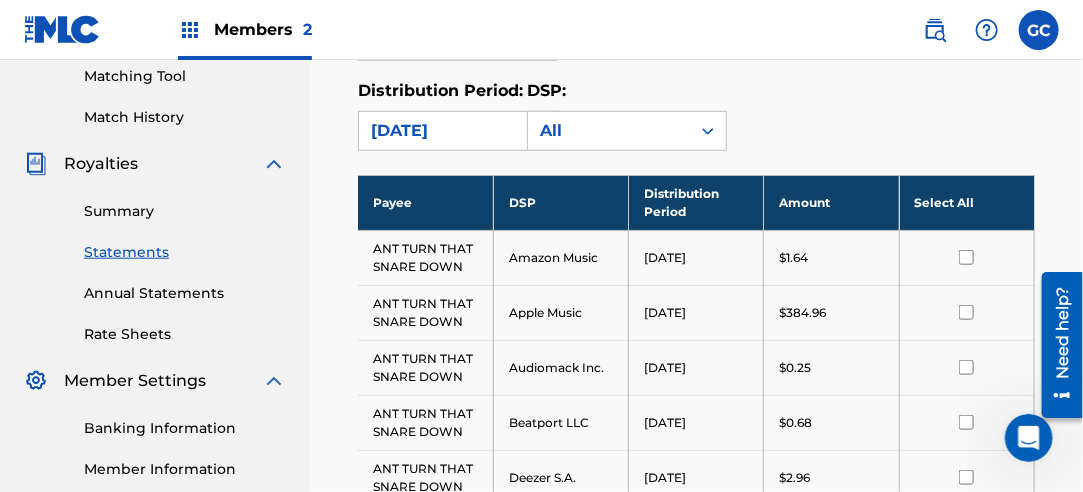 scroll, scrollTop: 300, scrollLeft: 0, axis: vertical 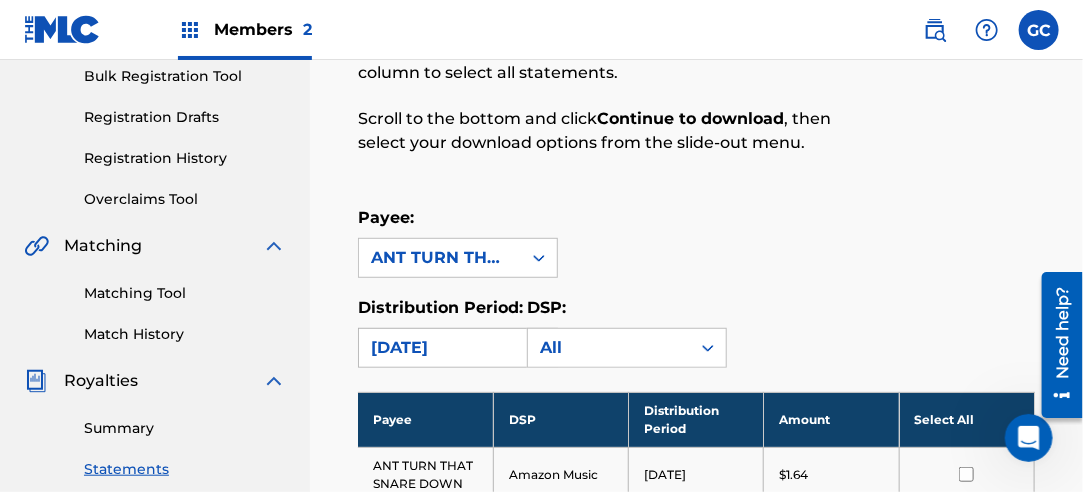click on "[DATE]" at bounding box center [440, 348] 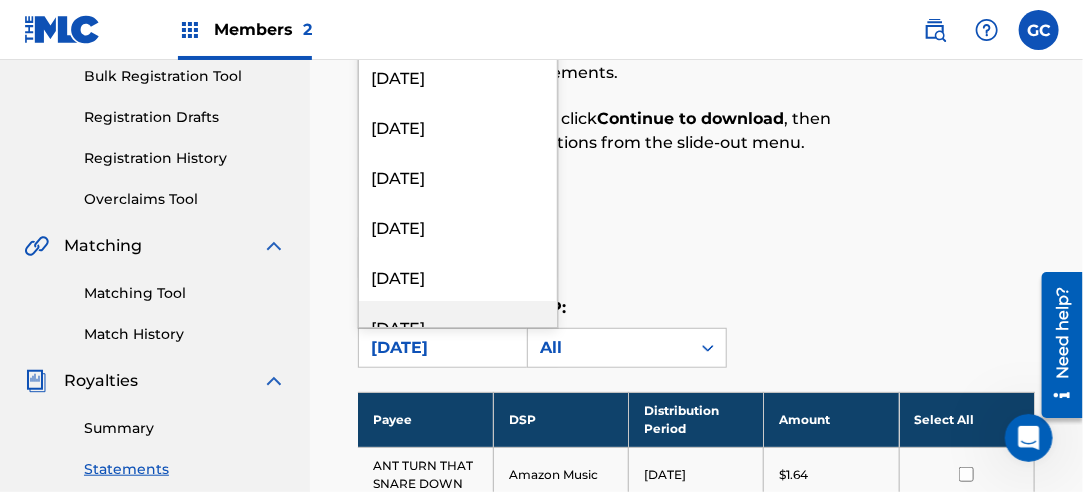 scroll, scrollTop: 2300, scrollLeft: 0, axis: vertical 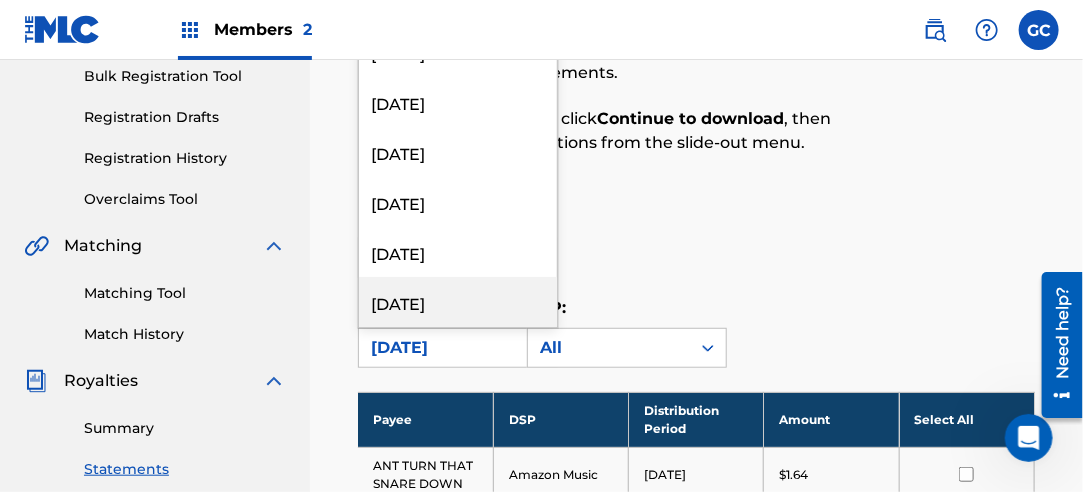 click on "[DATE]" at bounding box center [458, 302] 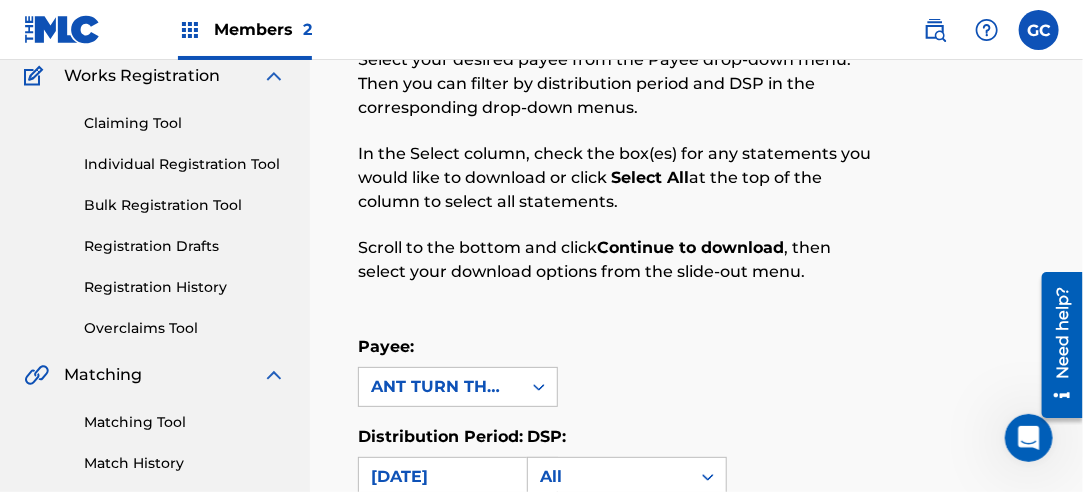 scroll, scrollTop: 300, scrollLeft: 0, axis: vertical 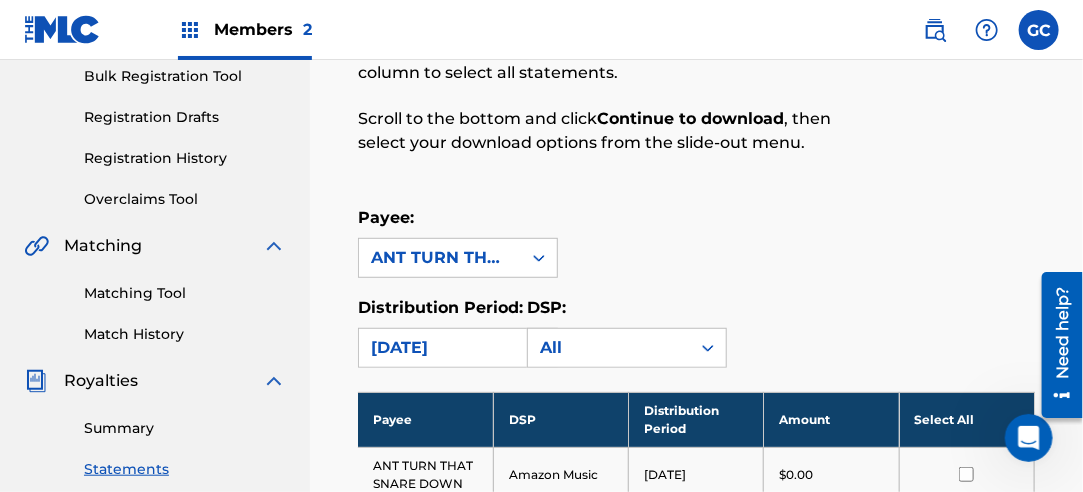click on "[DATE]" at bounding box center [458, 348] 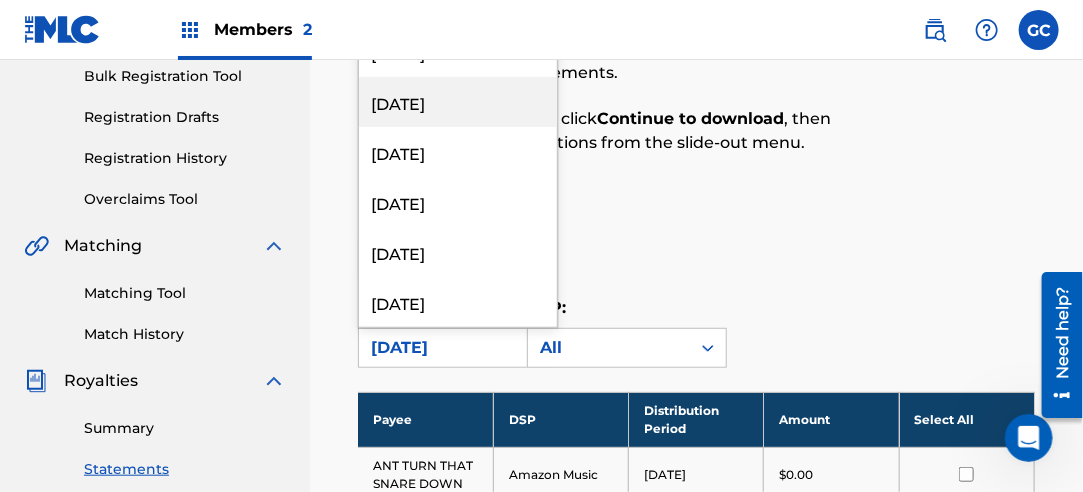 click on "[DATE]" at bounding box center (458, 102) 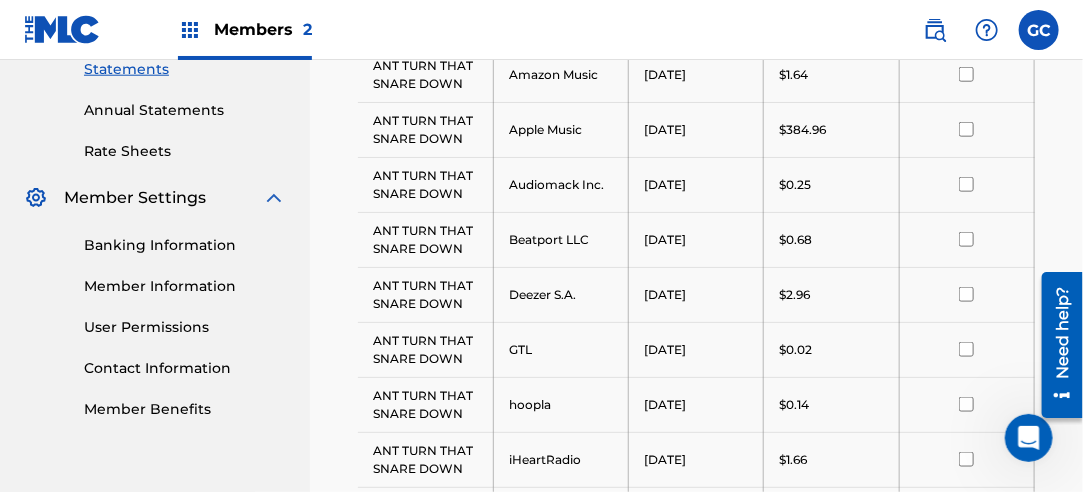 scroll, scrollTop: 600, scrollLeft: 0, axis: vertical 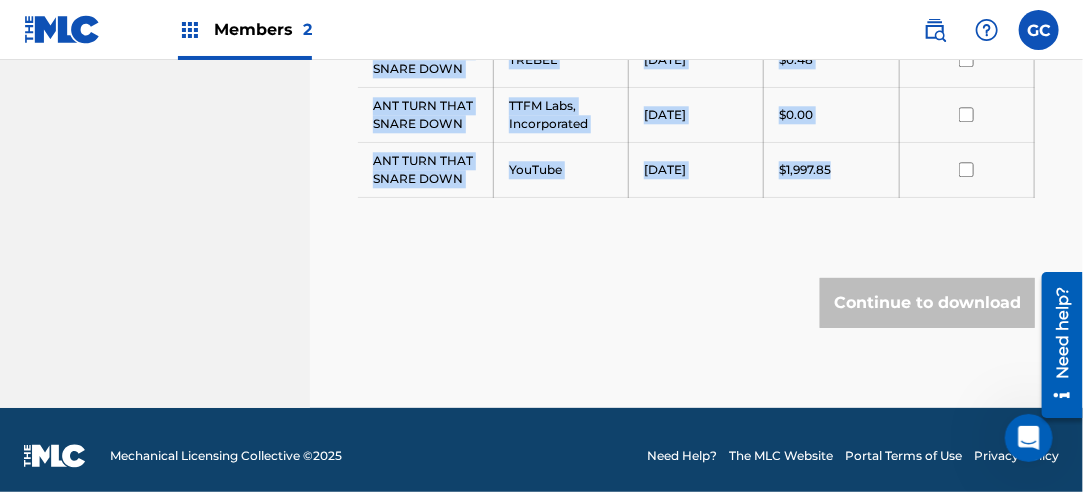 drag, startPoint x: 364, startPoint y: 158, endPoint x: 842, endPoint y: 163, distance: 478.02615 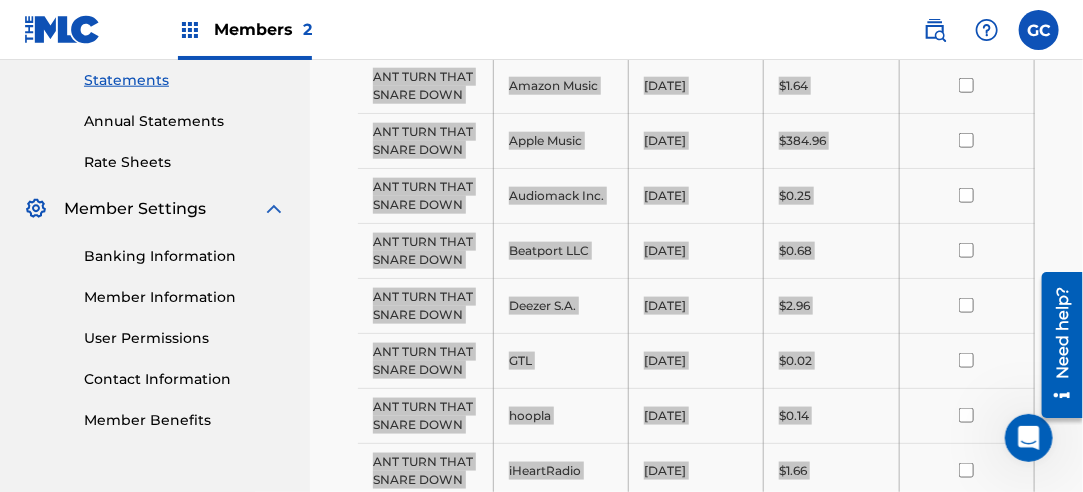 scroll, scrollTop: 550, scrollLeft: 0, axis: vertical 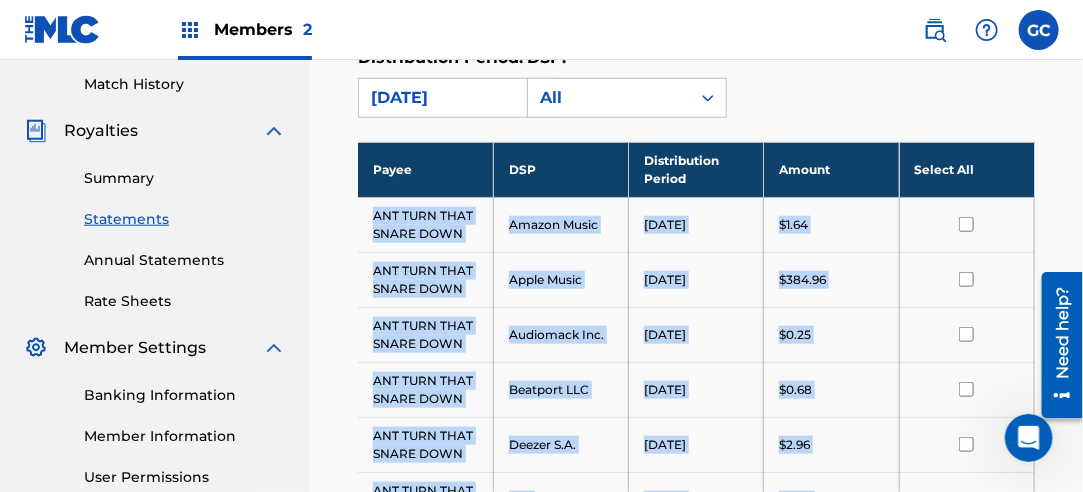 click on "Select All" at bounding box center [966, 169] 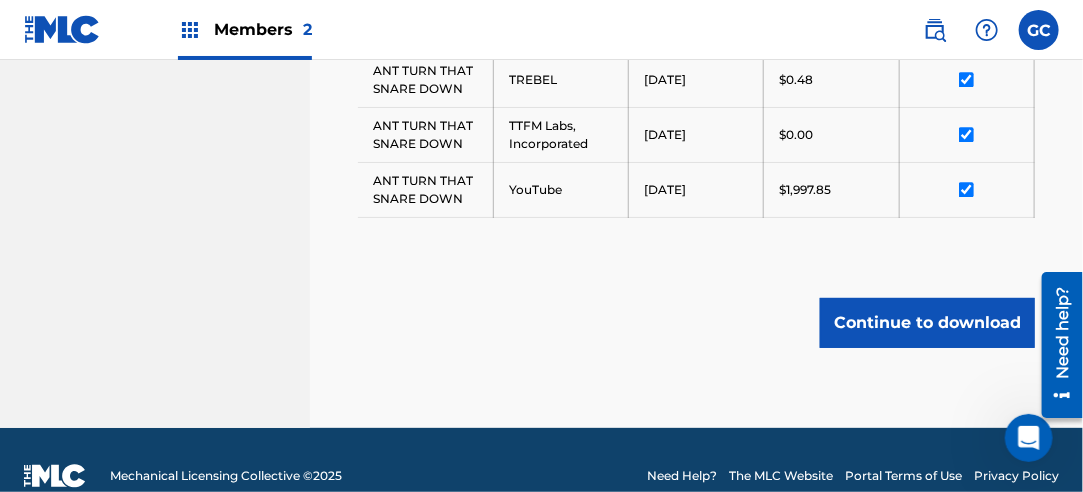 scroll, scrollTop: 1650, scrollLeft: 0, axis: vertical 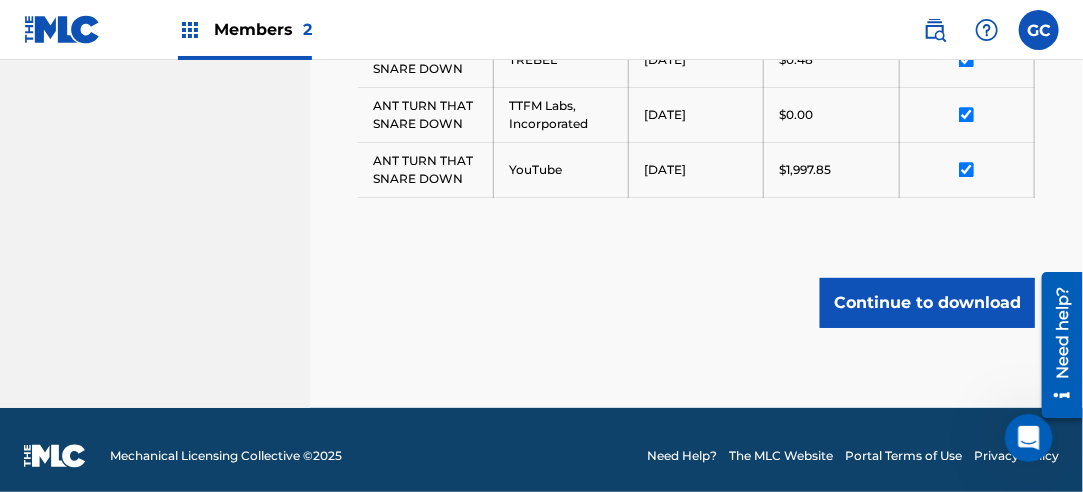 click on "Continue to download" at bounding box center (927, 303) 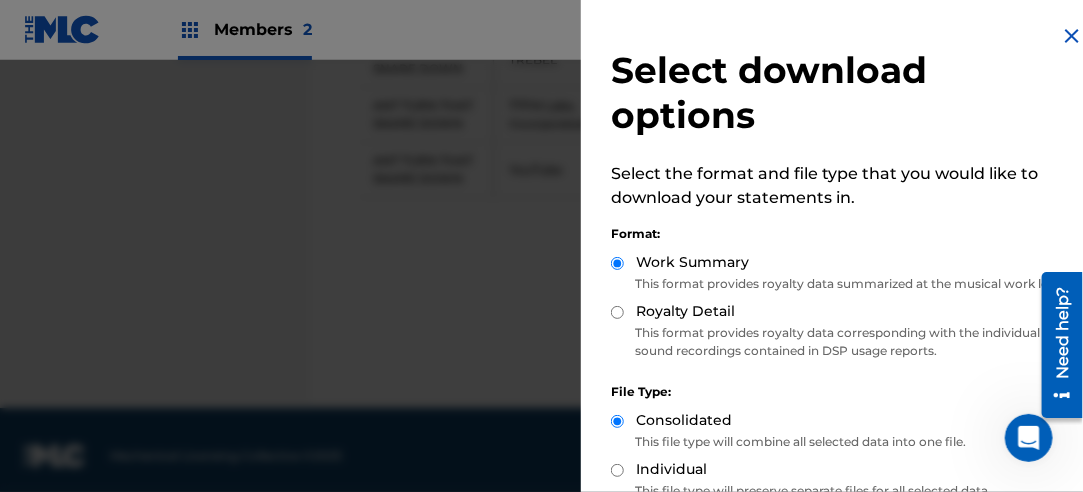 click on "Royalty Detail" at bounding box center (617, 312) 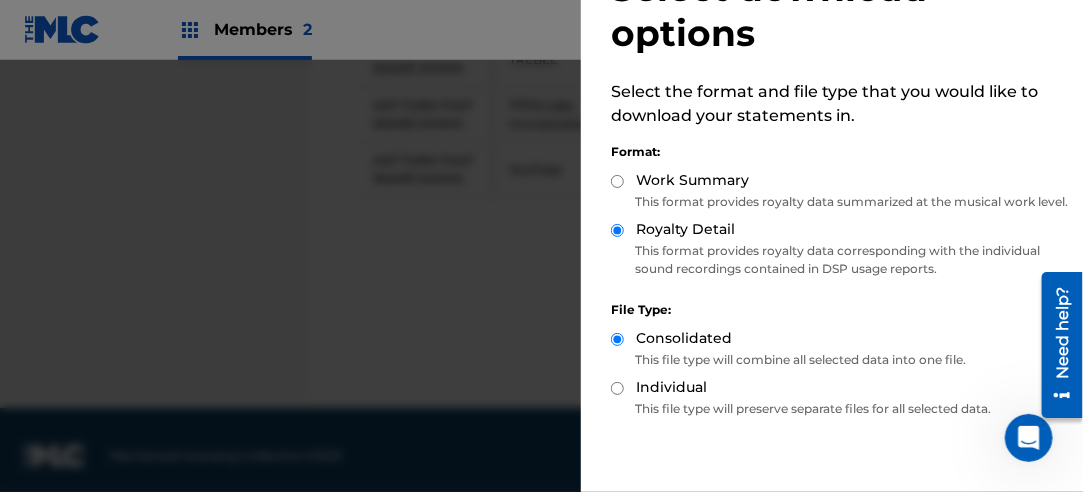 scroll, scrollTop: 200, scrollLeft: 0, axis: vertical 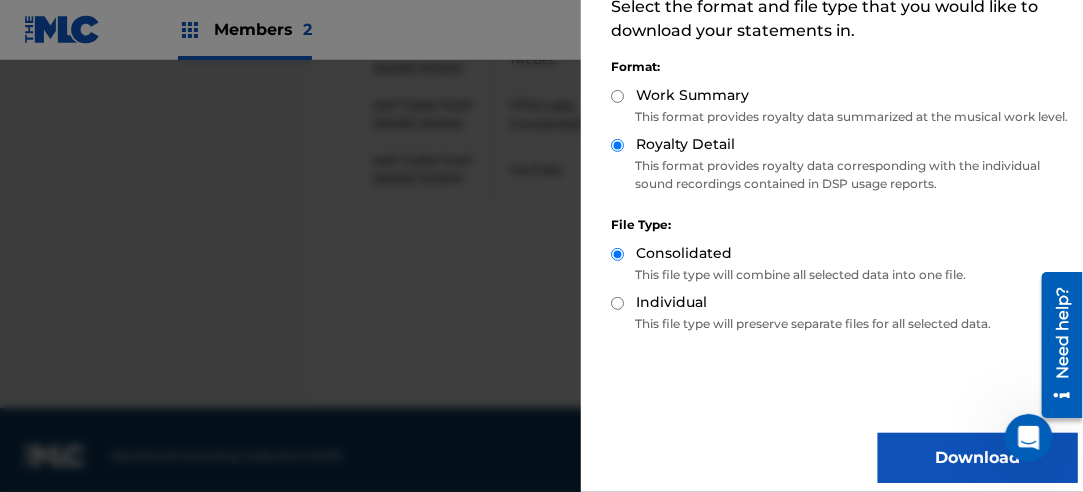 click on "Download" at bounding box center (978, 458) 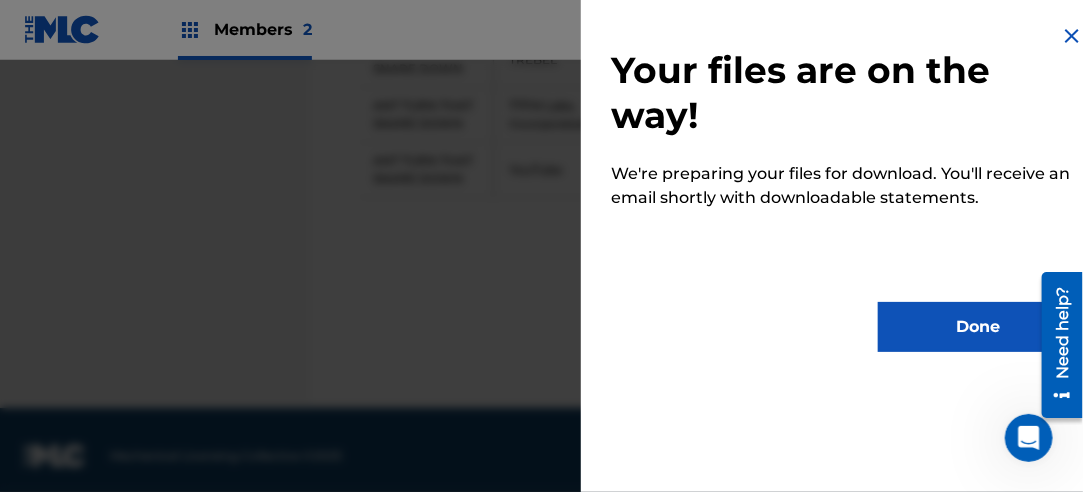 scroll, scrollTop: 0, scrollLeft: 0, axis: both 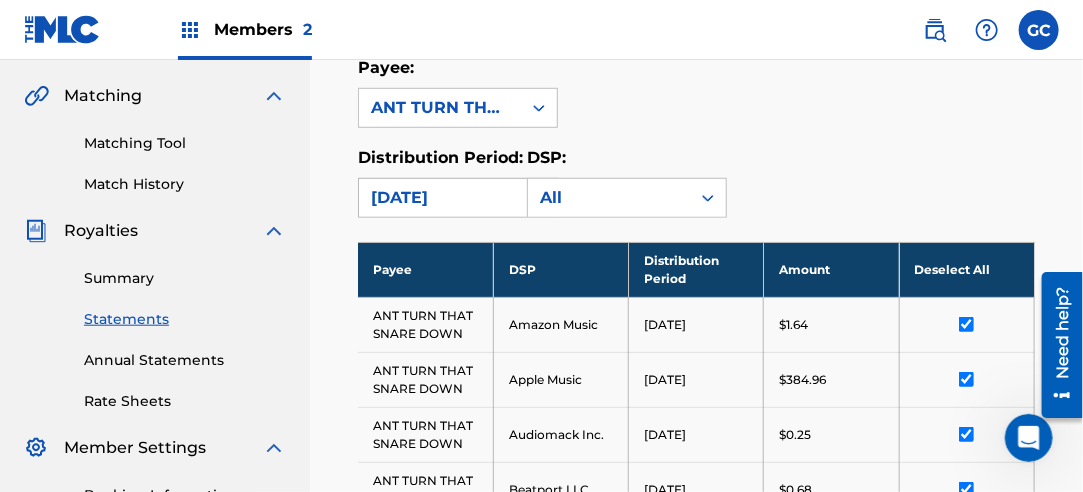 click on "[DATE]" at bounding box center (440, 198) 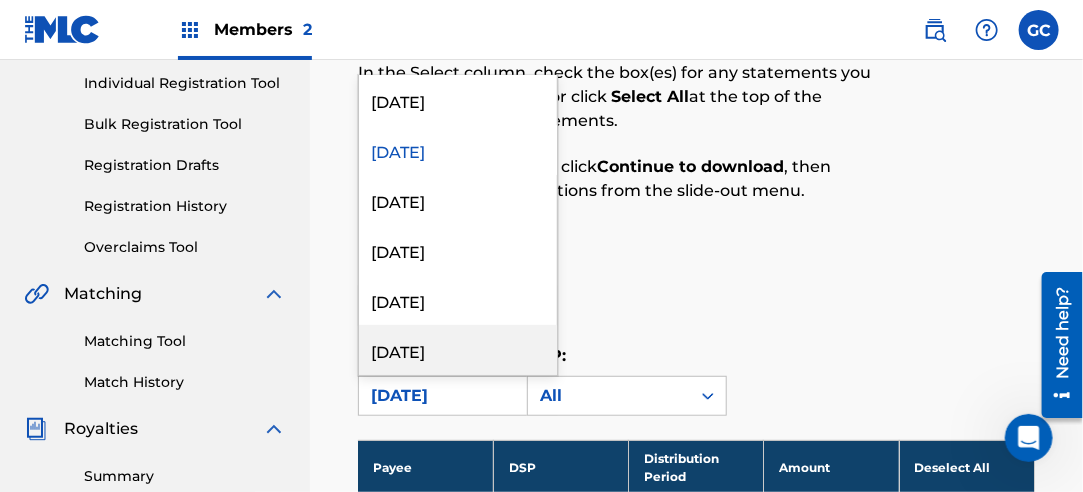 scroll, scrollTop: 250, scrollLeft: 0, axis: vertical 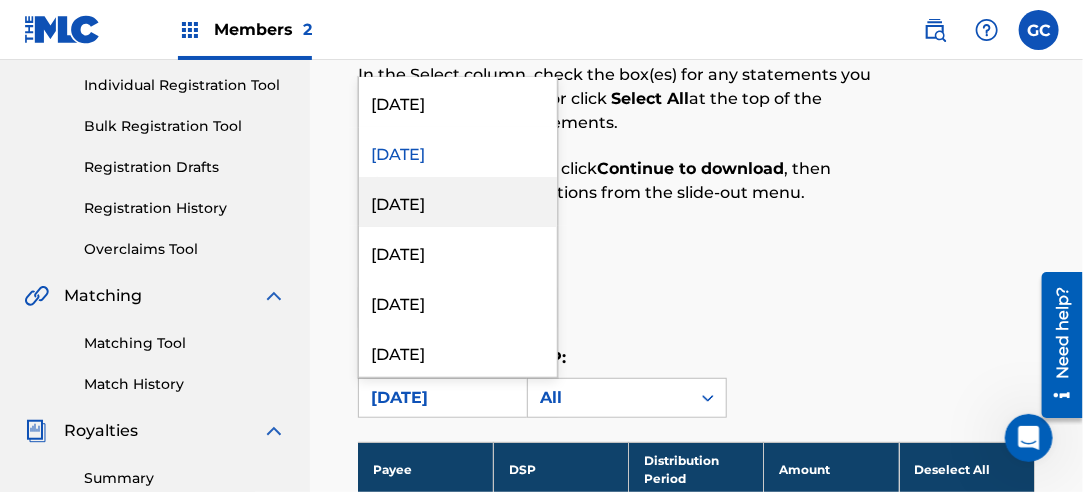 click on "[DATE]" at bounding box center [458, 202] 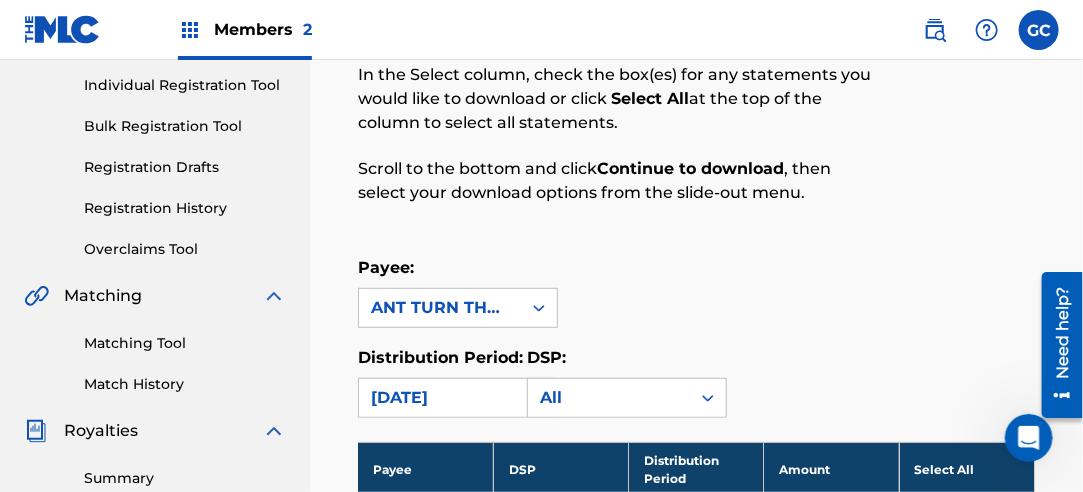 scroll, scrollTop: 650, scrollLeft: 0, axis: vertical 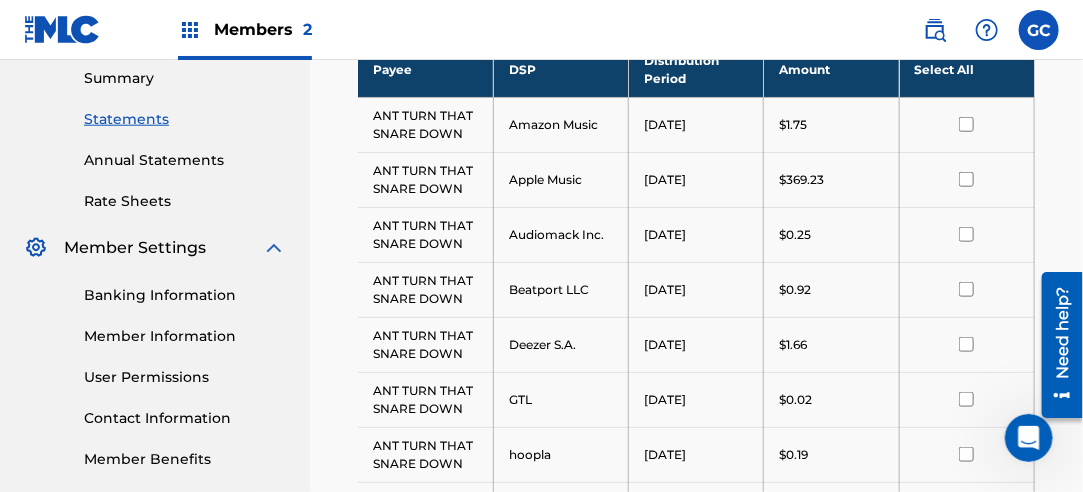 click on "Select All" at bounding box center (966, 69) 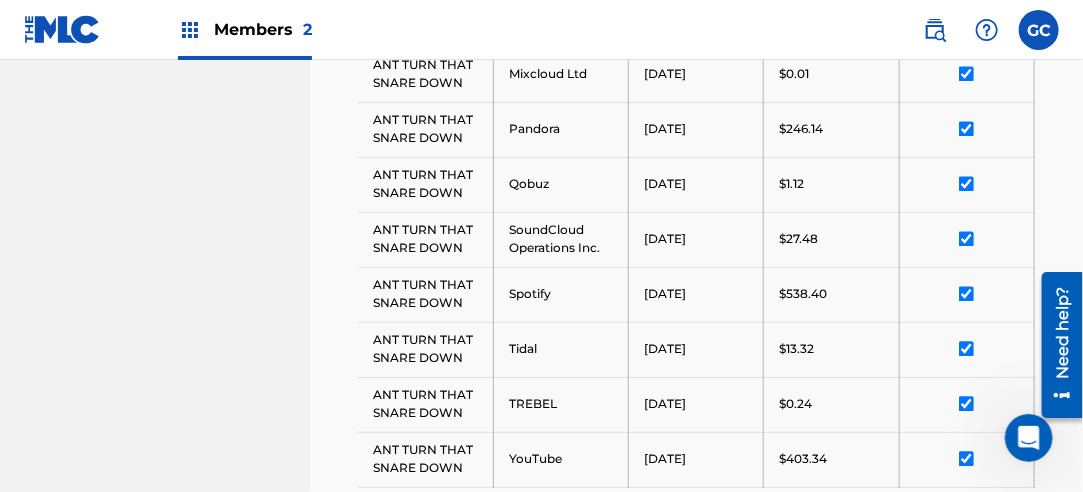 scroll, scrollTop: 1541, scrollLeft: 0, axis: vertical 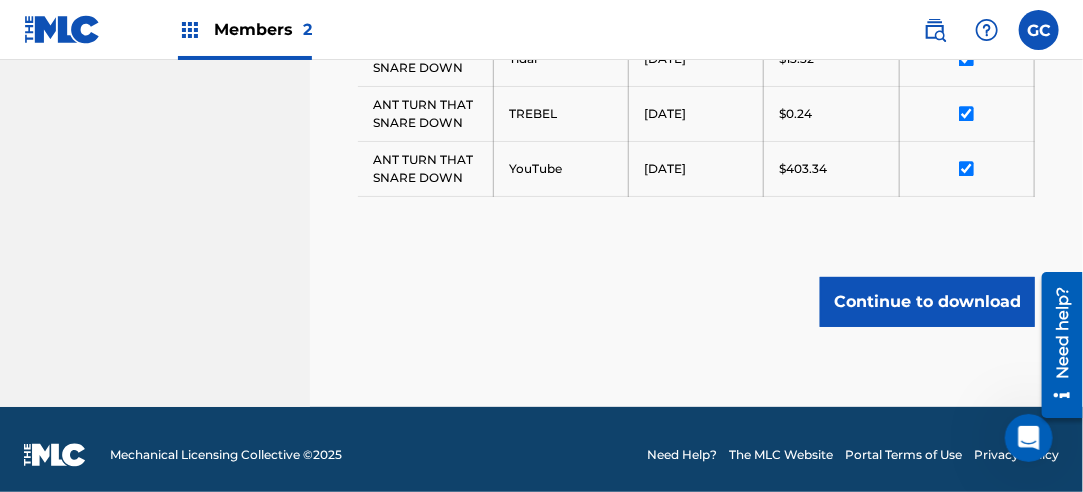 click on "Continue to download" at bounding box center (927, 302) 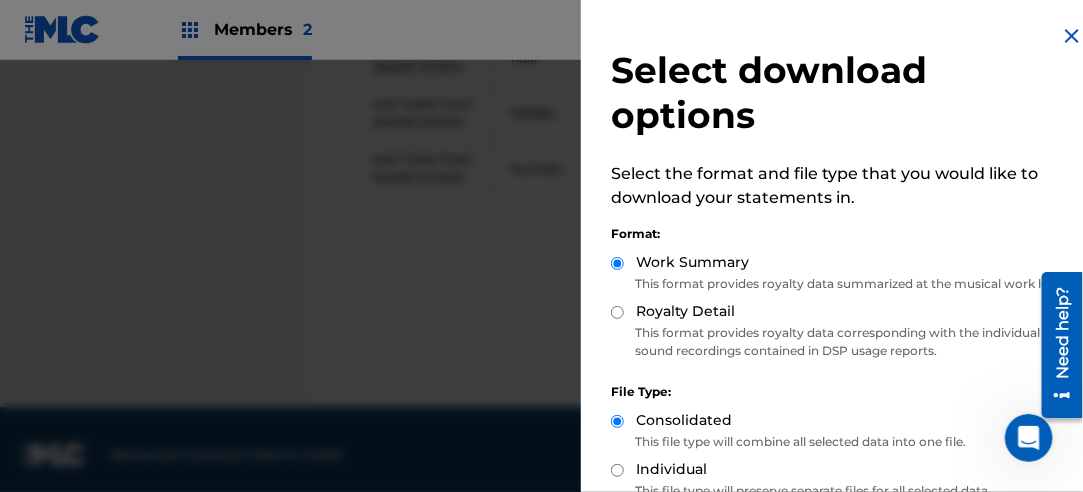 click on "Royalty Detail" at bounding box center [844, 312] 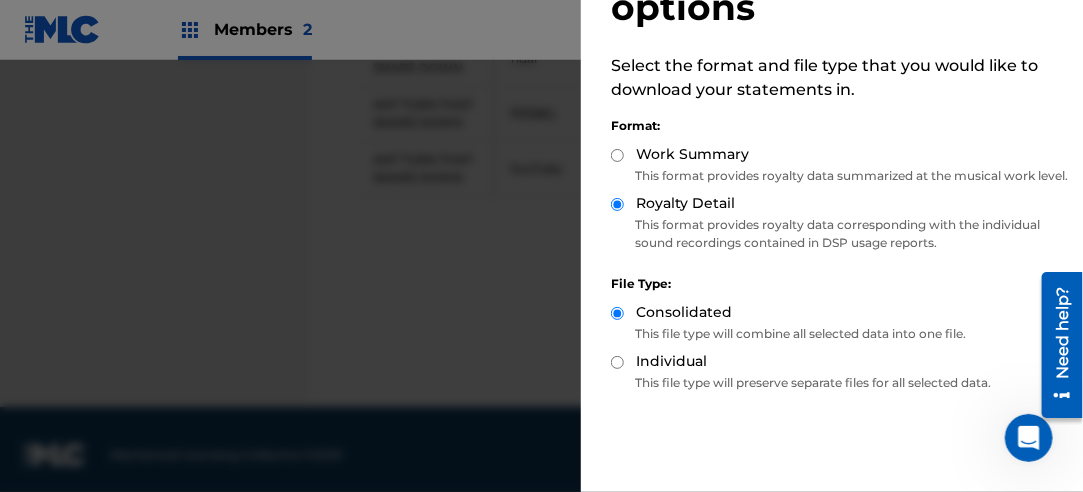 scroll, scrollTop: 200, scrollLeft: 0, axis: vertical 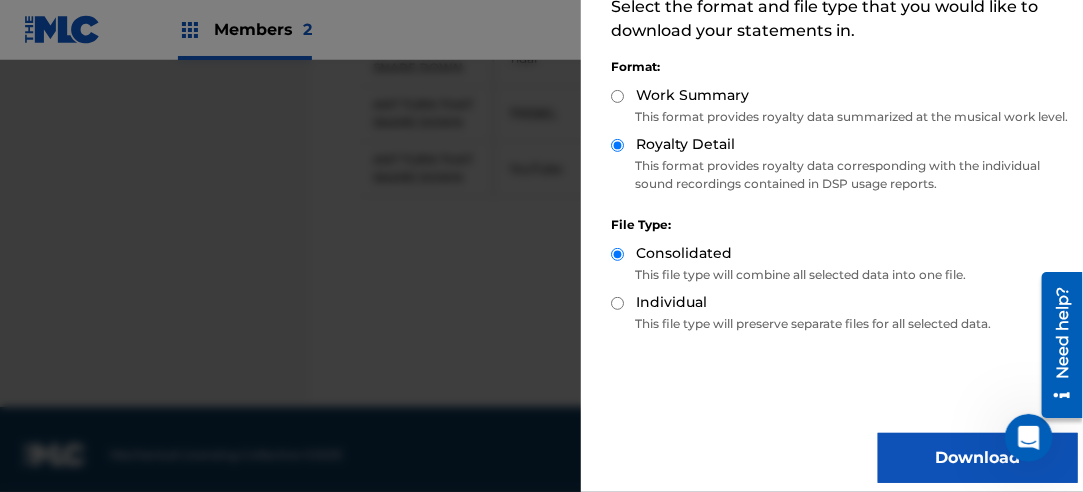click on "Download" at bounding box center (978, 458) 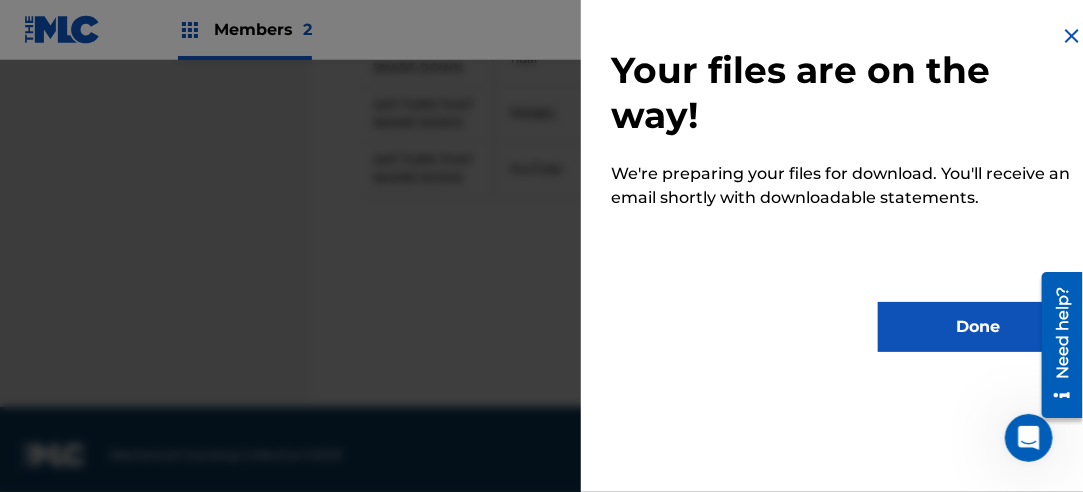 scroll, scrollTop: 0, scrollLeft: 0, axis: both 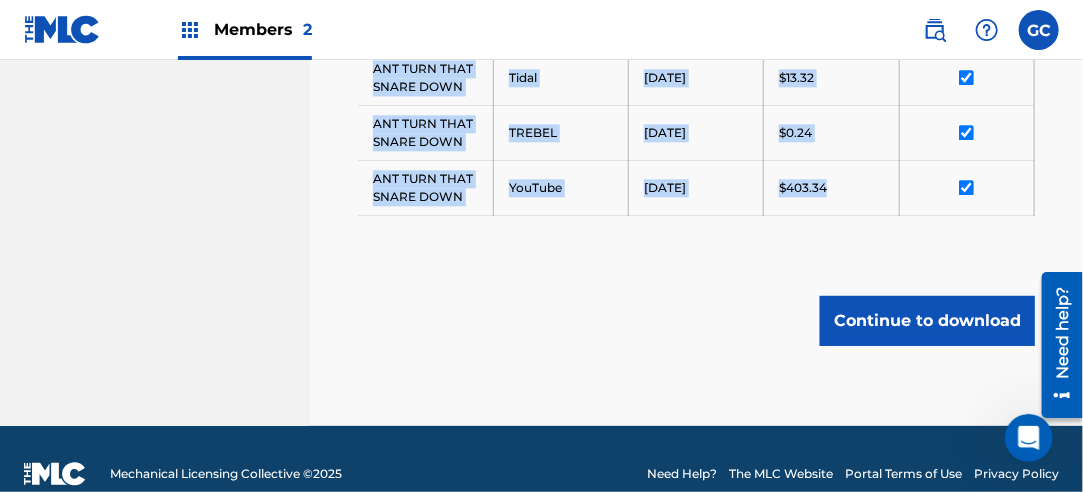 drag, startPoint x: 374, startPoint y: 123, endPoint x: 832, endPoint y: 186, distance: 462.31265 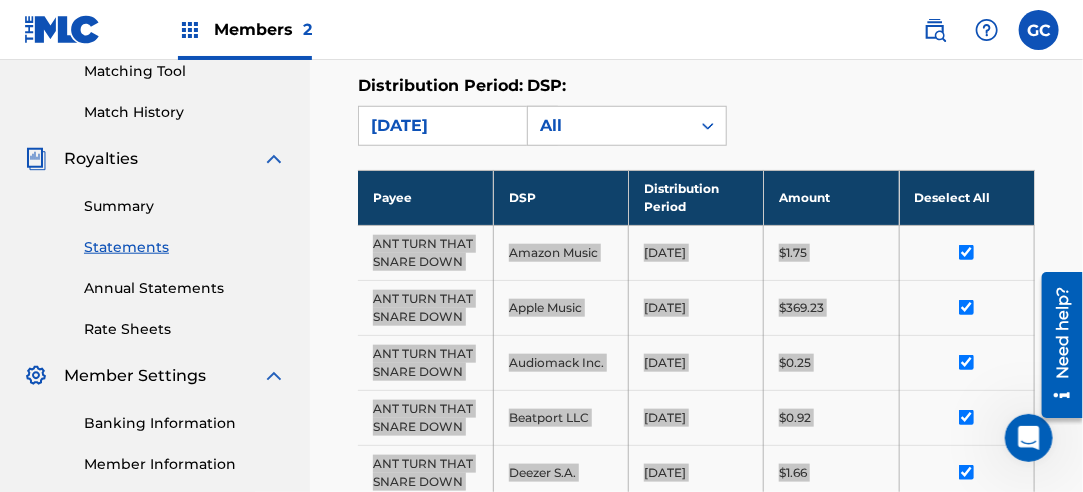 scroll, scrollTop: 322, scrollLeft: 0, axis: vertical 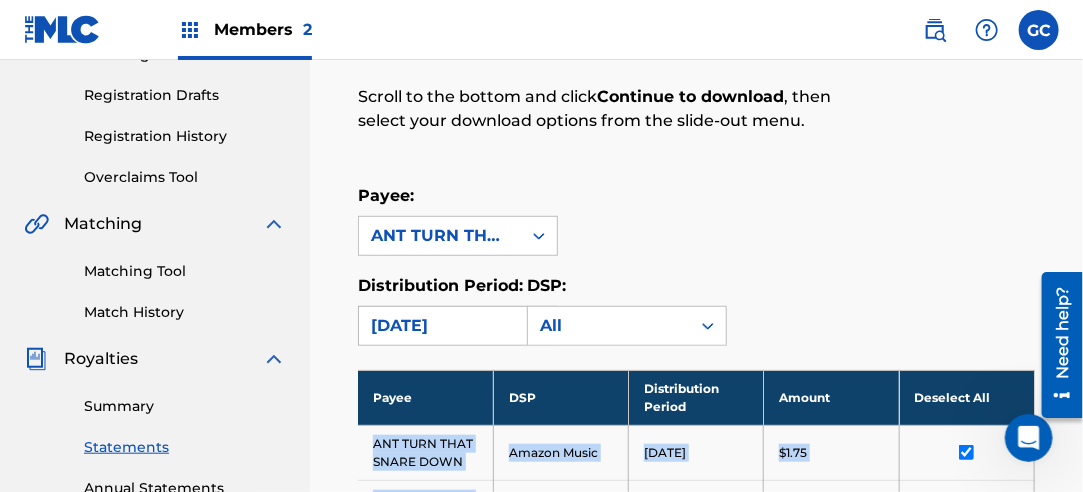 click on "[DATE]" at bounding box center (440, 326) 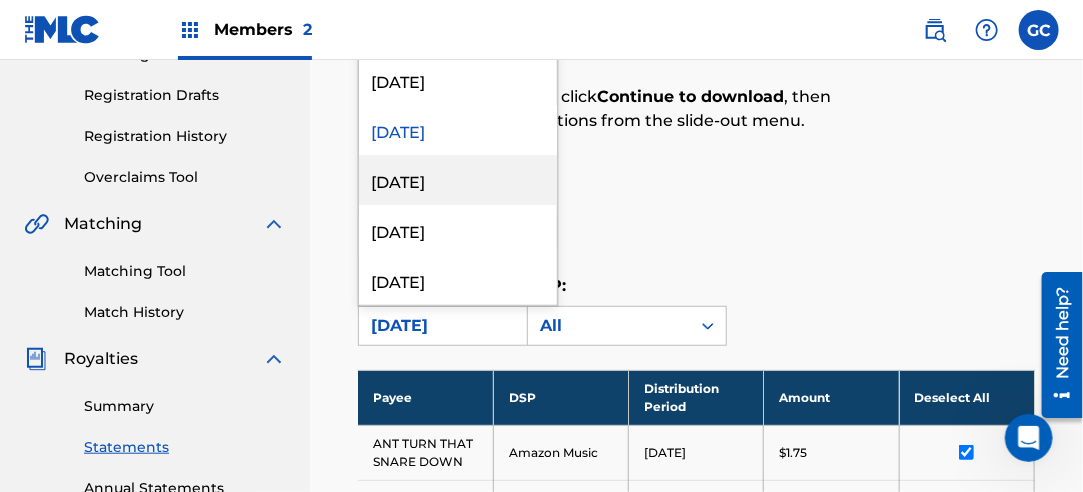 drag, startPoint x: 456, startPoint y: 171, endPoint x: 494, endPoint y: 192, distance: 43.416588 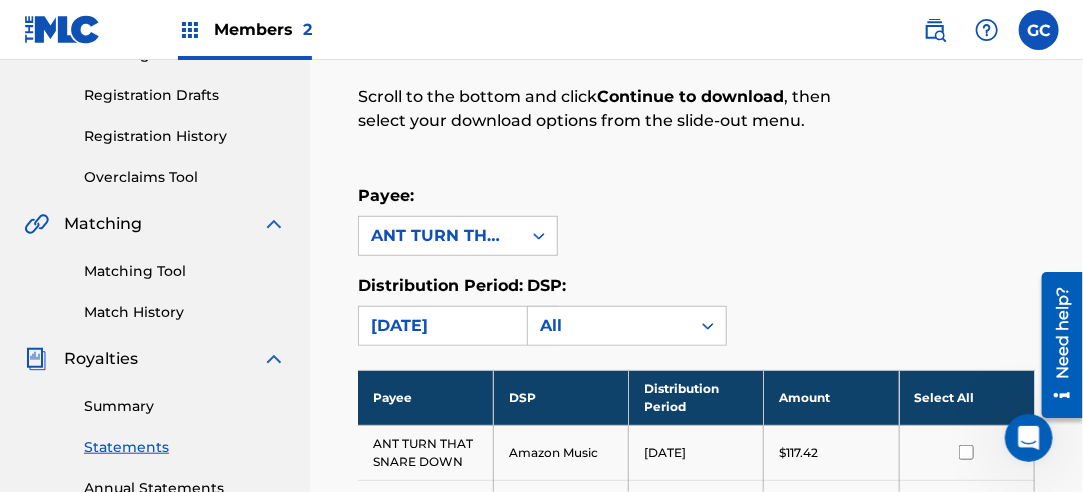 click on "Select All" at bounding box center [966, 397] 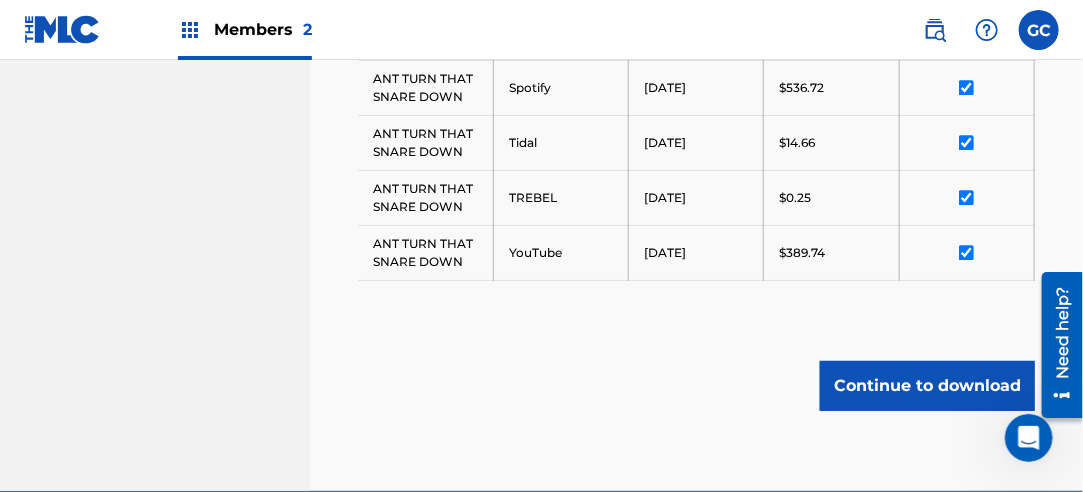 scroll, scrollTop: 1522, scrollLeft: 0, axis: vertical 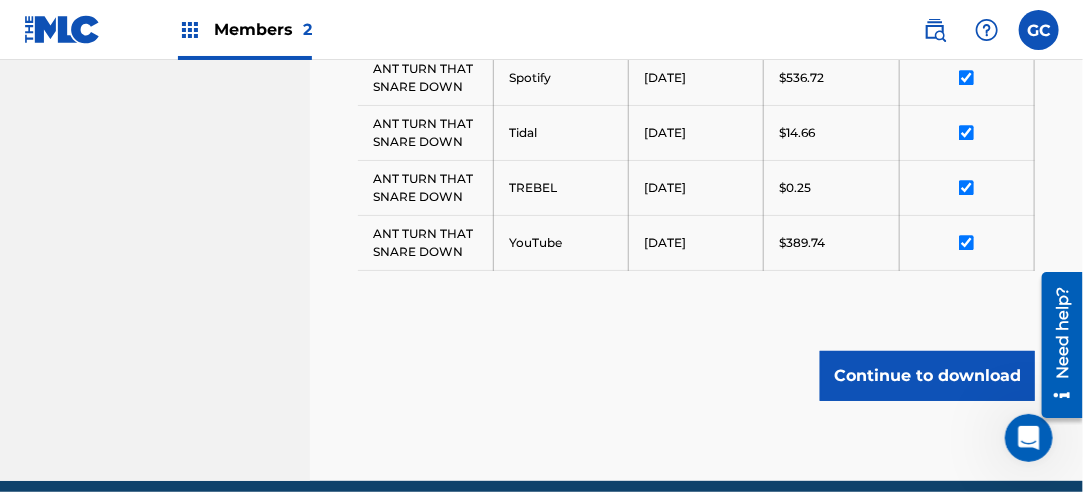 click on "Continue to download" at bounding box center [927, 376] 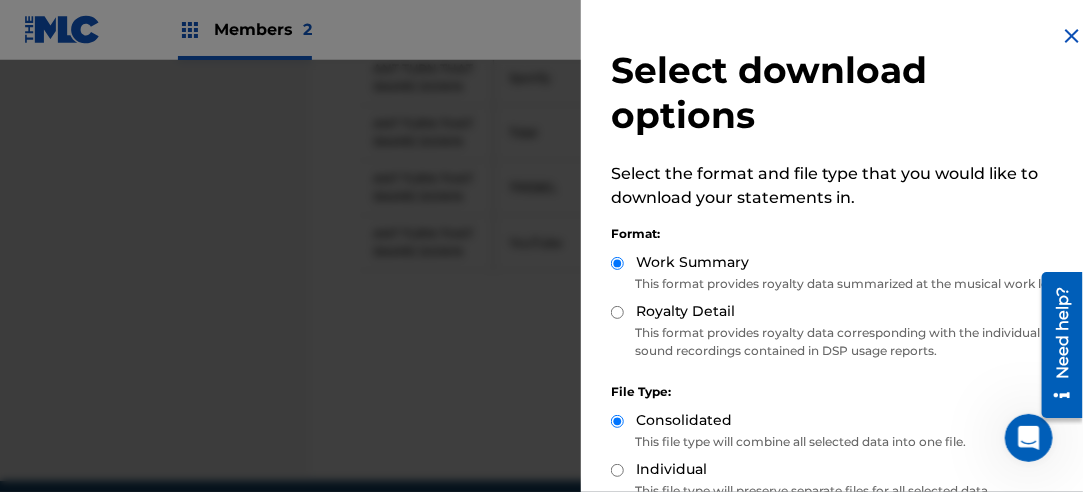 click on "Royalty Detail" at bounding box center [617, 312] 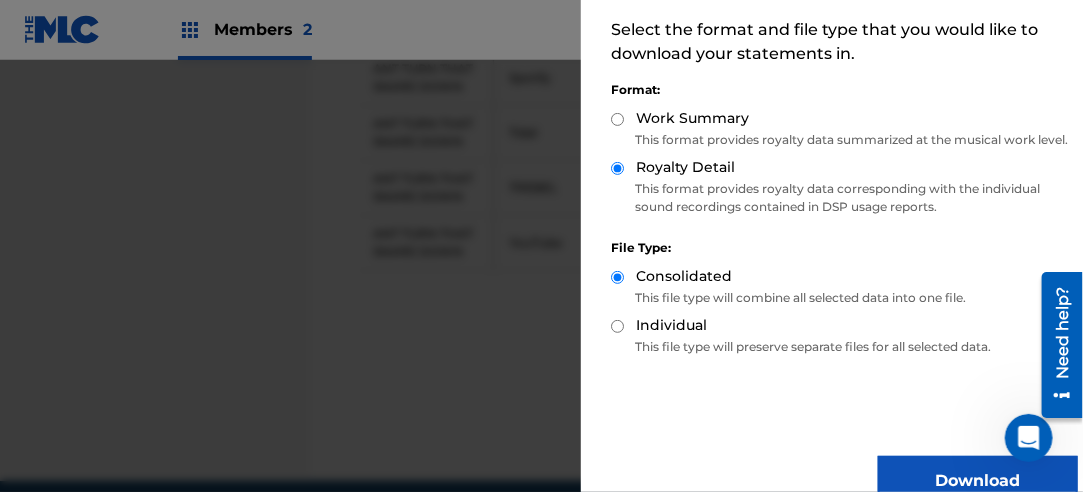 scroll, scrollTop: 200, scrollLeft: 0, axis: vertical 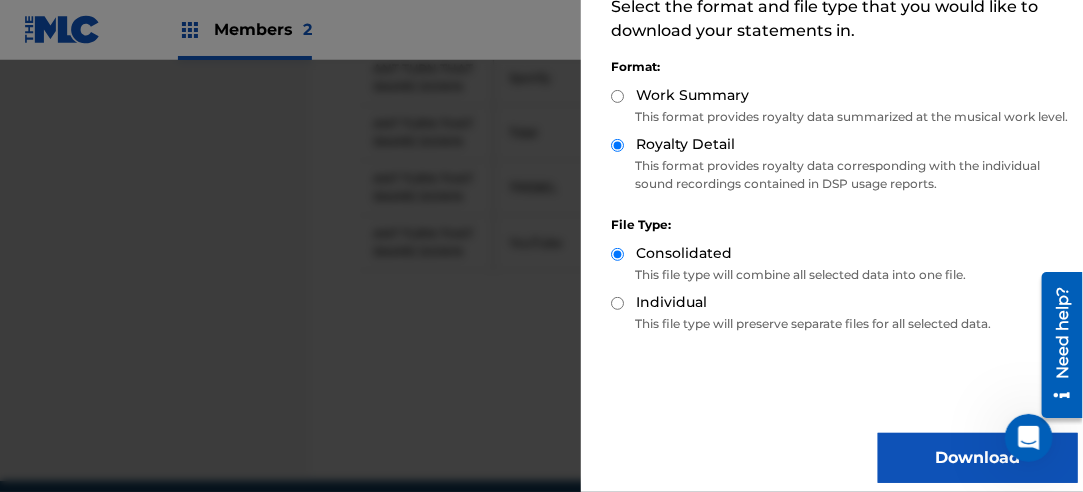 click on "Download" at bounding box center (978, 458) 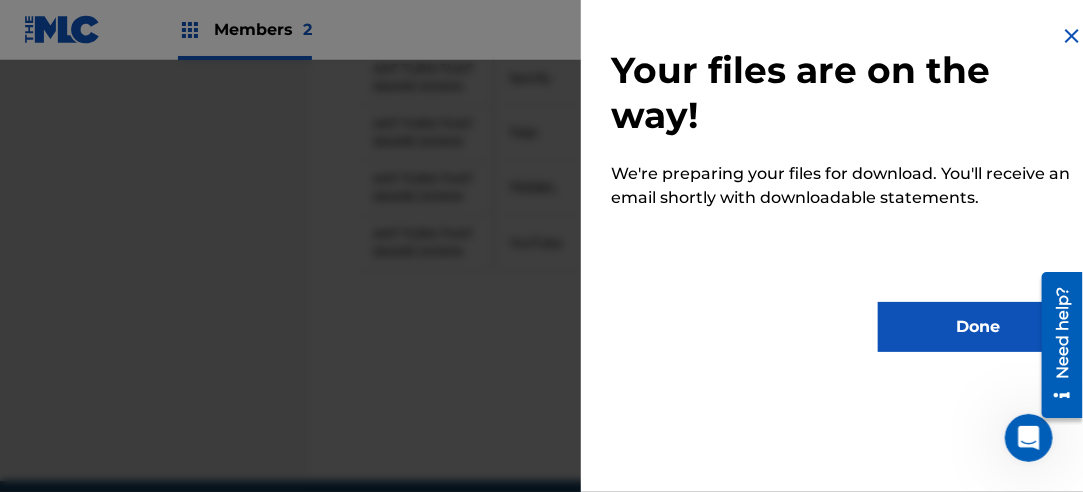 click on "Done" at bounding box center (978, 327) 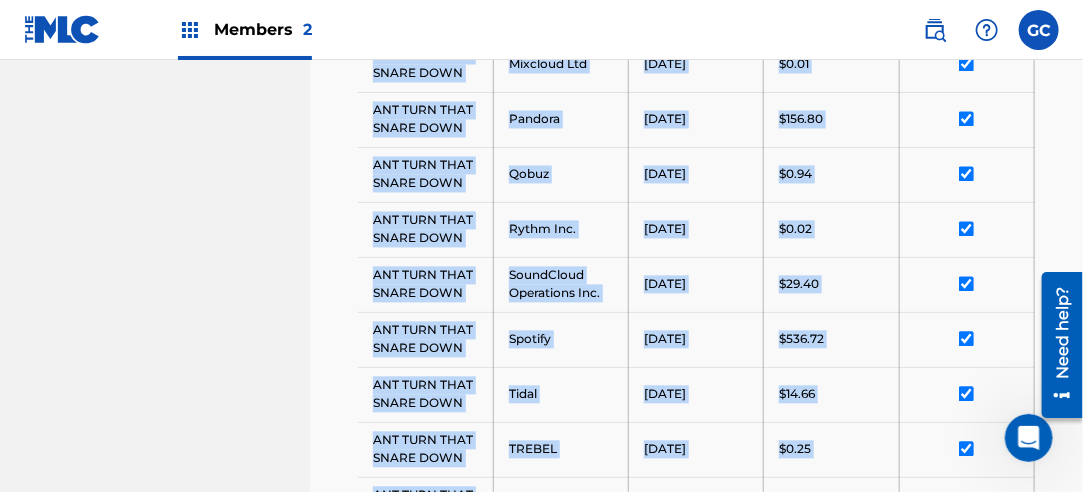 scroll, scrollTop: 1596, scrollLeft: 0, axis: vertical 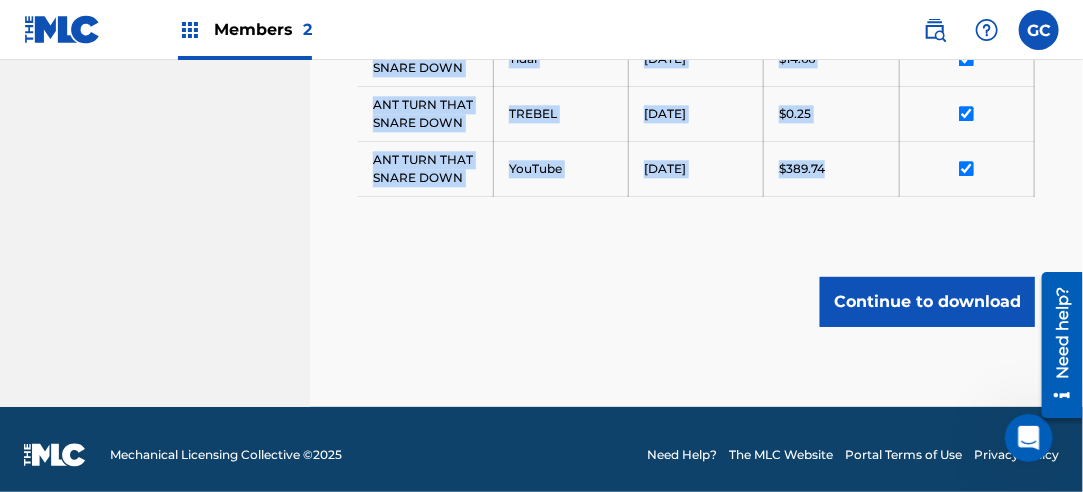 drag, startPoint x: 373, startPoint y: 338, endPoint x: 836, endPoint y: 161, distance: 495.67932 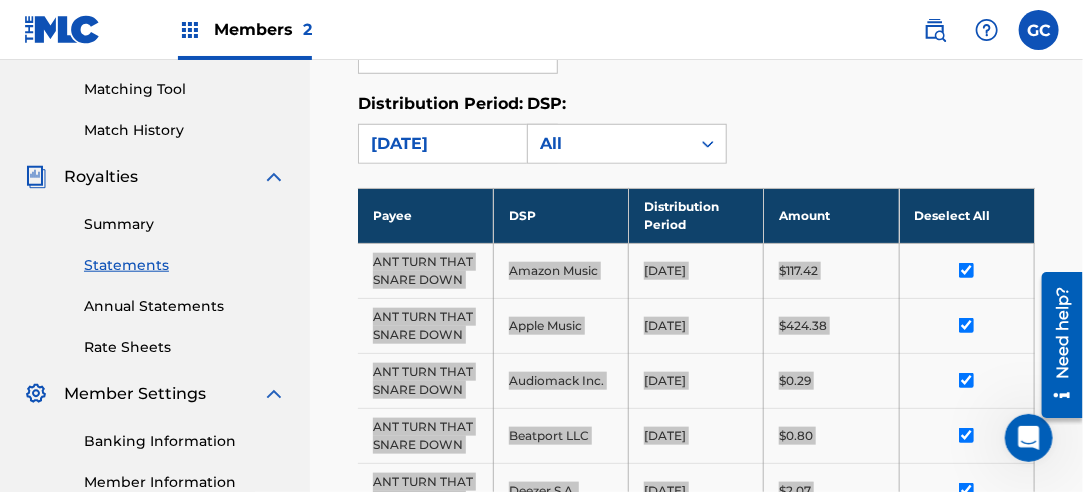 scroll, scrollTop: 396, scrollLeft: 0, axis: vertical 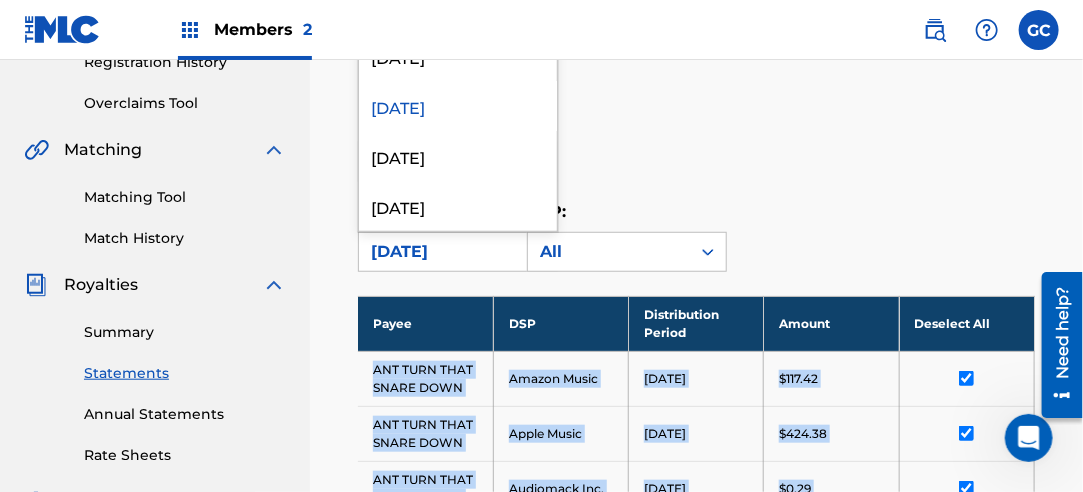 click on "[DATE]" at bounding box center (440, 252) 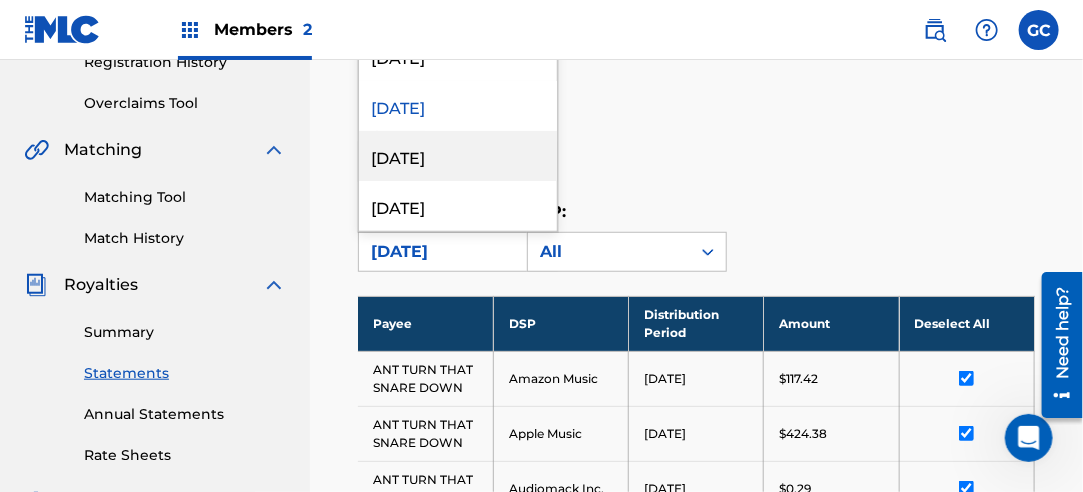 click on "[DATE]" at bounding box center (458, 156) 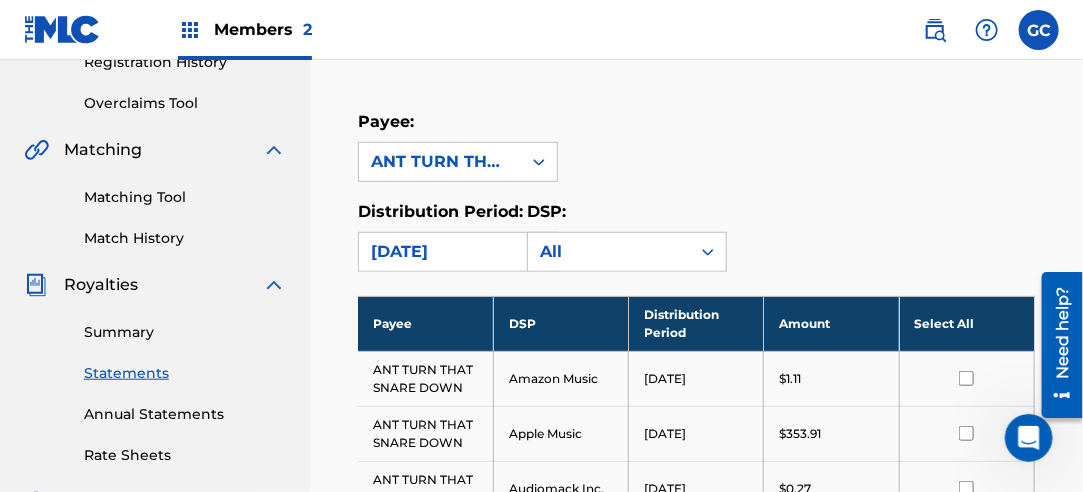 click on "Select All" at bounding box center (966, 323) 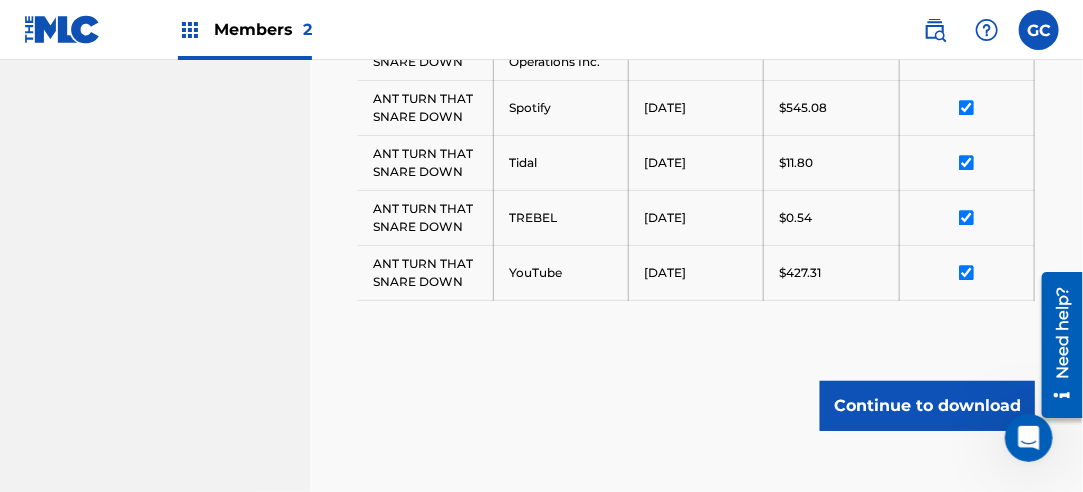 scroll, scrollTop: 1696, scrollLeft: 0, axis: vertical 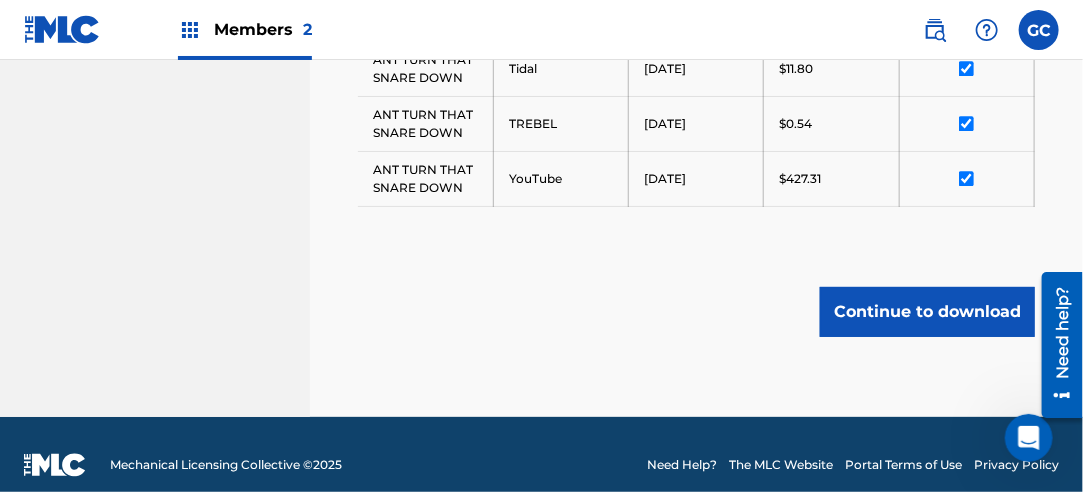 click on "Continue to download" at bounding box center [927, 312] 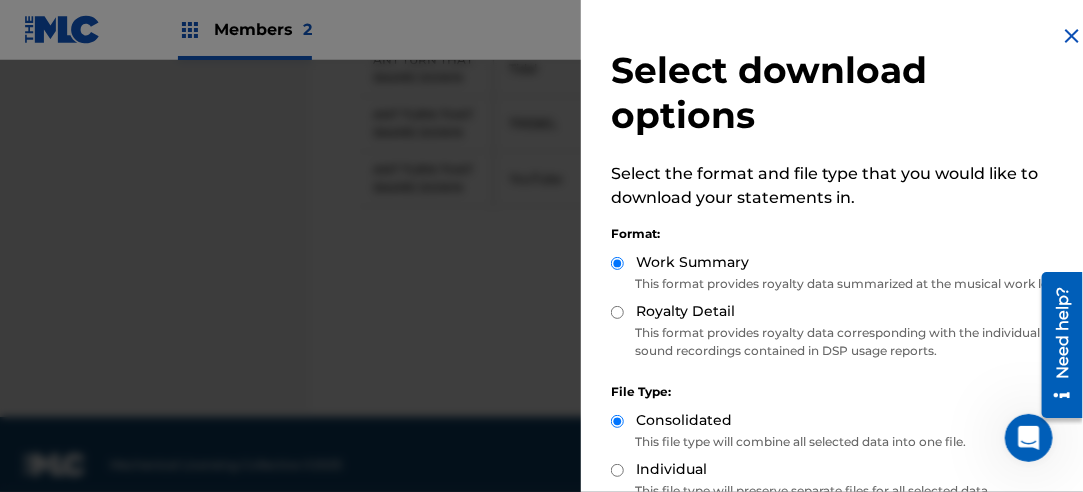 click on "Royalty Detail" at bounding box center (617, 312) 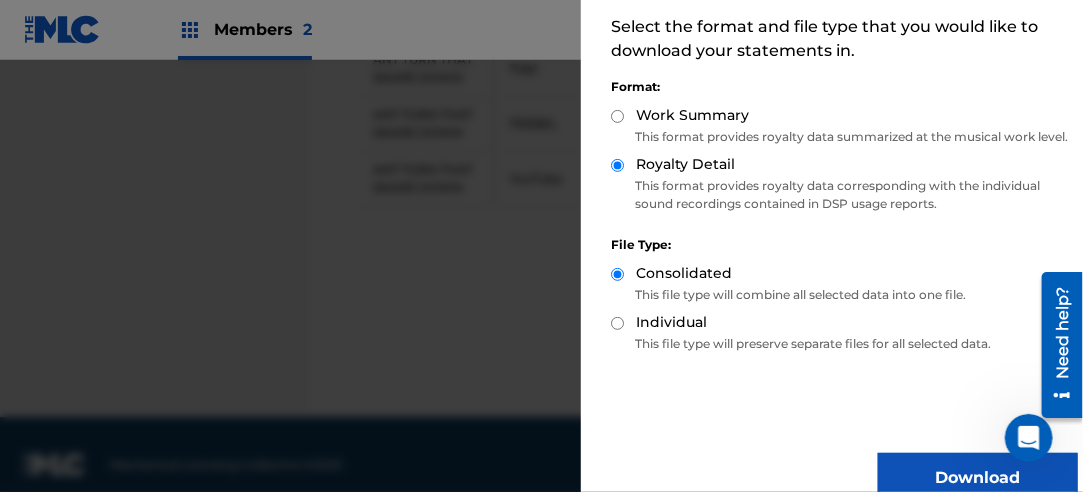 scroll, scrollTop: 200, scrollLeft: 0, axis: vertical 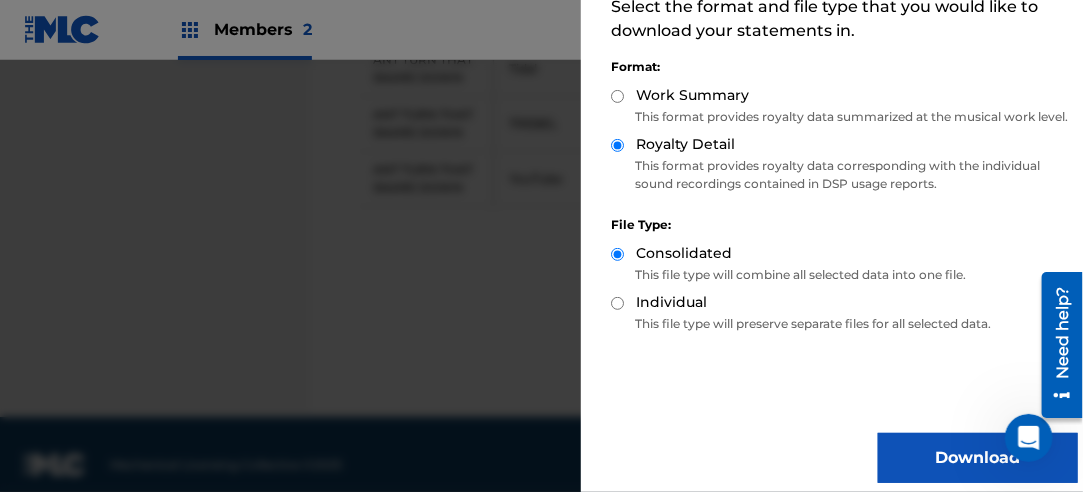 click on "Download" at bounding box center (978, 458) 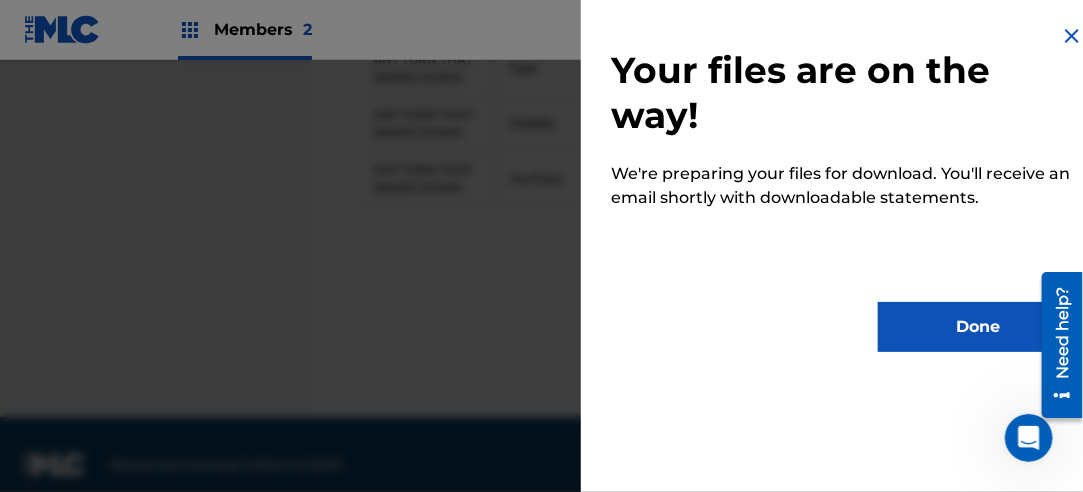 click on "Done" at bounding box center (978, 327) 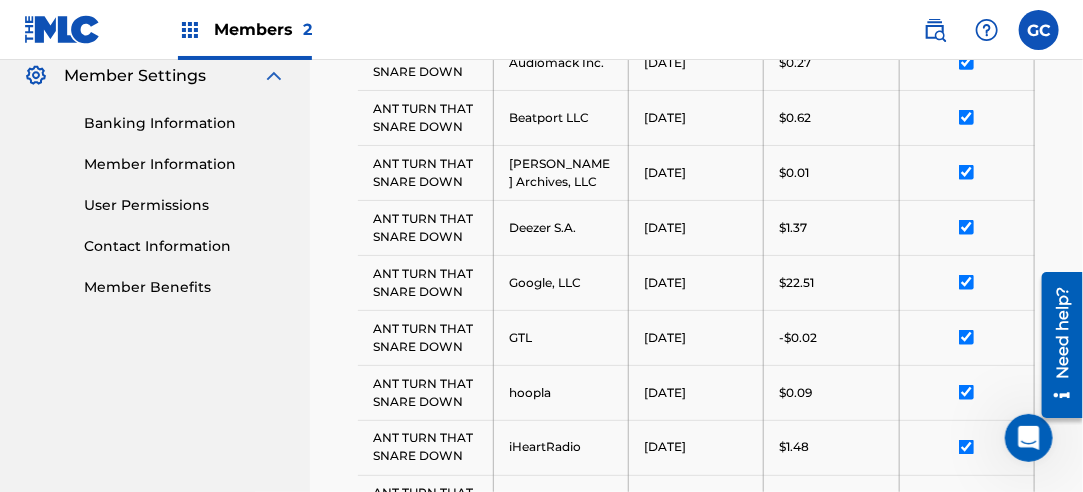 scroll, scrollTop: 596, scrollLeft: 0, axis: vertical 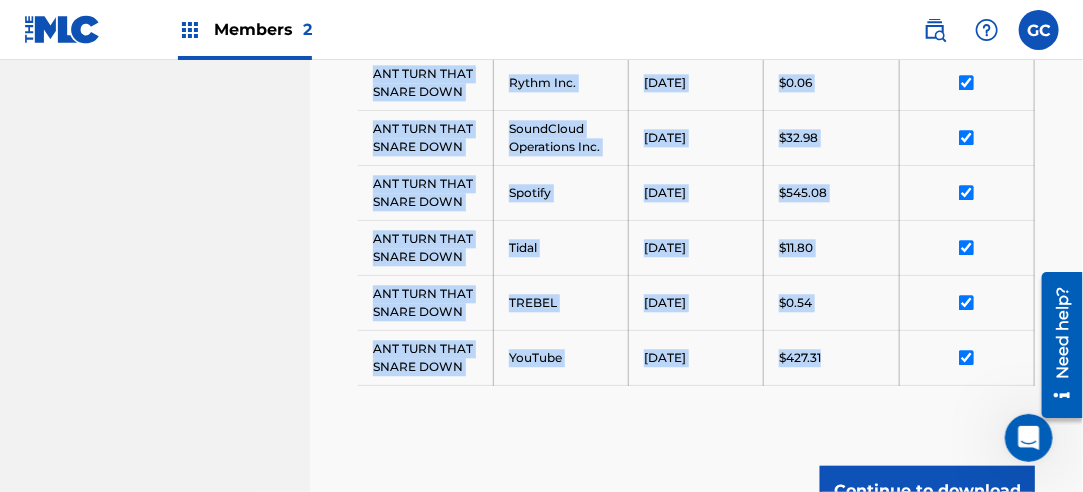 drag, startPoint x: 370, startPoint y: 167, endPoint x: 825, endPoint y: 347, distance: 489.31073 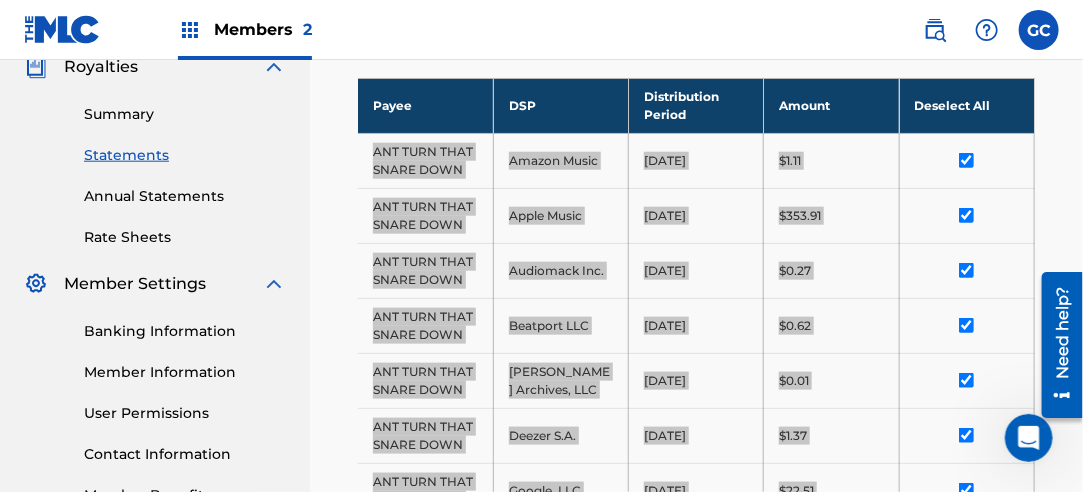 scroll, scrollTop: 517, scrollLeft: 0, axis: vertical 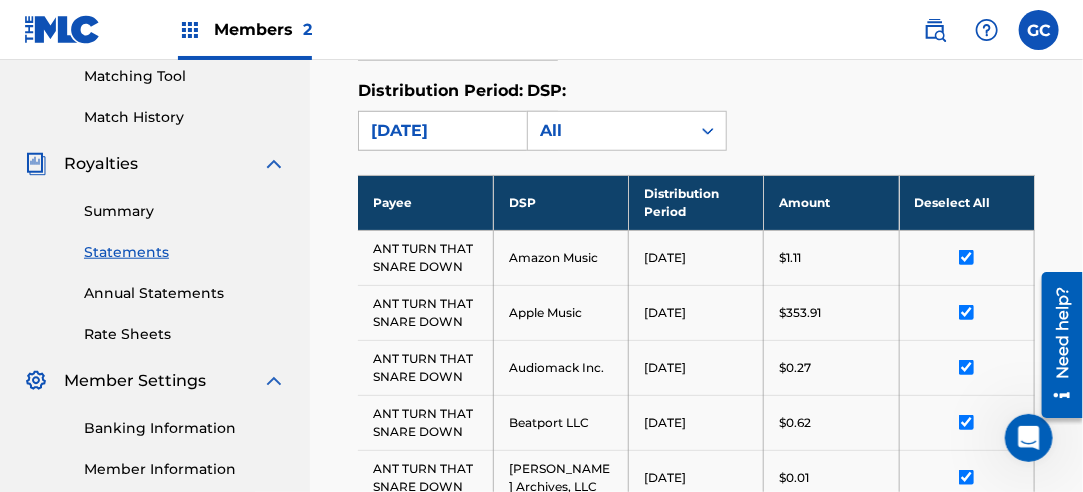 click on "[DATE]" at bounding box center (440, 131) 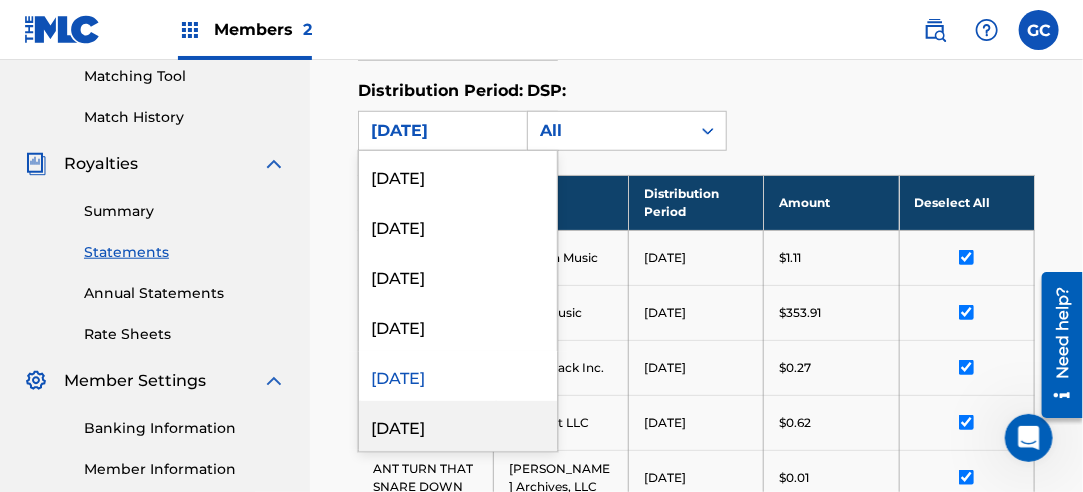 click on "[DATE]" at bounding box center [458, 426] 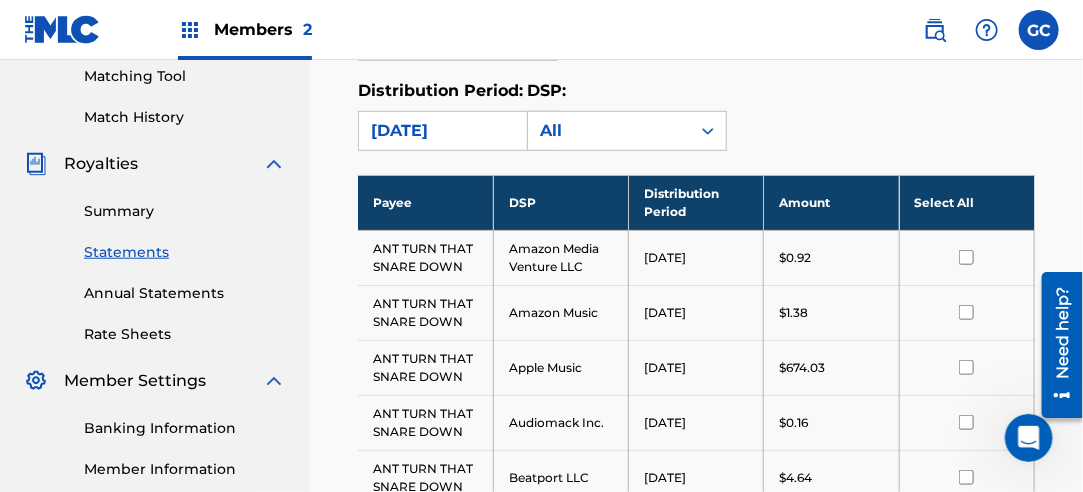 click on "Select All" at bounding box center [966, 202] 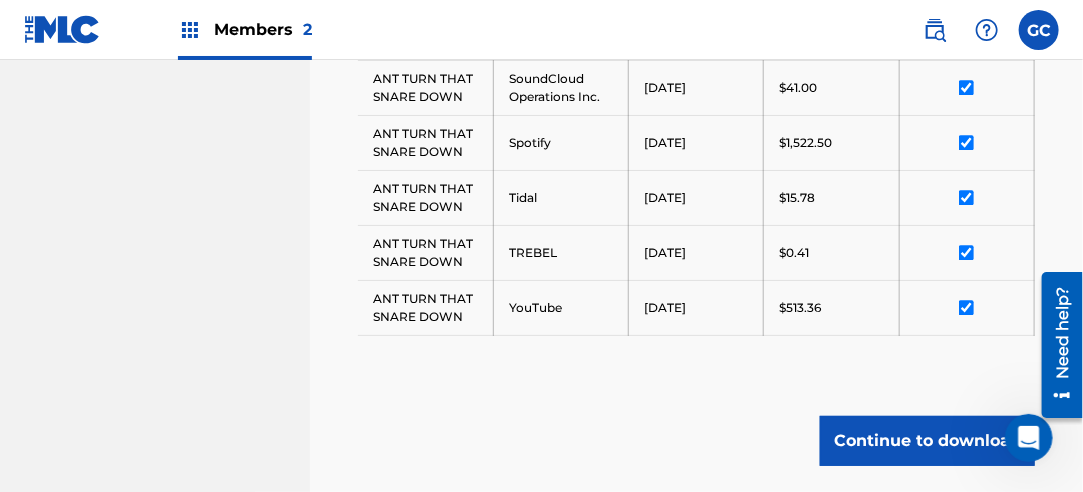 scroll, scrollTop: 1650, scrollLeft: 0, axis: vertical 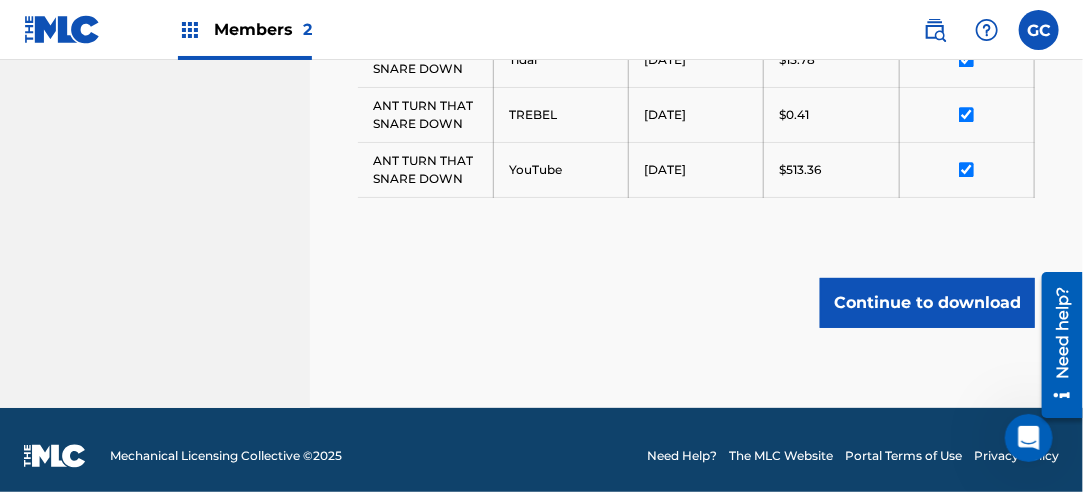 click on "Continue to download" at bounding box center [927, 303] 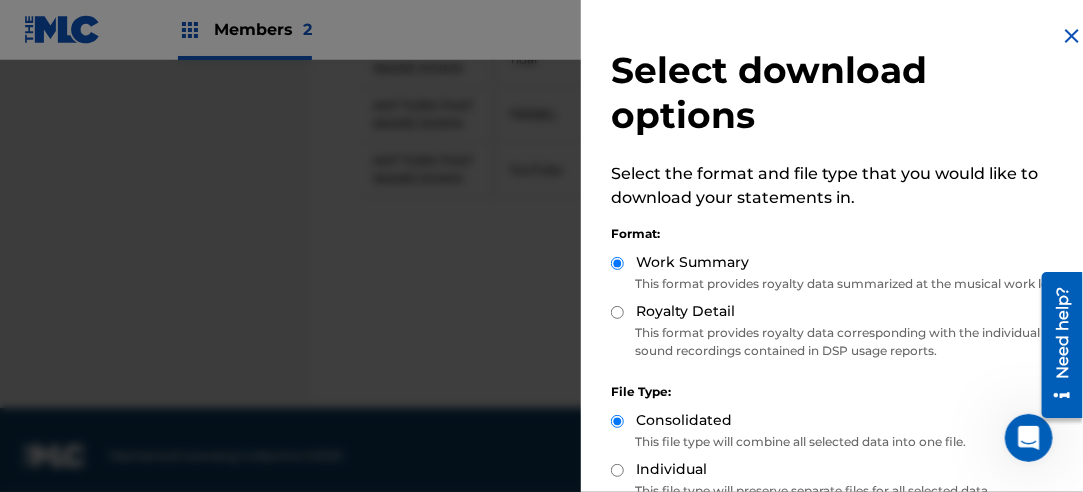 click on "Royalty Detail" at bounding box center [617, 312] 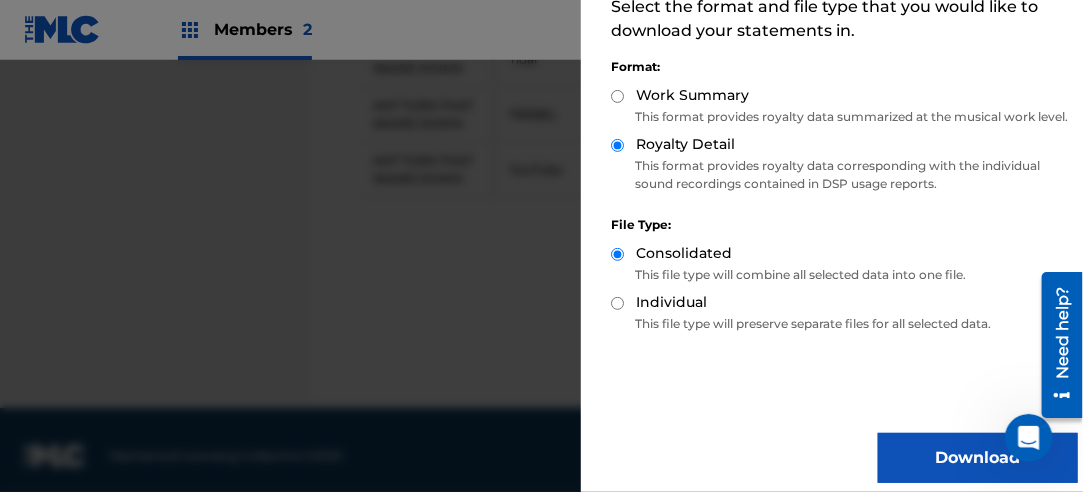 scroll, scrollTop: 200, scrollLeft: 0, axis: vertical 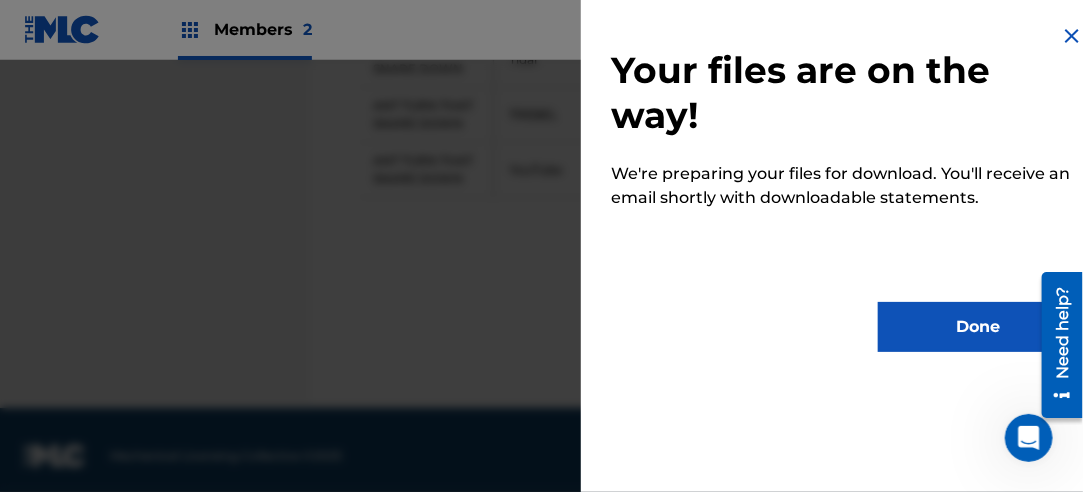 click on "Done" at bounding box center (978, 327) 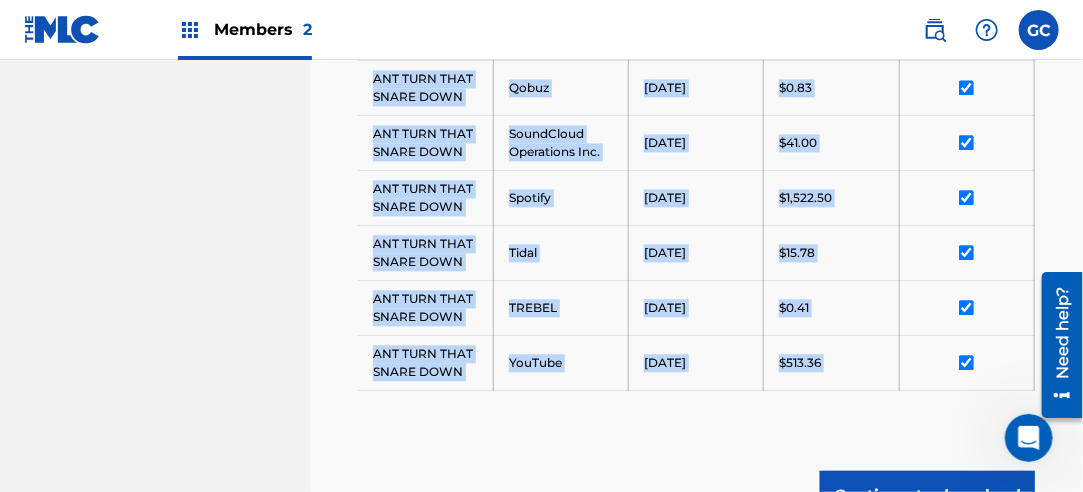 scroll, scrollTop: 1570, scrollLeft: 0, axis: vertical 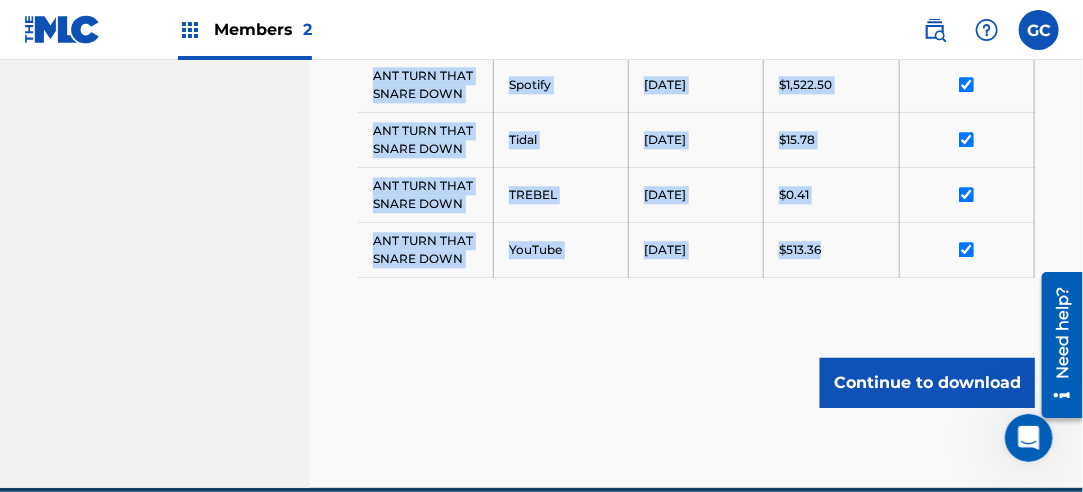drag, startPoint x: 371, startPoint y: 110, endPoint x: 823, endPoint y: 246, distance: 472.01694 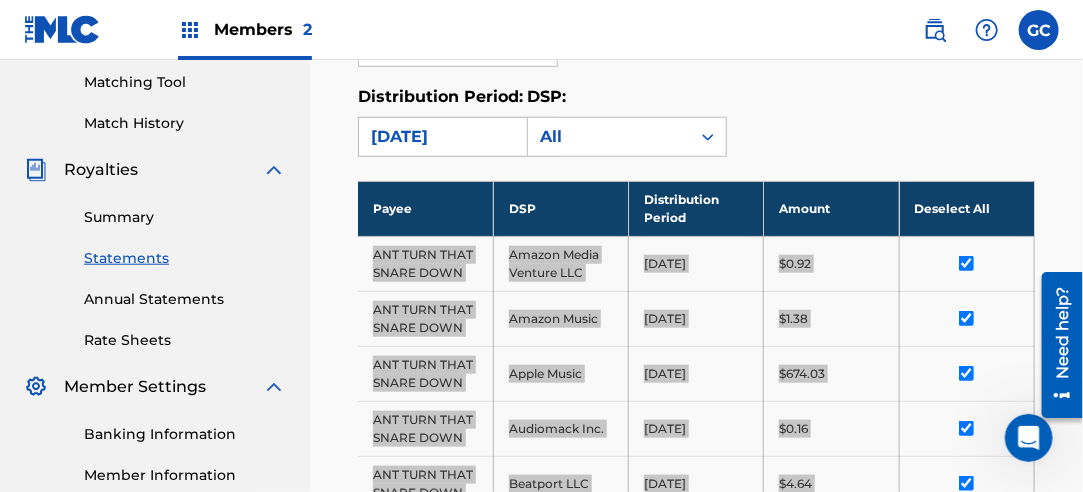 scroll, scrollTop: 470, scrollLeft: 0, axis: vertical 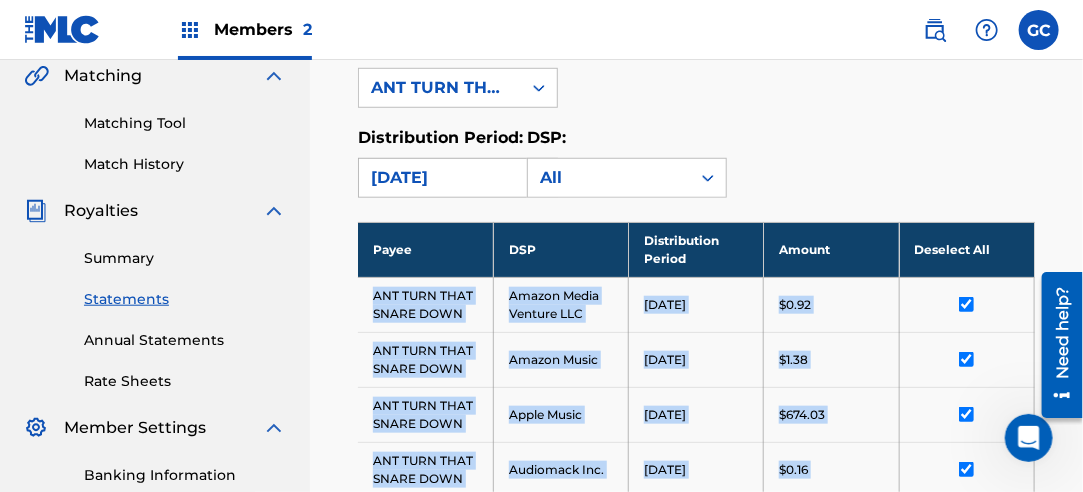 click on "[DATE]" at bounding box center [440, 178] 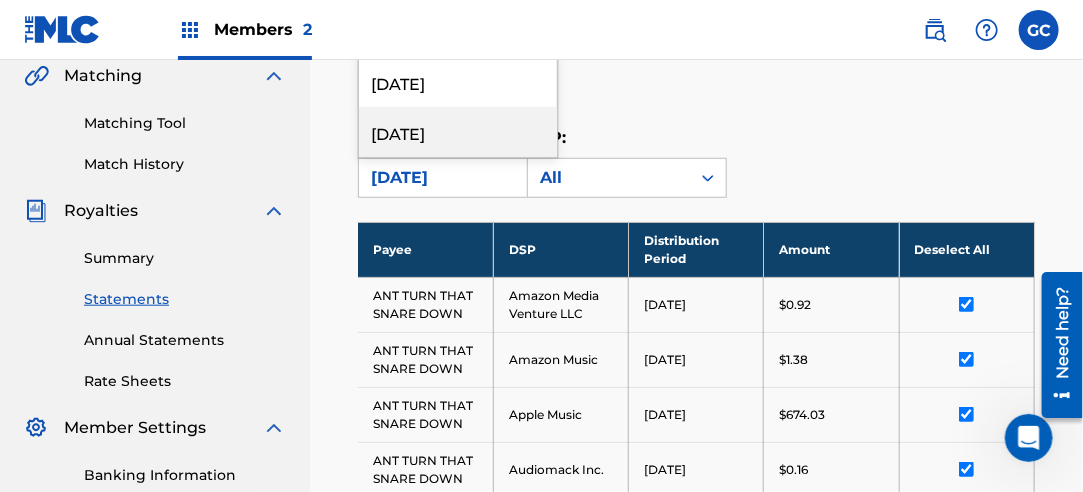 scroll, scrollTop: 100, scrollLeft: 0, axis: vertical 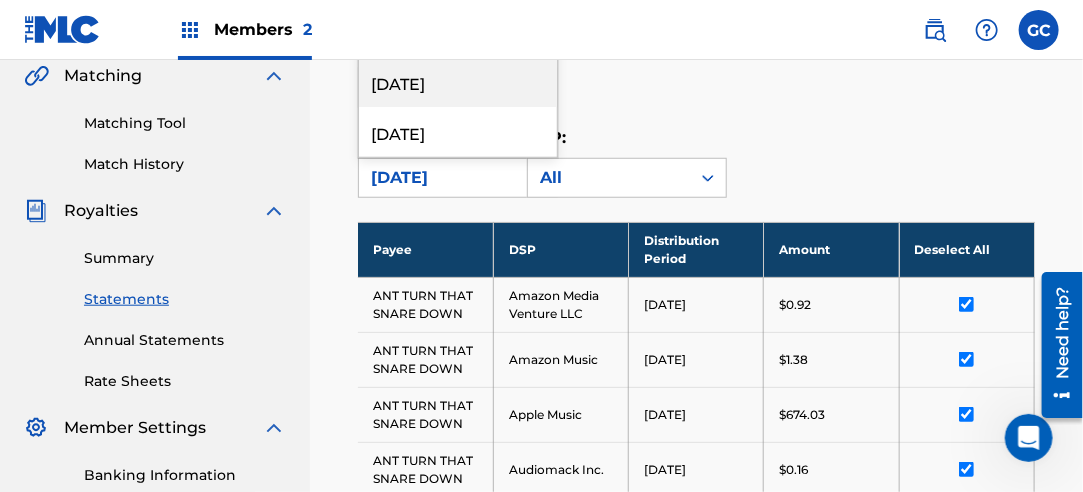 click on "[DATE]" at bounding box center [458, 82] 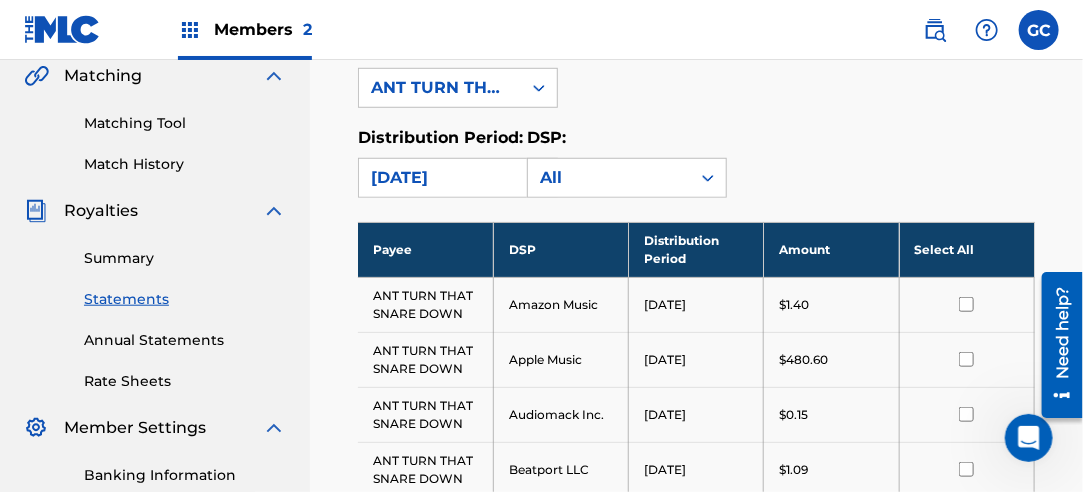 click on "Select All" at bounding box center [966, 249] 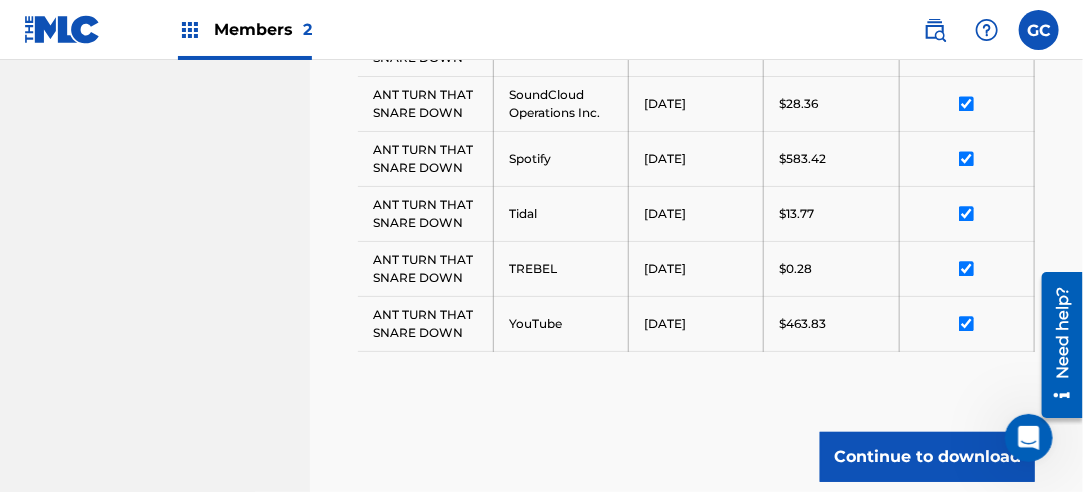 scroll, scrollTop: 1541, scrollLeft: 0, axis: vertical 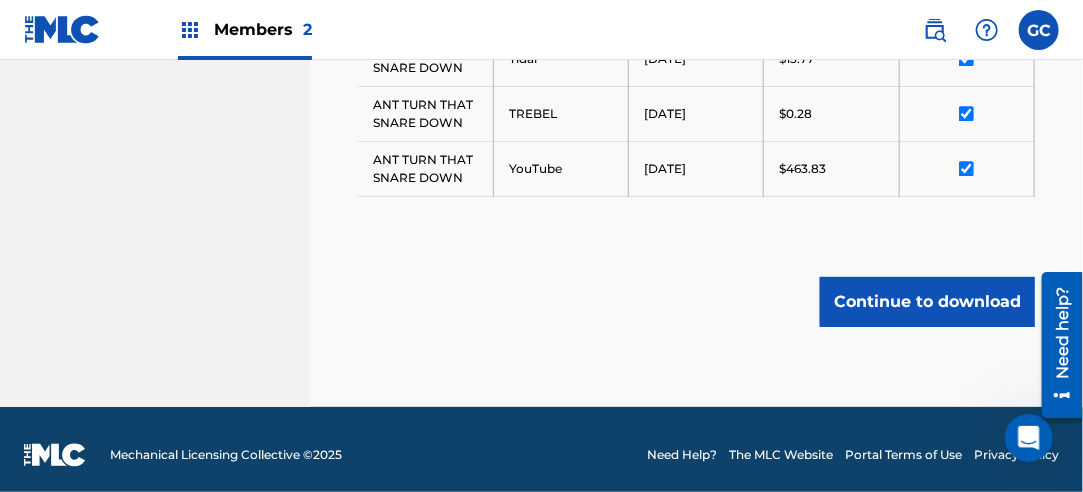 click on "Royalty Statements Select your desired payee from the Payee drop-down menu. Then you can filter by distribution period and DSP in the corresponding drop-down menus. In the Select column, check the box(es) for any statements you would like to download or click    Select All   at the top of the column to select all statements. Scroll to the bottom and click  Continue to download , then select your download options from the slide-out menu. Payee: ANT TURN THAT SNARE DOWN Distribution Period: [DATE] DSP: All Payee DSP Distribution Period Amount Deselect All ANT TURN THAT SNARE DOWN Amazon Music [DATE] $1.40 ANT TURN THAT SNARE DOWN Apple Music [DATE] $480.60 ANT TURN THAT SNARE DOWN Audiomack Inc. [DATE] $0.15 ANT TURN THAT SNARE DOWN Beatport LLC [DATE] $1.09 ANT TURN THAT SNARE DOWN Deezer S.A. [DATE] $1.57 ANT TURN THAT SNARE DOWN GTL  [DATE] $0.02 ANT TURN THAT SNARE DOWN hoopla [DATE] $1.01 ANT TURN THAT SNARE DOWN iHeartRadio [DATE] $1.50 LiveXLive $5.12" at bounding box center (696, -487) 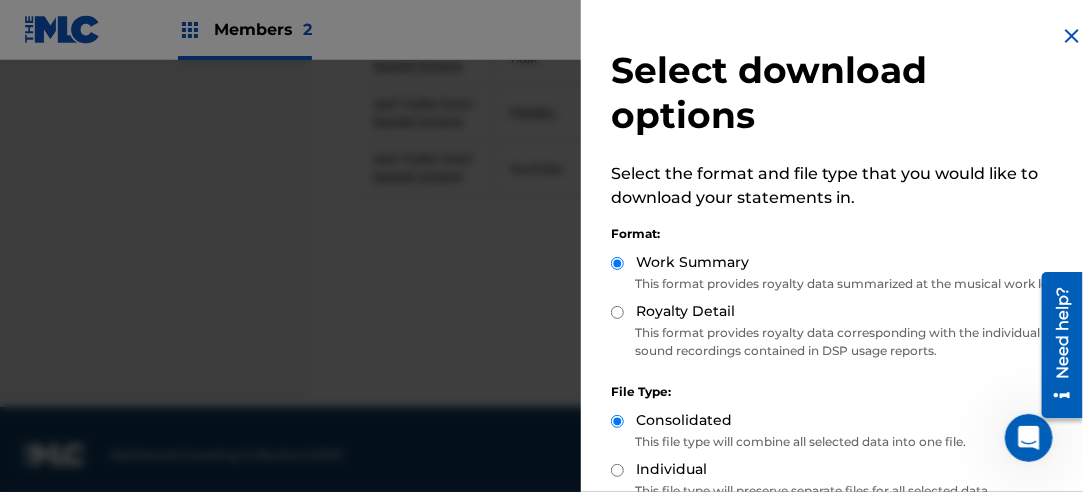 click on "Royalty Detail" at bounding box center [844, 312] 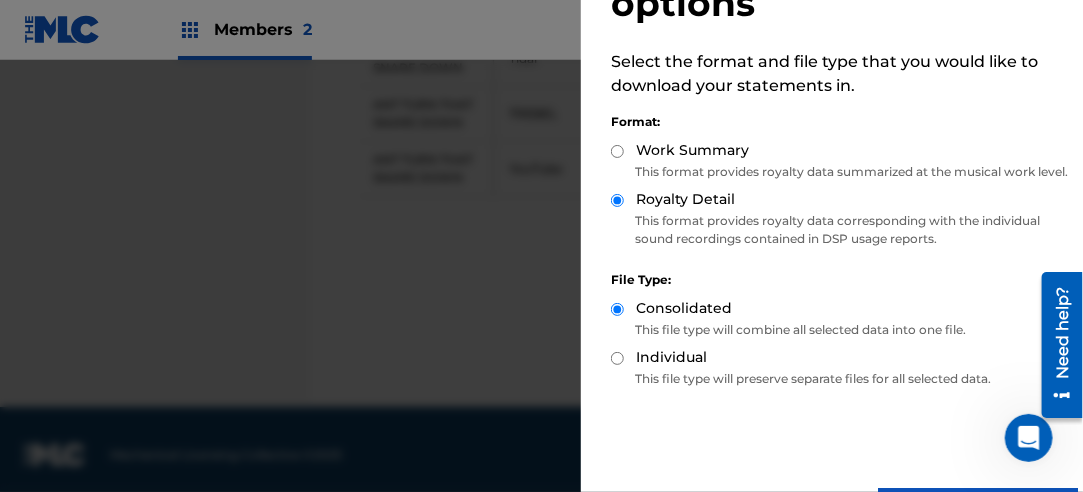 scroll, scrollTop: 200, scrollLeft: 0, axis: vertical 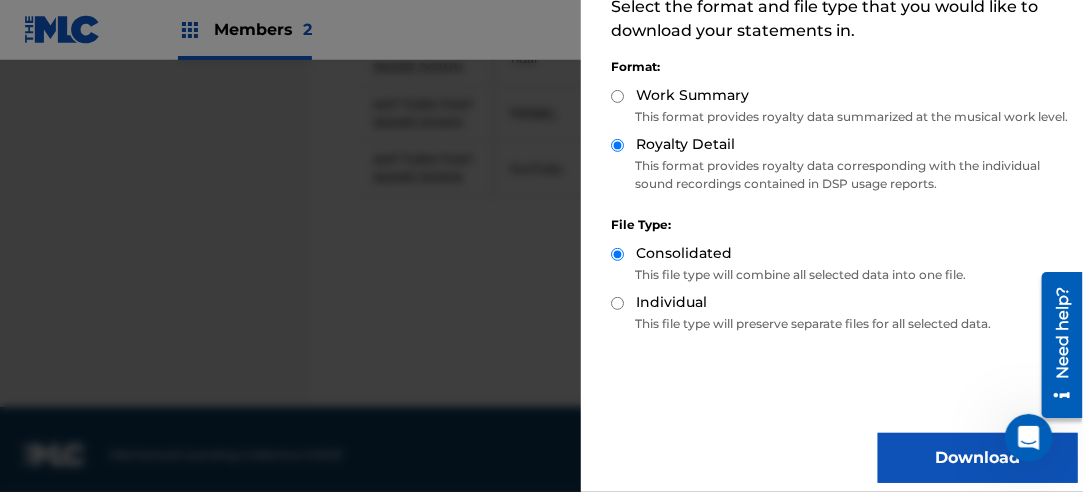 click on "Download" at bounding box center (978, 458) 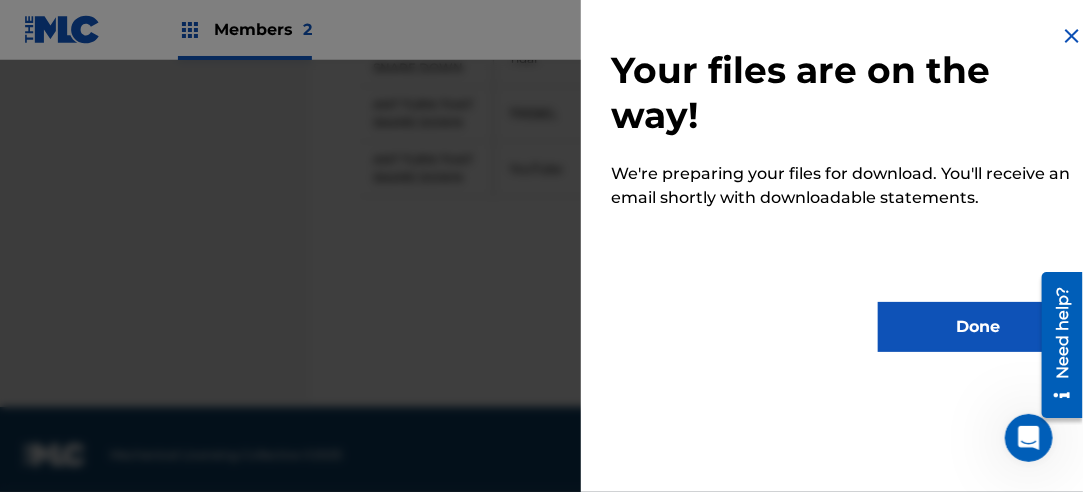 click on "Done" at bounding box center [978, 327] 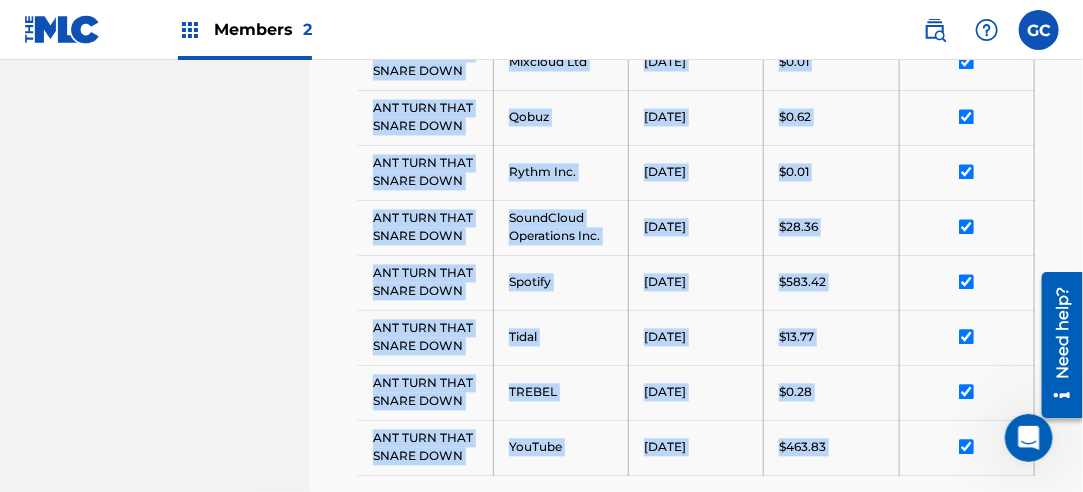 scroll, scrollTop: 1541, scrollLeft: 0, axis: vertical 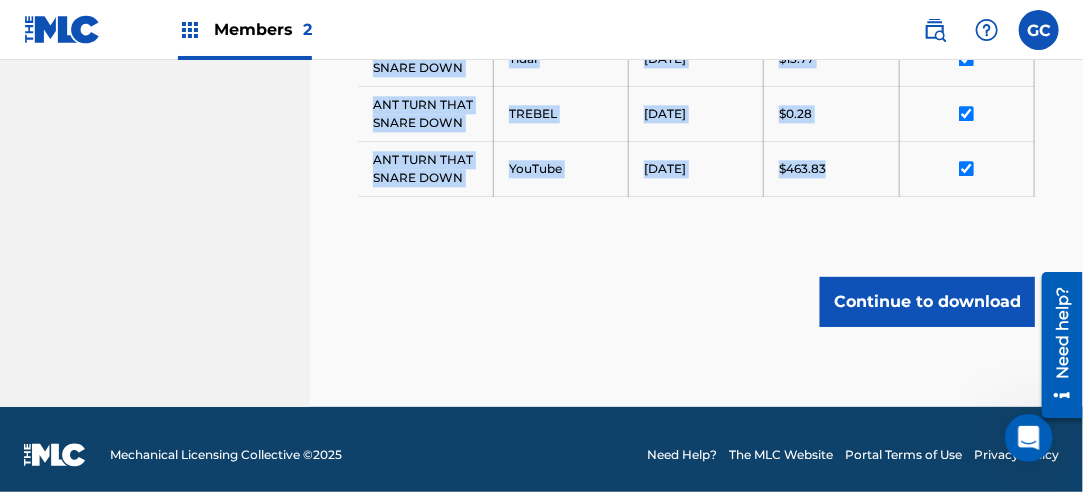 drag, startPoint x: 374, startPoint y: 119, endPoint x: 824, endPoint y: 159, distance: 451.7743 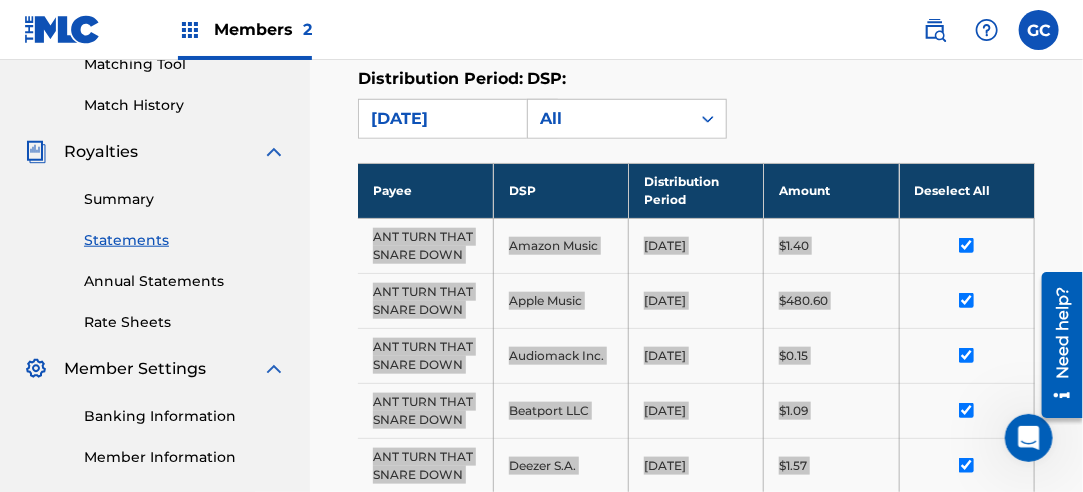 scroll, scrollTop: 441, scrollLeft: 0, axis: vertical 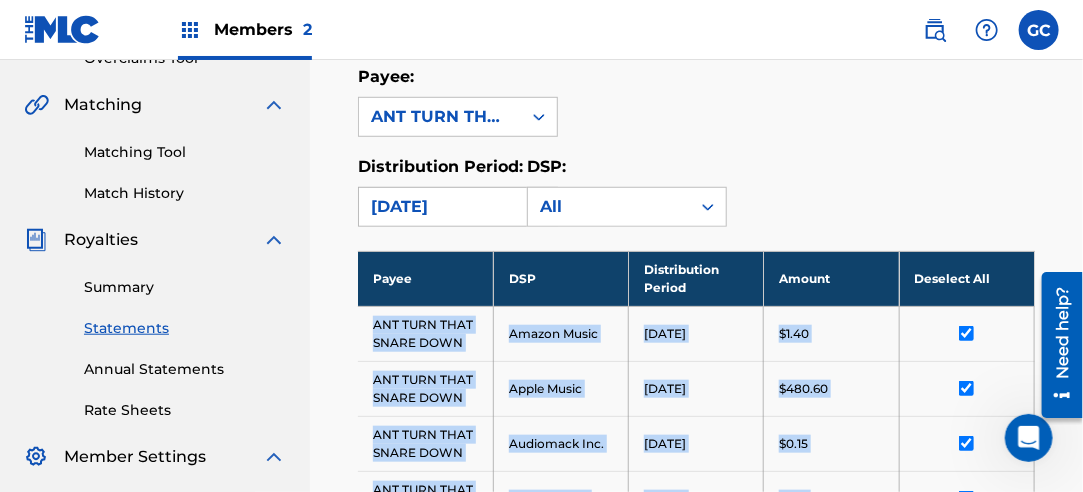 click on "[DATE]" at bounding box center [440, 207] 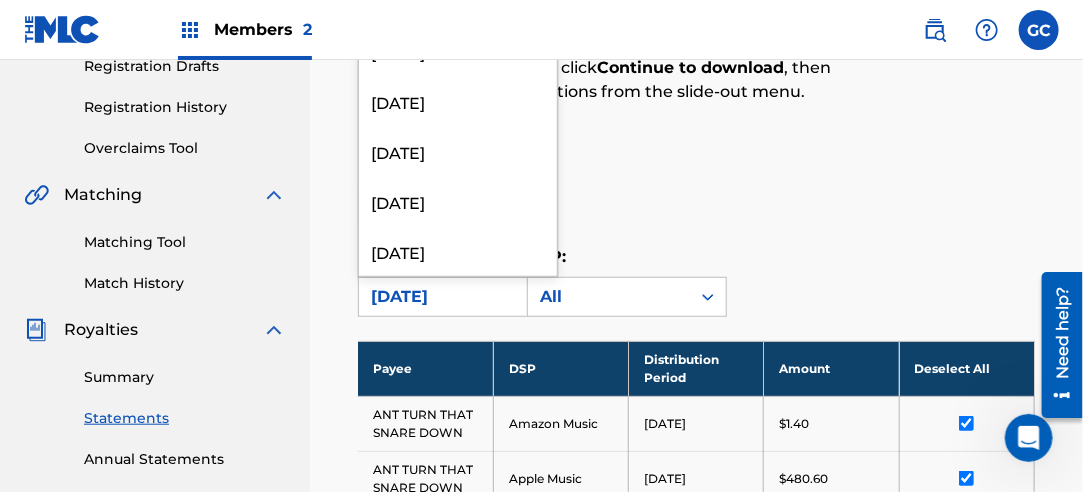 scroll, scrollTop: 141, scrollLeft: 0, axis: vertical 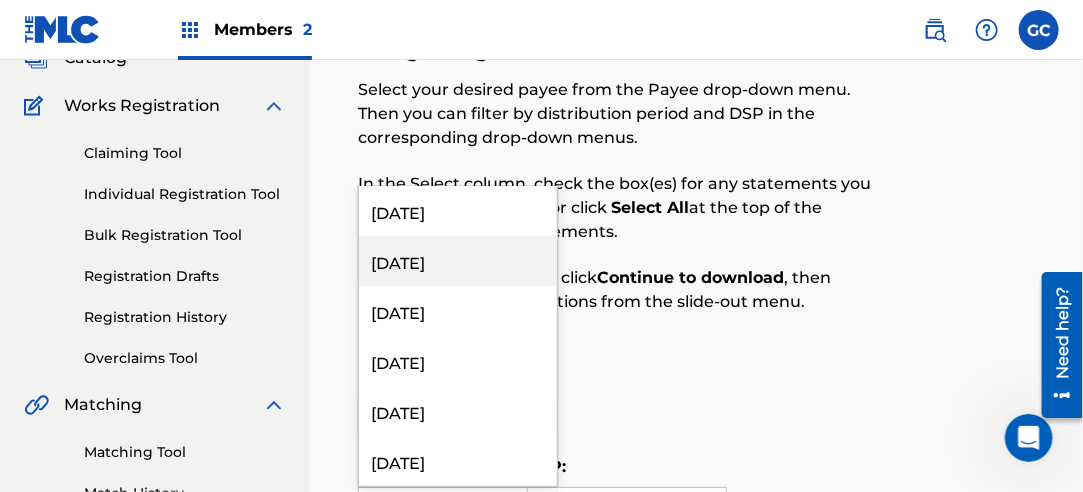 drag, startPoint x: 454, startPoint y: 268, endPoint x: 482, endPoint y: 268, distance: 28 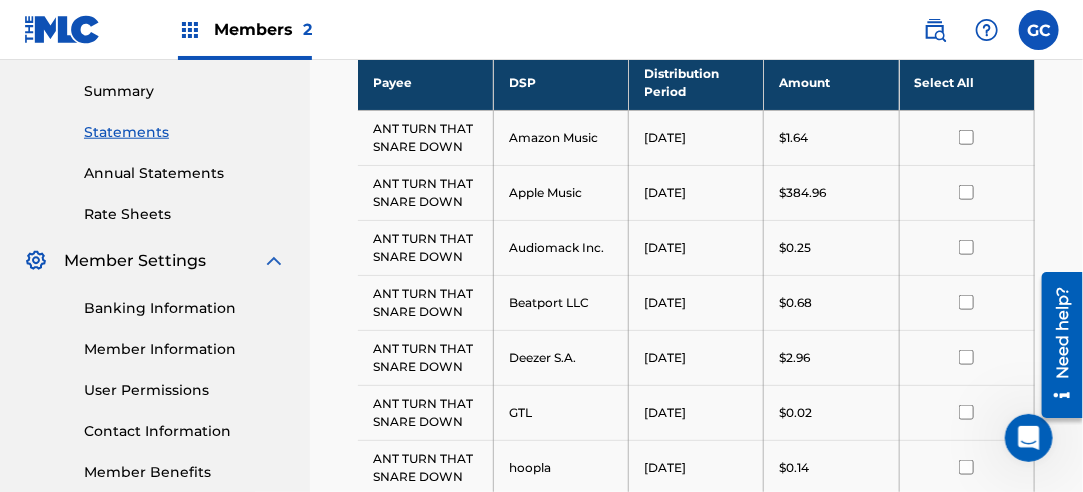 scroll, scrollTop: 641, scrollLeft: 0, axis: vertical 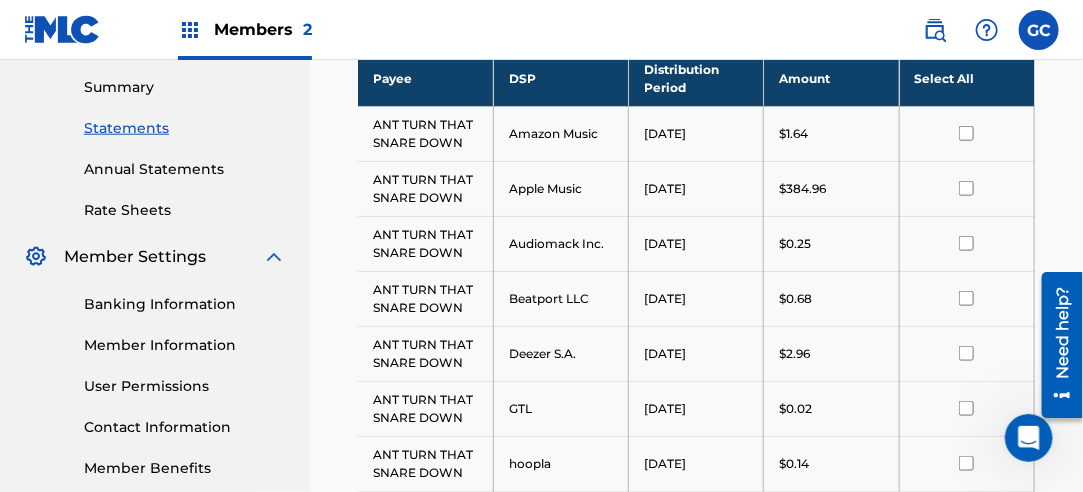 click on "Select All" at bounding box center [966, 78] 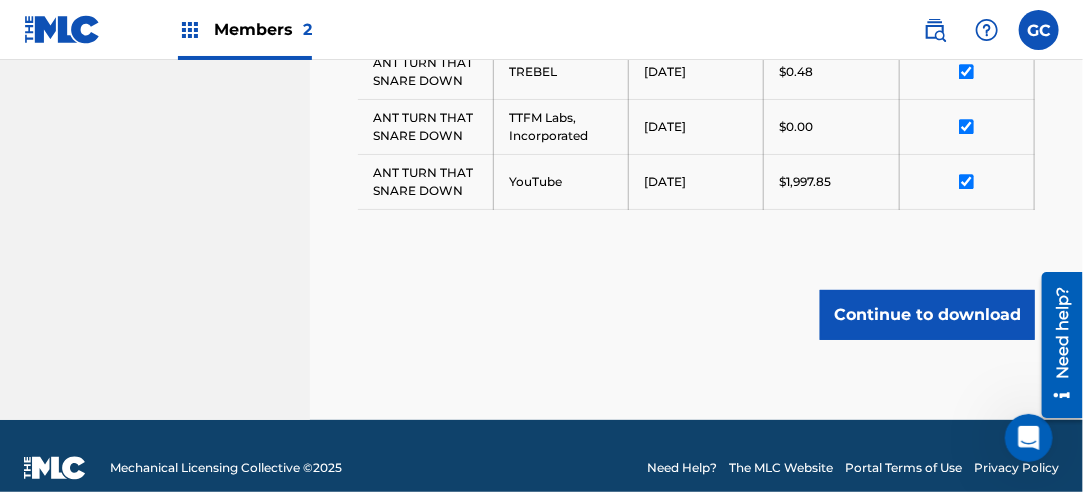 scroll, scrollTop: 1641, scrollLeft: 0, axis: vertical 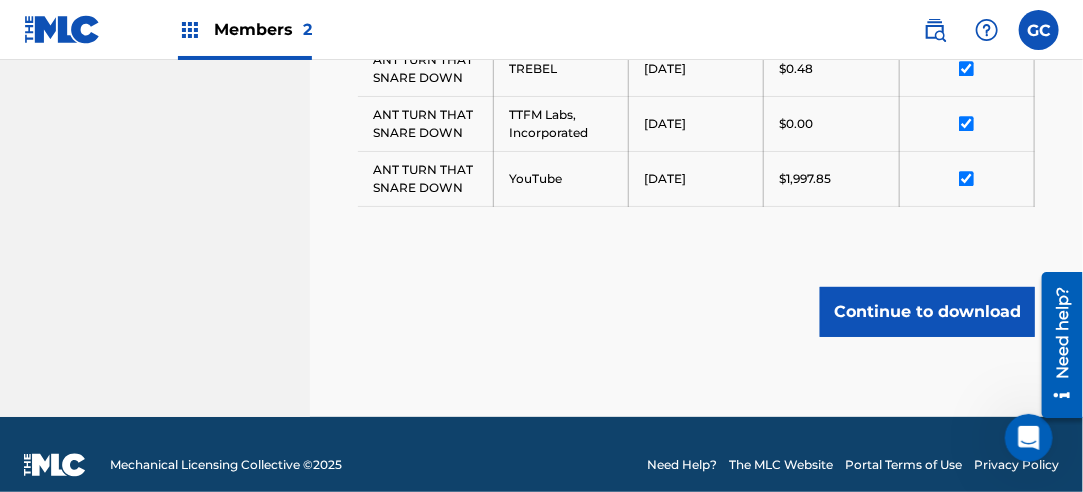 click on "Continue to download" at bounding box center [927, 312] 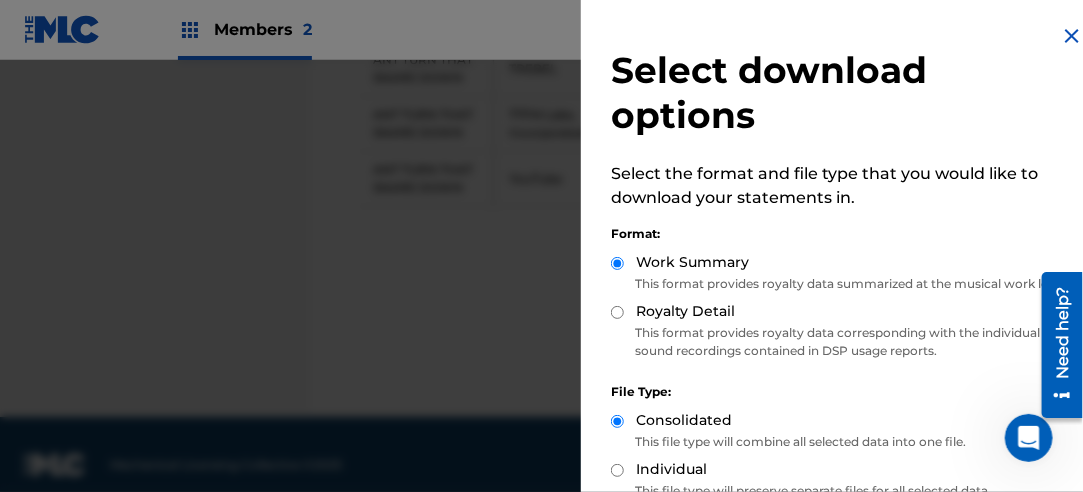 click on "Royalty Detail" at bounding box center [617, 312] 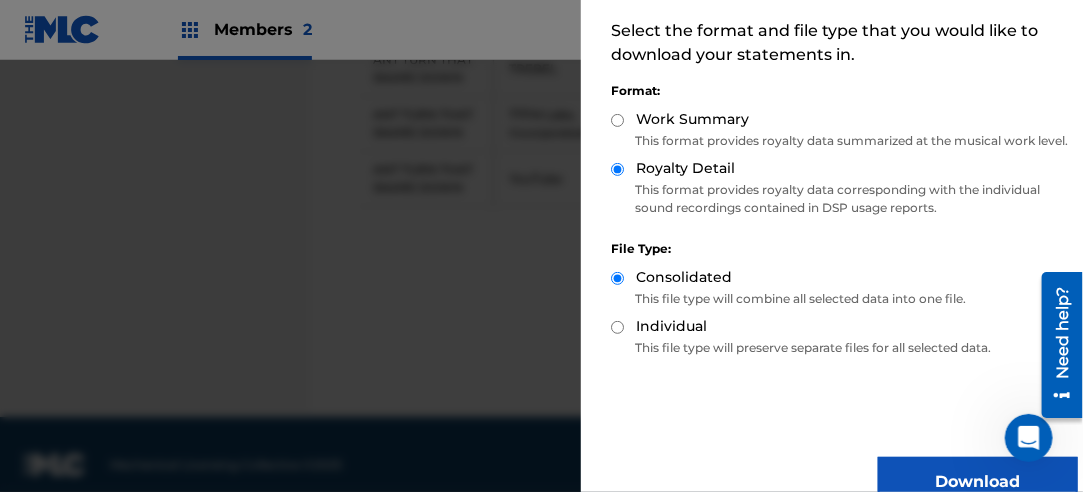 scroll, scrollTop: 200, scrollLeft: 0, axis: vertical 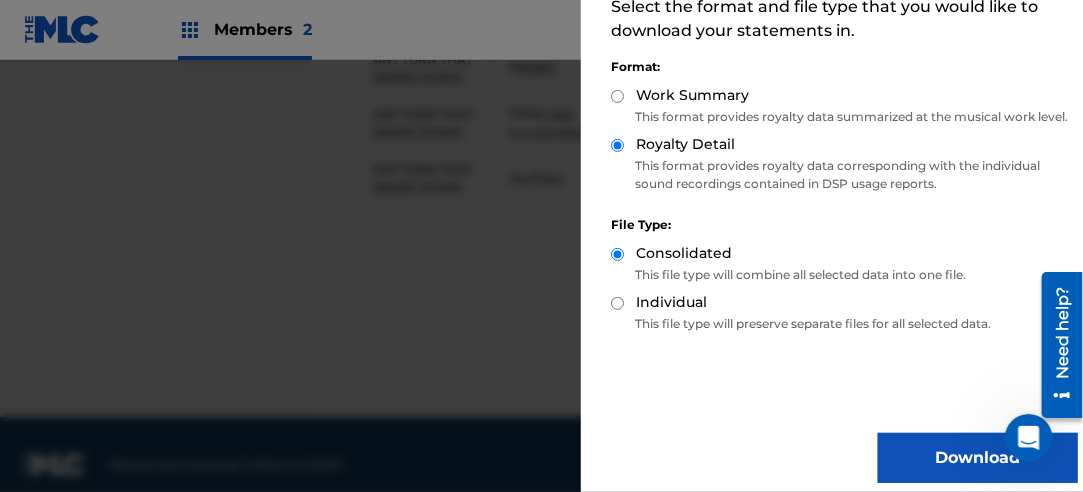 click on "Download" at bounding box center [978, 458] 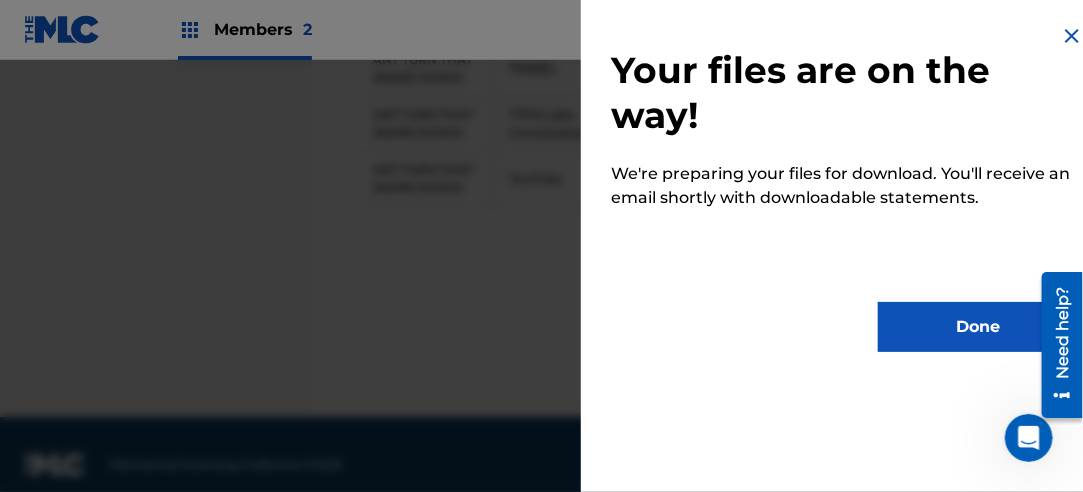 scroll, scrollTop: 0, scrollLeft: 0, axis: both 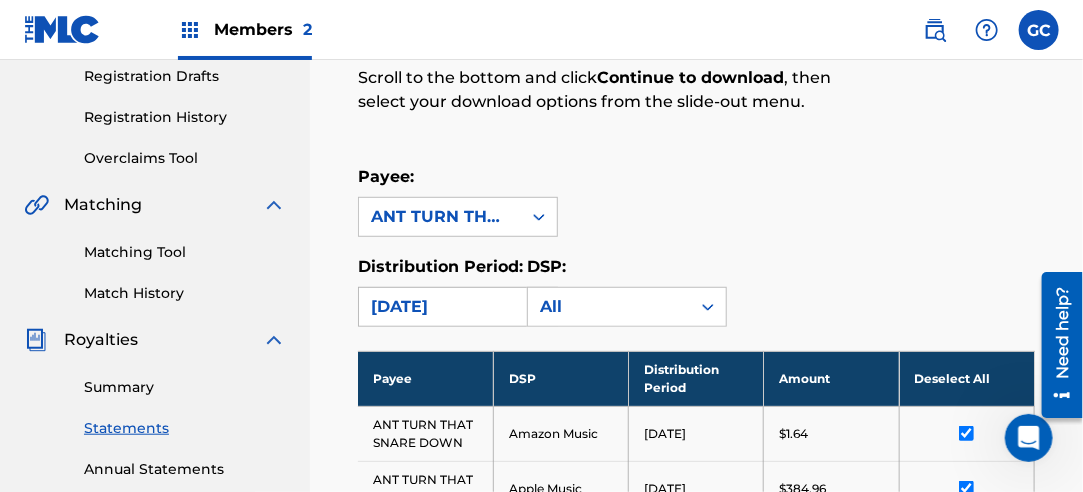 click on "[DATE]" at bounding box center [440, 307] 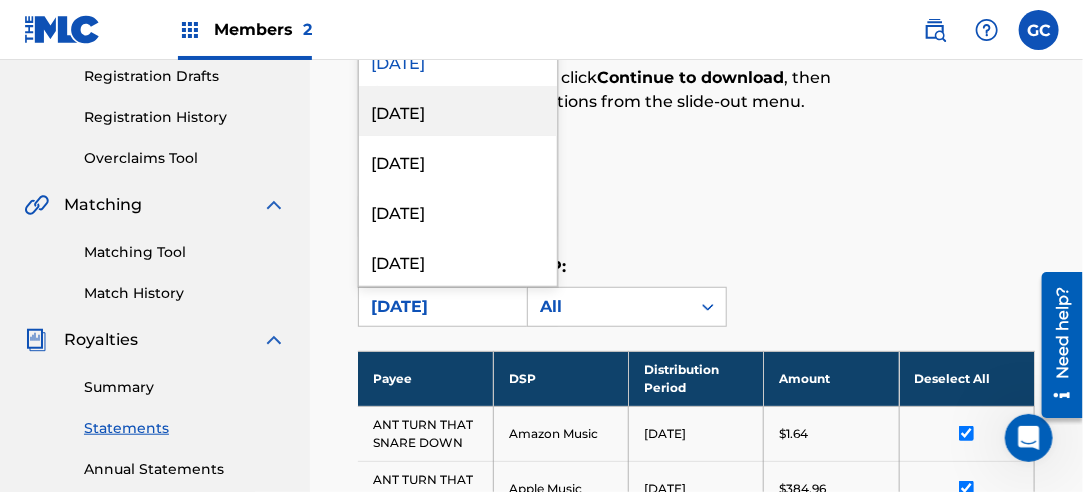 click on "[DATE]" at bounding box center (458, 111) 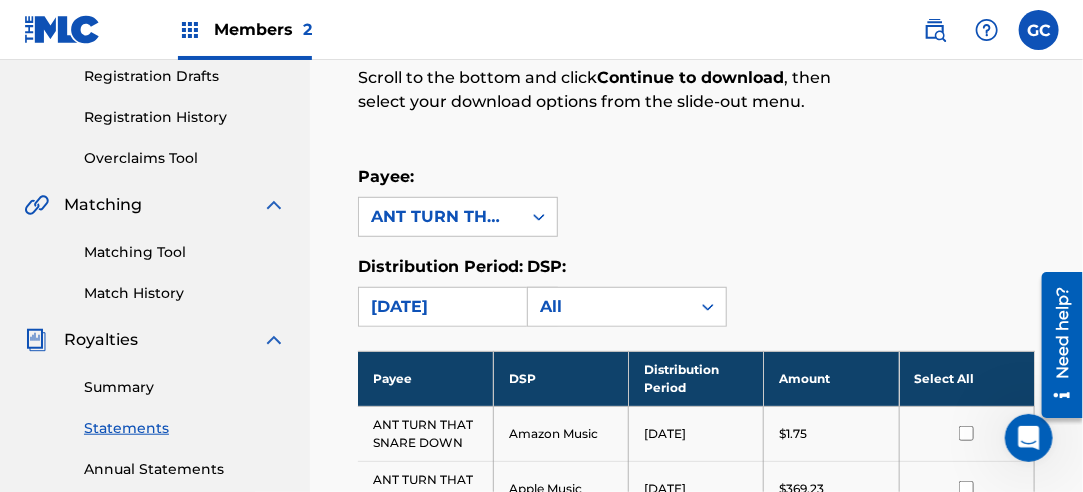 click on "Select All" at bounding box center (966, 378) 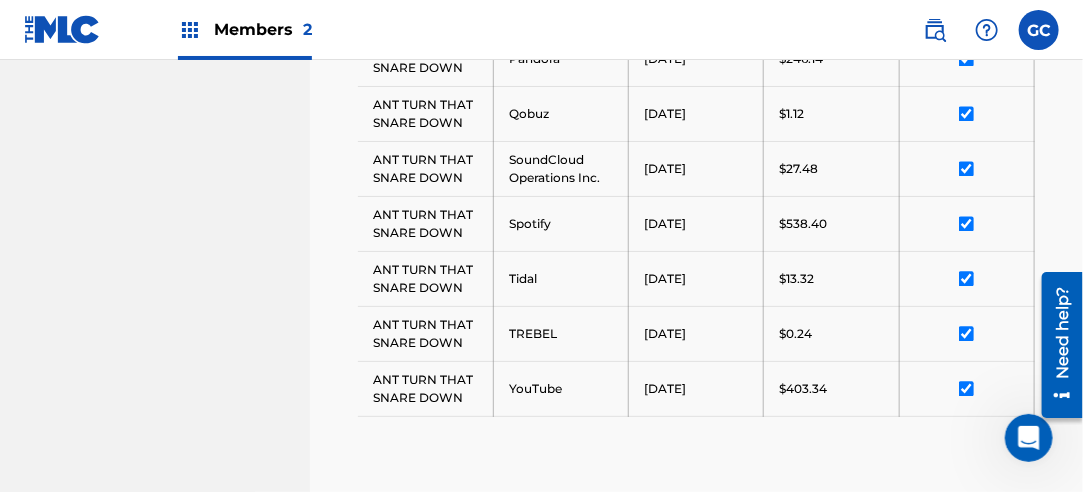 scroll, scrollTop: 1541, scrollLeft: 0, axis: vertical 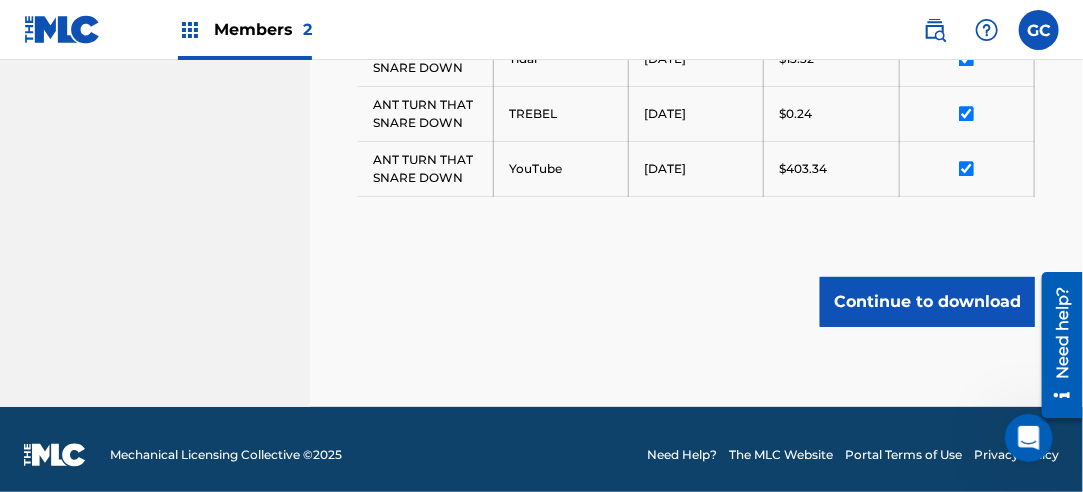 click on "Continue to download" at bounding box center (927, 302) 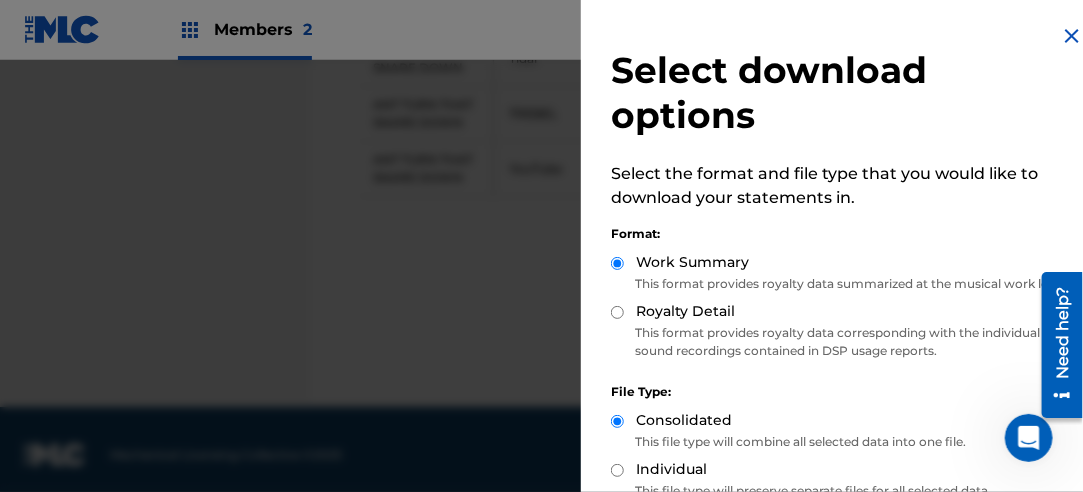 click on "Royalty Detail" at bounding box center (617, 312) 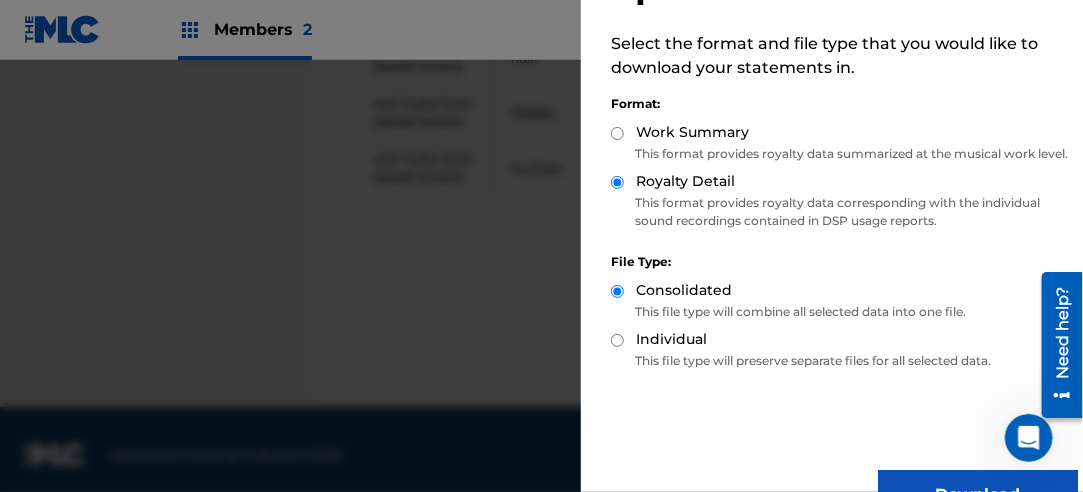 scroll, scrollTop: 200, scrollLeft: 0, axis: vertical 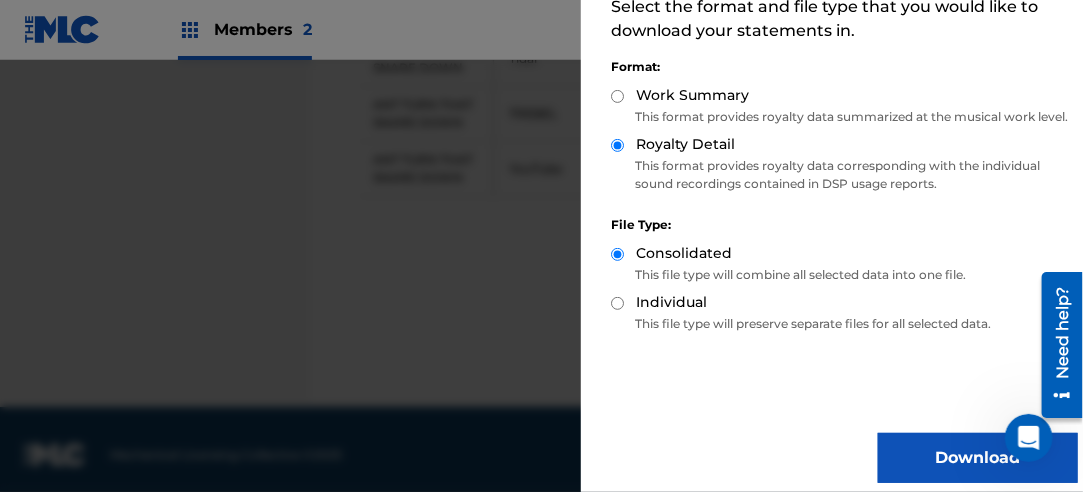 click on "Download" at bounding box center (978, 458) 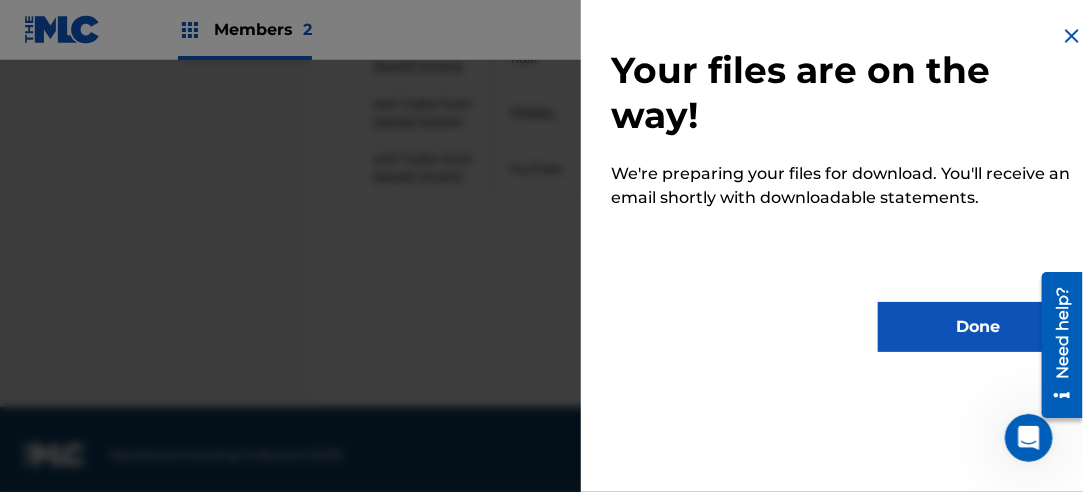 scroll, scrollTop: 0, scrollLeft: 0, axis: both 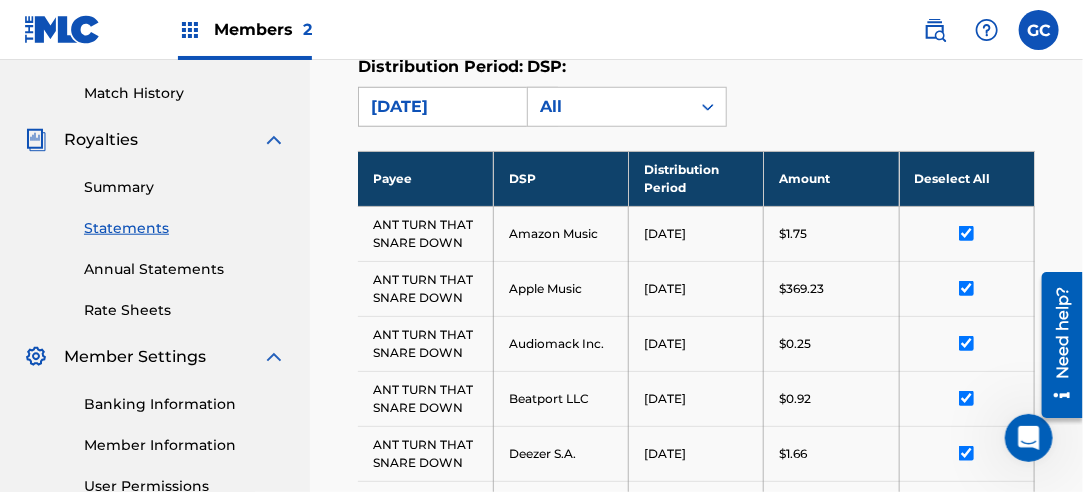 click on "[DATE]" at bounding box center (440, 107) 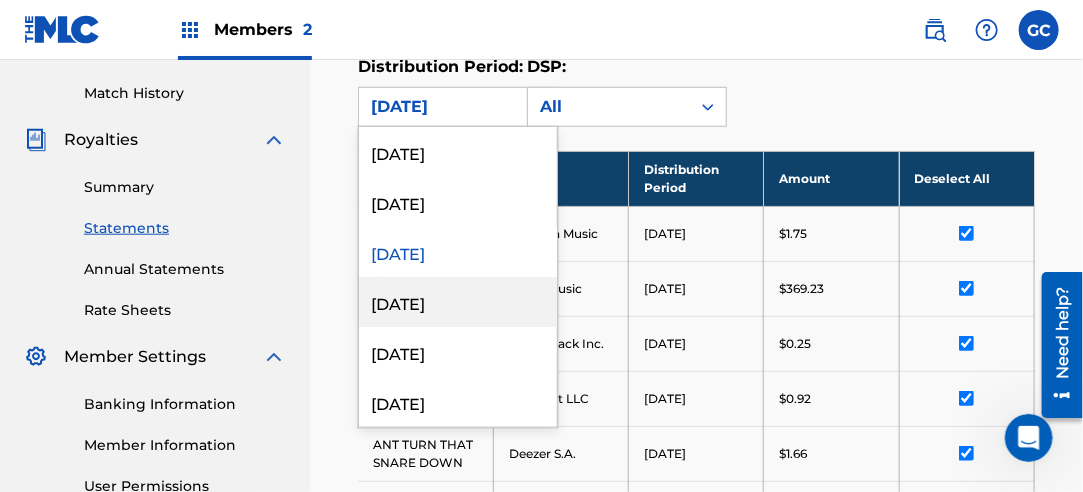 click on "[DATE]" at bounding box center (458, 302) 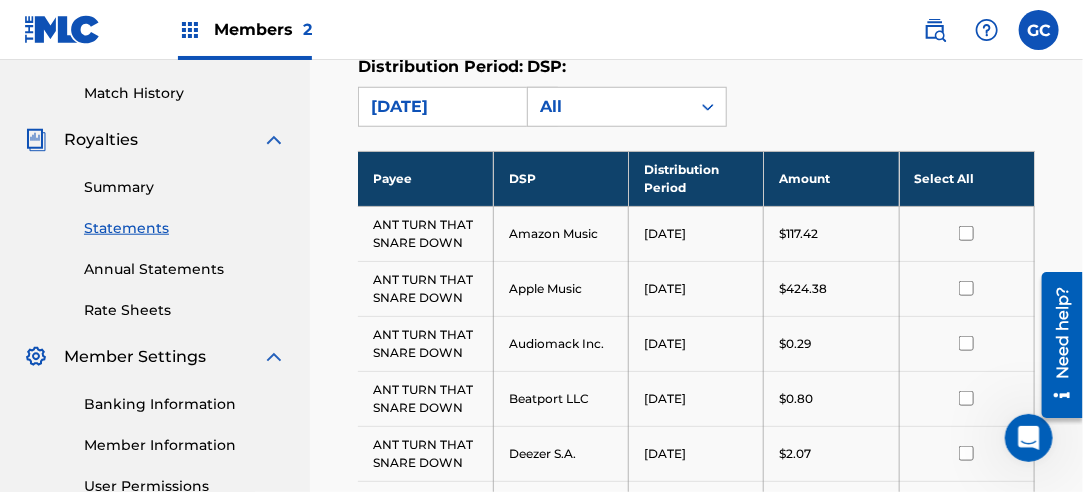 click on "Select All" at bounding box center (966, 178) 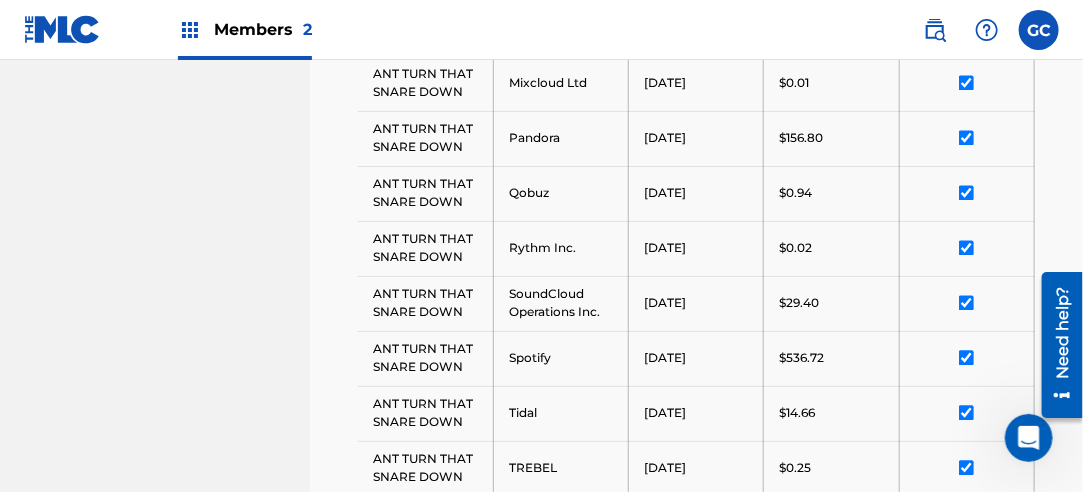 scroll, scrollTop: 1541, scrollLeft: 0, axis: vertical 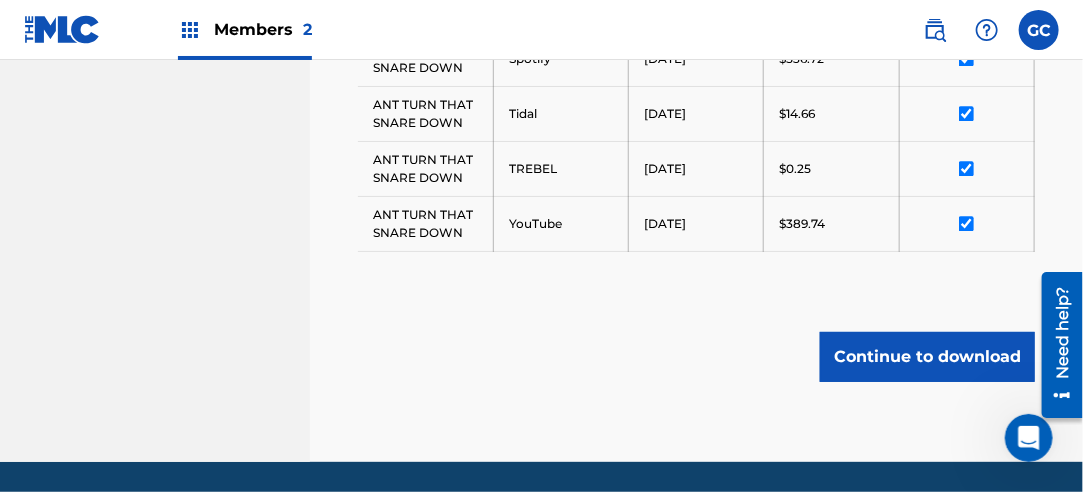 click on "Continue to download" at bounding box center (927, 357) 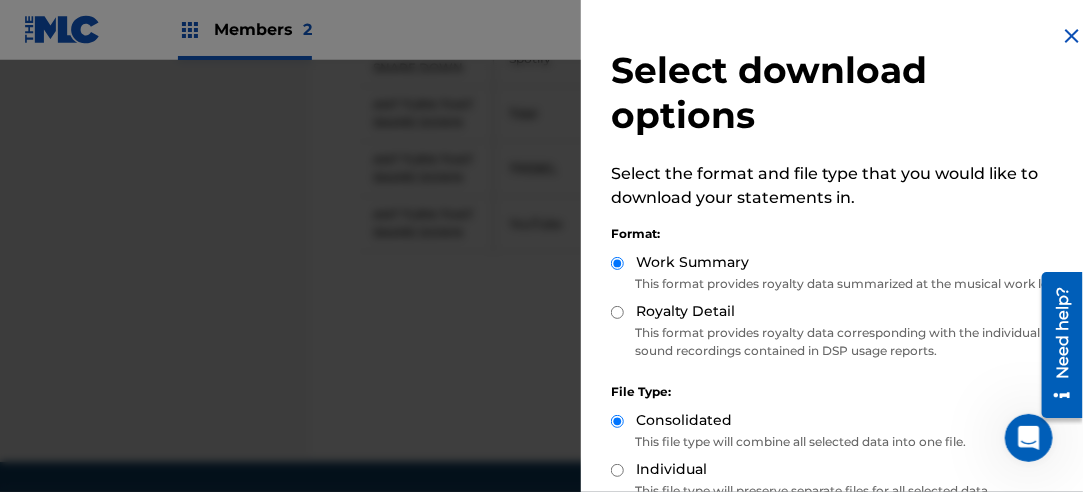 drag, startPoint x: 612, startPoint y: 326, endPoint x: 652, endPoint y: 336, distance: 41.231056 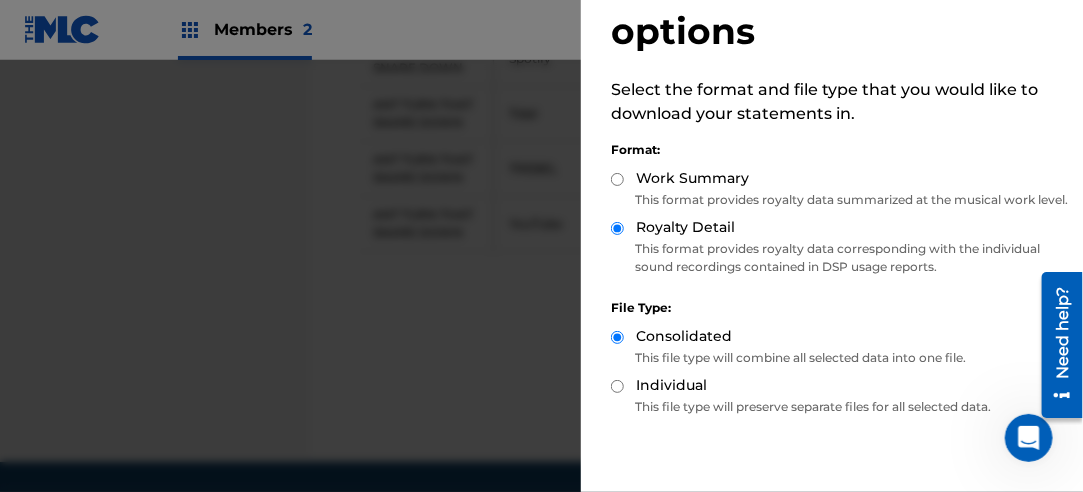 scroll, scrollTop: 200, scrollLeft: 0, axis: vertical 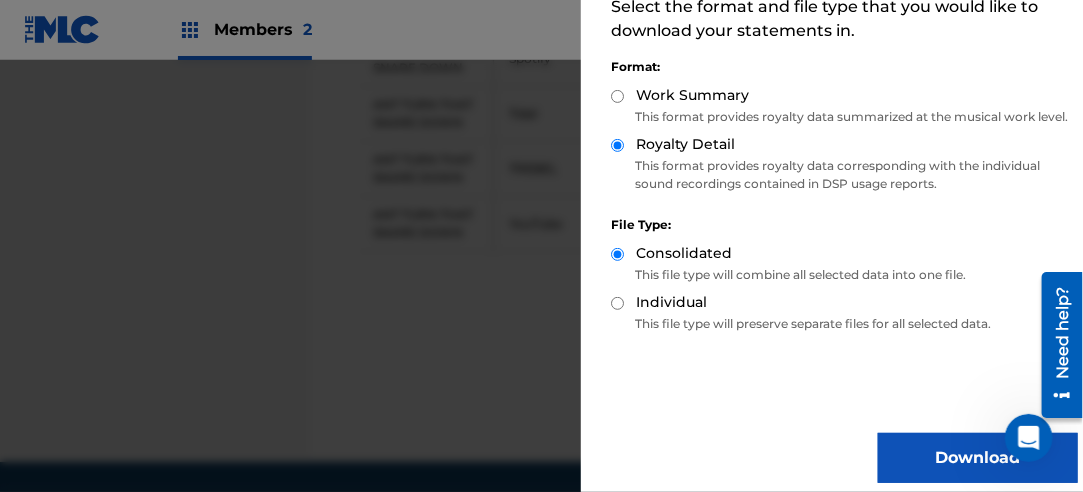 click on "Download" at bounding box center [978, 458] 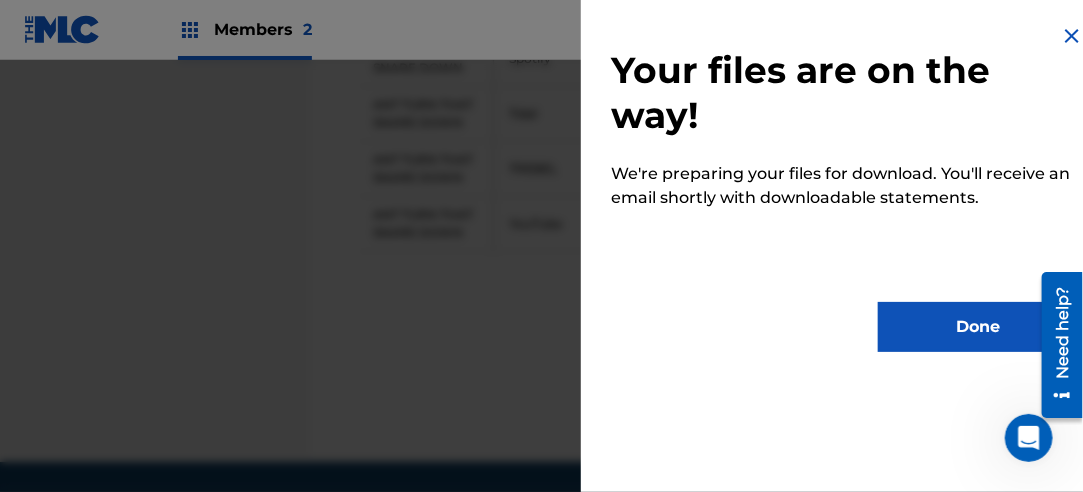 scroll, scrollTop: 0, scrollLeft: 0, axis: both 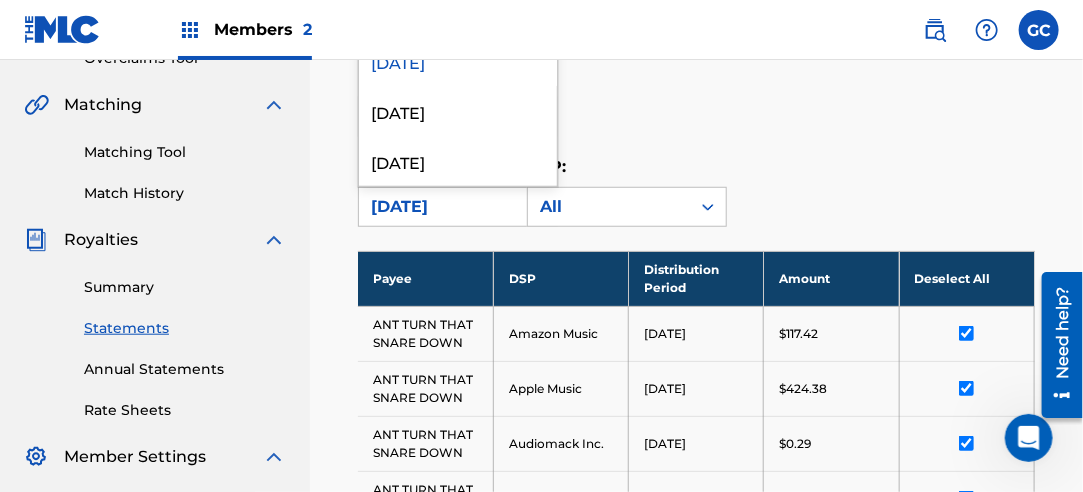 click on "[DATE]" at bounding box center (440, 207) 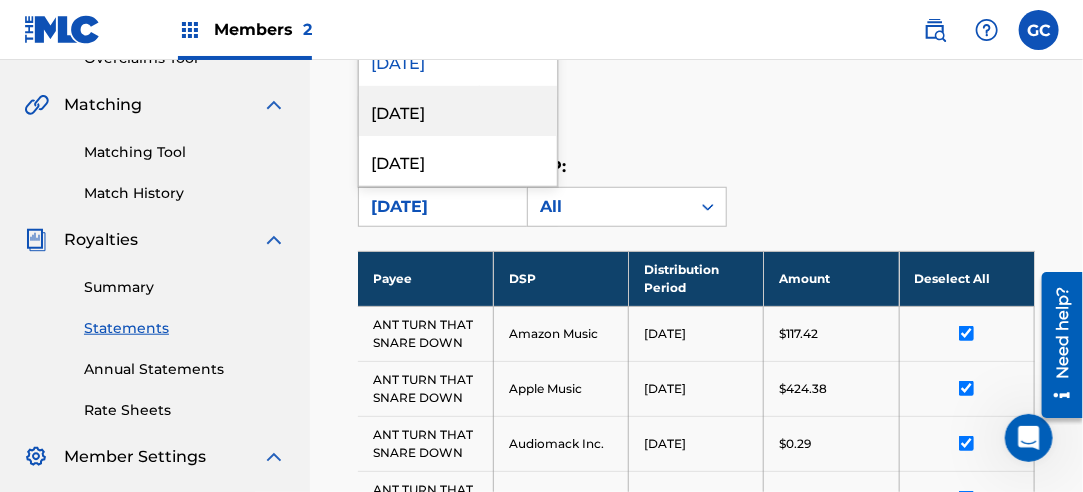 click on "[DATE]" at bounding box center (458, 111) 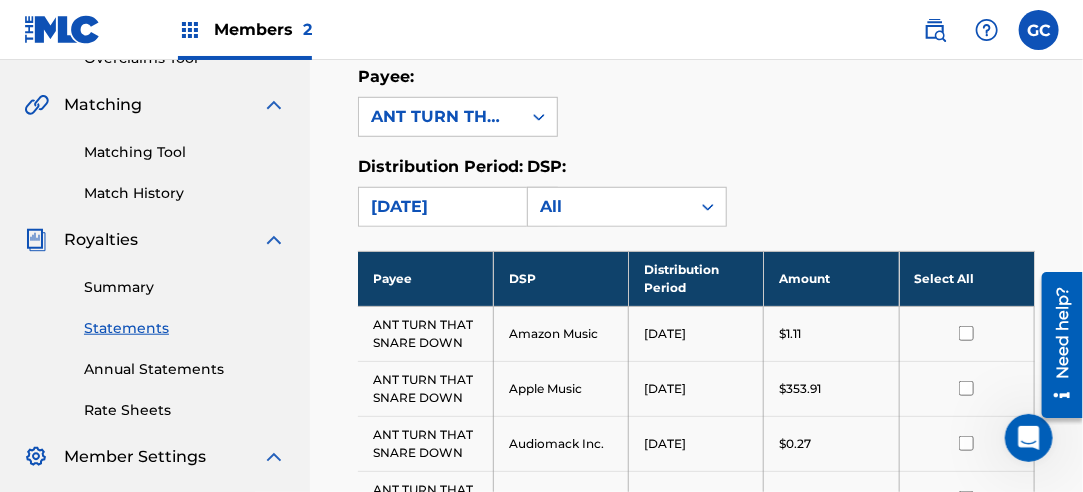 click on "Select All" at bounding box center (966, 278) 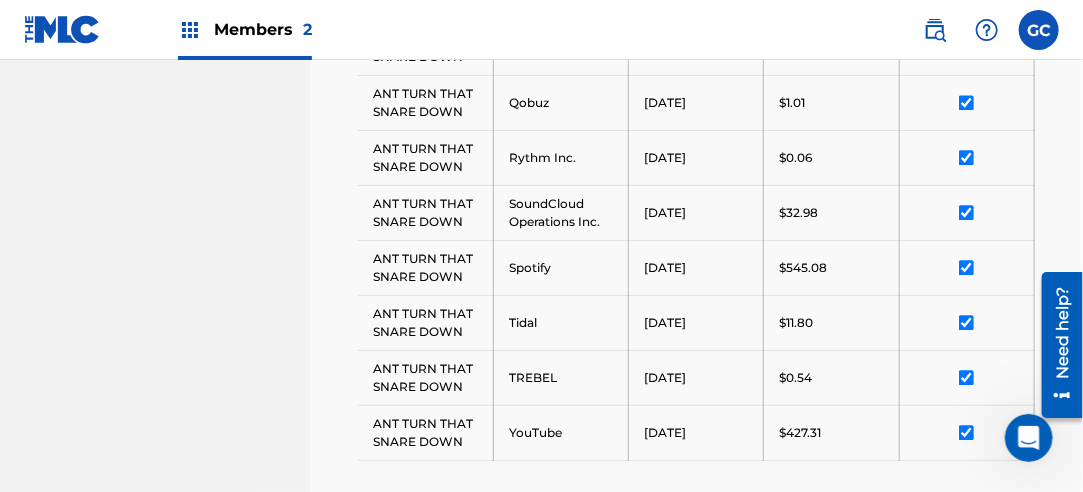 scroll, scrollTop: 1641, scrollLeft: 0, axis: vertical 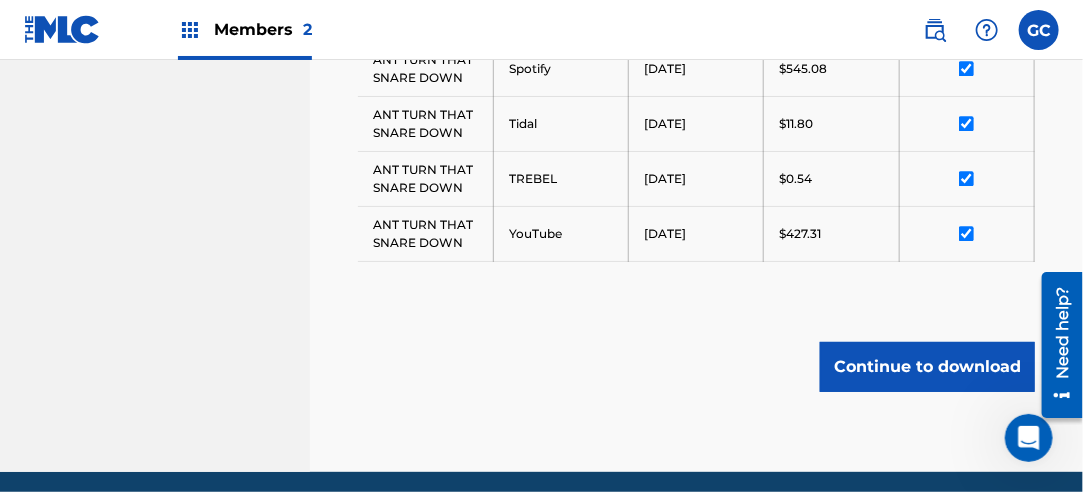 click on "Continue to download" at bounding box center (927, 367) 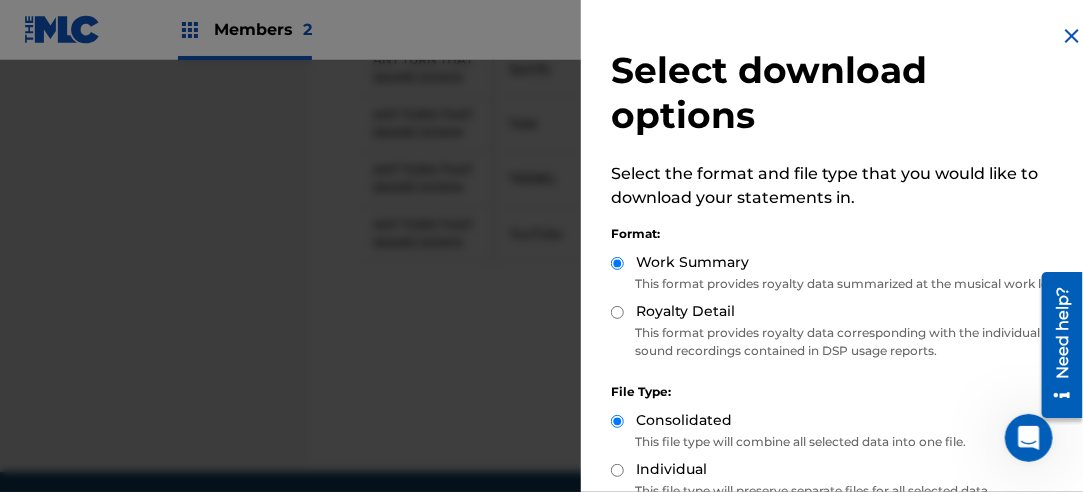 click on "Royalty Detail" at bounding box center [685, 311] 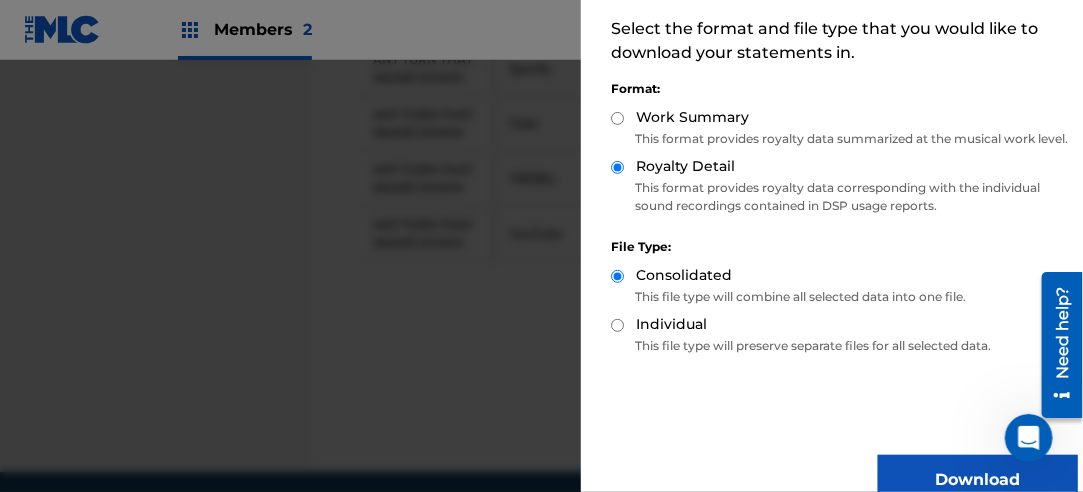 scroll, scrollTop: 200, scrollLeft: 0, axis: vertical 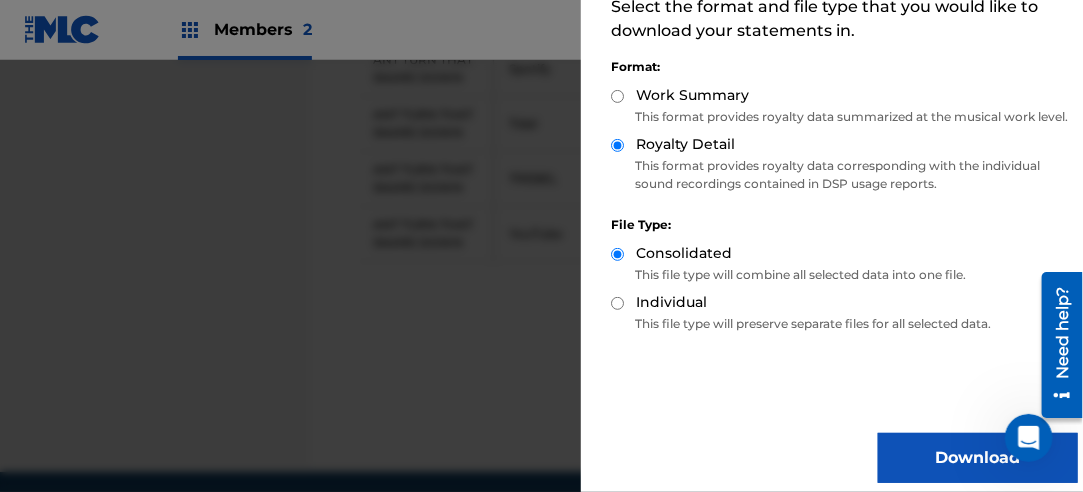 click on "Download" at bounding box center (978, 458) 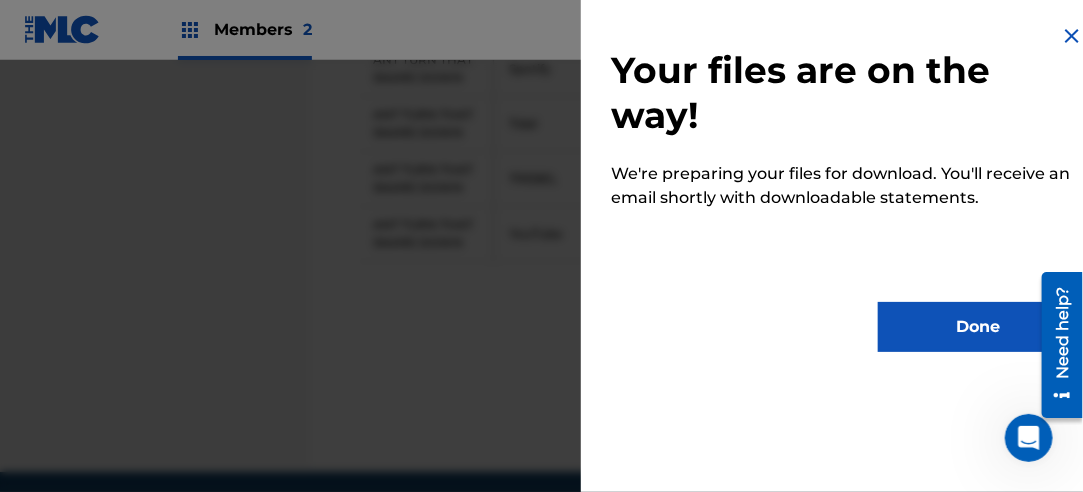 click on "Done" at bounding box center [978, 327] 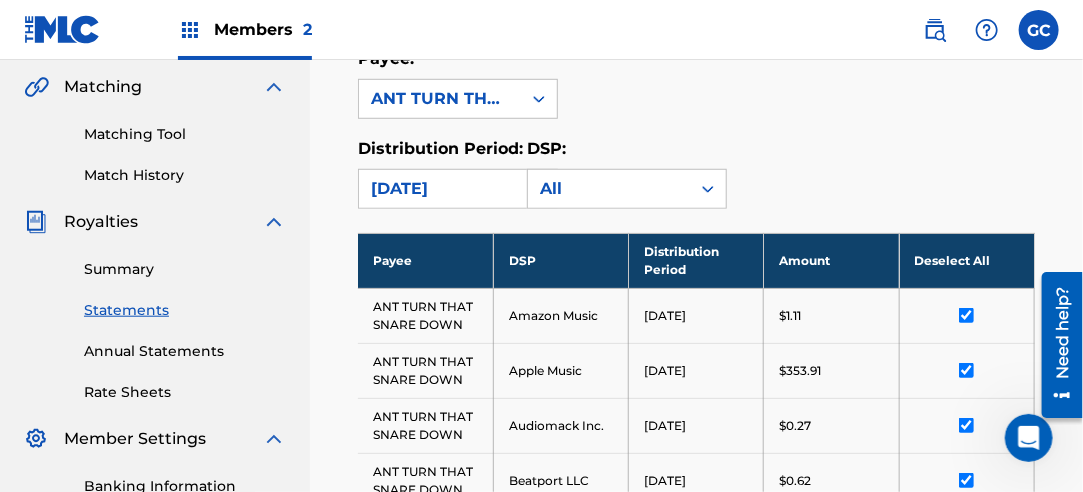 scroll, scrollTop: 341, scrollLeft: 0, axis: vertical 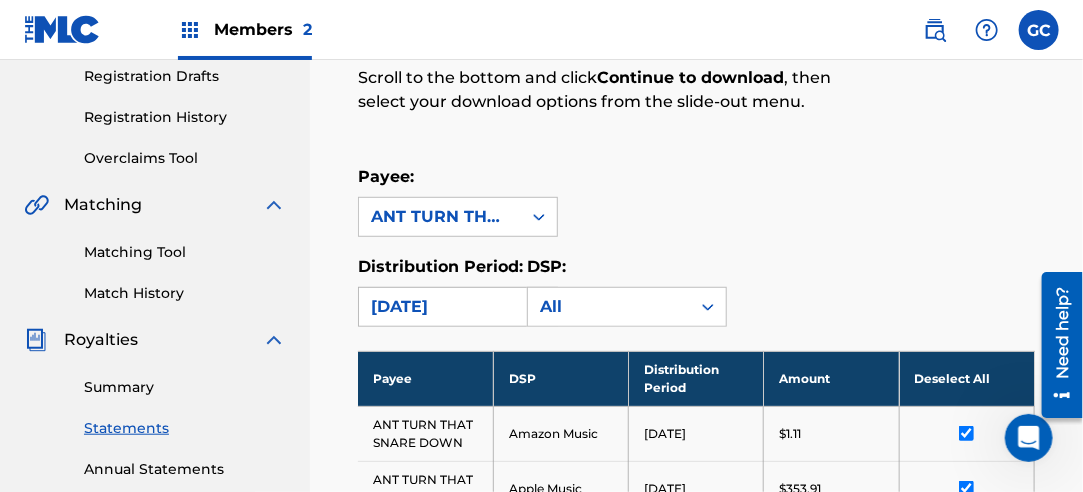 click on "[DATE]" at bounding box center (440, 307) 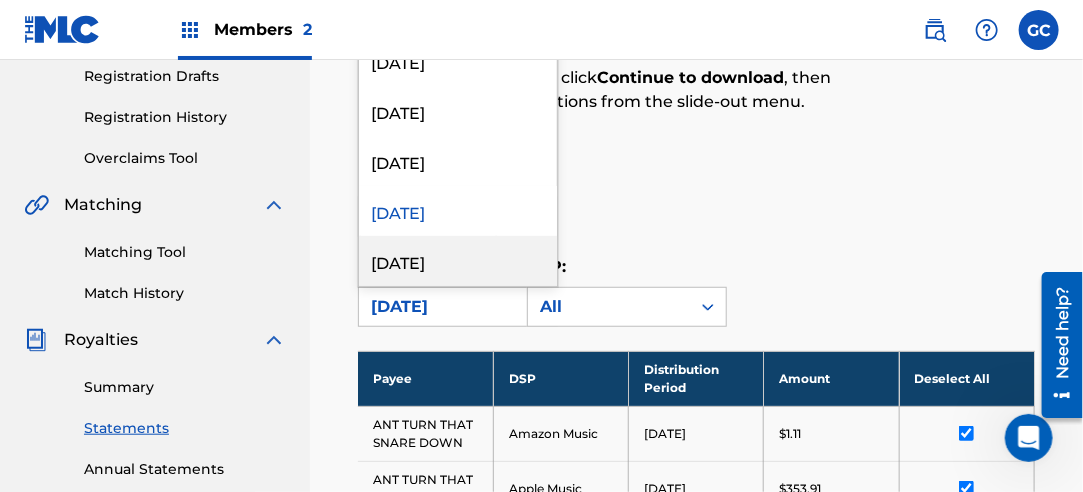 click on "[DATE]" at bounding box center [458, 261] 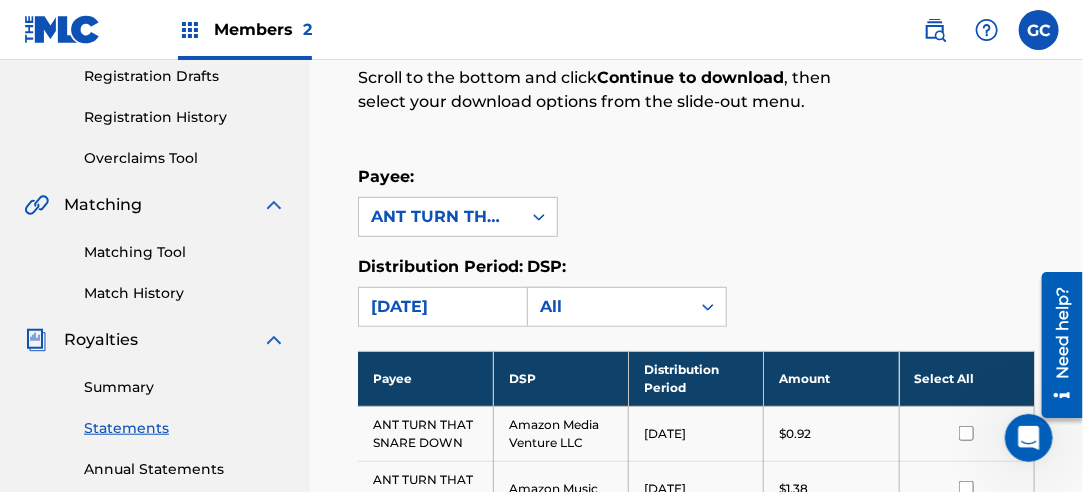 click on "Select All" at bounding box center (966, 378) 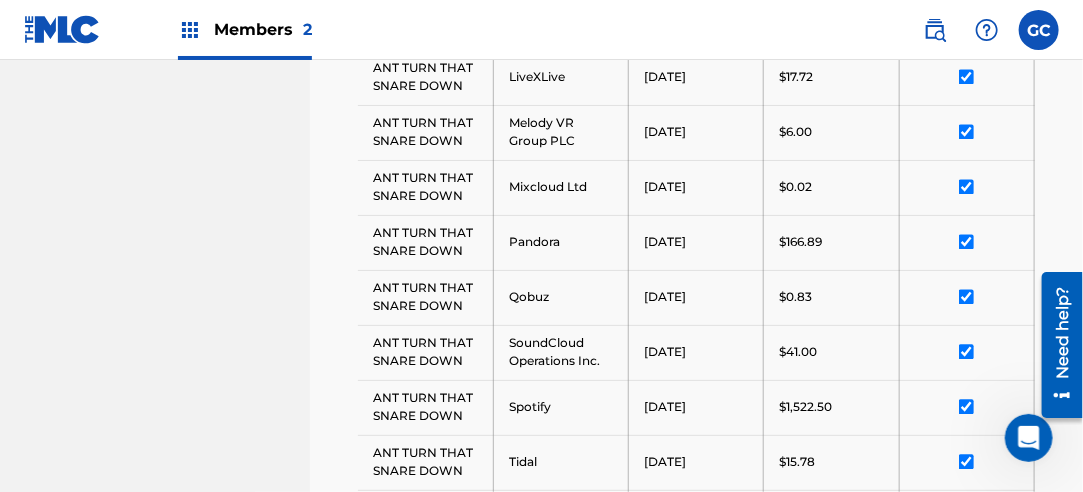 scroll, scrollTop: 1641, scrollLeft: 0, axis: vertical 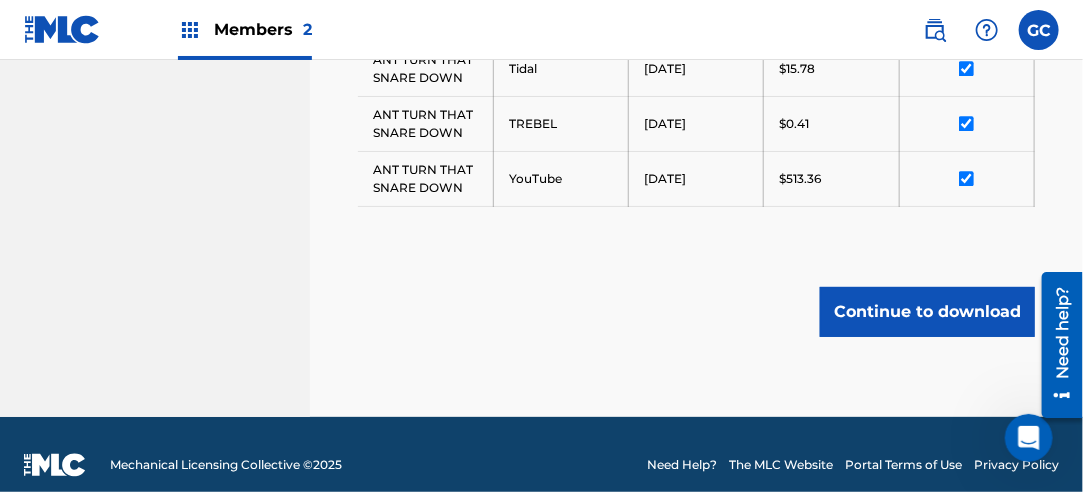 click on "Continue to download" at bounding box center [927, 312] 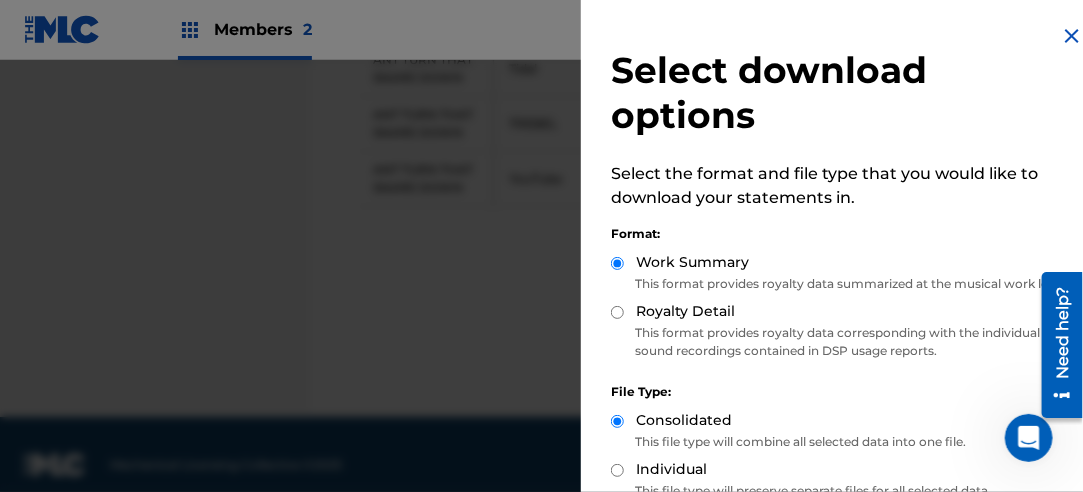 click on "Royalty Detail" at bounding box center [617, 312] 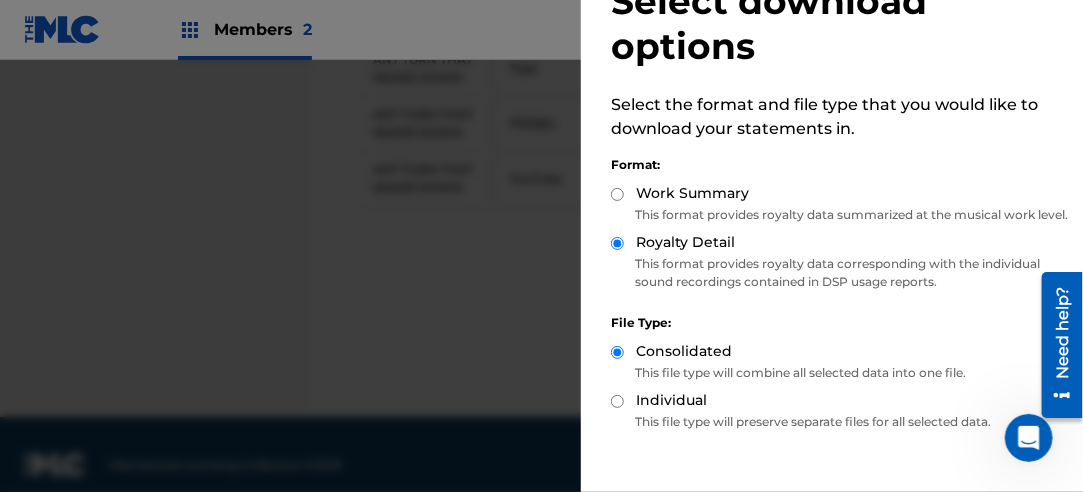 scroll, scrollTop: 200, scrollLeft: 0, axis: vertical 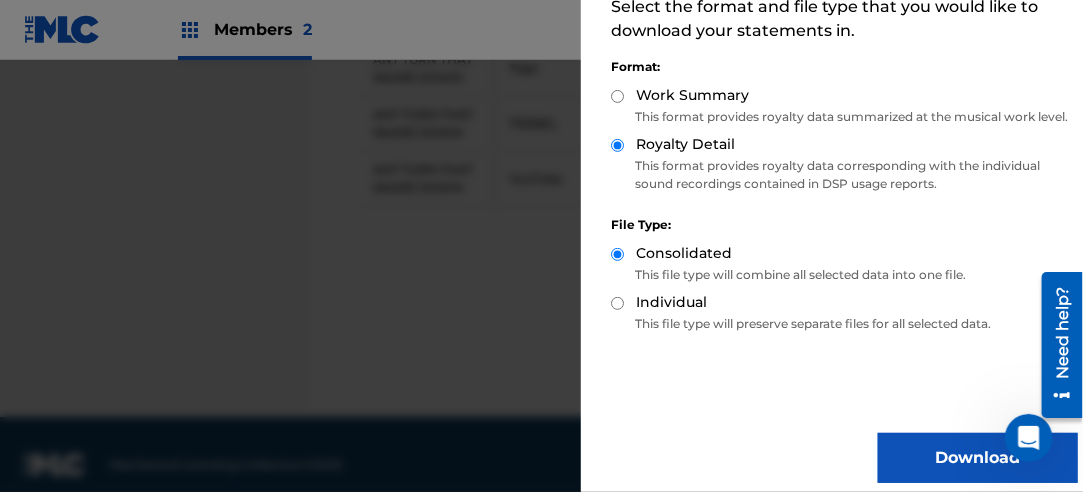 click on "Download" at bounding box center (978, 458) 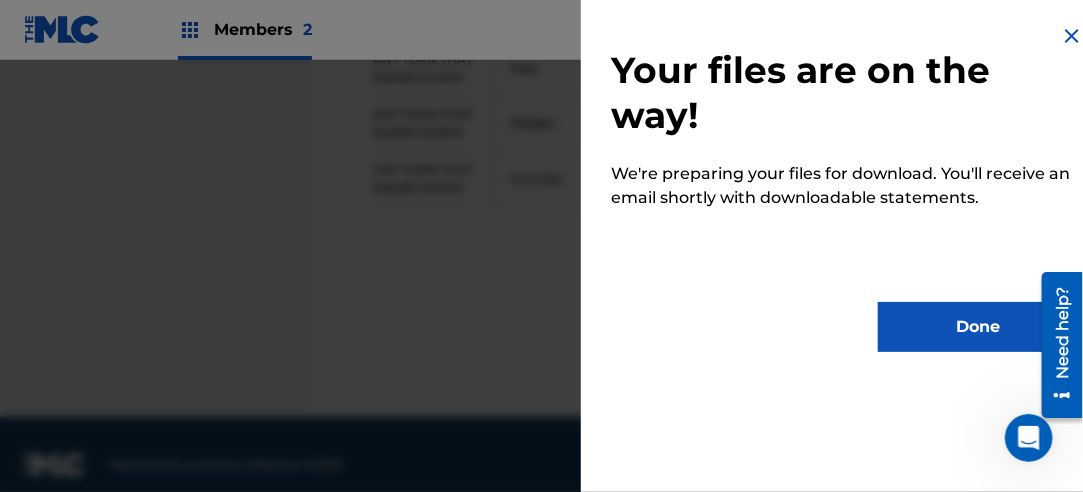 scroll, scrollTop: 0, scrollLeft: 0, axis: both 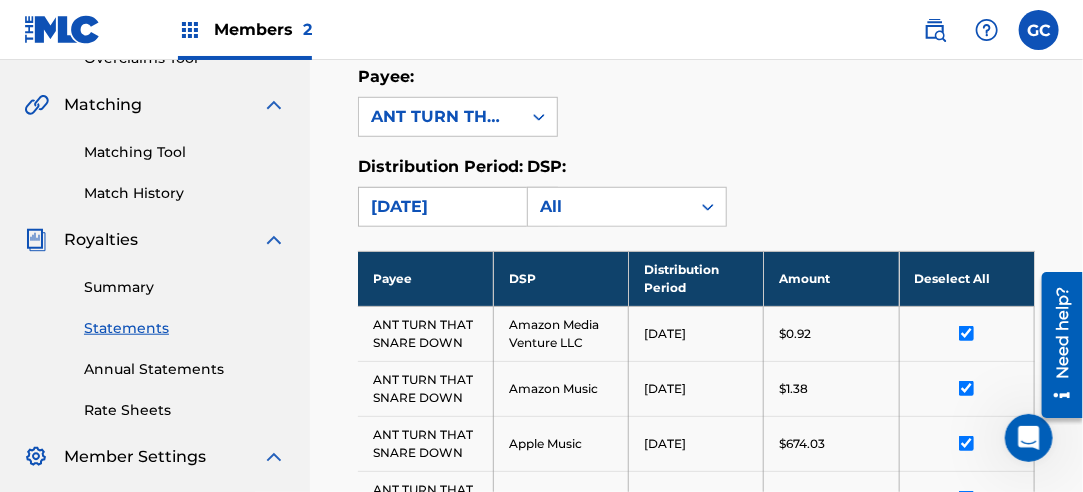 click on "[DATE]" at bounding box center [440, 207] 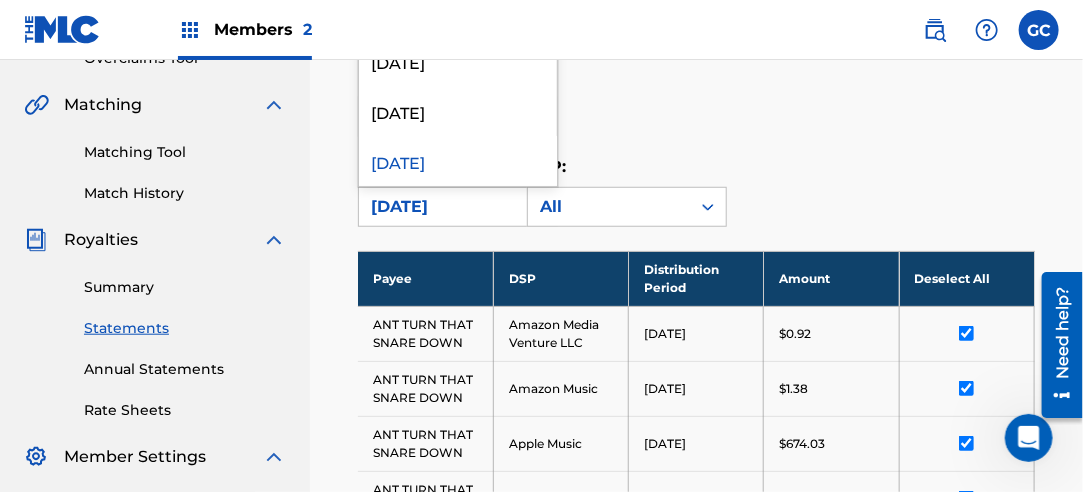 scroll, scrollTop: 100, scrollLeft: 0, axis: vertical 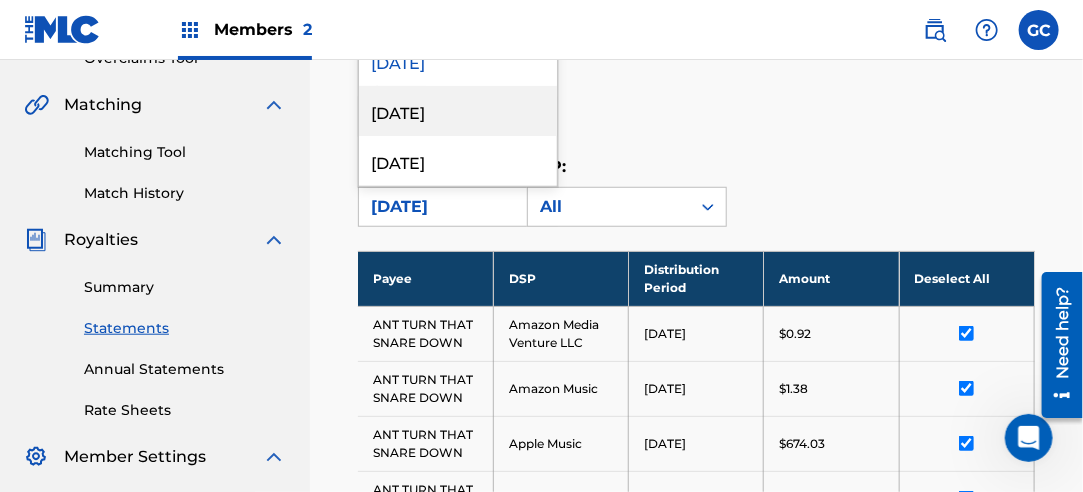 click on "[DATE]" at bounding box center [458, 111] 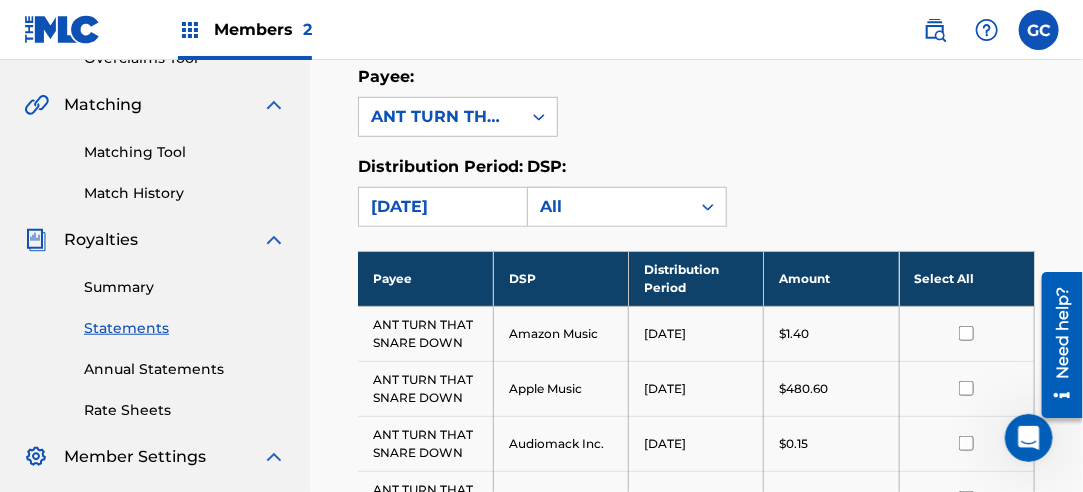 drag, startPoint x: 920, startPoint y: 271, endPoint x: 960, endPoint y: 257, distance: 42.379242 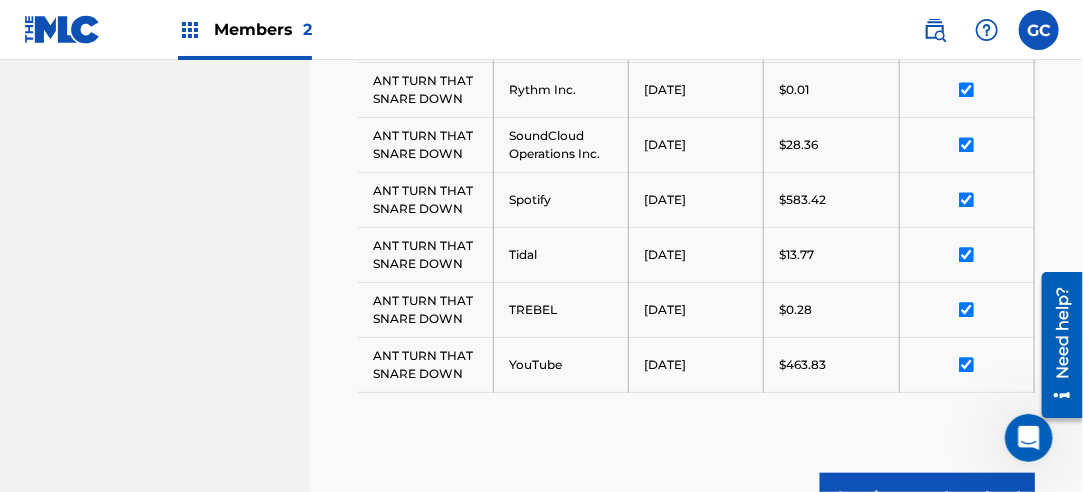 scroll, scrollTop: 1441, scrollLeft: 0, axis: vertical 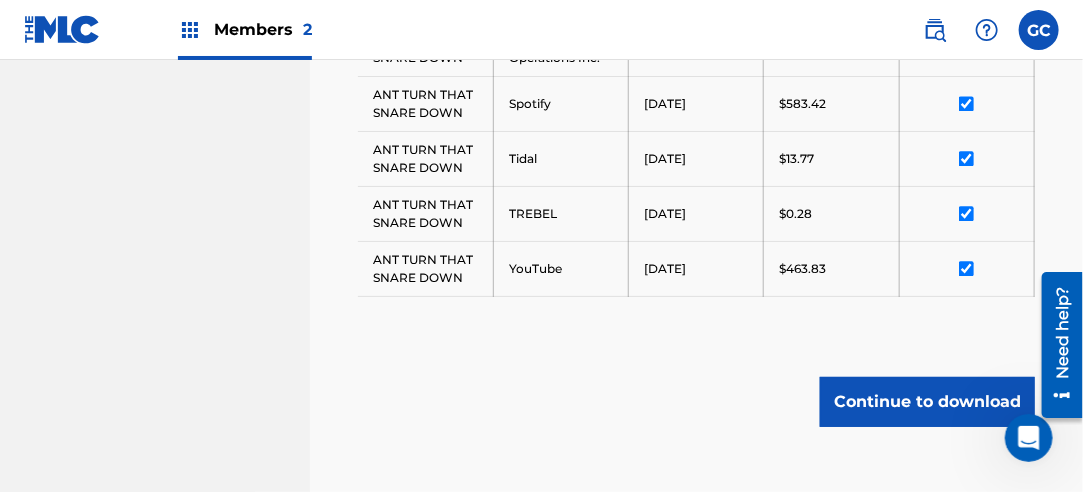 click on "Continue to download" at bounding box center (927, 402) 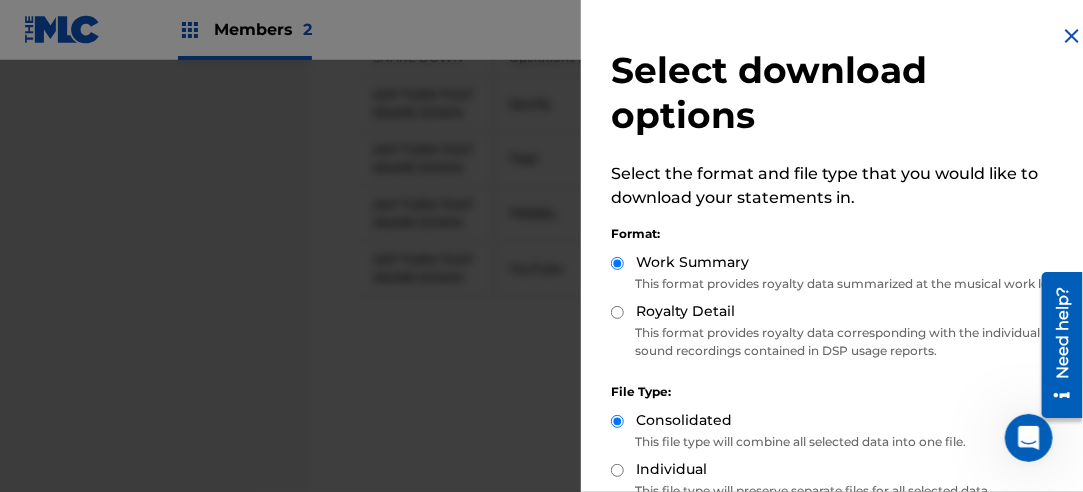 click on "Royalty Detail" at bounding box center [617, 312] 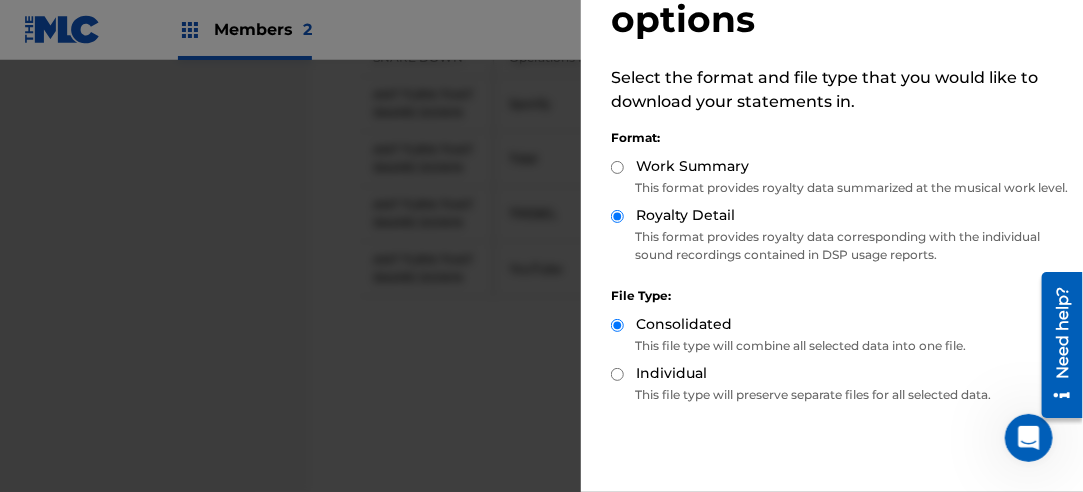 scroll, scrollTop: 200, scrollLeft: 0, axis: vertical 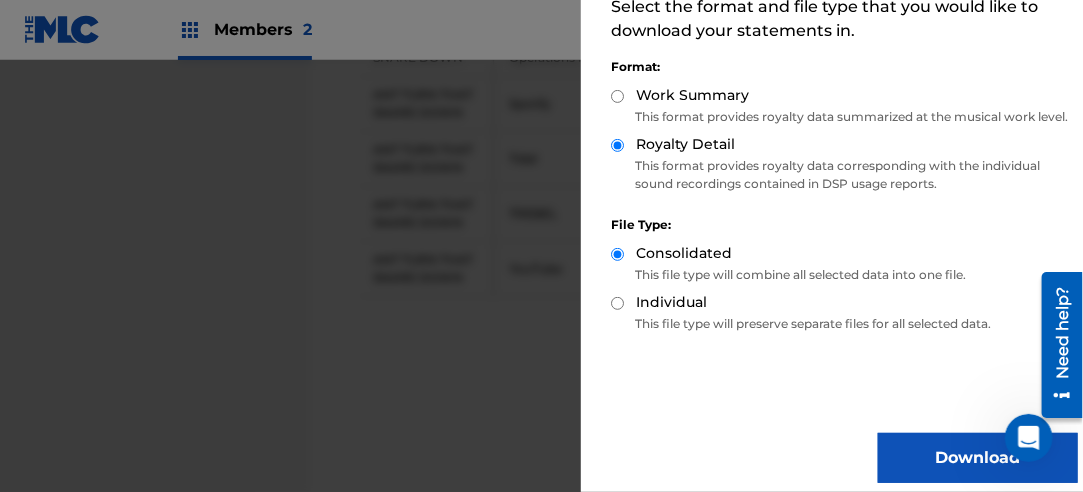 click on "Download" at bounding box center (978, 458) 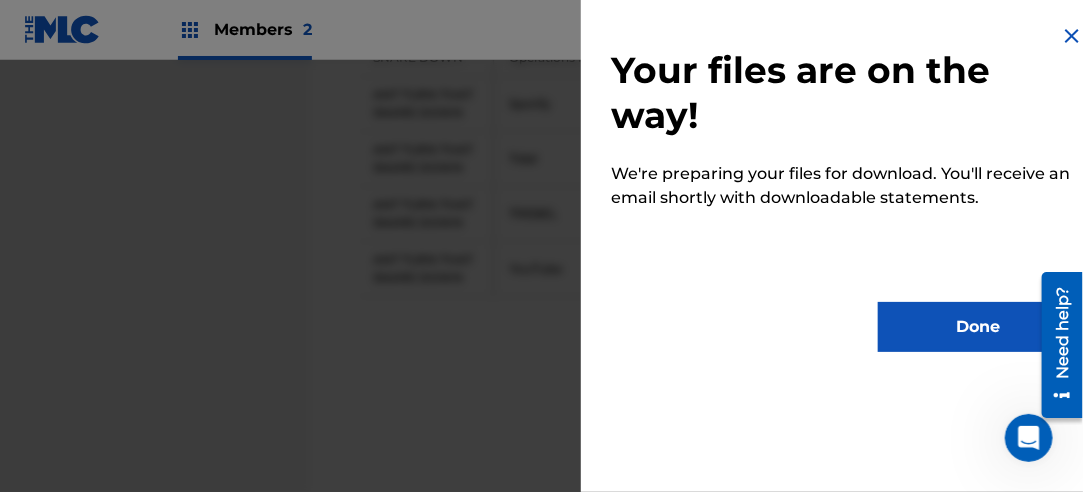 scroll, scrollTop: 0, scrollLeft: 0, axis: both 